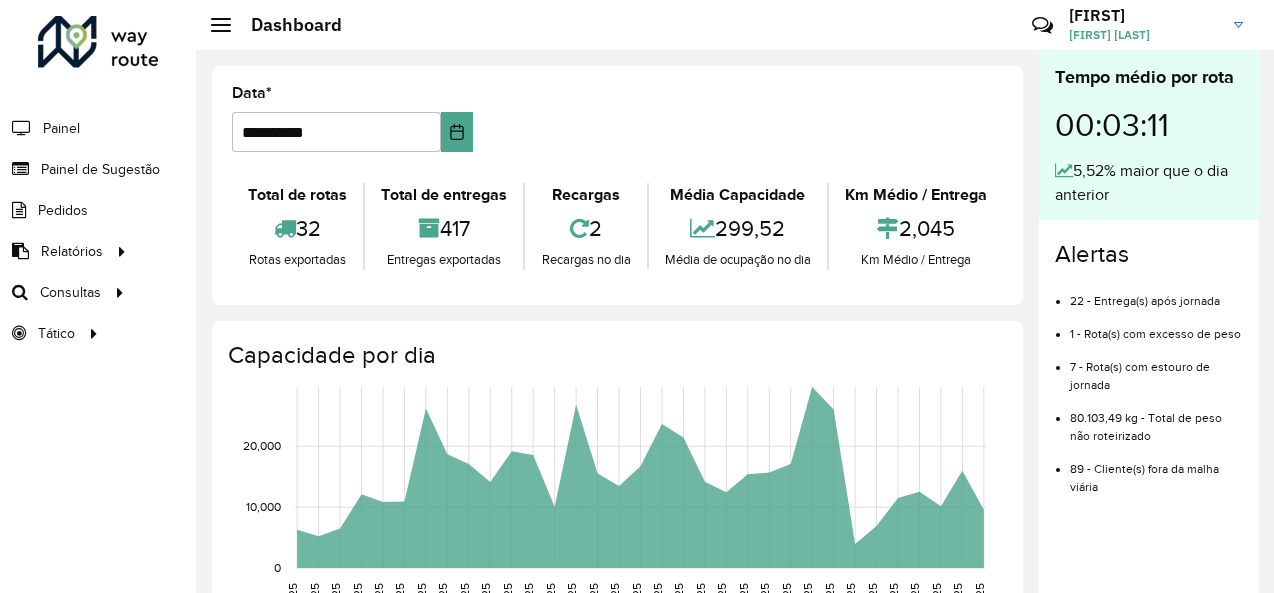 scroll, scrollTop: 0, scrollLeft: 0, axis: both 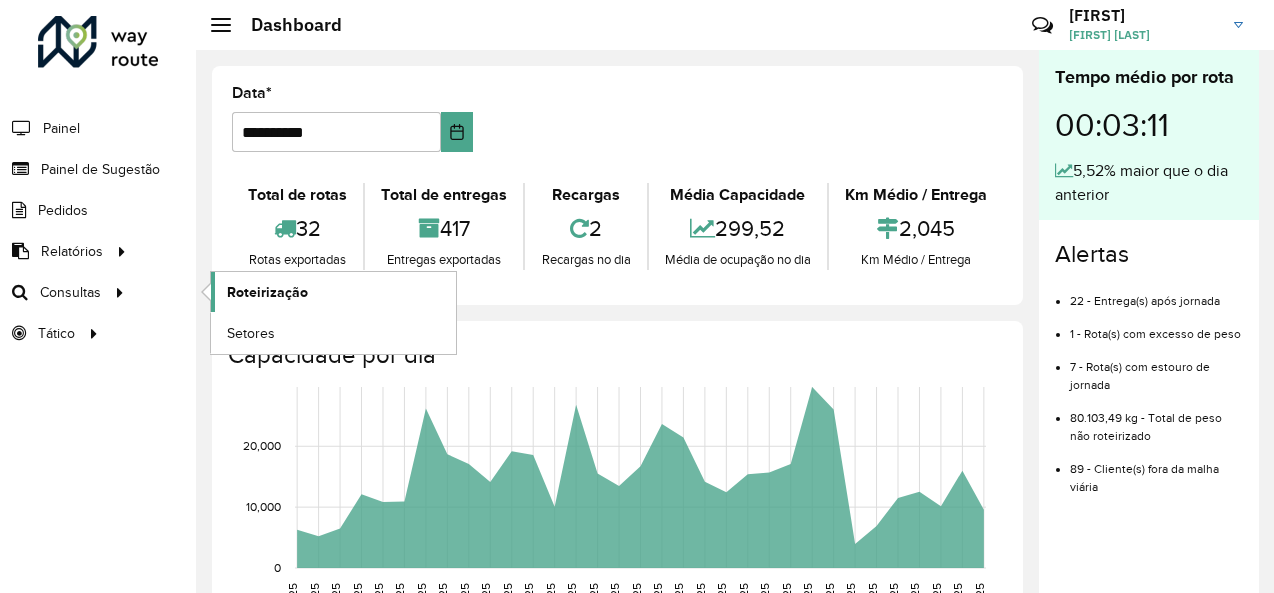 click on "Roteirização" 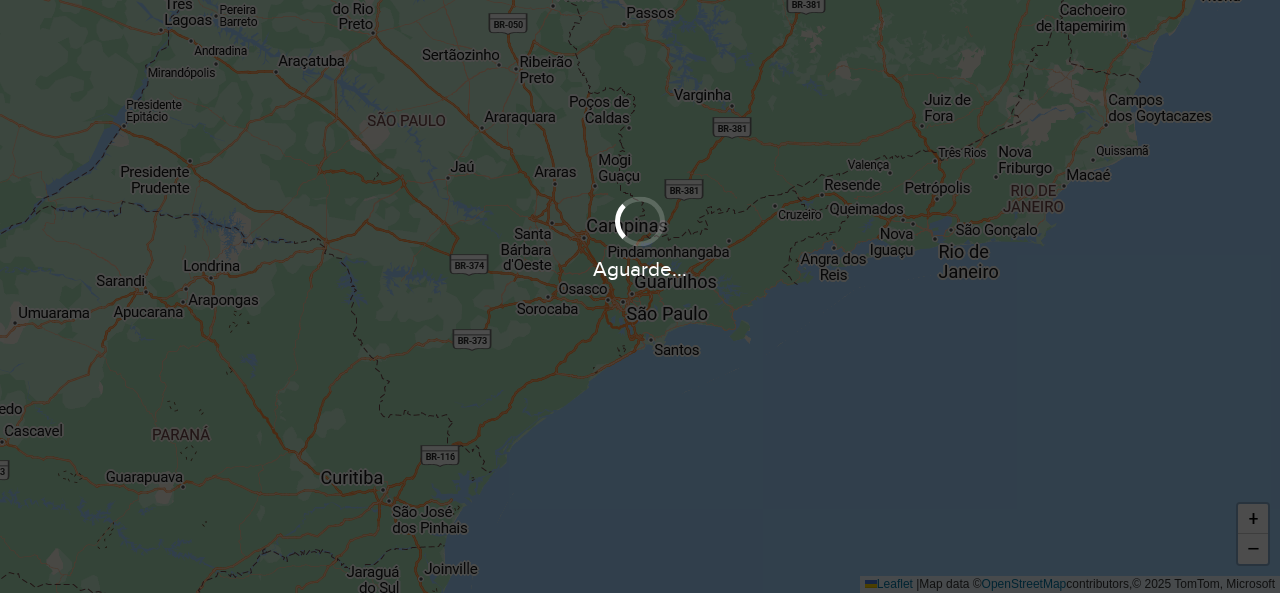 scroll, scrollTop: 0, scrollLeft: 0, axis: both 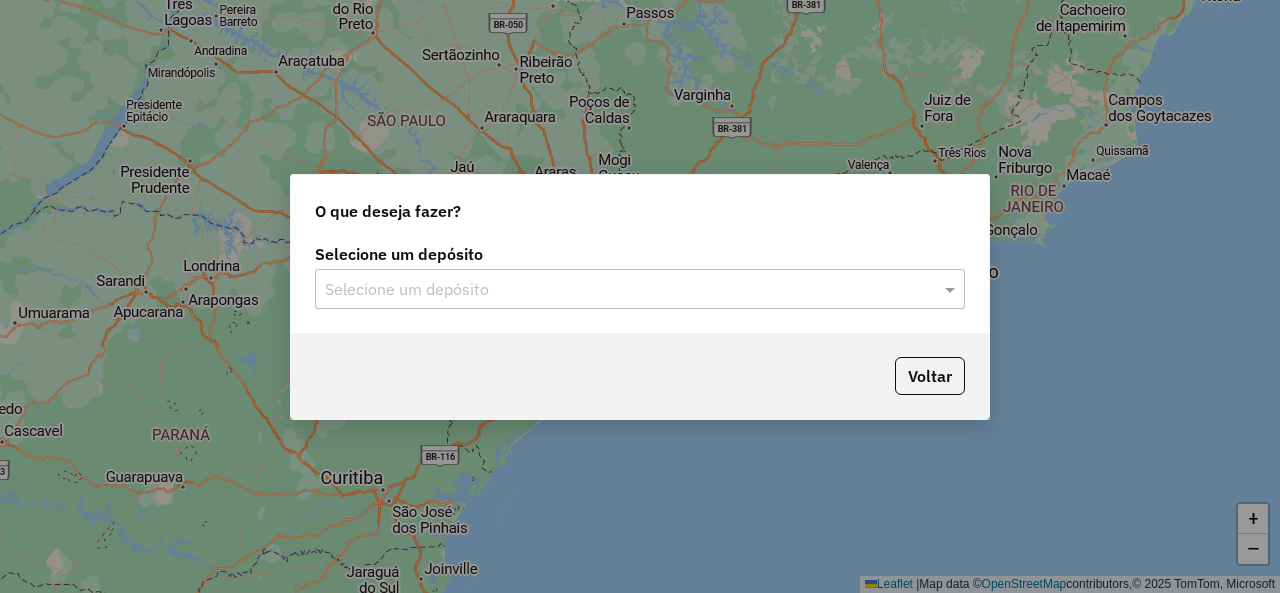 click 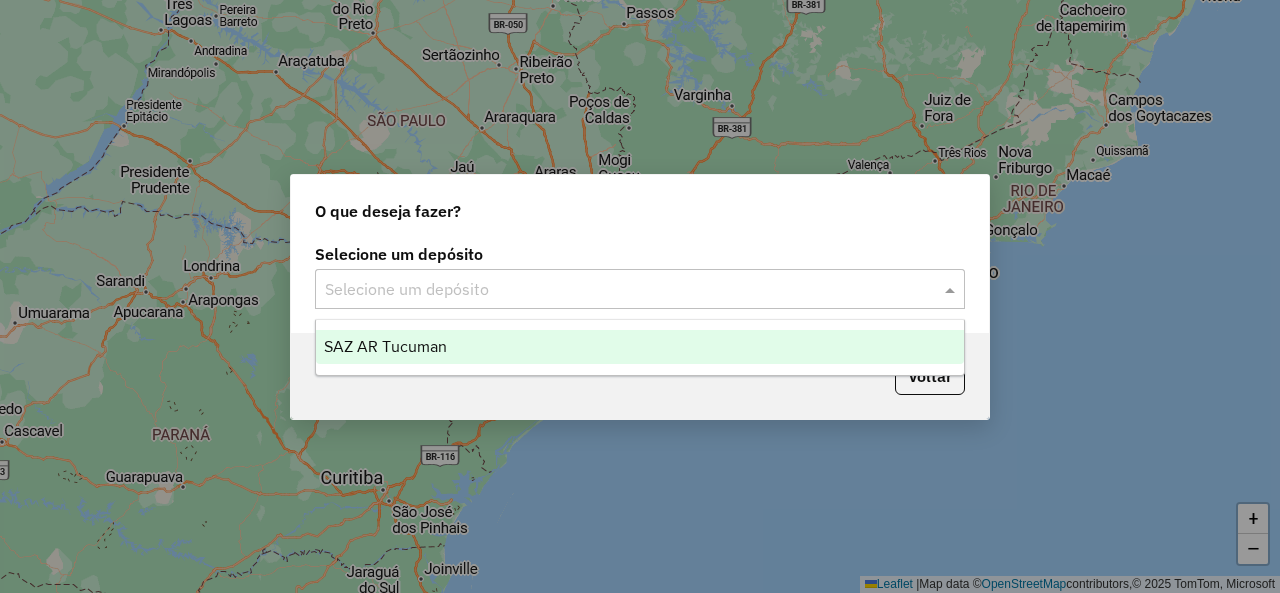 click on "SAZ AR Tucuman" at bounding box center (639, 347) 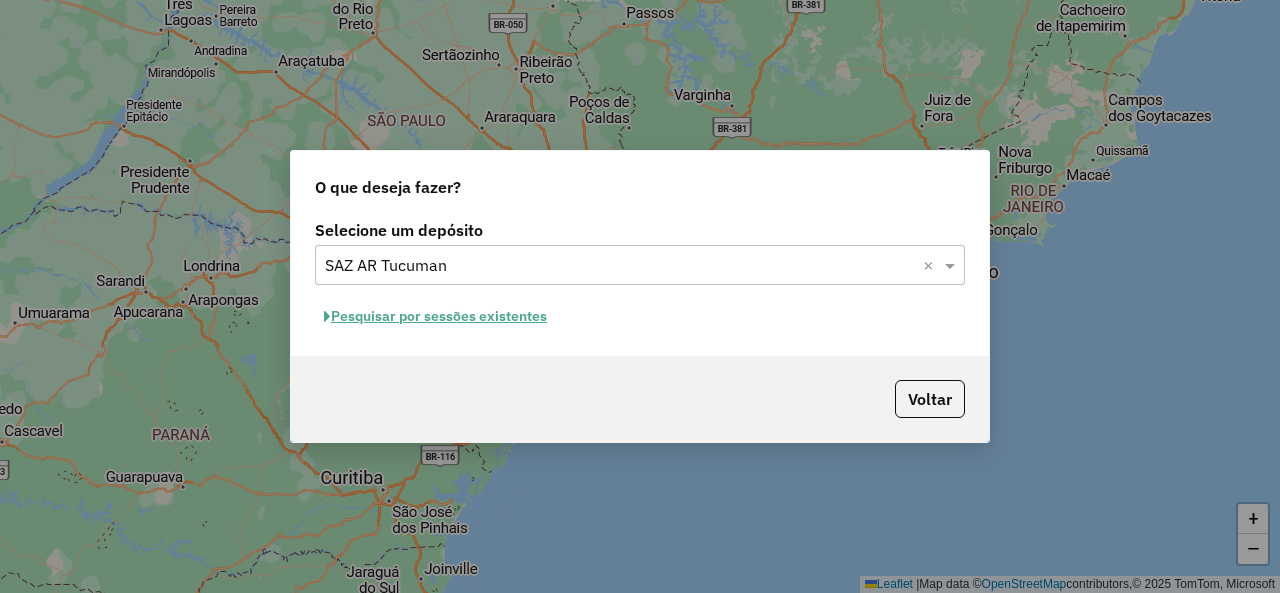 click on "Pesquisar por sessões existentes" 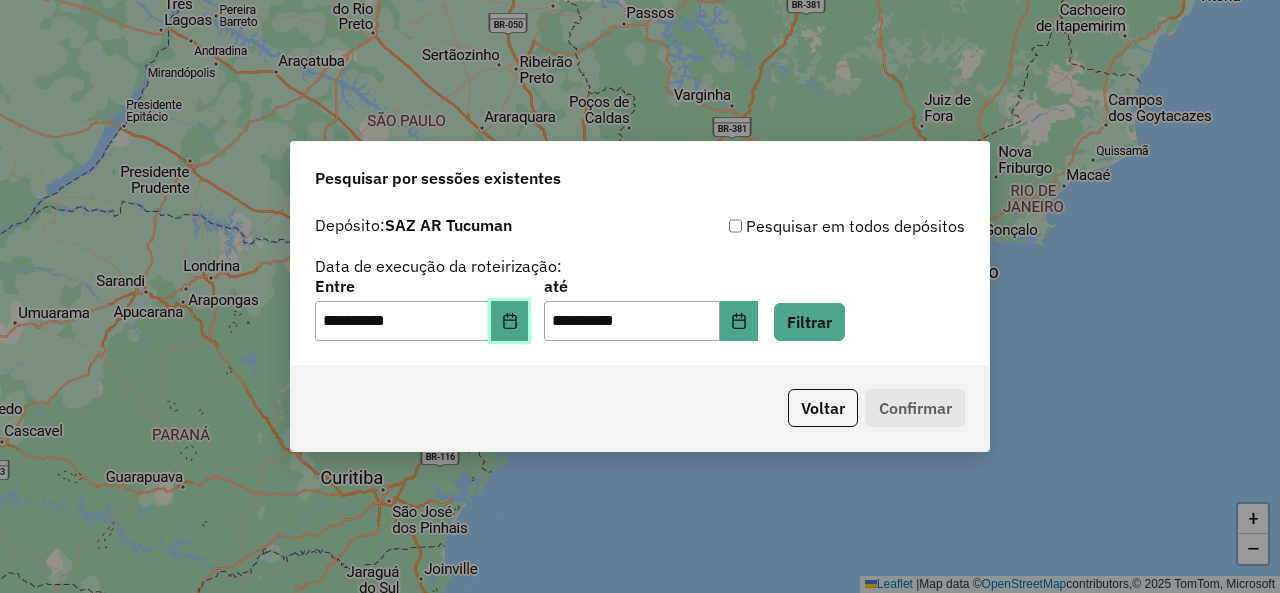 click at bounding box center [510, 321] 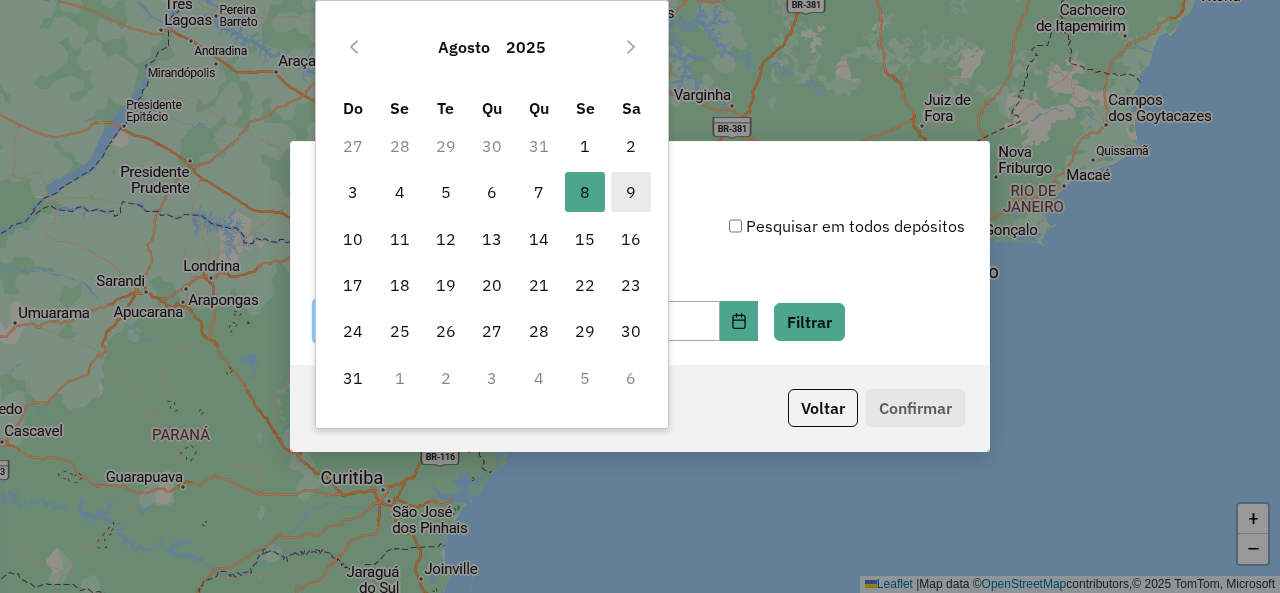 click on "9" at bounding box center [631, 192] 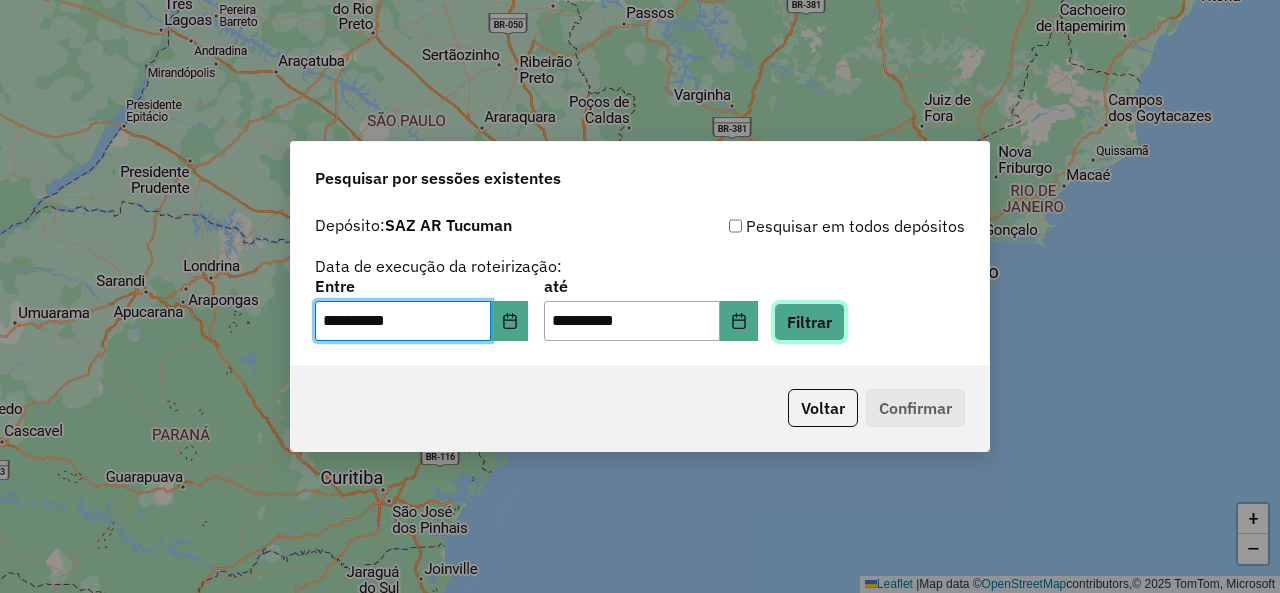 click on "Filtrar" 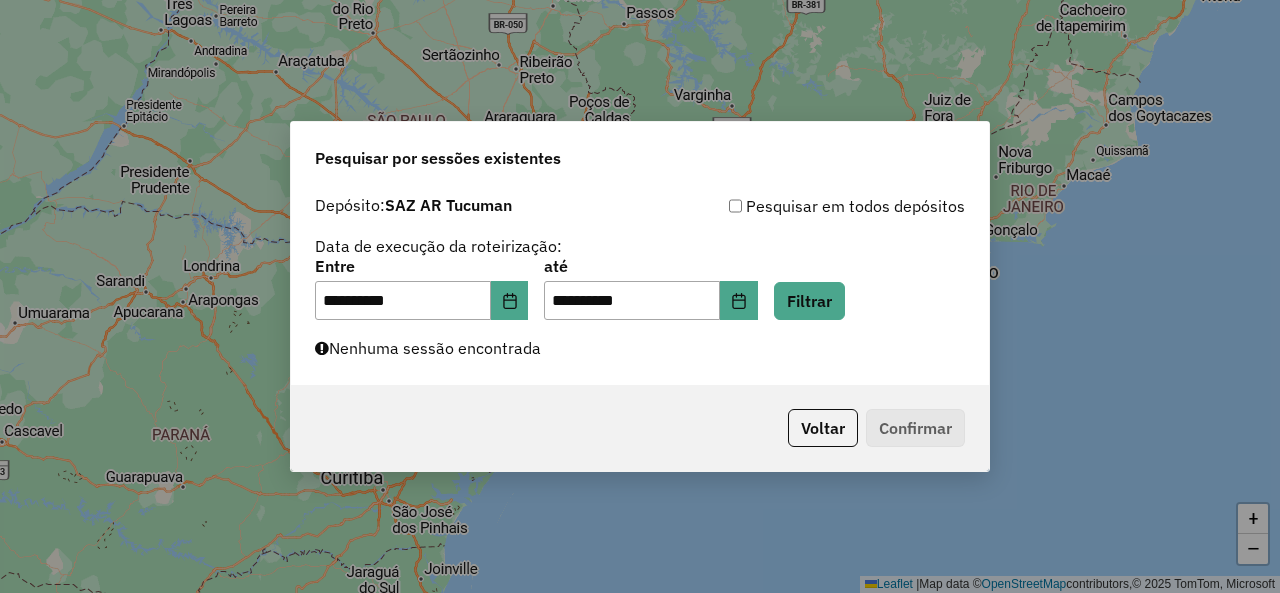 click on "**********" 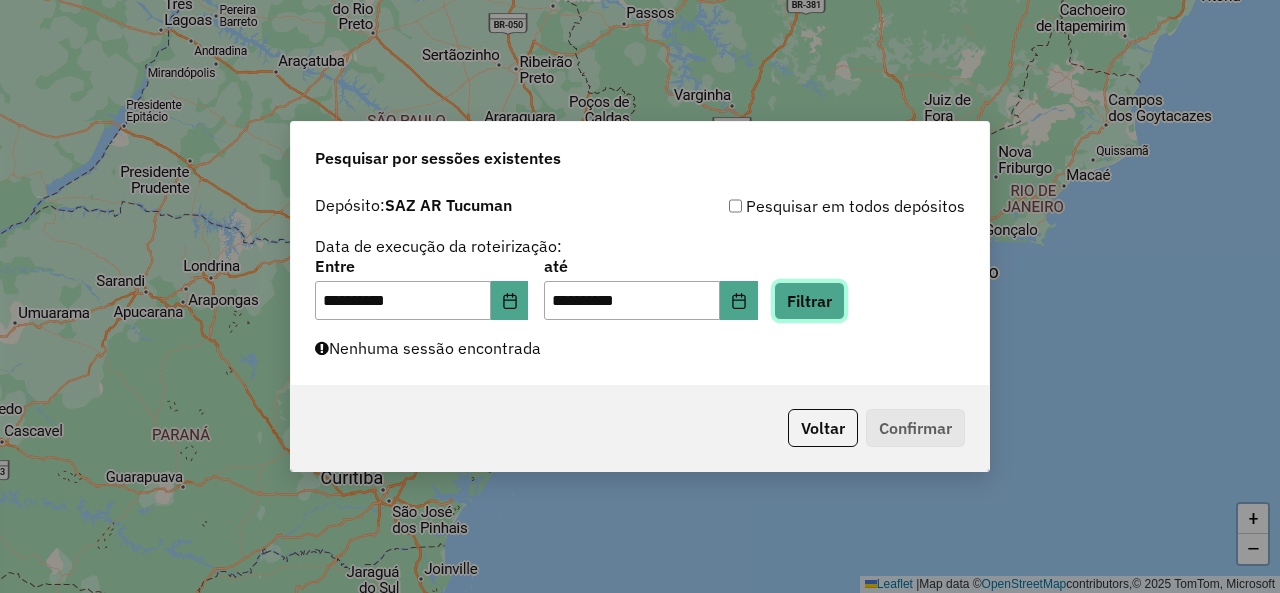 click on "Filtrar" 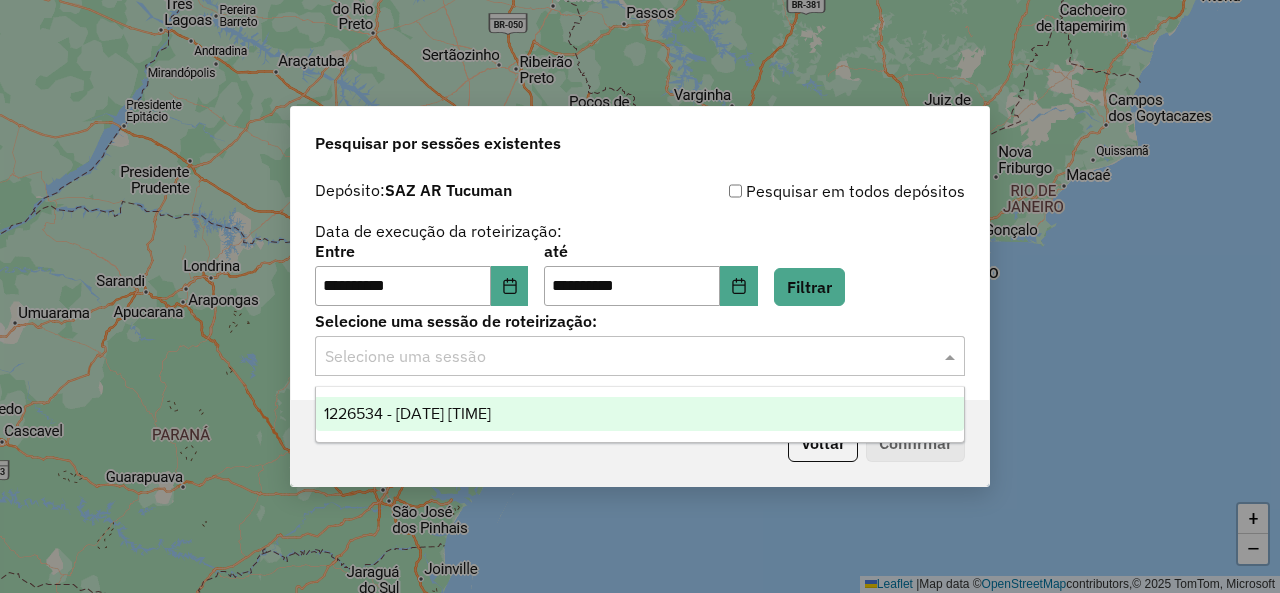 click 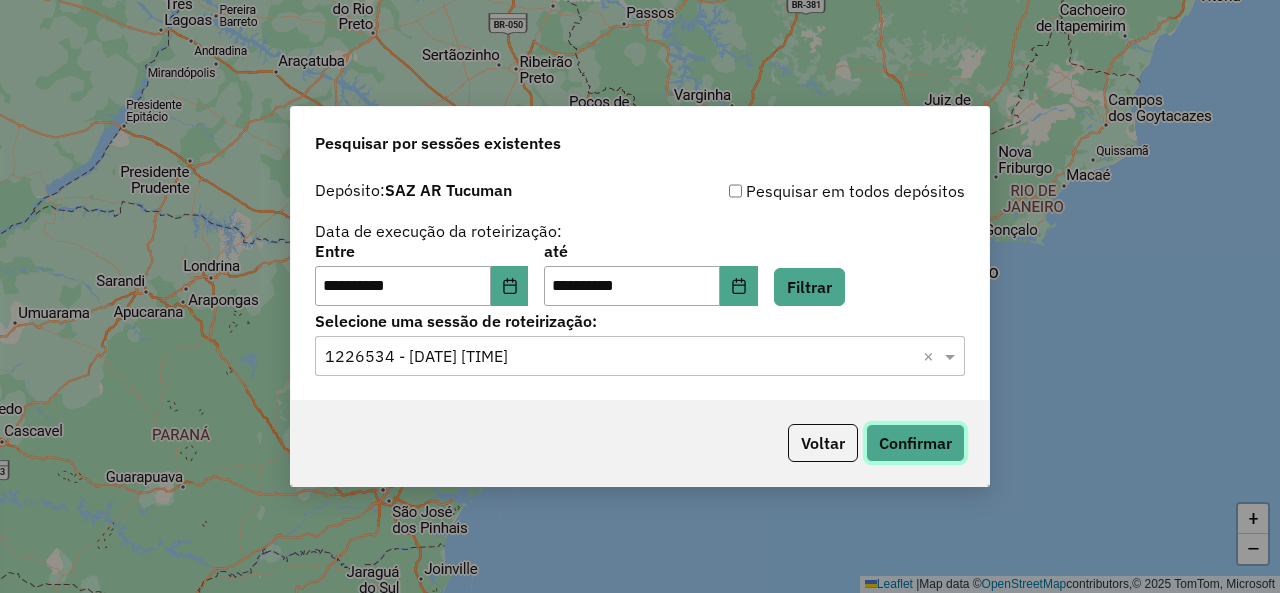 click on "Confirmar" 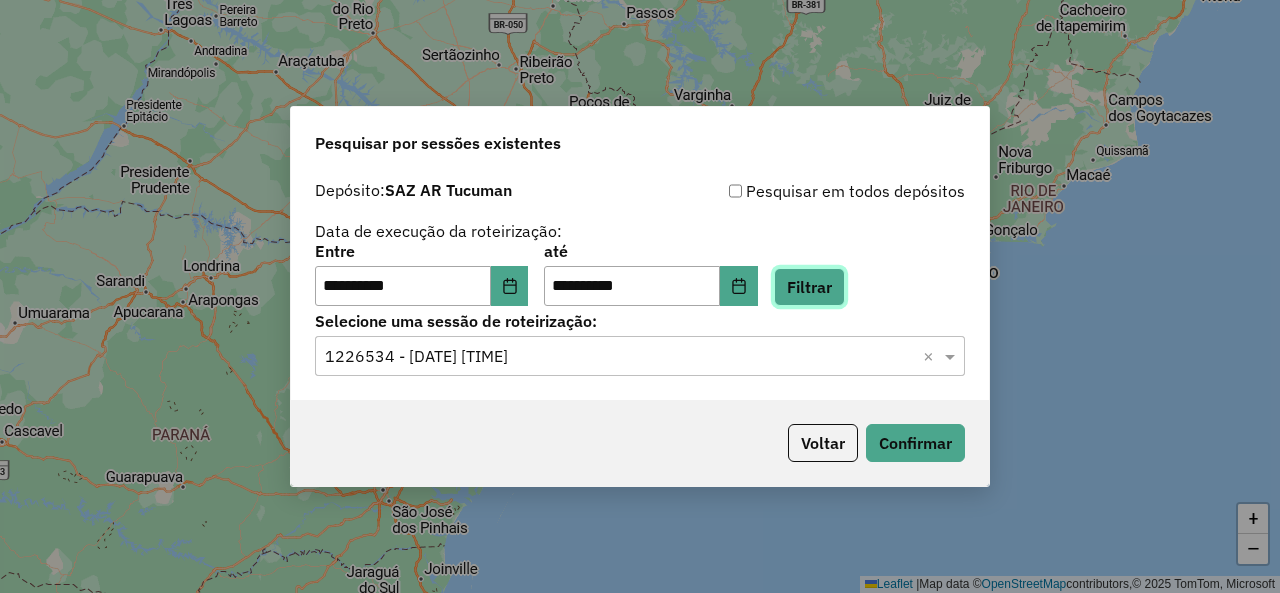 click on "Filtrar" 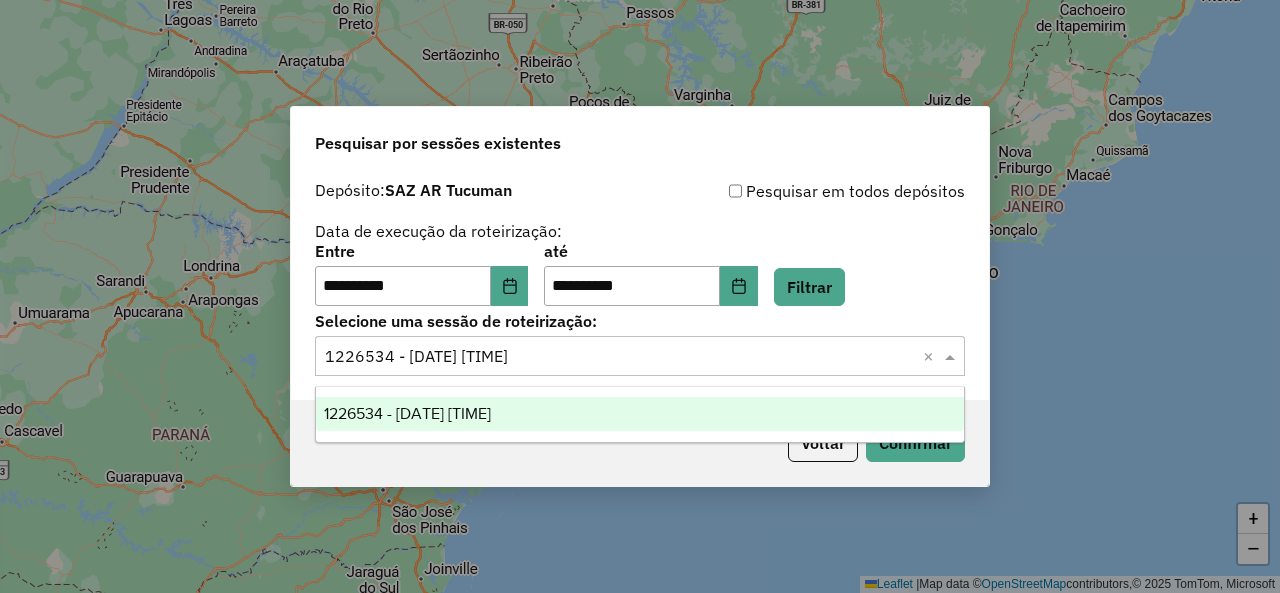 click 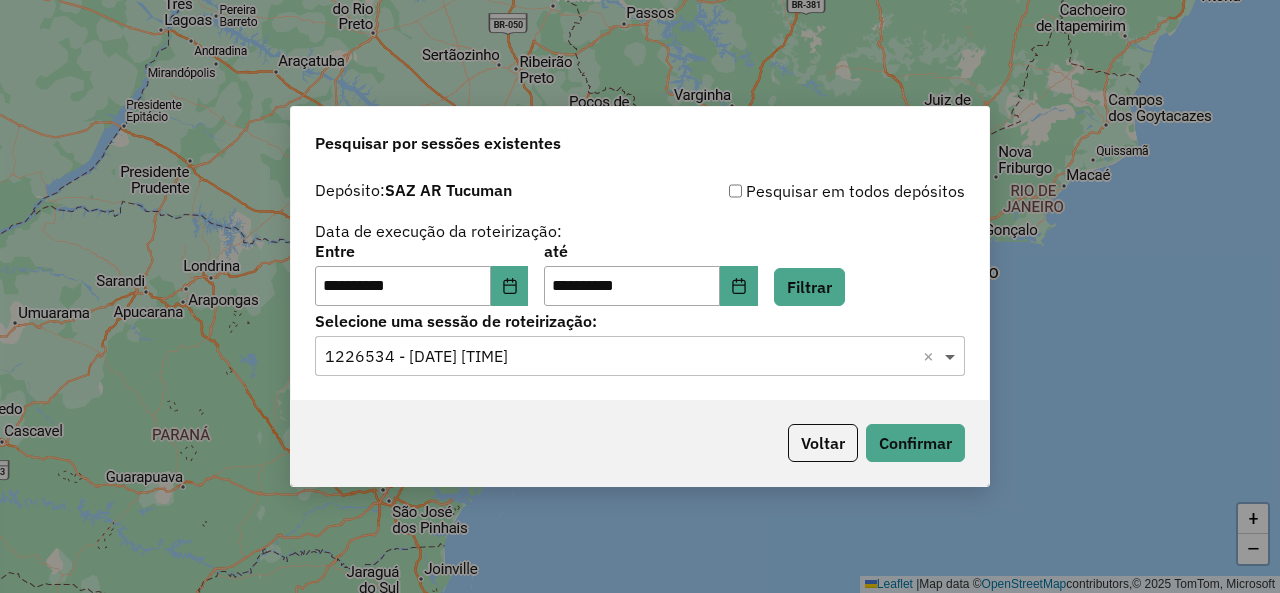 click 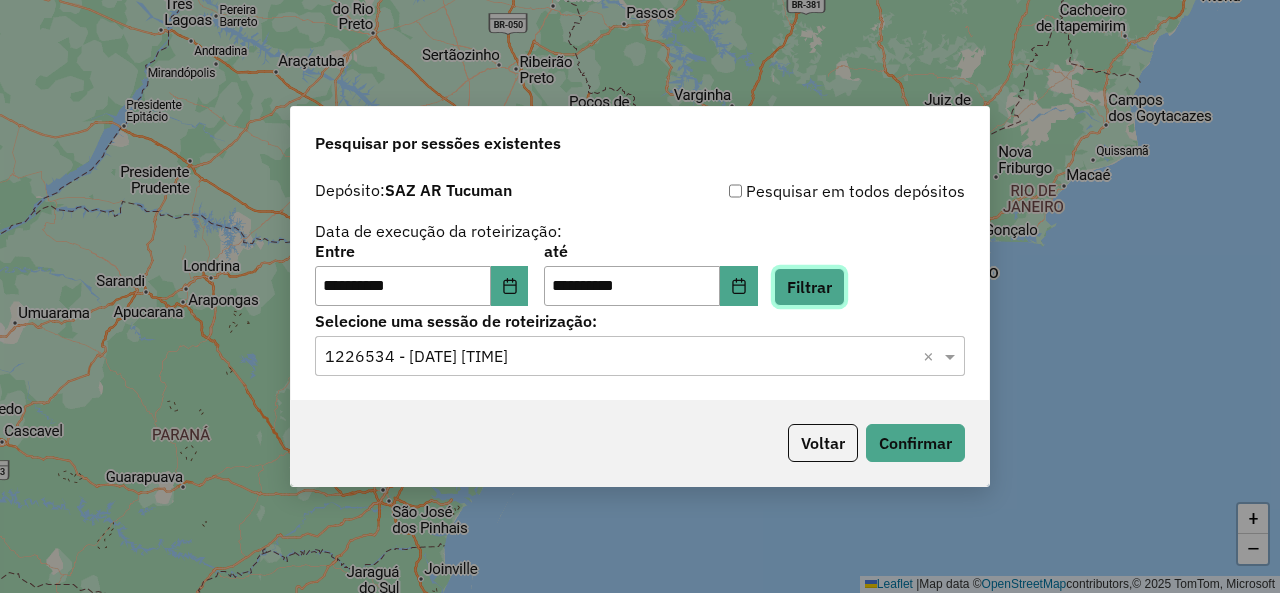 click on "Filtrar" 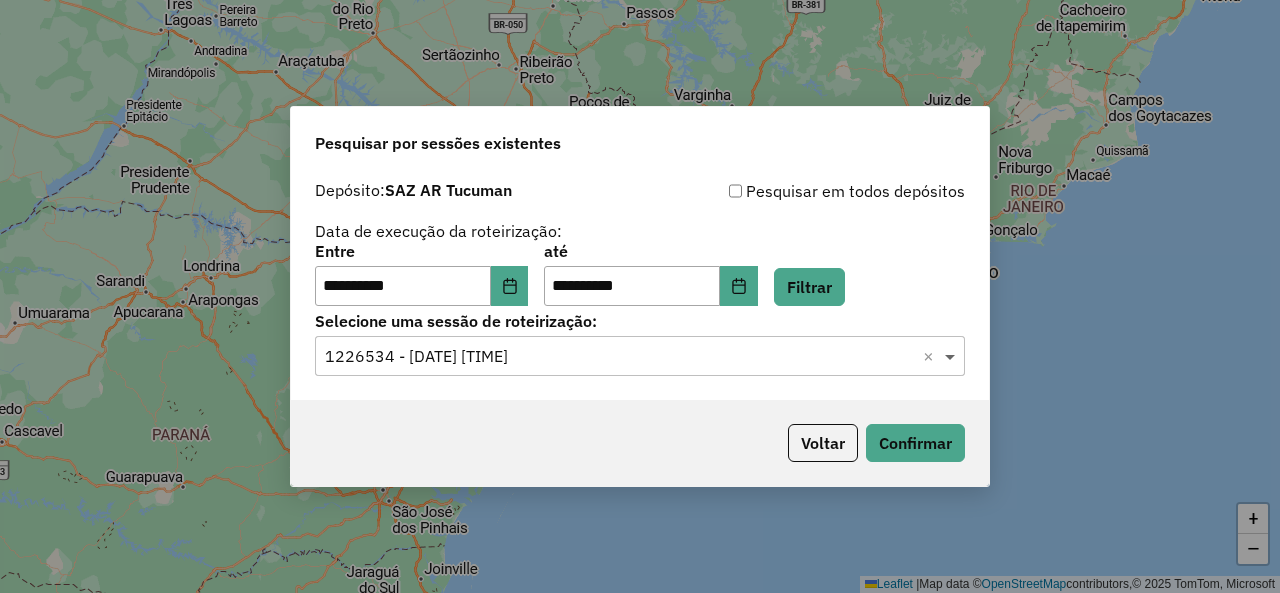 click 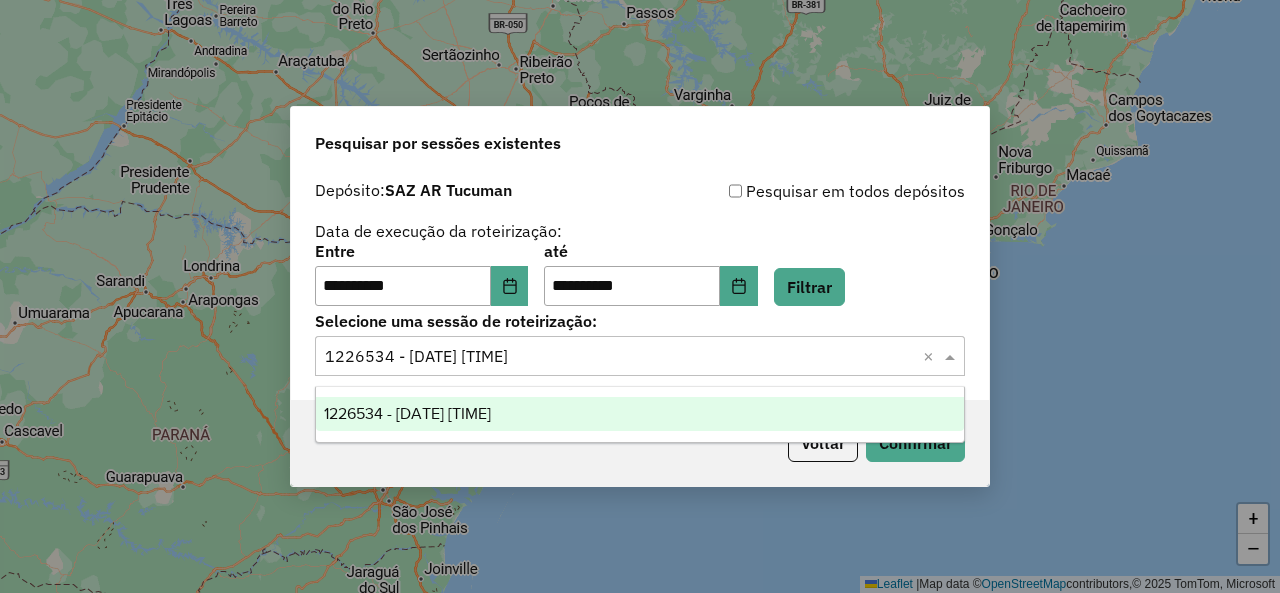 click 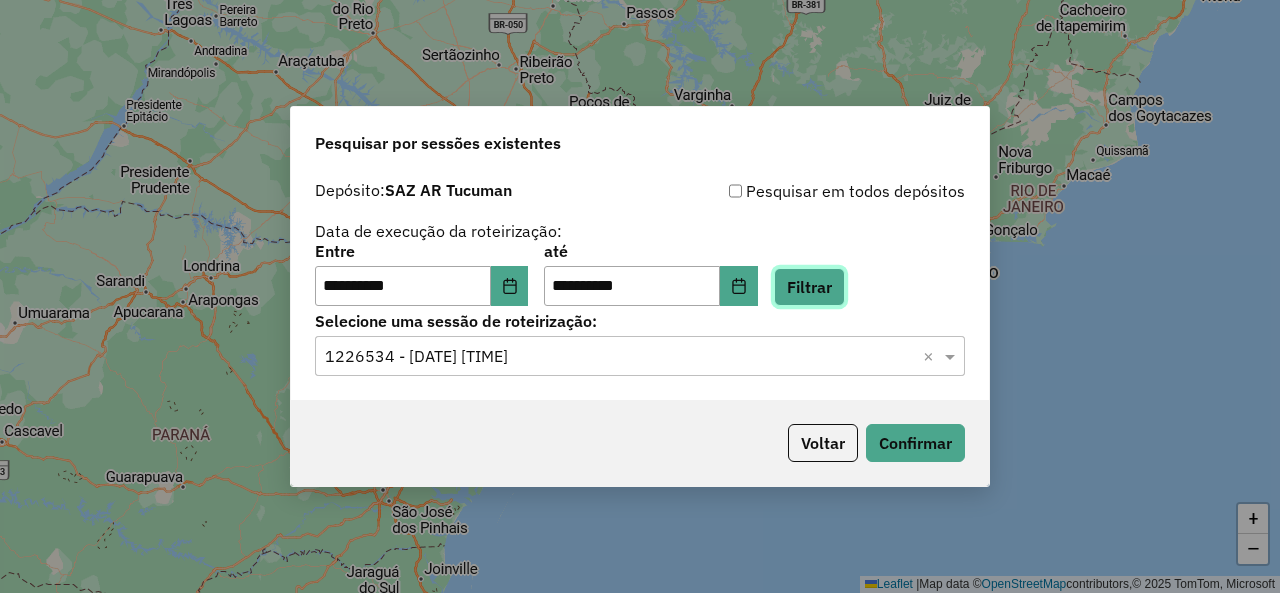 click on "Filtrar" 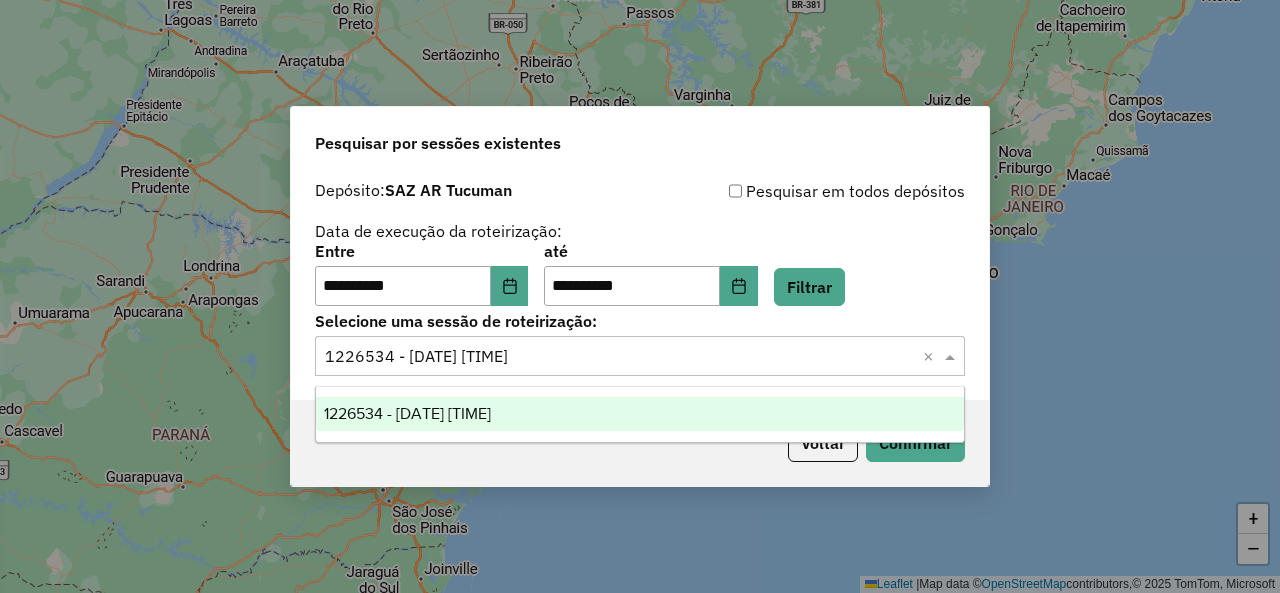 click 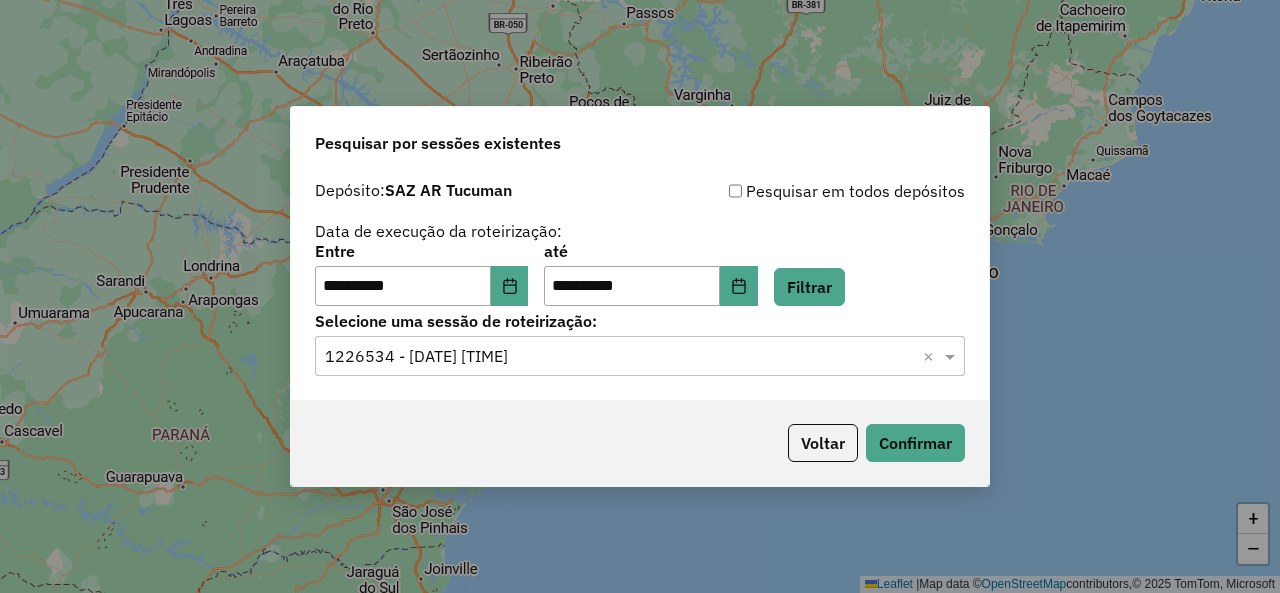 click on "**********" 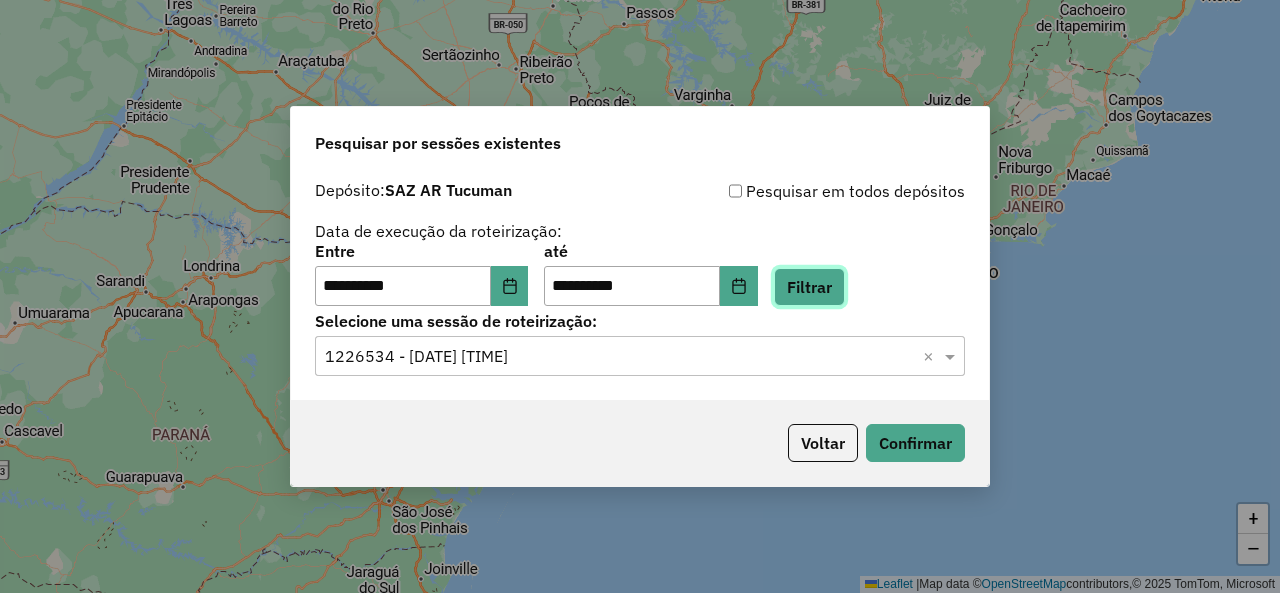 click on "Filtrar" 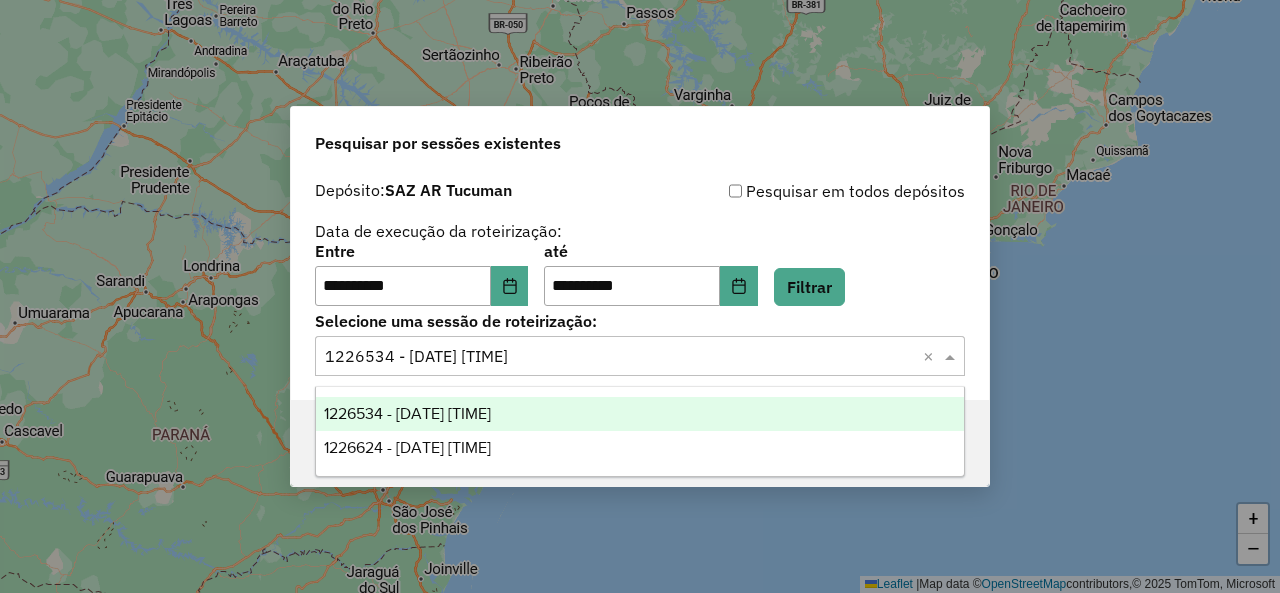 click 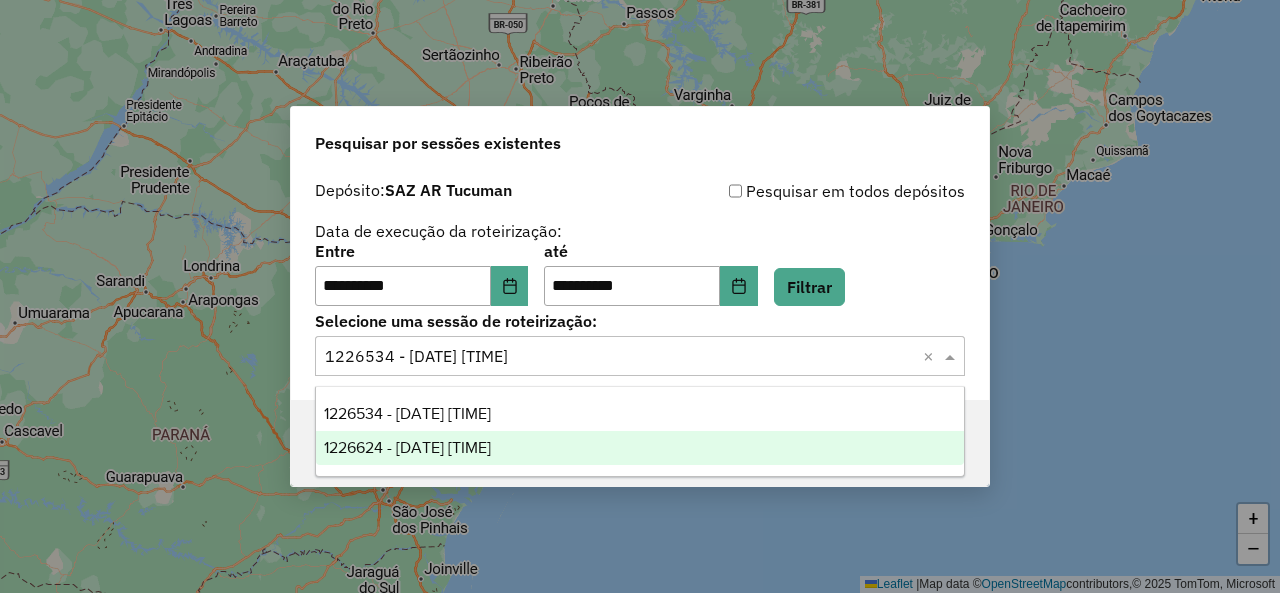 click on "1226624 - 09/08/2025 17:42" at bounding box center [639, 448] 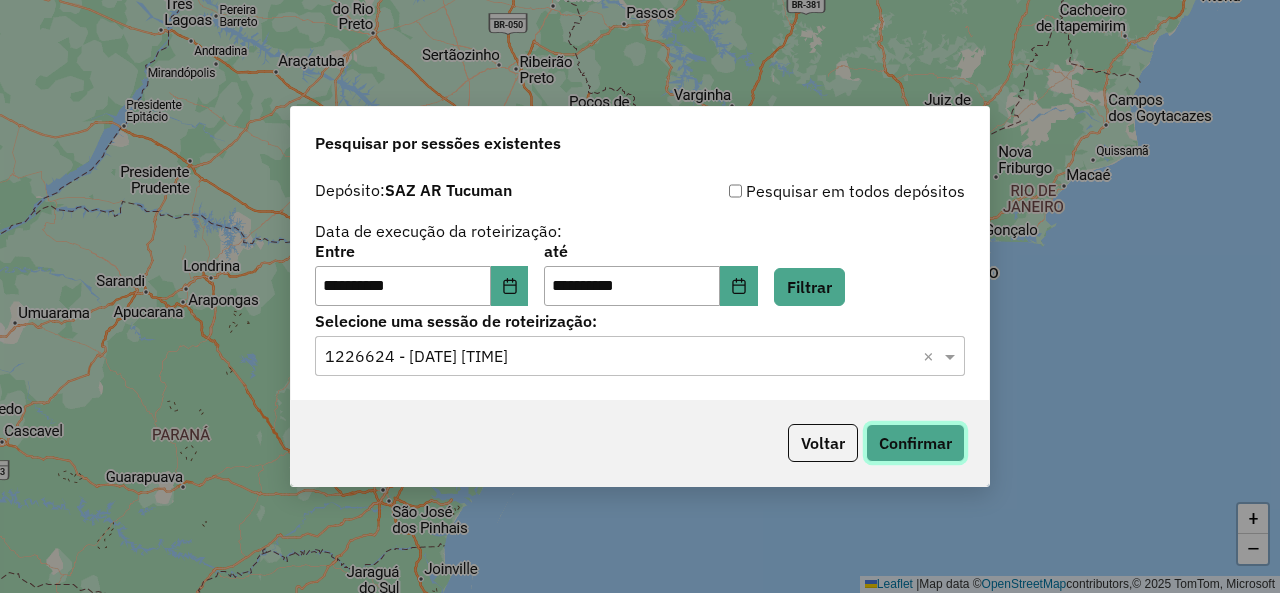 click on "Confirmar" 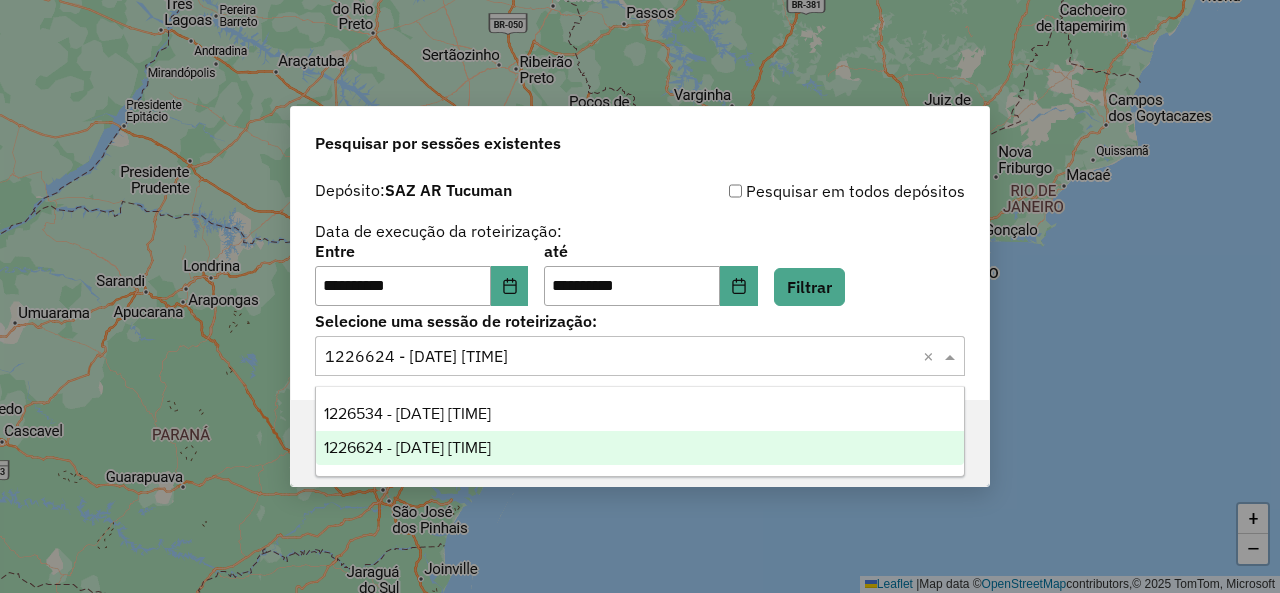 click 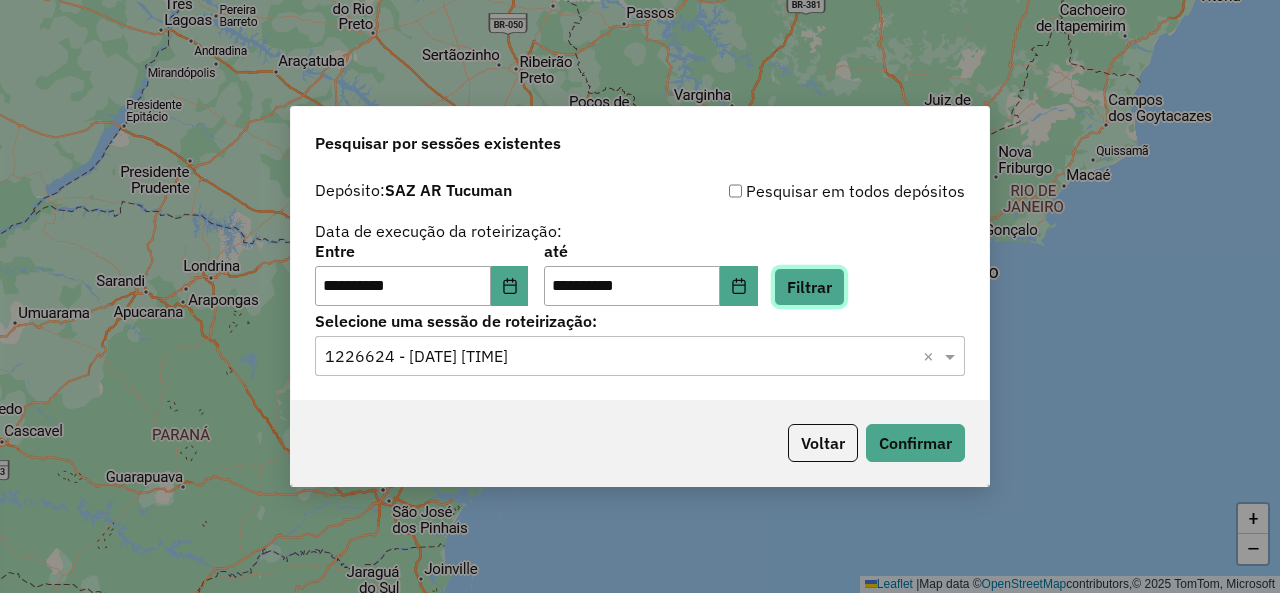 click on "Filtrar" 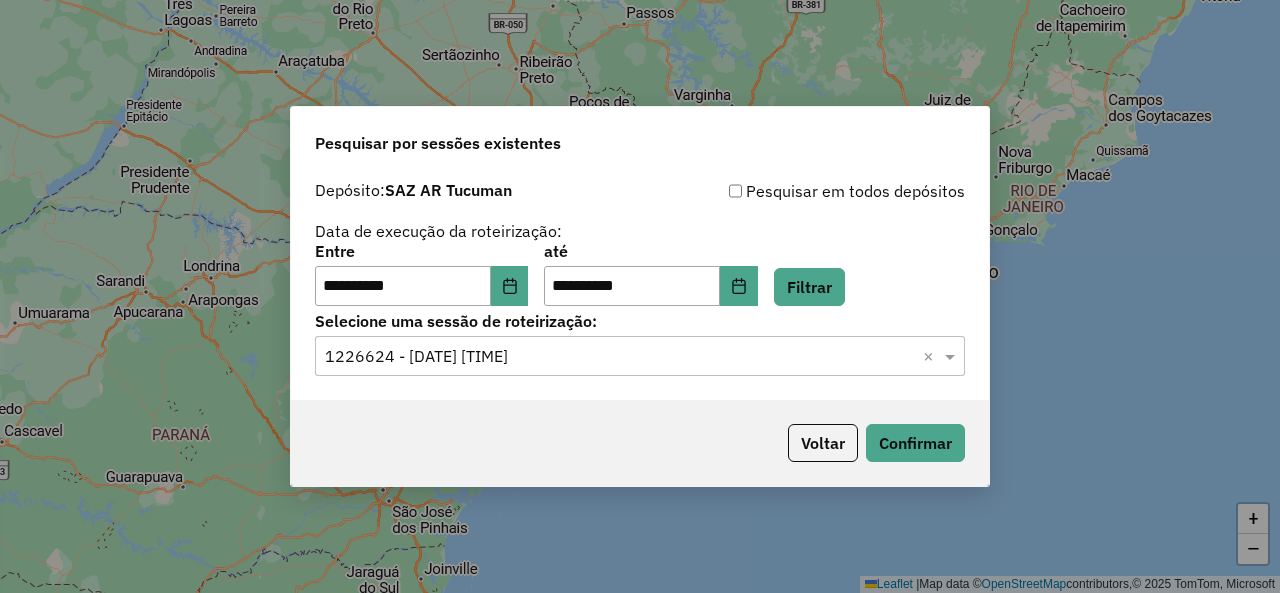 click 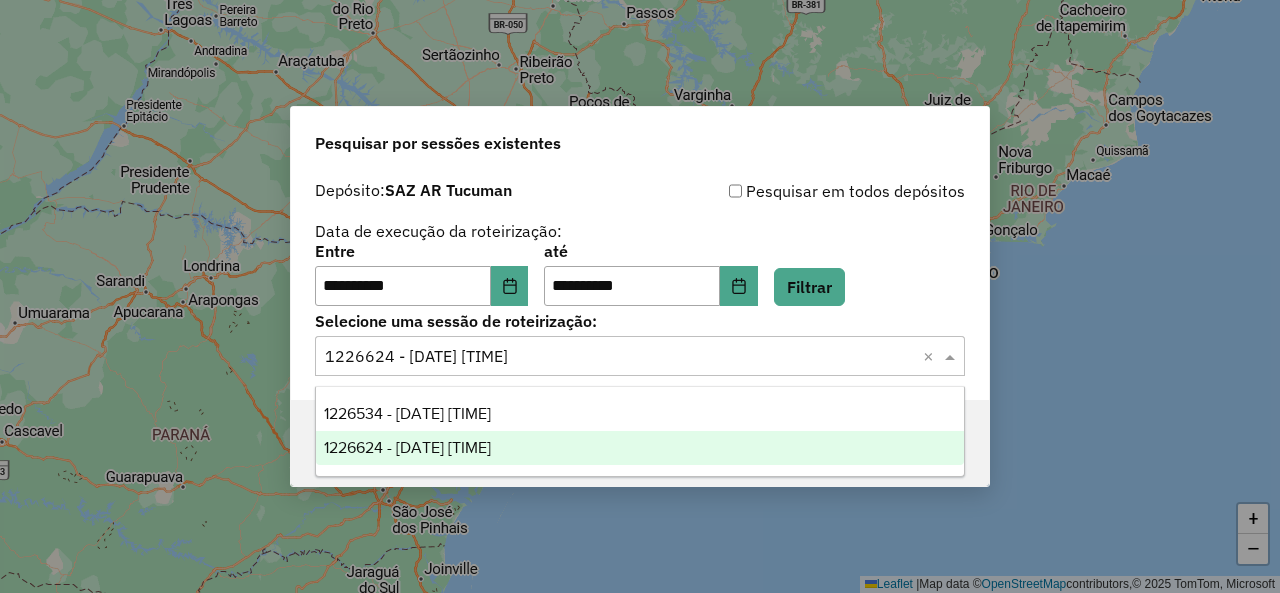 click 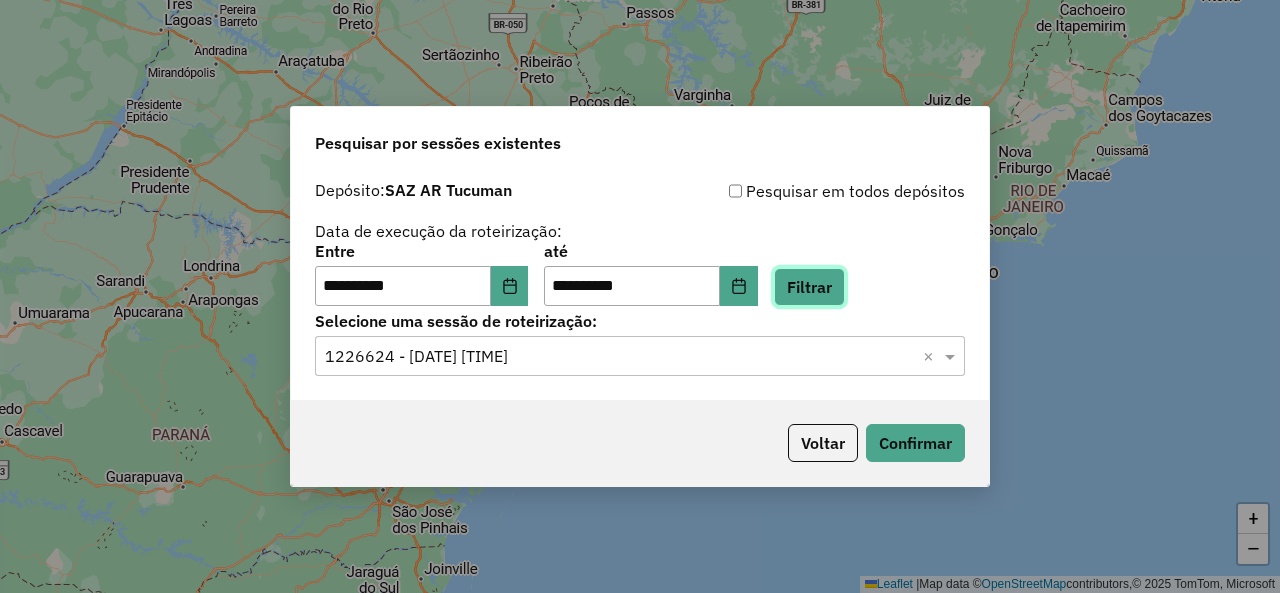 click on "Filtrar" 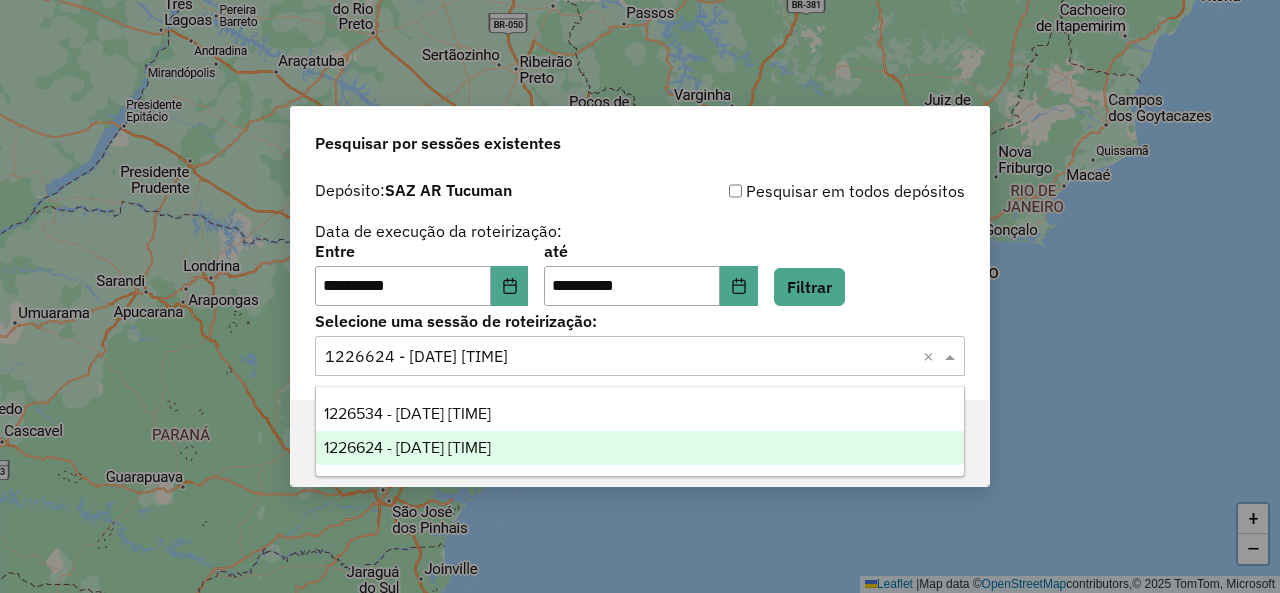 click 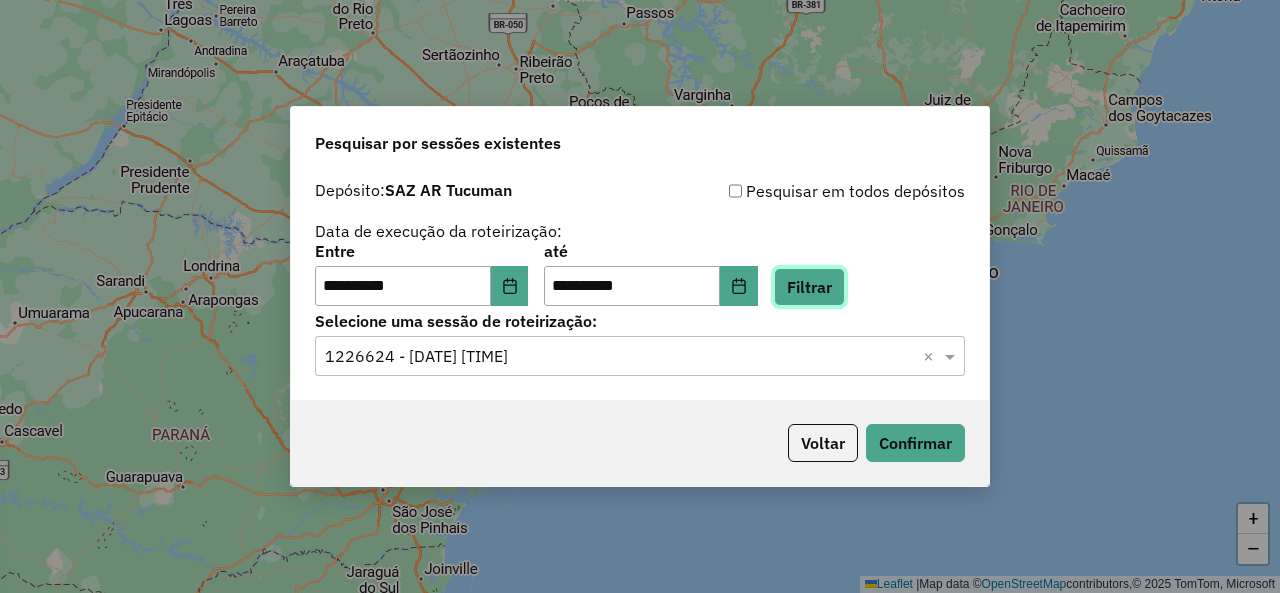 click on "Filtrar" 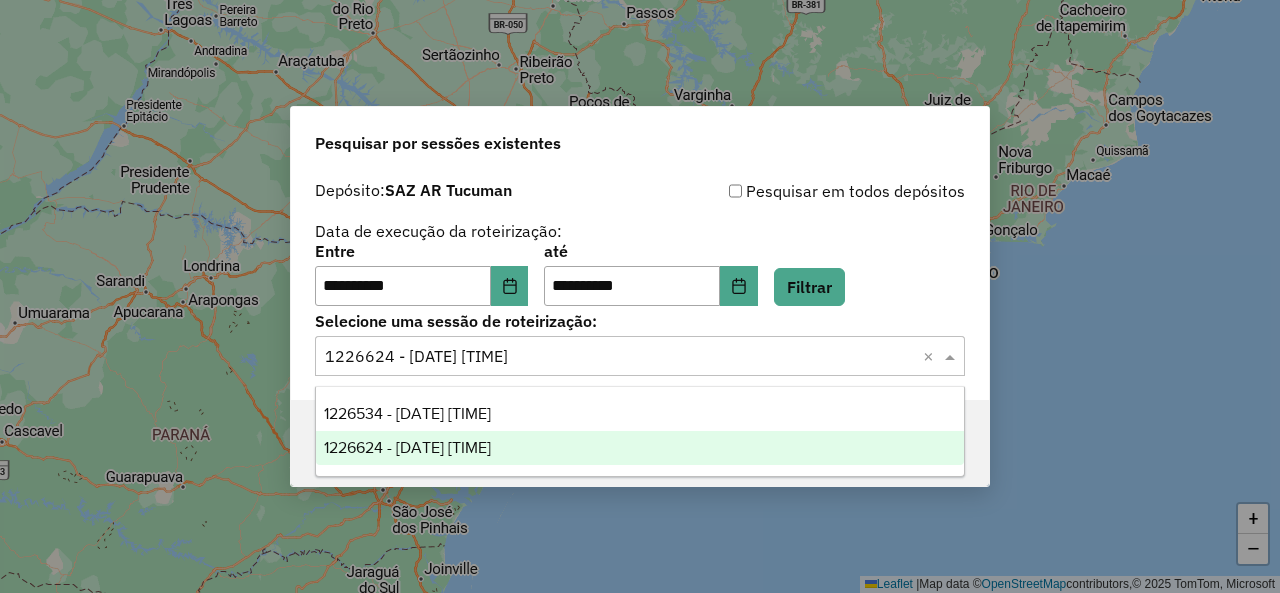 click 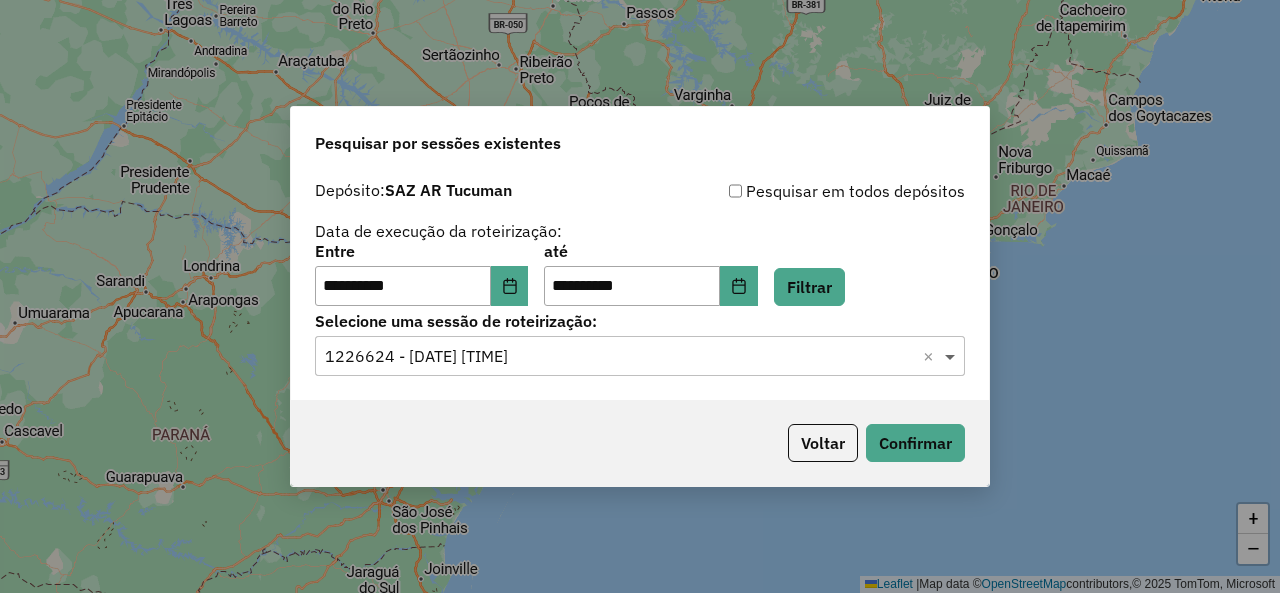 click 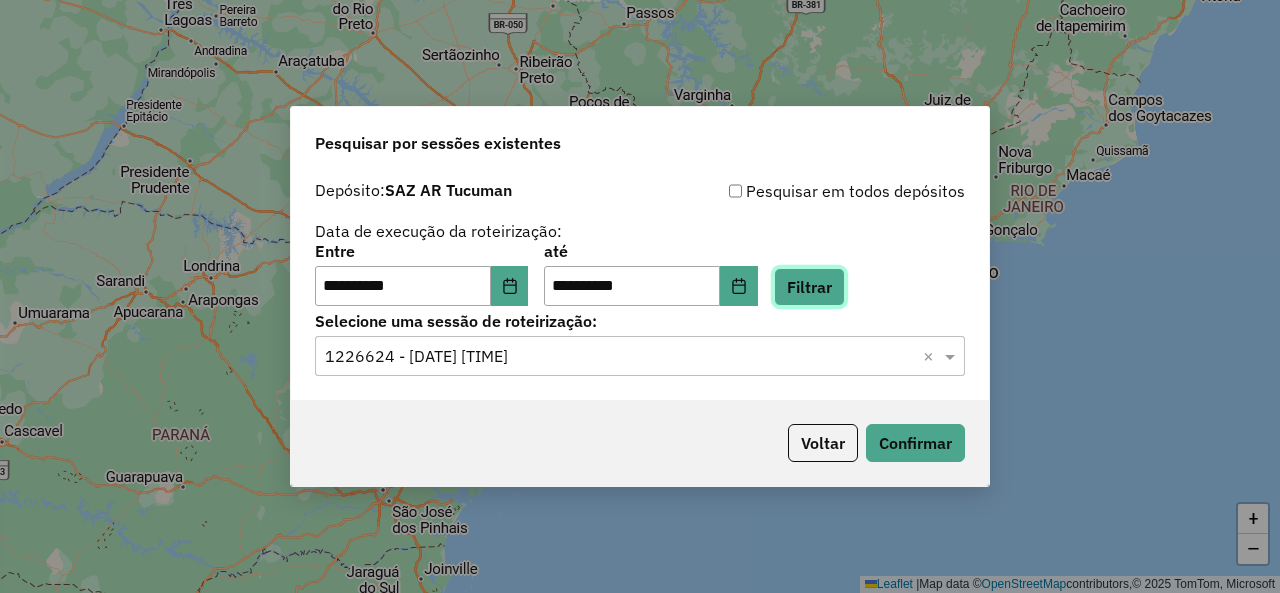 click on "Filtrar" 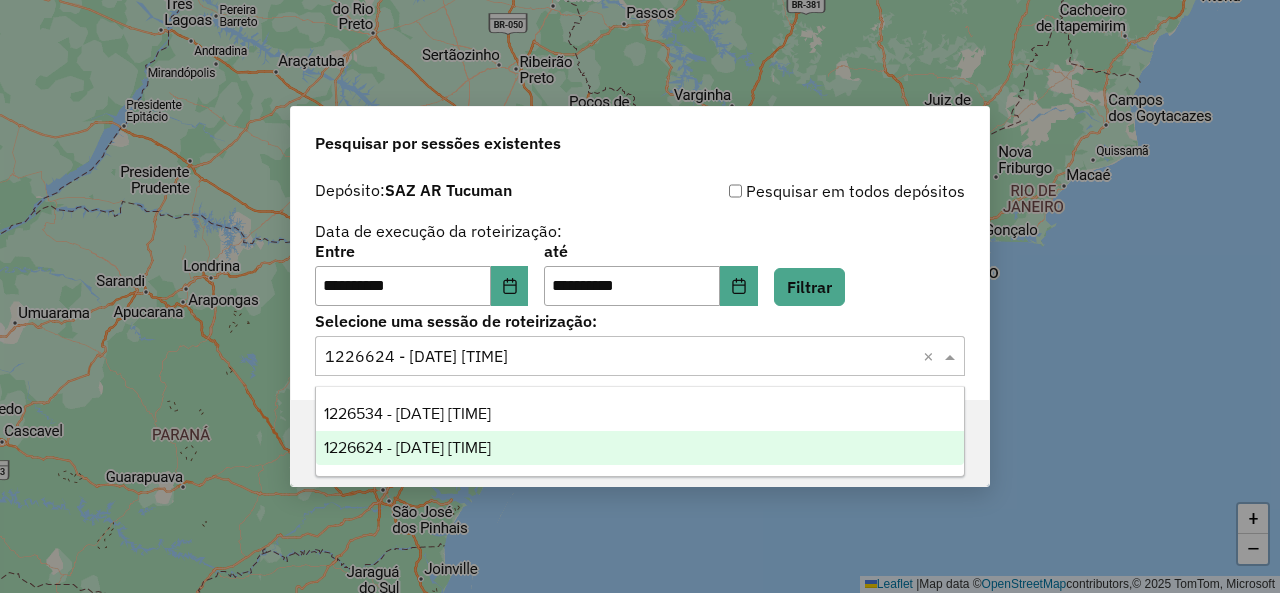 click 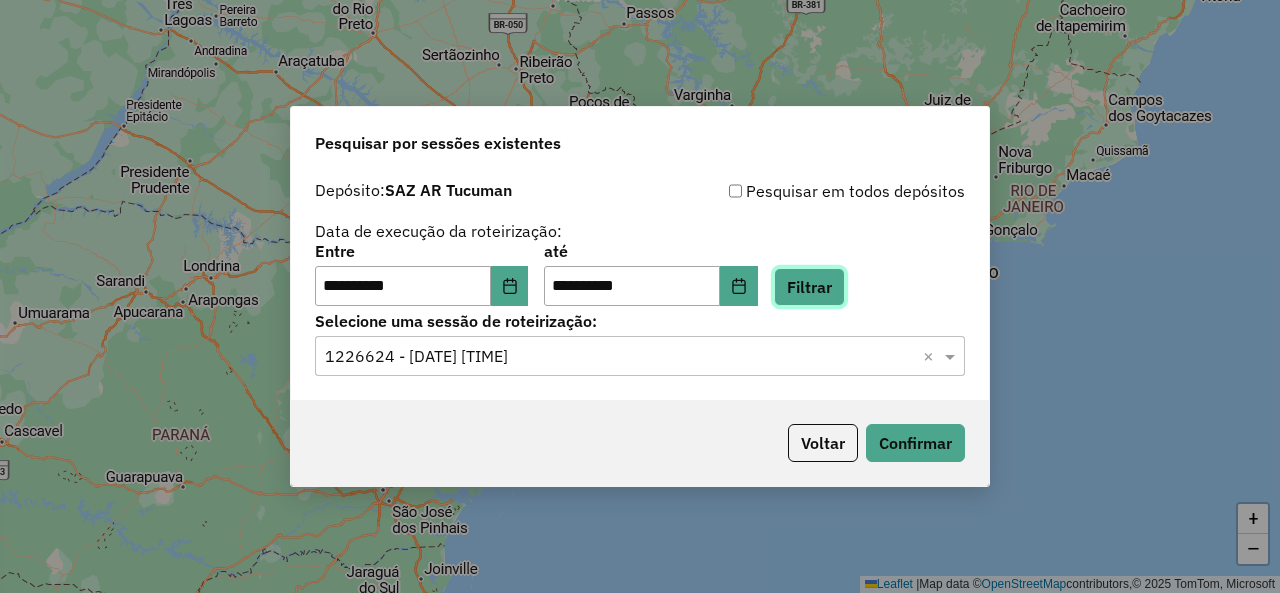 click on "Filtrar" 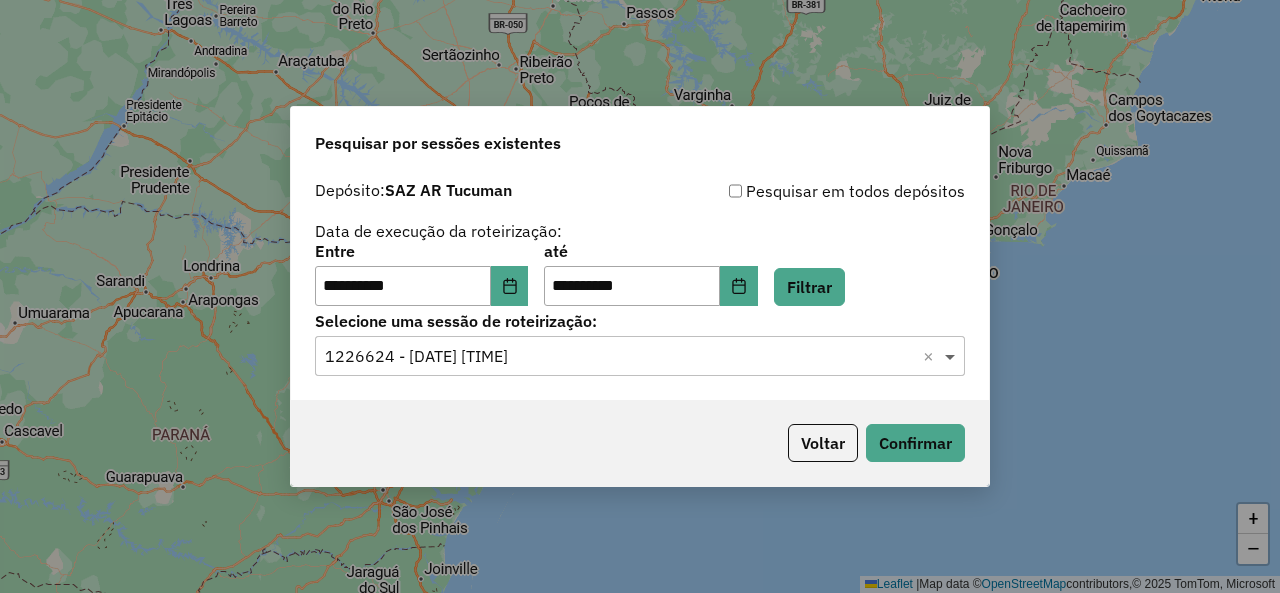 click 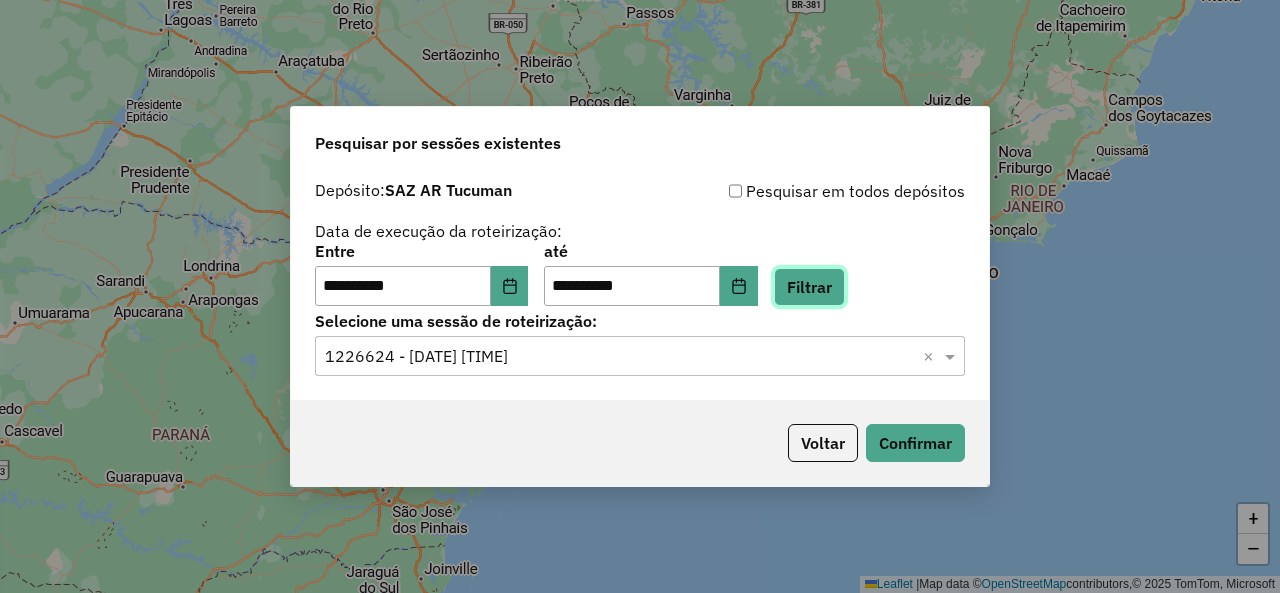 click on "Filtrar" 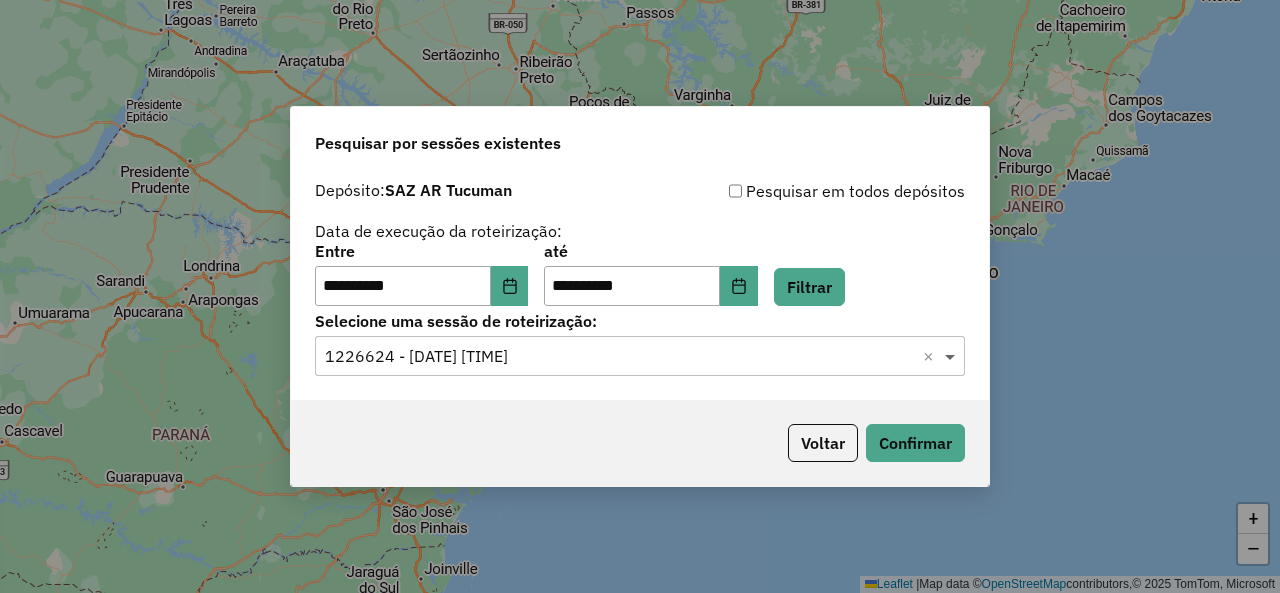 click 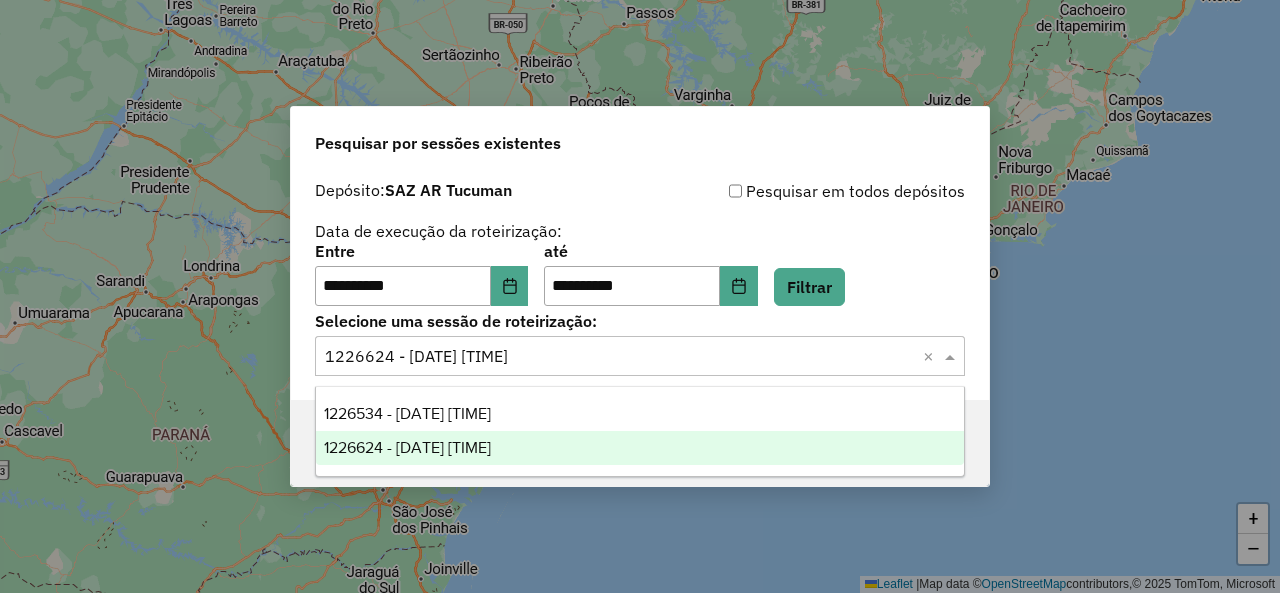 click 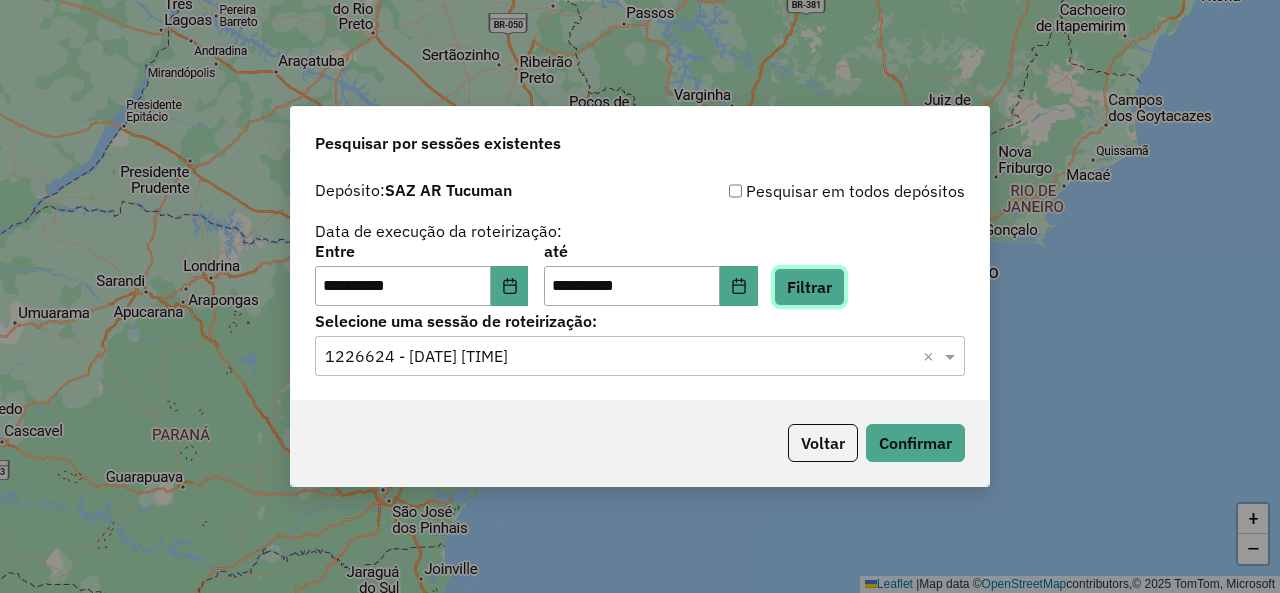 click on "Filtrar" 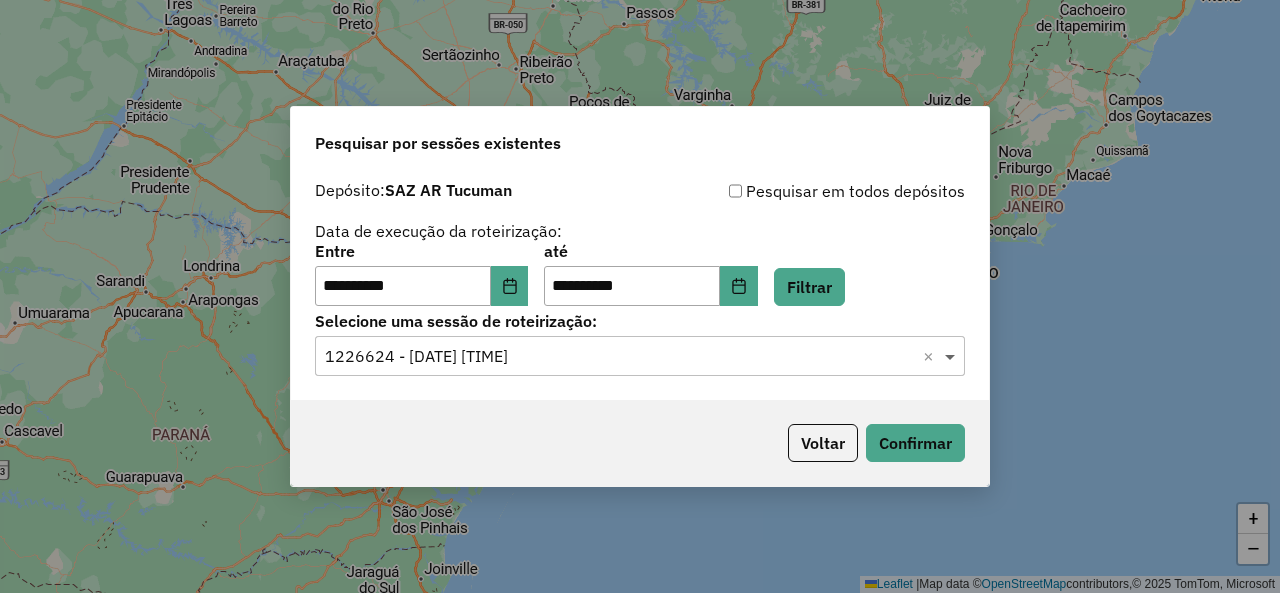 click 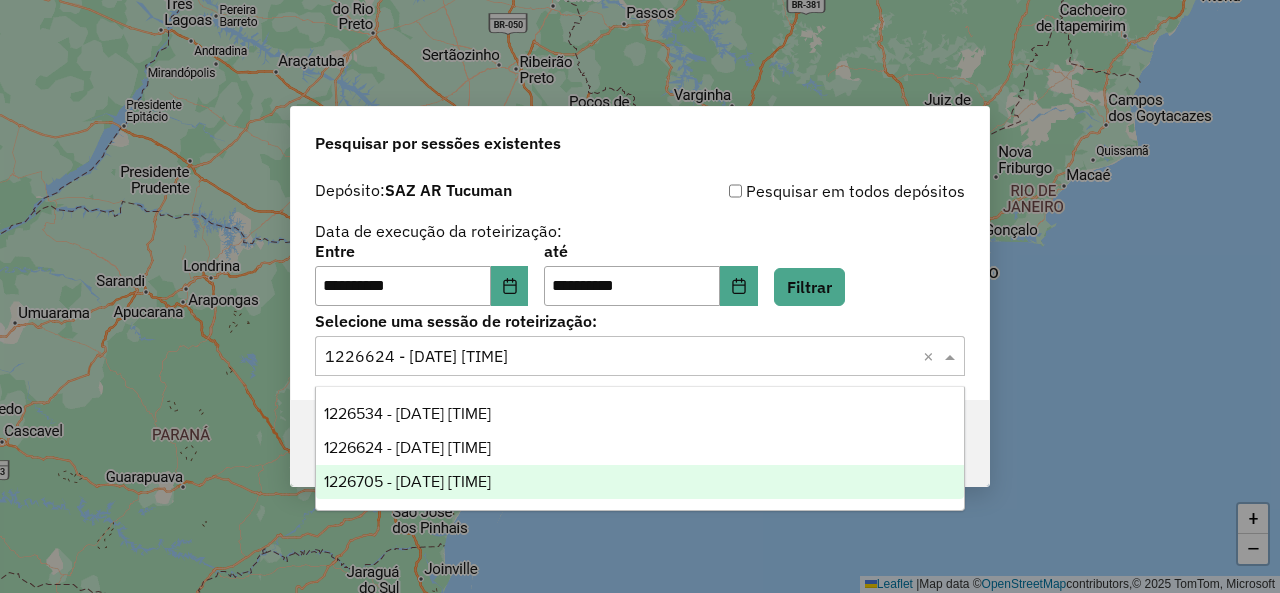 click on "1226705 - 09/08/2025 18:07" at bounding box center [407, 481] 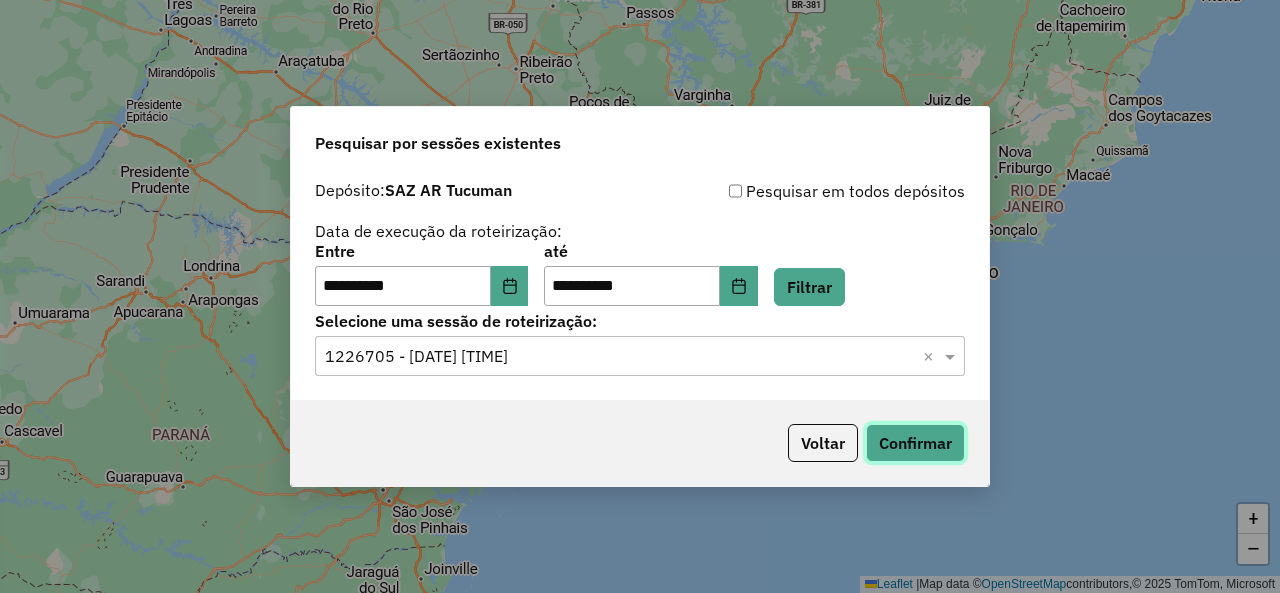 click on "Confirmar" 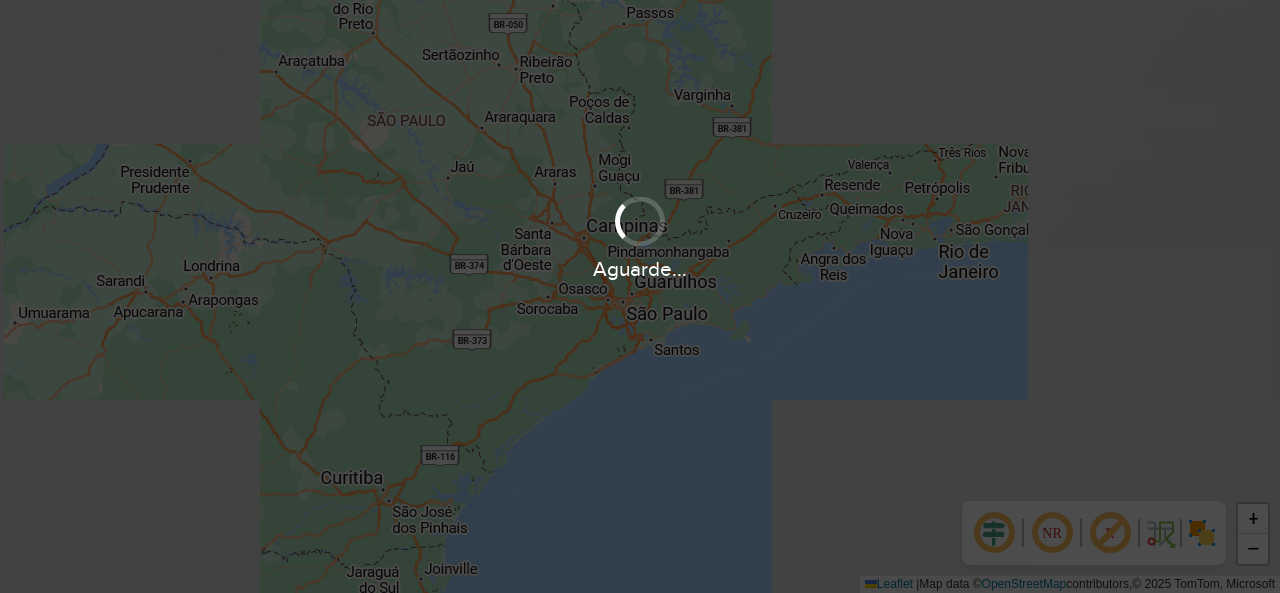 scroll, scrollTop: 0, scrollLeft: 0, axis: both 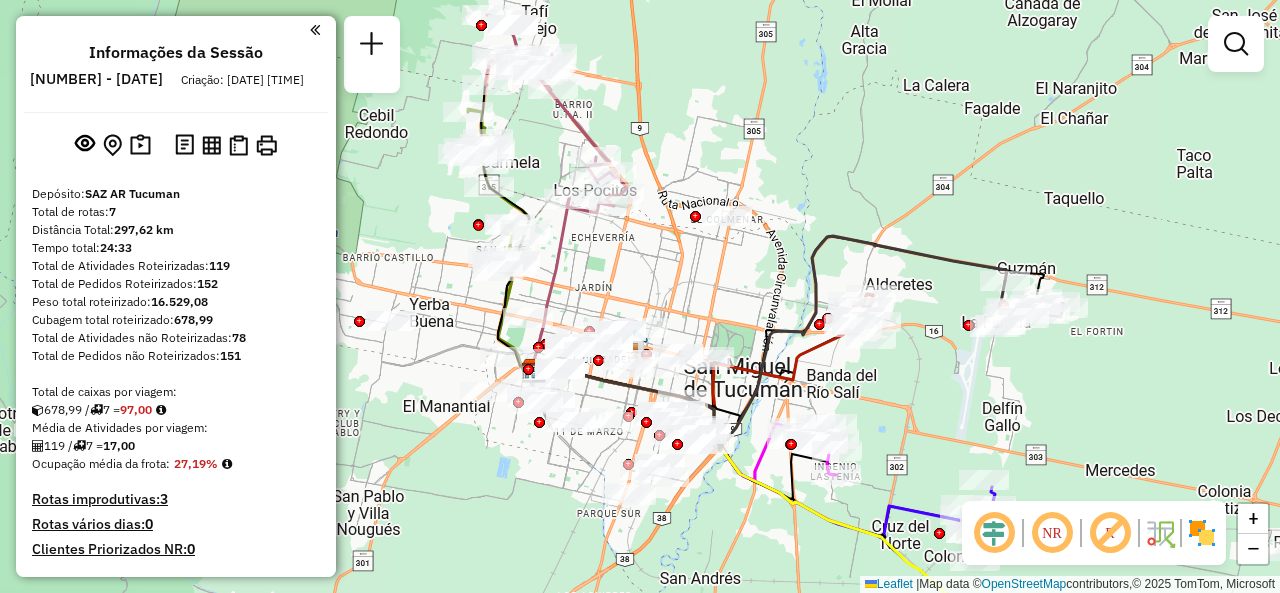 drag, startPoint x: 690, startPoint y: 213, endPoint x: 666, endPoint y: 263, distance: 55.461697 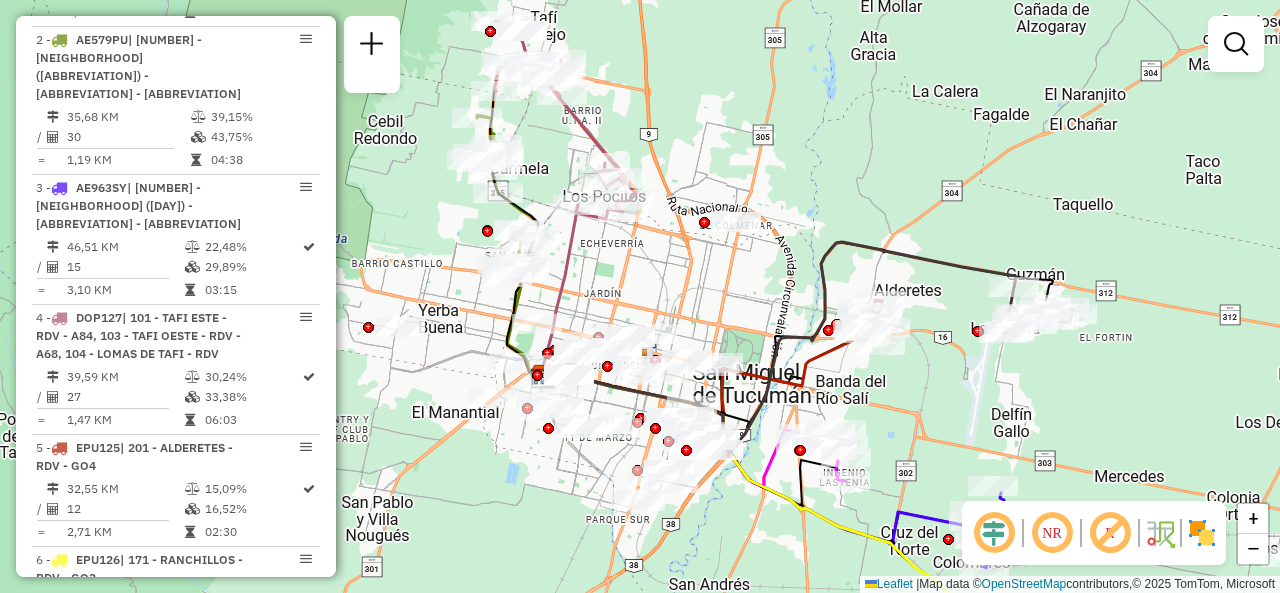 scroll, scrollTop: 1000, scrollLeft: 0, axis: vertical 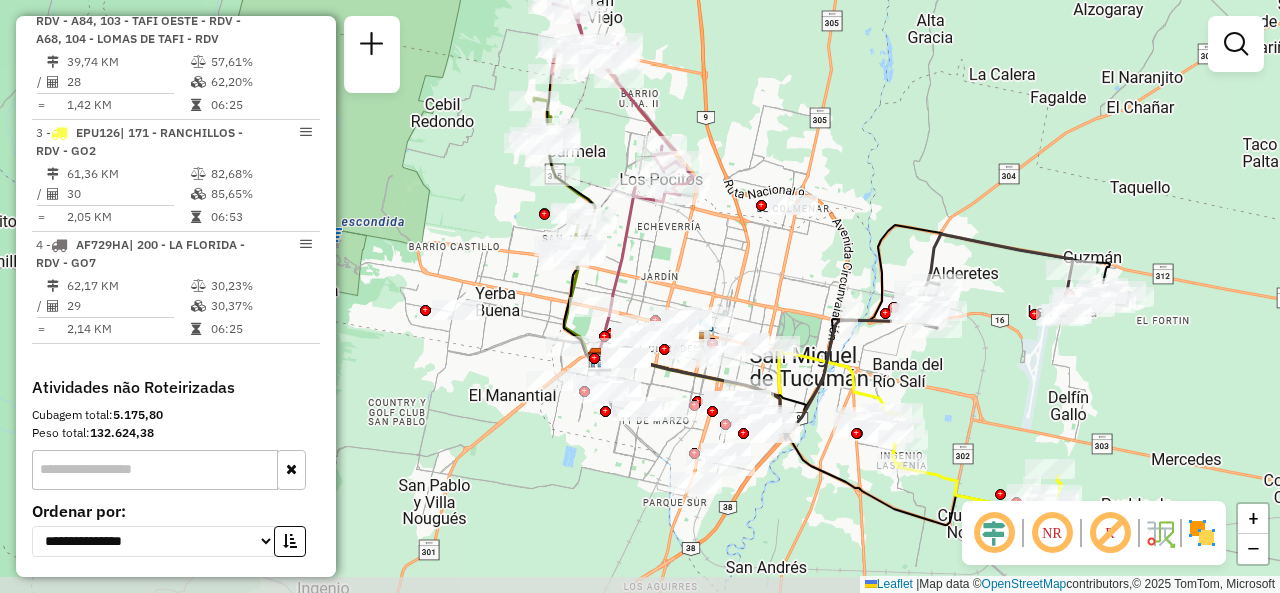 drag, startPoint x: 690, startPoint y: 265, endPoint x: 789, endPoint y: 233, distance: 104.04326 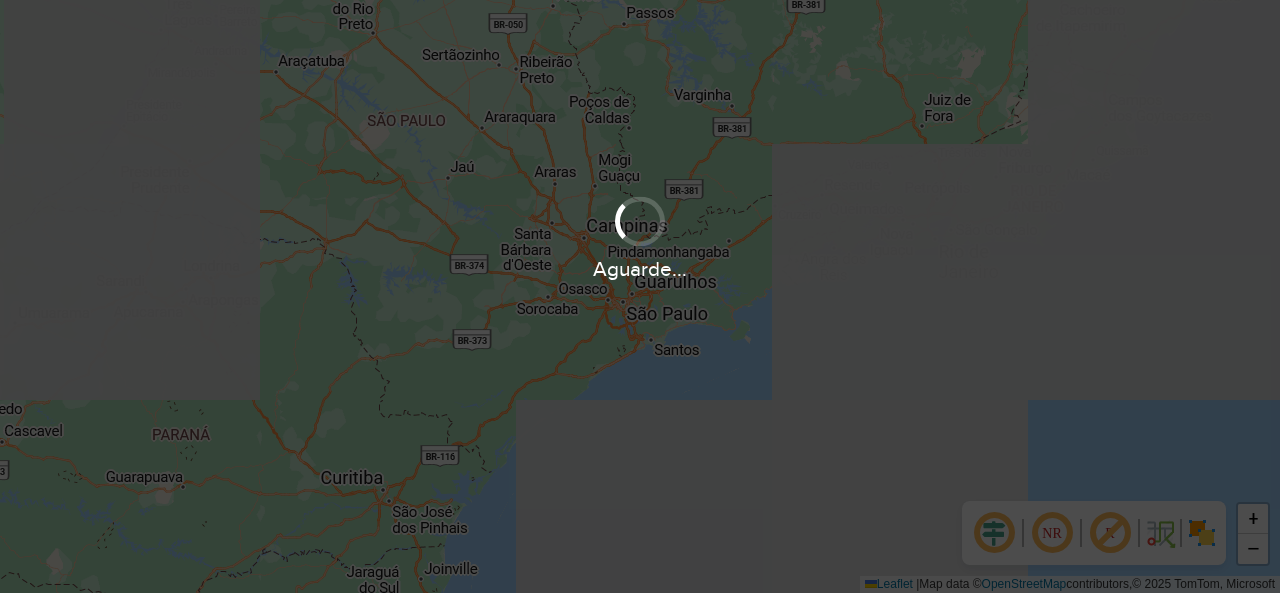 scroll, scrollTop: 0, scrollLeft: 0, axis: both 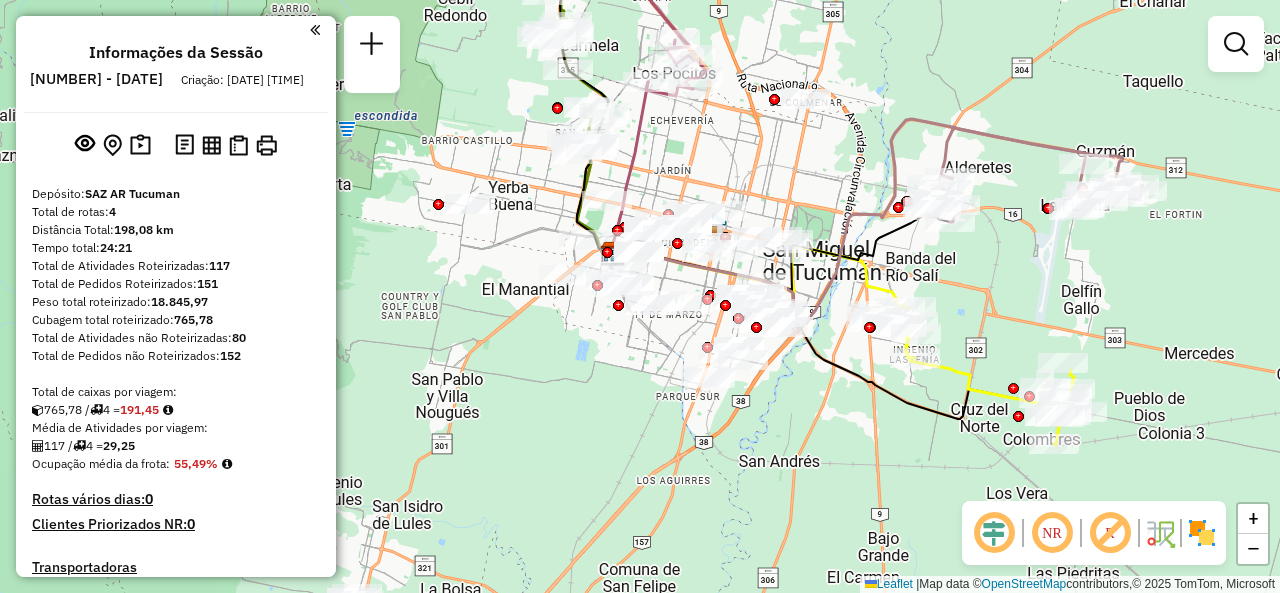 click on "Janela de atendimento Grade de atendimento Capacidade Transportadoras Veículos Cliente Pedidos  Rotas Selecione os dias de semana para filtrar as janelas de atendimento  Seg   Ter   Qua   Qui   Sex   Sáb   Dom  Informe o período da janela de atendimento: De: Até:  Filtrar exatamente a janela do cliente  Considerar janela de atendimento padrão  Selecione os dias de semana para filtrar as grades de atendimento  Seg   Ter   Qua   Qui   Sex   Sáb   Dom   Considerar clientes sem dia de atendimento cadastrado  Clientes fora do dia de atendimento selecionado Filtrar as atividades entre os valores definidos abaixo:  Peso mínimo:   Peso máximo:   Cubagem mínima:   Cubagem máxima:   De:   Até:  Filtrar as atividades entre o tempo de atendimento definido abaixo:  De:   Até:   Considerar capacidade total dos clientes não roteirizados Transportadora: Selecione um ou mais itens Tipo de veículo: Selecione um ou mais itens Veículo: Selecione um ou mais itens Motorista: Selecione um ou mais itens Nome: Rótulo:" 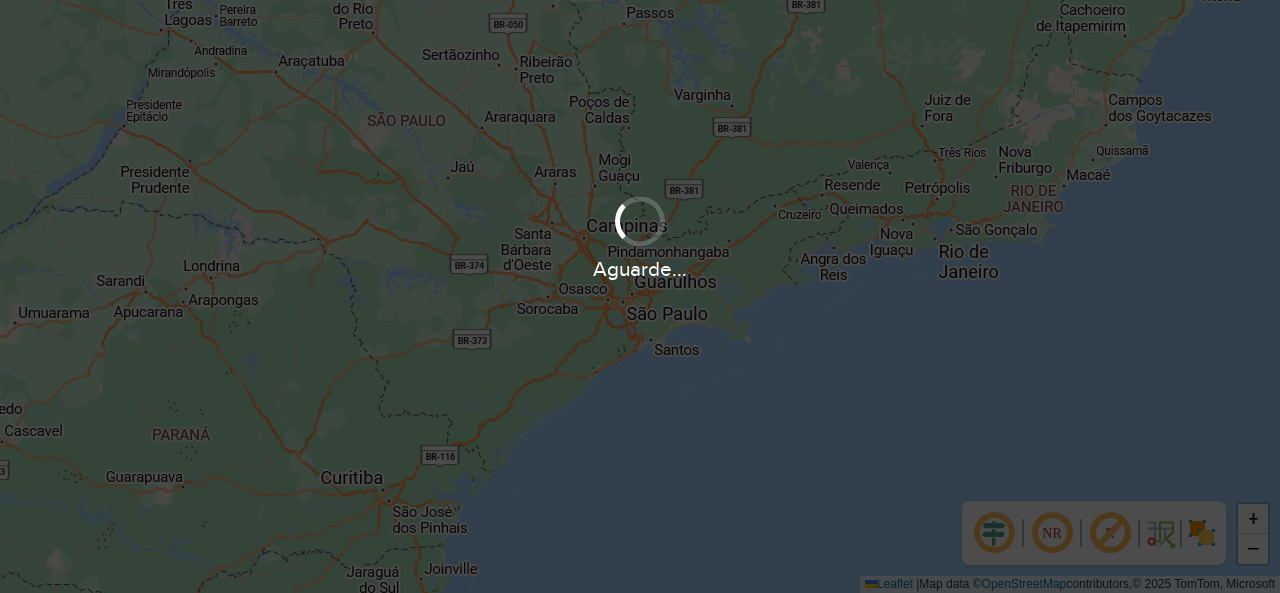 scroll, scrollTop: 0, scrollLeft: 0, axis: both 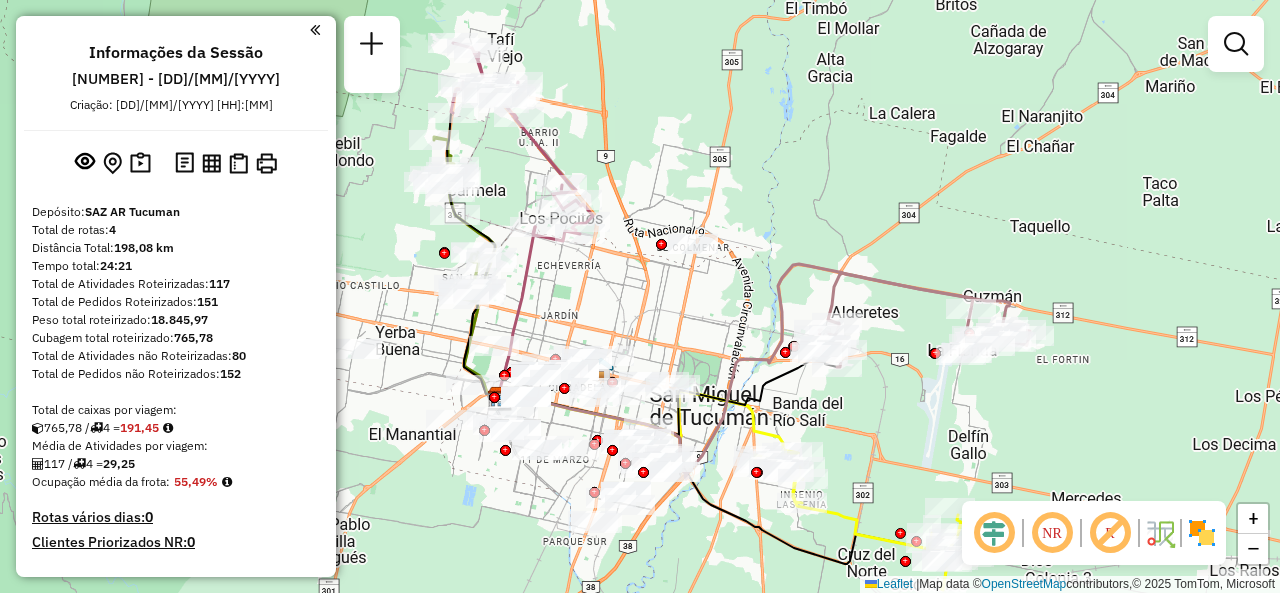 drag, startPoint x: 750, startPoint y: 211, endPoint x: 676, endPoint y: 301, distance: 116.51609 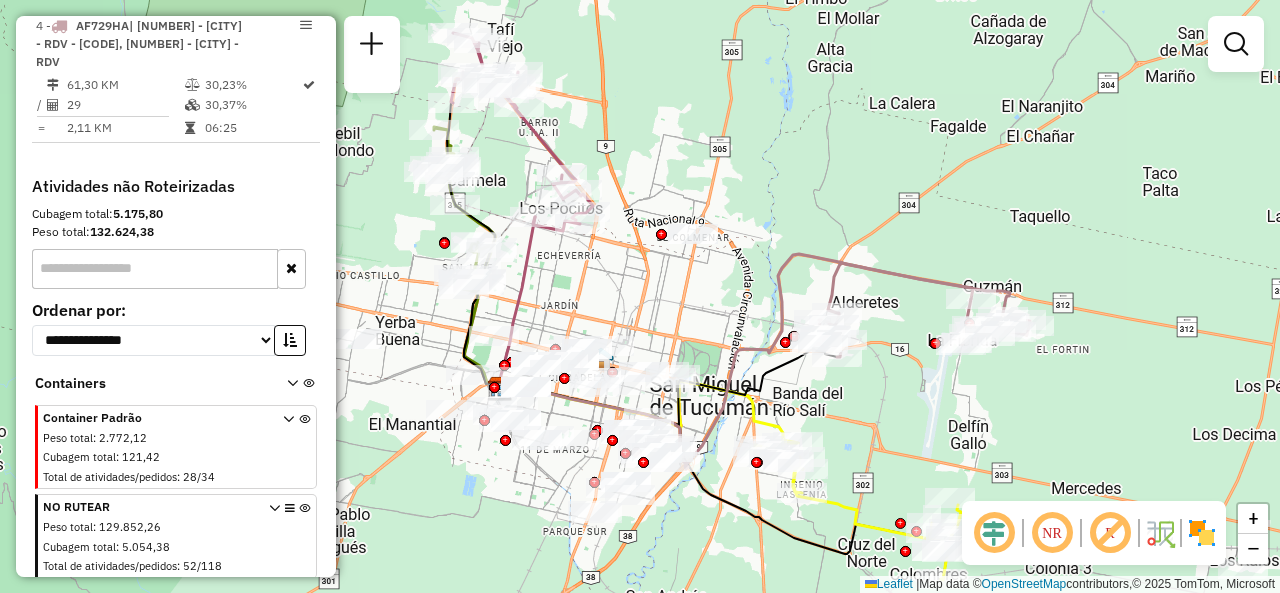 scroll, scrollTop: 737, scrollLeft: 0, axis: vertical 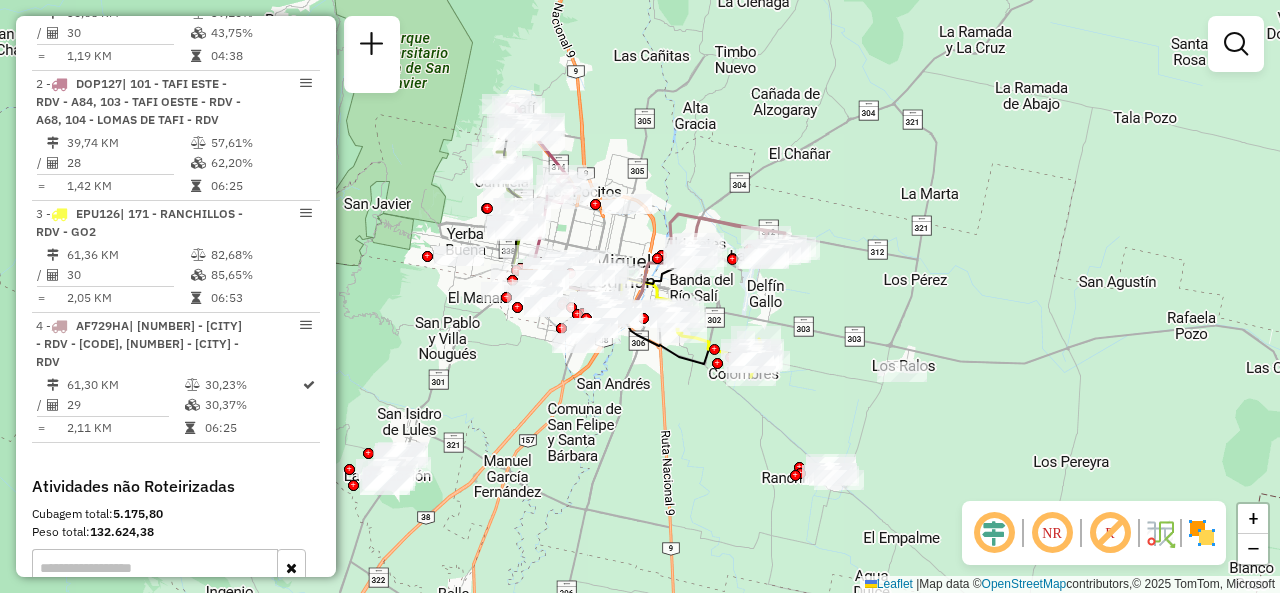 drag, startPoint x: 464, startPoint y: 399, endPoint x: 536, endPoint y: 312, distance: 112.929184 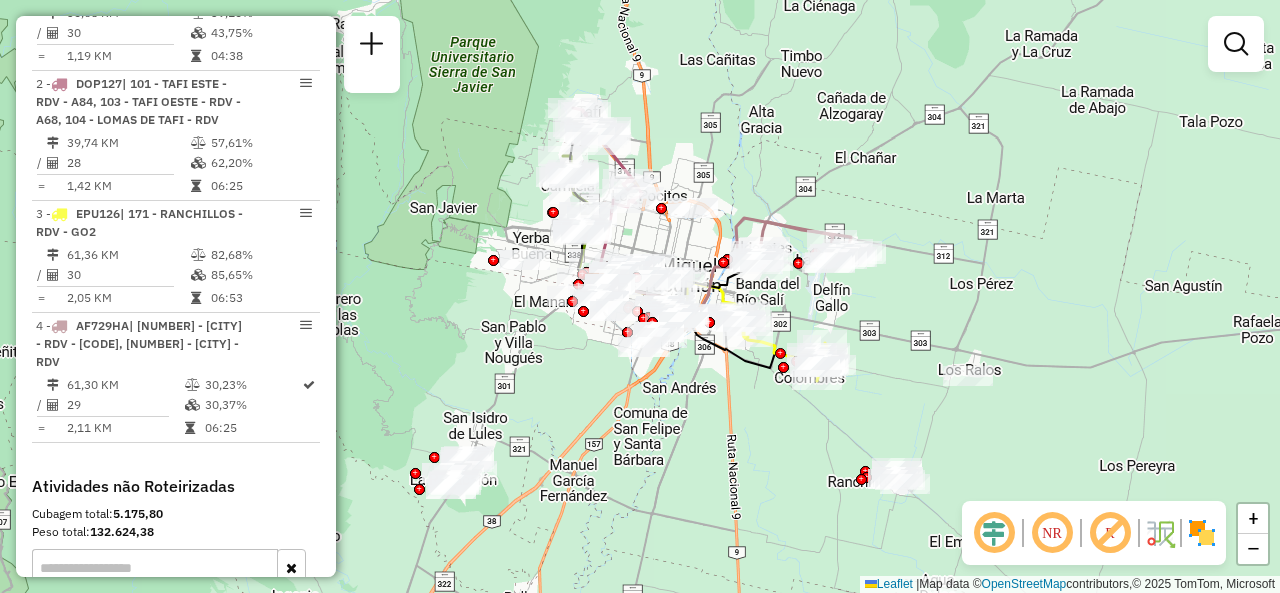 drag, startPoint x: 661, startPoint y: 212, endPoint x: 719, endPoint y: 219, distance: 58.420887 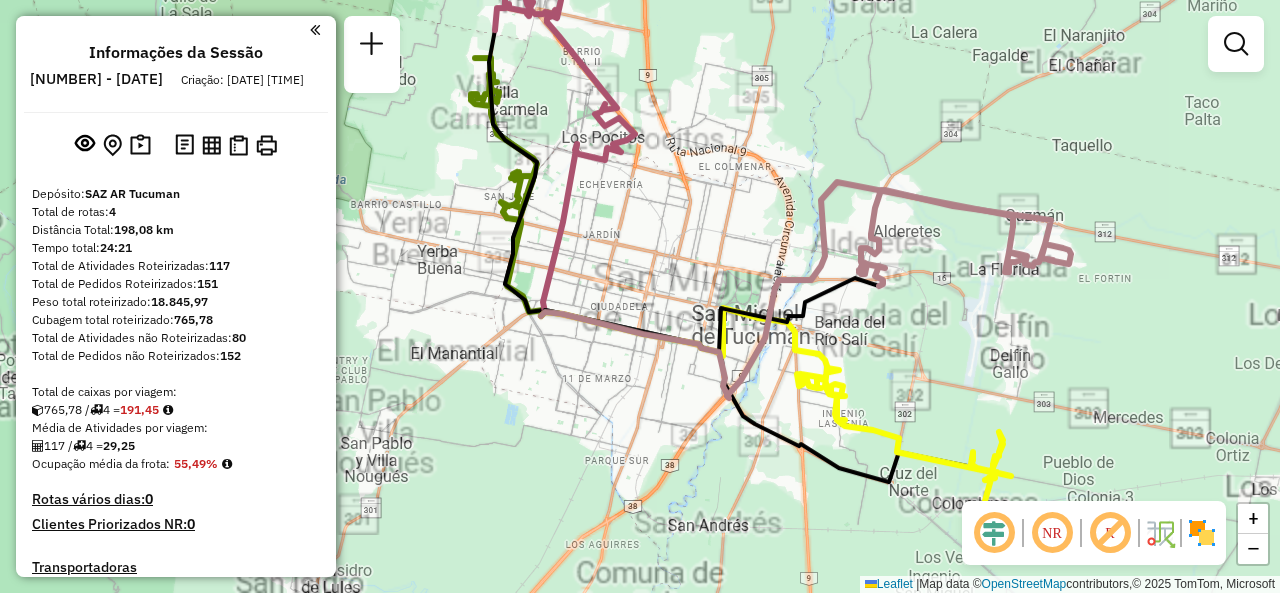 scroll, scrollTop: 0, scrollLeft: 0, axis: both 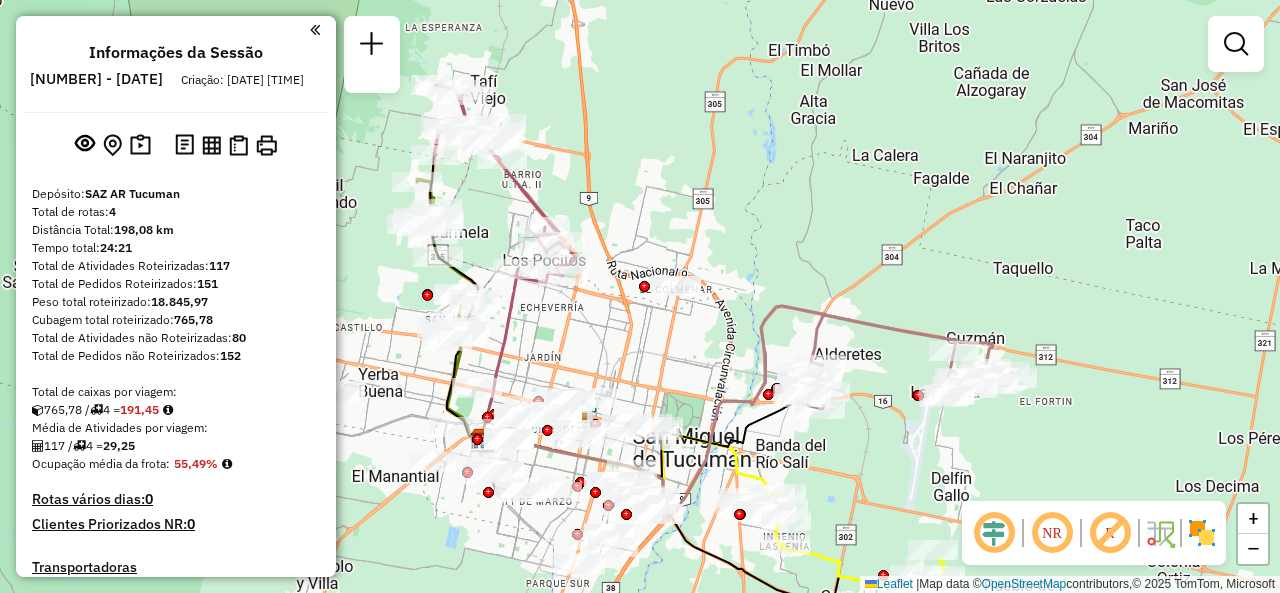 drag, startPoint x: 772, startPoint y: 231, endPoint x: 715, endPoint y: 355, distance: 136.47343 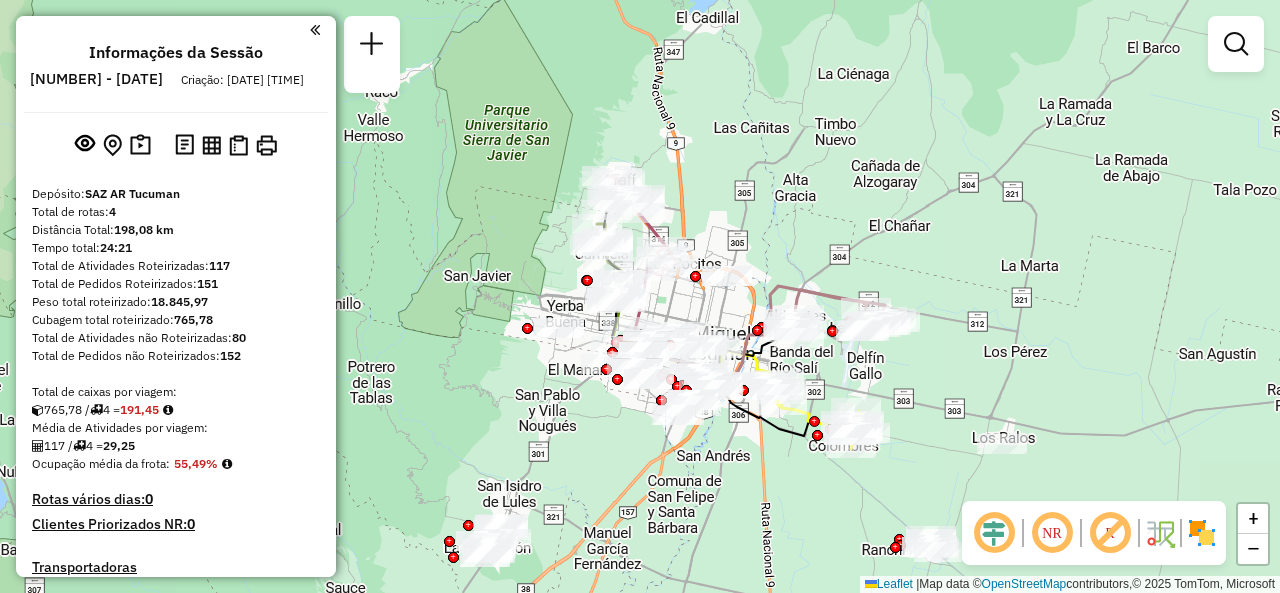 drag, startPoint x: 752, startPoint y: 293, endPoint x: 784, endPoint y: 245, distance: 57.68882 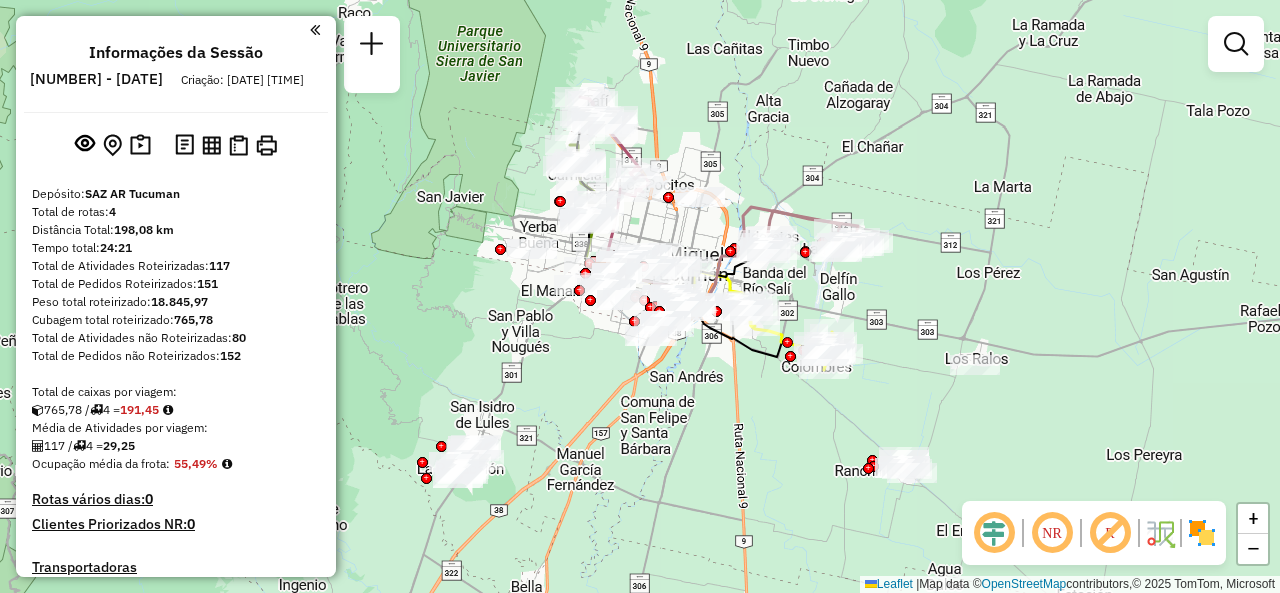 drag, startPoint x: 718, startPoint y: 499, endPoint x: 693, endPoint y: 423, distance: 80.00625 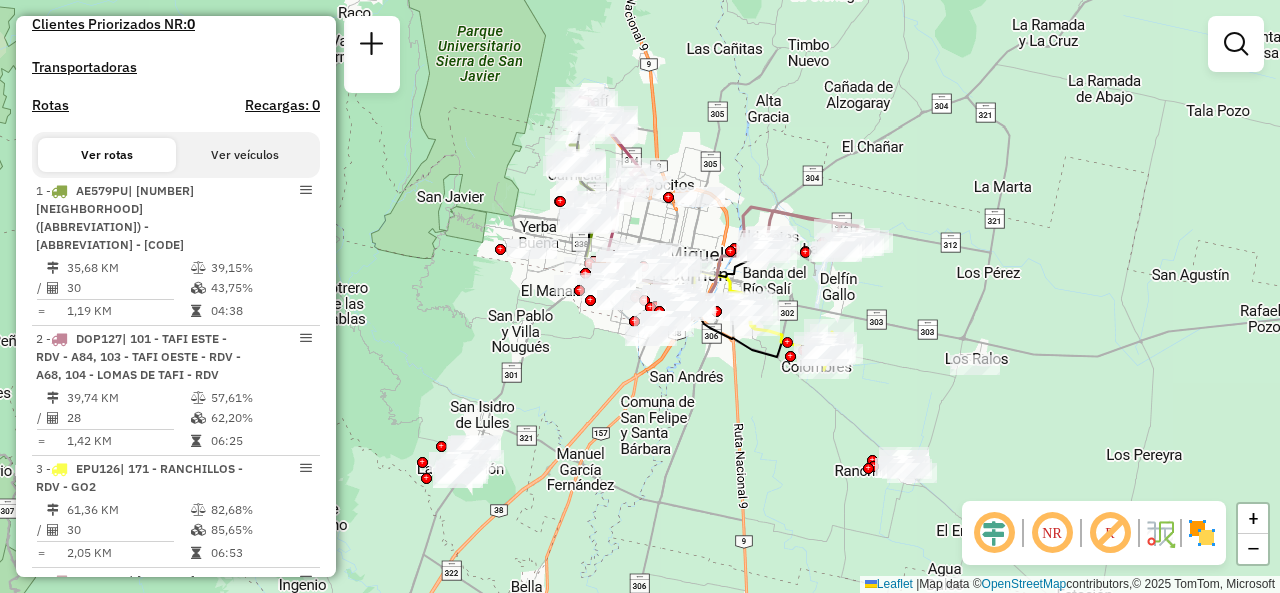 scroll, scrollTop: 500, scrollLeft: 0, axis: vertical 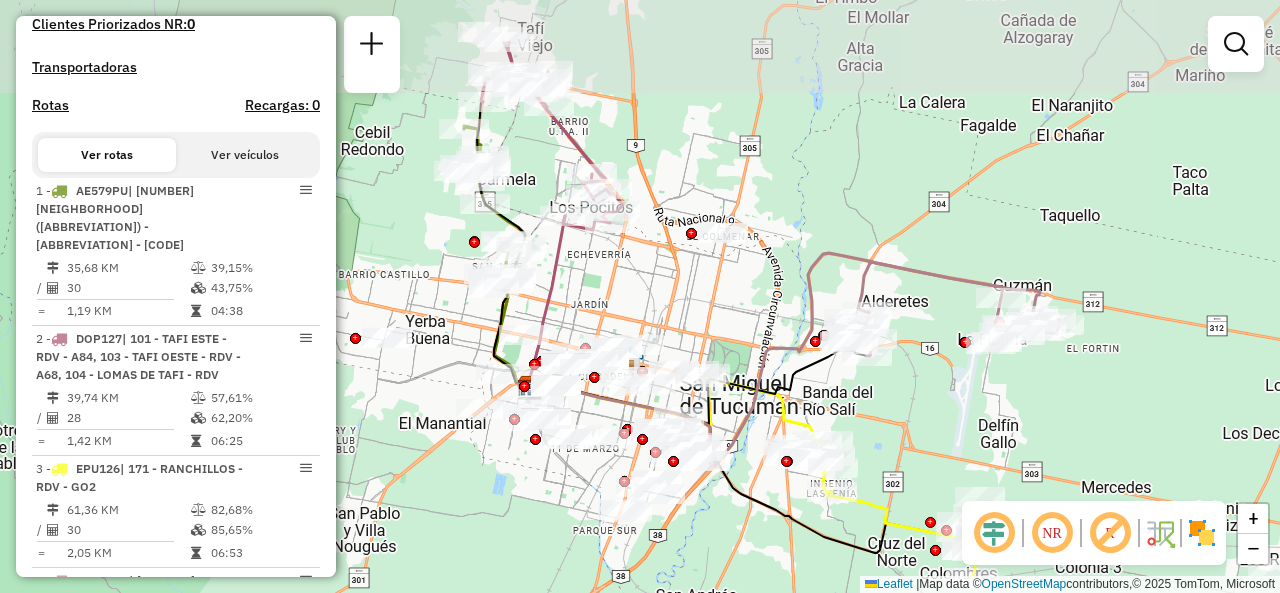drag, startPoint x: 748, startPoint y: 161, endPoint x: 802, endPoint y: 175, distance: 55.7853 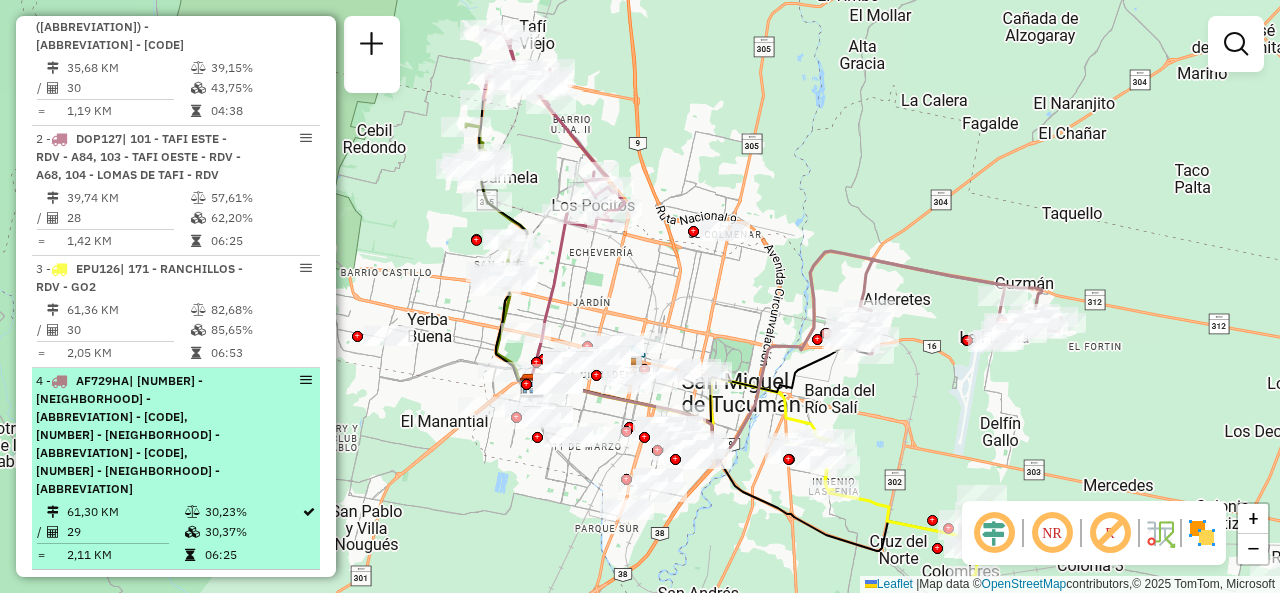 scroll, scrollTop: 800, scrollLeft: 0, axis: vertical 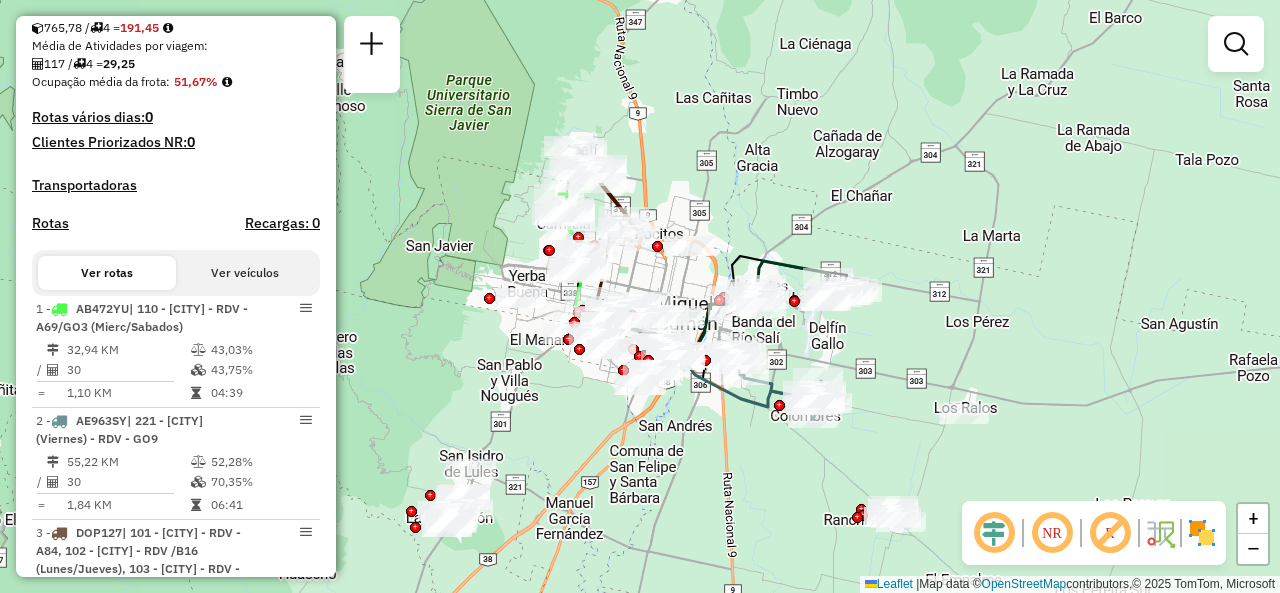 drag, startPoint x: 758, startPoint y: 191, endPoint x: 762, endPoint y: 206, distance: 15.524175 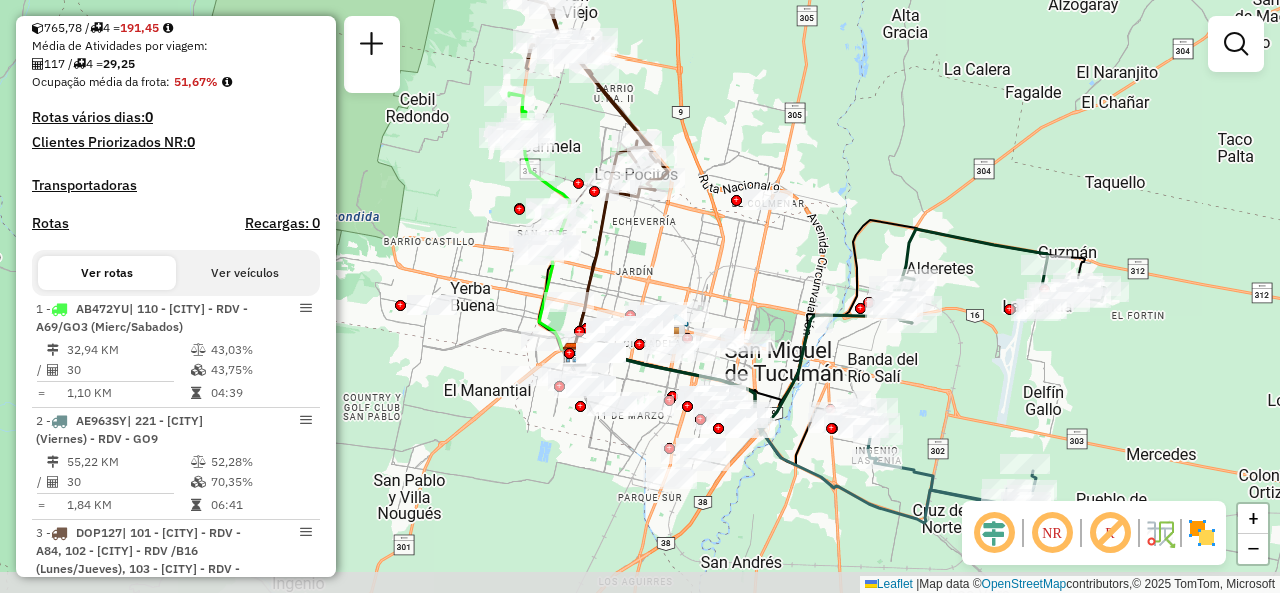 drag, startPoint x: 730, startPoint y: 255, endPoint x: 852, endPoint y: 194, distance: 136.40015 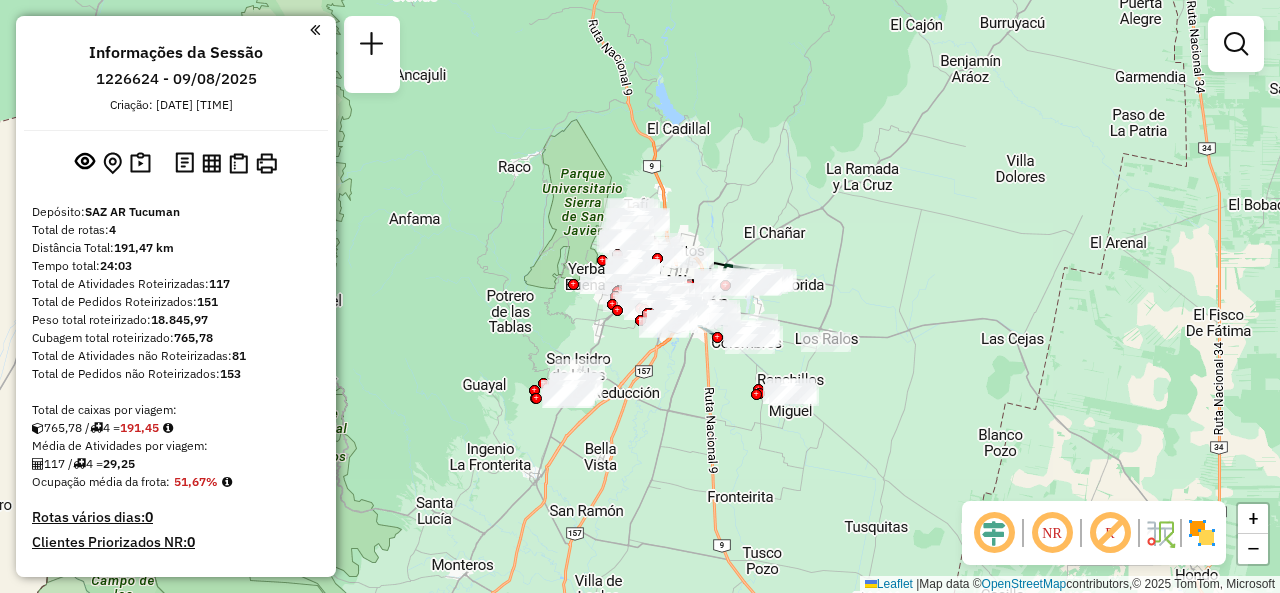 scroll, scrollTop: 0, scrollLeft: 0, axis: both 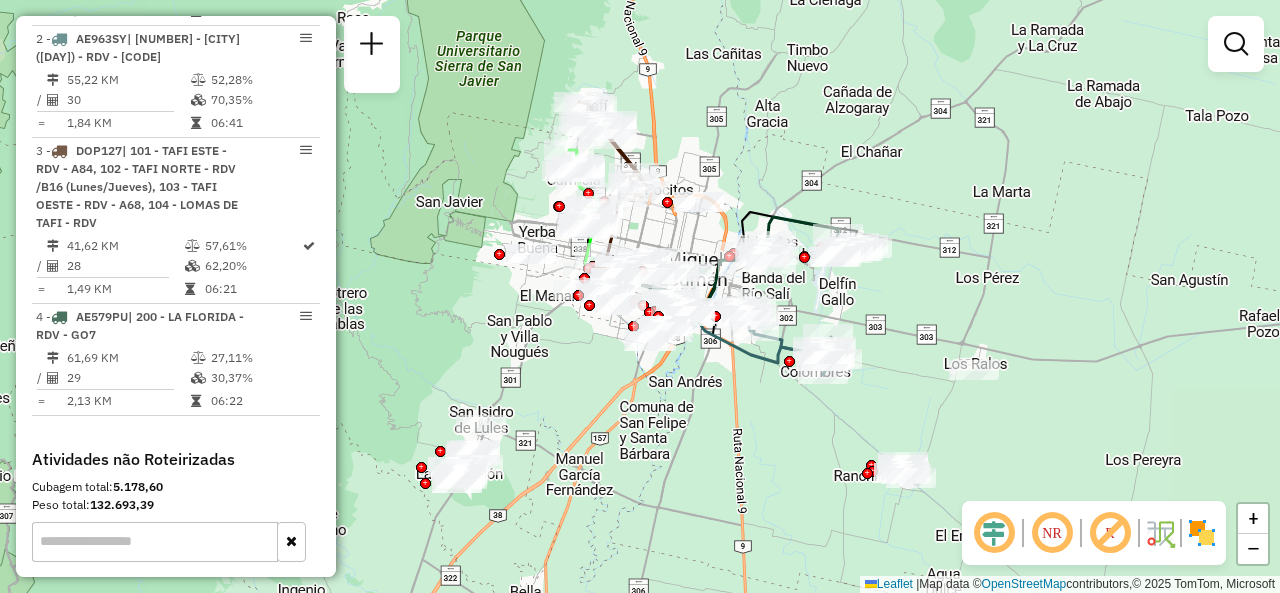 click on "Janela de atendimento Grade de atendimento Capacidade Transportadoras Veículos Cliente Pedidos  Rotas Selecione os dias de semana para filtrar as janelas de atendimento  Seg   Ter   Qua   Qui   Sex   Sáb   Dom  Informe o período da janela de atendimento: De: Até:  Filtrar exatamente a janela do cliente  Considerar janela de atendimento padrão  Selecione os dias de semana para filtrar as grades de atendimento  Seg   Ter   Qua   Qui   Sex   Sáb   Dom   Considerar clientes sem dia de atendimento cadastrado  Clientes fora do dia de atendimento selecionado Filtrar as atividades entre os valores definidos abaixo:  Peso mínimo:   Peso máximo:   Cubagem mínima:   Cubagem máxima:   De:   Até:  Filtrar as atividades entre o tempo de atendimento definido abaixo:  De:   Até:   Considerar capacidade total dos clientes não roteirizados Transportadora: Selecione um ou mais itens Tipo de veículo: Selecione um ou mais itens Veículo: Selecione um ou mais itens Motorista: Selecione um ou mais itens Nome: Rótulo:" 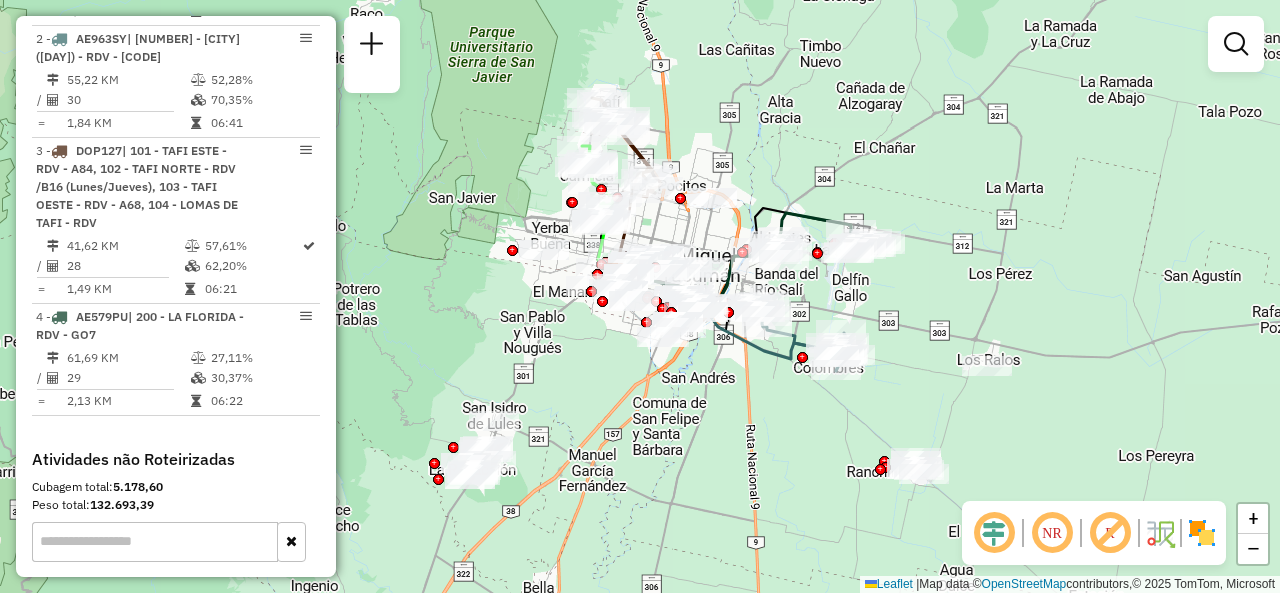 drag, startPoint x: 767, startPoint y: 179, endPoint x: 806, endPoint y: 169, distance: 40.261642 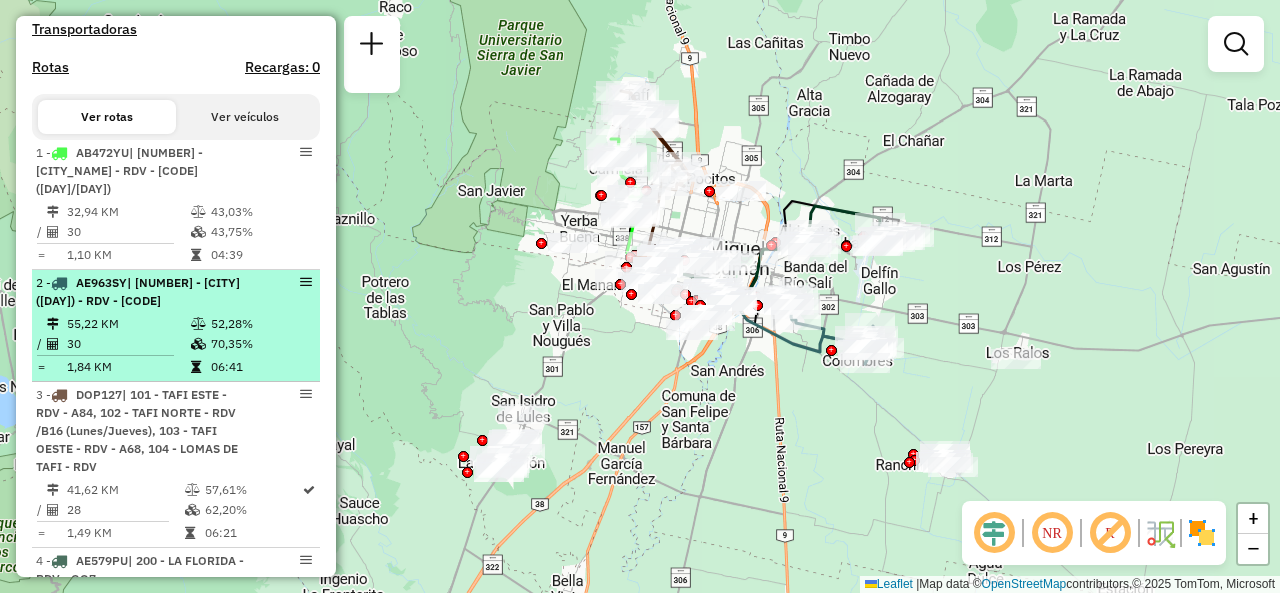 scroll, scrollTop: 700, scrollLeft: 0, axis: vertical 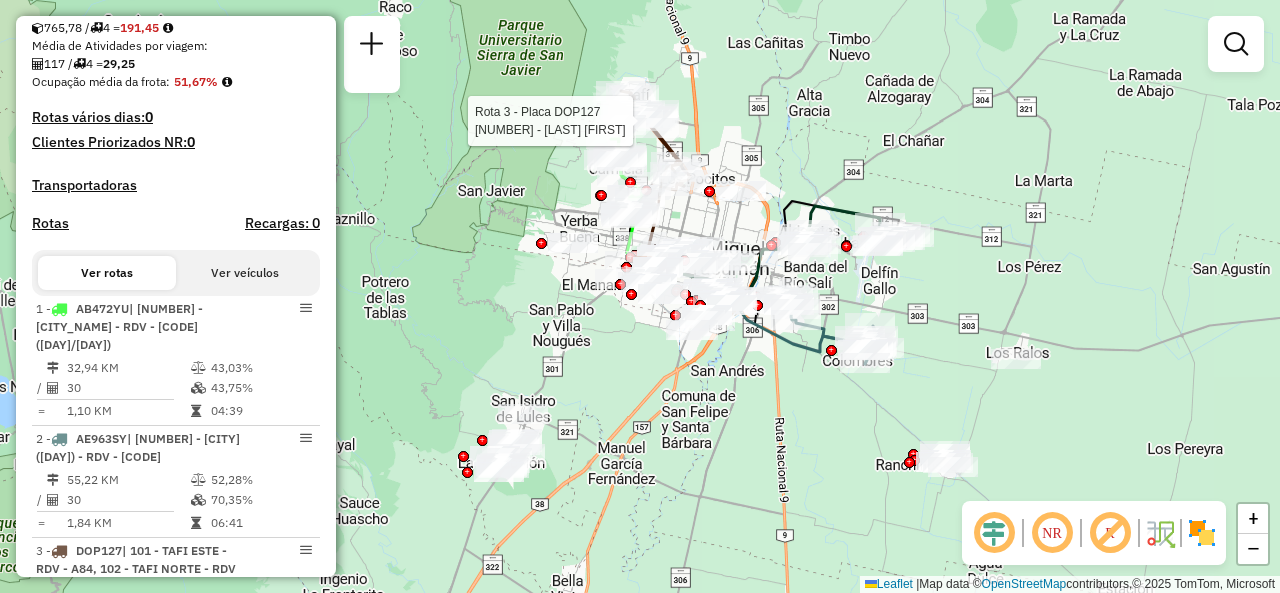 select on "**********" 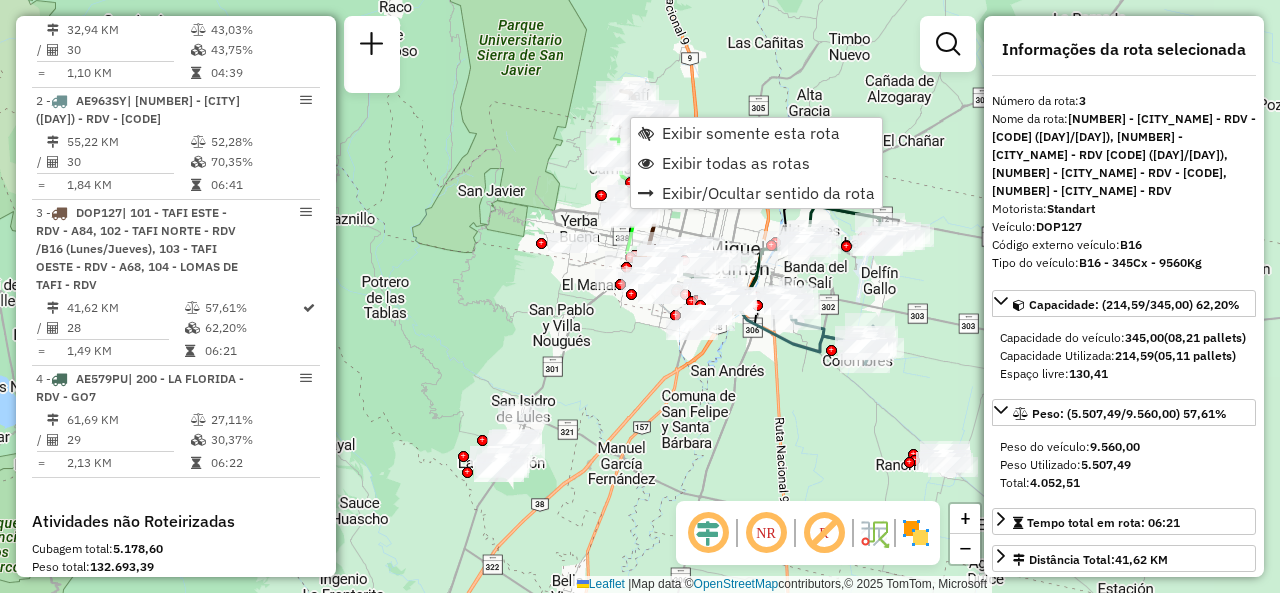 scroll, scrollTop: 921, scrollLeft: 0, axis: vertical 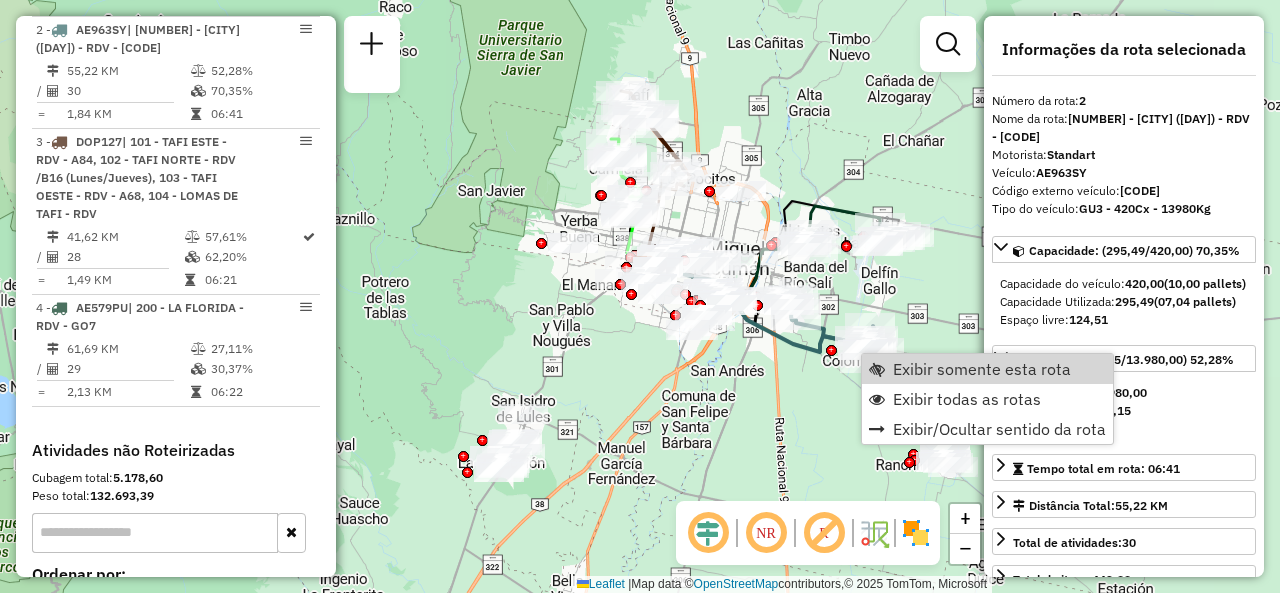 click on "Janela de atendimento Grade de atendimento Capacidade Transportadoras Veículos Cliente Pedidos  Rotas Selecione os dias de semana para filtrar as janelas de atendimento  Seg   Ter   Qua   Qui   Sex   Sáb   Dom  Informe o período da janela de atendimento: De: Até:  Filtrar exatamente a janela do cliente  Considerar janela de atendimento padrão  Selecione os dias de semana para filtrar as grades de atendimento  Seg   Ter   Qua   Qui   Sex   Sáb   Dom   Considerar clientes sem dia de atendimento cadastrado  Clientes fora do dia de atendimento selecionado Filtrar as atividades entre os valores definidos abaixo:  Peso mínimo:   Peso máximo:   Cubagem mínima:   Cubagem máxima:   De:   Até:  Filtrar as atividades entre o tempo de atendimento definido abaixo:  De:   Até:   Considerar capacidade total dos clientes não roteirizados Transportadora: Selecione um ou mais itens Tipo de veículo: Selecione um ou mais itens Veículo: Selecione um ou mais itens Motorista: Selecione um ou mais itens Nome: Rótulo:" 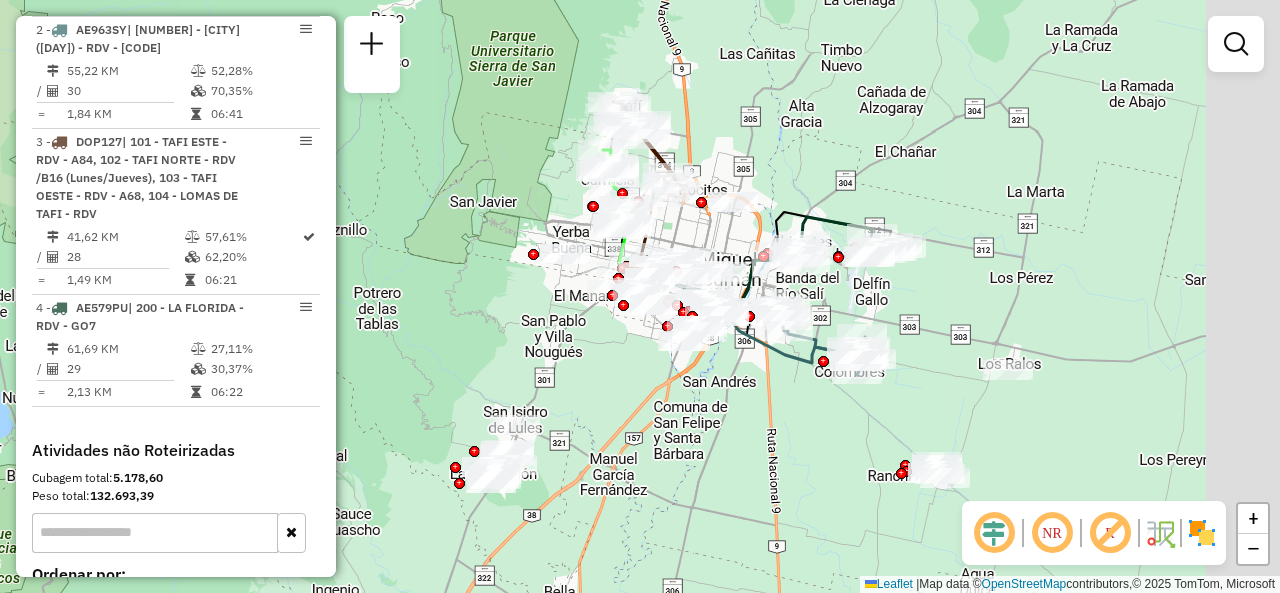 drag, startPoint x: 797, startPoint y: 208, endPoint x: 694, endPoint y: 233, distance: 105.99056 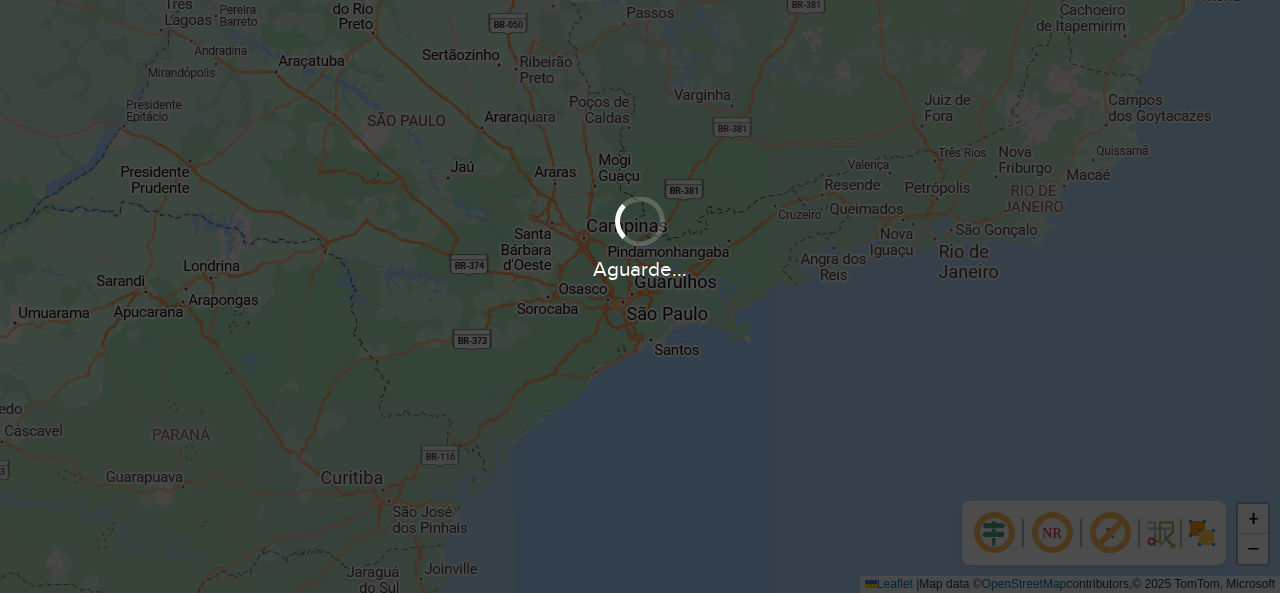 scroll, scrollTop: 0, scrollLeft: 0, axis: both 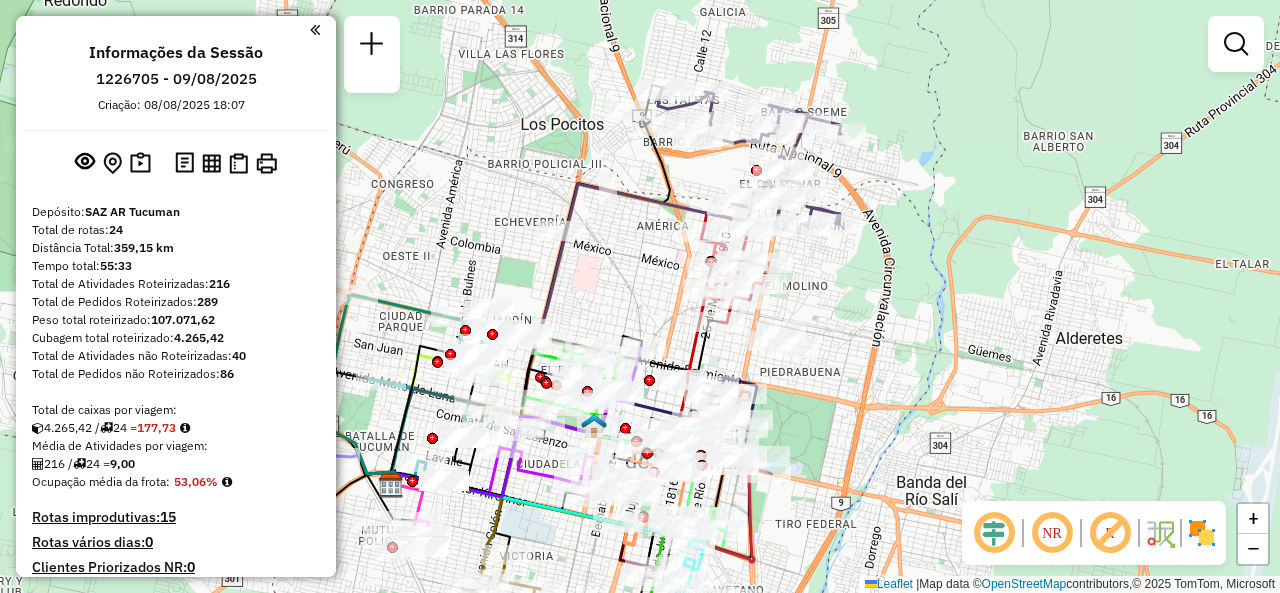 drag, startPoint x: 729, startPoint y: 152, endPoint x: 604, endPoint y: 284, distance: 181.79384 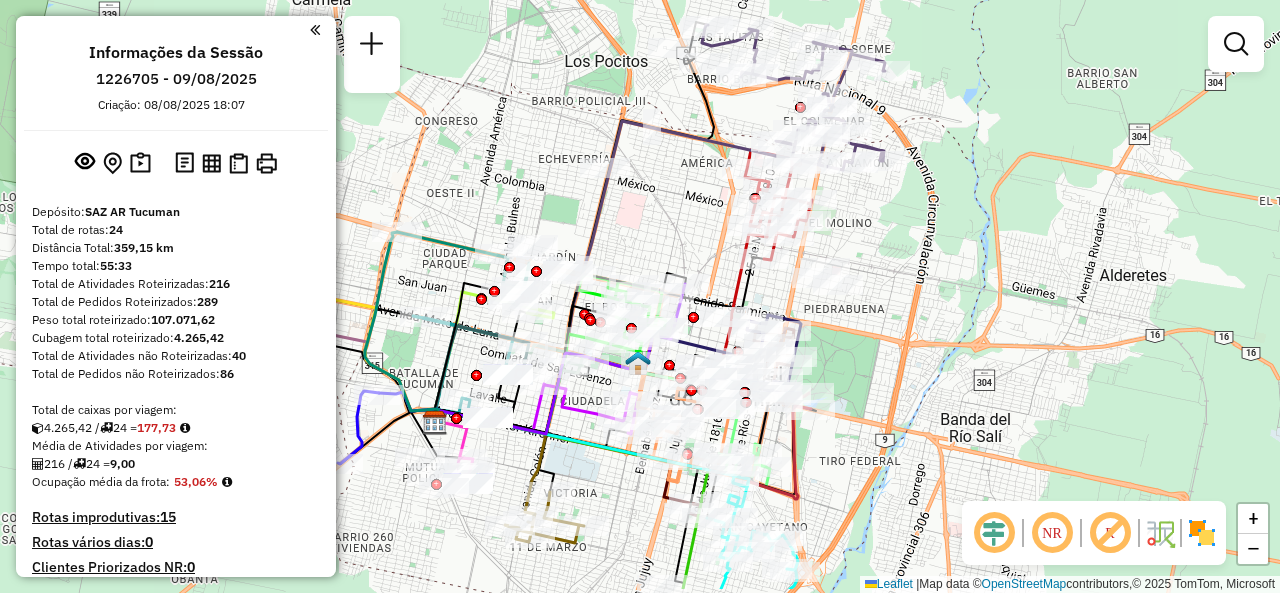 drag, startPoint x: 666, startPoint y: 264, endPoint x: 682, endPoint y: 229, distance: 38.483765 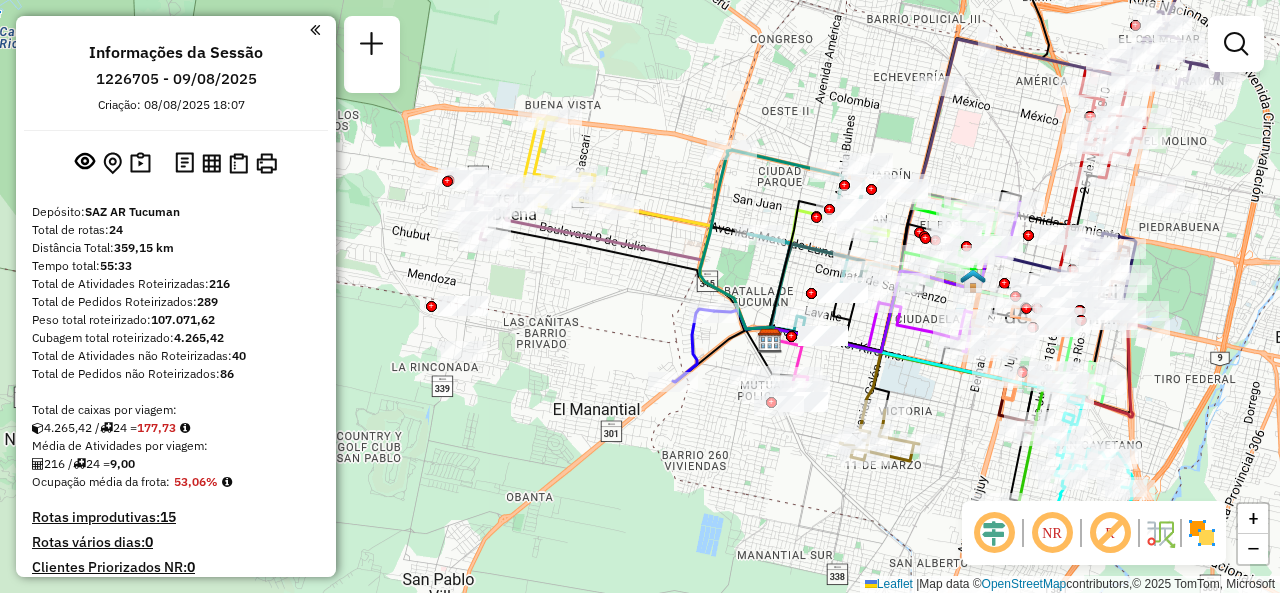 drag, startPoint x: 566, startPoint y: 199, endPoint x: 852, endPoint y: 123, distance: 295.92566 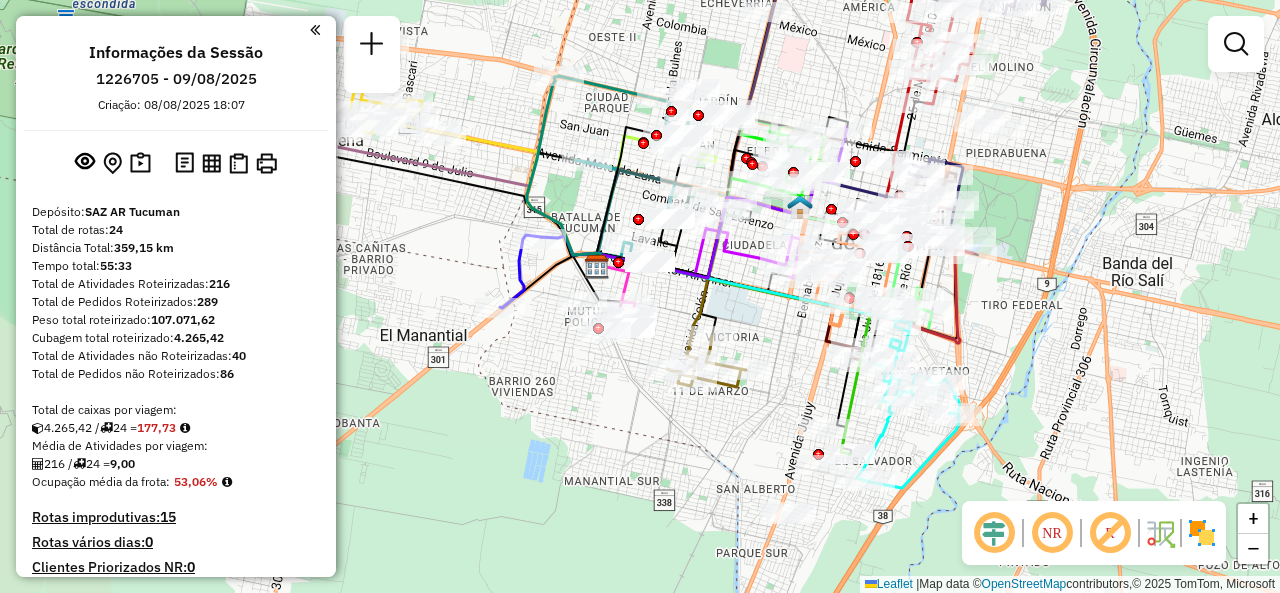 drag, startPoint x: 932, startPoint y: 401, endPoint x: 742, endPoint y: 316, distance: 208.14658 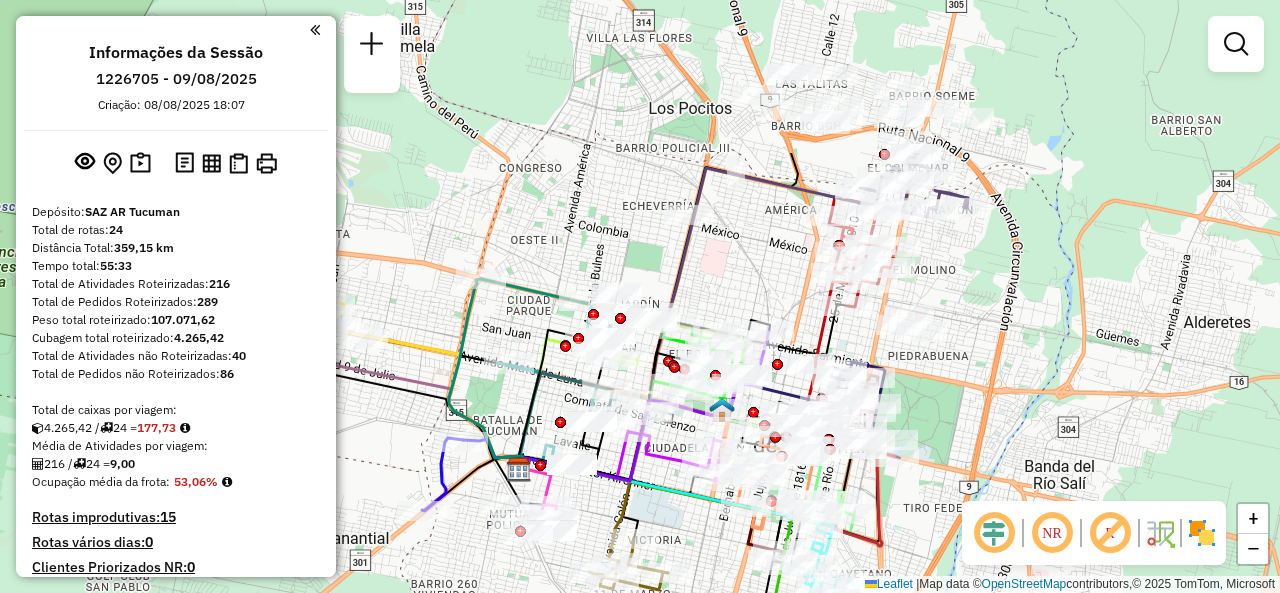 drag, startPoint x: 816, startPoint y: 84, endPoint x: 751, endPoint y: 296, distance: 221.74084 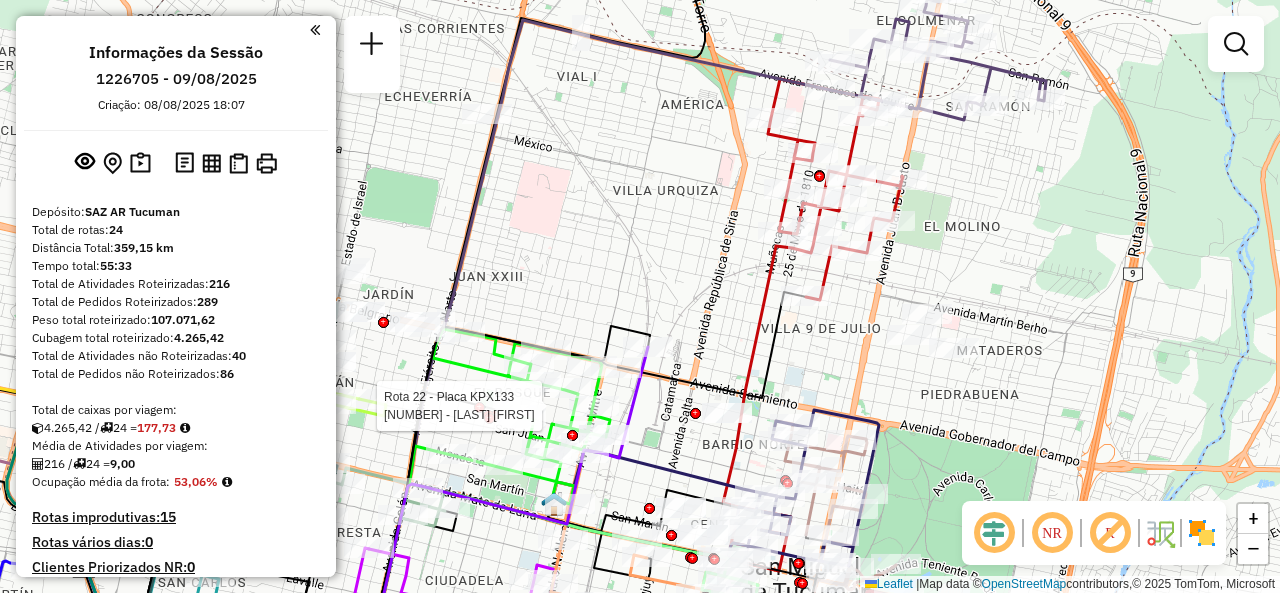 drag, startPoint x: 772, startPoint y: 307, endPoint x: 670, endPoint y: 261, distance: 111.89281 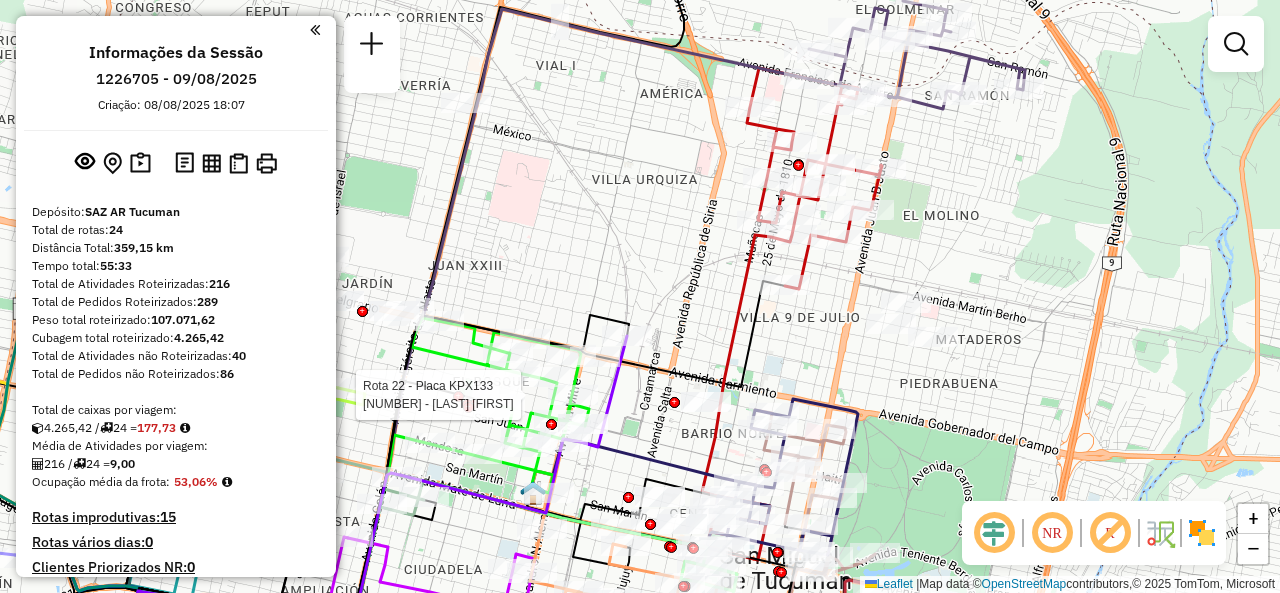 drag, startPoint x: 800, startPoint y: 373, endPoint x: 857, endPoint y: 191, distance: 190.71707 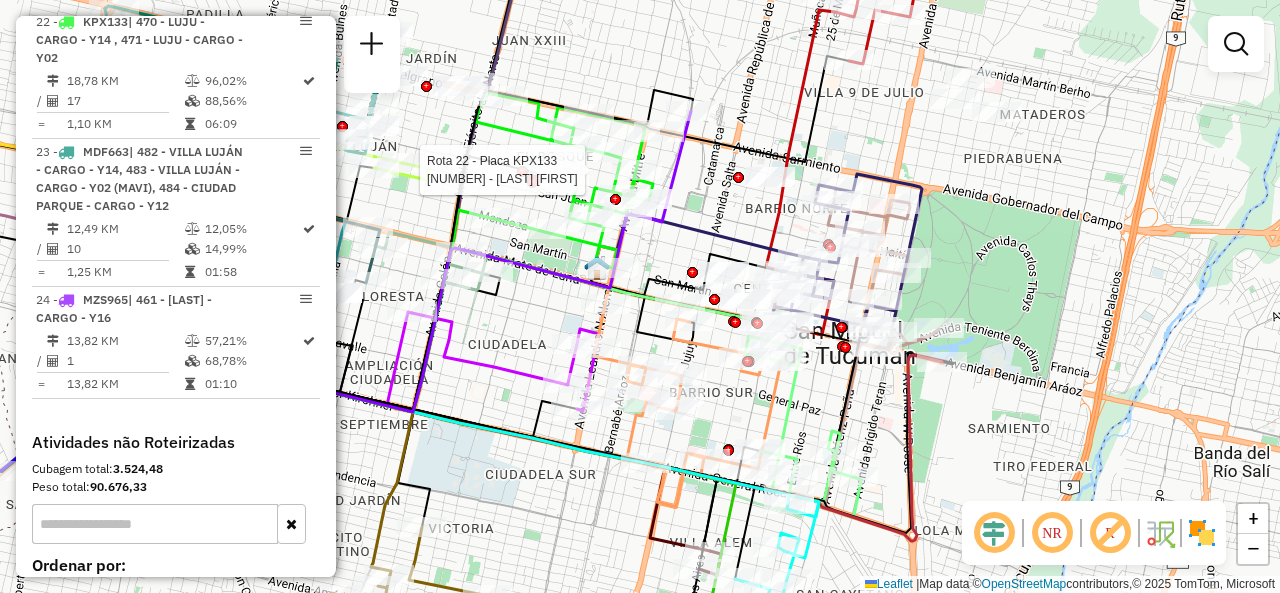 scroll, scrollTop: 3656, scrollLeft: 0, axis: vertical 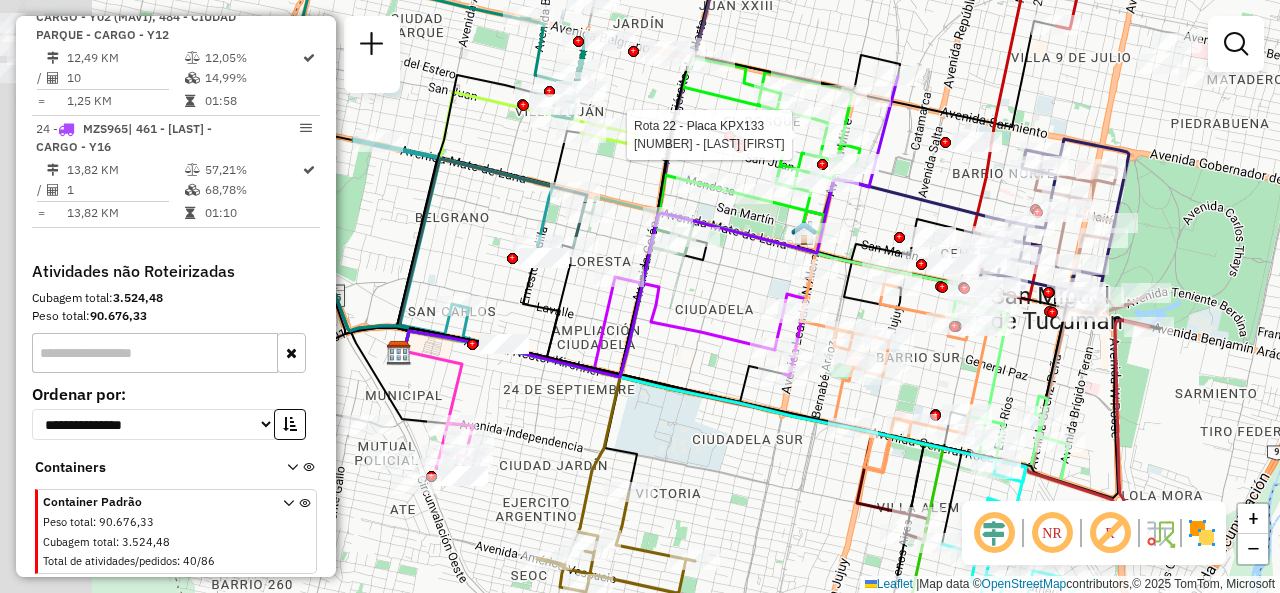 drag, startPoint x: 452, startPoint y: 354, endPoint x: 768, endPoint y: 247, distance: 333.62405 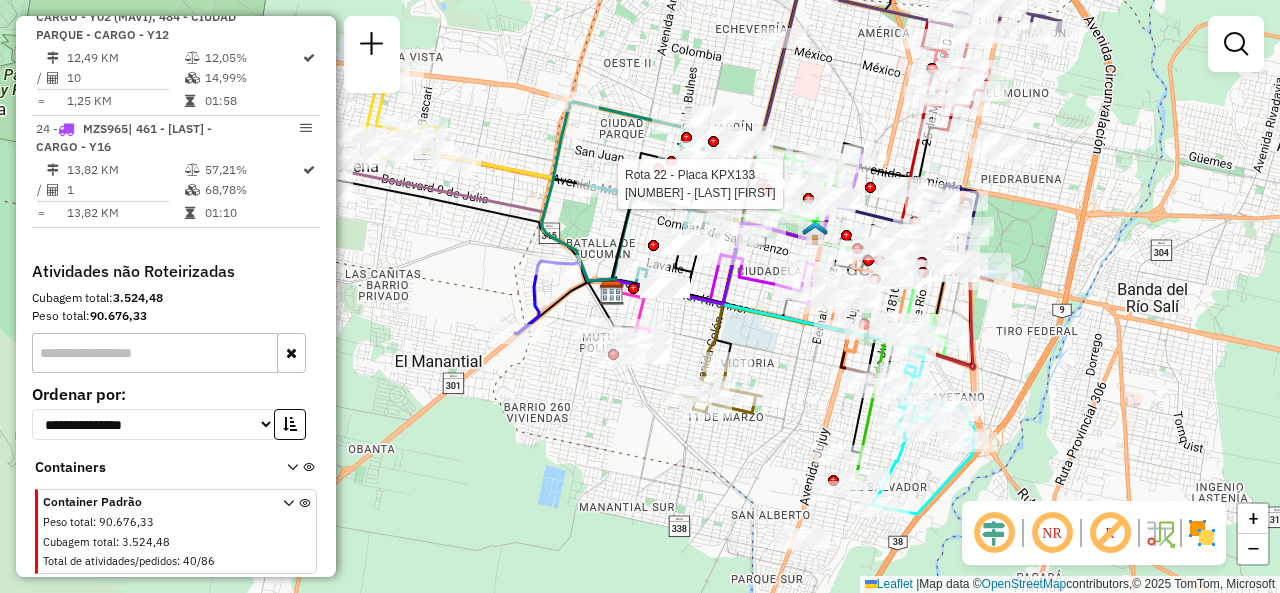click on "Rota 22 - Placa KPX133  0000425460 - MARTIN FRANCISCO Janela de atendimento Grade de atendimento Capacidade Transportadoras Veículos Cliente Pedidos  Rotas Selecione os dias de semana para filtrar as janelas de atendimento  Seg   Ter   Qua   Qui   Sex   Sáb   Dom  Informe o período da janela de atendimento: De: Até:  Filtrar exatamente a janela do cliente  Considerar janela de atendimento padrão  Selecione os dias de semana para filtrar as grades de atendimento  Seg   Ter   Qua   Qui   Sex   Sáb   Dom   Considerar clientes sem dia de atendimento cadastrado  Clientes fora do dia de atendimento selecionado Filtrar as atividades entre os valores definidos abaixo:  Peso mínimo:   Peso máximo:   Cubagem mínima:   Cubagem máxima:   De:   Até:  Filtrar as atividades entre o tempo de atendimento definido abaixo:  De:   Até:   Considerar capacidade total dos clientes não roteirizados Transportadora: Selecione um ou mais itens Tipo de veículo: Selecione um ou mais itens Veículo: Motorista: Nome: Rótulo:" 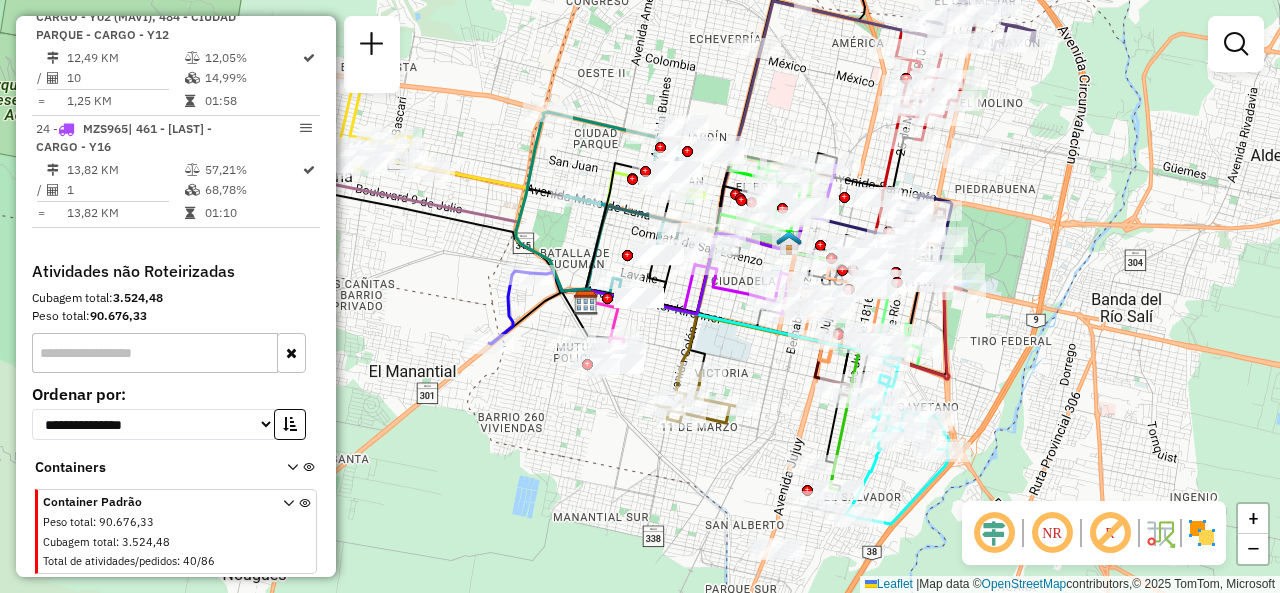 drag, startPoint x: 833, startPoint y: 112, endPoint x: 757, endPoint y: 138, distance: 80.32434 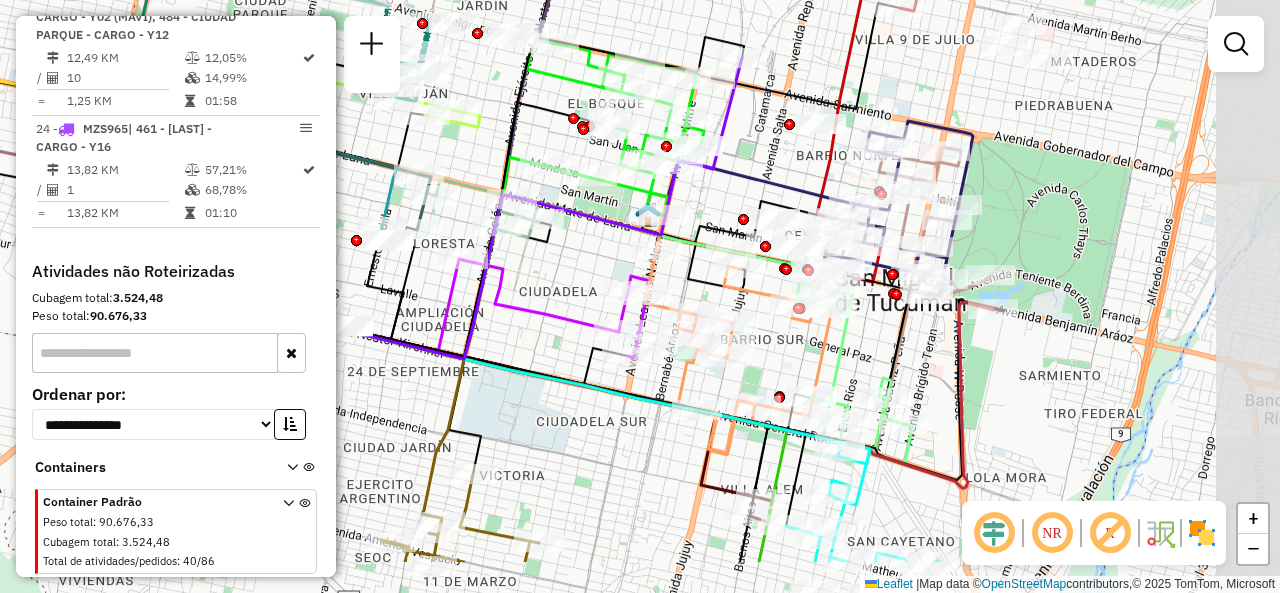 drag, startPoint x: 886, startPoint y: 230, endPoint x: 754, endPoint y: 139, distance: 160.32779 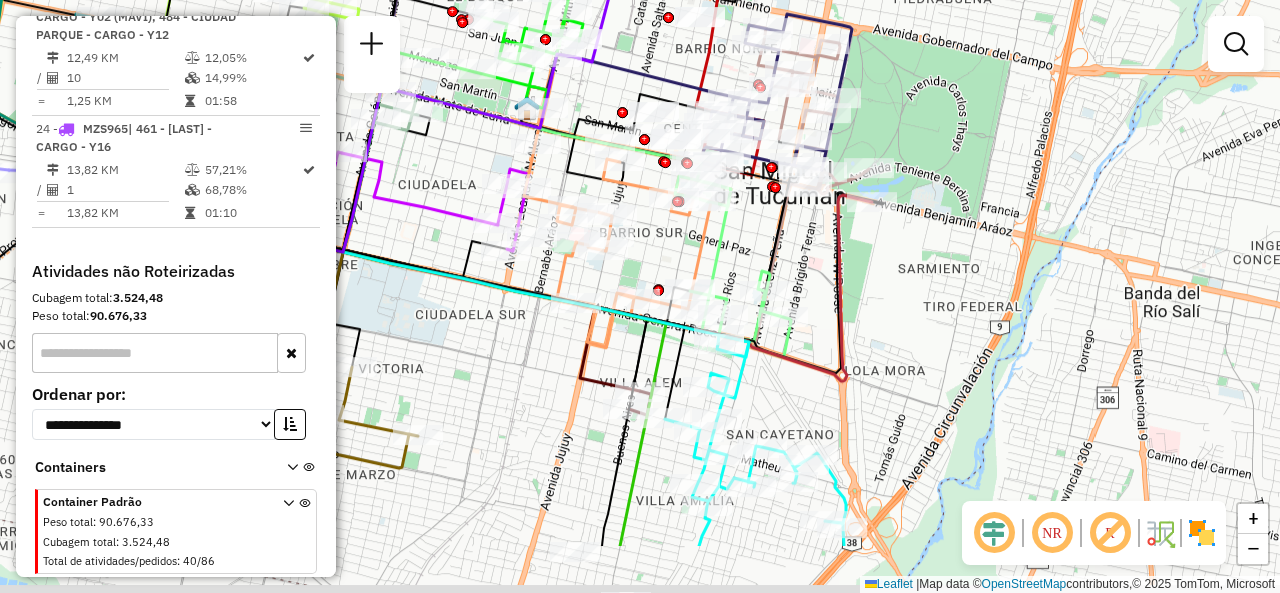 drag, startPoint x: 809, startPoint y: 350, endPoint x: 713, endPoint y: 251, distance: 137.90215 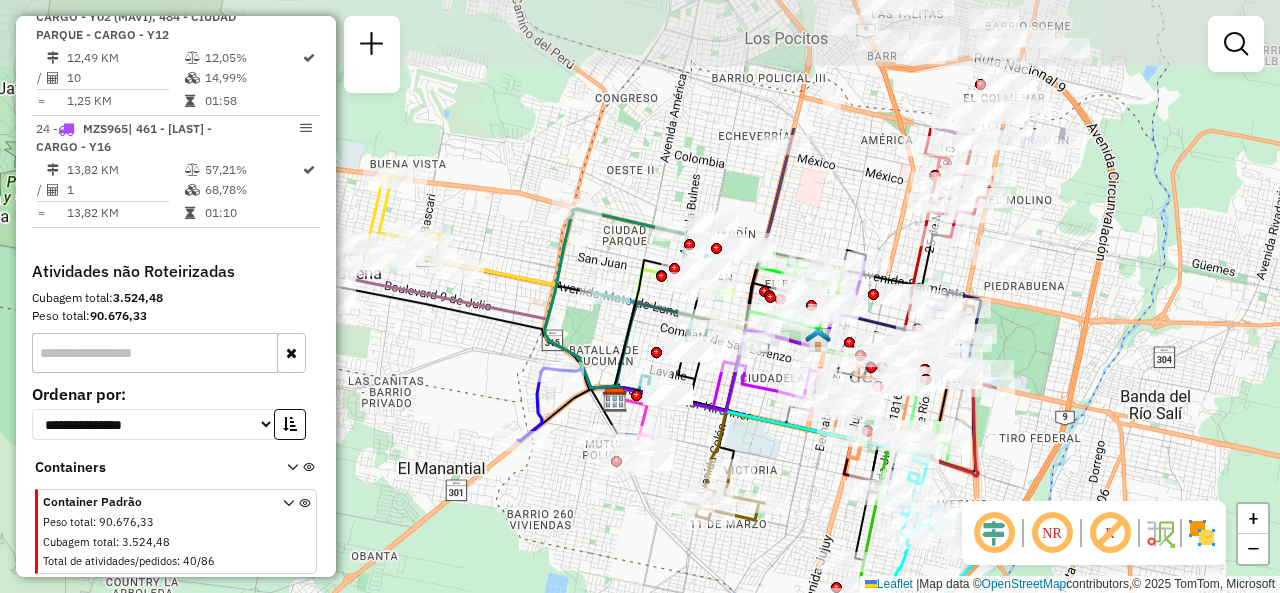 drag, startPoint x: 586, startPoint y: 260, endPoint x: 829, endPoint y: 467, distance: 319.21466 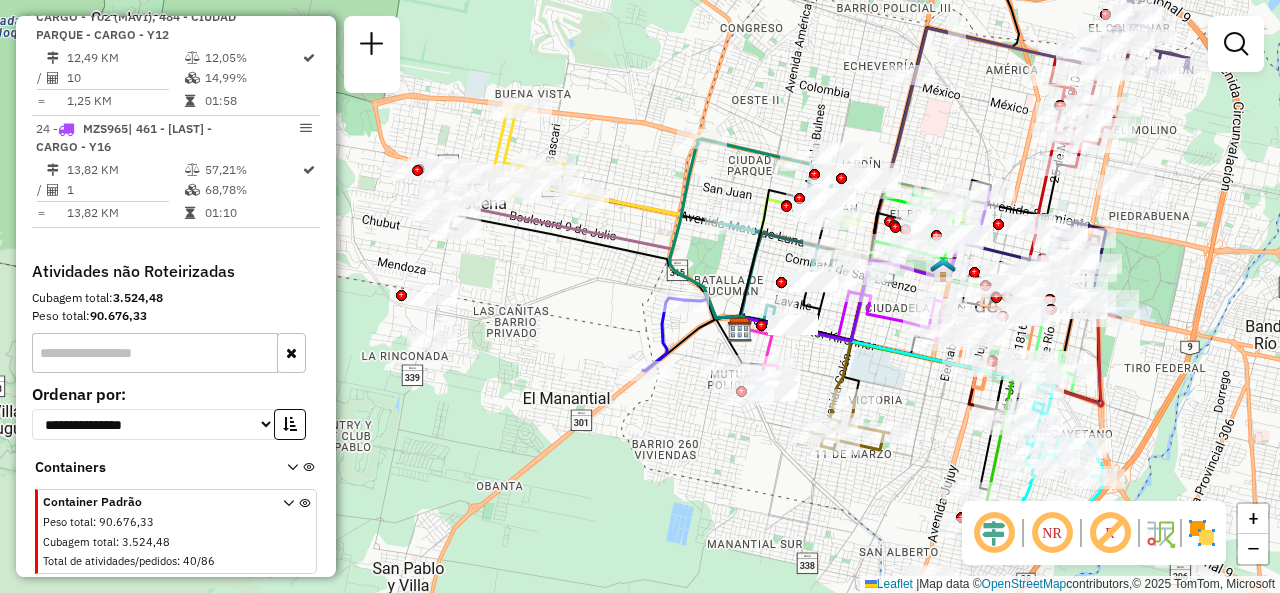 drag, startPoint x: 582, startPoint y: 195, endPoint x: 649, endPoint y: 103, distance: 113.81125 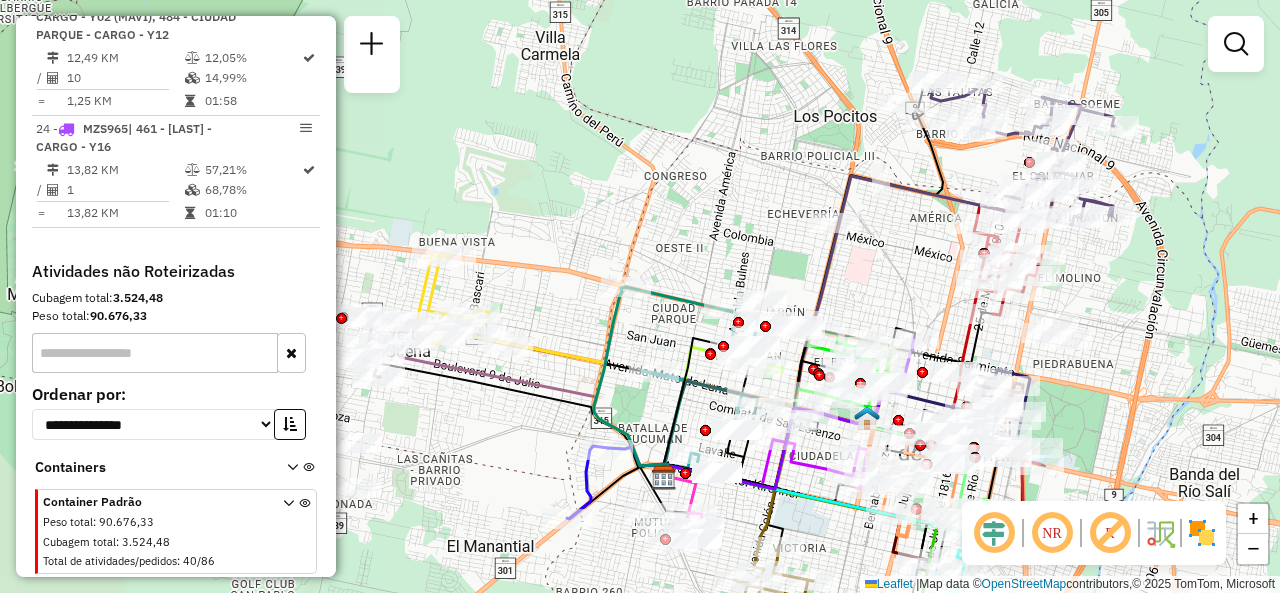 drag, startPoint x: 799, startPoint y: 91, endPoint x: 645, endPoint y: 277, distance: 241.47878 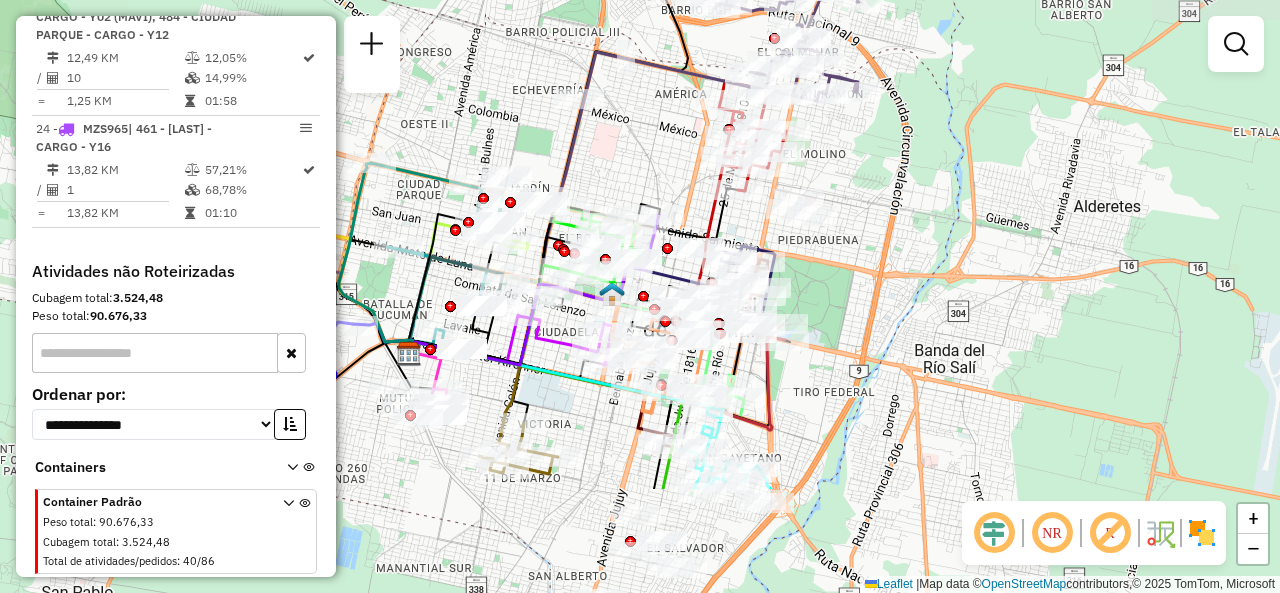 drag, startPoint x: 822, startPoint y: 315, endPoint x: 639, endPoint y: 141, distance: 252.51732 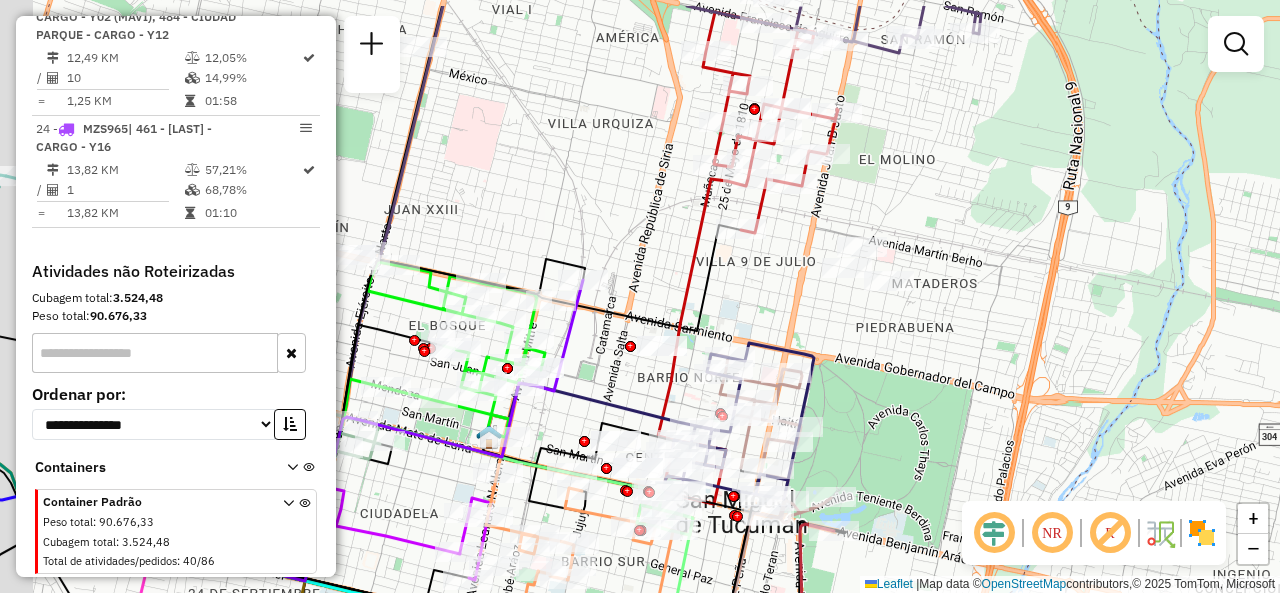 click on "Janela de atendimento Grade de atendimento Capacidade Transportadoras Veículos Cliente Pedidos  Rotas Selecione os dias de semana para filtrar as janelas de atendimento  Seg   Ter   Qua   Qui   Sex   Sáb   Dom  Informe o período da janela de atendimento: De: Até:  Filtrar exatamente a janela do cliente  Considerar janela de atendimento padrão  Selecione os dias de semana para filtrar as grades de atendimento  Seg   Ter   Qua   Qui   Sex   Sáb   Dom   Considerar clientes sem dia de atendimento cadastrado  Clientes fora do dia de atendimento selecionado Filtrar as atividades entre os valores definidos abaixo:  Peso mínimo:   Peso máximo:   Cubagem mínima:   Cubagem máxima:   De:   Até:  Filtrar as atividades entre o tempo de atendimento definido abaixo:  De:   Até:   Considerar capacidade total dos clientes não roteirizados Transportadora: Selecione um ou mais itens Tipo de veículo: Selecione um ou mais itens Veículo: Selecione um ou mais itens Motorista: Selecione um ou mais itens Nome: Rótulo:" 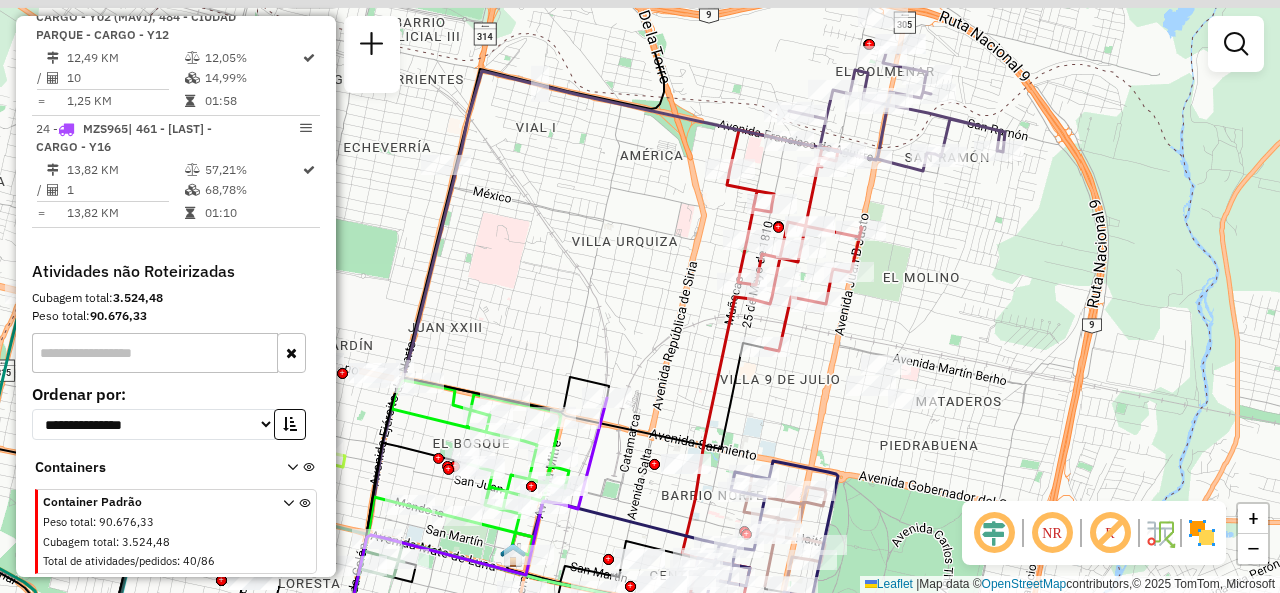 drag, startPoint x: 780, startPoint y: 235, endPoint x: 796, endPoint y: 369, distance: 134.95184 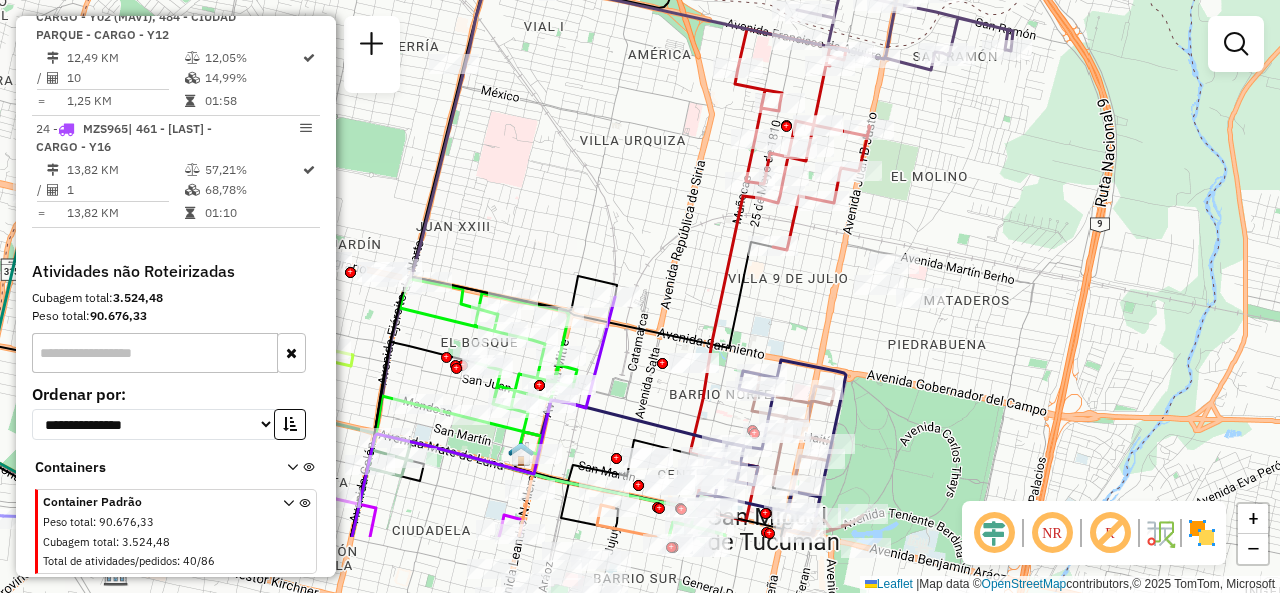 drag, startPoint x: 801, startPoint y: 449, endPoint x: 799, endPoint y: 325, distance: 124.01613 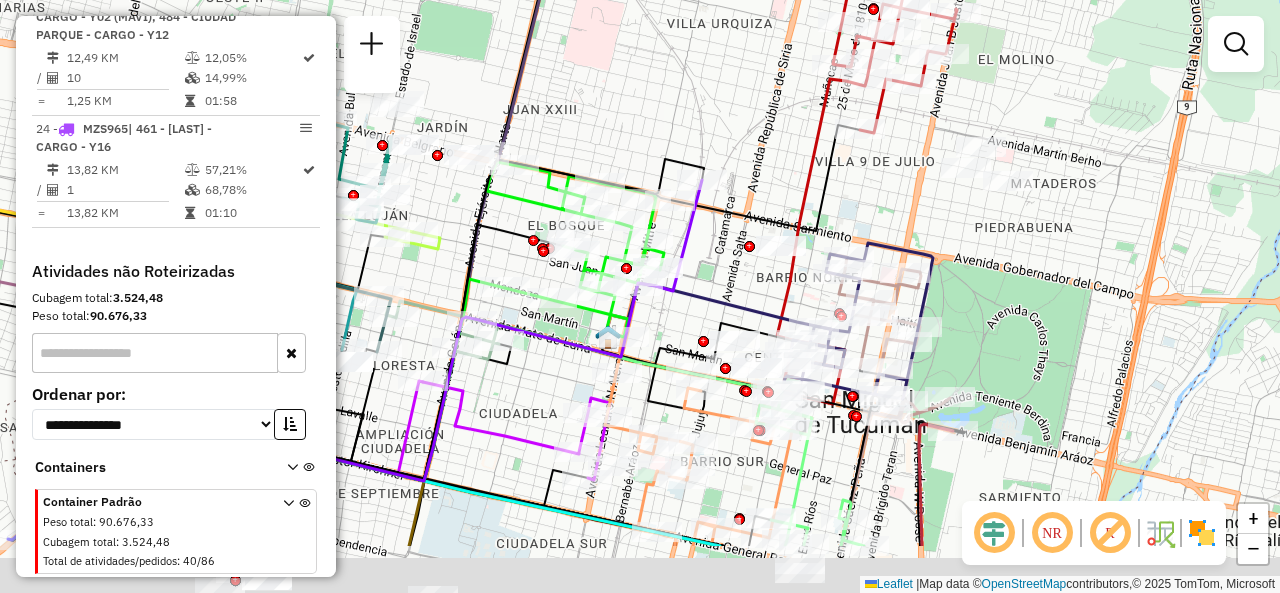 drag, startPoint x: 805, startPoint y: 287, endPoint x: 886, endPoint y: 175, distance: 138.22084 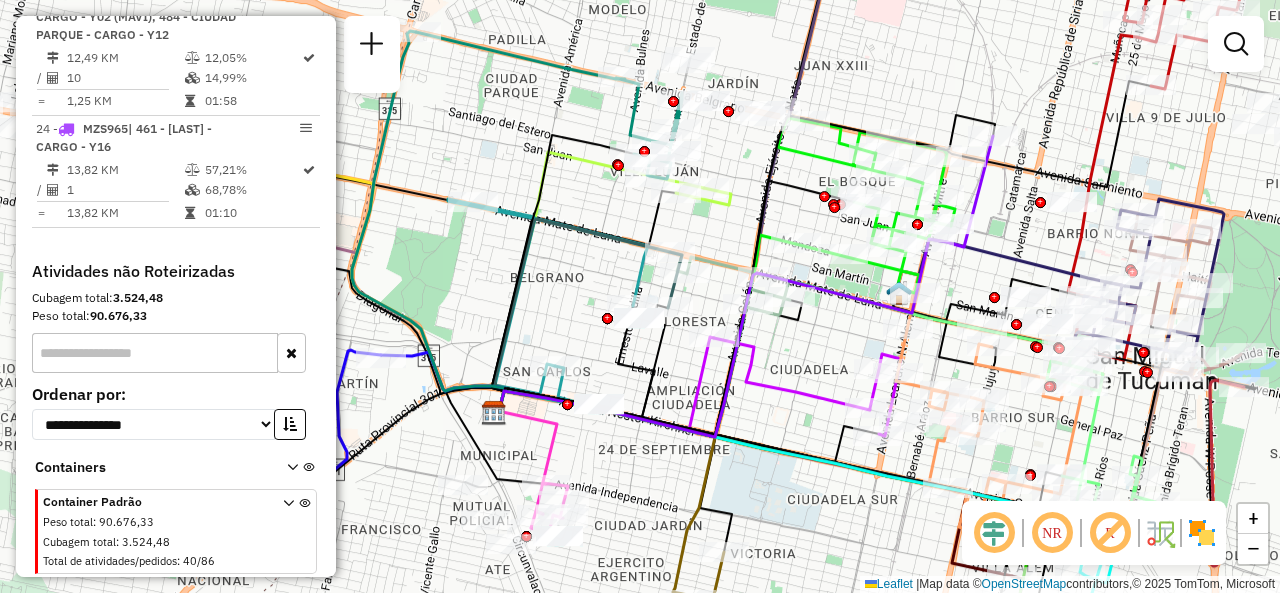 drag, startPoint x: 855, startPoint y: 138, endPoint x: 1068, endPoint y: 97, distance: 216.91013 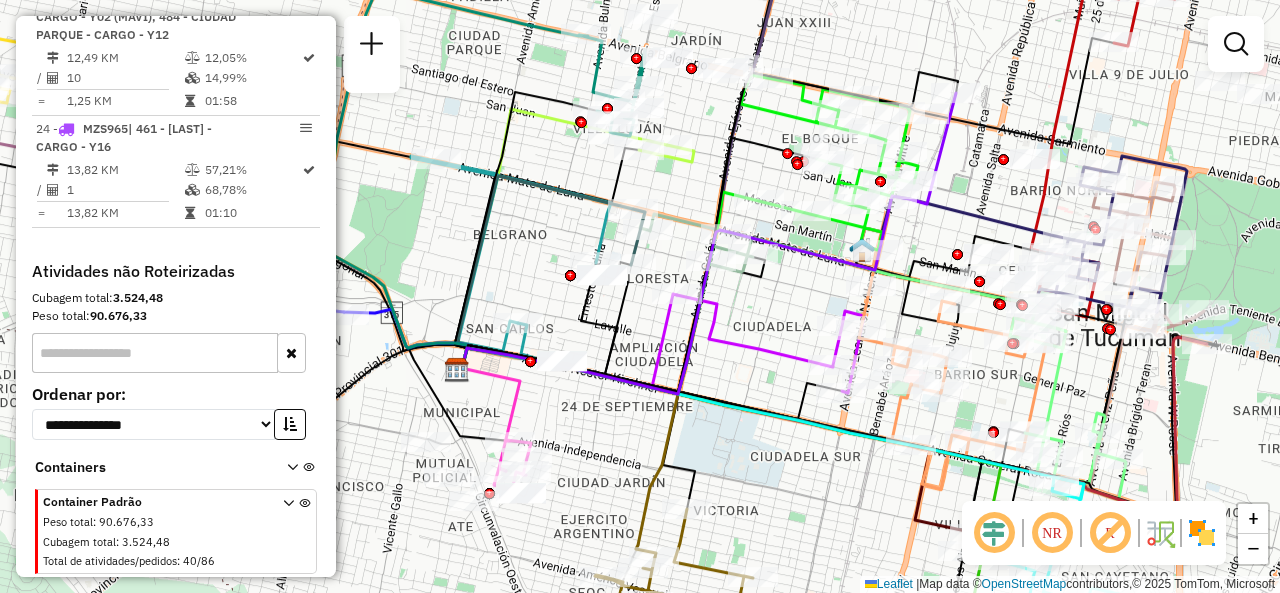 drag, startPoint x: 1054, startPoint y: 255, endPoint x: 938, endPoint y: 166, distance: 146.20876 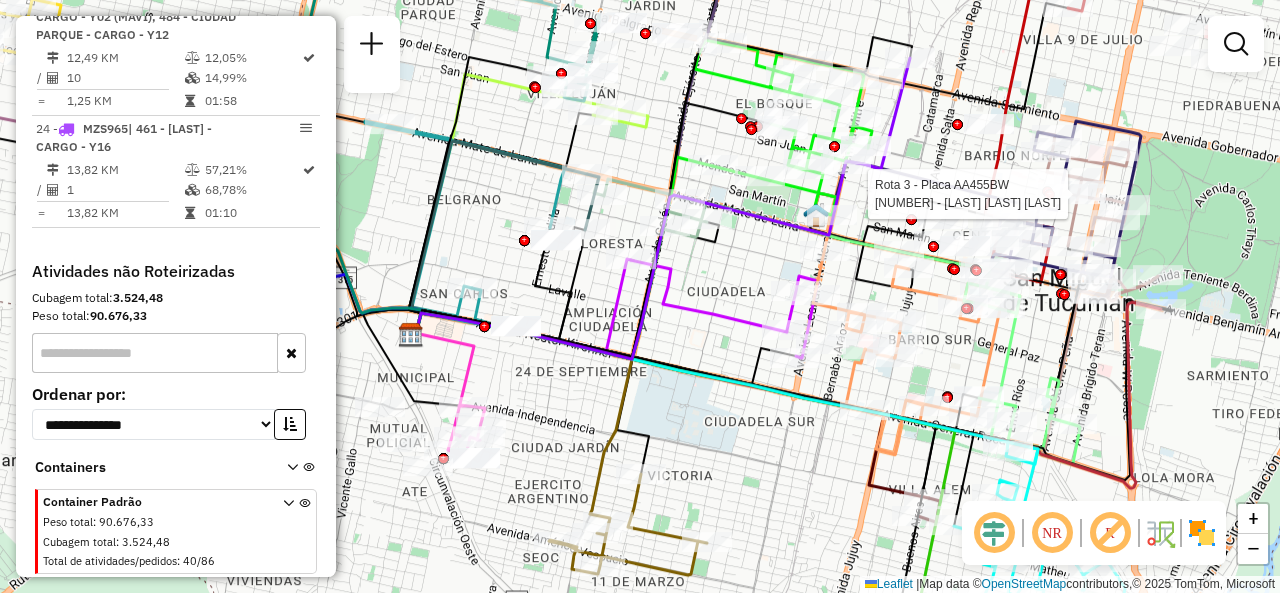 select on "**********" 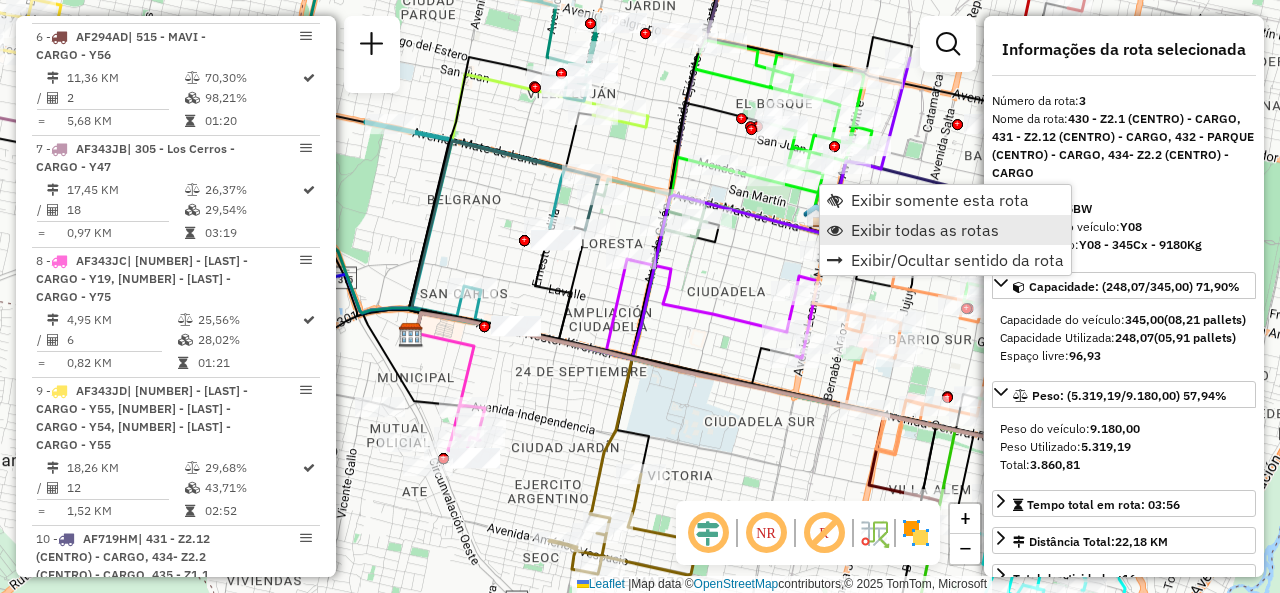scroll, scrollTop: 982, scrollLeft: 0, axis: vertical 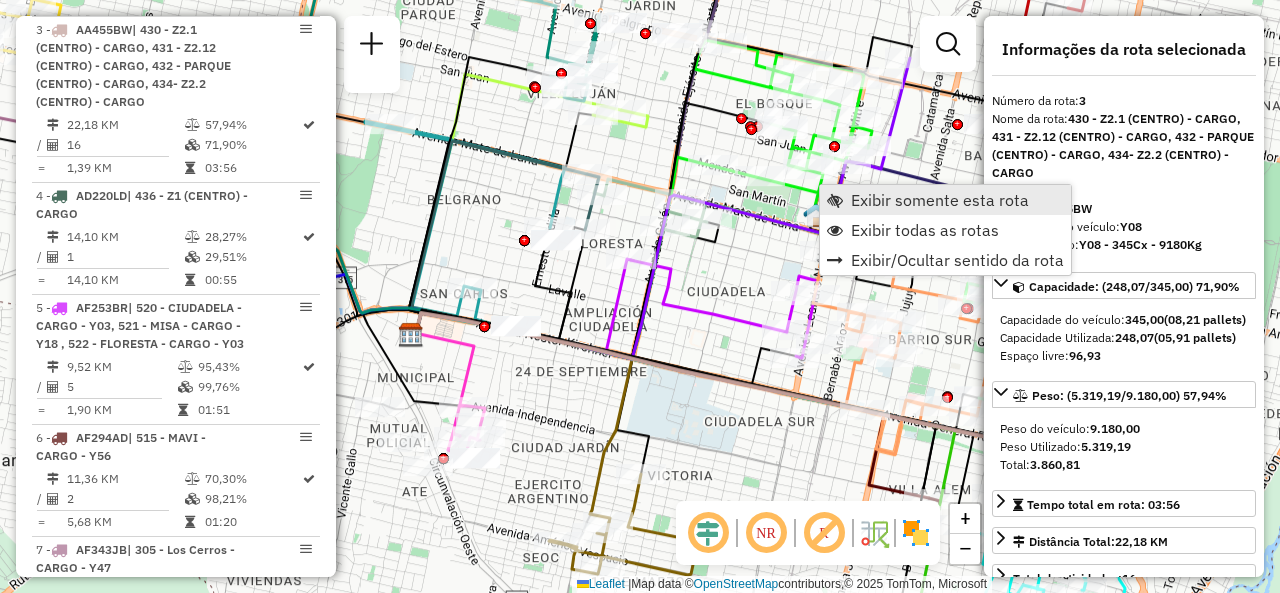 click on "Exibir somente esta rota" at bounding box center (940, 200) 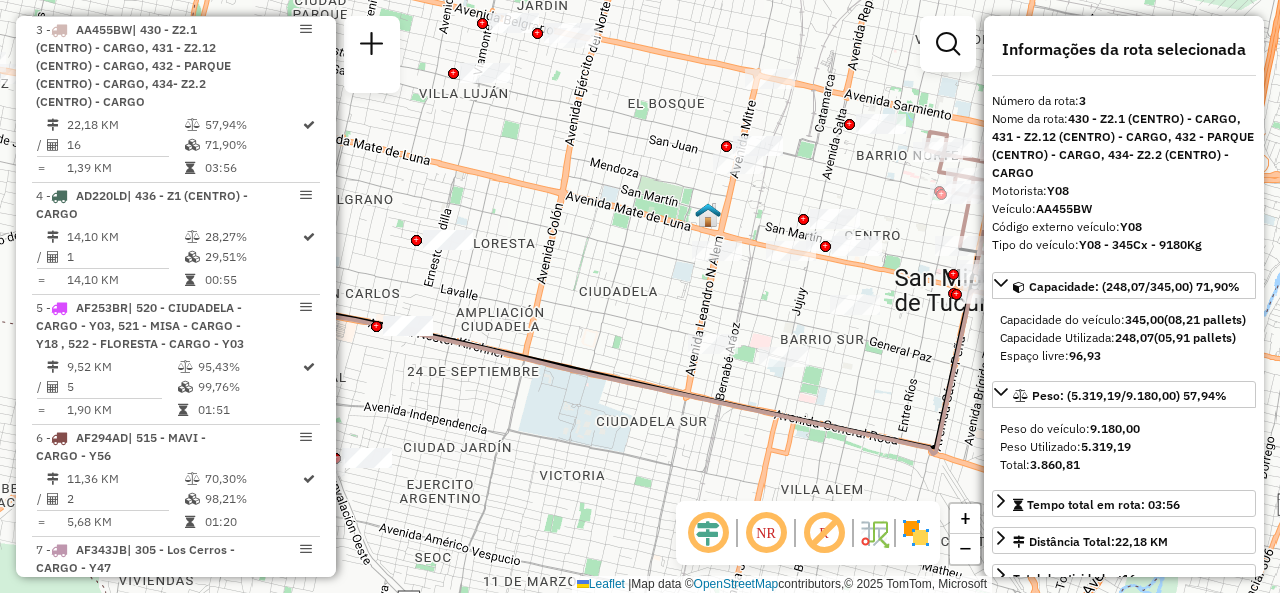 click on "Janela de atendimento Grade de atendimento Capacidade Transportadoras Veículos Cliente Pedidos  Rotas Selecione os dias de semana para filtrar as janelas de atendimento  Seg   Ter   Qua   Qui   Sex   Sáb   Dom  Informe o período da janela de atendimento: De: Até:  Filtrar exatamente a janela do cliente  Considerar janela de atendimento padrão  Selecione os dias de semana para filtrar as grades de atendimento  Seg   Ter   Qua   Qui   Sex   Sáb   Dom   Considerar clientes sem dia de atendimento cadastrado  Clientes fora do dia de atendimento selecionado Filtrar as atividades entre os valores definidos abaixo:  Peso mínimo:   Peso máximo:   Cubagem mínima:   Cubagem máxima:   De:   Até:  Filtrar as atividades entre o tempo de atendimento definido abaixo:  De:   Até:   Considerar capacidade total dos clientes não roteirizados Transportadora: Selecione um ou mais itens Tipo de veículo: Selecione um ou mais itens Veículo: Selecione um ou mais itens Motorista: Selecione um ou mais itens Nome: Rótulo:" 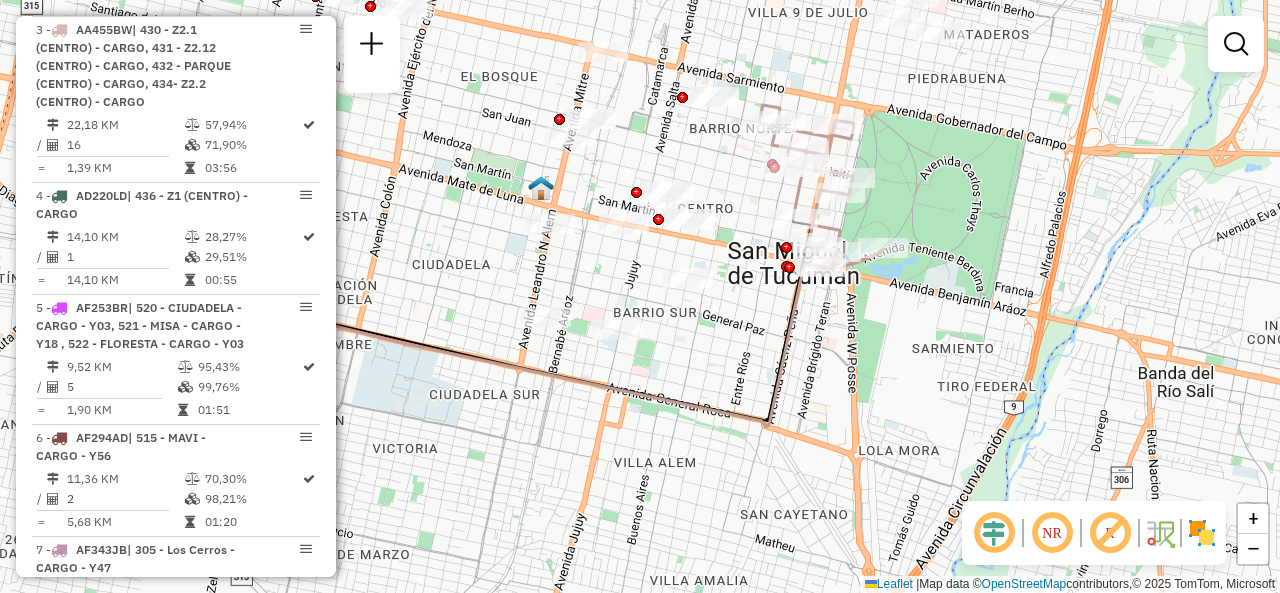 drag, startPoint x: 897, startPoint y: 205, endPoint x: 728, endPoint y: 178, distance: 171.14322 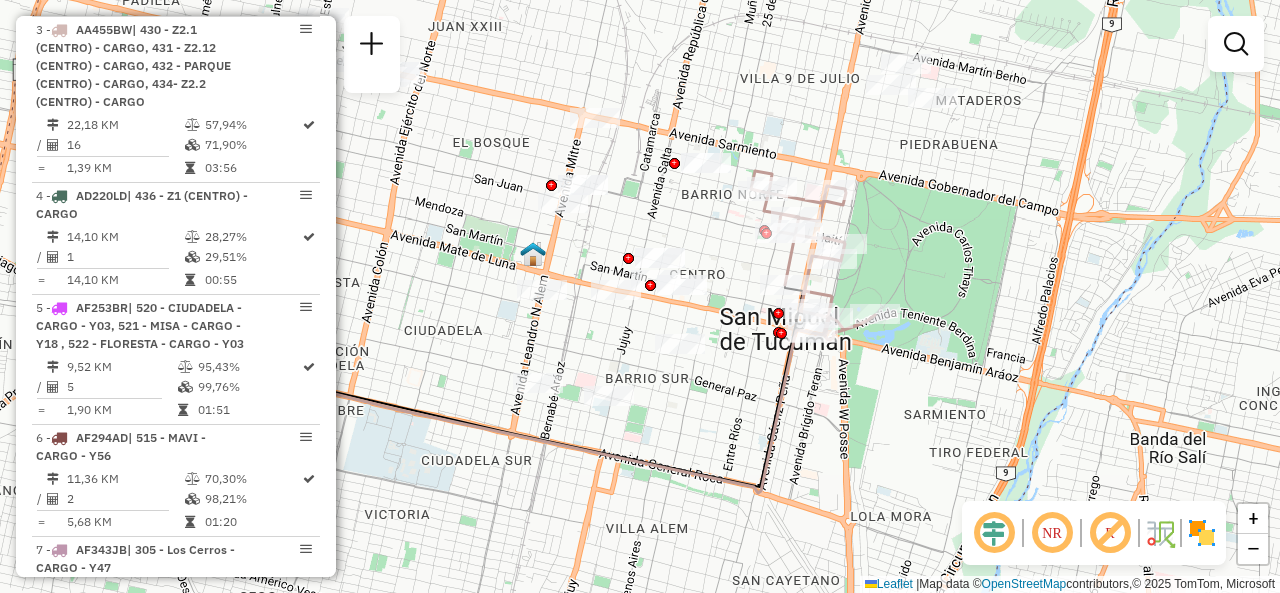 drag, startPoint x: 742, startPoint y: 195, endPoint x: 735, endPoint y: 261, distance: 66.37017 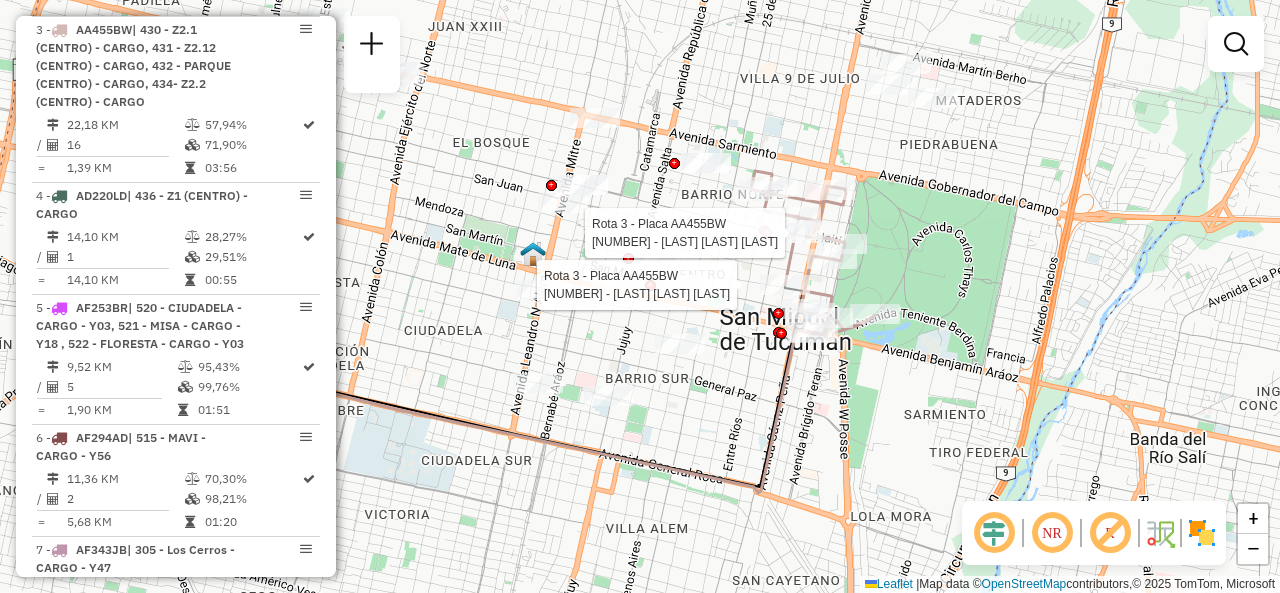 select on "**********" 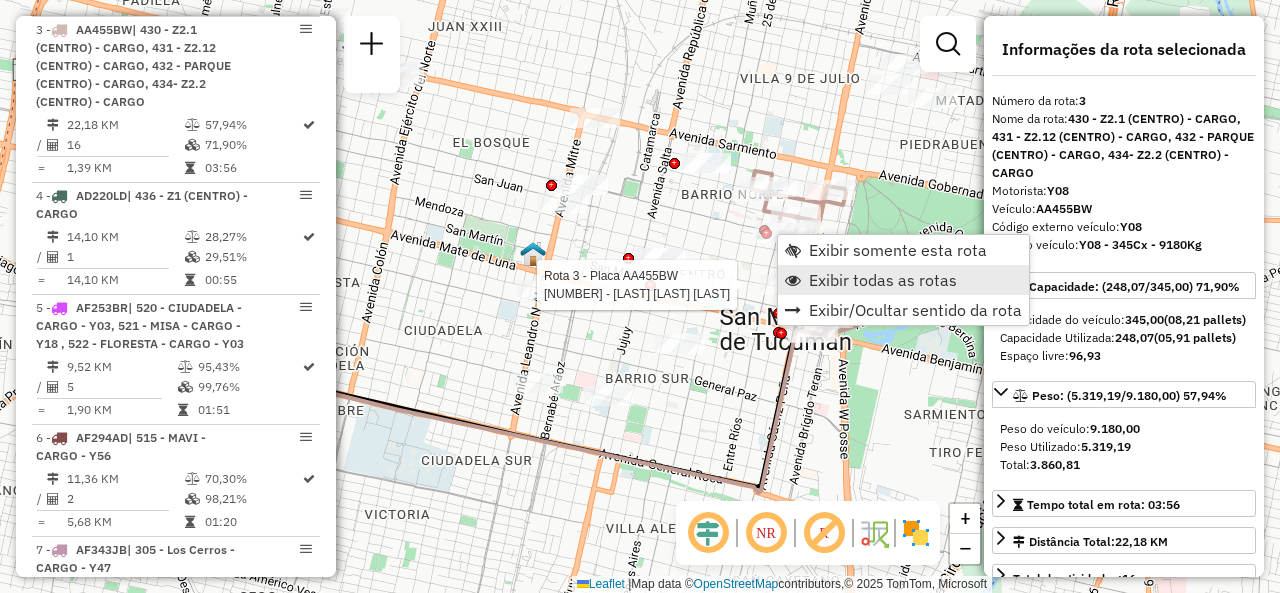 click on "Exibir todas as rotas" at bounding box center (883, 280) 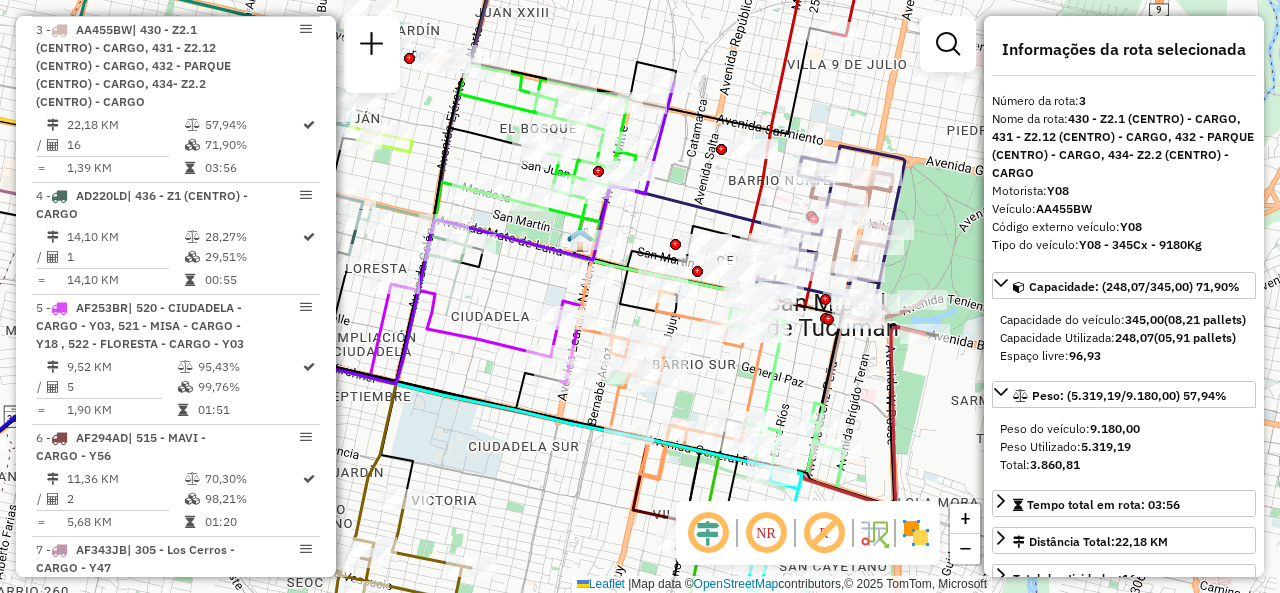 drag, startPoint x: 740, startPoint y: 379, endPoint x: 786, endPoint y: 366, distance: 47.801674 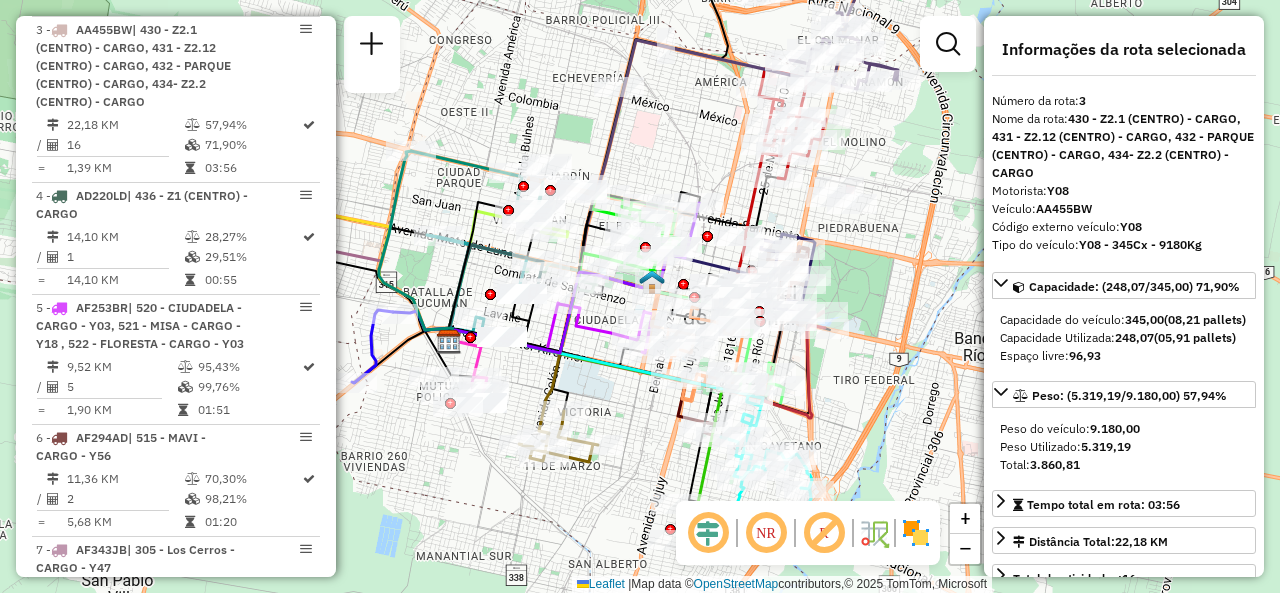 click on "Rota 22 - Placa KPX133  0000371556 - RODRIGUEZ JUAN JOSE Janela de atendimento Grade de atendimento Capacidade Transportadoras Veículos Cliente Pedidos  Rotas Selecione os dias de semana para filtrar as janelas de atendimento  Seg   Ter   Qua   Qui   Sex   Sáb   Dom  Informe o período da janela de atendimento: De: Até:  Filtrar exatamente a janela do cliente  Considerar janela de atendimento padrão  Selecione os dias de semana para filtrar as grades de atendimento  Seg   Ter   Qua   Qui   Sex   Sáb   Dom   Considerar clientes sem dia de atendimento cadastrado  Clientes fora do dia de atendimento selecionado Filtrar as atividades entre os valores definidos abaixo:  Peso mínimo:   Peso máximo:   Cubagem mínima:   Cubagem máxima:   De:   Até:  Filtrar as atividades entre o tempo de atendimento definido abaixo:  De:   Até:   Considerar capacidade total dos clientes não roteirizados Transportadora: Selecione um ou mais itens Tipo de veículo: Selecione um ou mais itens Veículo: Motorista: Nome: Tipo:" 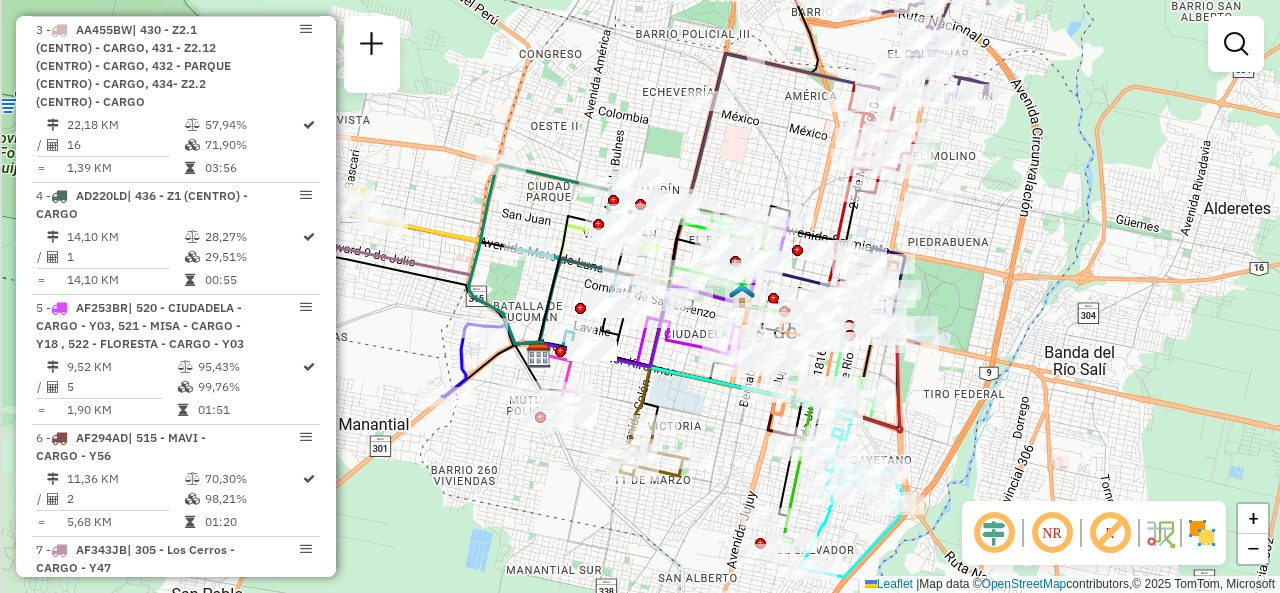 drag, startPoint x: 671, startPoint y: 163, endPoint x: 761, endPoint y: 177, distance: 91.08238 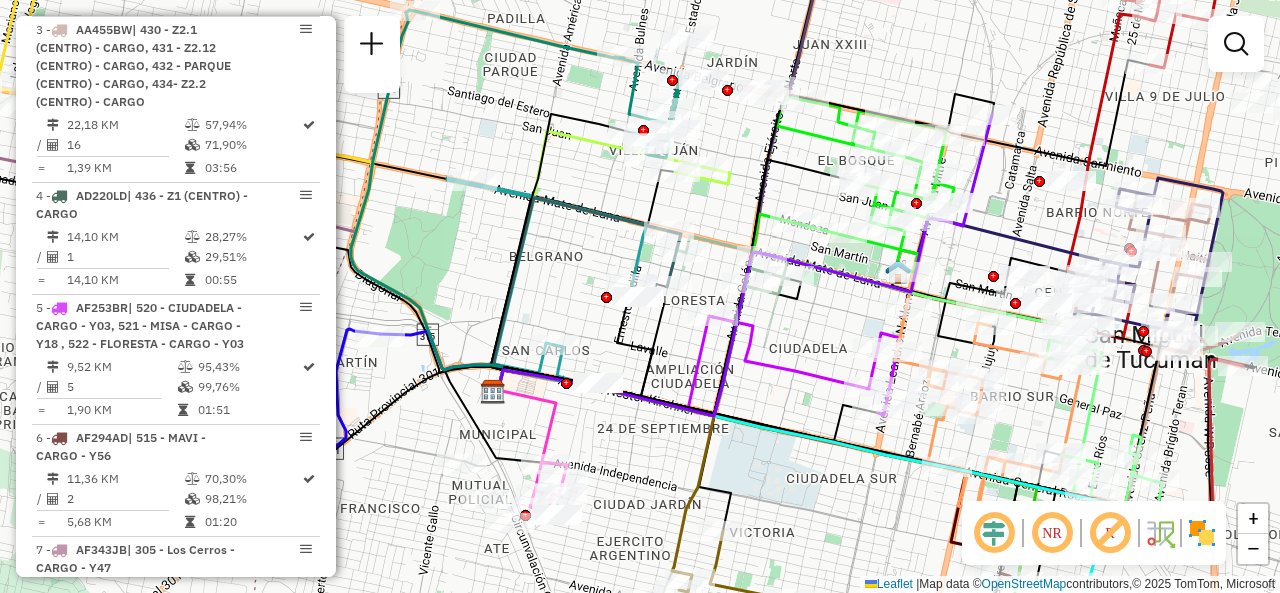 click 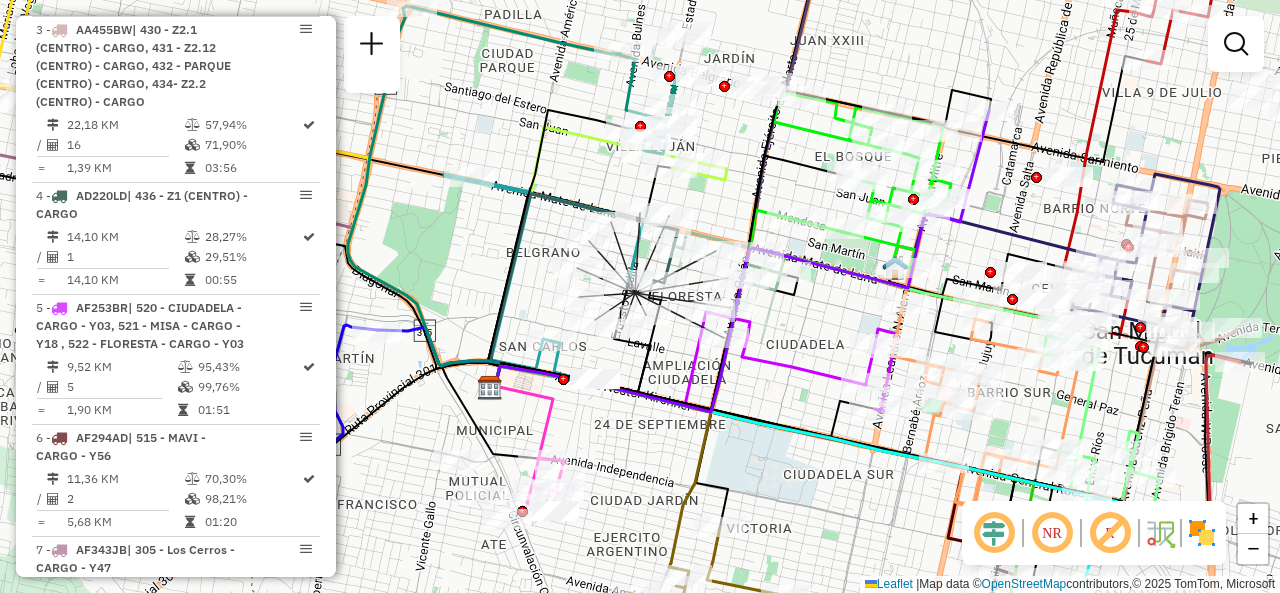 drag, startPoint x: 748, startPoint y: 182, endPoint x: 708, endPoint y: 46, distance: 141.76036 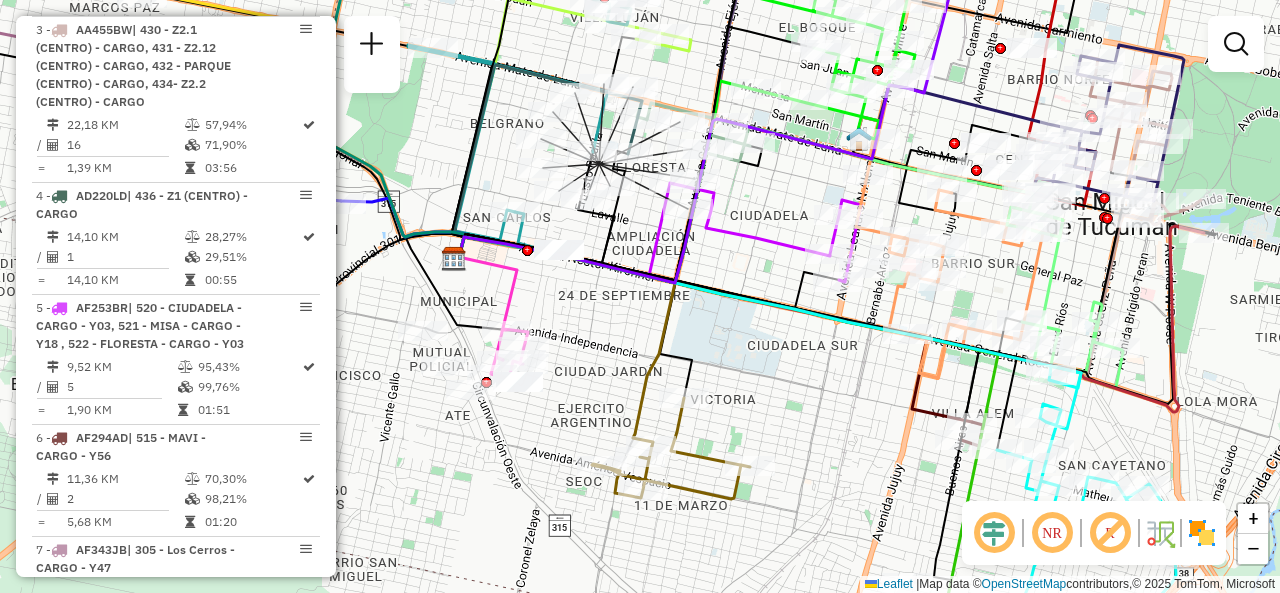 drag, startPoint x: 796, startPoint y: 440, endPoint x: 765, endPoint y: 175, distance: 266.80704 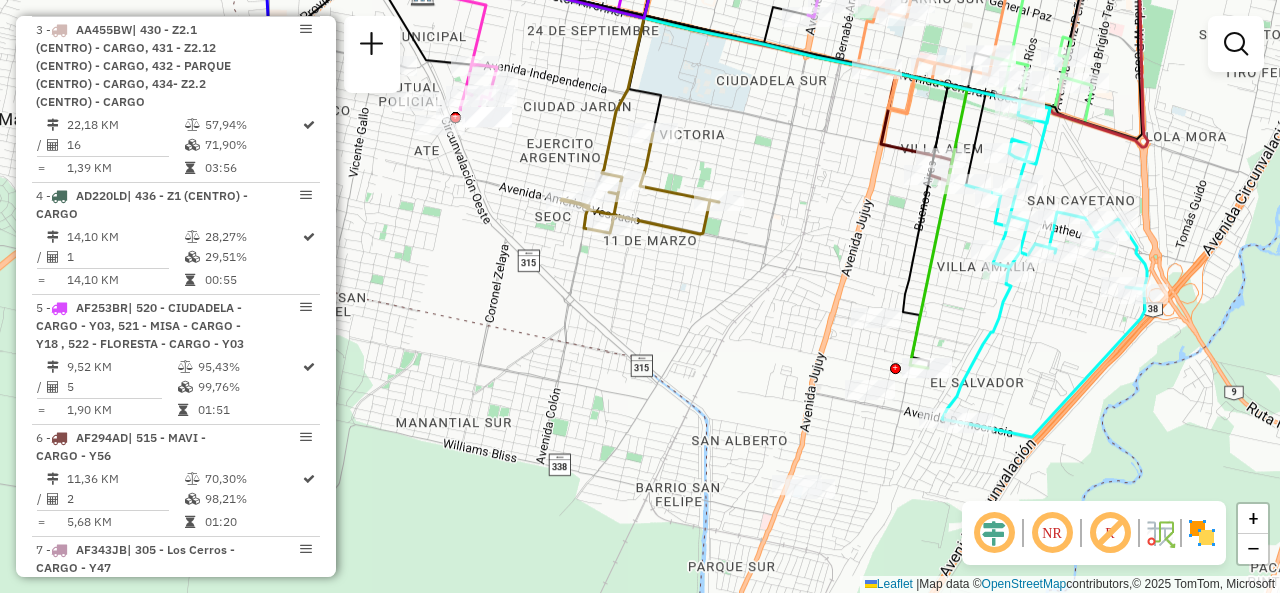 click 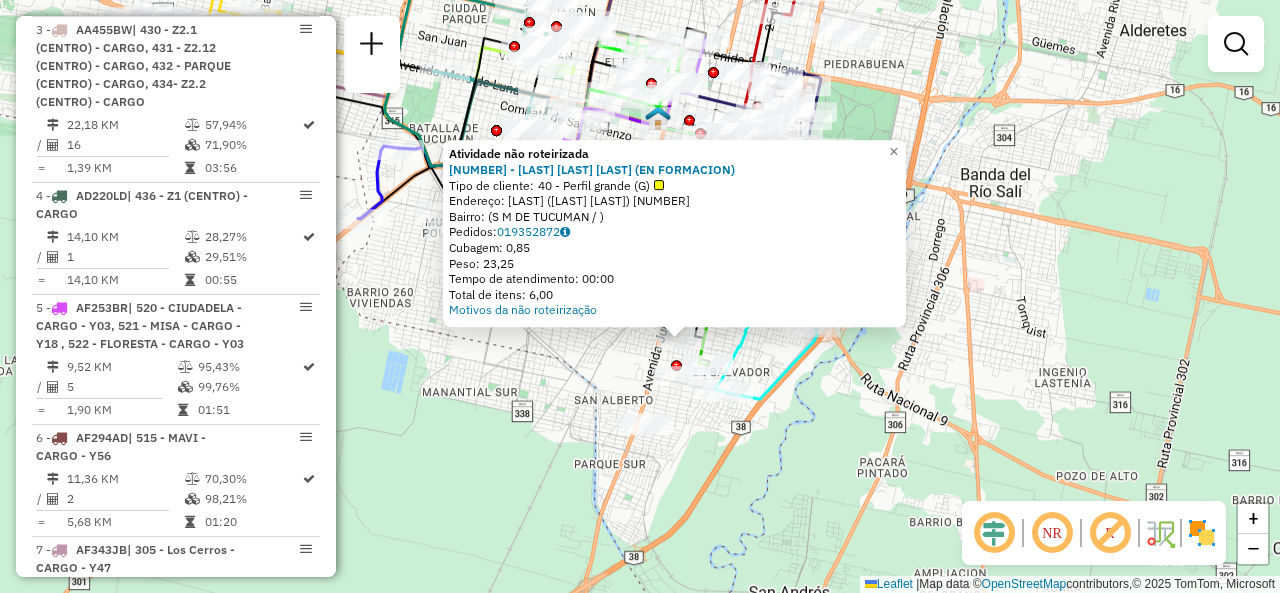click on "Atividade não roteirizada 0000384656 - DISTRI EL GIGANTE SRL (EN FORMACION)  Tipo de cliente:   40 - Perfil grande (G)   Endereço: JUJUY (ESQUINA EUDORO ARAOZ)  2350   Bairro:  (S M DE TUCUMAN / )   Pedidos:  019352872   Cubagem: 0,85   Peso: 23,25   Tempo de atendimento: 00:00   Total de itens: 6,00  Motivos da não roteirização × Janela de atendimento Grade de atendimento Capacidade Transportadoras Veículos Cliente Pedidos  Rotas Selecione os dias de semana para filtrar as janelas de atendimento  Seg   Ter   Qua   Qui   Sex   Sáb   Dom  Informe o período da janela de atendimento: De: Até:  Filtrar exatamente a janela do cliente  Considerar janela de atendimento padrão  Selecione os dias de semana para filtrar as grades de atendimento  Seg   Ter   Qua   Qui   Sex   Sáb   Dom   Considerar clientes sem dia de atendimento cadastrado  Clientes fora do dia de atendimento selecionado Filtrar as atividades entre os valores definidos abaixo:  Peso mínimo:   Peso máximo:   Cubagem mínima:   De:   Até:" 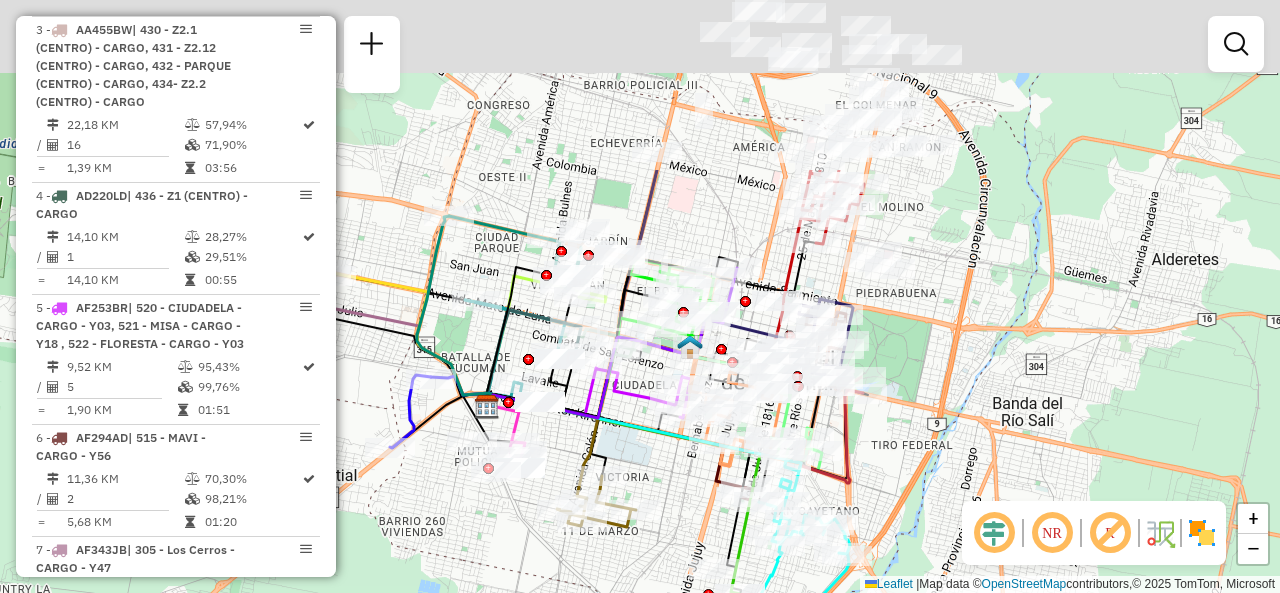drag, startPoint x: 598, startPoint y: 358, endPoint x: 630, endPoint y: 587, distance: 231.225 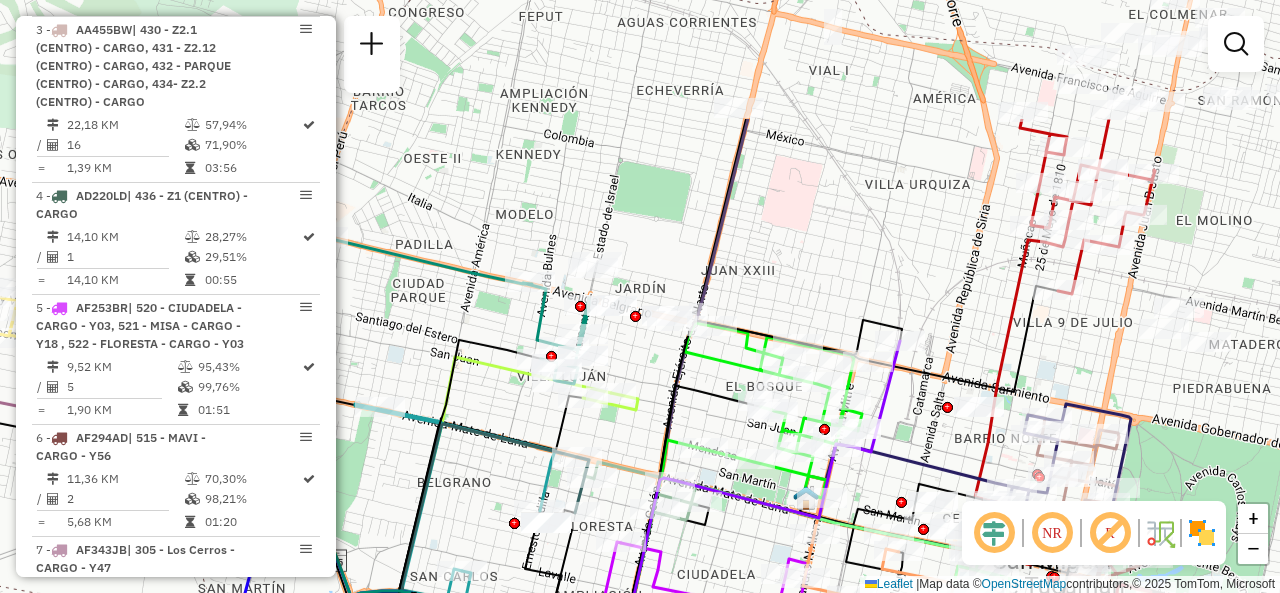 drag, startPoint x: 643, startPoint y: 327, endPoint x: 734, endPoint y: 497, distance: 192.82376 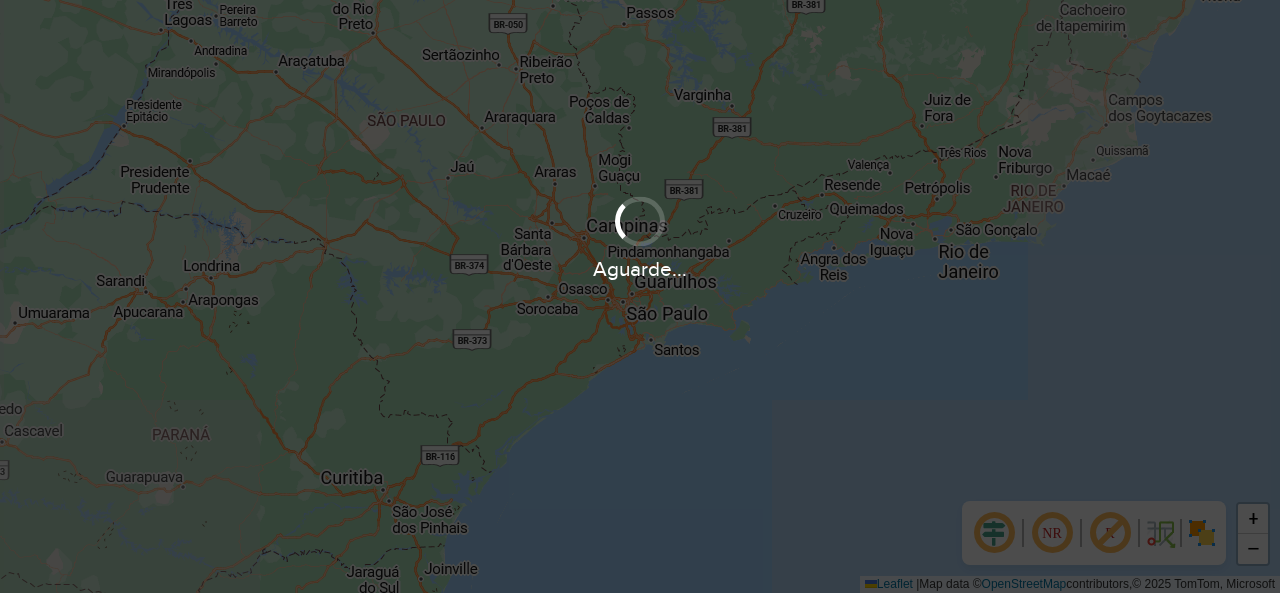 scroll, scrollTop: 0, scrollLeft: 0, axis: both 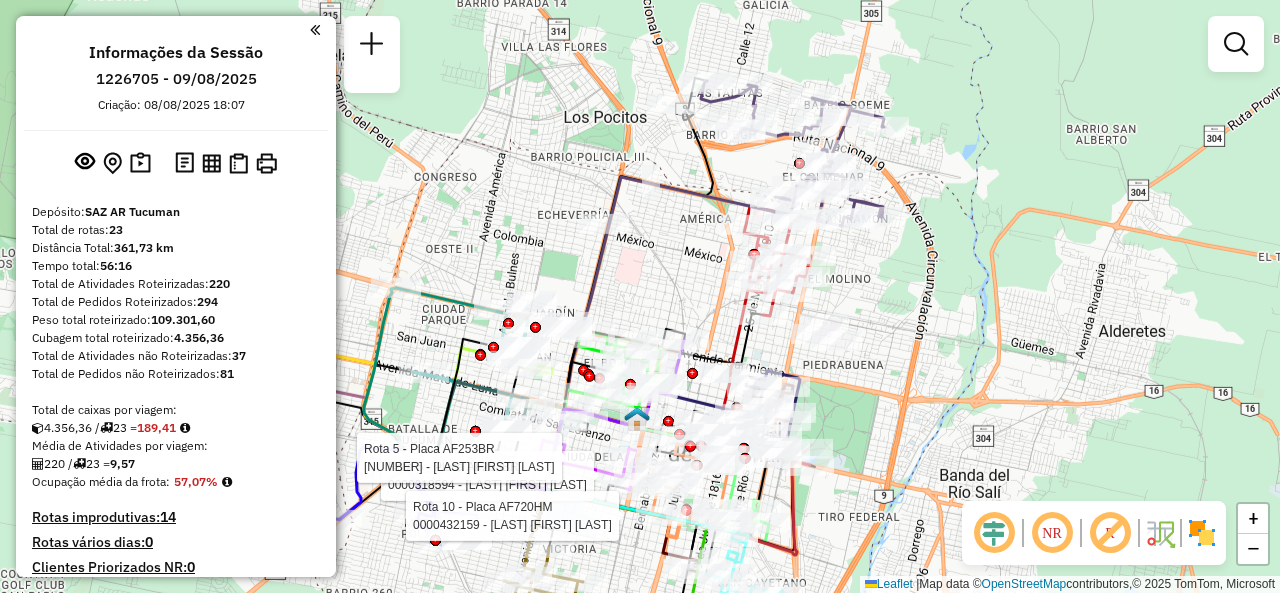 drag, startPoint x: 740, startPoint y: 150, endPoint x: 658, endPoint y: 261, distance: 138.00362 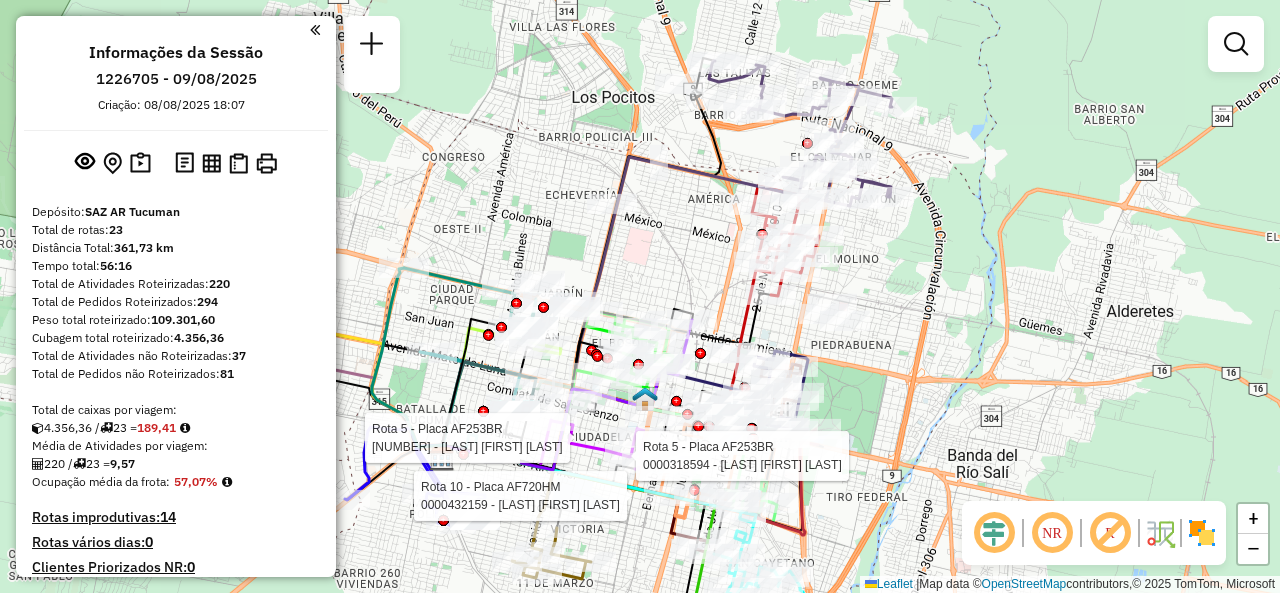 drag, startPoint x: 676, startPoint y: 298, endPoint x: 695, endPoint y: 197, distance: 102.77159 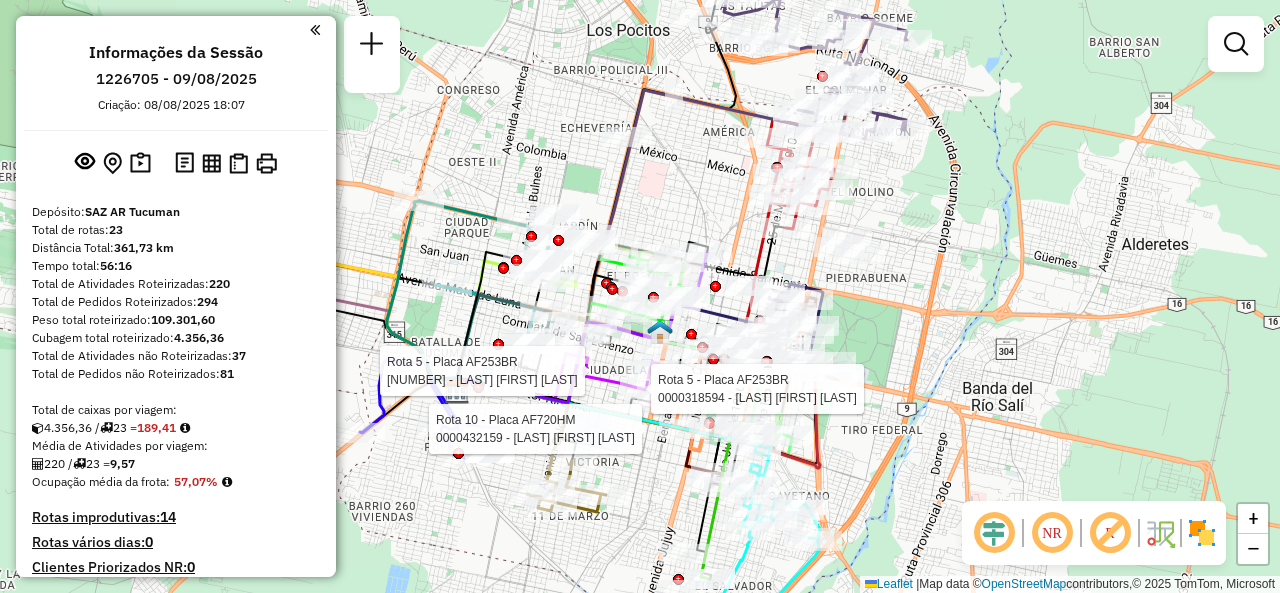 click on "Rota 5 - Placa AF253BR  0000318594 - MIBELLI EDUARDO RAUL Rota 10 - Placa AF720HM  0000432159 - AUGIER GEORDANA MARIA Rota 5 - Placa AF253BR  0000394809 - MOYANO GABRIEL ALEJANDRO Janela de atendimento Grade de atendimento Capacidade Transportadoras Veículos Cliente Pedidos  Rotas Selecione os dias de semana para filtrar as janelas de atendimento  Seg   Ter   Qua   Qui   Sex   Sáb   Dom  Informe o período da janela de atendimento: De: Até:  Filtrar exatamente a janela do cliente  Considerar janela de atendimento padrão  Selecione os dias de semana para filtrar as grades de atendimento  Seg   Ter   Qua   Qui   Sex   Sáb   Dom   Considerar clientes sem dia de atendimento cadastrado  Clientes fora do dia de atendimento selecionado Filtrar as atividades entre os valores definidos abaixo:  Peso mínimo:   Peso máximo:   Cubagem mínima:   Cubagem máxima:   De:   Até:  Filtrar as atividades entre o tempo de atendimento definido abaixo:  De:   Até:  Transportadora: Selecione um ou mais itens Veículo: De:" 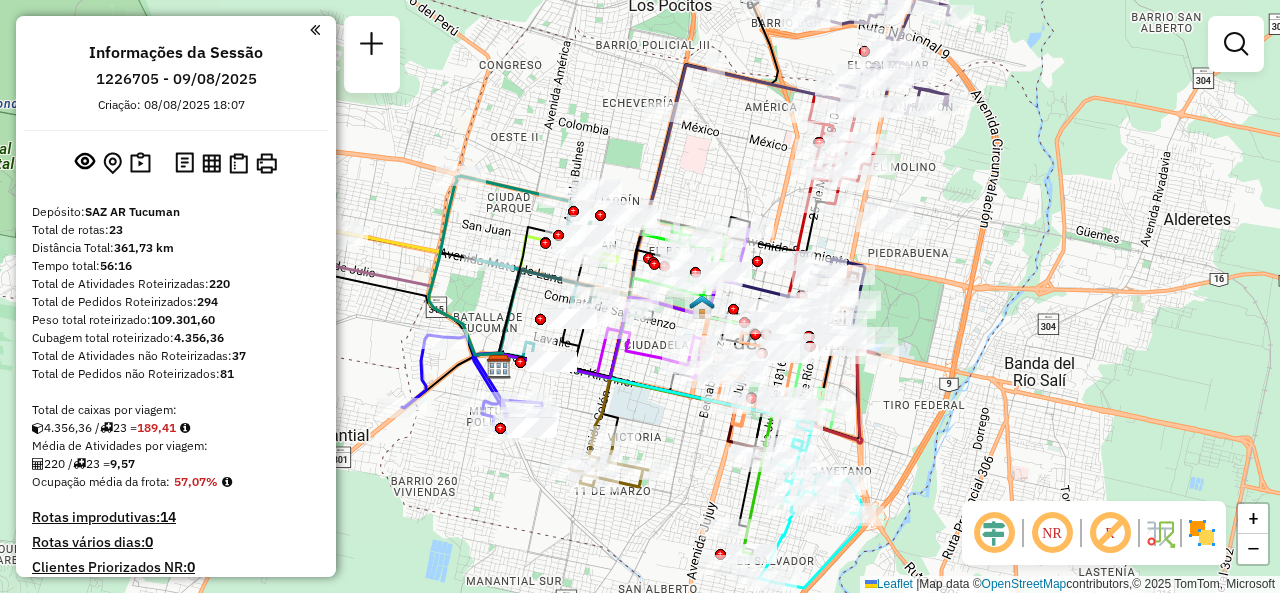 drag, startPoint x: 676, startPoint y: 213, endPoint x: 745, endPoint y: 169, distance: 81.8352 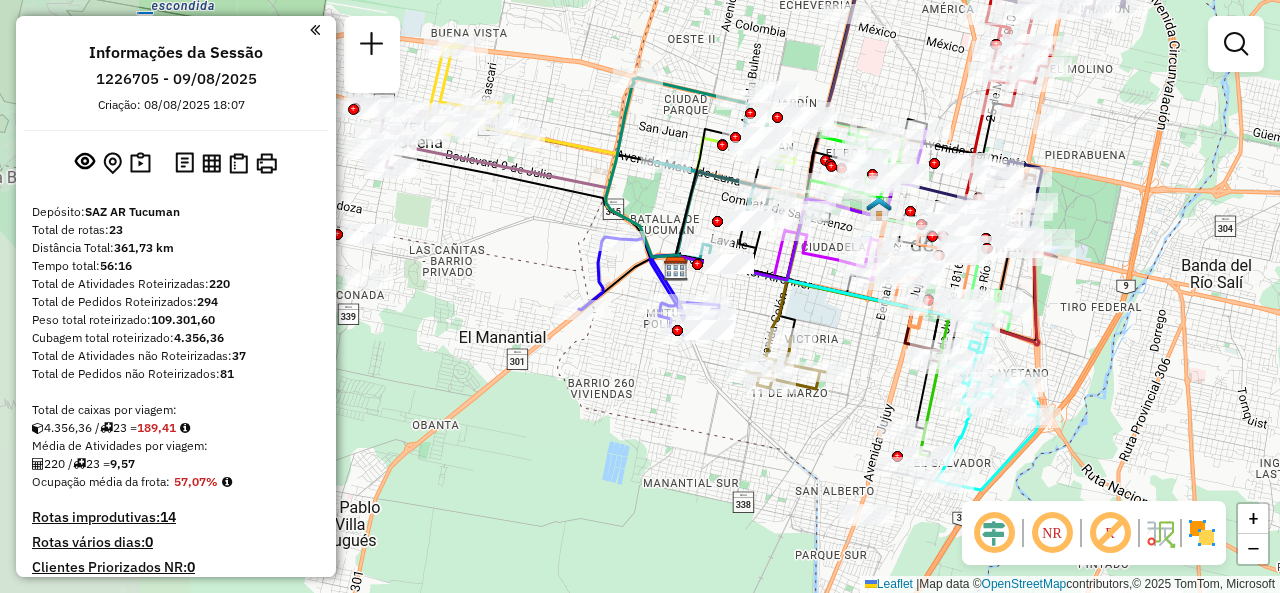 drag, startPoint x: 581, startPoint y: 459, endPoint x: 636, endPoint y: 399, distance: 81.394104 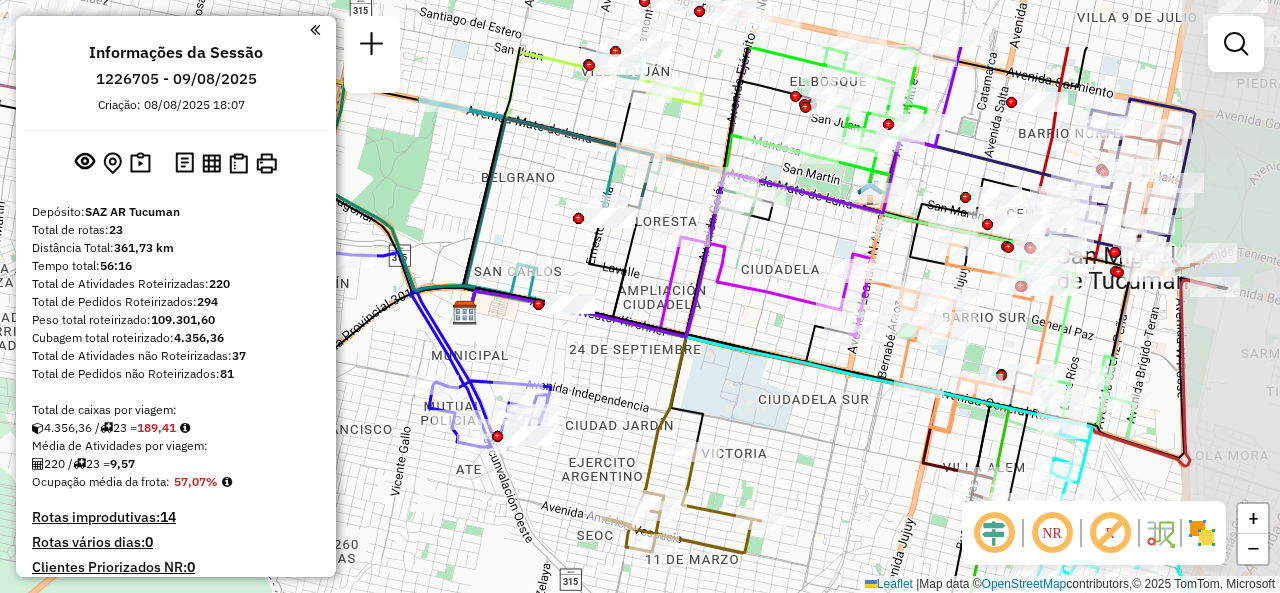 drag, startPoint x: 766, startPoint y: 287, endPoint x: 615, endPoint y: 393, distance: 184.4912 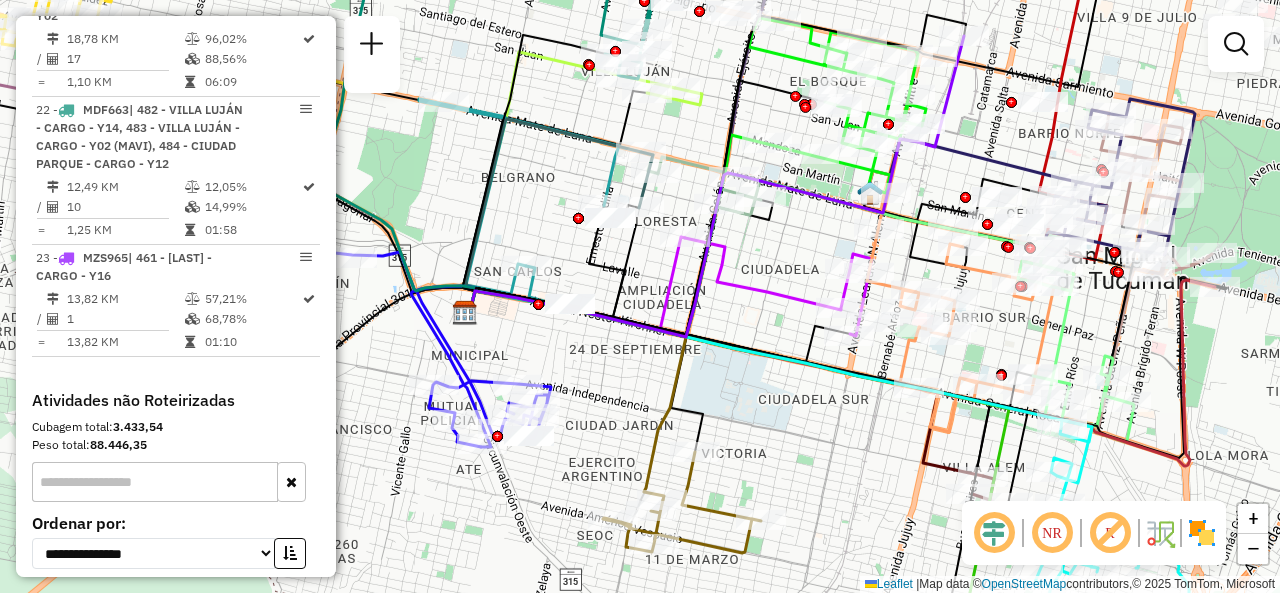 scroll, scrollTop: 3400, scrollLeft: 0, axis: vertical 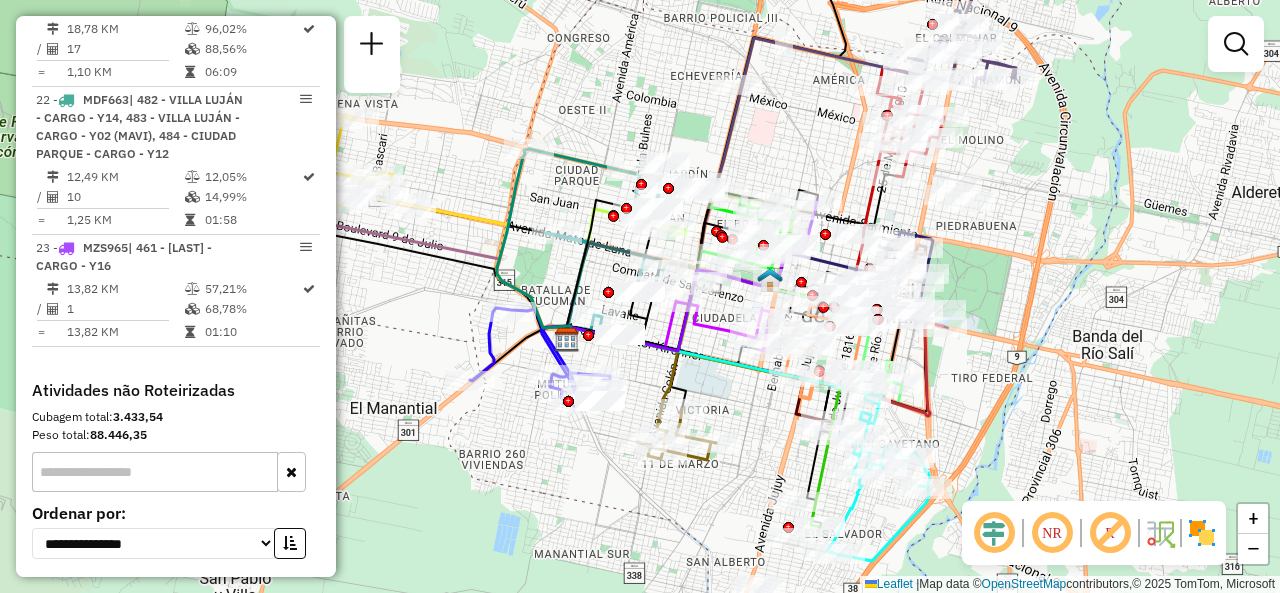 click on "Janela de atendimento Grade de atendimento Capacidade Transportadoras Veículos Cliente Pedidos  Rotas Selecione os dias de semana para filtrar as janelas de atendimento  Seg   Ter   Qua   Qui   Sex   Sáb   Dom  Informe o período da janela de atendimento: De: Até:  Filtrar exatamente a janela do cliente  Considerar janela de atendimento padrão  Selecione os dias de semana para filtrar as grades de atendimento  Seg   Ter   Qua   Qui   Sex   Sáb   Dom   Considerar clientes sem dia de atendimento cadastrado  Clientes fora do dia de atendimento selecionado Filtrar as atividades entre os valores definidos abaixo:  Peso mínimo:   Peso máximo:   Cubagem mínima:   Cubagem máxima:   De:   Até:  Filtrar as atividades entre o tempo de atendimento definido abaixo:  De:   Até:   Considerar capacidade total dos clientes não roteirizados Transportadora: Selecione um ou mais itens Tipo de veículo: Selecione um ou mais itens Veículo: Selecione um ou mais itens Motorista: Selecione um ou mais itens Nome: Rótulo:" 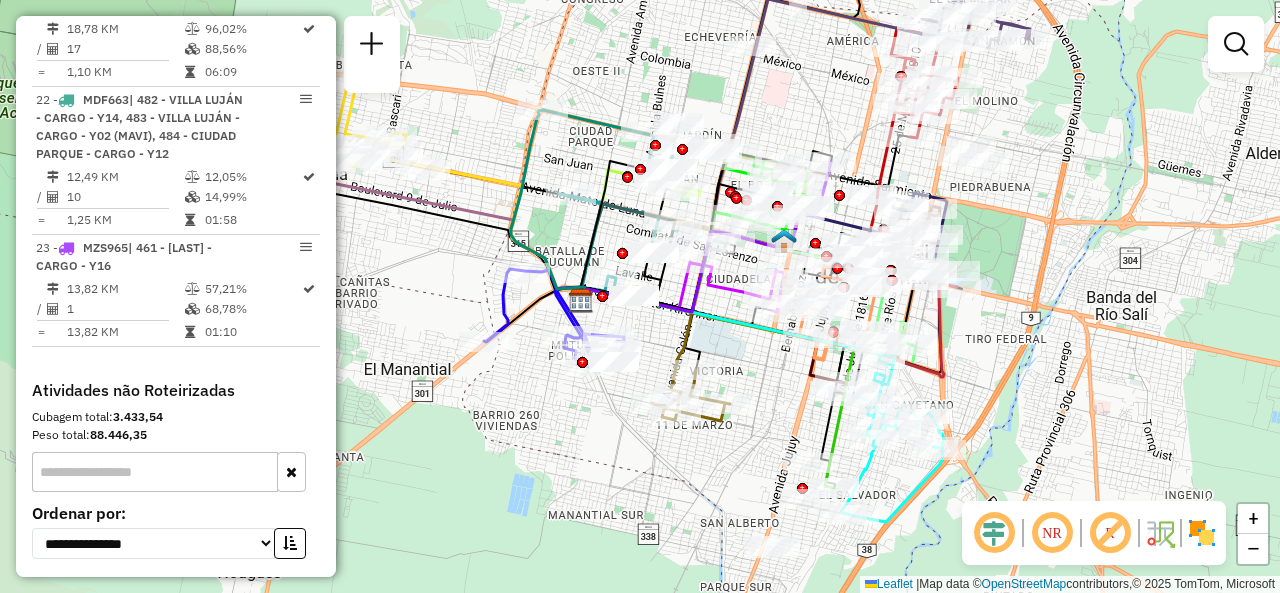 drag, startPoint x: 746, startPoint y: 427, endPoint x: 762, endPoint y: 384, distance: 45.88028 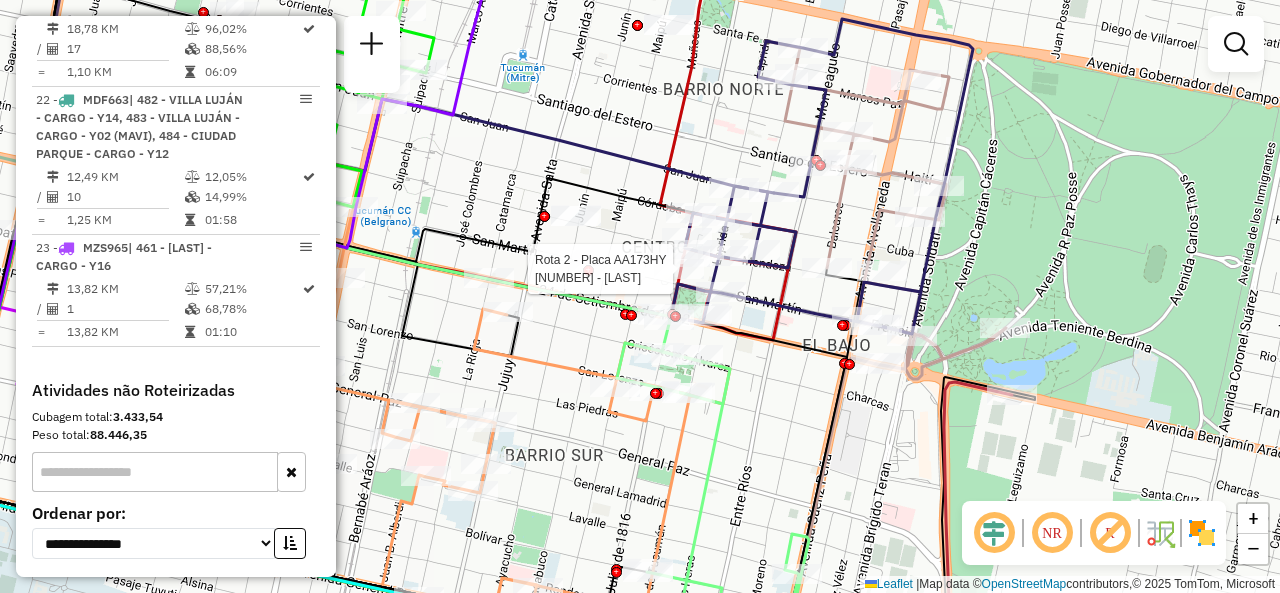 select on "**********" 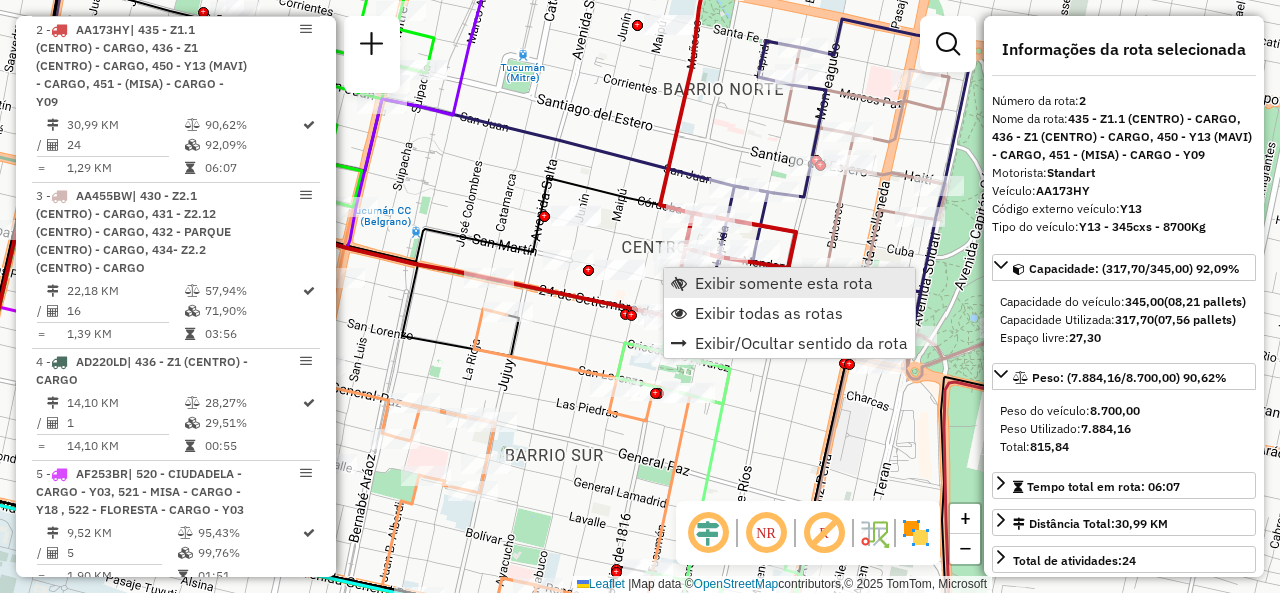scroll, scrollTop: 816, scrollLeft: 0, axis: vertical 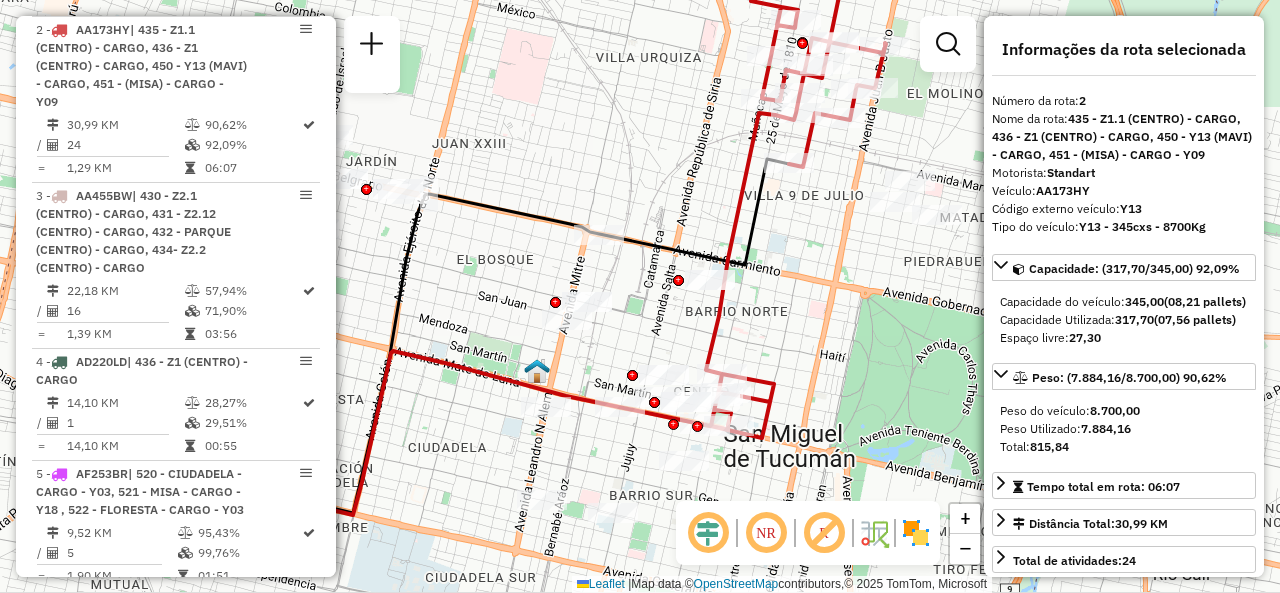 drag, startPoint x: 652, startPoint y: 275, endPoint x: 549, endPoint y: 227, distance: 113.63538 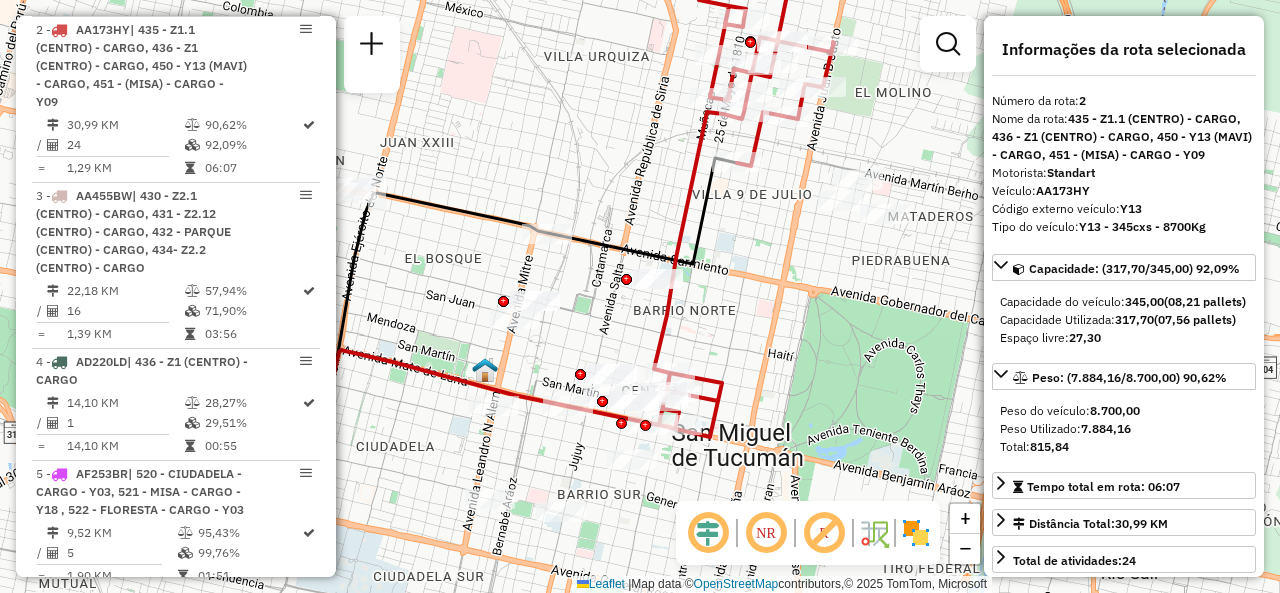 drag, startPoint x: 815, startPoint y: 239, endPoint x: 774, endPoint y: 189, distance: 64.66065 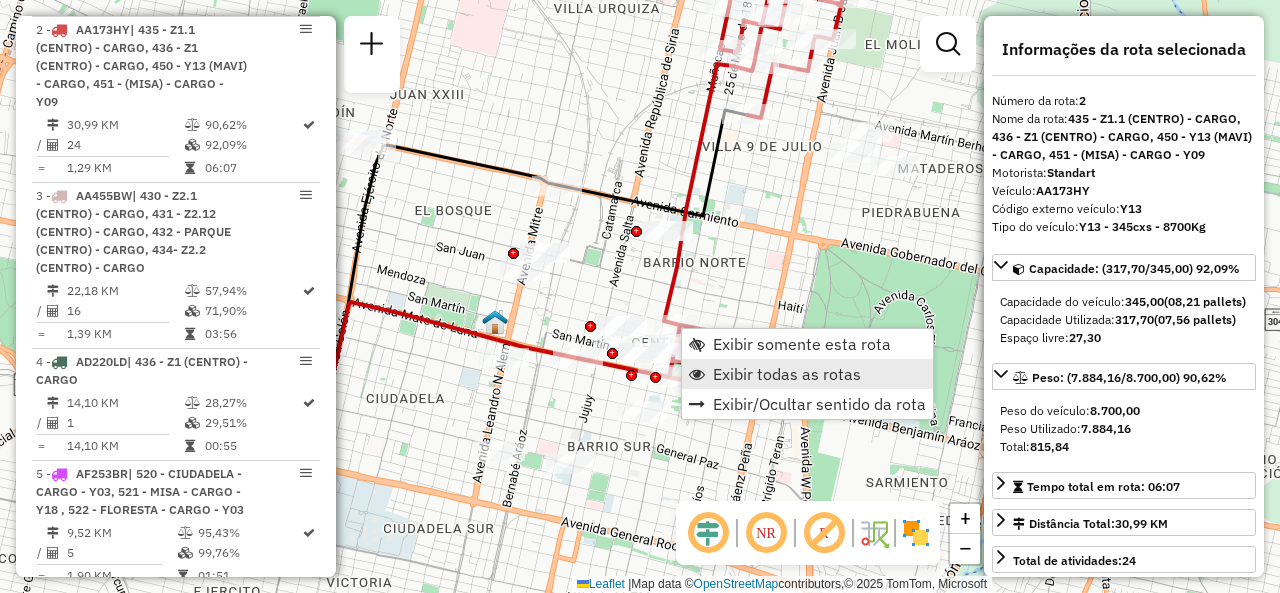 click on "Exibir todas as rotas" at bounding box center (787, 374) 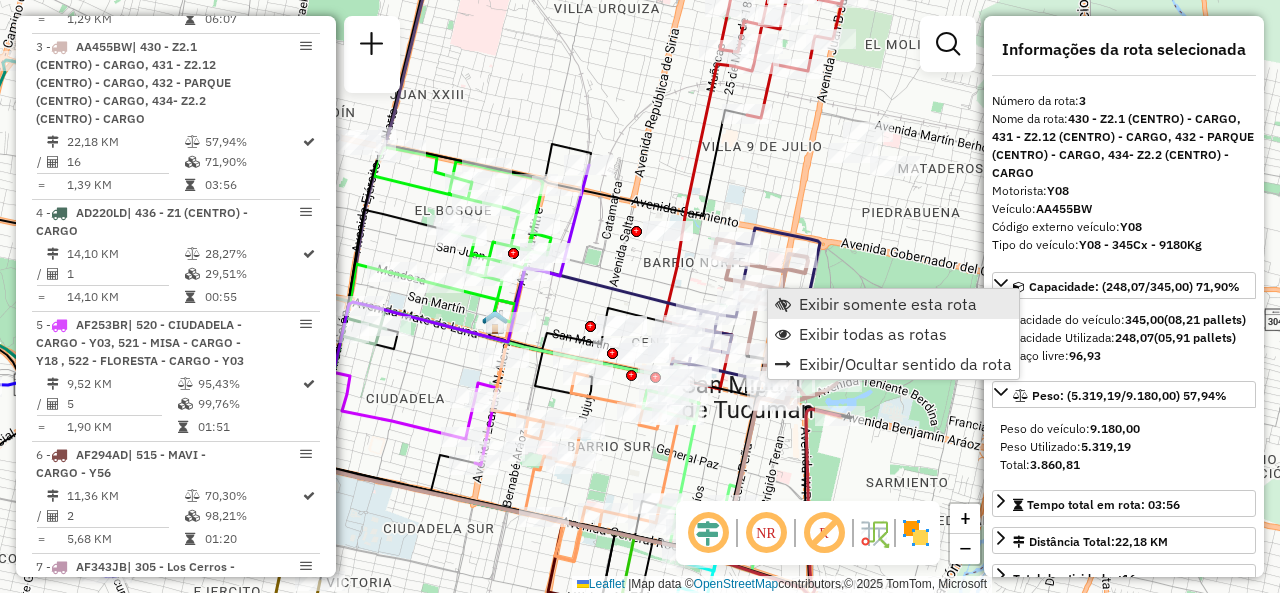 scroll, scrollTop: 982, scrollLeft: 0, axis: vertical 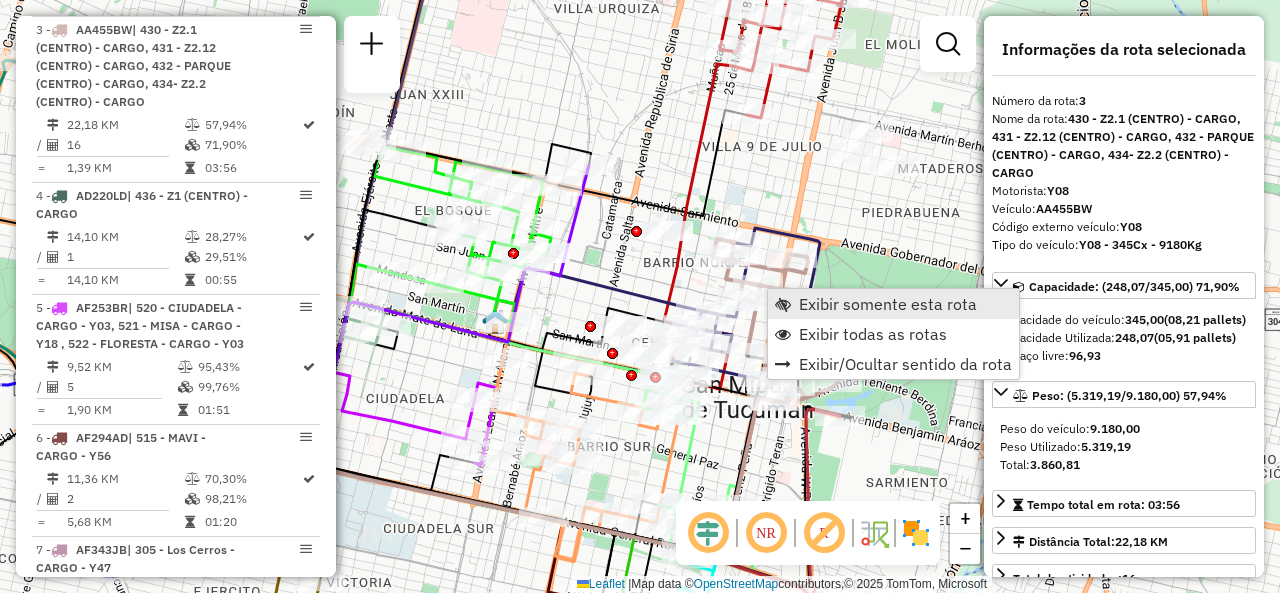 click at bounding box center (783, 304) 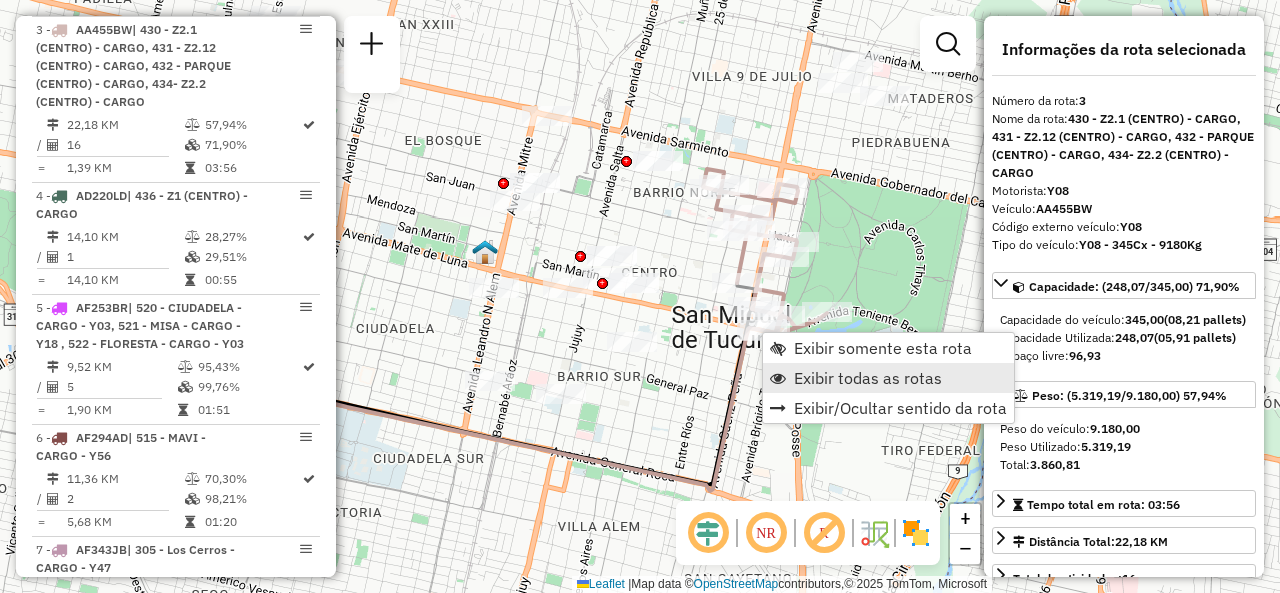 click on "Exibir todas as rotas" at bounding box center (868, 378) 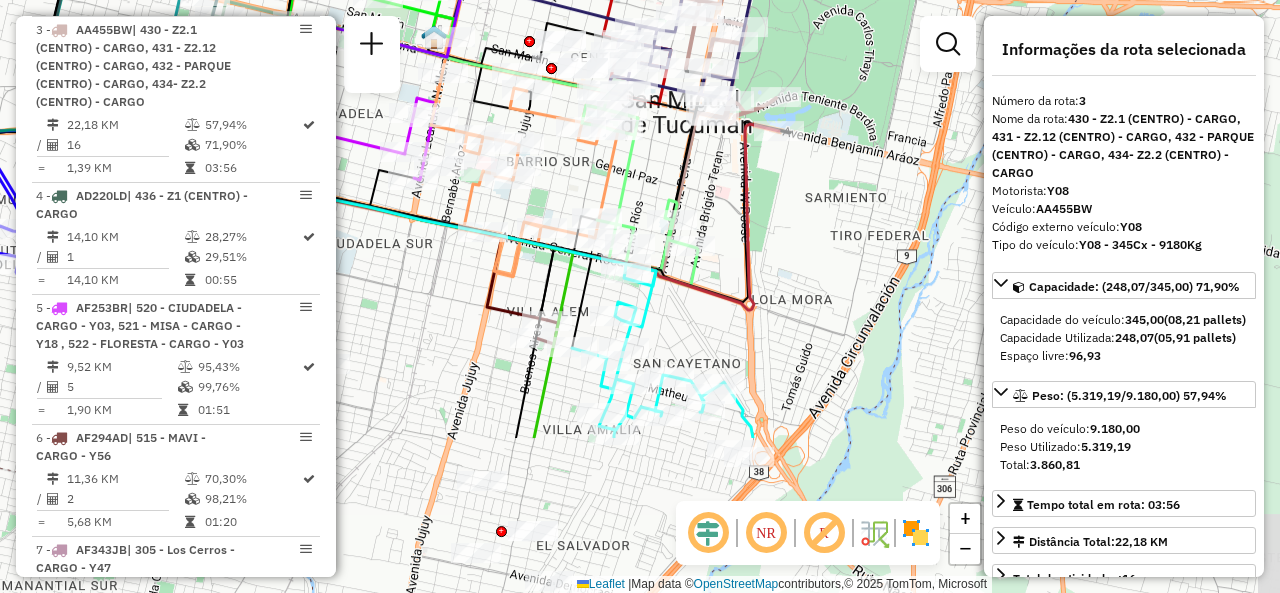 drag, startPoint x: 709, startPoint y: 379, endPoint x: 658, endPoint y: 152, distance: 232.65855 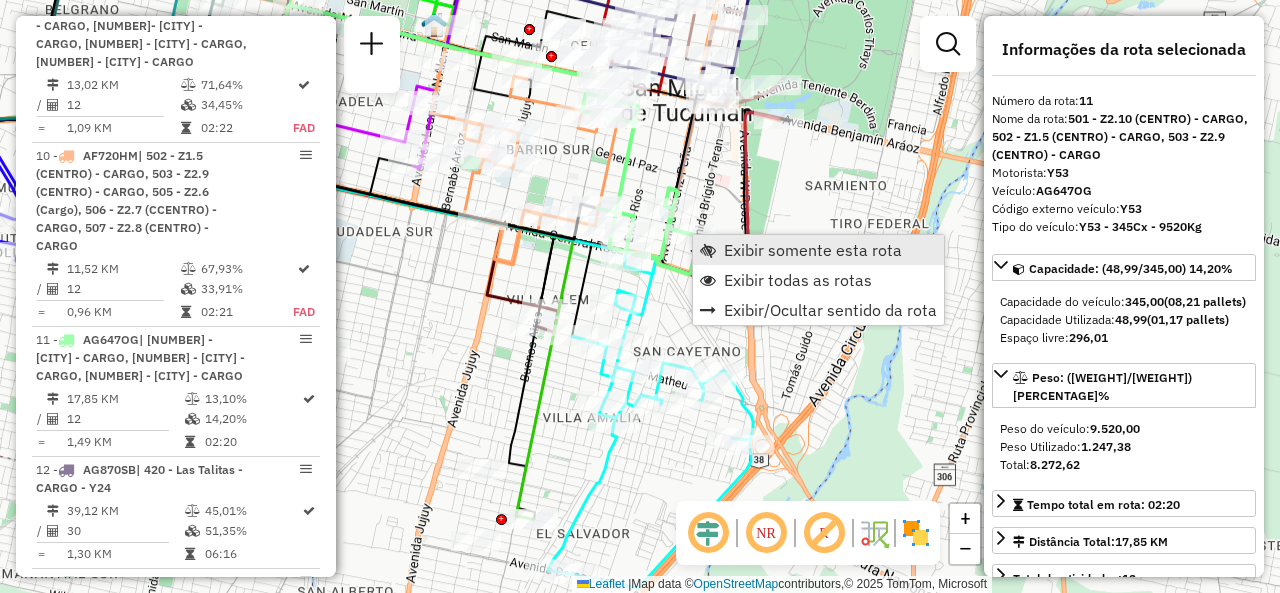 scroll, scrollTop: 2127, scrollLeft: 0, axis: vertical 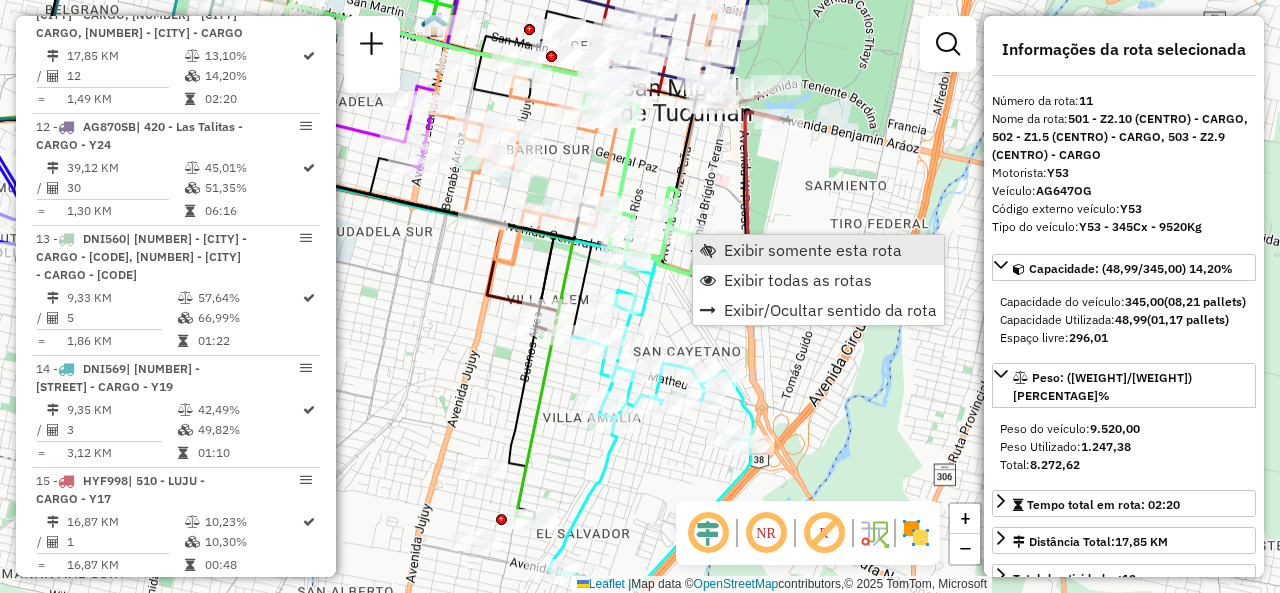 click on "Exibir somente esta rota" 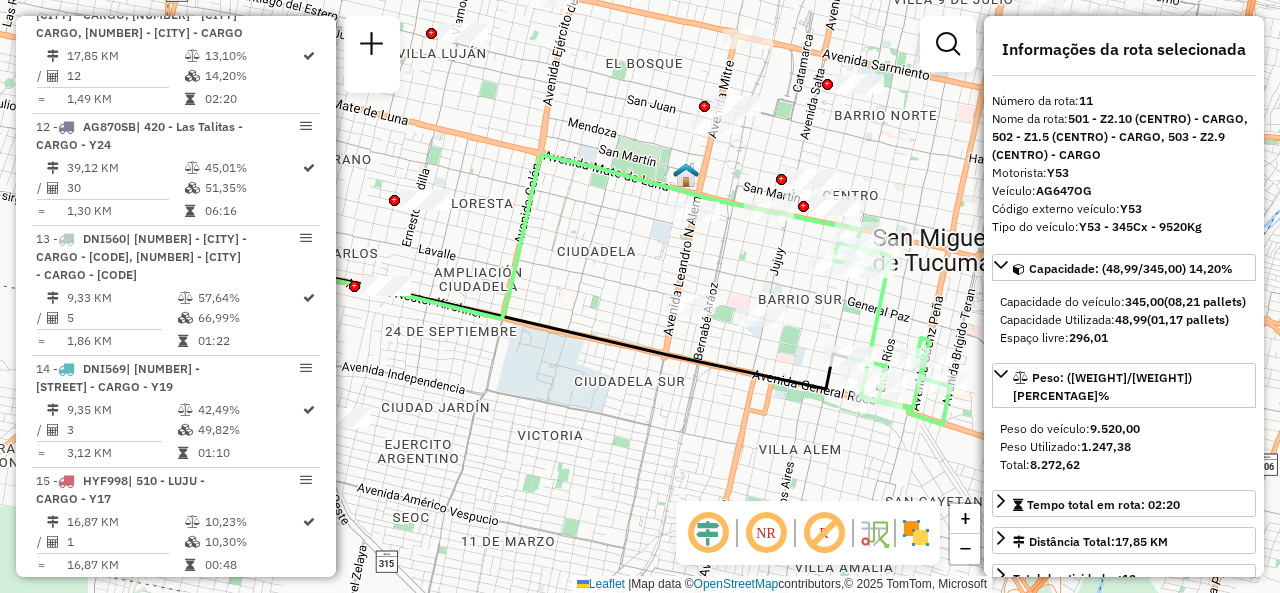 drag, startPoint x: 712, startPoint y: 277, endPoint x: 571, endPoint y: 240, distance: 145.7738 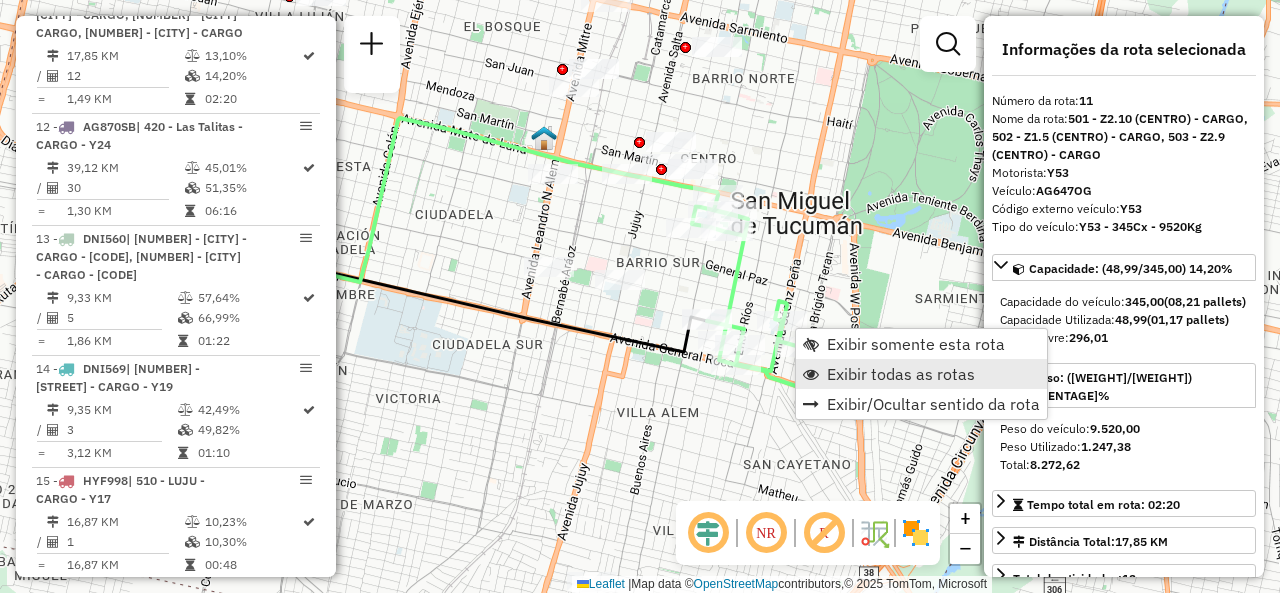 click on "Exibir todas as rotas" 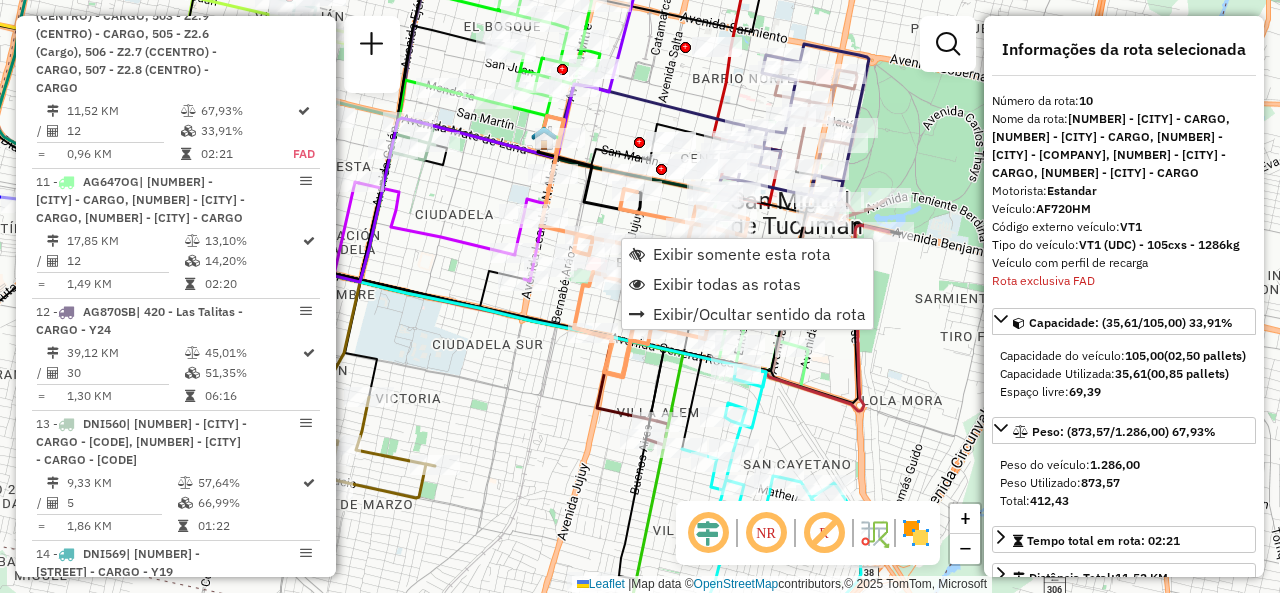 scroll, scrollTop: 1943, scrollLeft: 0, axis: vertical 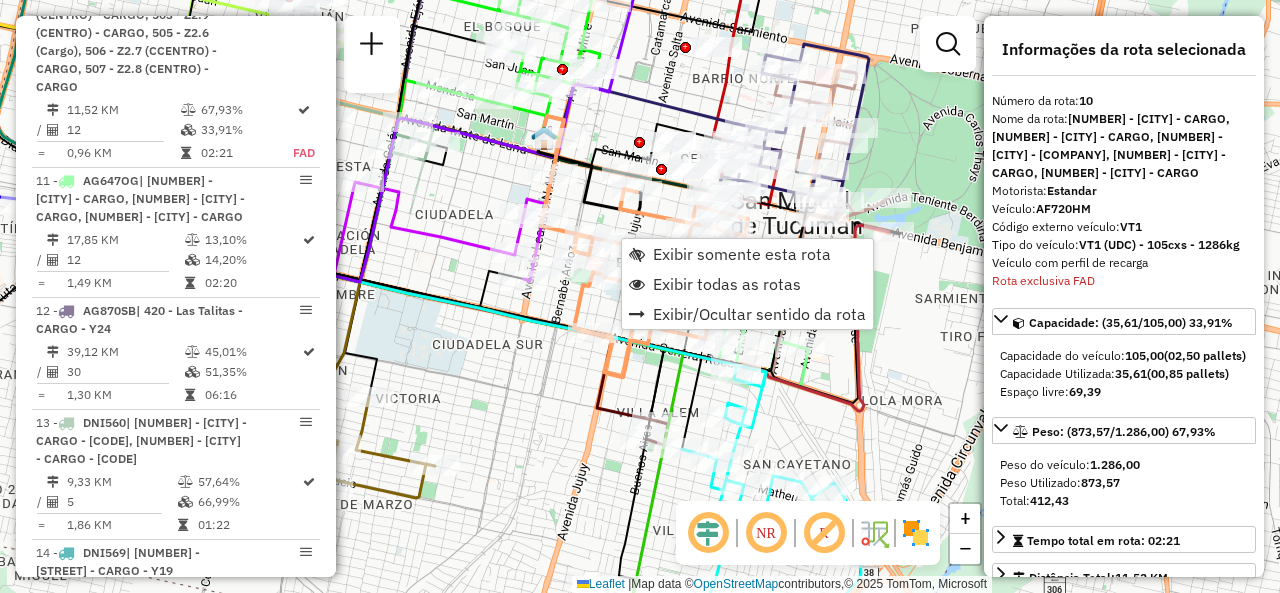 click on "Janela de atendimento Grade de atendimento Capacidade Transportadoras Veículos Cliente Pedidos  Rotas Selecione os dias de semana para filtrar as janelas de atendimento  Seg   Ter   Qua   Qui   Sex   Sáb   Dom  Informe o período da janela de atendimento: De: Até:  Filtrar exatamente a janela do cliente  Considerar janela de atendimento padrão  Selecione os dias de semana para filtrar as grades de atendimento  Seg   Ter   Qua   Qui   Sex   Sáb   Dom   Considerar clientes sem dia de atendimento cadastrado  Clientes fora do dia de atendimento selecionado Filtrar as atividades entre os valores definidos abaixo:  Peso mínimo:   Peso máximo:   Cubagem mínima:   Cubagem máxima:   De:   Até:  Filtrar as atividades entre o tempo de atendimento definido abaixo:  De:   Até:   Considerar capacidade total dos clientes não roteirizados Transportadora: Selecione um ou mais itens Tipo de veículo: Selecione um ou mais itens Veículo: Selecione um ou mais itens Motorista: Selecione um ou mais itens Nome: Rótulo:" 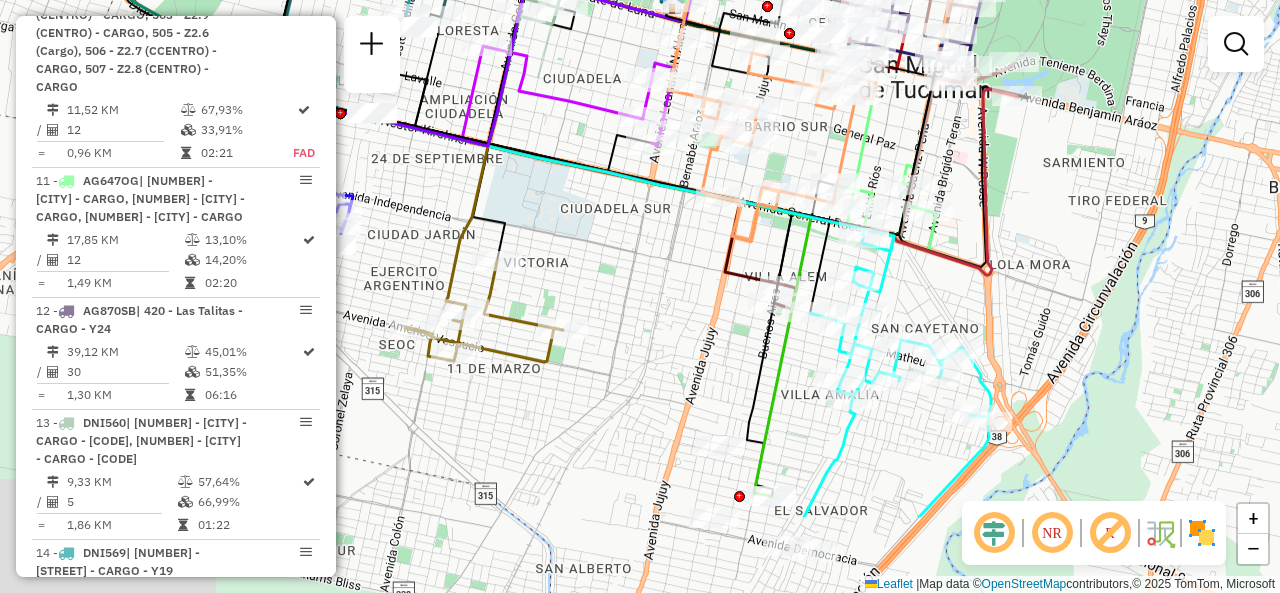 drag, startPoint x: 532, startPoint y: 391, endPoint x: 646, endPoint y: 155, distance: 262.09158 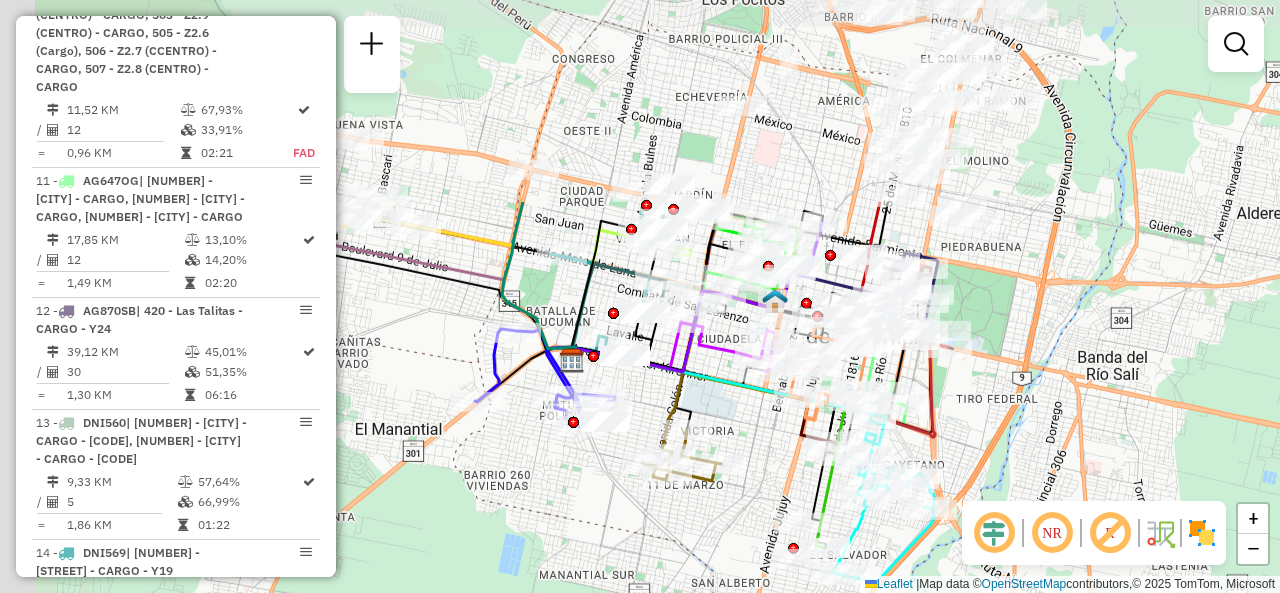 drag, startPoint x: 607, startPoint y: 203, endPoint x: 706, endPoint y: 410, distance: 229.45587 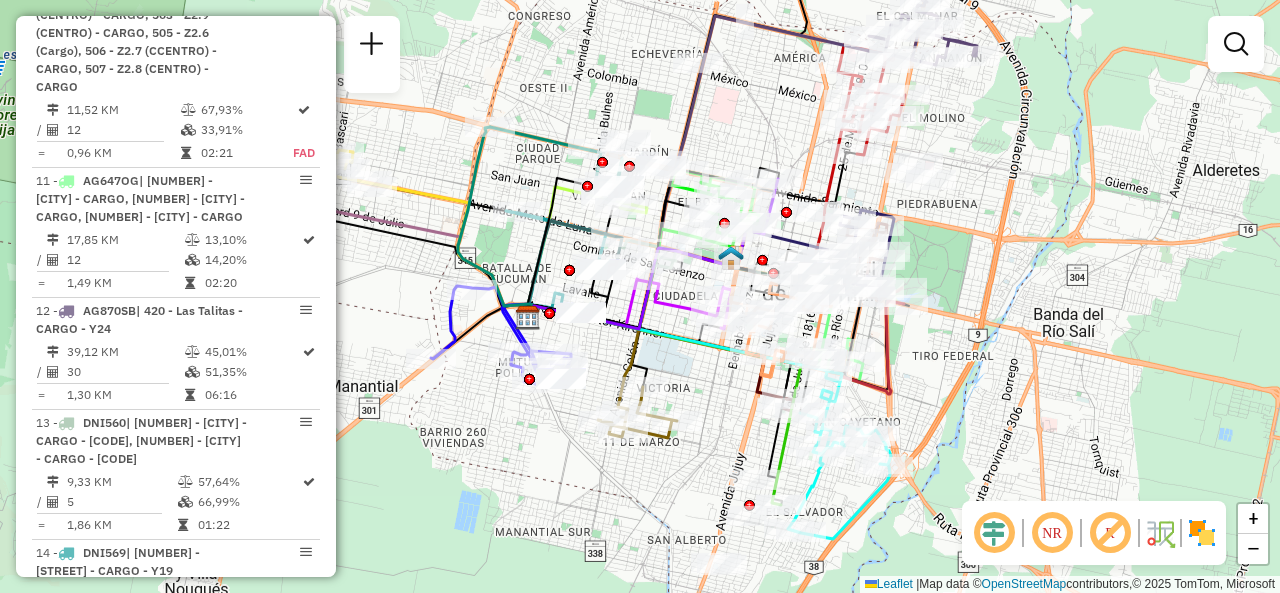drag, startPoint x: 702, startPoint y: 507, endPoint x: 625, endPoint y: 418, distance: 117.68602 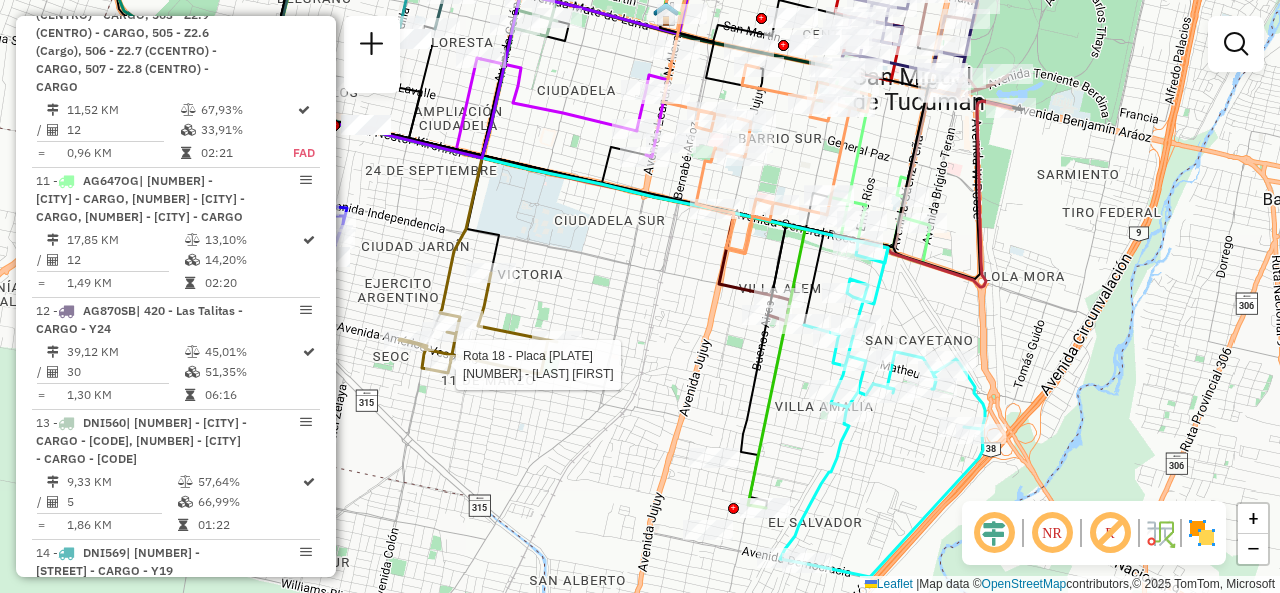 click on "Rota 18 - Placa IMS946  0000706546 - CORONEL YOLANDA Janela de atendimento Grade de atendimento Capacidade Transportadoras Veículos Cliente Pedidos  Rotas Selecione os dias de semana para filtrar as janelas de atendimento  Seg   Ter   Qua   Qui   Sex   Sáb   Dom  Informe o período da janela de atendimento: De: Até:  Filtrar exatamente a janela do cliente  Considerar janela de atendimento padrão  Selecione os dias de semana para filtrar as grades de atendimento  Seg   Ter   Qua   Qui   Sex   Sáb   Dom   Considerar clientes sem dia de atendimento cadastrado  Clientes fora do dia de atendimento selecionado Filtrar as atividades entre os valores definidos abaixo:  Peso mínimo:   Peso máximo:   Cubagem mínima:   Cubagem máxima:   De:   Até:  Filtrar as atividades entre o tempo de atendimento definido abaixo:  De:   Até:   Considerar capacidade total dos clientes não roteirizados Transportadora: Selecione um ou mais itens Tipo de veículo: Selecione um ou mais itens Veículo: Selecione um ou mais itens" 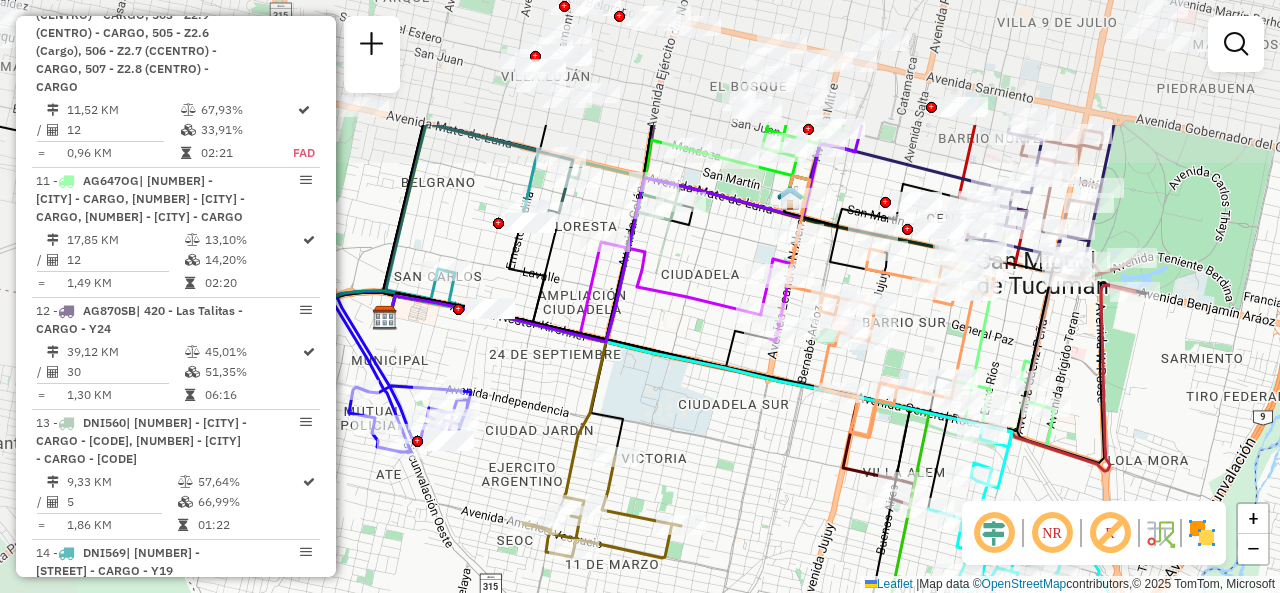drag, startPoint x: 696, startPoint y: 267, endPoint x: 788, endPoint y: 445, distance: 200.36966 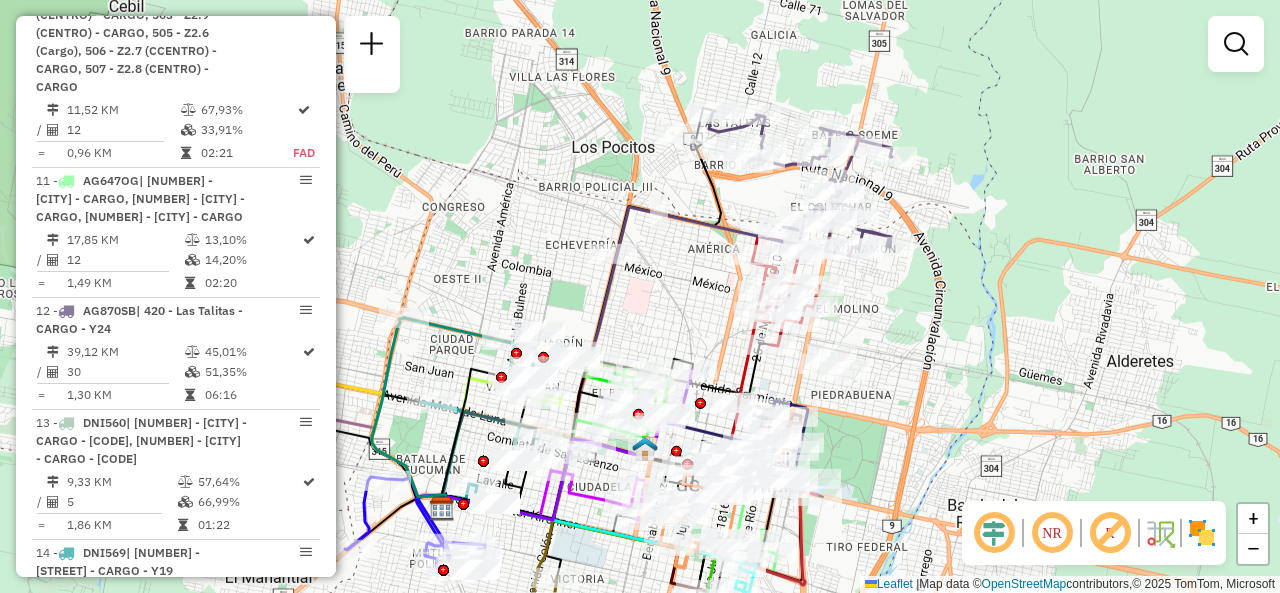 drag, startPoint x: 800, startPoint y: 157, endPoint x: 681, endPoint y: 296, distance: 182.98088 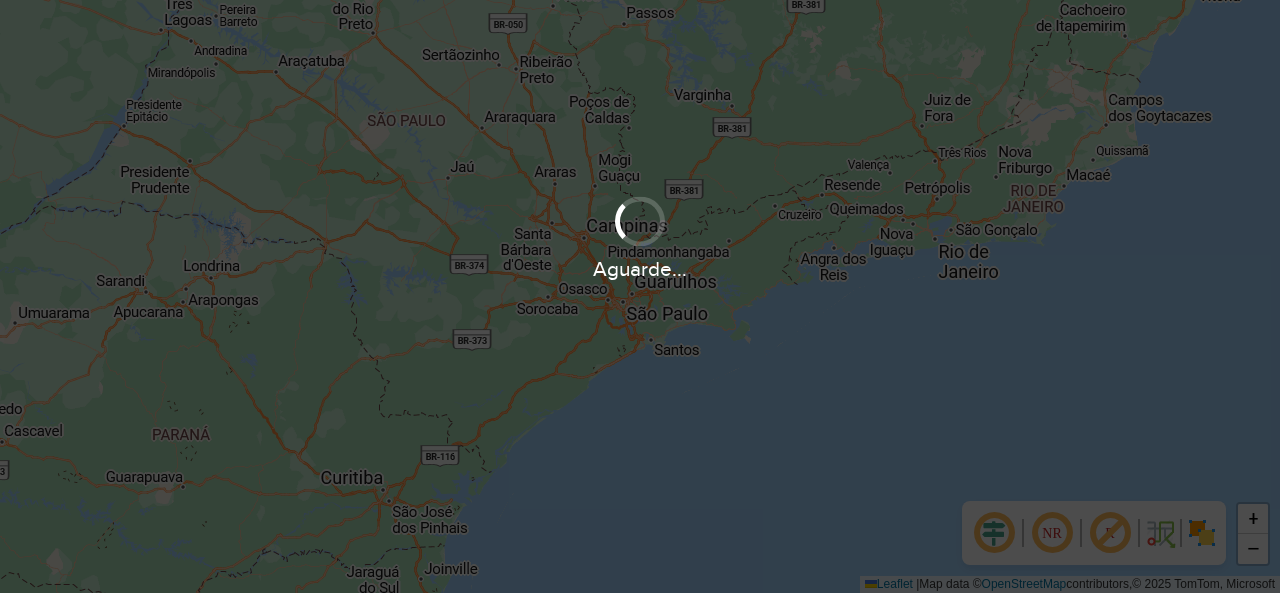 scroll, scrollTop: 0, scrollLeft: 0, axis: both 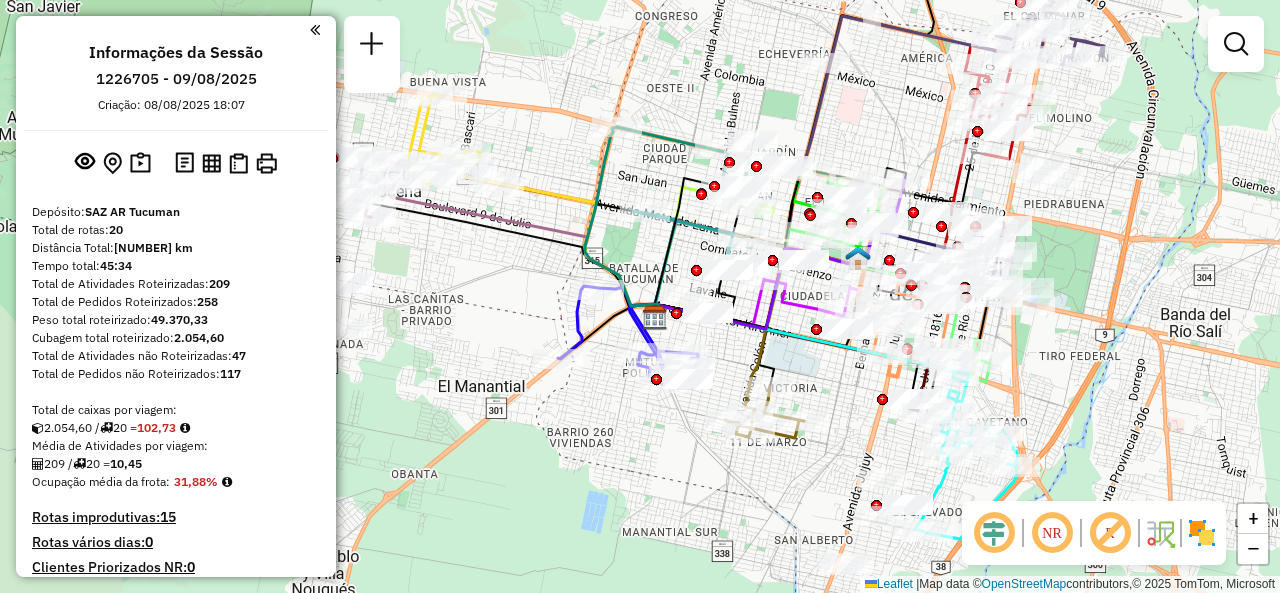 drag, startPoint x: 764, startPoint y: 228, endPoint x: 884, endPoint y: 125, distance: 158.14233 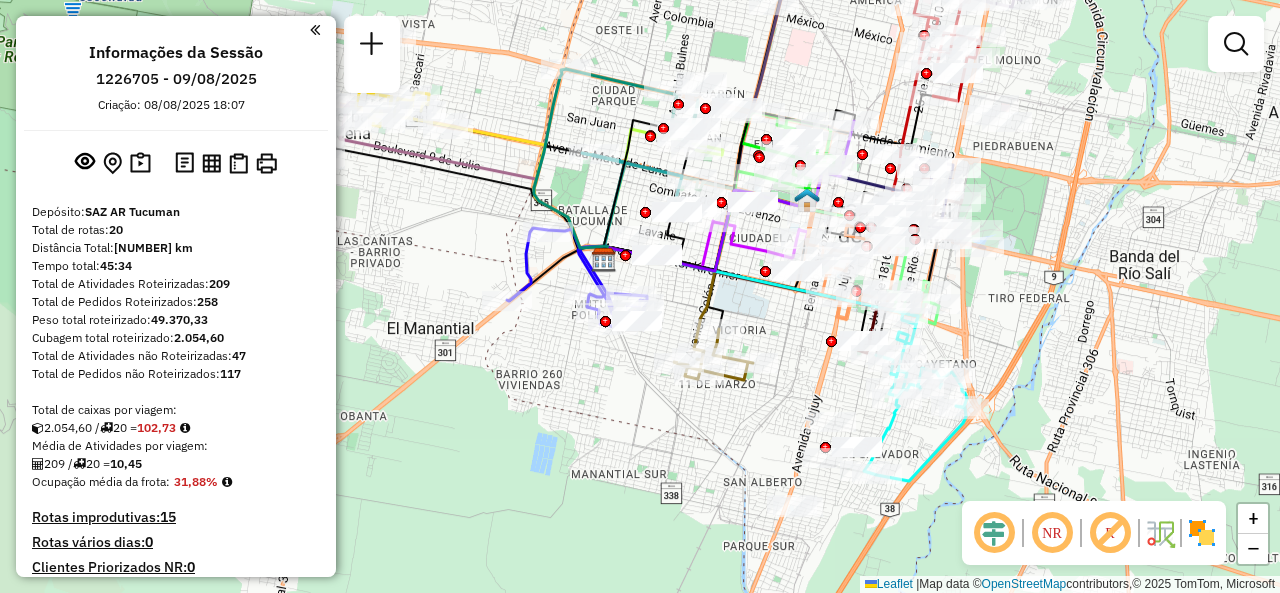 drag, startPoint x: 656, startPoint y: 453, endPoint x: 602, endPoint y: 390, distance: 82.9759 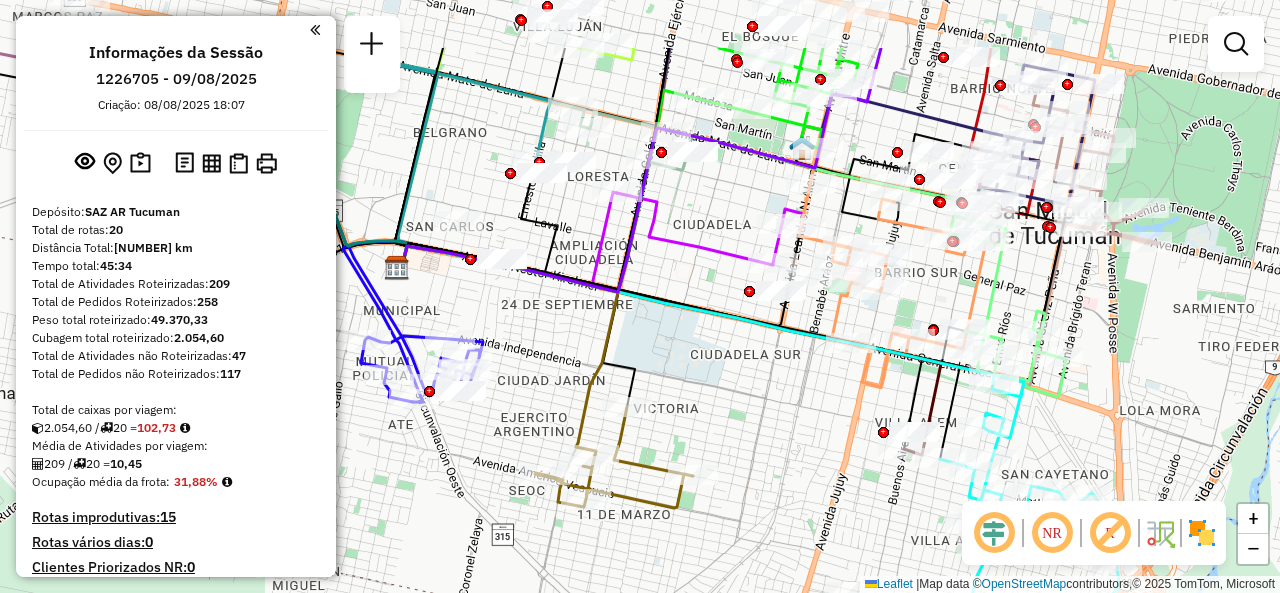 drag, startPoint x: 825, startPoint y: 275, endPoint x: 786, endPoint y: 403, distance: 133.80957 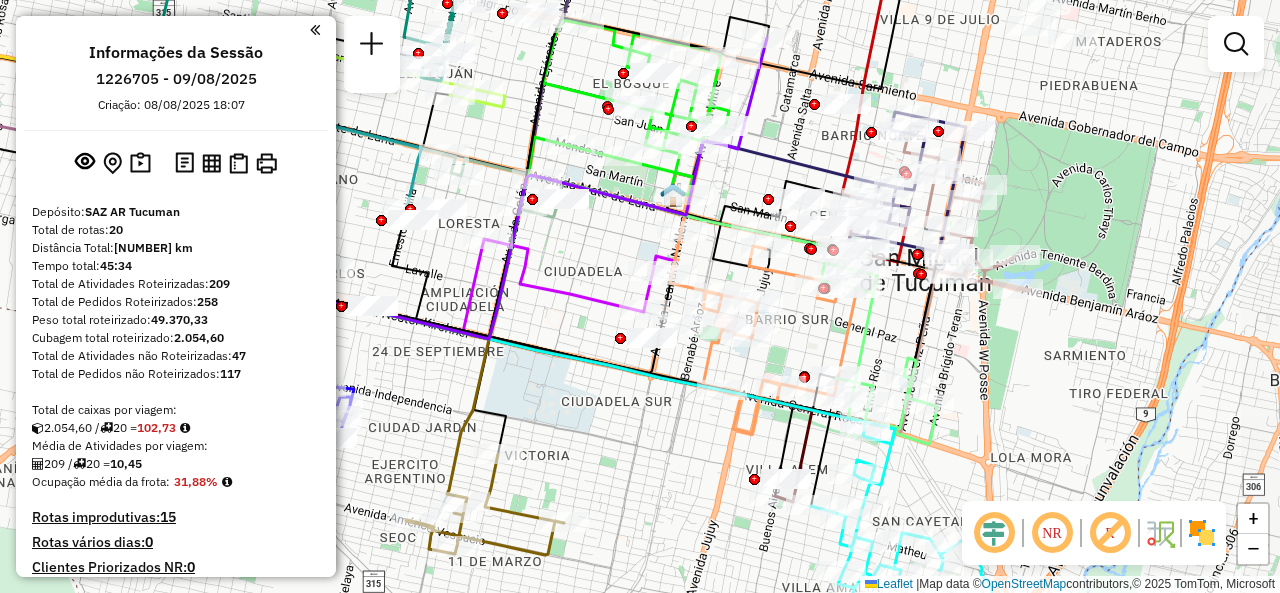 drag, startPoint x: 924, startPoint y: 95, endPoint x: 798, endPoint y: 121, distance: 128.65457 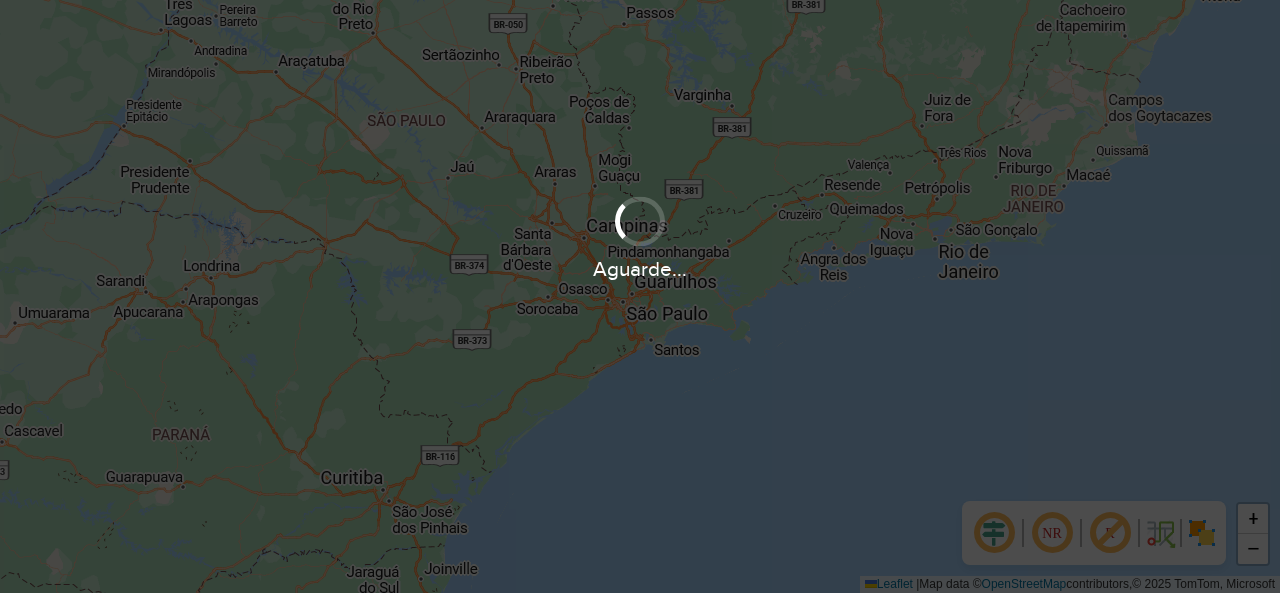 scroll, scrollTop: 0, scrollLeft: 0, axis: both 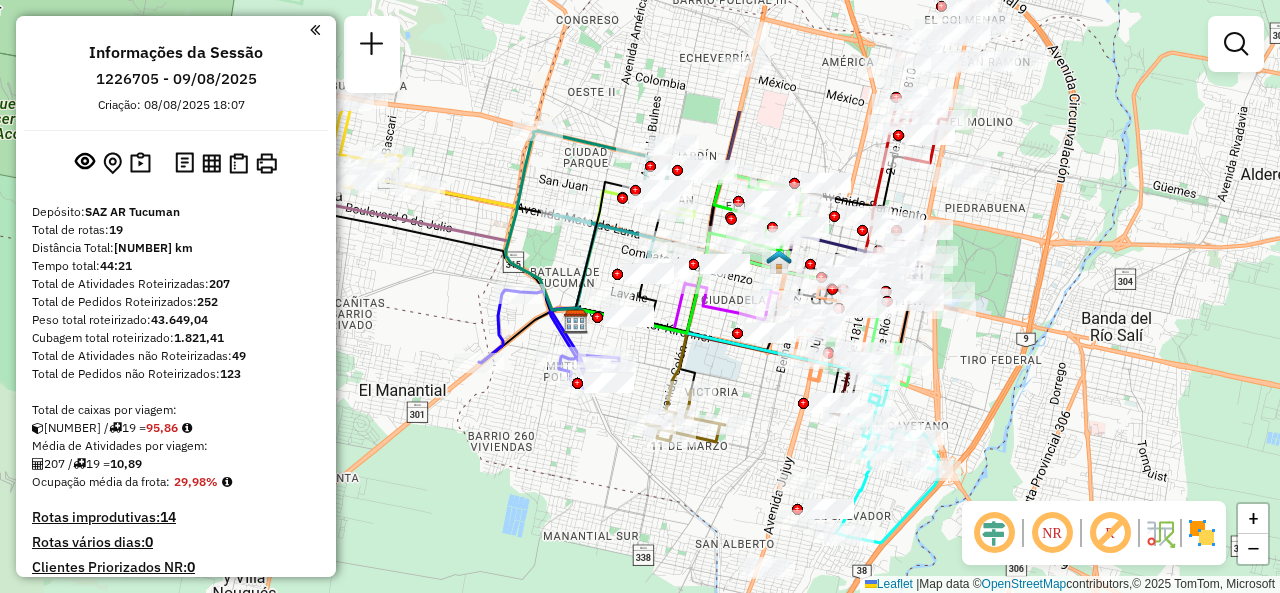 drag, startPoint x: 729, startPoint y: 205, endPoint x: 702, endPoint y: 381, distance: 178.05898 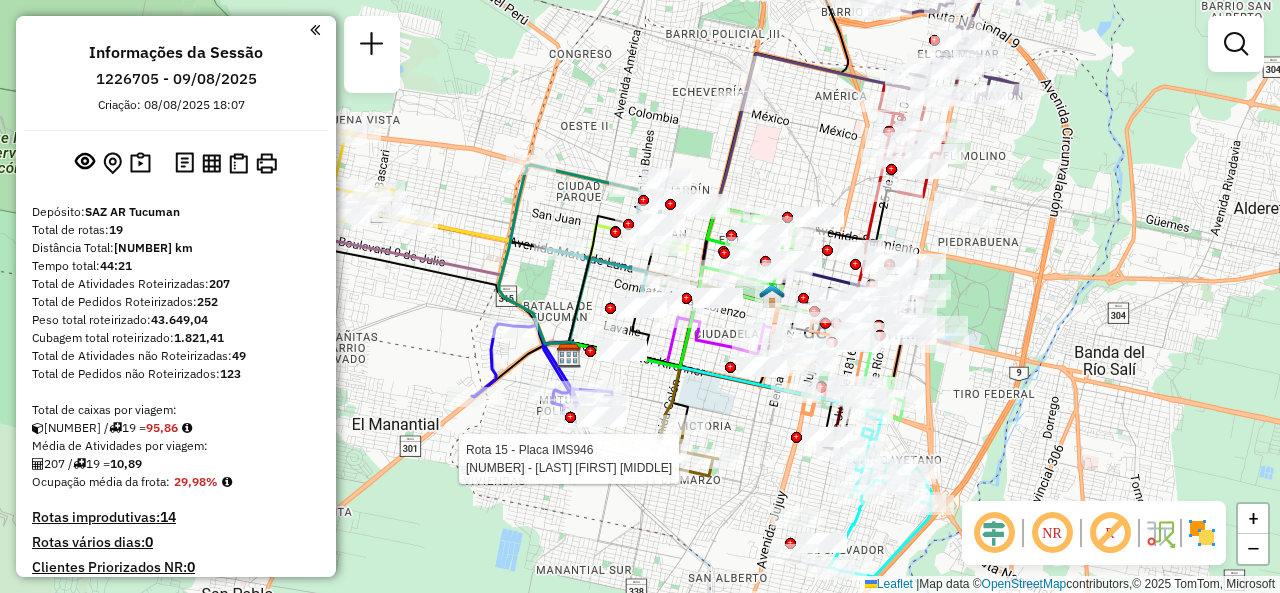 drag, startPoint x: 789, startPoint y: 143, endPoint x: 852, endPoint y: 119, distance: 67.41662 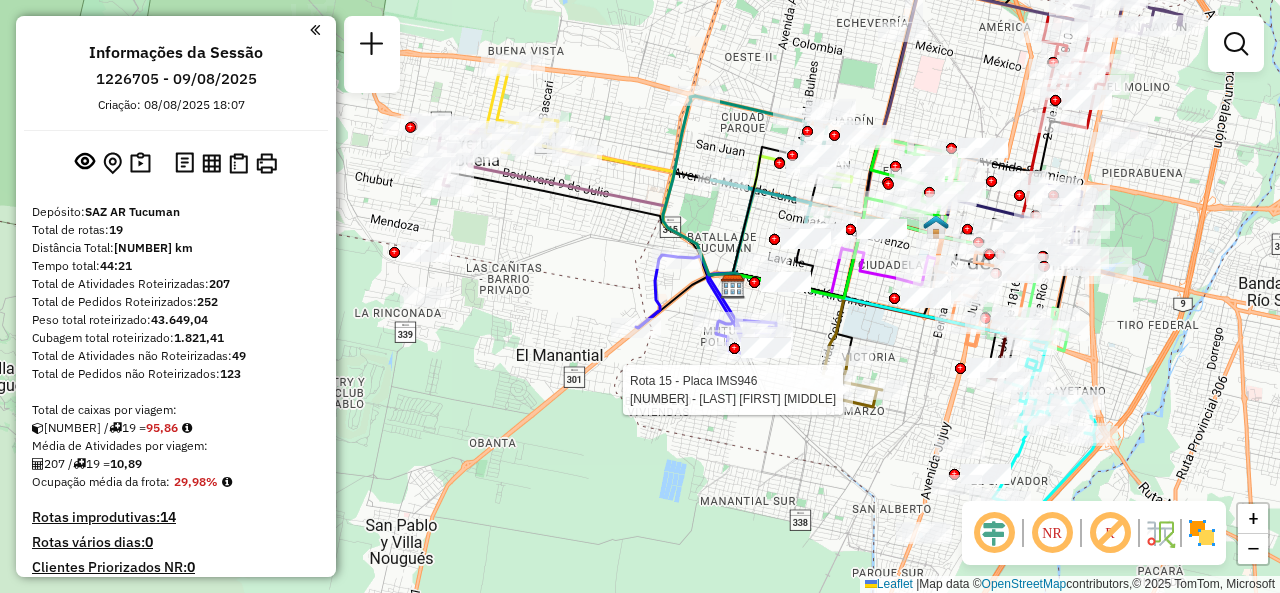 drag, startPoint x: 455, startPoint y: 263, endPoint x: 581, endPoint y: 240, distance: 128.082 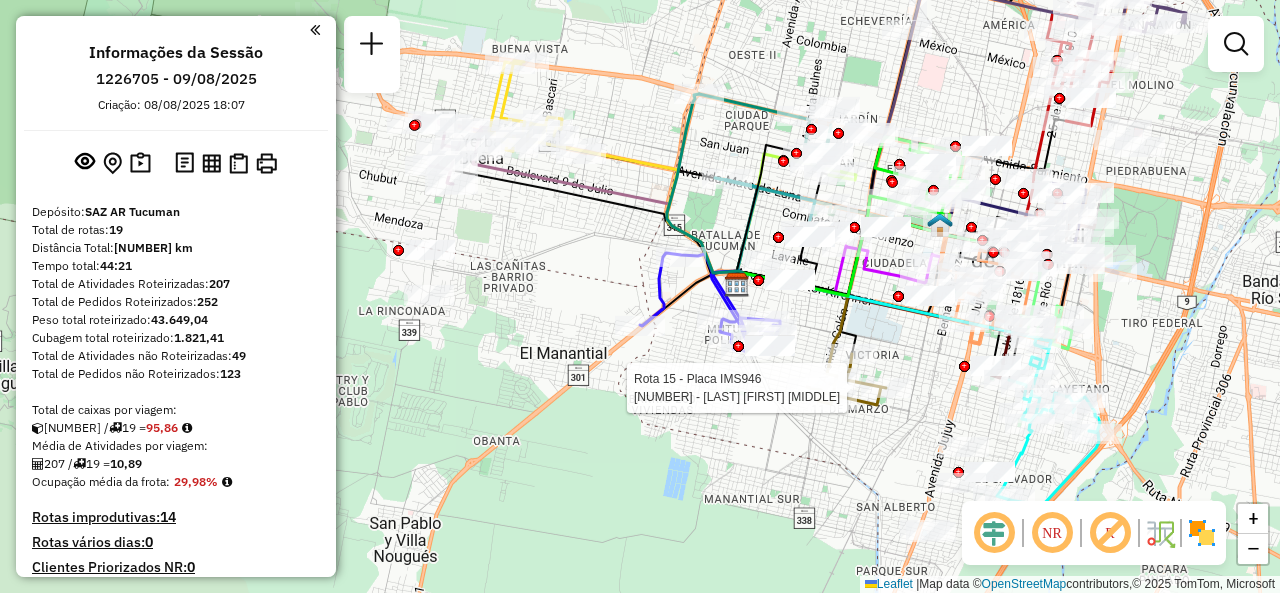 click on "Rota [NUMBER] - Placa [PLATE] [NUMBER] - [LAST] [FIRST] [MIDDLE] Janela de atendimento Grade de atendimento Capacidade Transportadoras Veículos Cliente Pedidos Rotas Selecione os dias de semana para filtrar as janelas de atendimento Seg Ter Qua Qui Sex Sáb Dom Informe o período da janela de atendimento: De: Até: Filtrar exatamente a janela do cliente Considerar janela de atendimento padrão Selecione os dias de semana para filtrar as grades de atendimento Seg Ter Qua Qui Sex Sáb Dom Considerar clientes sem dia de atendimento cadastrado Clientes fora do dia de atendimento selecionado Filtrar as atividades entre os valores definidos abaixo: Peso mínimo: Peso máximo: Cubagem mínima: Cubagem máxima: De: Até: Filtrar as atividades entre o tempo de atendimento definido abaixo: De: Até: Considerar capacidade total dos clientes não roteirizados Transportadora: Selecione um ou mais itens Tipo de veículo: Selecione um ou mais itens Veículo: Motorista: Nome: De:" 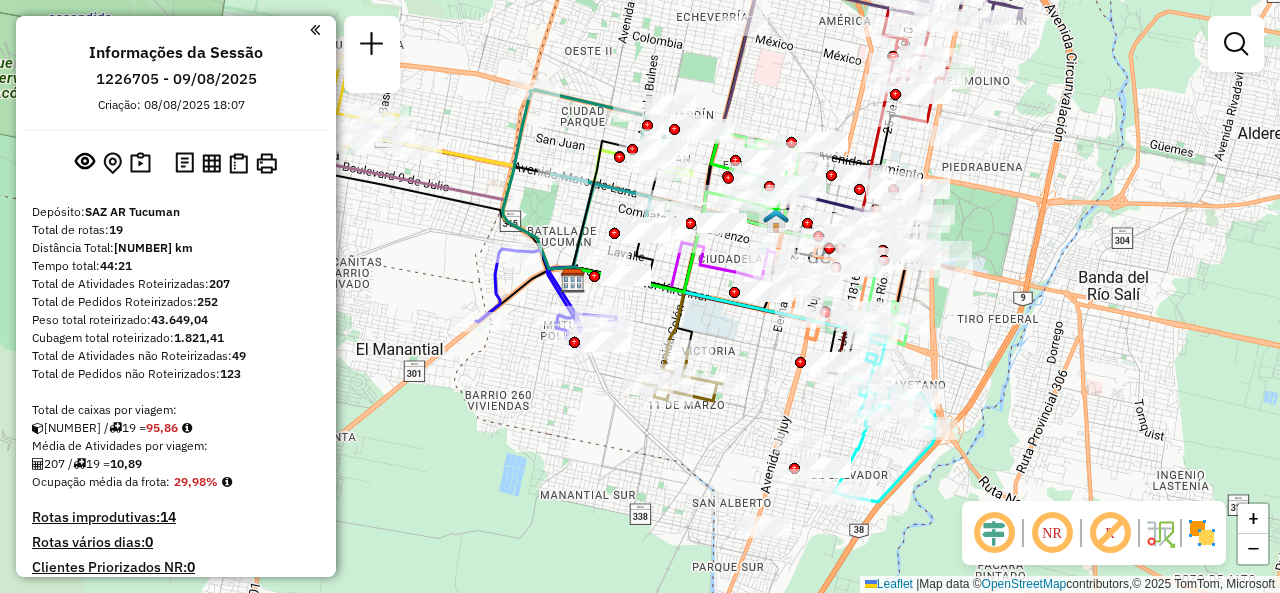 drag, startPoint x: 786, startPoint y: 437, endPoint x: 611, endPoint y: 427, distance: 175.28548 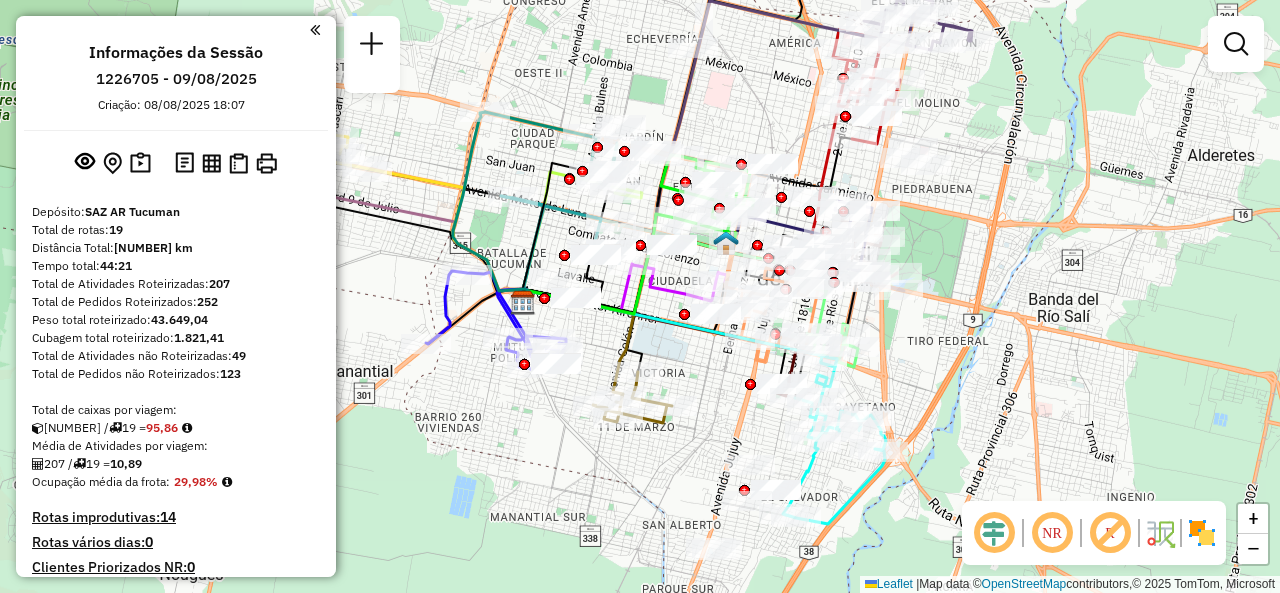 drag, startPoint x: 733, startPoint y: 341, endPoint x: 688, endPoint y: 366, distance: 51.47815 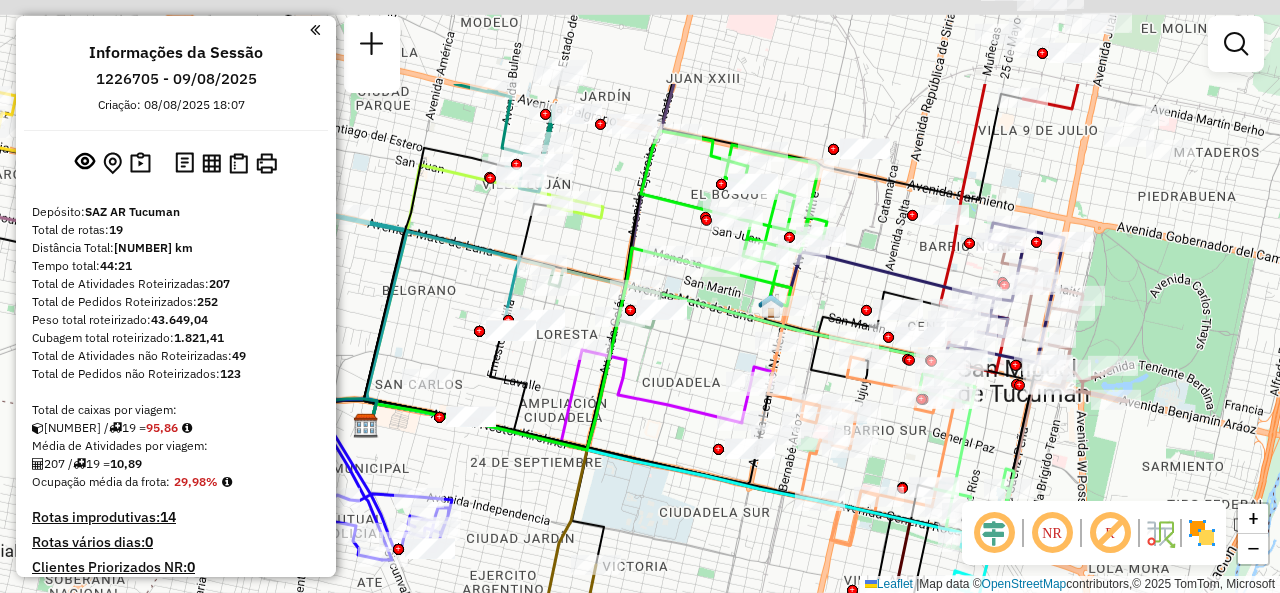 drag, startPoint x: 682, startPoint y: 222, endPoint x: 686, endPoint y: 374, distance: 152.05263 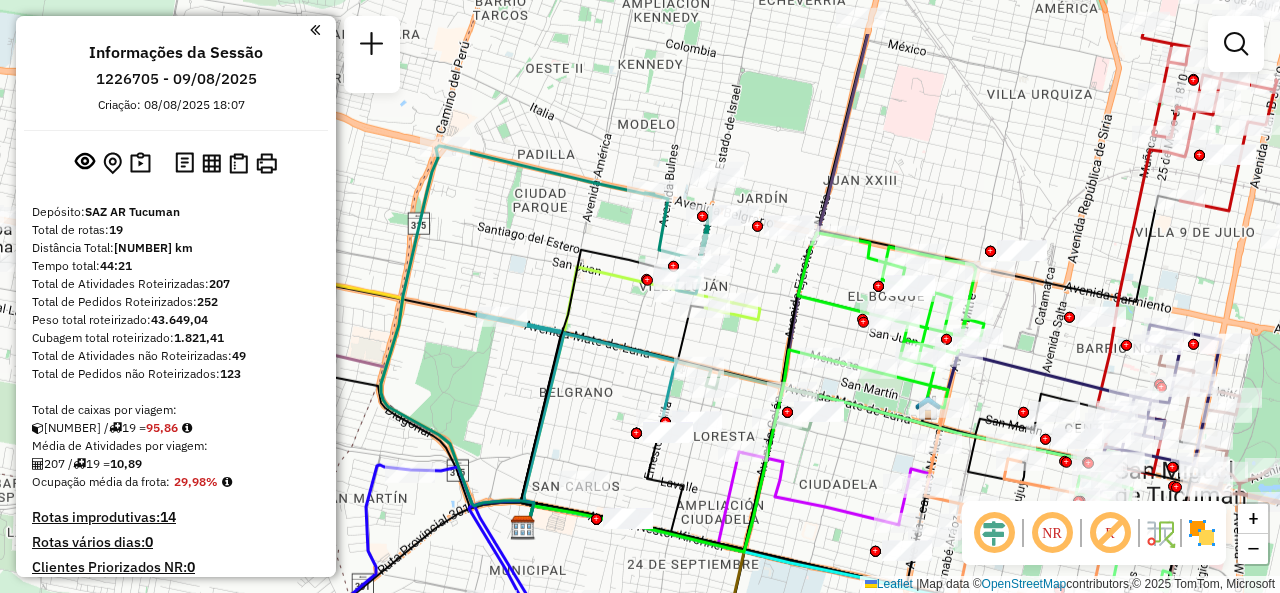 drag, startPoint x: 486, startPoint y: 220, endPoint x: 642, endPoint y: 313, distance: 181.61774 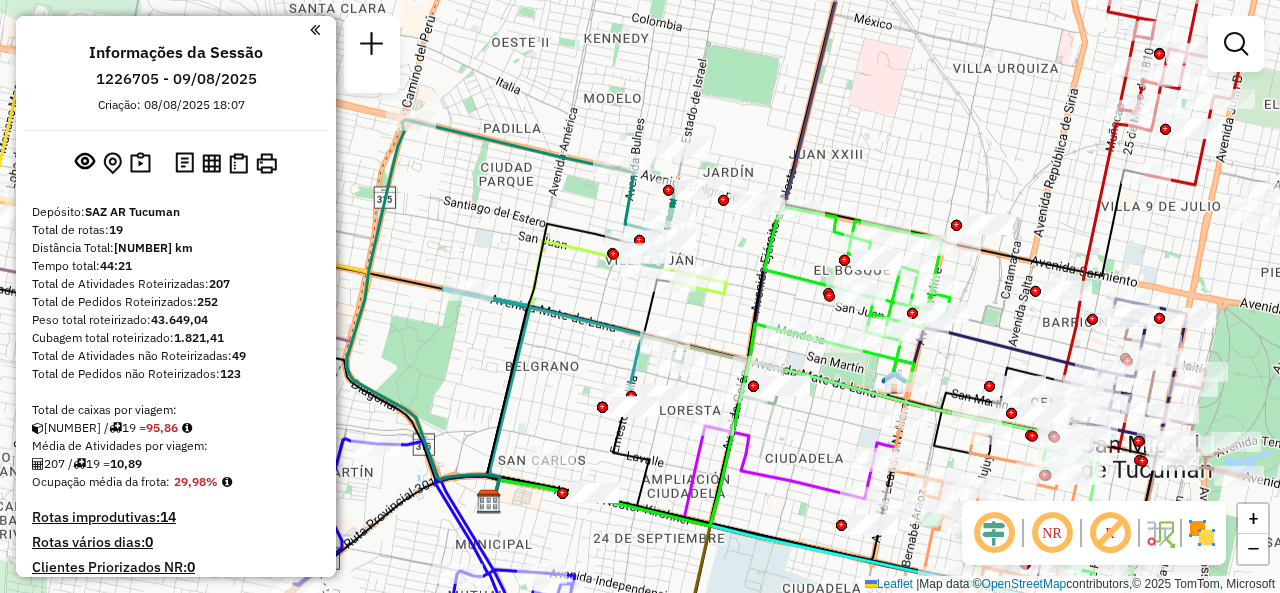 drag, startPoint x: 566, startPoint y: 375, endPoint x: 520, endPoint y: 301, distance: 87.13208 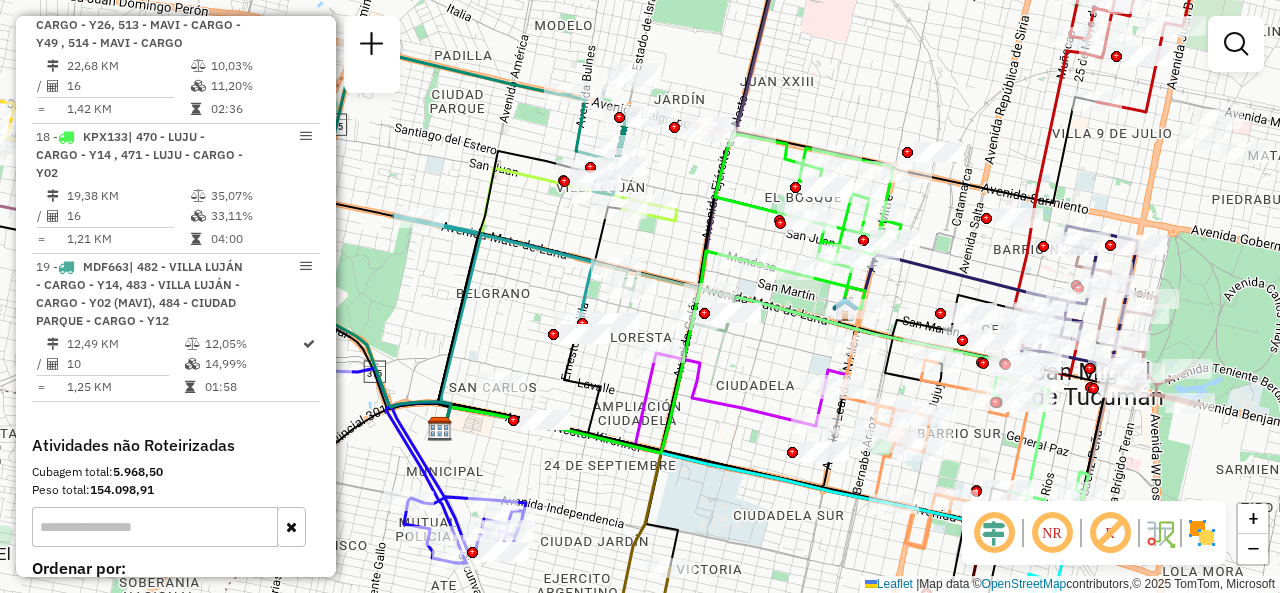 scroll, scrollTop: 2900, scrollLeft: 0, axis: vertical 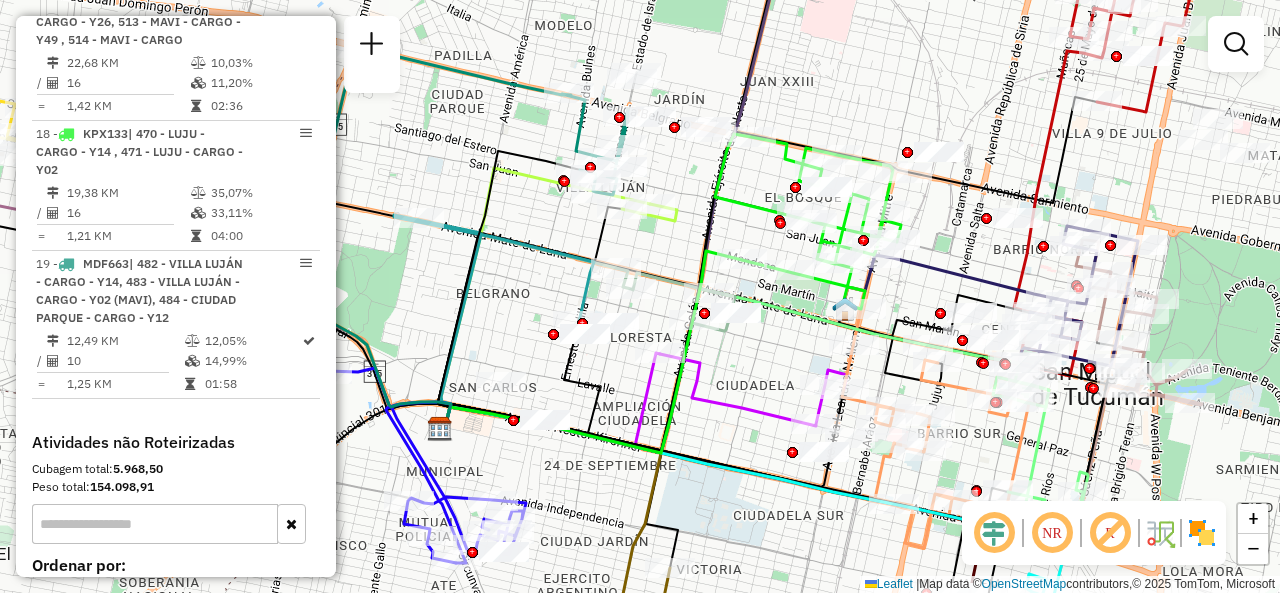 click on "Janela de atendimento Grade de atendimento Capacidade Transportadoras Veículos Cliente Pedidos  Rotas Selecione os dias de semana para filtrar as janelas de atendimento  Seg   Ter   Qua   Qui   Sex   Sáb   Dom  Informe o período da janela de atendimento: De: Até:  Filtrar exatamente a janela do cliente  Considerar janela de atendimento padrão  Selecione os dias de semana para filtrar as grades de atendimento  Seg   Ter   Qua   Qui   Sex   Sáb   Dom   Considerar clientes sem dia de atendimento cadastrado  Clientes fora do dia de atendimento selecionado Filtrar as atividades entre os valores definidos abaixo:  Peso mínimo:   Peso máximo:   Cubagem mínima:   Cubagem máxima:   De:   Até:  Filtrar as atividades entre o tempo de atendimento definido abaixo:  De:   Até:   Considerar capacidade total dos clientes não roteirizados Transportadora: Selecione um ou mais itens Tipo de veículo: Selecione um ou mais itens Veículo: Selecione um ou mais itens Motorista: Selecione um ou mais itens Nome: Rótulo:" 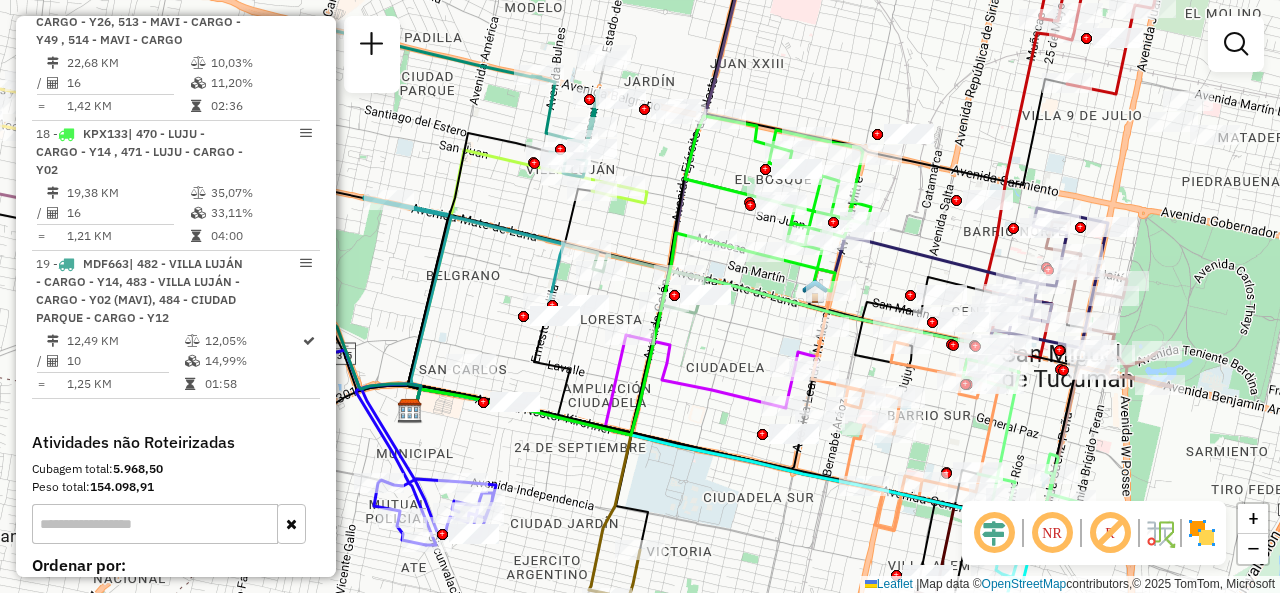 drag, startPoint x: 724, startPoint y: 440, endPoint x: 604, endPoint y: 352, distance: 148.80861 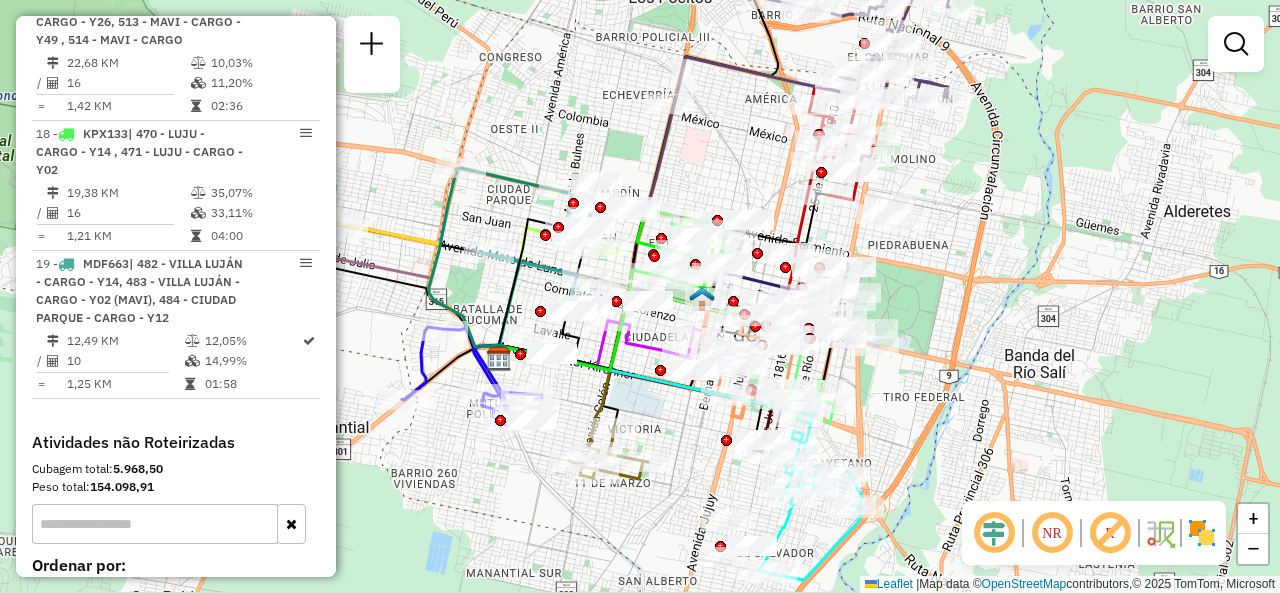 drag, startPoint x: 859, startPoint y: 391, endPoint x: 910, endPoint y: 441, distance: 71.42129 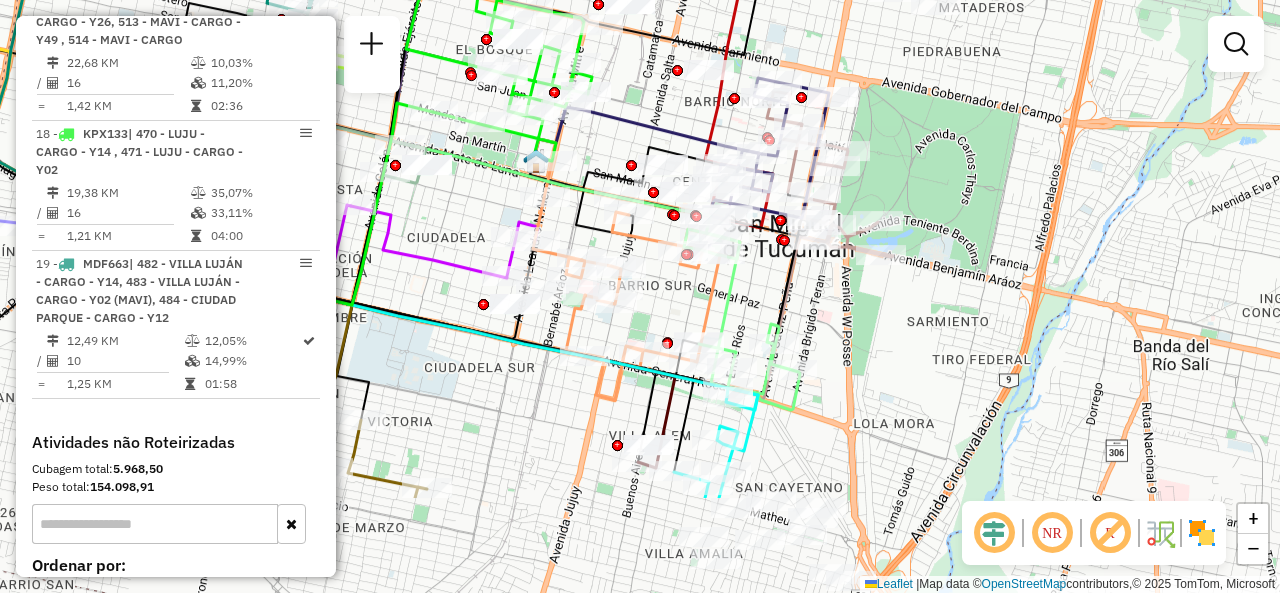 drag, startPoint x: 850, startPoint y: 458, endPoint x: 793, endPoint y: 270, distance: 196.45102 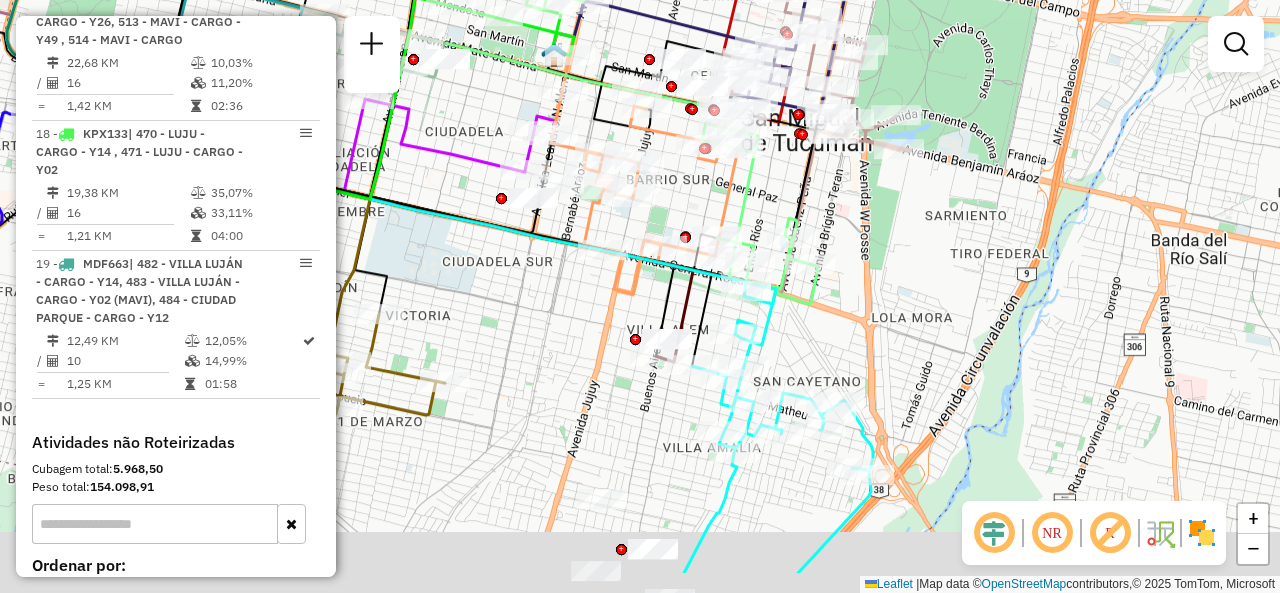 drag, startPoint x: 814, startPoint y: 416, endPoint x: 839, endPoint y: 280, distance: 138.2787 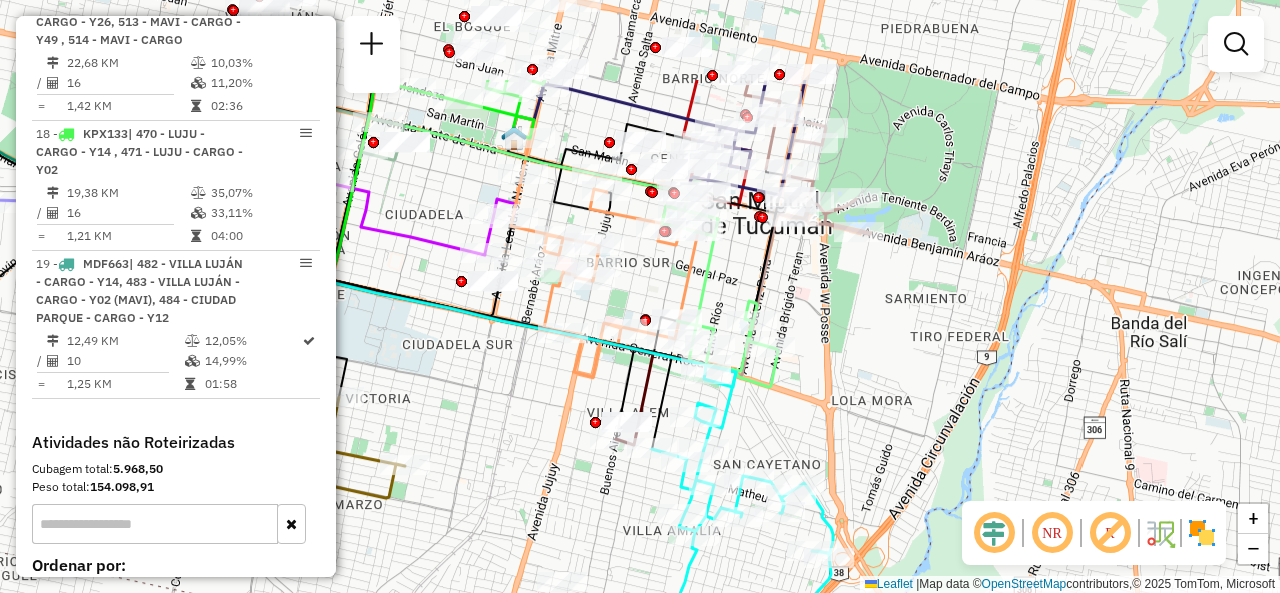 drag, startPoint x: 823, startPoint y: 287, endPoint x: 772, endPoint y: 429, distance: 150.88075 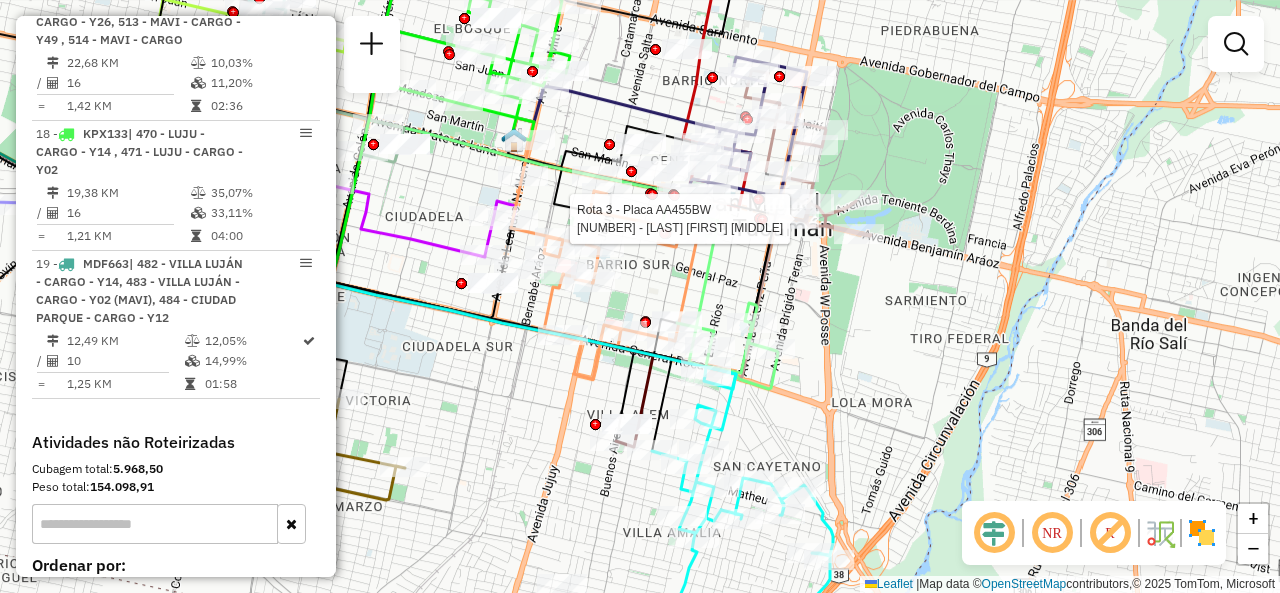 select on "**********" 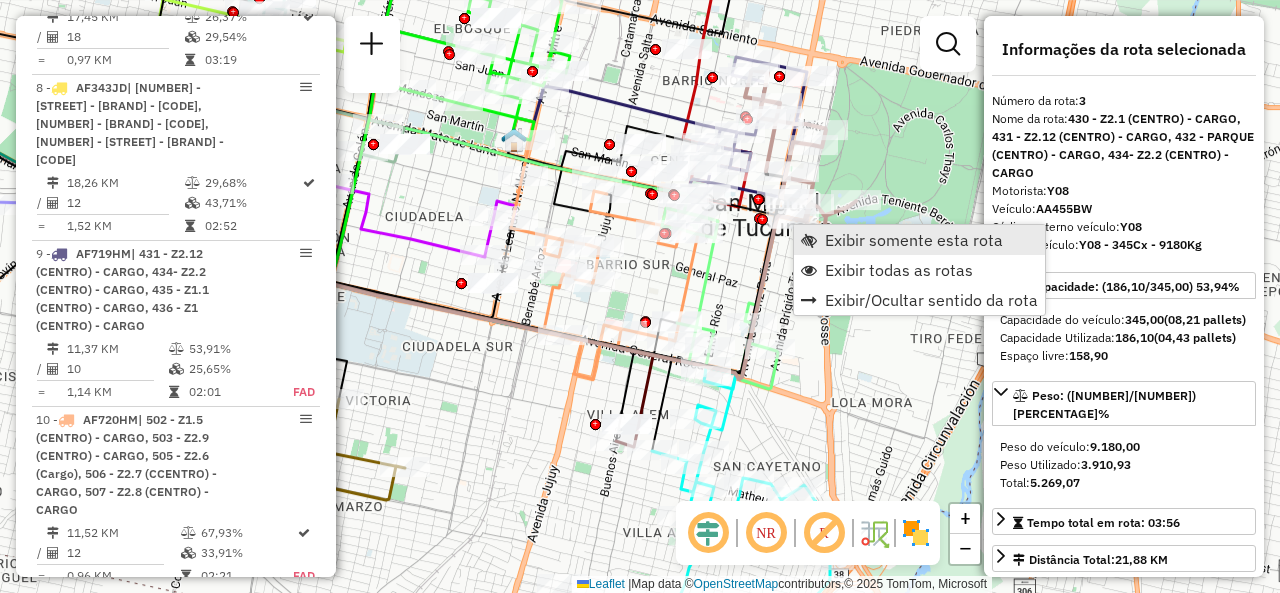 scroll, scrollTop: 982, scrollLeft: 0, axis: vertical 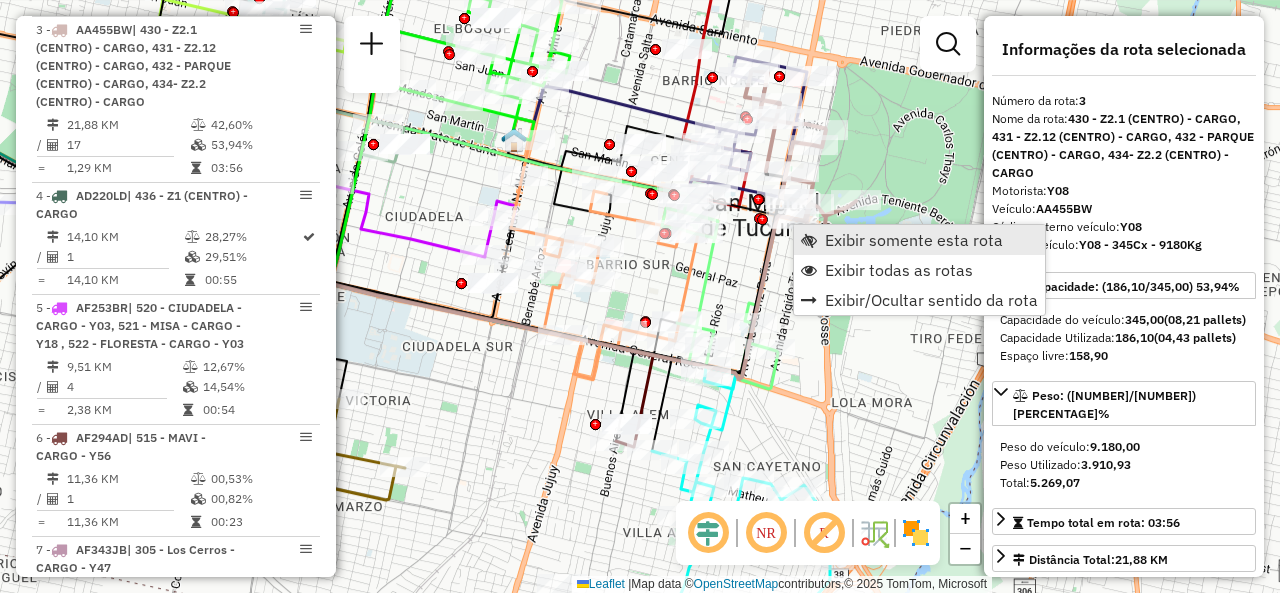 click on "Exibir somente esta rota" at bounding box center [914, 240] 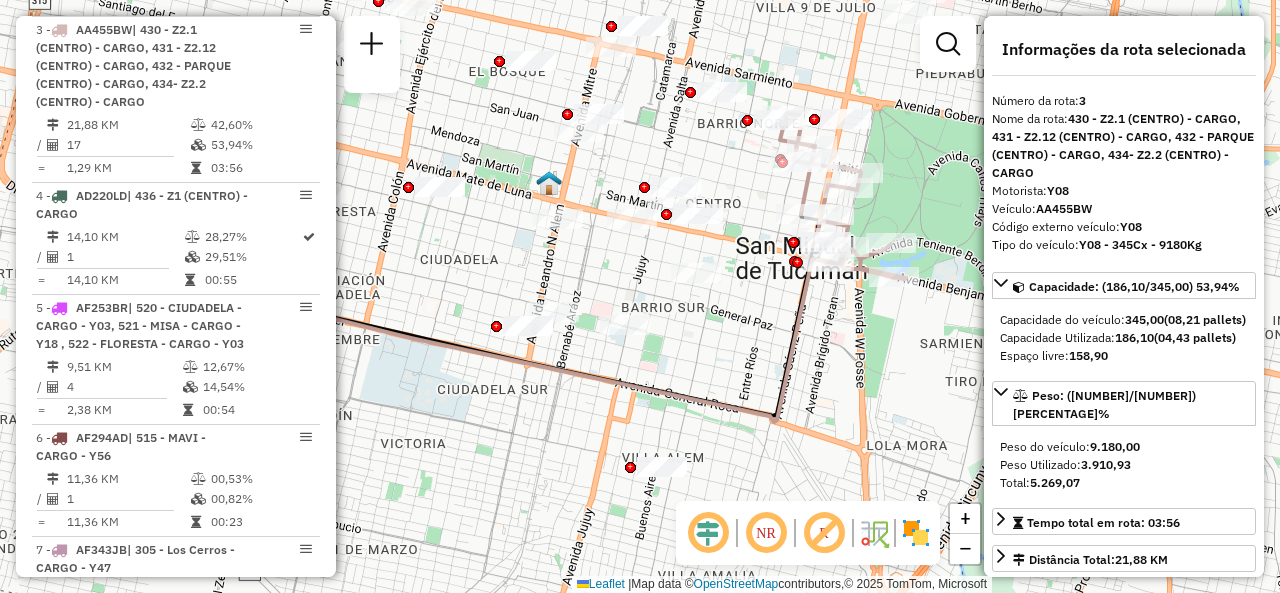 drag, startPoint x: 810, startPoint y: 260, endPoint x: 670, endPoint y: 222, distance: 145.0655 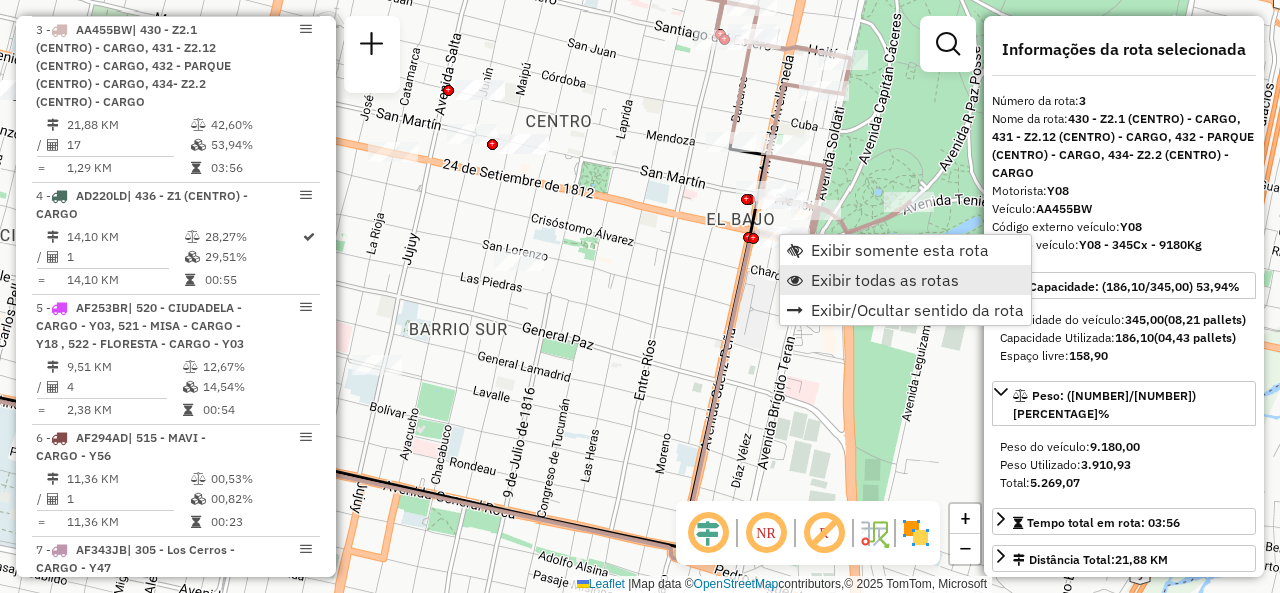 click on "Exibir todas as rotas" at bounding box center [885, 280] 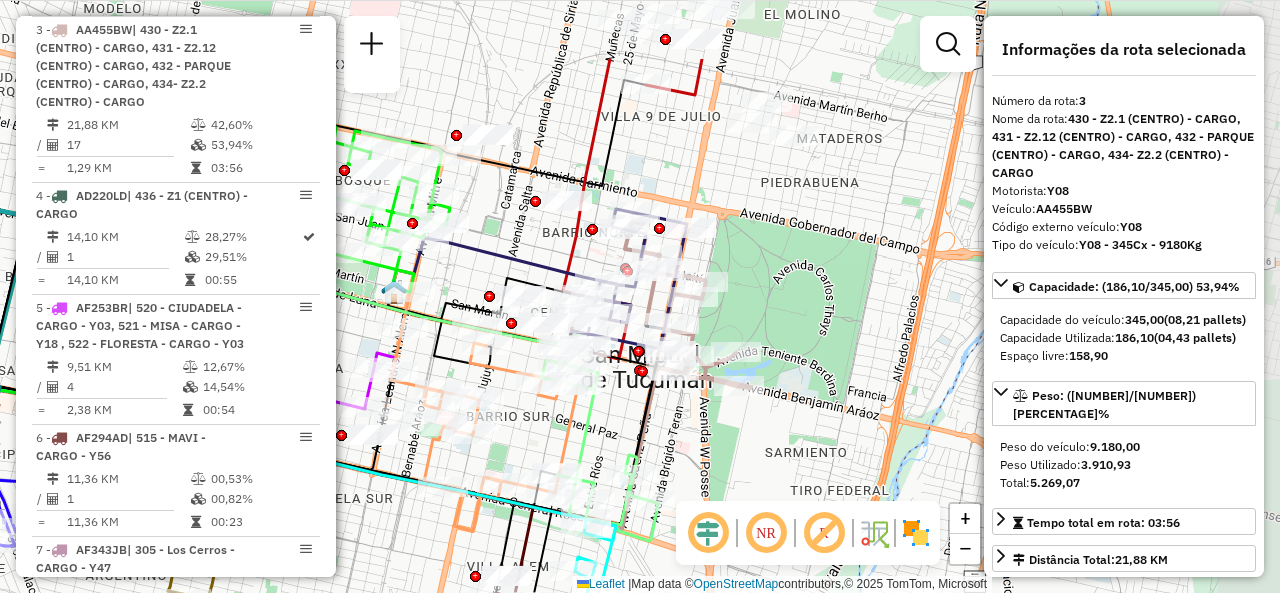 drag, startPoint x: 787, startPoint y: 279, endPoint x: 686, endPoint y: 454, distance: 202.05444 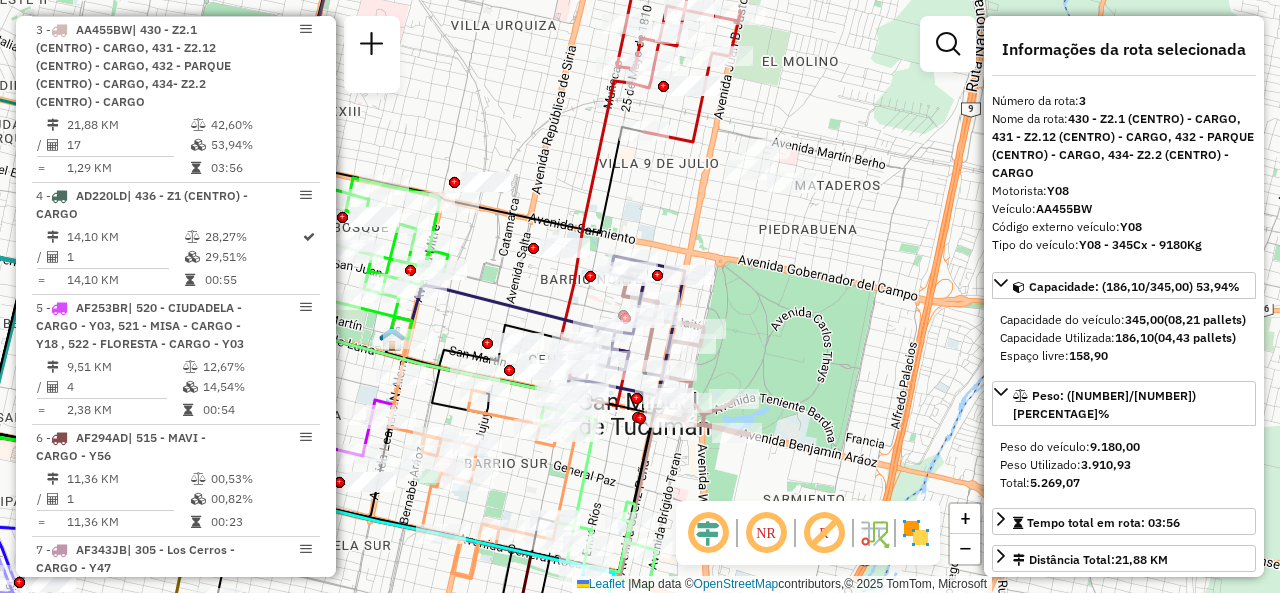 click on "Janela de atendimento Grade de atendimento Capacidade Transportadoras Veículos Cliente Pedidos  Rotas Selecione os dias de semana para filtrar as janelas de atendimento  Seg   Ter   Qua   Qui   Sex   Sáb   Dom  Informe o período da janela de atendimento: De: Até:  Filtrar exatamente a janela do cliente  Considerar janela de atendimento padrão  Selecione os dias de semana para filtrar as grades de atendimento  Seg   Ter   Qua   Qui   Sex   Sáb   Dom   Considerar clientes sem dia de atendimento cadastrado  Clientes fora do dia de atendimento selecionado Filtrar as atividades entre os valores definidos abaixo:  Peso mínimo:   Peso máximo:   Cubagem mínima:   Cubagem máxima:   De:   Até:  Filtrar as atividades entre o tempo de atendimento definido abaixo:  De:   Até:   Considerar capacidade total dos clientes não roteirizados Transportadora: Selecione um ou mais itens Tipo de veículo: Selecione um ou mais itens Veículo: Selecione um ou mais itens Motorista: Selecione um ou mais itens Nome: Rótulo:" 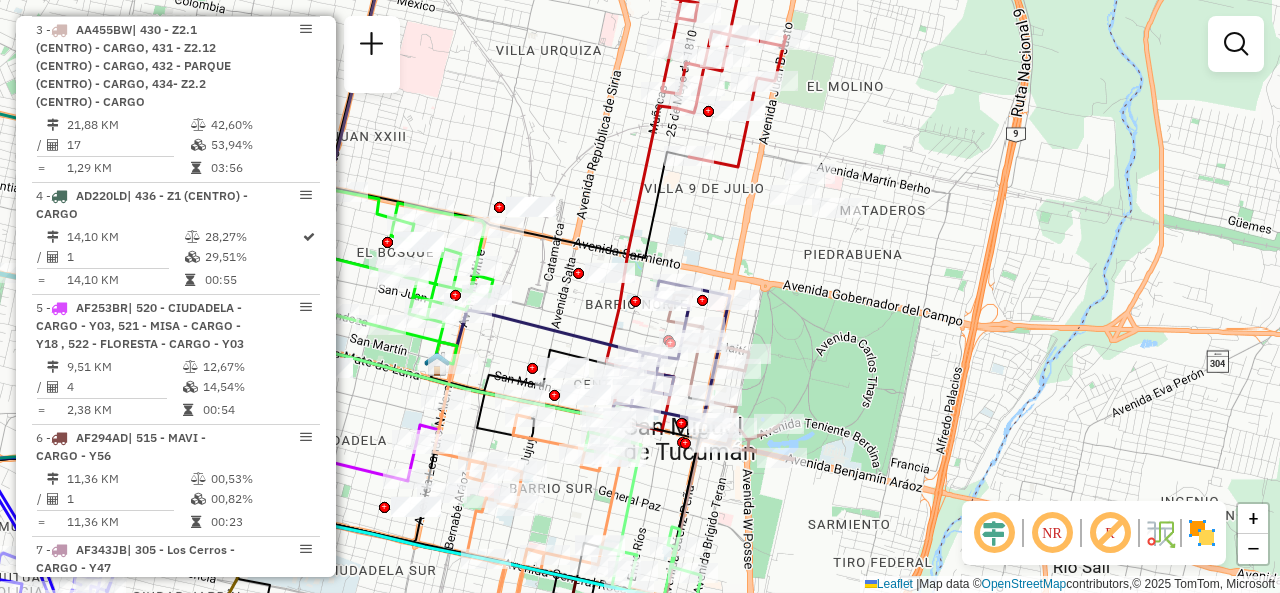 drag, startPoint x: 728, startPoint y: 241, endPoint x: 676, endPoint y: 185, distance: 76.41989 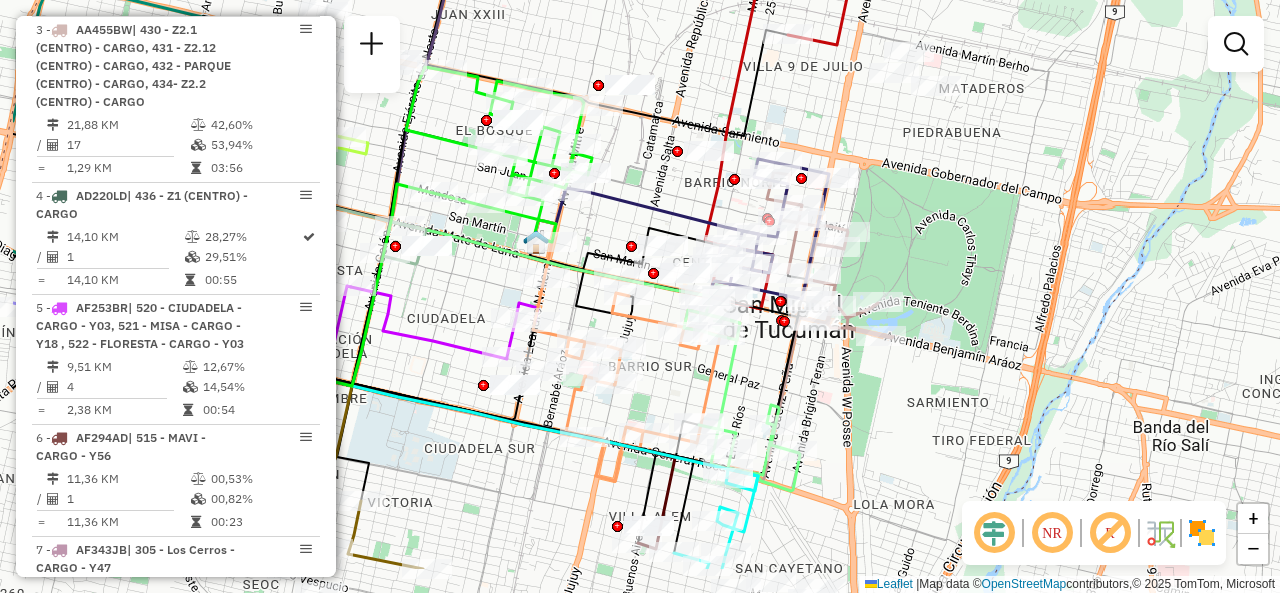drag, startPoint x: 761, startPoint y: 357, endPoint x: 904, endPoint y: 273, distance: 165.84631 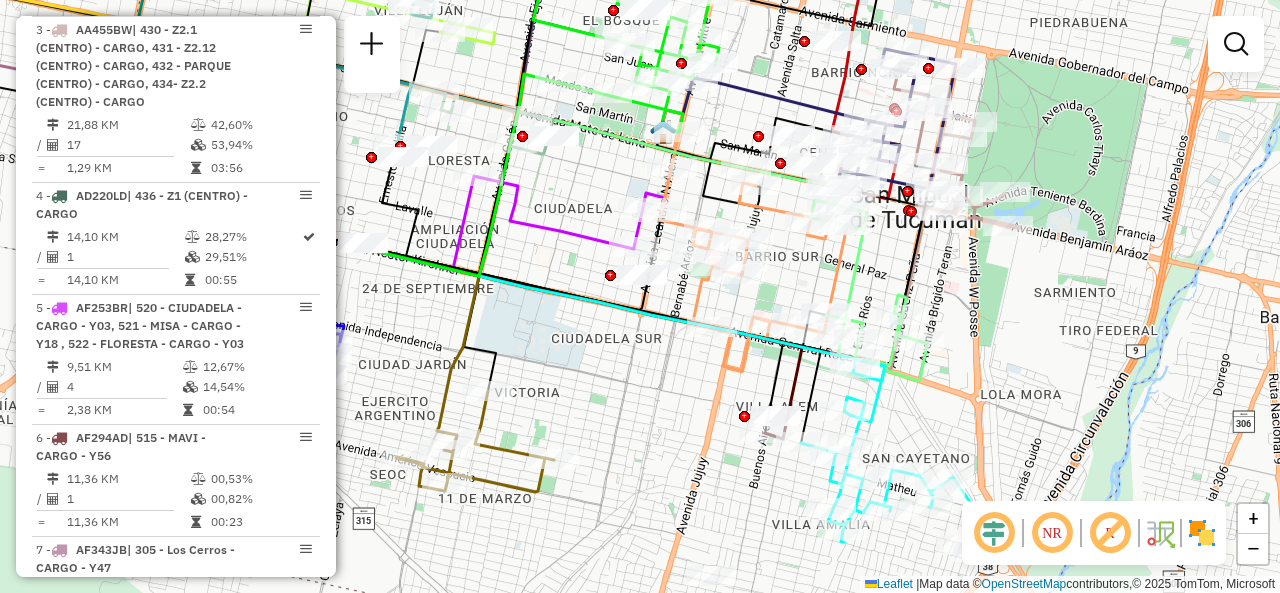 drag, startPoint x: 672, startPoint y: 381, endPoint x: 798, endPoint y: 269, distance: 168.58232 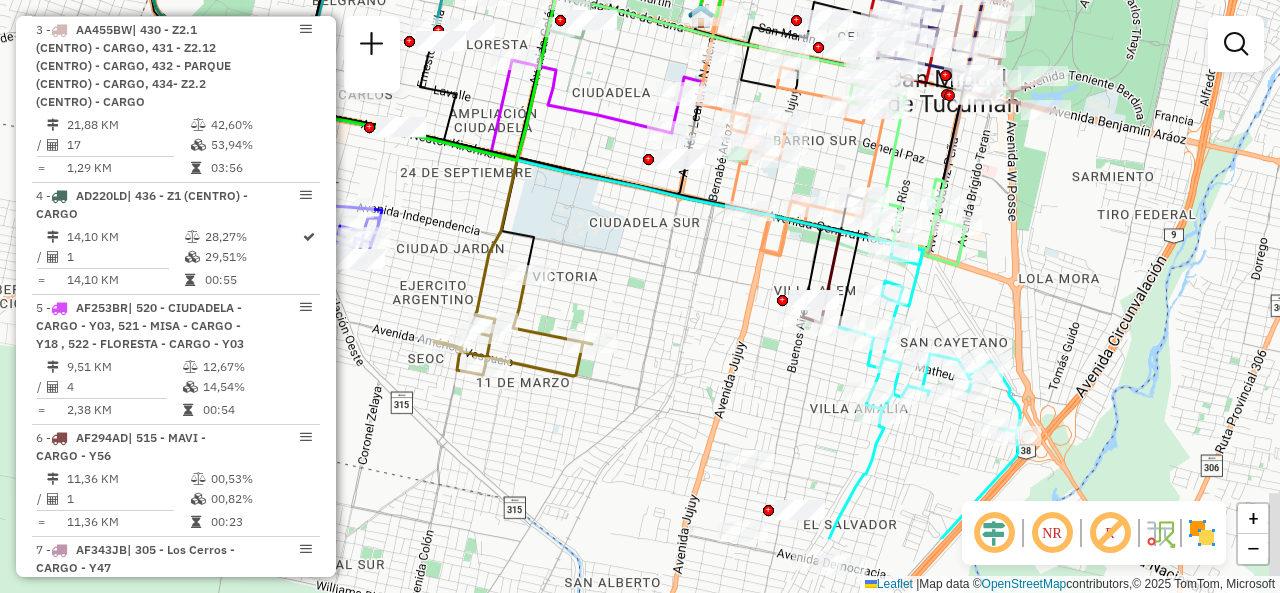 drag, startPoint x: 568, startPoint y: 393, endPoint x: 605, endPoint y: 279, distance: 119.85408 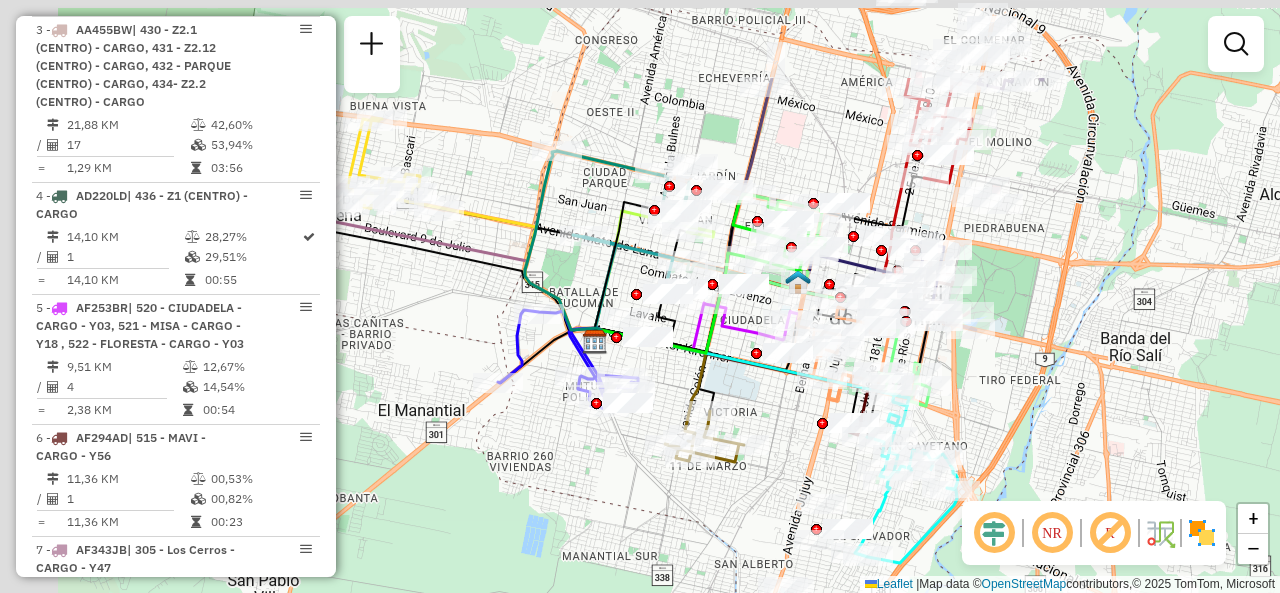 drag, startPoint x: 642, startPoint y: 273, endPoint x: 784, endPoint y: 438, distance: 217.69014 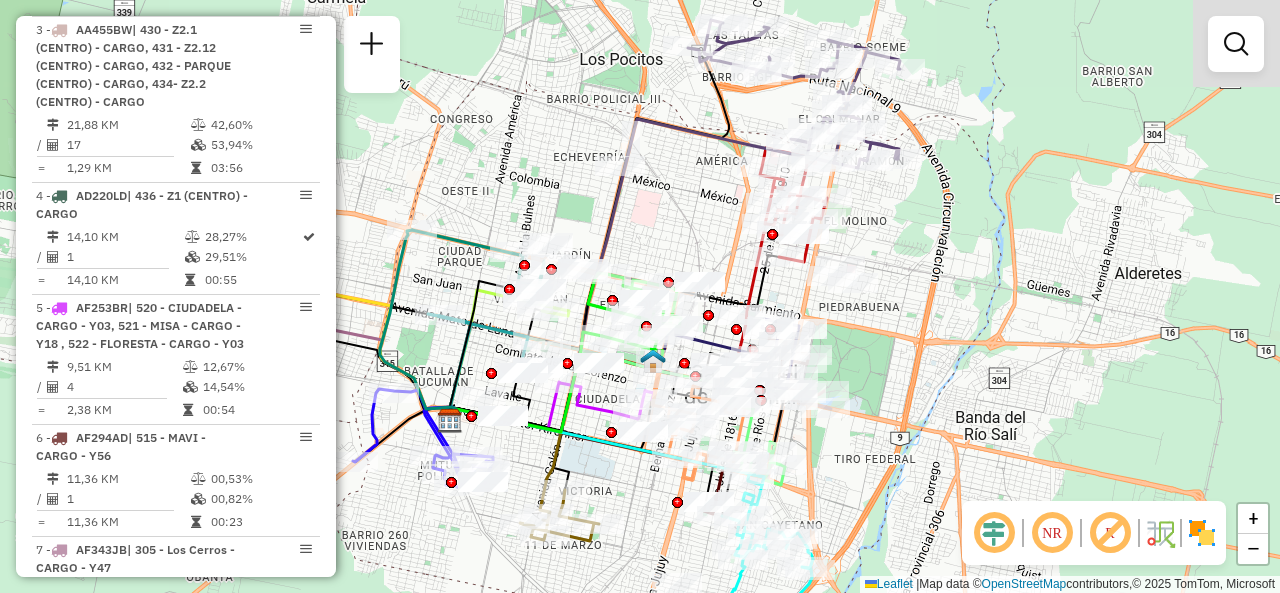 drag, startPoint x: 840, startPoint y: 171, endPoint x: 610, endPoint y: 246, distance: 241.9194 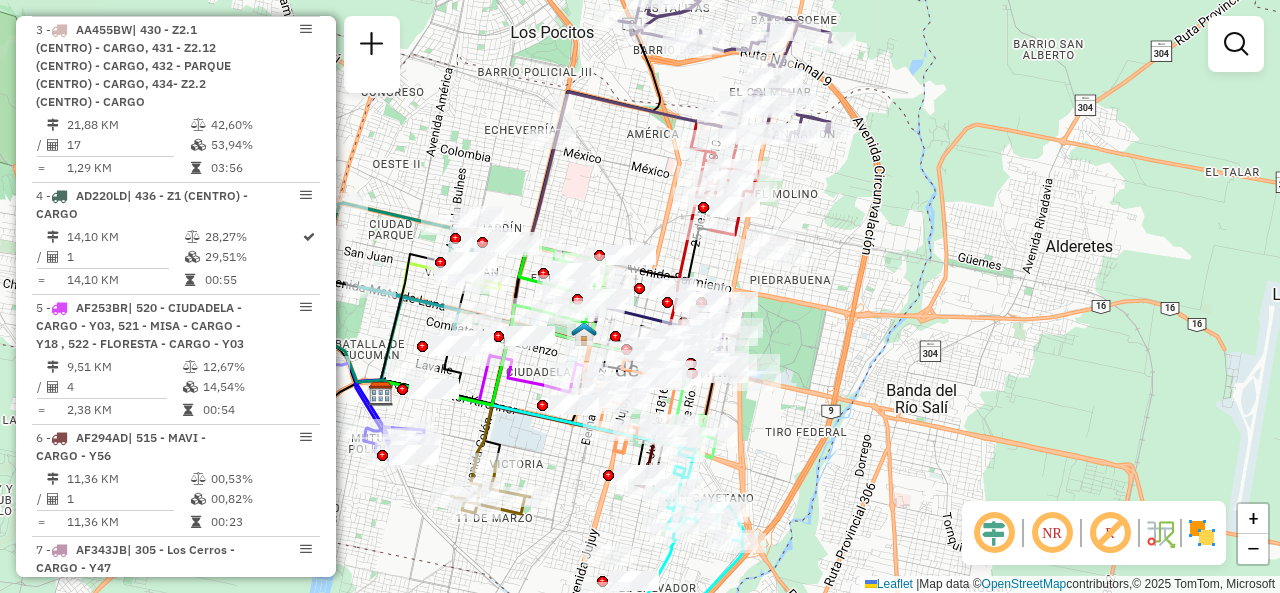 drag, startPoint x: 635, startPoint y: 250, endPoint x: 635, endPoint y: 143, distance: 107 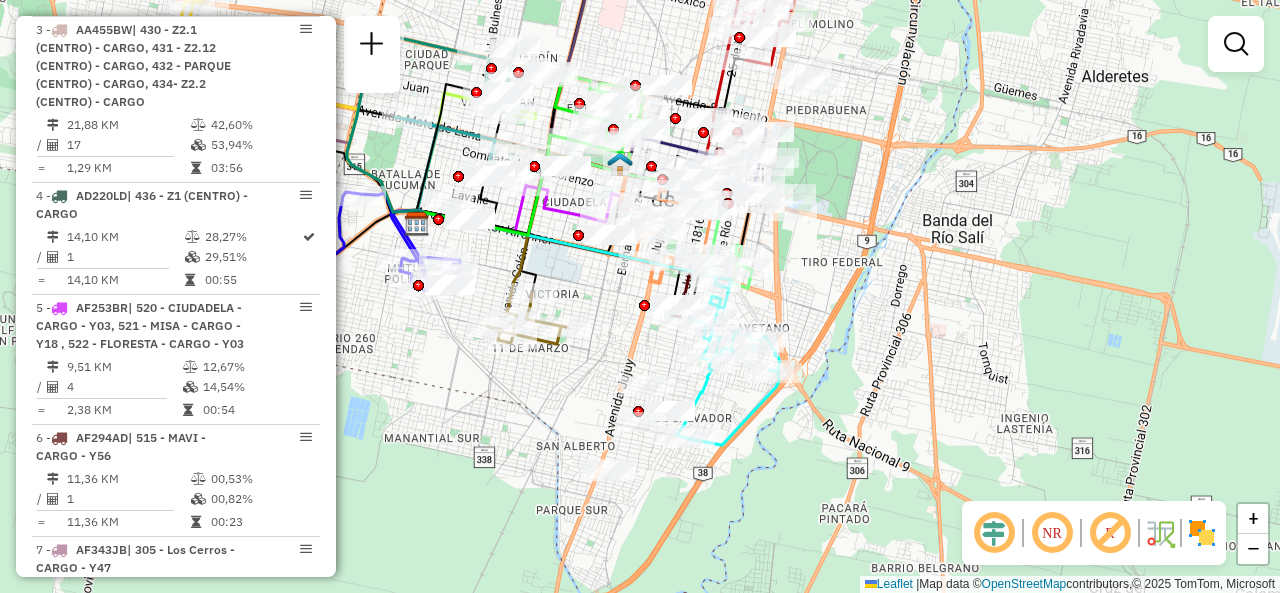 drag, startPoint x: 772, startPoint y: 373, endPoint x: 804, endPoint y: 294, distance: 85.23497 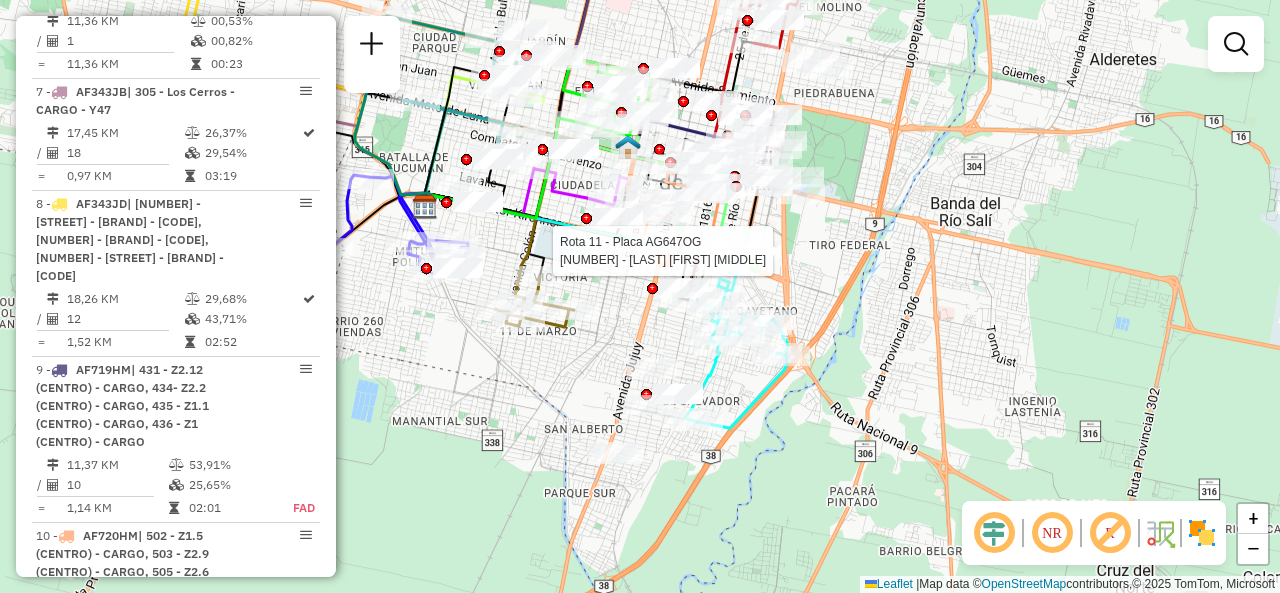 select on "**********" 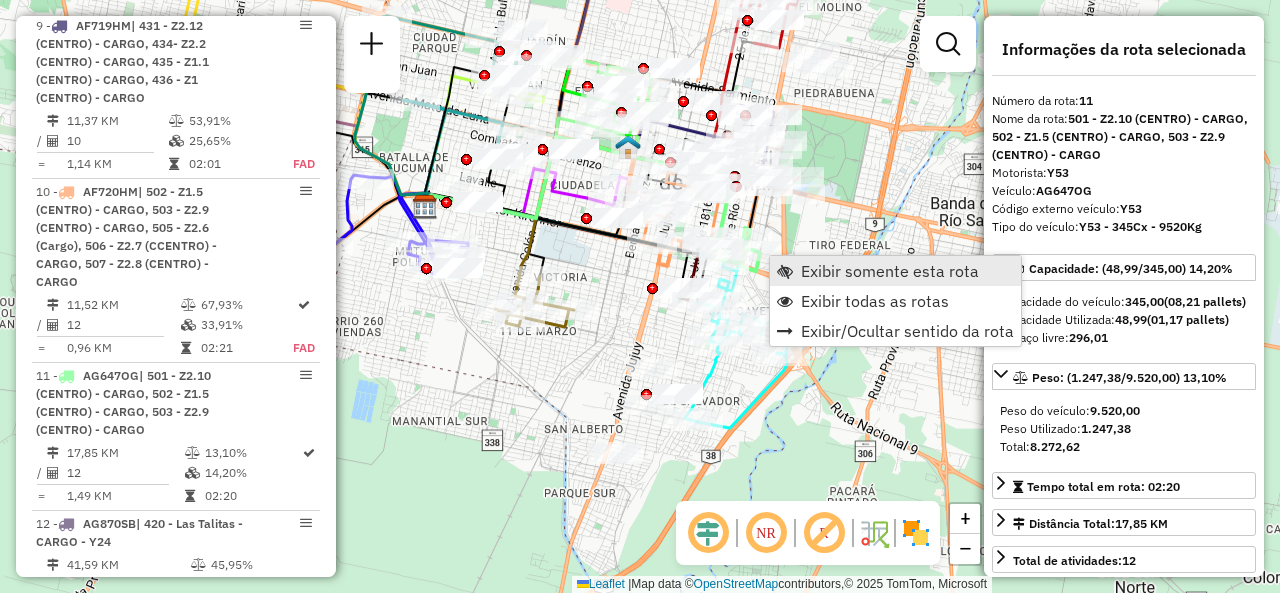 scroll, scrollTop: 2127, scrollLeft: 0, axis: vertical 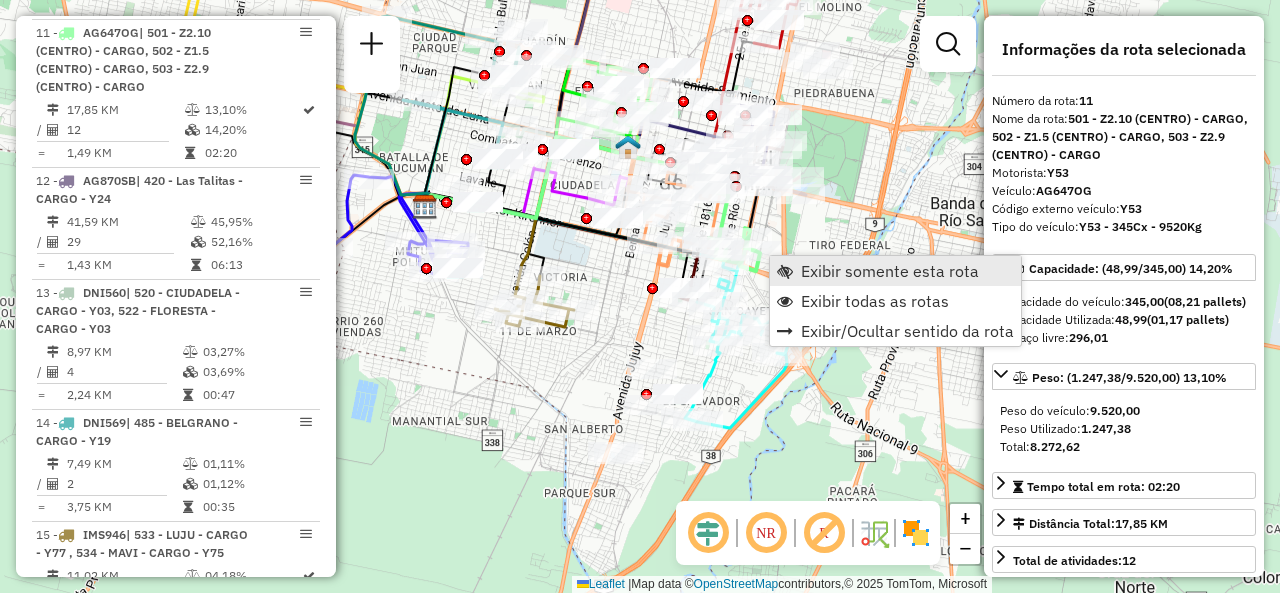 click on "Exibir somente esta rota" at bounding box center [890, 271] 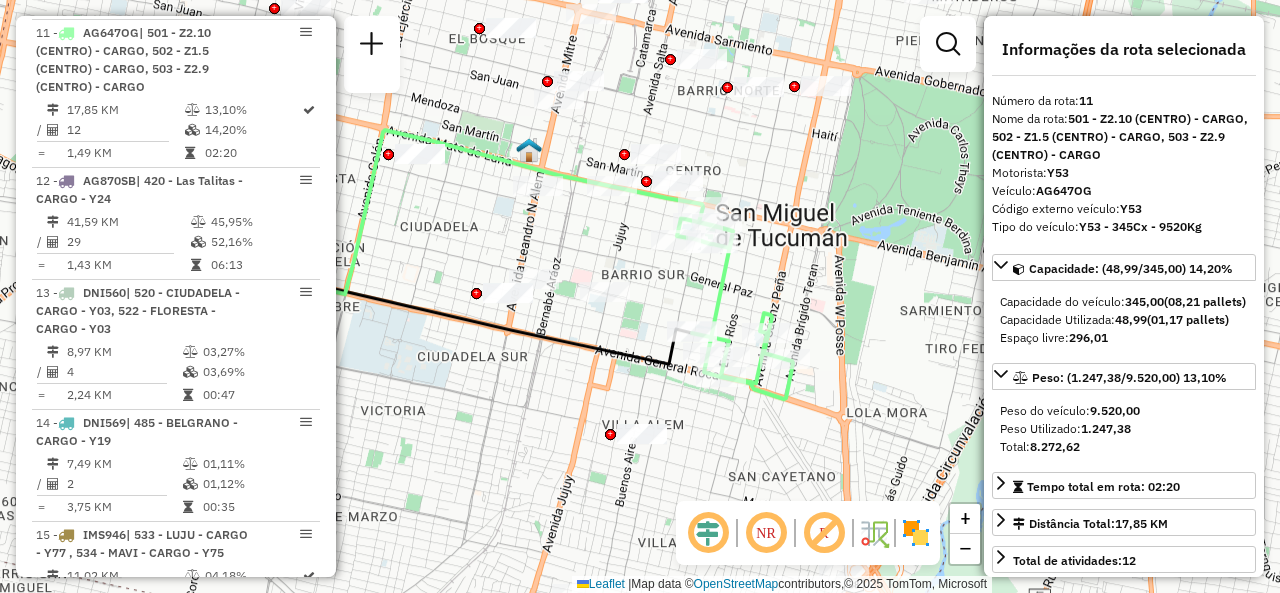 drag, startPoint x: 682, startPoint y: 265, endPoint x: 551, endPoint y: 228, distance: 136.12494 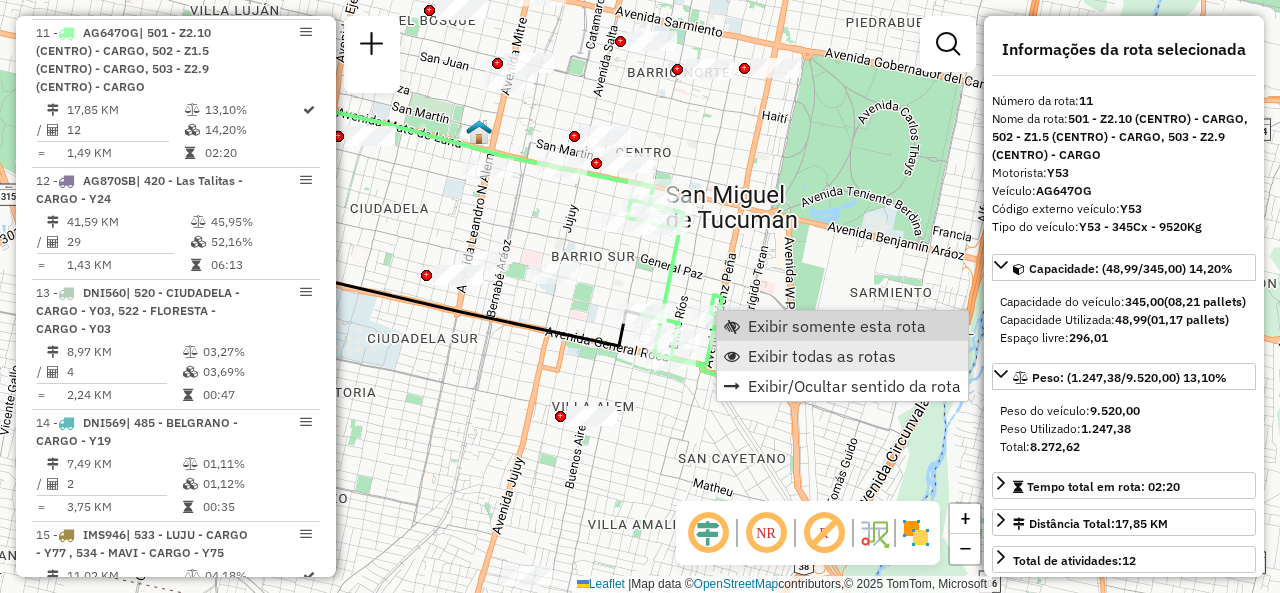 click on "Exibir todas as rotas" at bounding box center (822, 356) 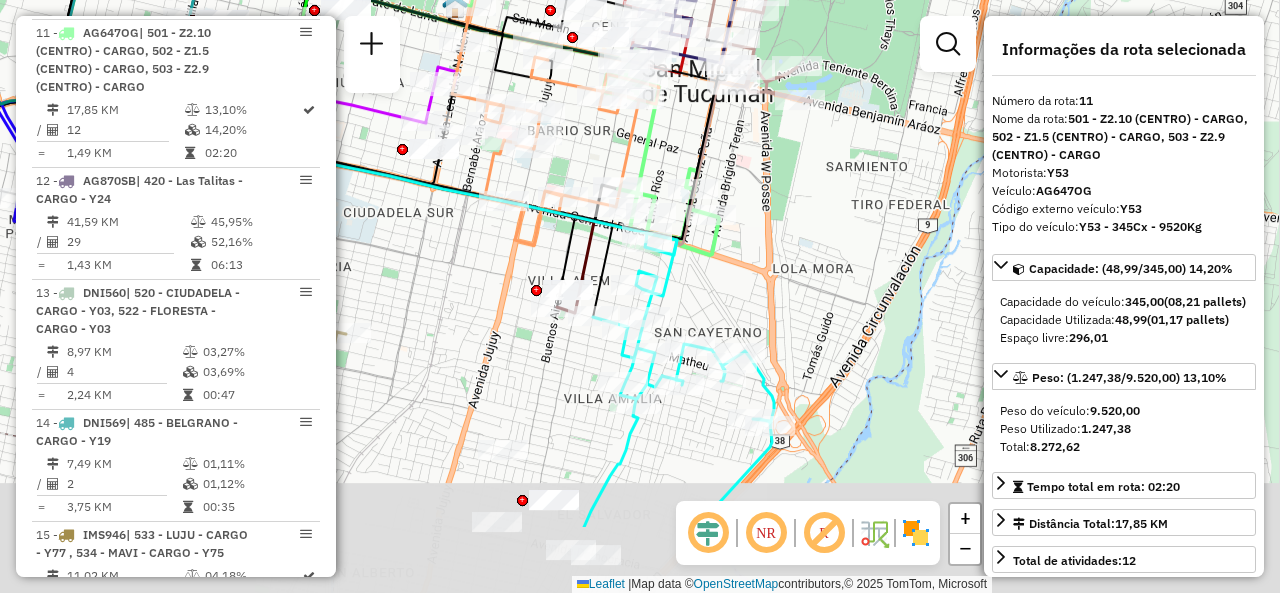 drag, startPoint x: 576, startPoint y: 369, endPoint x: 548, endPoint y: 227, distance: 144.73424 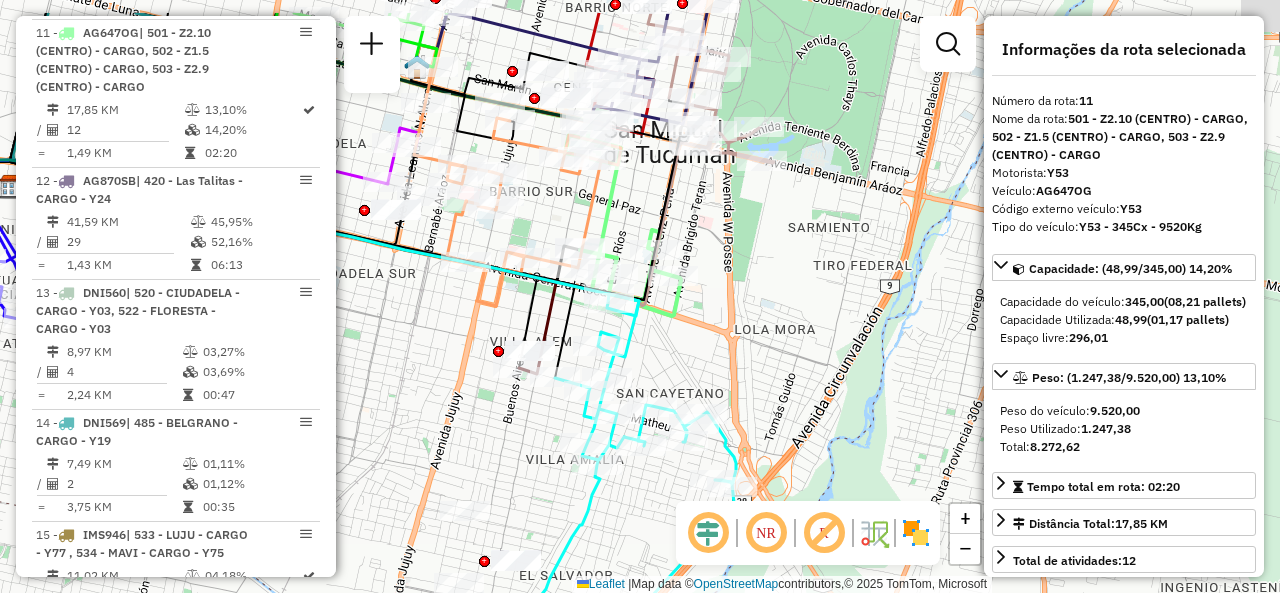 drag, startPoint x: 708, startPoint y: 271, endPoint x: 633, endPoint y: 439, distance: 183.98097 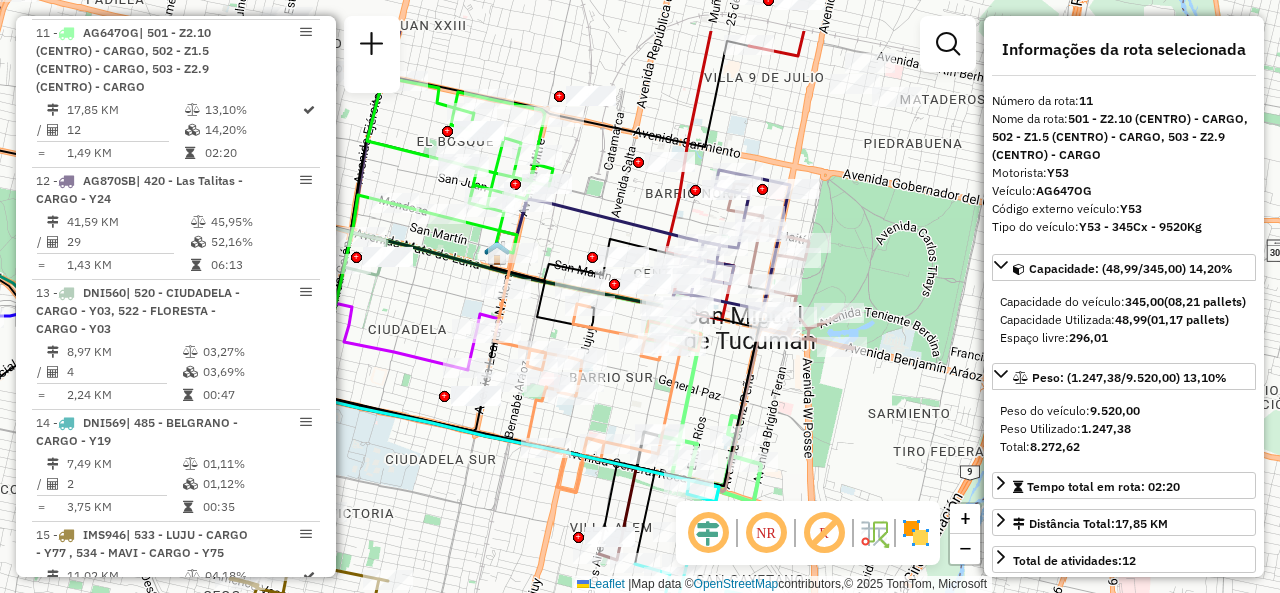 drag, startPoint x: 670, startPoint y: 317, endPoint x: 866, endPoint y: 435, distance: 228.77937 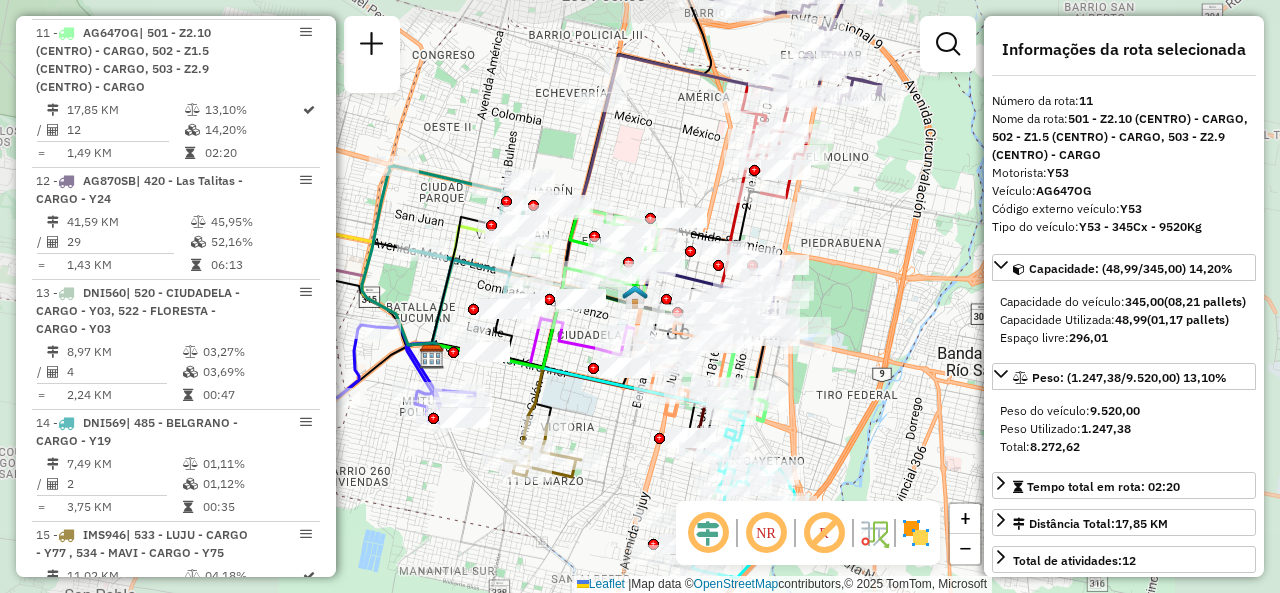 click on "Janela de atendimento Grade de atendimento Capacidade Transportadoras Veículos Cliente Pedidos  Rotas Selecione os dias de semana para filtrar as janelas de atendimento  Seg   Ter   Qua   Qui   Sex   Sáb   Dom  Informe o período da janela de atendimento: De: Até:  Filtrar exatamente a janela do cliente  Considerar janela de atendimento padrão  Selecione os dias de semana para filtrar as grades de atendimento  Seg   Ter   Qua   Qui   Sex   Sáb   Dom   Considerar clientes sem dia de atendimento cadastrado  Clientes fora do dia de atendimento selecionado Filtrar as atividades entre os valores definidos abaixo:  Peso mínimo:   Peso máximo:   Cubagem mínima:   Cubagem máxima:   De:   Até:  Filtrar as atividades entre o tempo de atendimento definido abaixo:  De:   Até:   Considerar capacidade total dos clientes não roteirizados Transportadora: Selecione um ou mais itens Tipo de veículo: Selecione um ou mais itens Veículo: Selecione um ou mais itens Motorista: Selecione um ou mais itens Nome: Rótulo:" 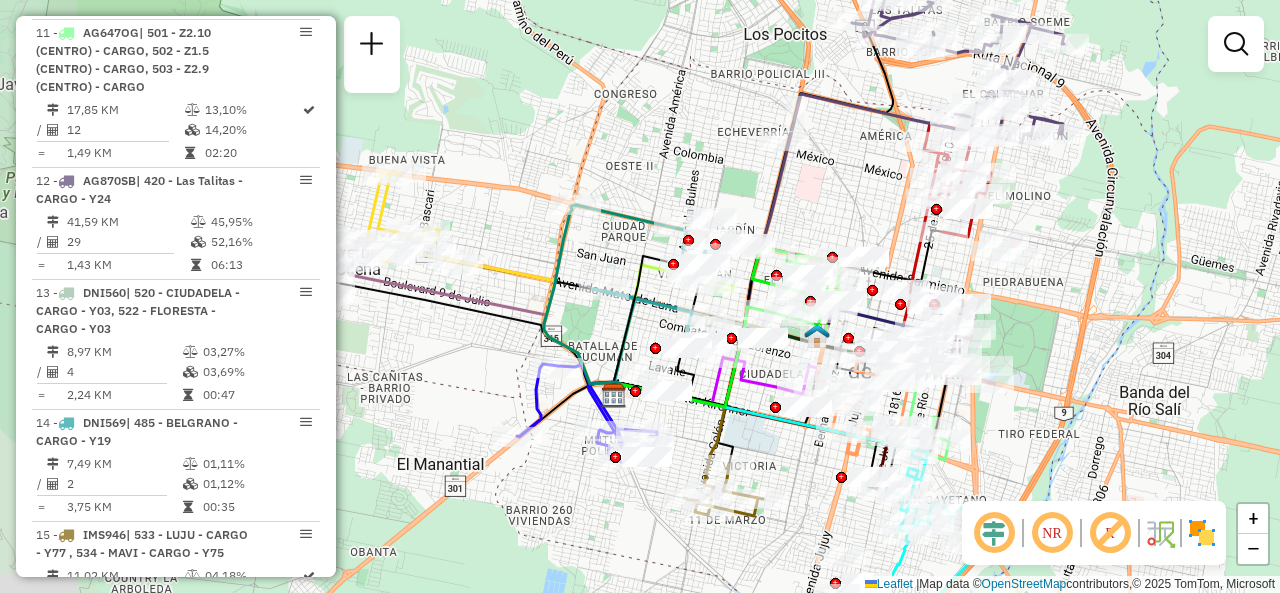 drag, startPoint x: 654, startPoint y: 148, endPoint x: 833, endPoint y: 151, distance: 179.02513 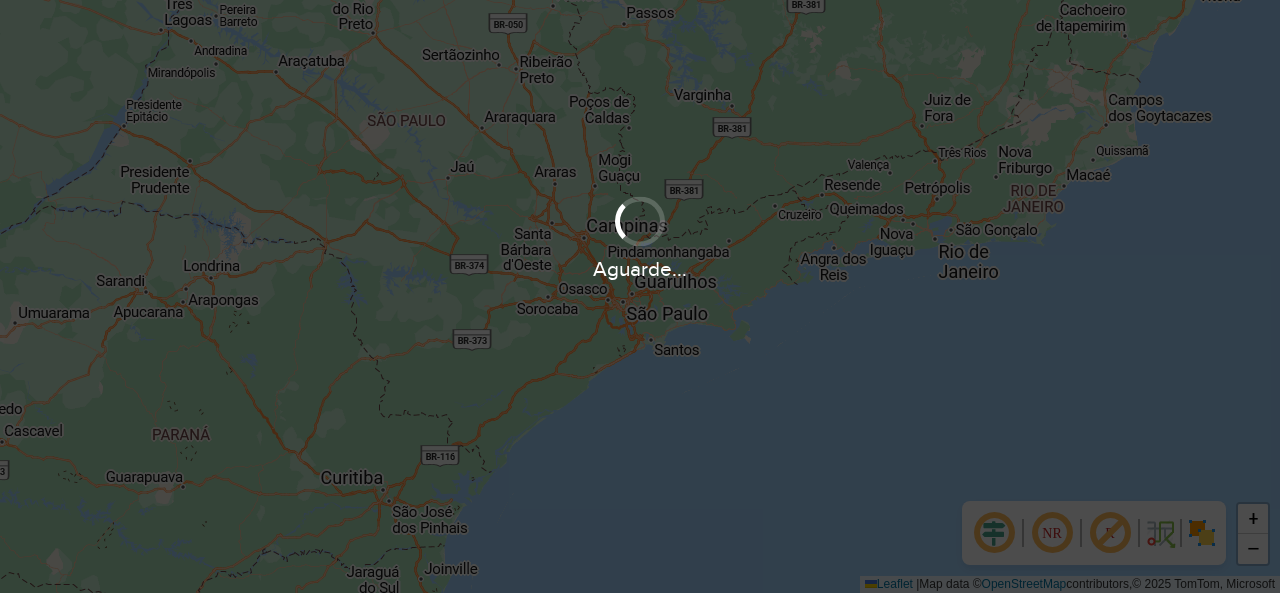 scroll, scrollTop: 0, scrollLeft: 0, axis: both 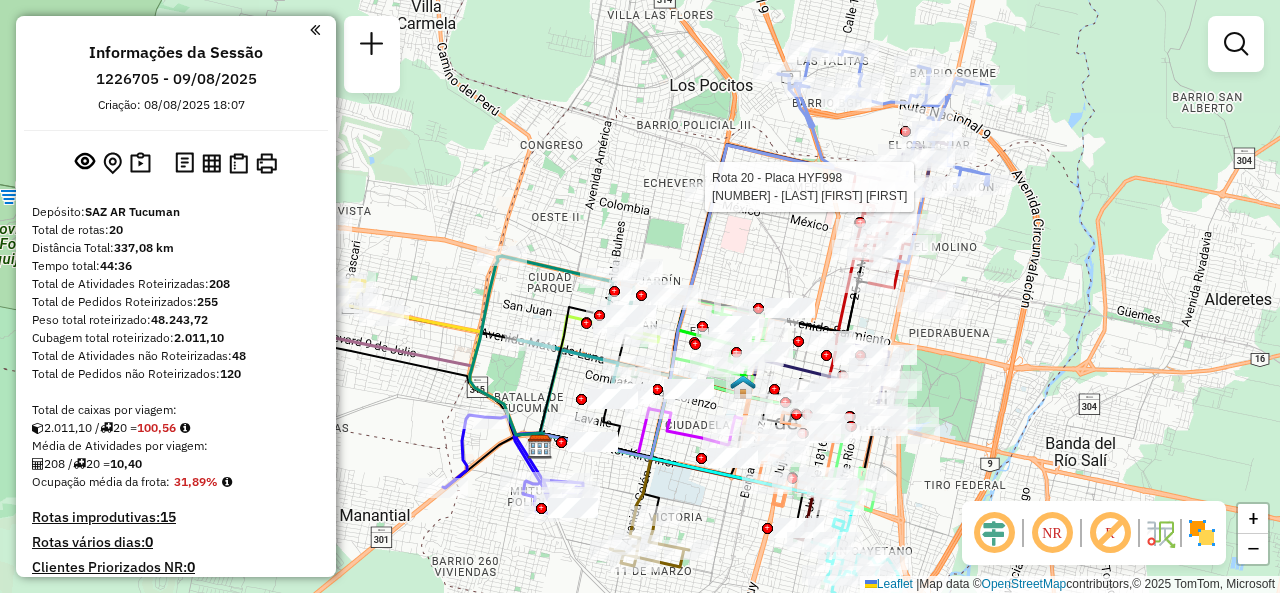 select on "**********" 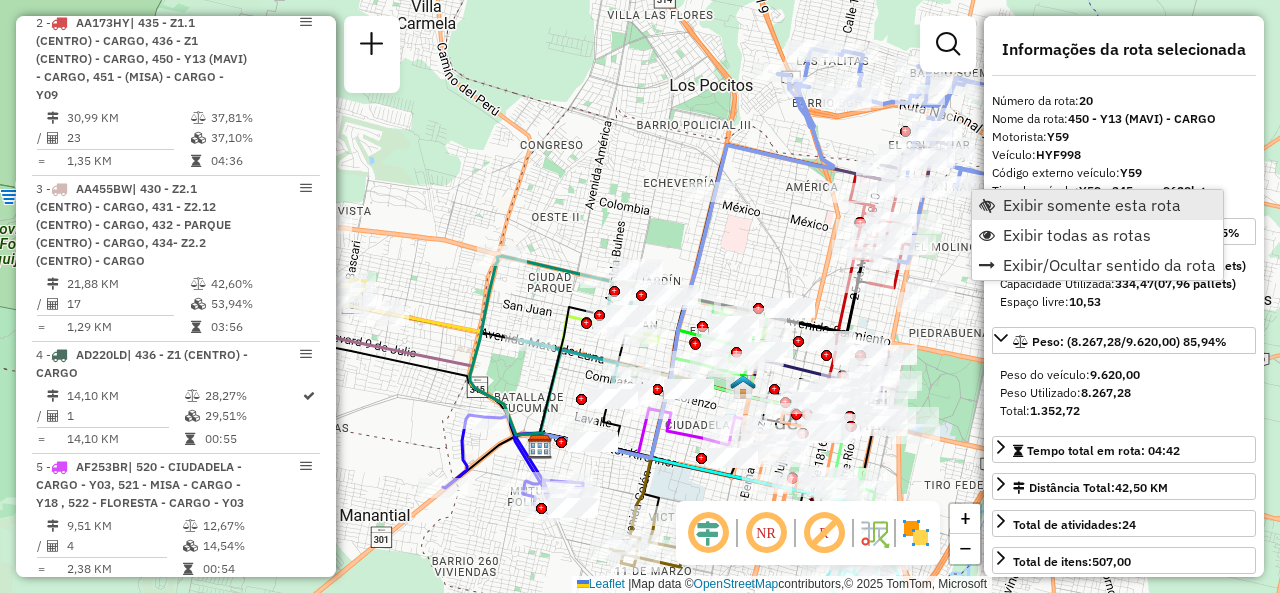 scroll, scrollTop: 3280, scrollLeft: 0, axis: vertical 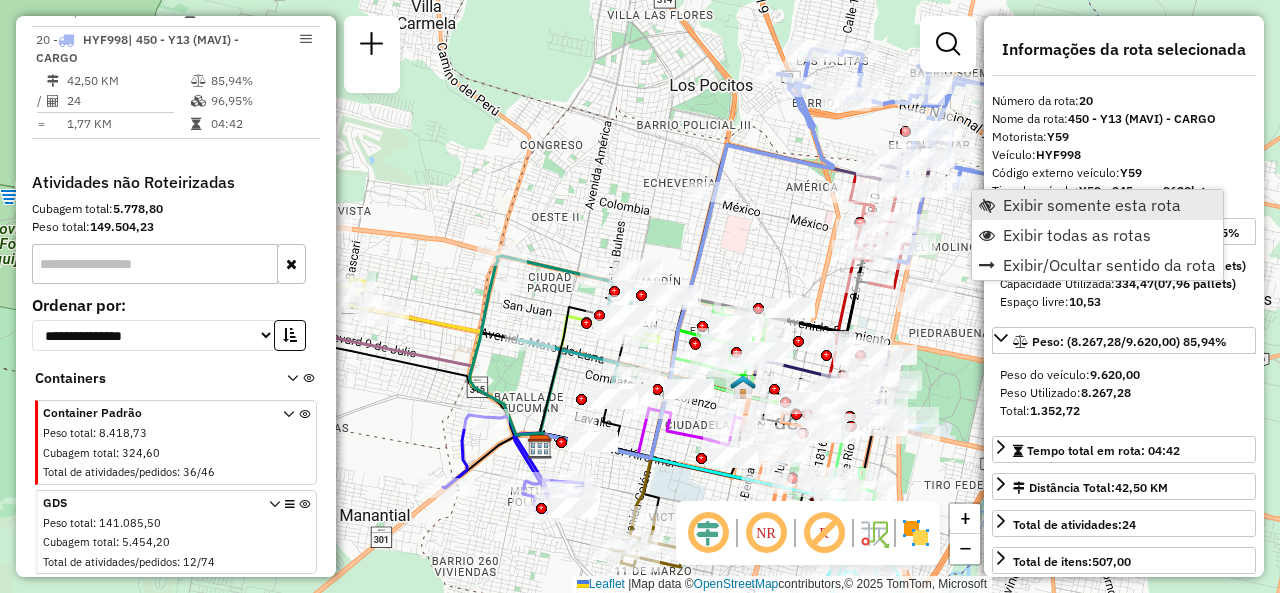 click at bounding box center (987, 205) 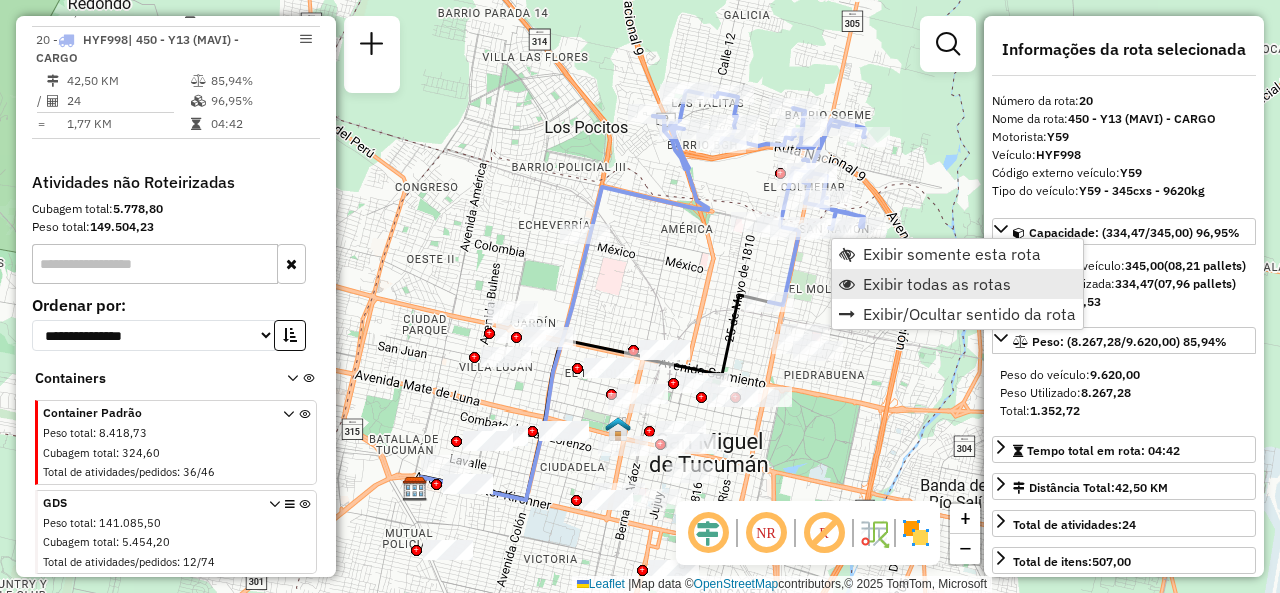 click on "Exibir todas as rotas" at bounding box center (957, 284) 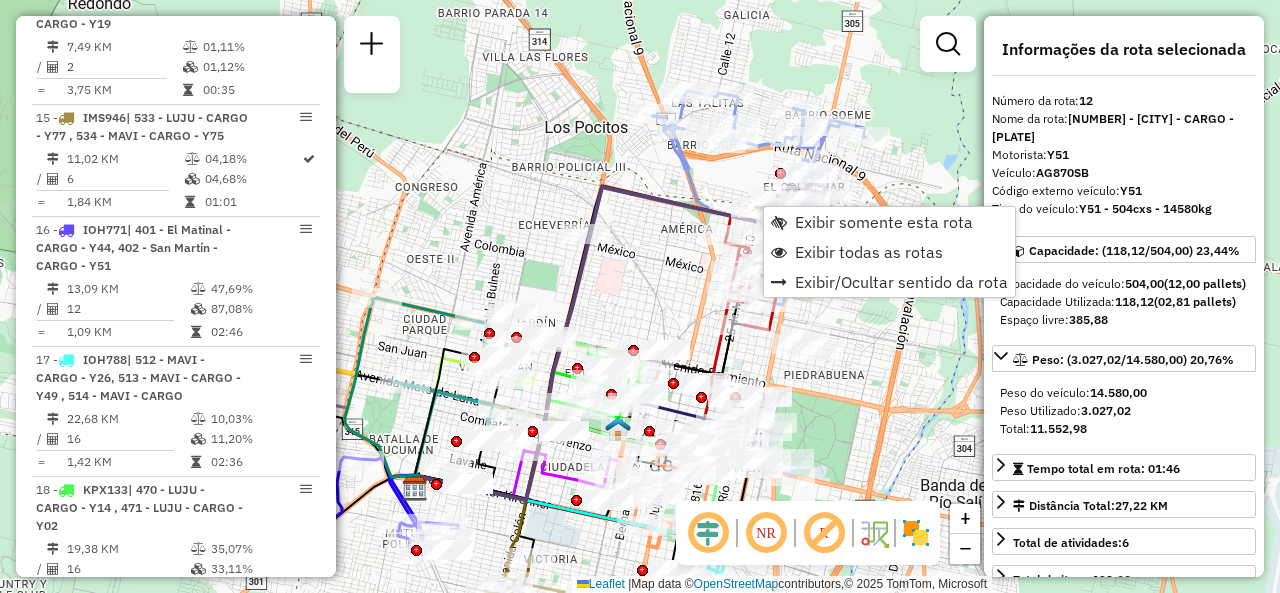 scroll, scrollTop: 2275, scrollLeft: 0, axis: vertical 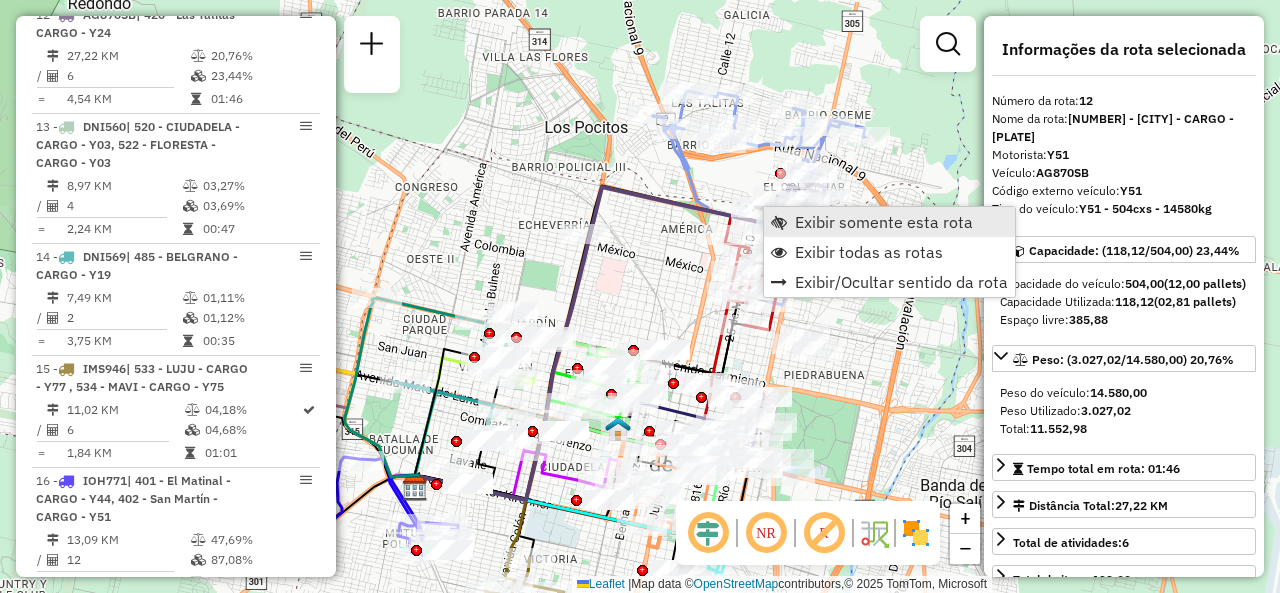 click on "Exibir somente esta rota" at bounding box center (884, 222) 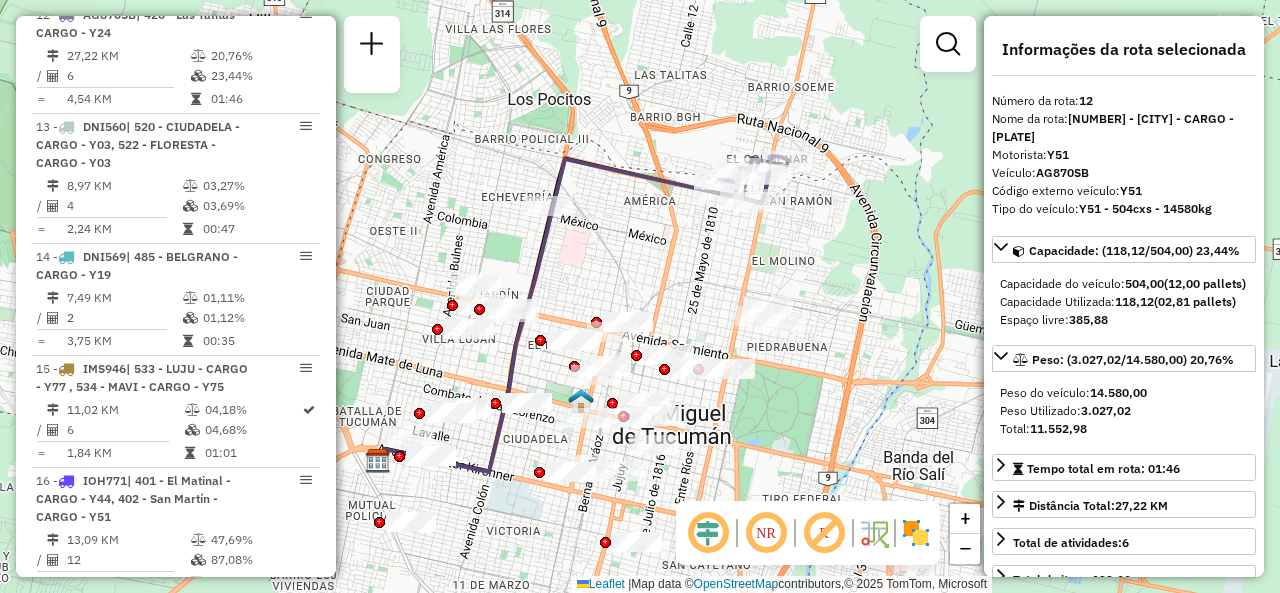drag, startPoint x: 717, startPoint y: 241, endPoint x: 700, endPoint y: 255, distance: 22.022715 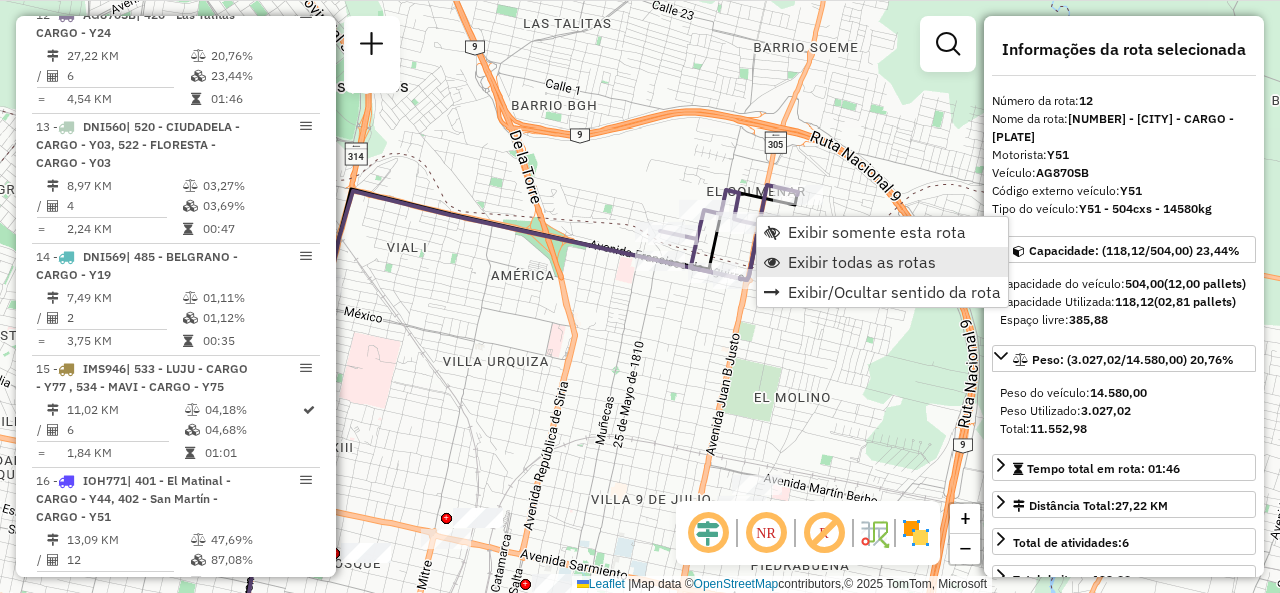 click on "Exibir todas as rotas" at bounding box center [882, 262] 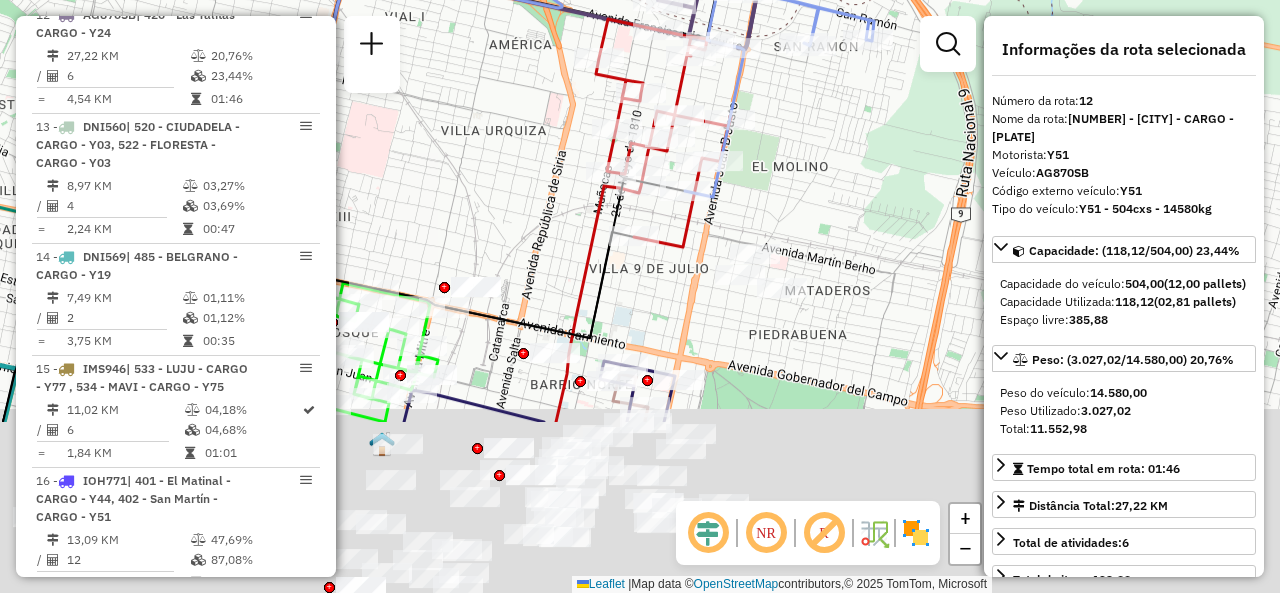 drag, startPoint x: 795, startPoint y: 387, endPoint x: 778, endPoint y: 154, distance: 233.61935 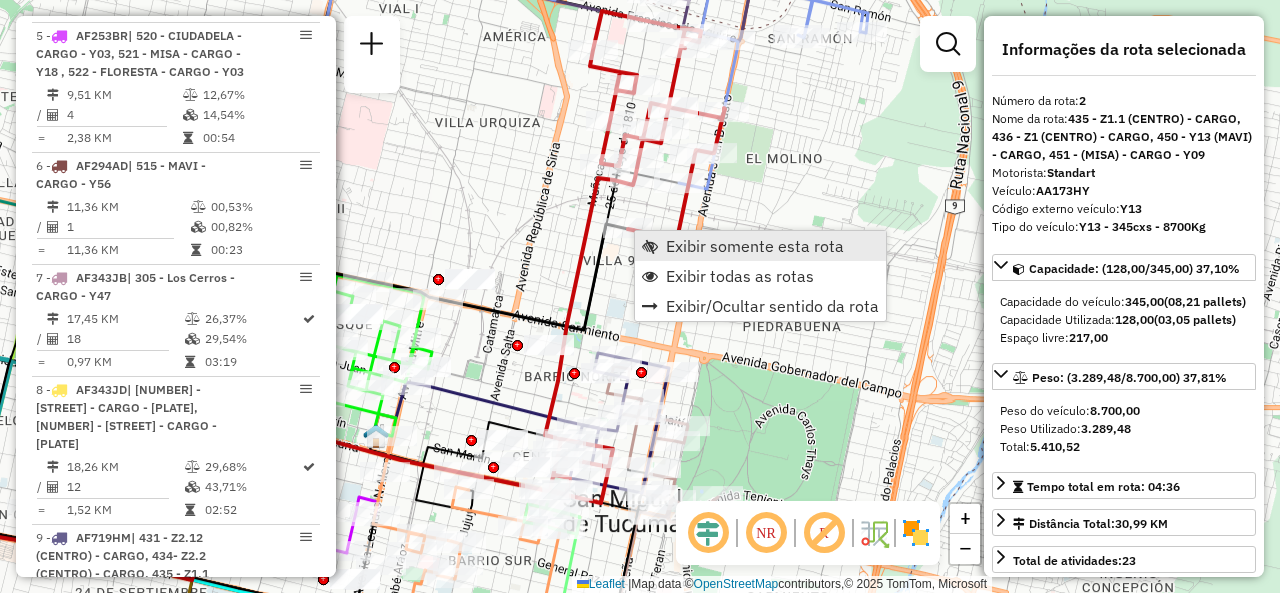 click on "Exibir somente esta rota" at bounding box center [760, 246] 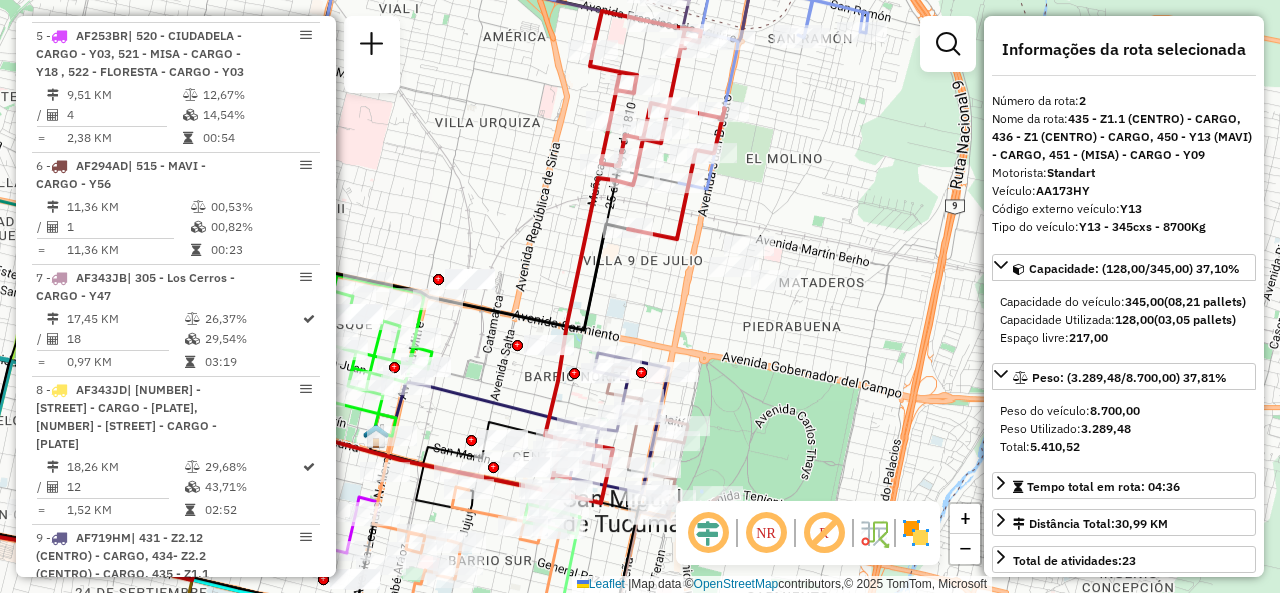 scroll, scrollTop: 816, scrollLeft: 0, axis: vertical 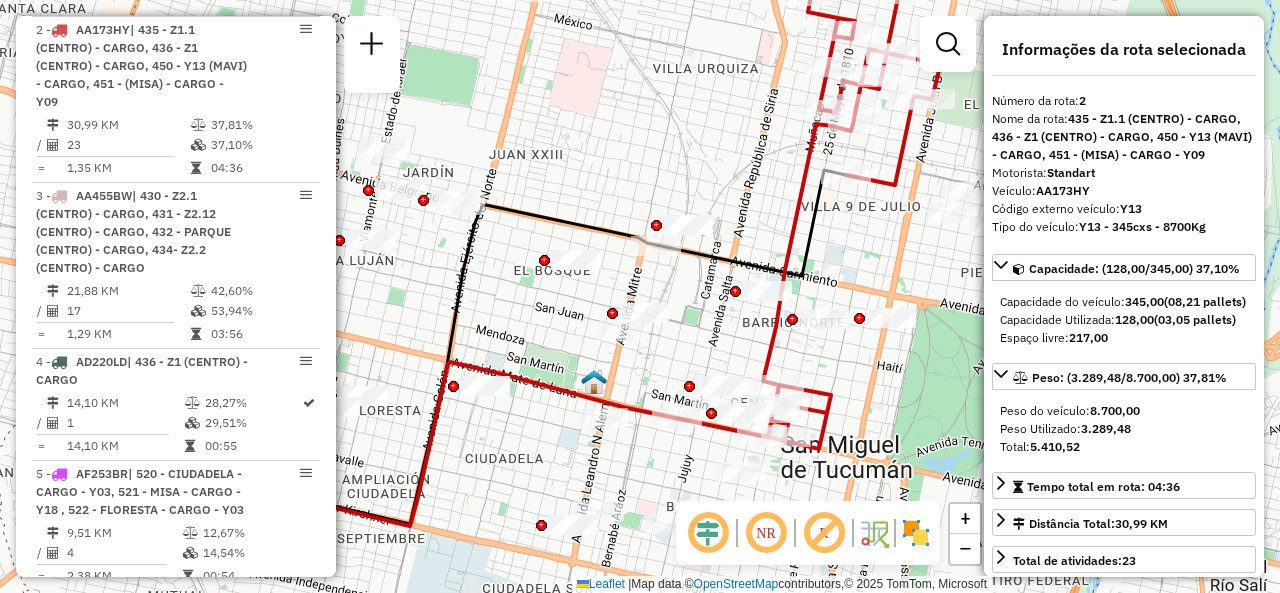 drag, startPoint x: 703, startPoint y: 191, endPoint x: 675, endPoint y: 187, distance: 28.284271 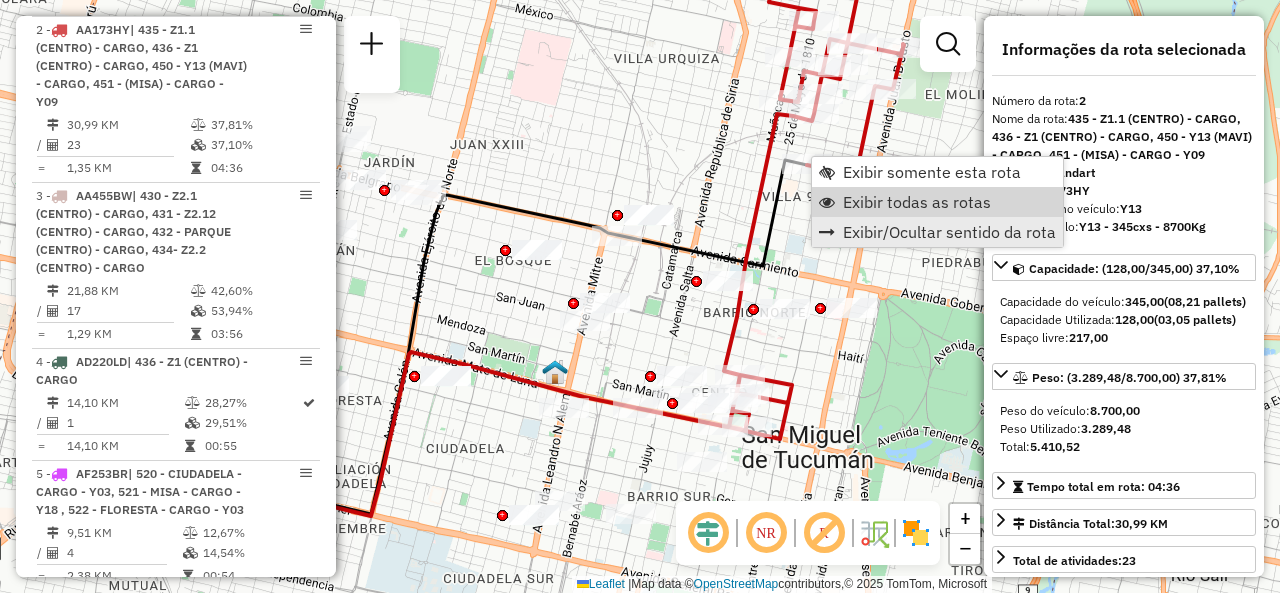 click on "Exibir todas as rotas" at bounding box center [937, 202] 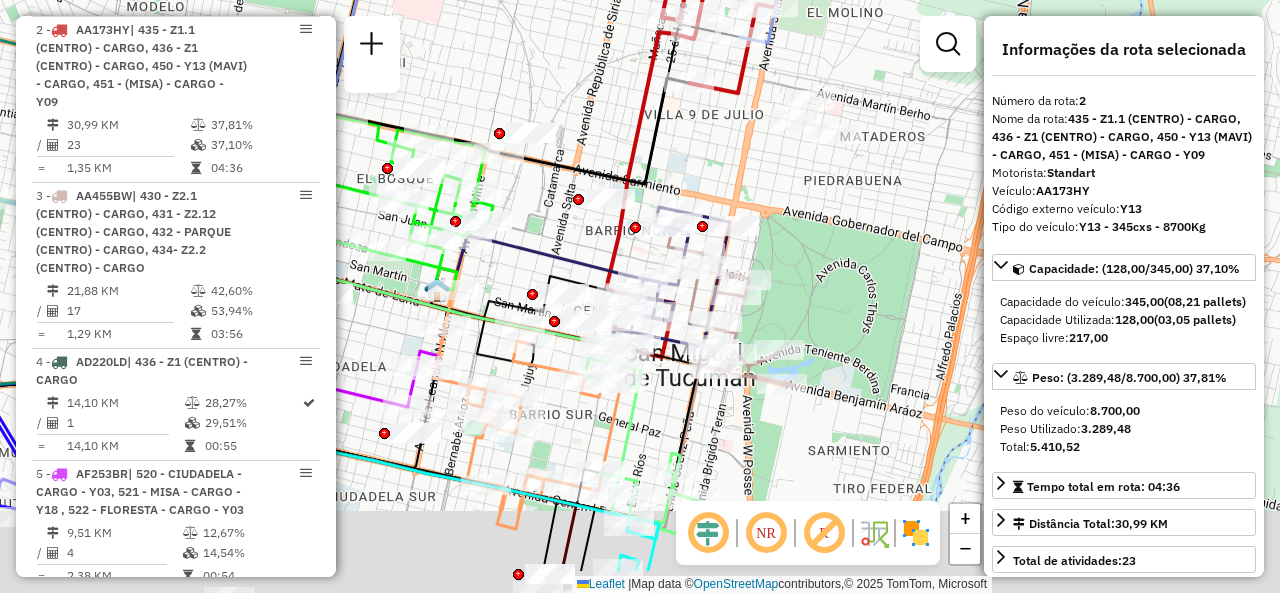 drag, startPoint x: 832, startPoint y: 241, endPoint x: 689, endPoint y: 131, distance: 180.41342 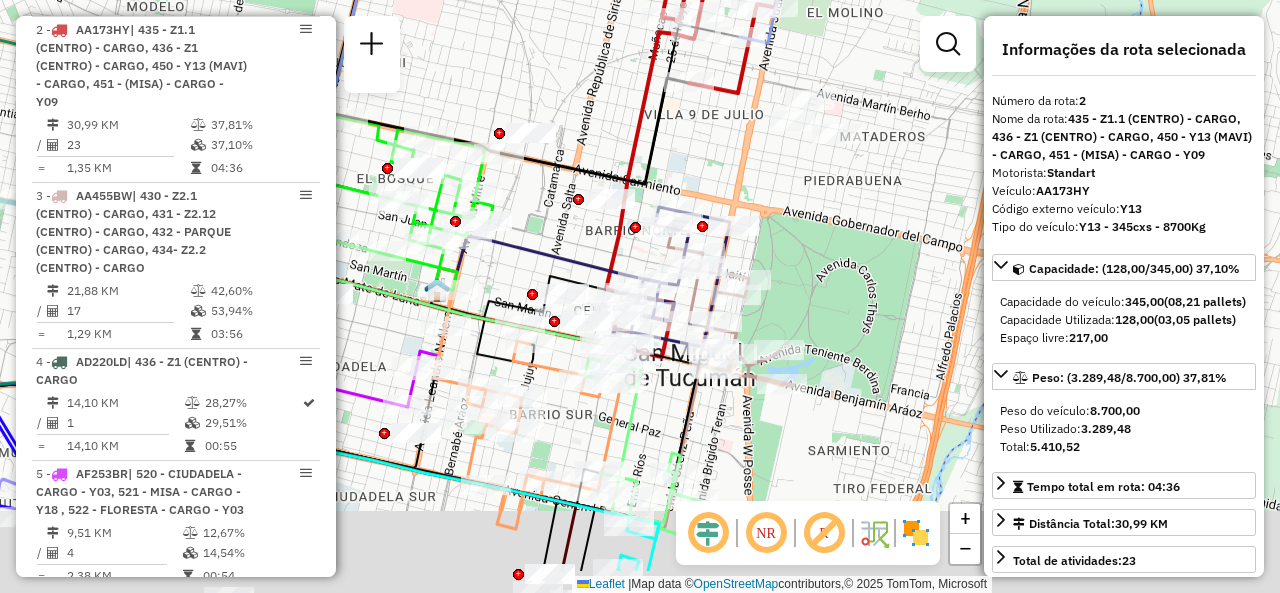 click on "Janela de atendimento Grade de atendimento Capacidade Transportadoras Veículos Cliente Pedidos  Rotas Selecione os dias de semana para filtrar as janelas de atendimento  Seg   Ter   Qua   Qui   Sex   Sáb   Dom  Informe o período da janela de atendimento: De: Até:  Filtrar exatamente a janela do cliente  Considerar janela de atendimento padrão  Selecione os dias de semana para filtrar as grades de atendimento  Seg   Ter   Qua   Qui   Sex   Sáb   Dom   Considerar clientes sem dia de atendimento cadastrado  Clientes fora do dia de atendimento selecionado Filtrar as atividades entre os valores definidos abaixo:  Peso mínimo:   Peso máximo:   Cubagem mínima:   Cubagem máxima:   De:   Até:  Filtrar as atividades entre o tempo de atendimento definido abaixo:  De:   Até:   Considerar capacidade total dos clientes não roteirizados Transportadora: Selecione um ou mais itens Tipo de veículo: Selecione um ou mais itens Veículo: Selecione um ou mais itens Motorista: Selecione um ou mais itens Nome: Rótulo:" 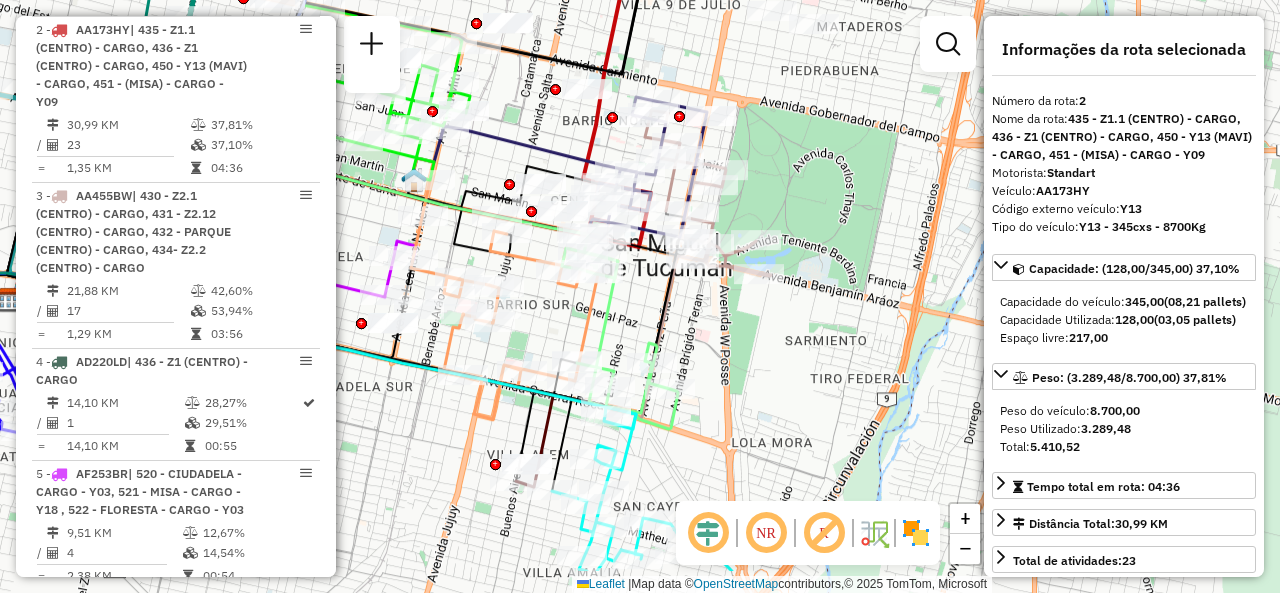 drag, startPoint x: 539, startPoint y: 205, endPoint x: 550, endPoint y: 81, distance: 124.486946 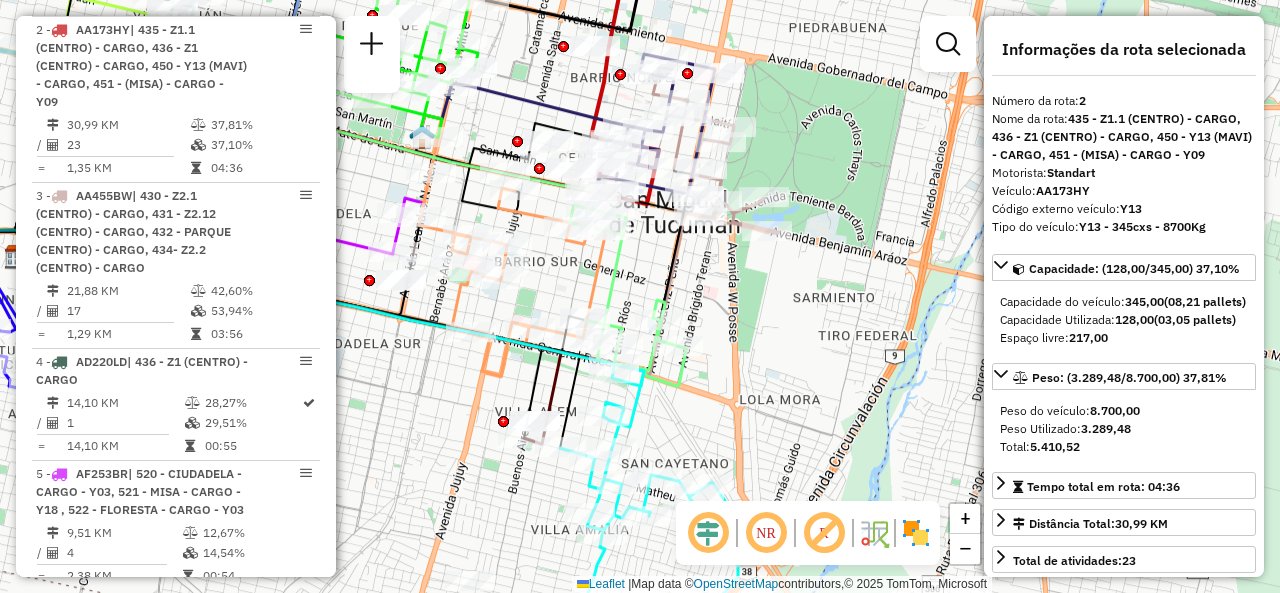 drag, startPoint x: 614, startPoint y: 257, endPoint x: 622, endPoint y: 165, distance: 92.34717 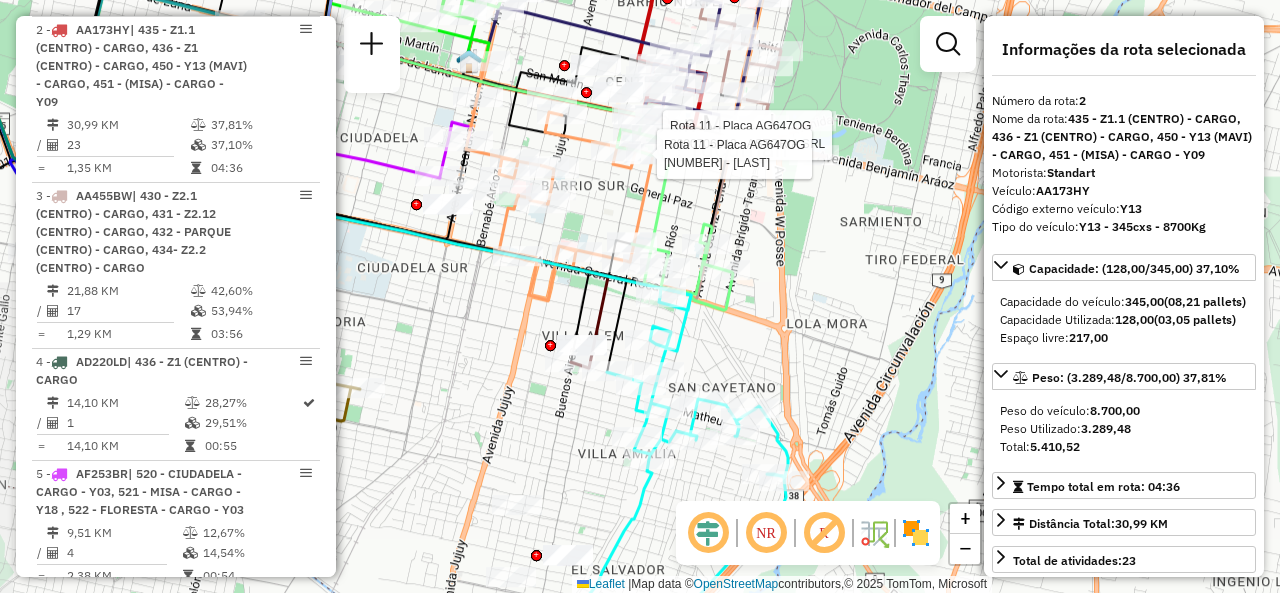 drag, startPoint x: 676, startPoint y: 355, endPoint x: 715, endPoint y: 367, distance: 40.804413 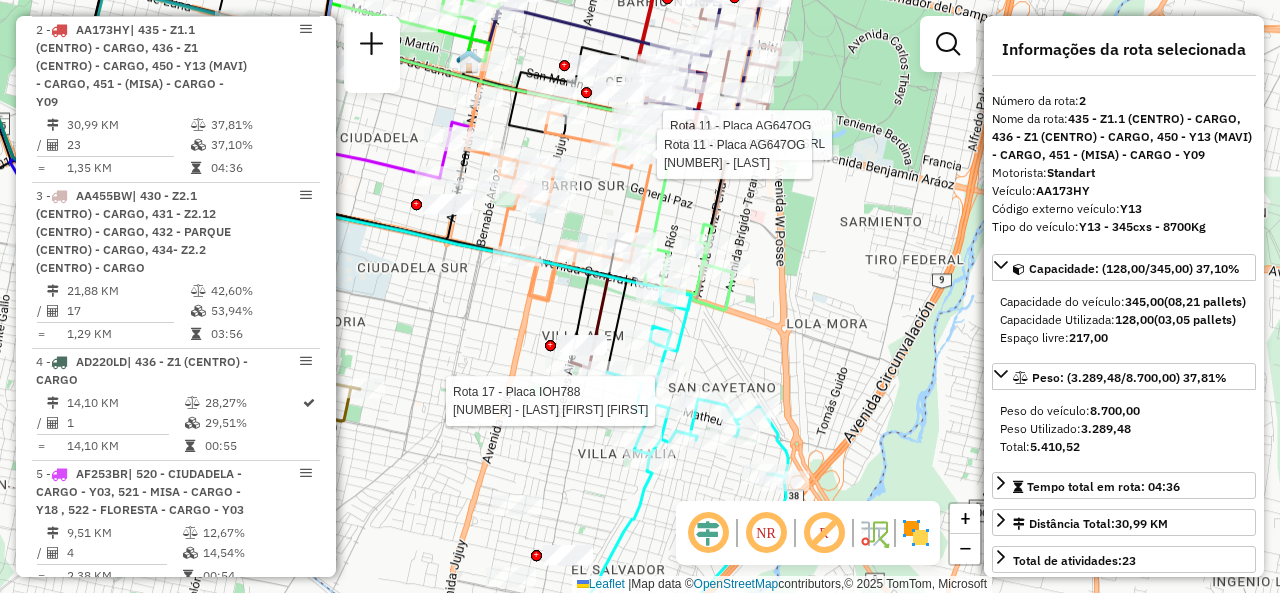 drag, startPoint x: 480, startPoint y: 325, endPoint x: 460, endPoint y: 311, distance: 24.41311 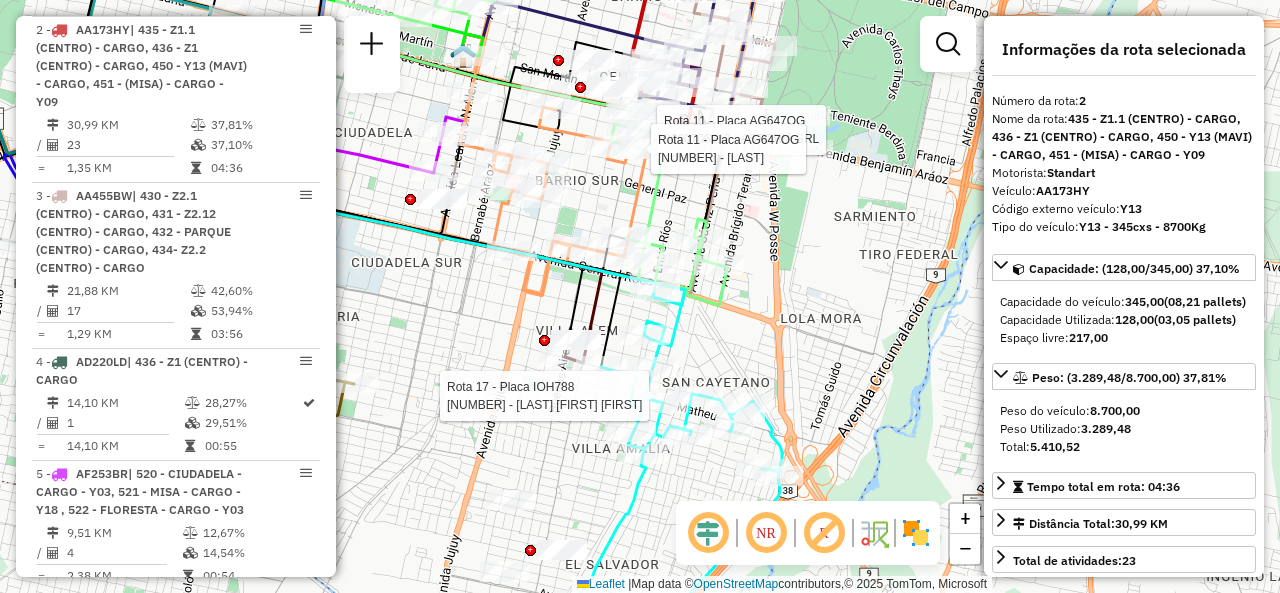 click on "Rota 11 - Placa AG647OG  0000706912 - ASTORIA SRL Rota 11 - Placa AG647OG  0000464645 - Ponce Rota 17 - Placa IOH788  0000446042 - TESEIRA RAMON ORLANDO Janela de atendimento Grade de atendimento Capacidade Transportadoras Veículos Cliente Pedidos  Rotas Selecione os dias de semana para filtrar as janelas de atendimento  Seg   Ter   Qua   Qui   Sex   Sáb   Dom  Informe o período da janela de atendimento: De: Até:  Filtrar exatamente a janela do cliente  Considerar janela de atendimento padrão  Selecione os dias de semana para filtrar as grades de atendimento  Seg   Ter   Qua   Qui   Sex   Sáb   Dom   Considerar clientes sem dia de atendimento cadastrado  Clientes fora do dia de atendimento selecionado Filtrar as atividades entre os valores definidos abaixo:  Peso mínimo:   Peso máximo:   Cubagem mínima:   Cubagem máxima:   De:   Até:  Filtrar as atividades entre o tempo de atendimento definido abaixo:  De:   Até:   Considerar capacidade total dos clientes não roteirizados Transportadora: Nome: +" 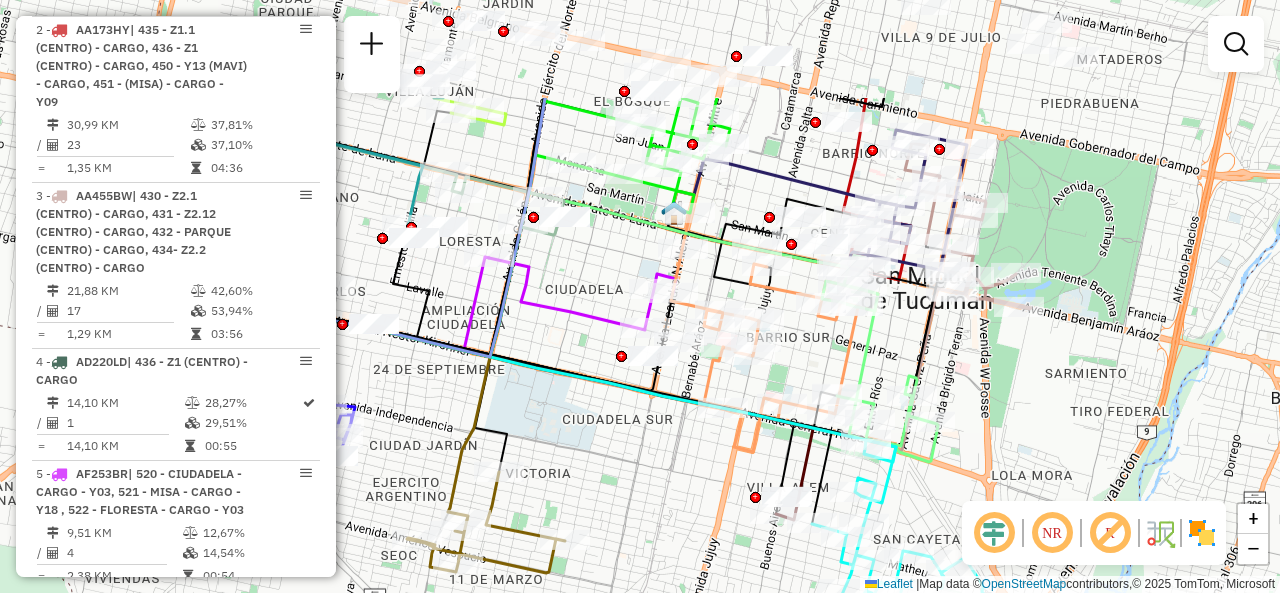 drag, startPoint x: 514, startPoint y: 355, endPoint x: 656, endPoint y: 455, distance: 173.67786 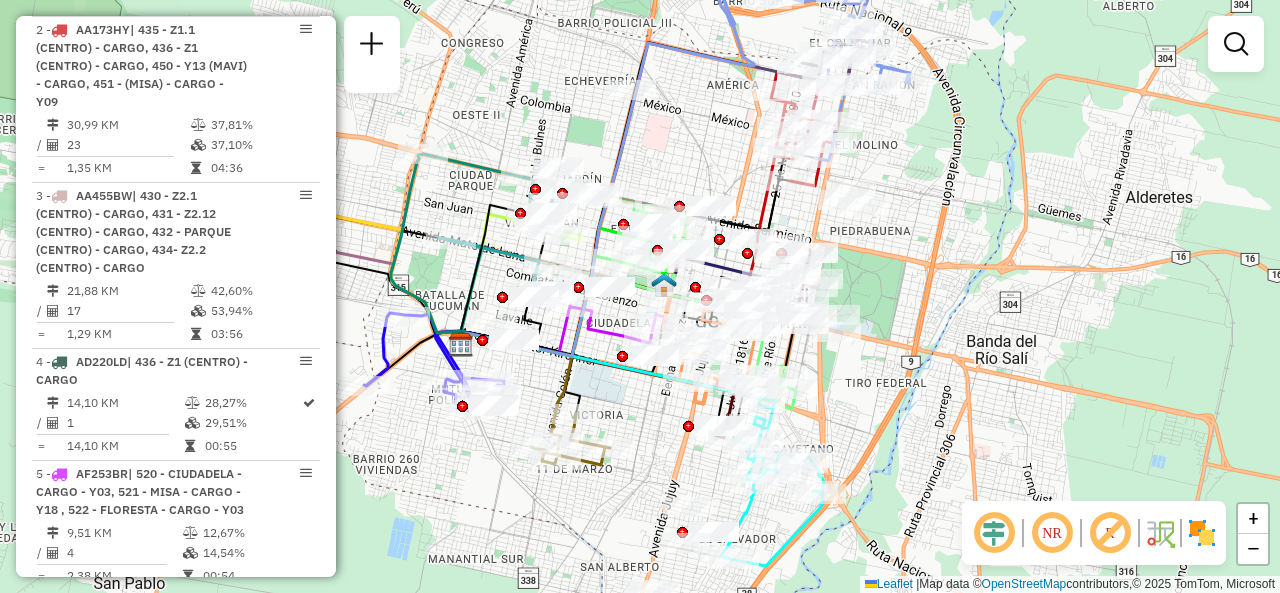 drag, startPoint x: 638, startPoint y: 170, endPoint x: 698, endPoint y: 177, distance: 60.40695 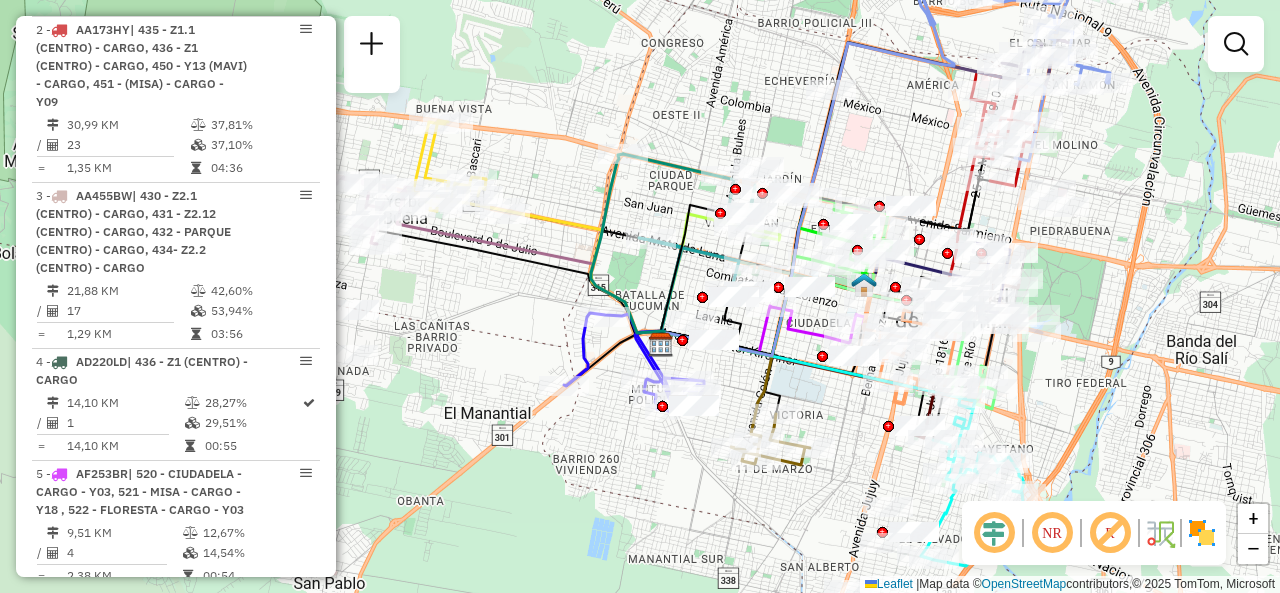 drag, startPoint x: 601, startPoint y: 112, endPoint x: 736, endPoint y: 102, distance: 135.36986 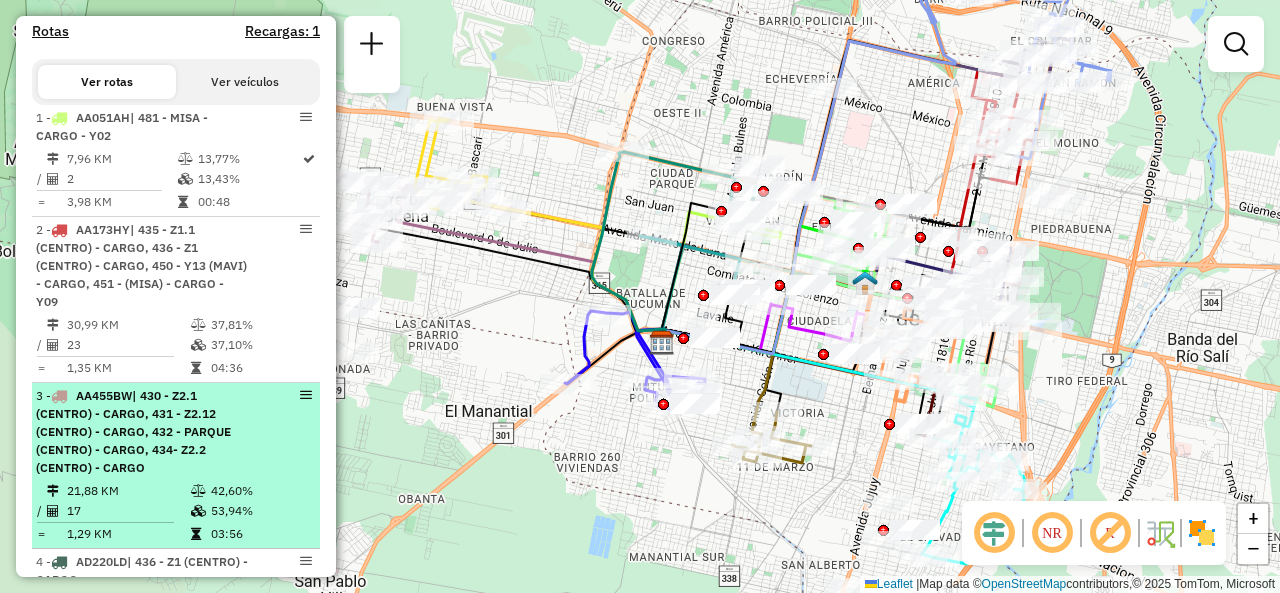 scroll, scrollTop: 116, scrollLeft: 0, axis: vertical 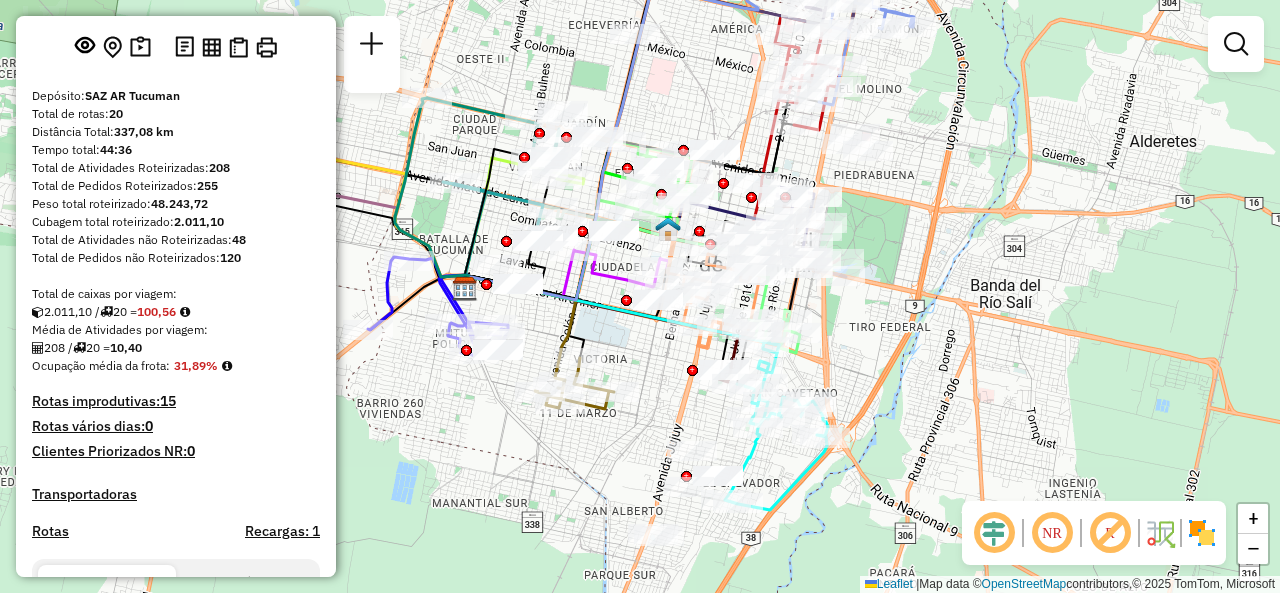 drag, startPoint x: 912, startPoint y: 149, endPoint x: 715, endPoint y: 95, distance: 204.26698 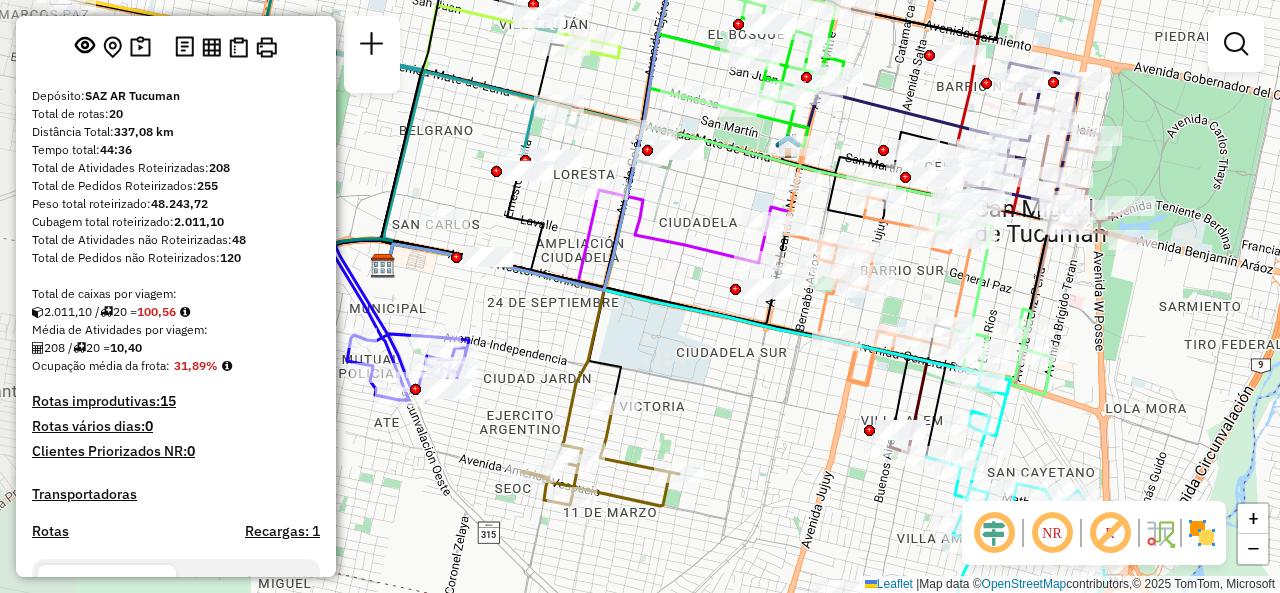 drag, startPoint x: 724, startPoint y: 310, endPoint x: 920, endPoint y: 271, distance: 199.84244 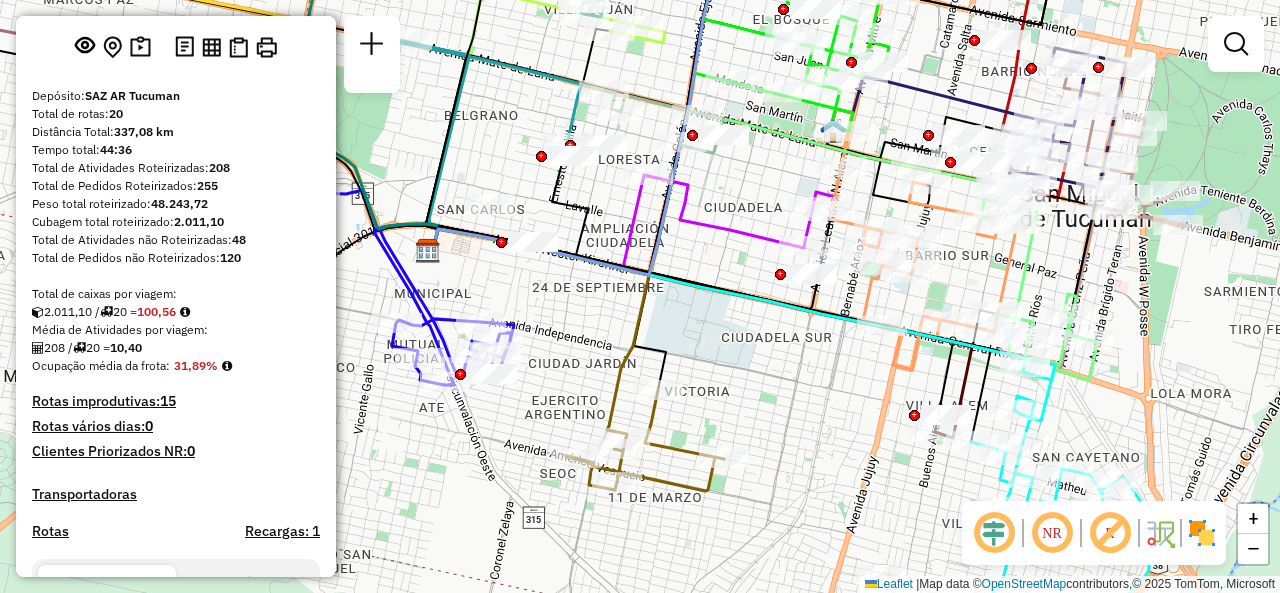 drag, startPoint x: 686, startPoint y: 399, endPoint x: 804, endPoint y: 294, distance: 157.95253 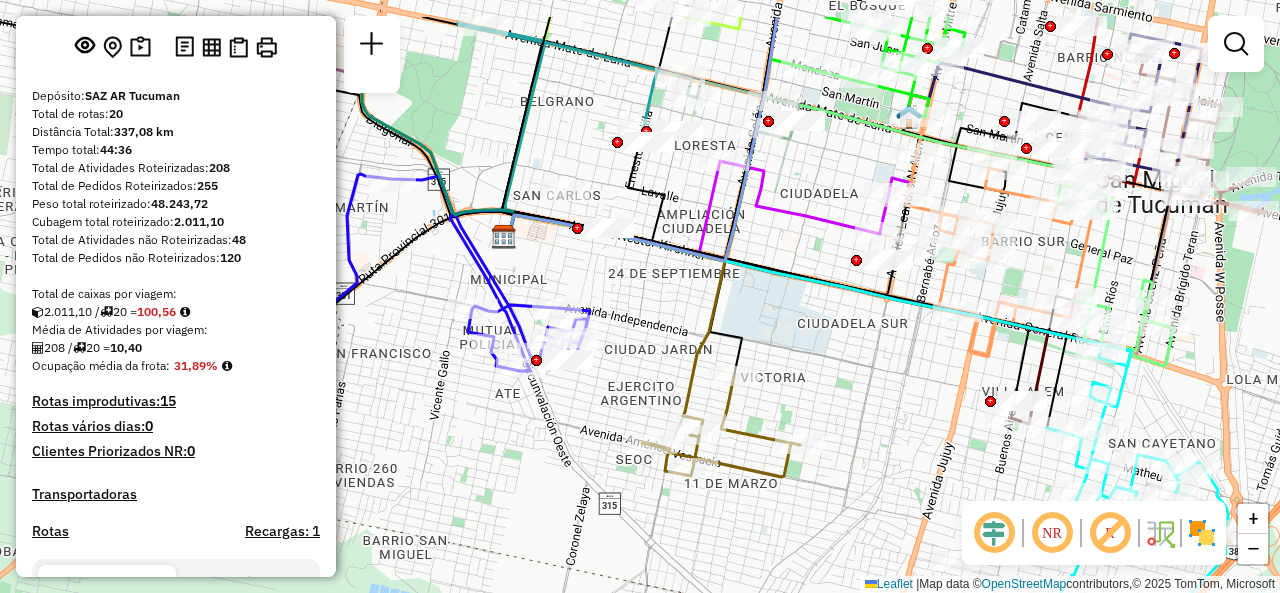 drag, startPoint x: 680, startPoint y: 217, endPoint x: 677, endPoint y: 293, distance: 76.05919 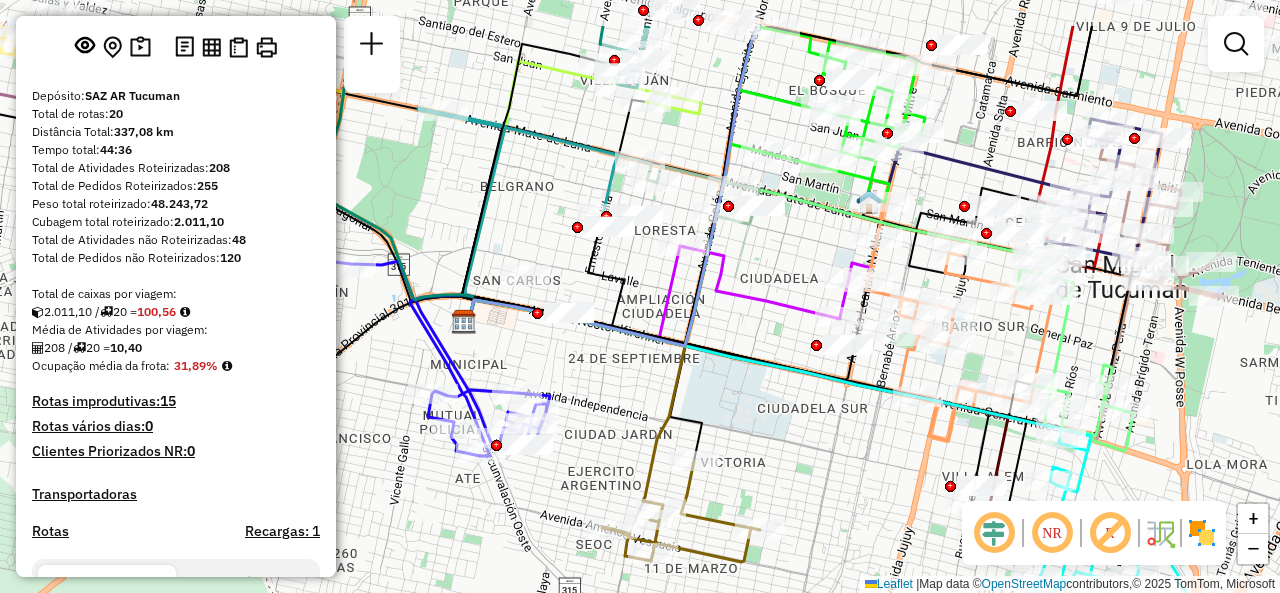 drag, startPoint x: 791, startPoint y: 244, endPoint x: 724, endPoint y: 331, distance: 109.80892 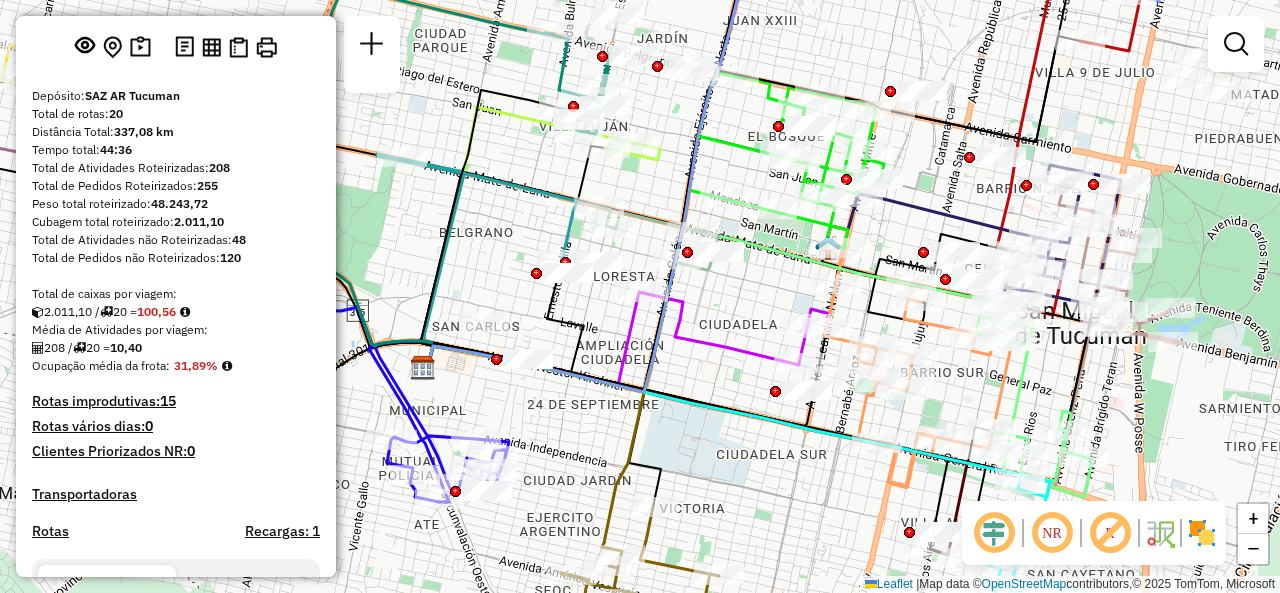 drag, startPoint x: 683, startPoint y: 121, endPoint x: 650, endPoint y: 167, distance: 56.61272 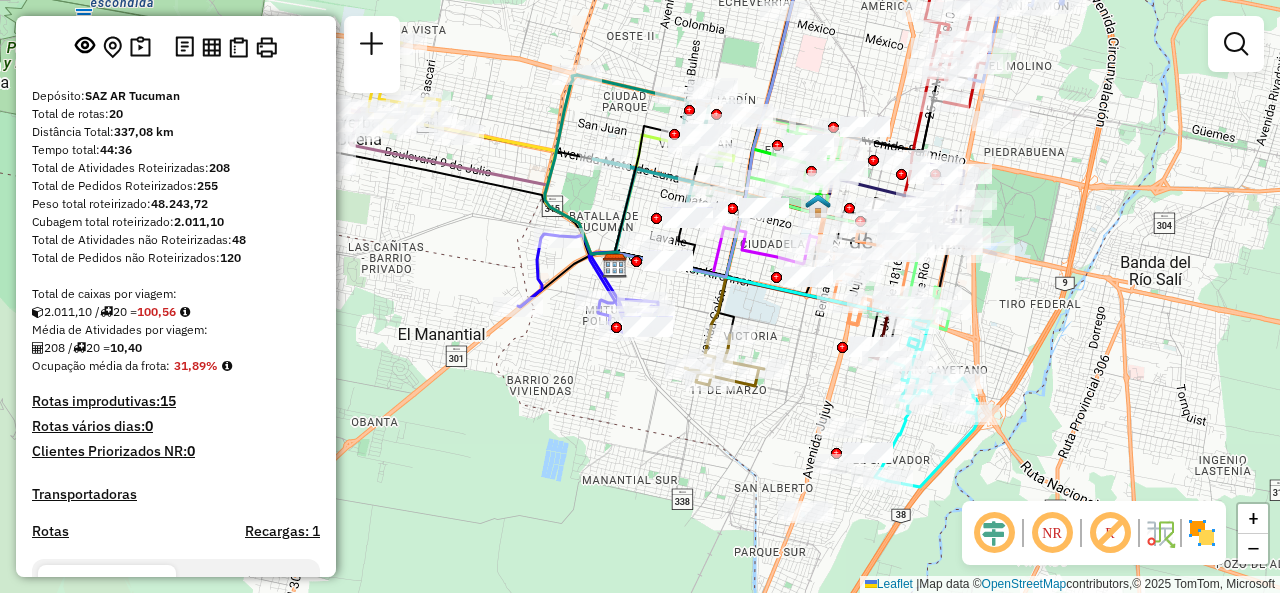 drag, startPoint x: 846, startPoint y: 60, endPoint x: 817, endPoint y: 102, distance: 51.0392 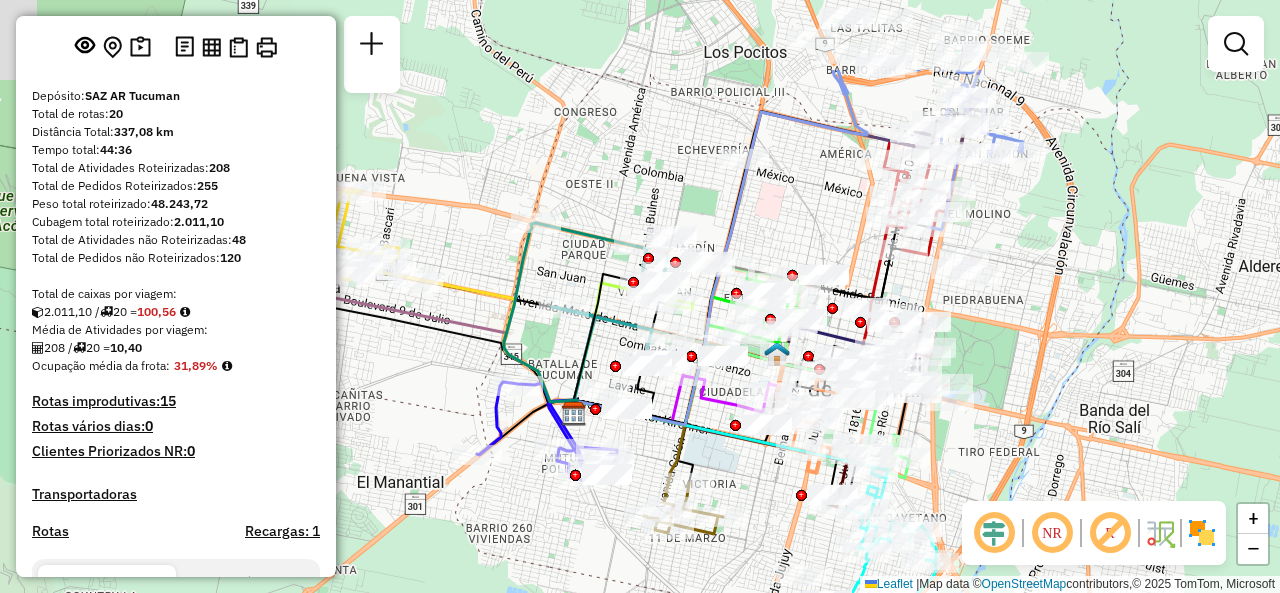 drag, startPoint x: 826, startPoint y: 86, endPoint x: 794, endPoint y: 215, distance: 132.90974 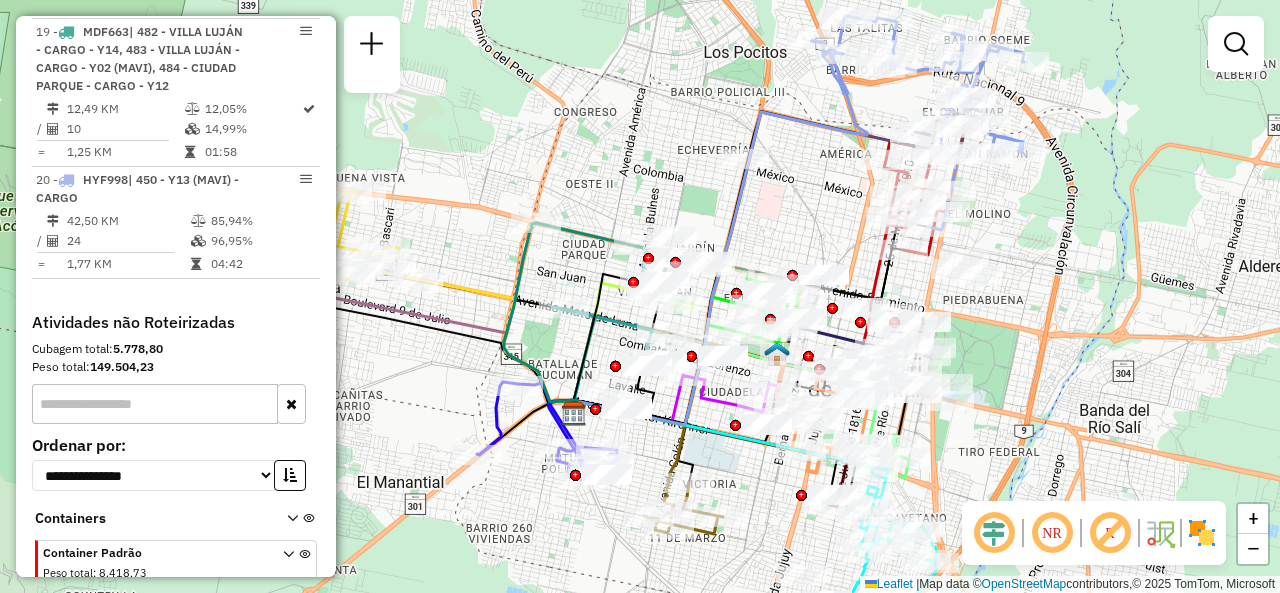 scroll, scrollTop: 3116, scrollLeft: 0, axis: vertical 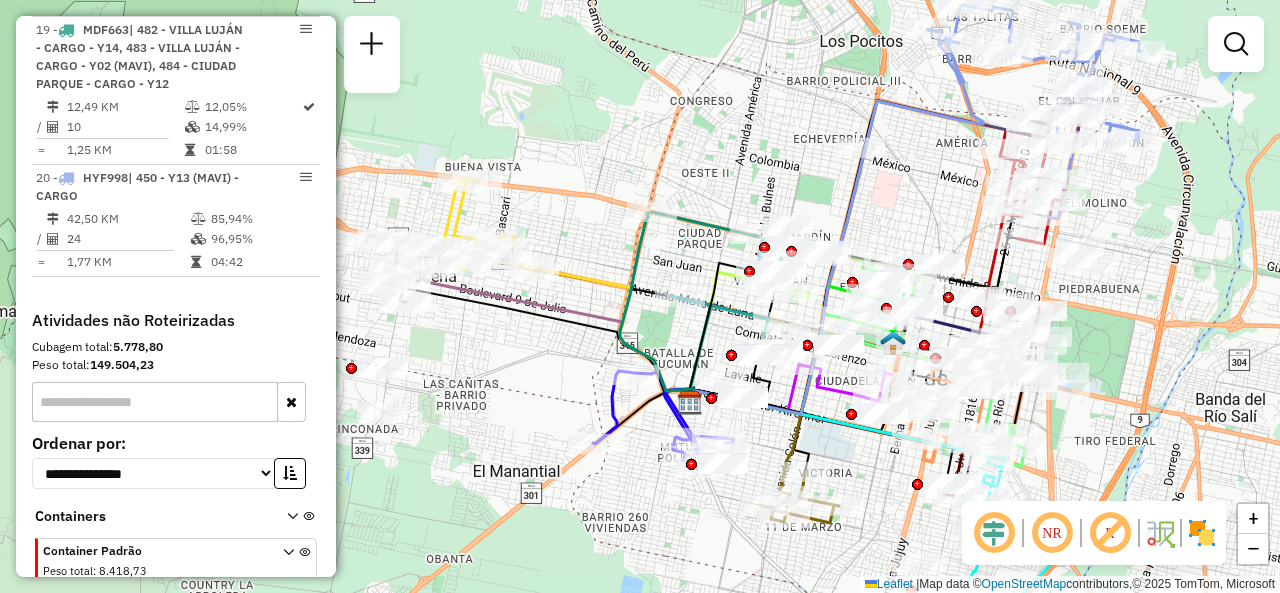 drag, startPoint x: 636, startPoint y: 202, endPoint x: 778, endPoint y: 183, distance: 143.26549 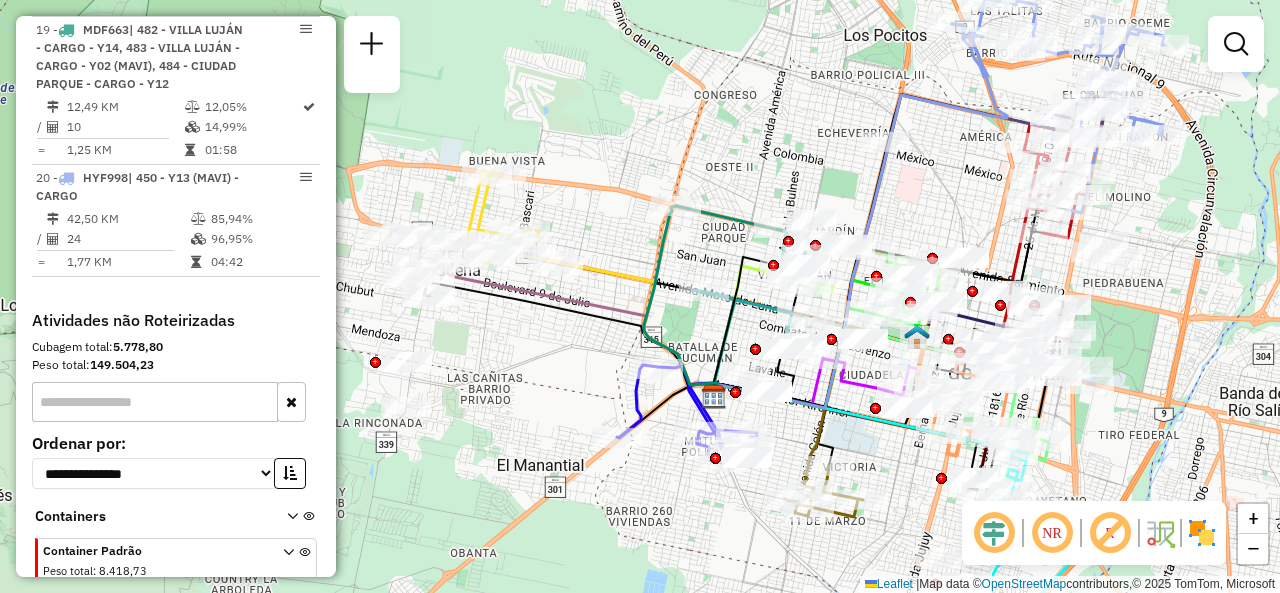 click on "Janela de atendimento Grade de atendimento Capacidade Transportadoras Veículos Cliente Pedidos  Rotas Selecione os dias de semana para filtrar as janelas de atendimento  Seg   Ter   Qua   Qui   Sex   Sáb   Dom  Informe o período da janela de atendimento: De: Até:  Filtrar exatamente a janela do cliente  Considerar janela de atendimento padrão  Selecione os dias de semana para filtrar as grades de atendimento  Seg   Ter   Qua   Qui   Sex   Sáb   Dom   Considerar clientes sem dia de atendimento cadastrado  Clientes fora do dia de atendimento selecionado Filtrar as atividades entre os valores definidos abaixo:  Peso mínimo:   Peso máximo:   Cubagem mínima:   Cubagem máxima:   De:   Até:  Filtrar as atividades entre o tempo de atendimento definido abaixo:  De:   Até:   Considerar capacidade total dos clientes não roteirizados Transportadora: Selecione um ou mais itens Tipo de veículo: Selecione um ou mais itens Veículo: Selecione um ou mais itens Motorista: Selecione um ou mais itens Nome: Rótulo:" 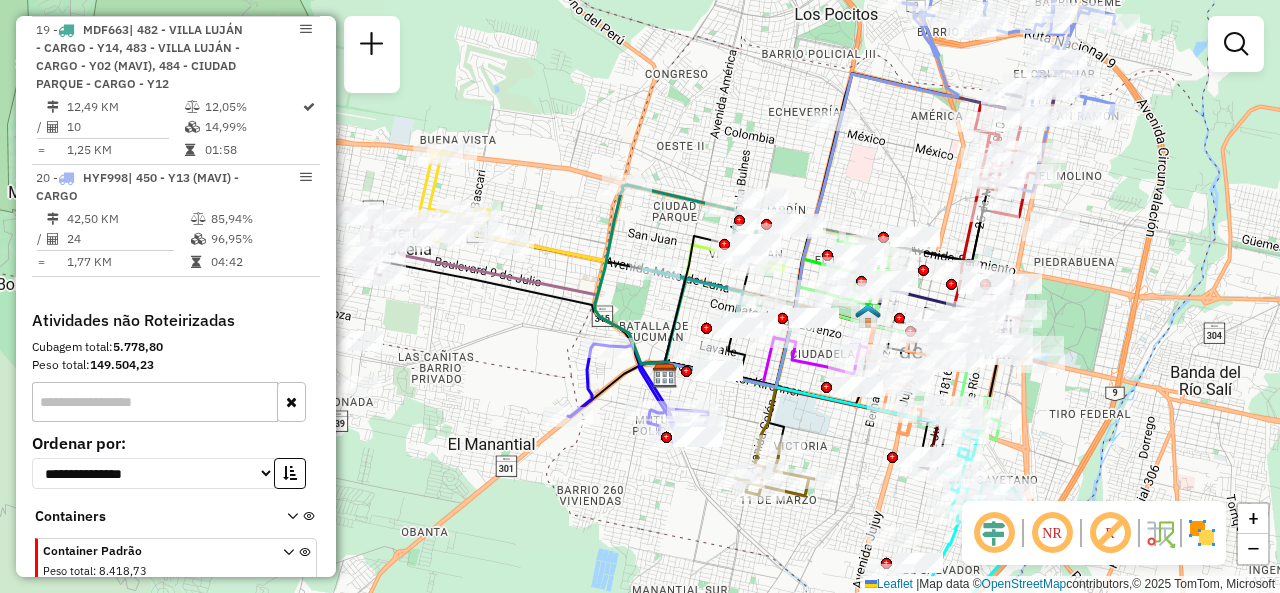 drag, startPoint x: 576, startPoint y: 392, endPoint x: 528, endPoint y: 371, distance: 52.392746 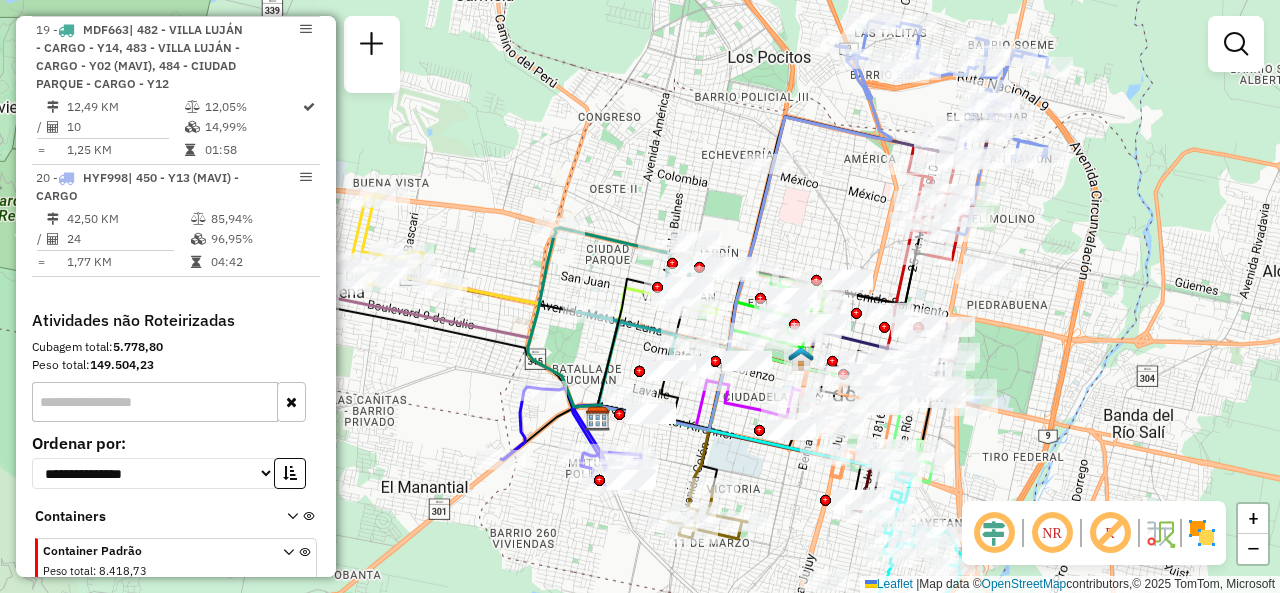drag, startPoint x: 854, startPoint y: 194, endPoint x: 828, endPoint y: 219, distance: 36.069378 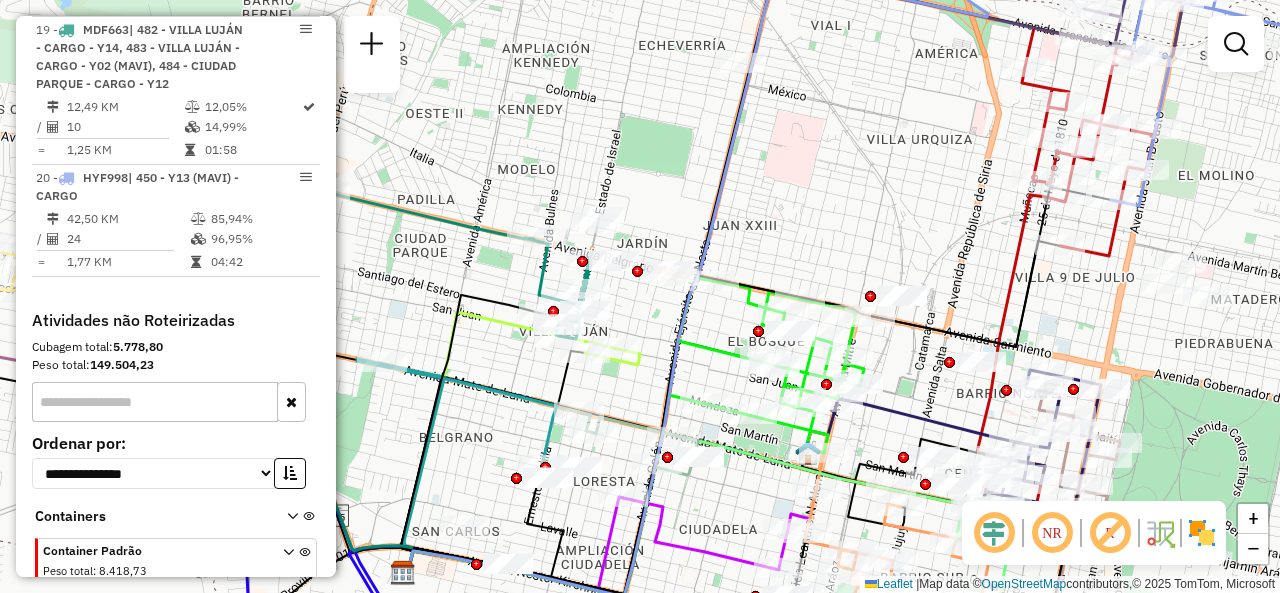 drag, startPoint x: 831, startPoint y: 227, endPoint x: 862, endPoint y: 147, distance: 85.79627 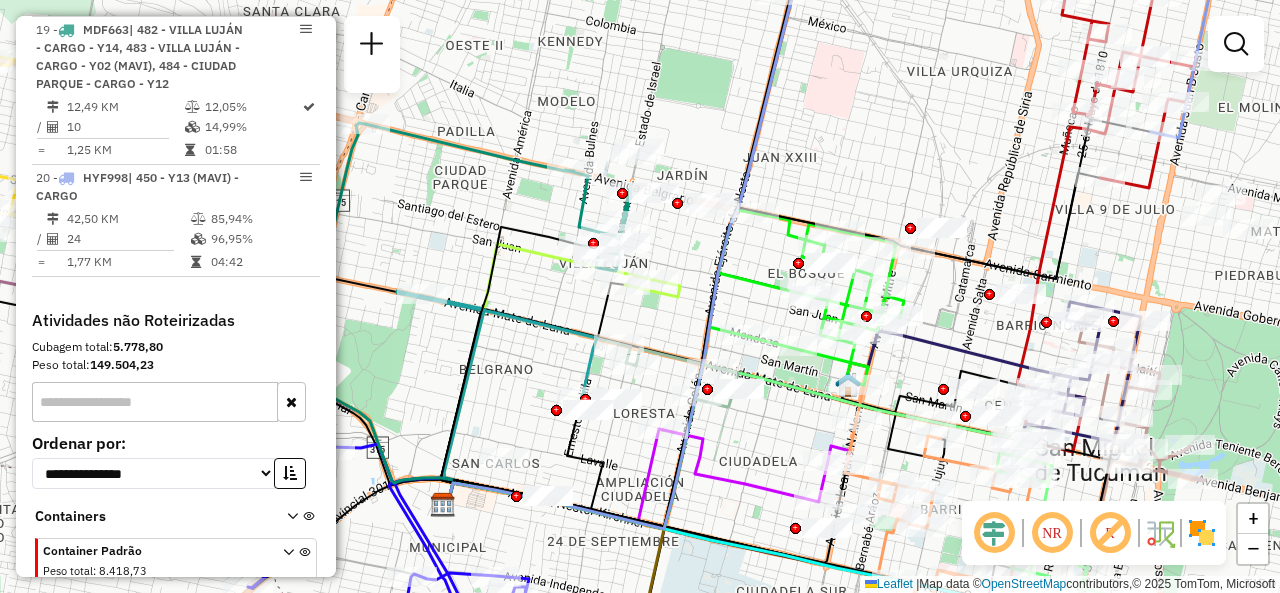 drag, startPoint x: 796, startPoint y: 187, endPoint x: 856, endPoint y: 153, distance: 68.96376 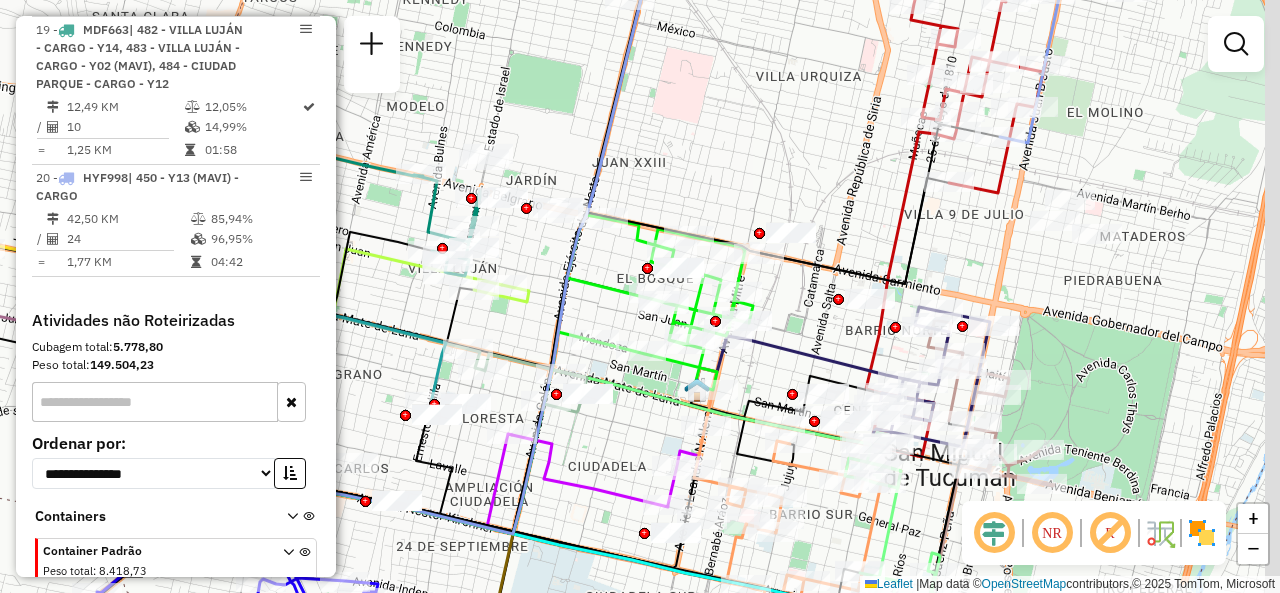 drag, startPoint x: 898, startPoint y: 131, endPoint x: 740, endPoint y: 135, distance: 158.05063 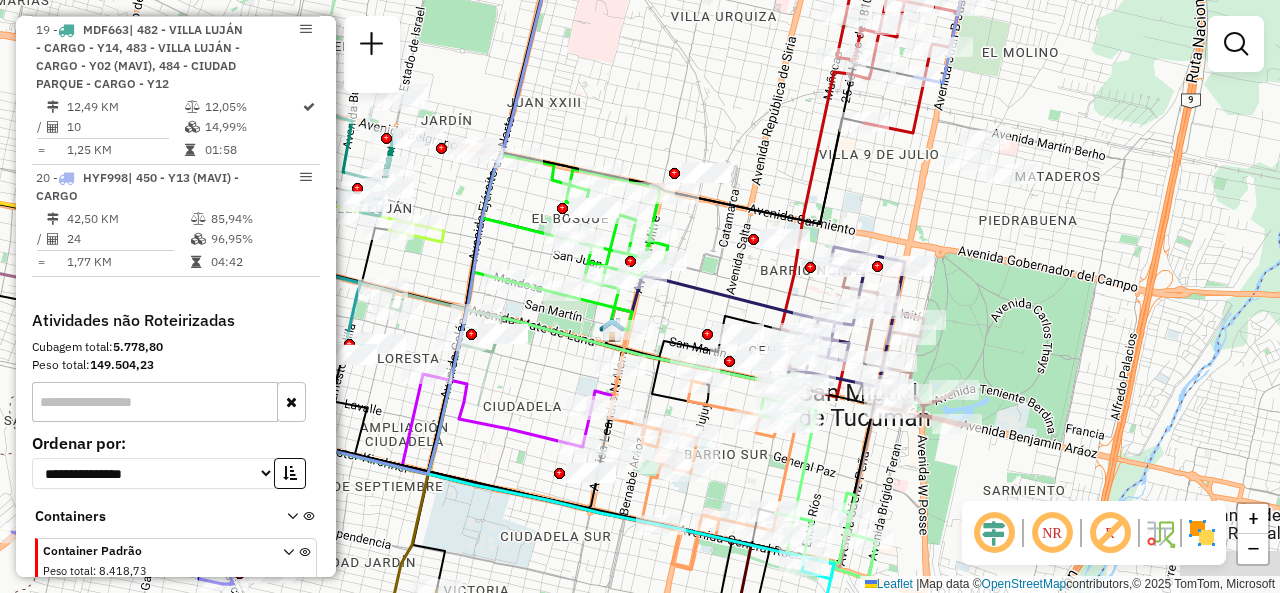drag, startPoint x: 790, startPoint y: 180, endPoint x: 722, endPoint y: 125, distance: 87.458565 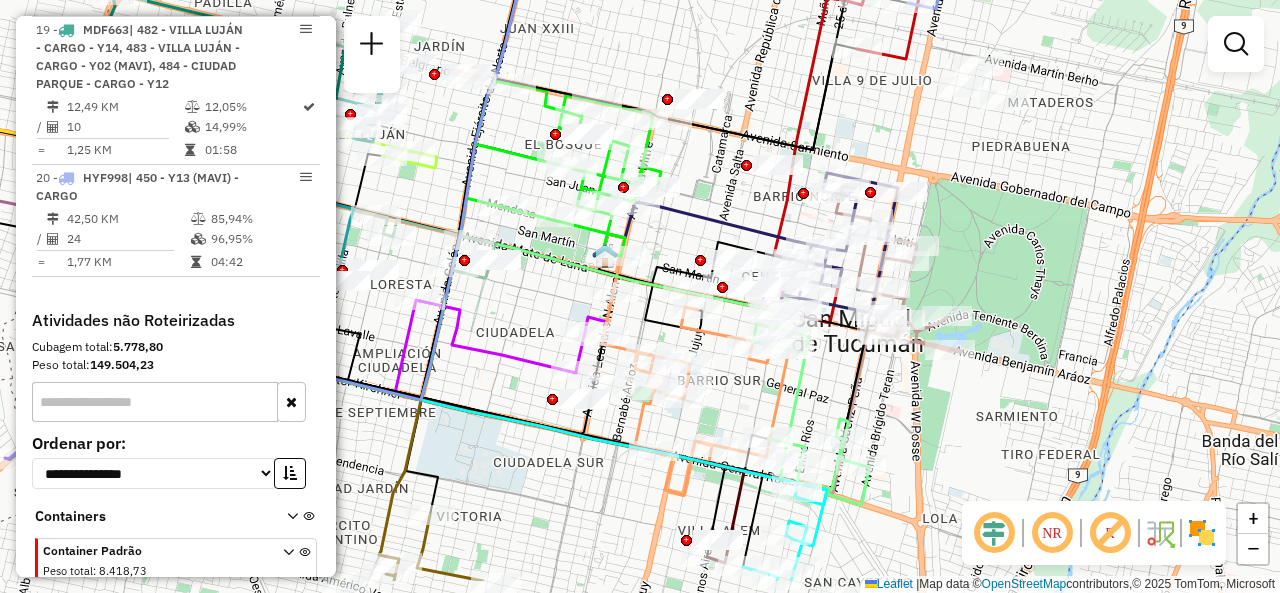 drag, startPoint x: 696, startPoint y: 257, endPoint x: 704, endPoint y: 91, distance: 166.19266 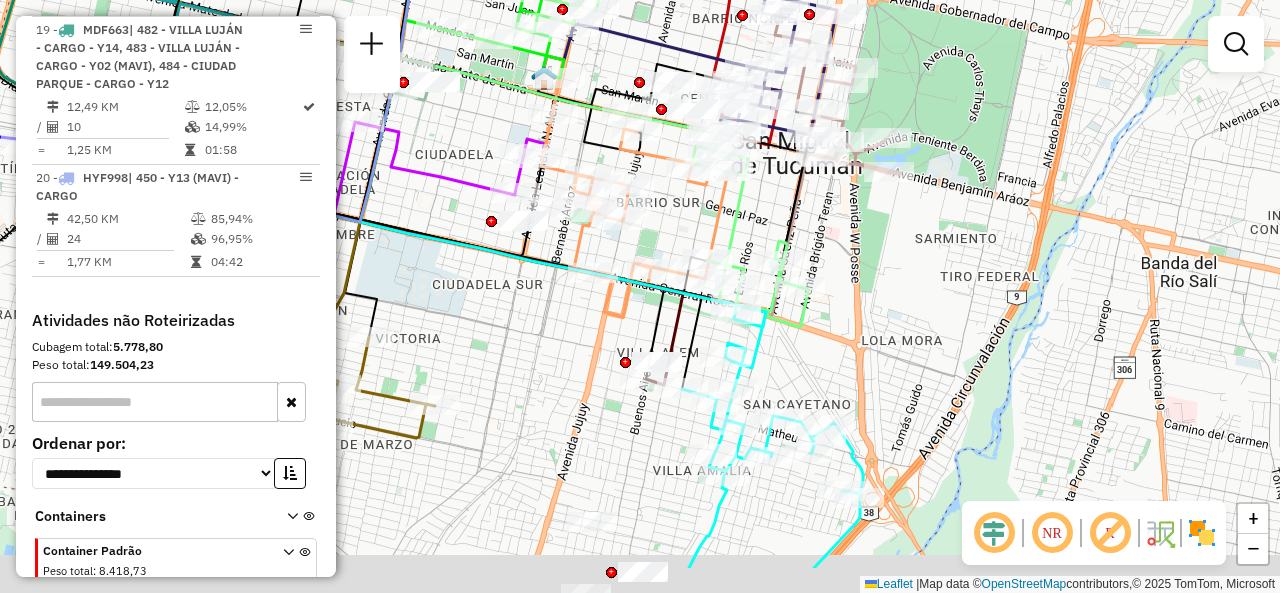 drag, startPoint x: 742, startPoint y: 296, endPoint x: 662, endPoint y: 196, distance: 128.06248 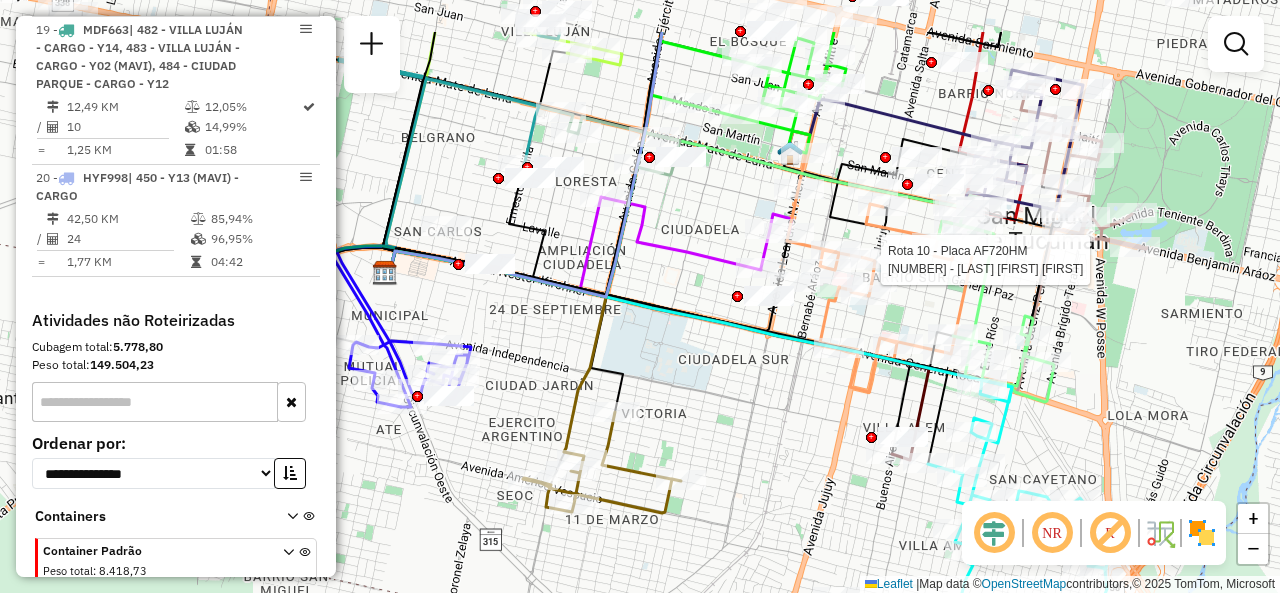 drag, startPoint x: 536, startPoint y: 358, endPoint x: 779, endPoint y: 448, distance: 259.13126 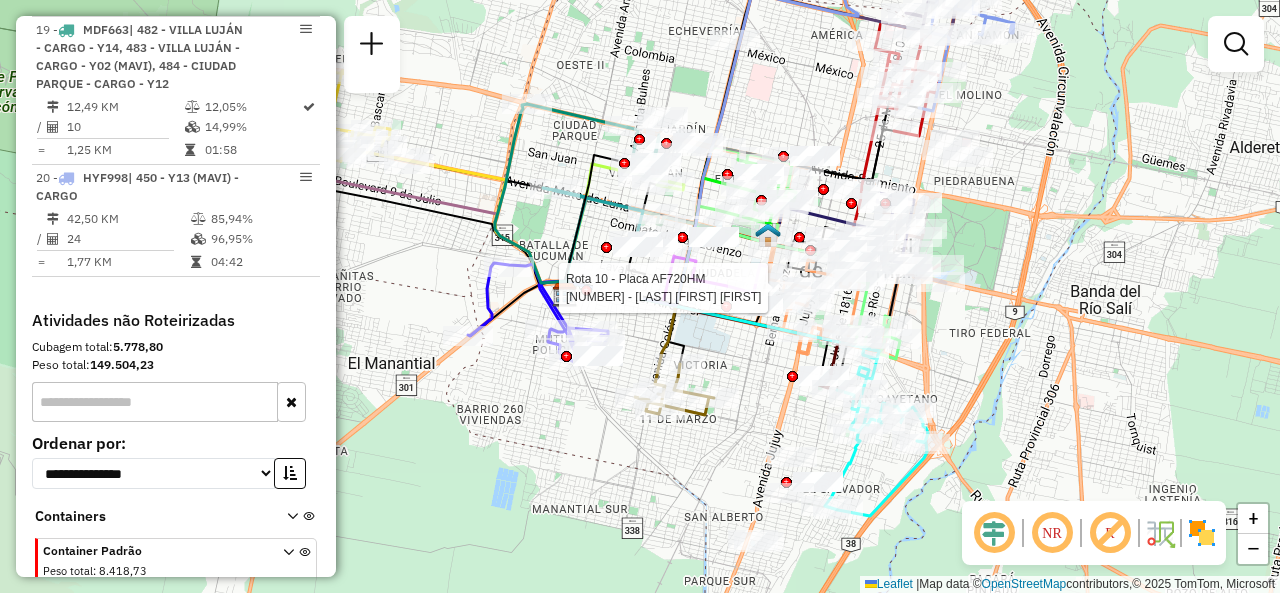 click on "Rota 10 - Placa AF720HM  0000327662 - RAMIREZ DANILO ADOLFO Janela de atendimento Grade de atendimento Capacidade Transportadoras Veículos Cliente Pedidos  Rotas Selecione os dias de semana para filtrar as janelas de atendimento  Seg   Ter   Qua   Qui   Sex   Sáb   Dom  Informe o período da janela de atendimento: De: Até:  Filtrar exatamente a janela do cliente  Considerar janela de atendimento padrão  Selecione os dias de semana para filtrar as grades de atendimento  Seg   Ter   Qua   Qui   Sex   Sáb   Dom   Considerar clientes sem dia de atendimento cadastrado  Clientes fora do dia de atendimento selecionado Filtrar as atividades entre os valores definidos abaixo:  Peso mínimo:   Peso máximo:   Cubagem mínima:   Cubagem máxima:   De:   Até:  Filtrar as atividades entre o tempo de atendimento definido abaixo:  De:   Até:   Considerar capacidade total dos clientes não roteirizados Transportadora: Selecione um ou mais itens Tipo de veículo: Selecione um ou mais itens Veículo: Motorista: Nome: +" 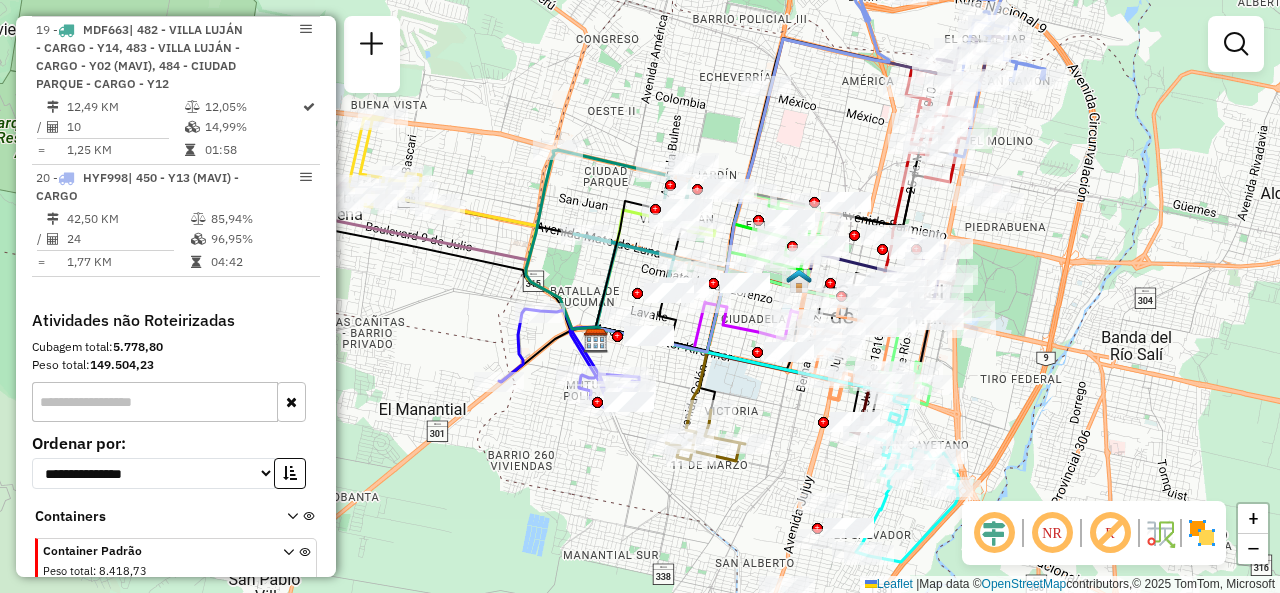 drag, startPoint x: 761, startPoint y: 70, endPoint x: 794, endPoint y: 116, distance: 56.61272 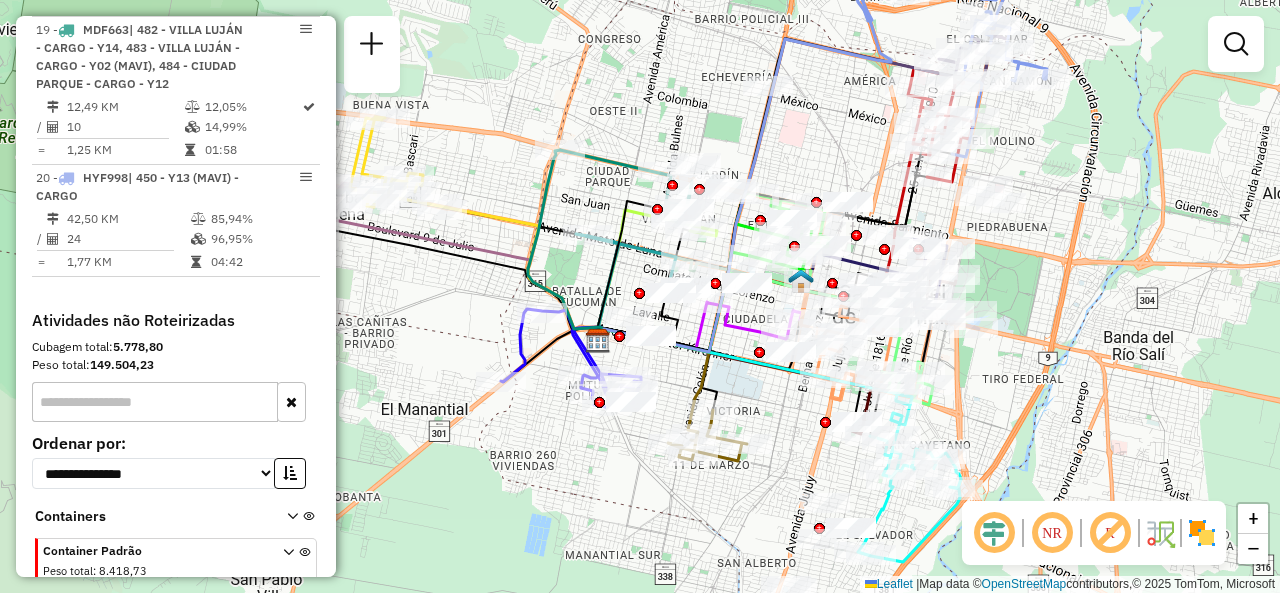 click on "Janela de atendimento Grade de atendimento Capacidade Transportadoras Veículos Cliente Pedidos  Rotas Selecione os dias de semana para filtrar as janelas de atendimento  Seg   Ter   Qua   Qui   Sex   Sáb   Dom  Informe o período da janela de atendimento: De: Até:  Filtrar exatamente a janela do cliente  Considerar janela de atendimento padrão  Selecione os dias de semana para filtrar as grades de atendimento  Seg   Ter   Qua   Qui   Sex   Sáb   Dom   Considerar clientes sem dia de atendimento cadastrado  Clientes fora do dia de atendimento selecionado Filtrar as atividades entre os valores definidos abaixo:  Peso mínimo:   Peso máximo:   Cubagem mínima:   Cubagem máxima:   De:   Até:  Filtrar as atividades entre o tempo de atendimento definido abaixo:  De:   Até:   Considerar capacidade total dos clientes não roteirizados Transportadora: Selecione um ou mais itens Tipo de veículo: Selecione um ou mais itens Veículo: Selecione um ou mais itens Motorista: Selecione um ou mais itens Nome: Rótulo:" 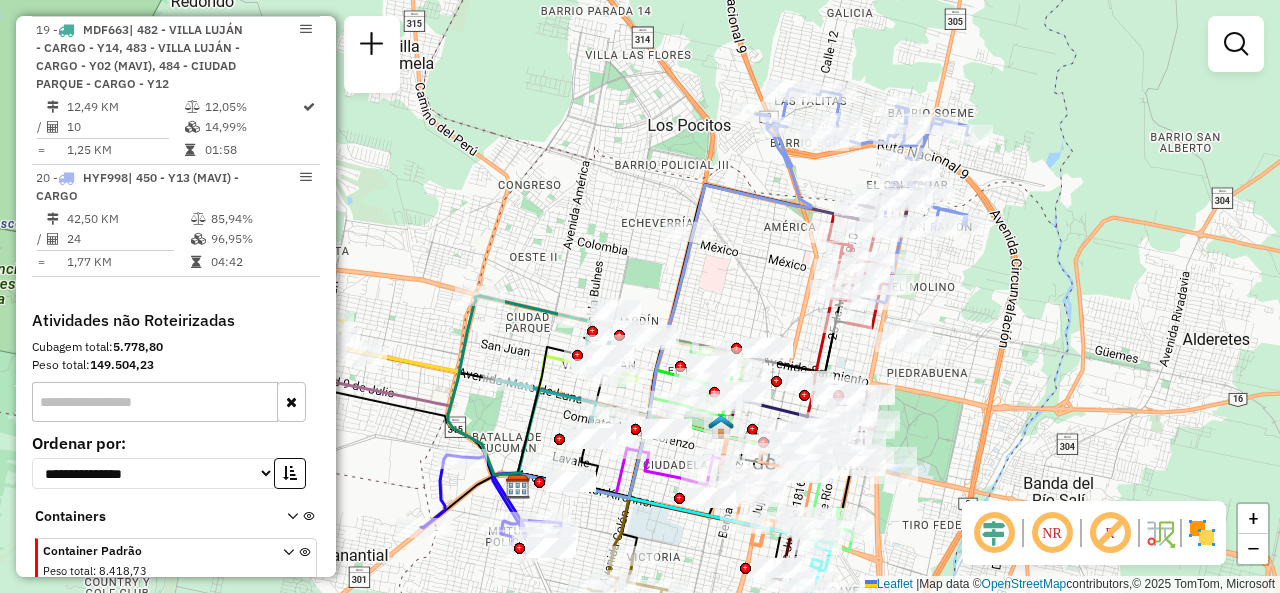 drag, startPoint x: 848, startPoint y: 132, endPoint x: 774, endPoint y: 279, distance: 164.57521 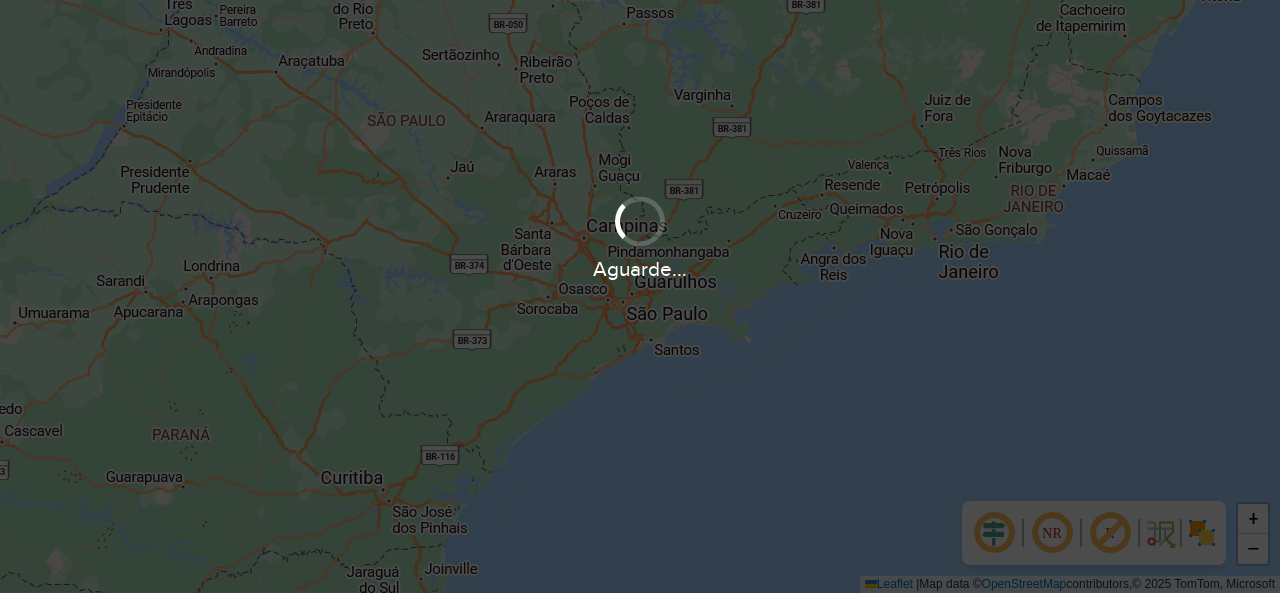 scroll, scrollTop: 0, scrollLeft: 0, axis: both 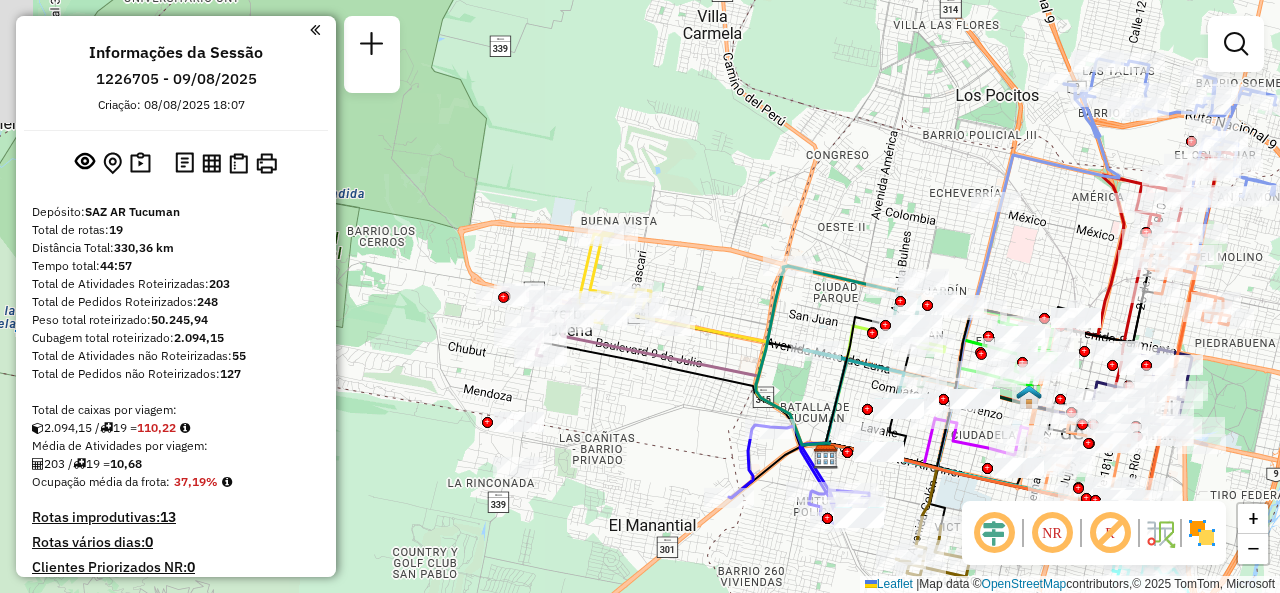 drag, startPoint x: 657, startPoint y: 164, endPoint x: 797, endPoint y: 190, distance: 142.39381 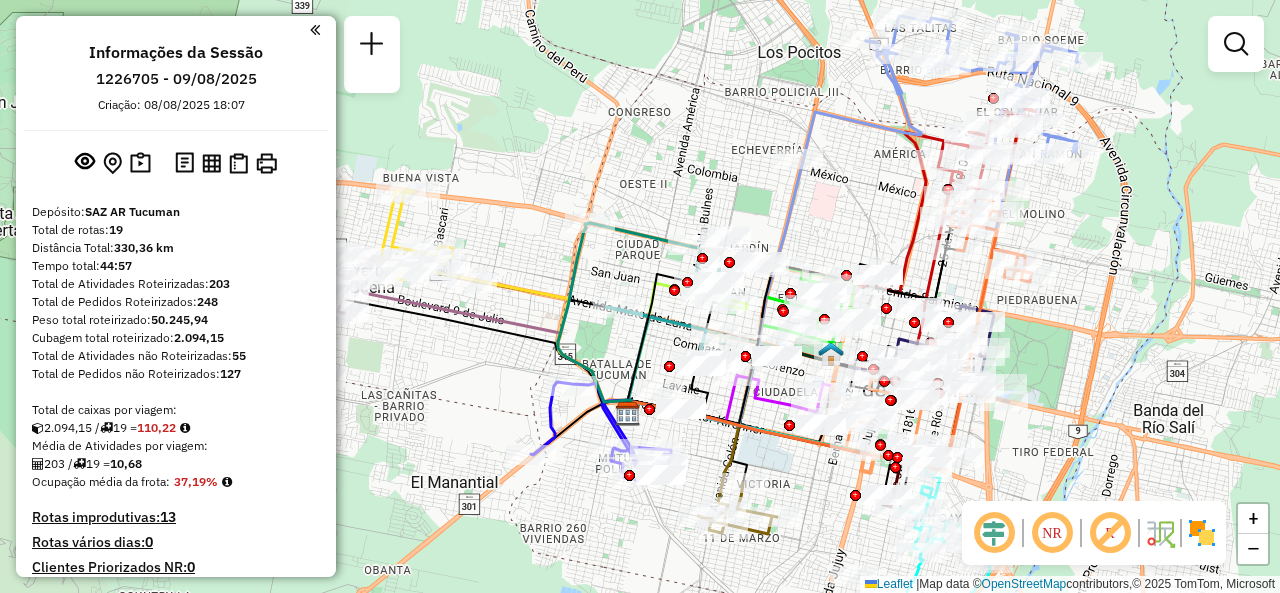 drag, startPoint x: 896, startPoint y: 184, endPoint x: 698, endPoint y: 141, distance: 202.6154 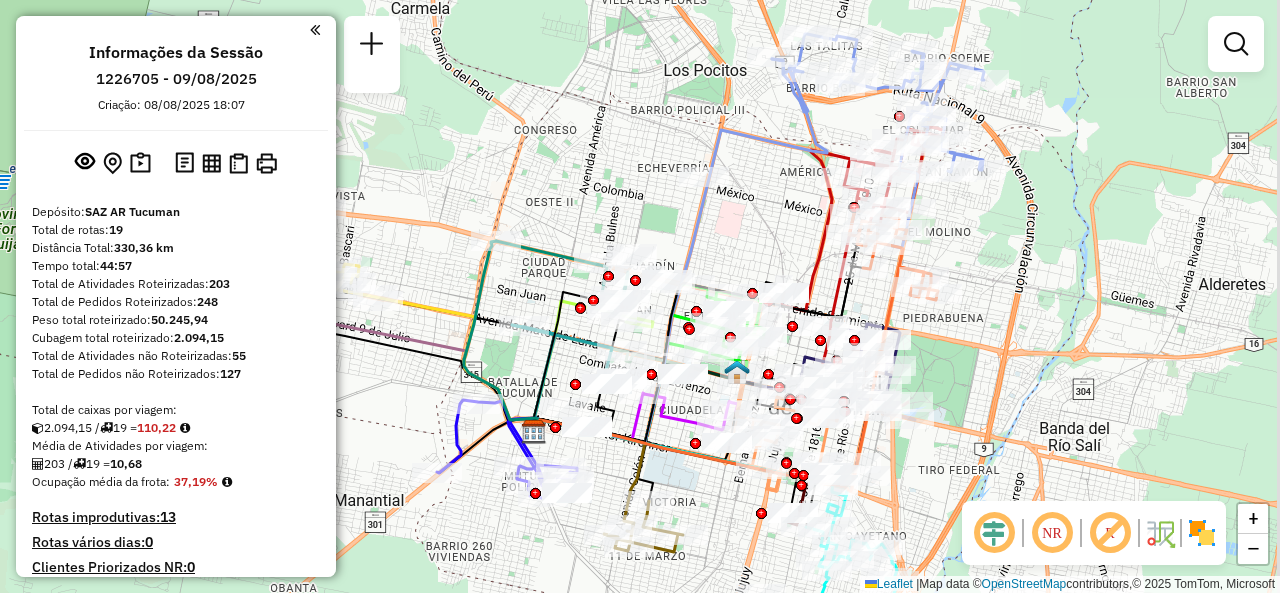 drag, startPoint x: 880, startPoint y: 215, endPoint x: 757, endPoint y: 233, distance: 124.3101 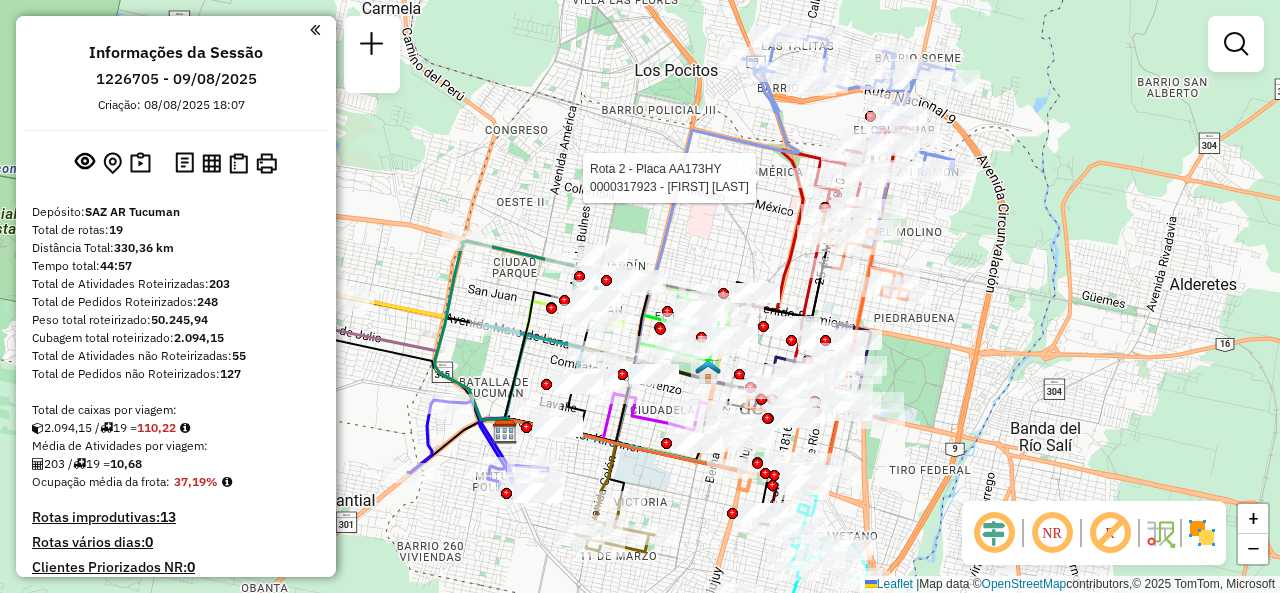select on "**********" 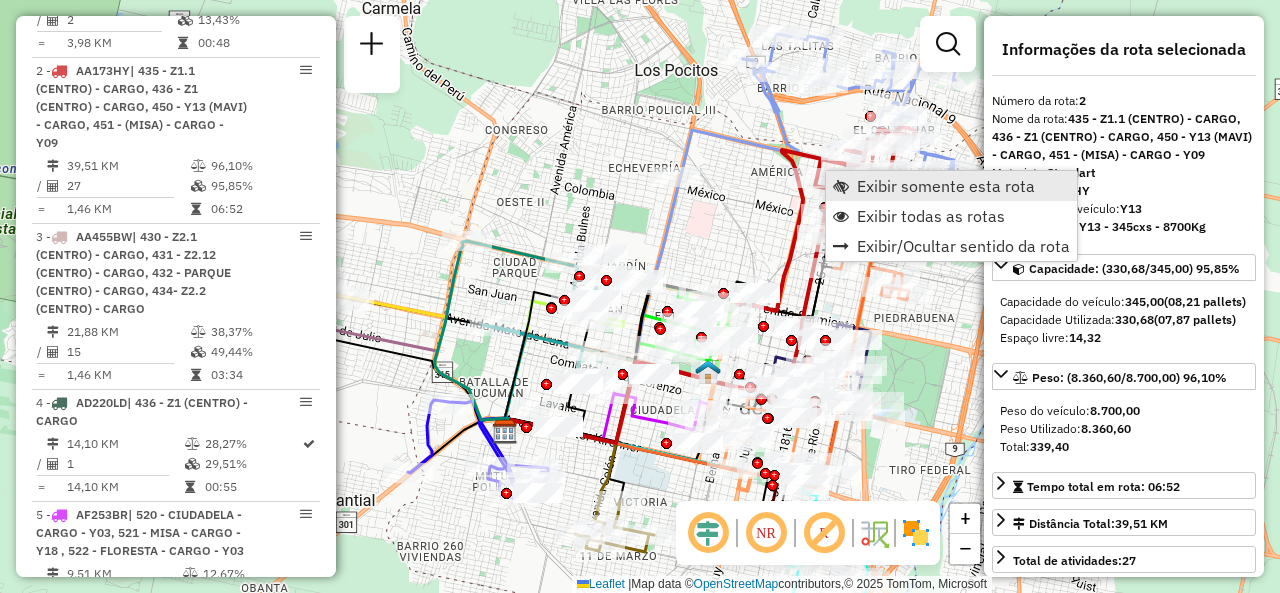 scroll, scrollTop: 816, scrollLeft: 0, axis: vertical 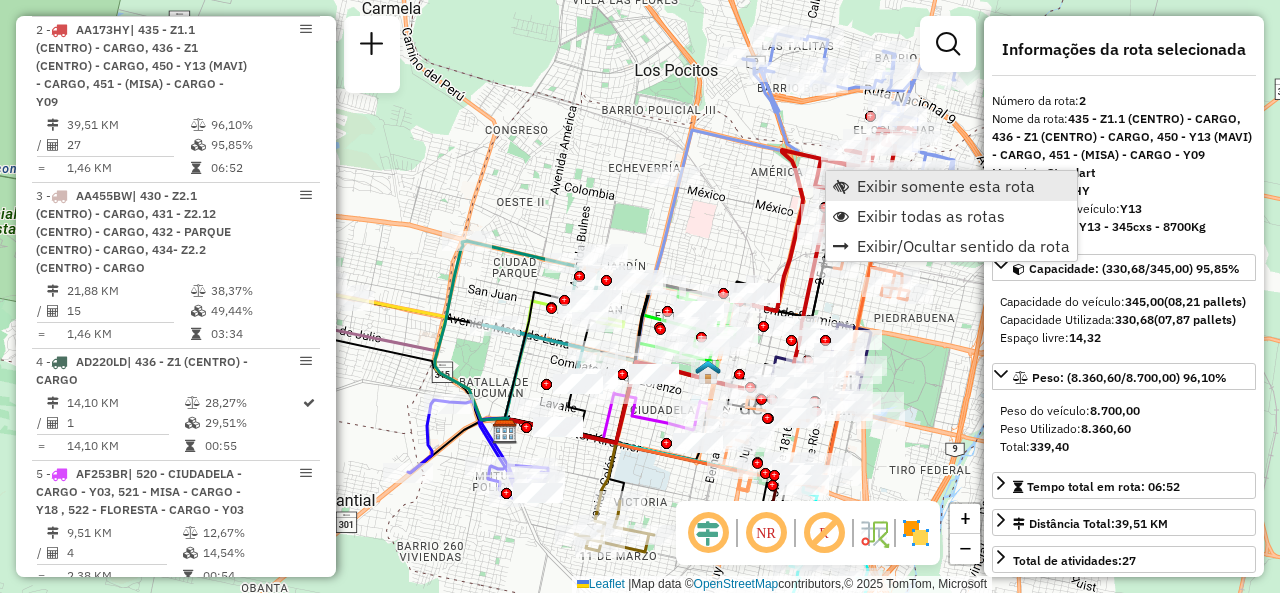 click on "Exibir somente esta rota" at bounding box center [951, 186] 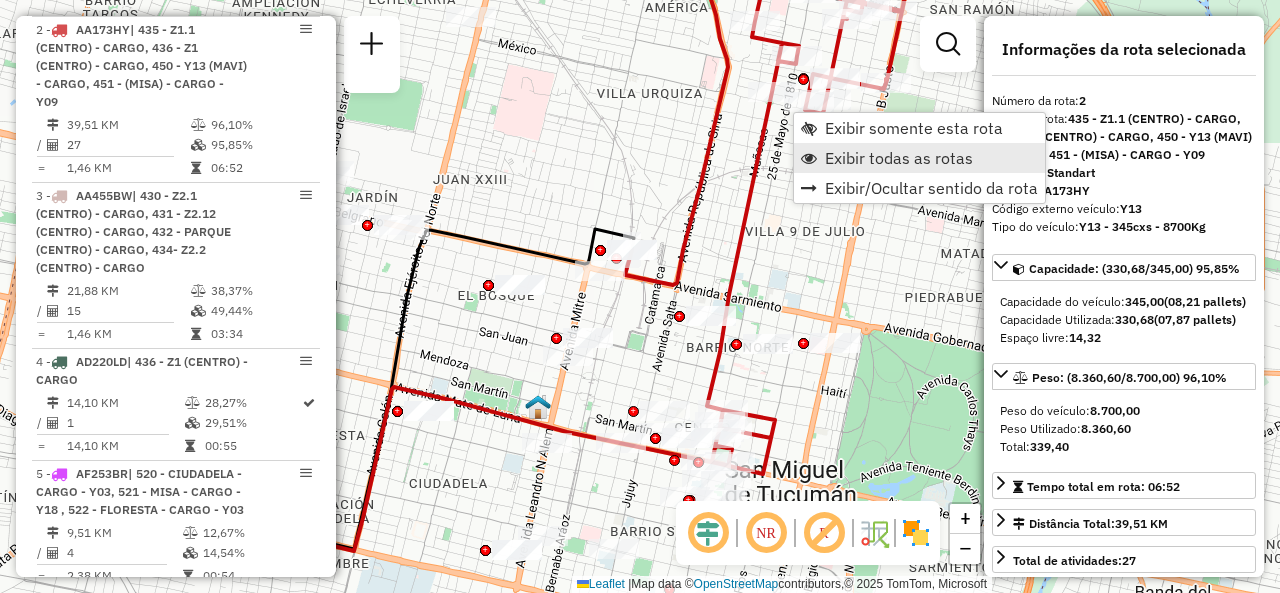 click on "Exibir todas as rotas" at bounding box center (919, 158) 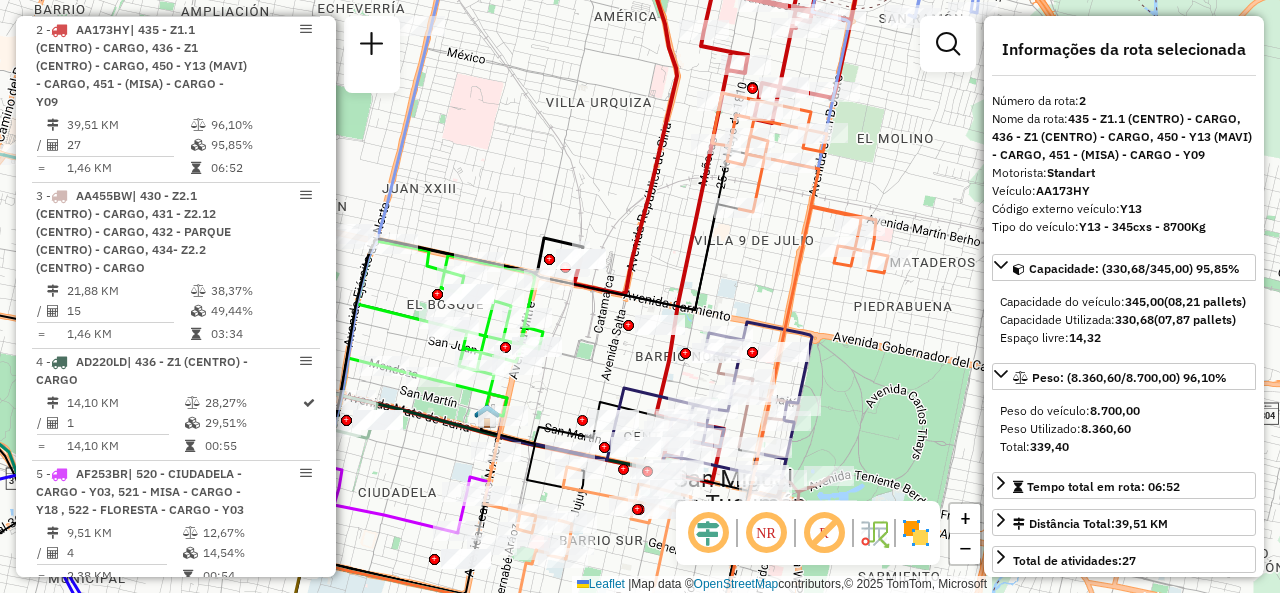 drag, startPoint x: 763, startPoint y: 245, endPoint x: 630, endPoint y: 258, distance: 133.63383 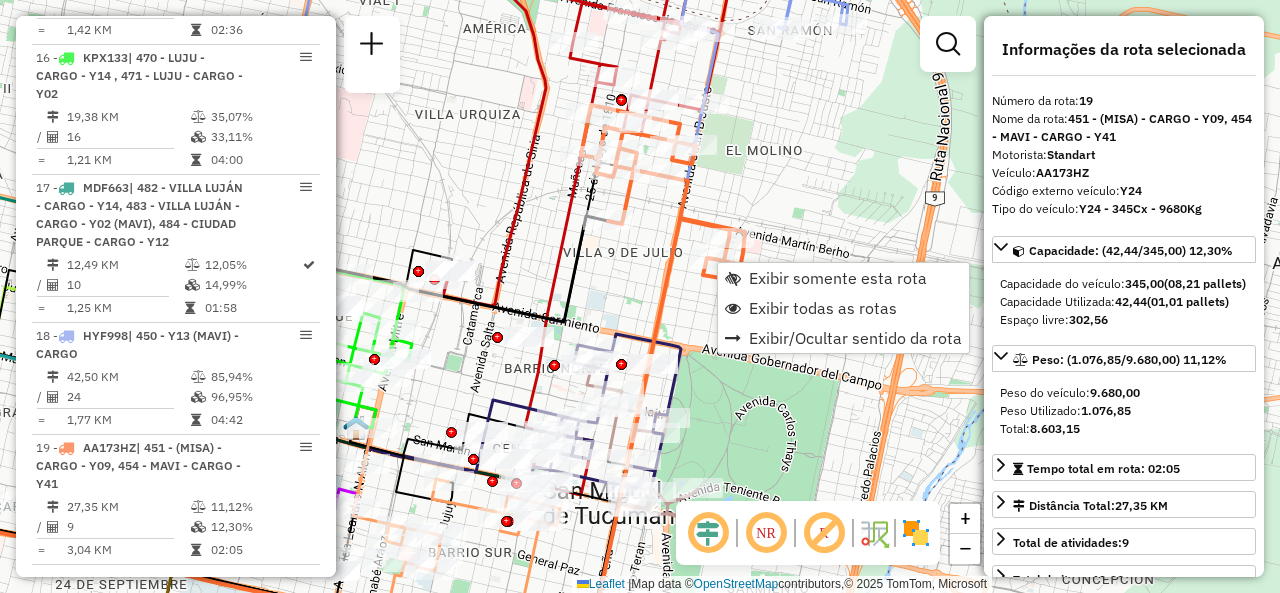 scroll, scrollTop: 3146, scrollLeft: 0, axis: vertical 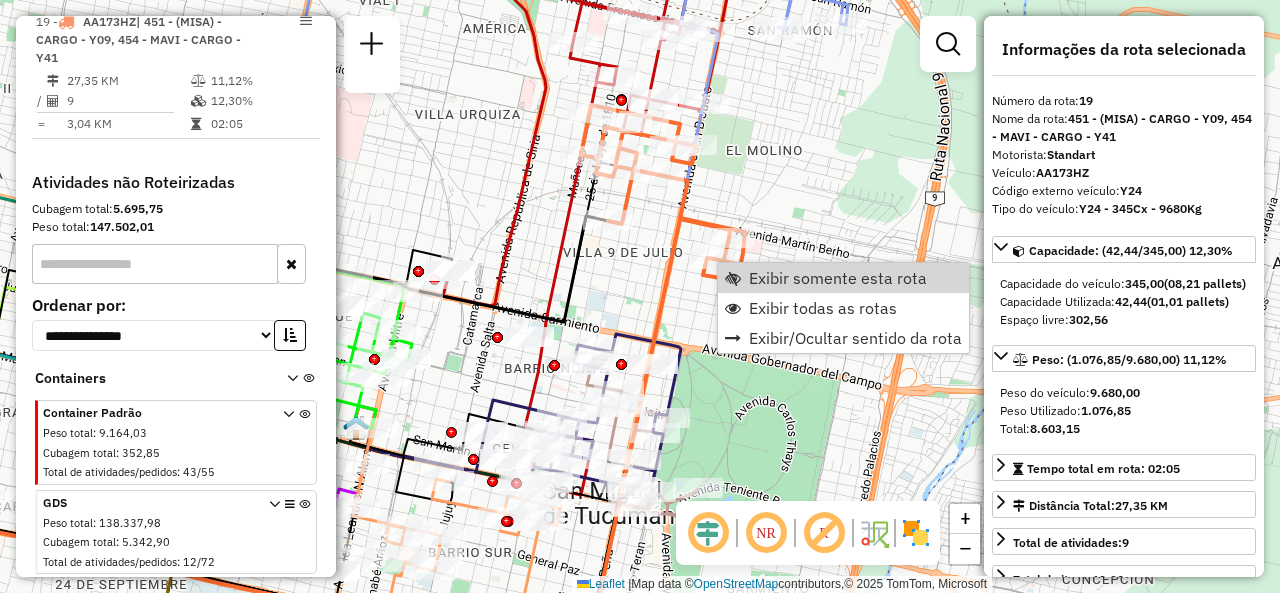 click on "Janela de atendimento Grade de atendimento Capacidade Transportadoras Veículos Cliente Pedidos  Rotas Selecione os dias de semana para filtrar as janelas de atendimento  Seg   Ter   Qua   Qui   Sex   Sáb   Dom  Informe o período da janela de atendimento: De: Até:  Filtrar exatamente a janela do cliente  Considerar janela de atendimento padrão  Selecione os dias de semana para filtrar as grades de atendimento  Seg   Ter   Qua   Qui   Sex   Sáb   Dom   Considerar clientes sem dia de atendimento cadastrado  Clientes fora do dia de atendimento selecionado Filtrar as atividades entre os valores definidos abaixo:  Peso mínimo:   Peso máximo:   Cubagem mínima:   Cubagem máxima:   De:   Até:  Filtrar as atividades entre o tempo de atendimento definido abaixo:  De:   Até:   Considerar capacidade total dos clientes não roteirizados Transportadora: Selecione um ou mais itens Tipo de veículo: Selecione um ou mais itens Veículo: Selecione um ou mais itens Motorista: Selecione um ou mais itens Nome: Rótulo:" 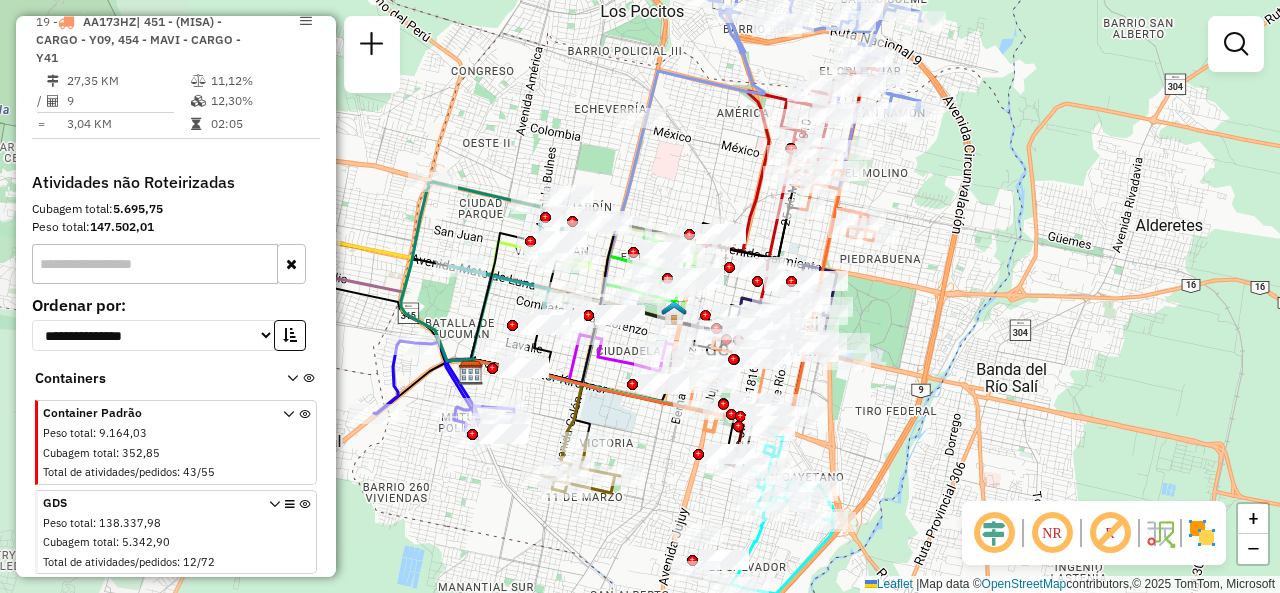 drag, startPoint x: 458, startPoint y: 171, endPoint x: 709, endPoint y: 173, distance: 251.00797 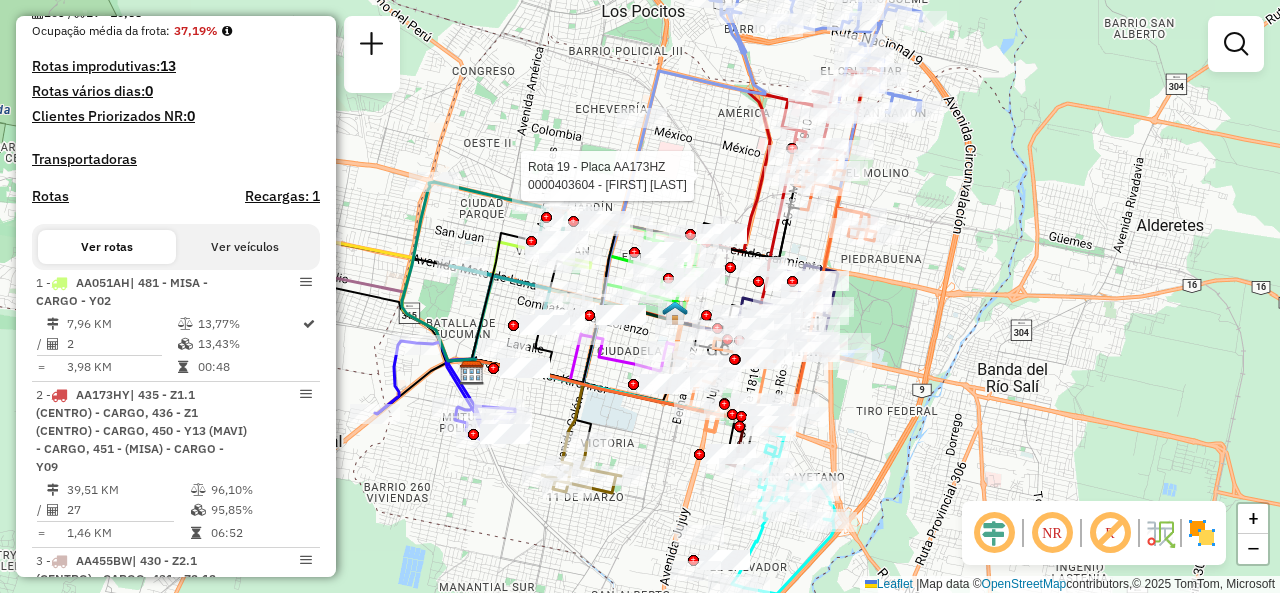 scroll, scrollTop: 0, scrollLeft: 0, axis: both 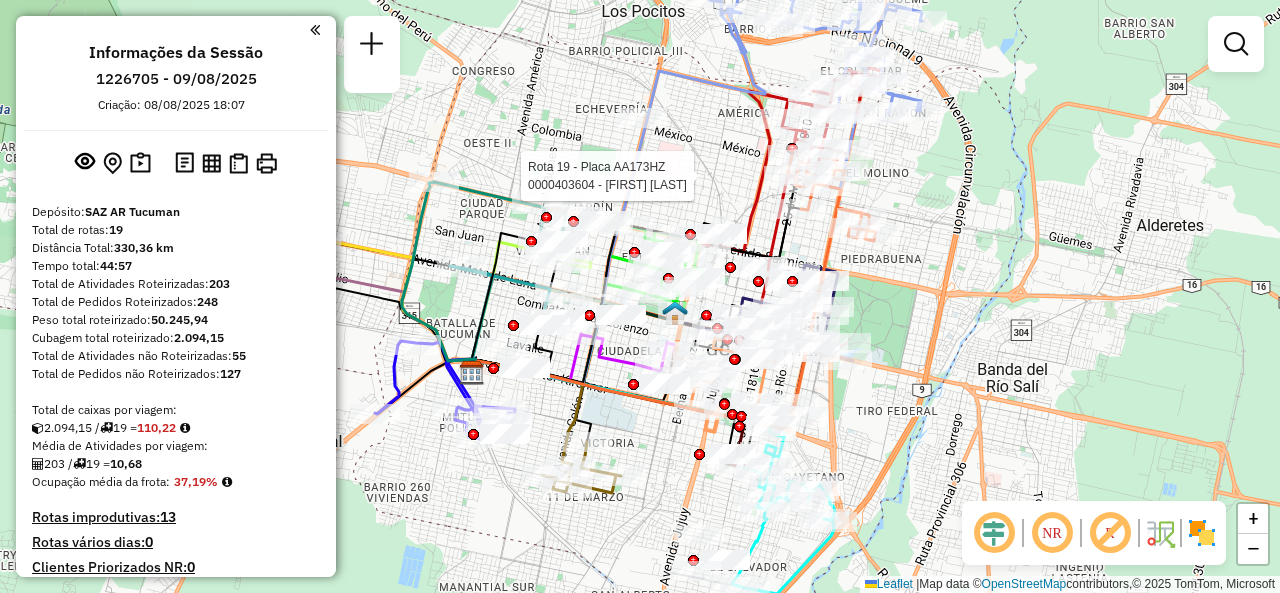 click on "Rota 19 - Placa AA173HZ  0000403604 - MARTININI MARIA FERNANDA Janela de atendimento Grade de atendimento Capacidade Transportadoras Veículos Cliente Pedidos  Rotas Selecione os dias de semana para filtrar as janelas de atendimento  Seg   Ter   Qua   Qui   Sex   Sáb   Dom  Informe o período da janela de atendimento: De: Até:  Filtrar exatamente a janela do cliente  Considerar janela de atendimento padrão  Selecione os dias de semana para filtrar as grades de atendimento  Seg   Ter   Qua   Qui   Sex   Sáb   Dom   Considerar clientes sem dia de atendimento cadastrado  Clientes fora do dia de atendimento selecionado Filtrar as atividades entre os valores definidos abaixo:  Peso mínimo:   Peso máximo:   Cubagem mínima:   Cubagem máxima:   De:   Até:  Filtrar as atividades entre o tempo de atendimento definido abaixo:  De:   Até:   Considerar capacidade total dos clientes não roteirizados Transportadora: Selecione um ou mais itens Tipo de veículo: Selecione um ou mais itens Veículo: Motorista: Nome:" 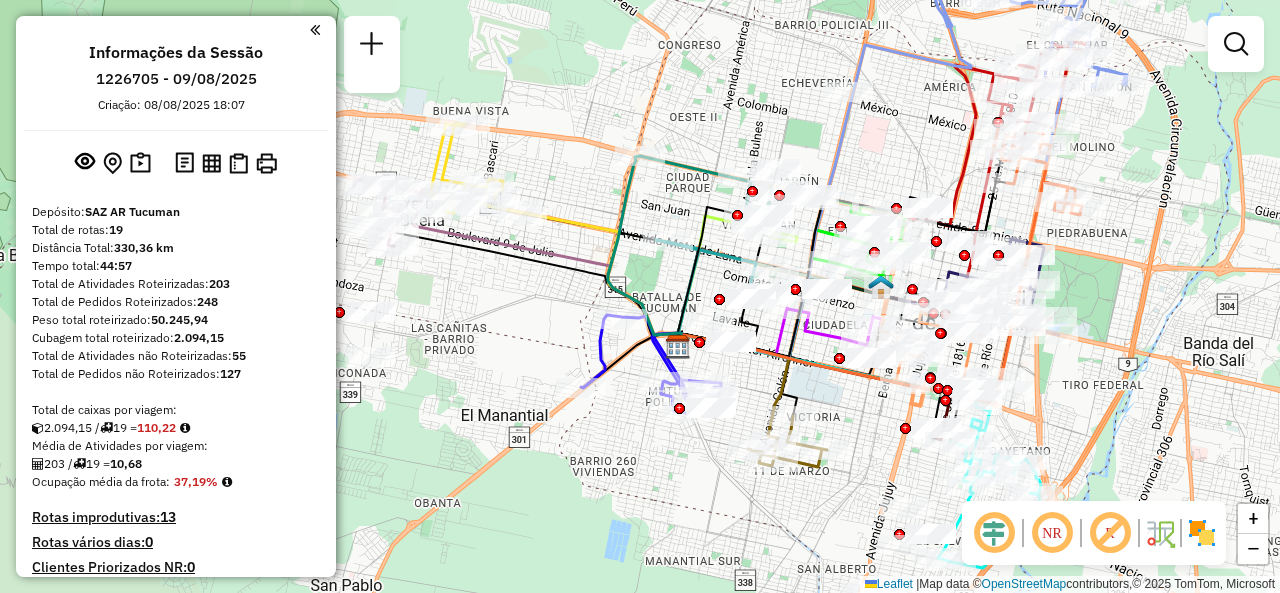 drag, startPoint x: 494, startPoint y: 139, endPoint x: 670, endPoint y: 113, distance: 177.9101 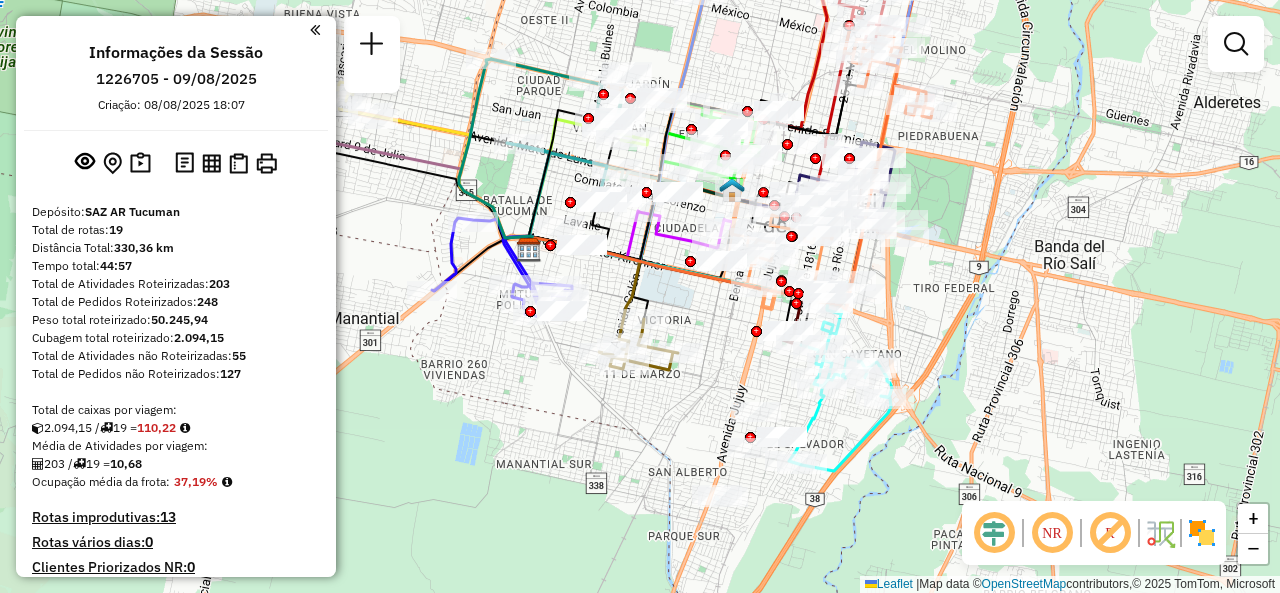 drag, startPoint x: 830, startPoint y: 410, endPoint x: 684, endPoint y: 297, distance: 184.62123 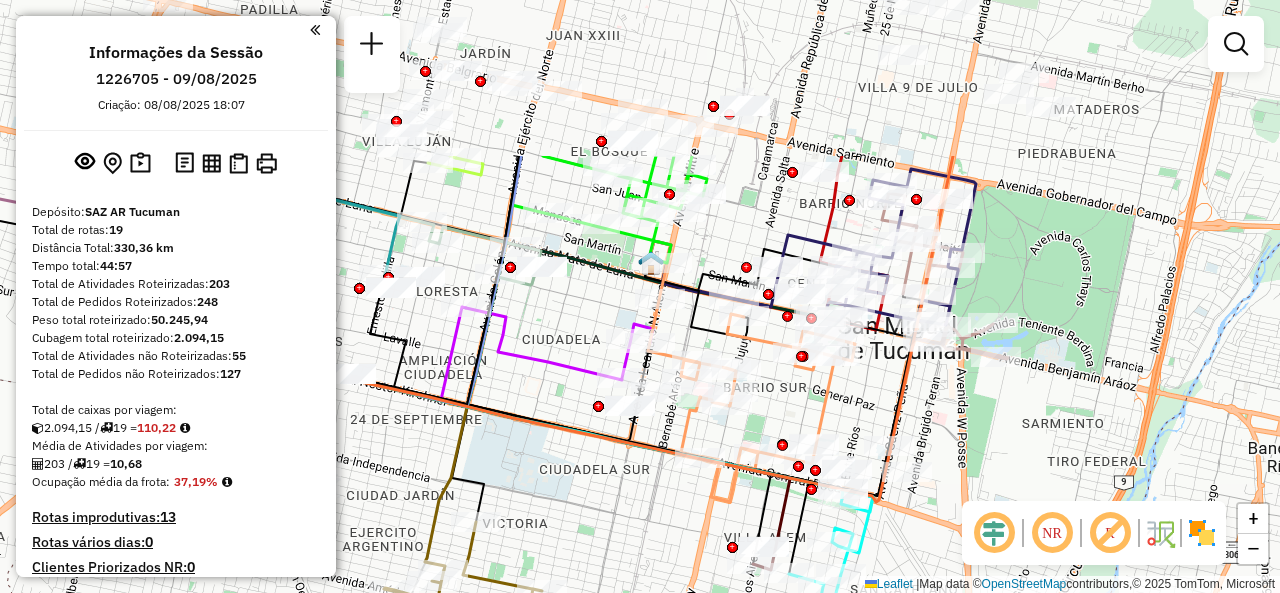 drag, startPoint x: 880, startPoint y: 221, endPoint x: 938, endPoint y: 406, distance: 193.87883 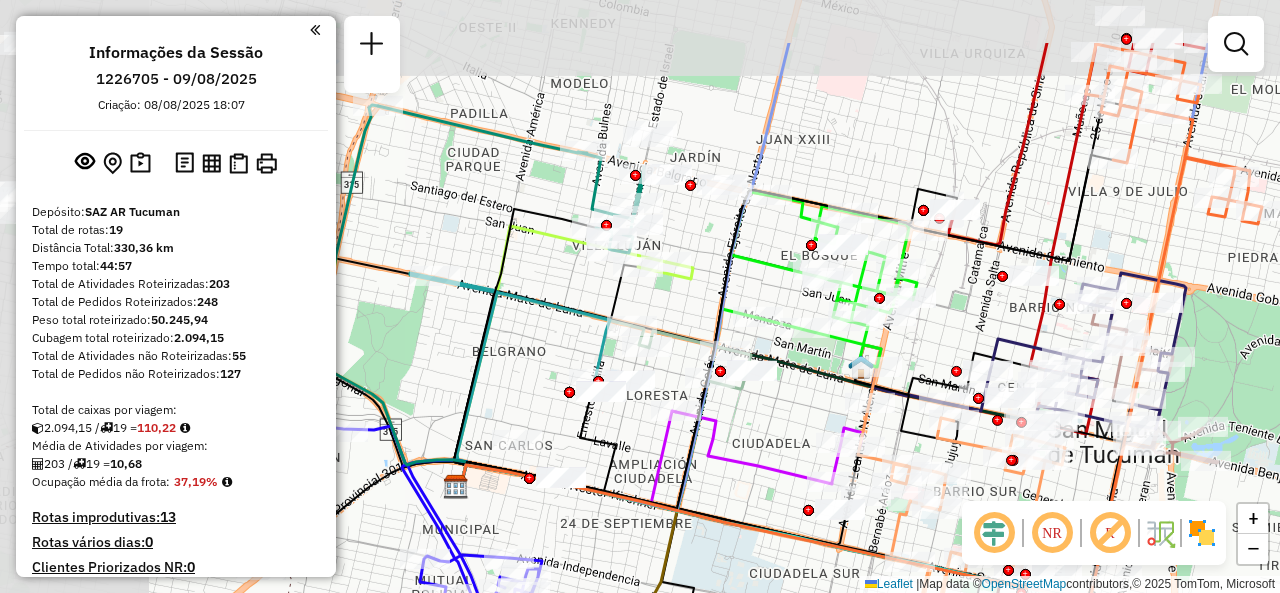 drag, startPoint x: 701, startPoint y: 45, endPoint x: 915, endPoint y: 151, distance: 238.81374 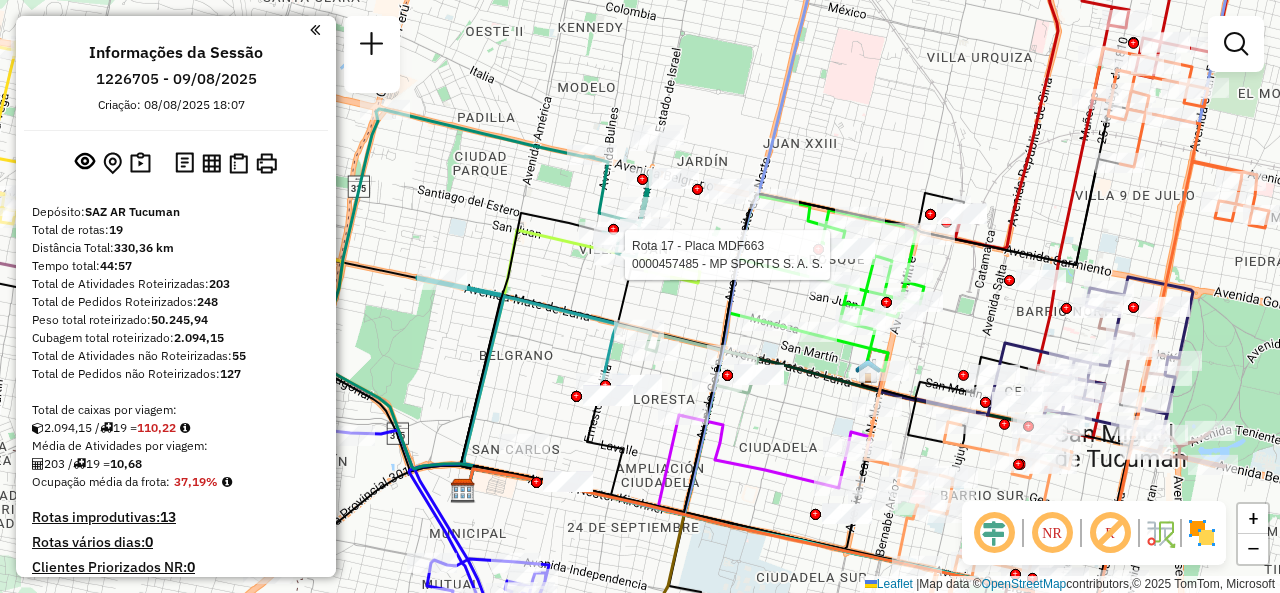 select on "**********" 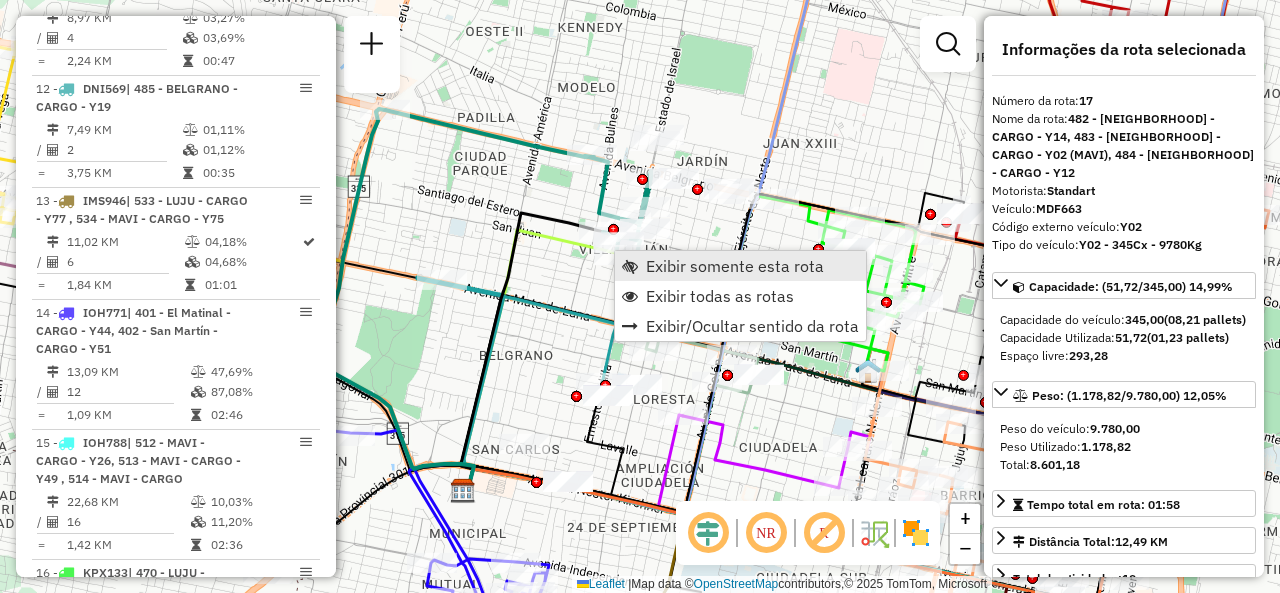 scroll, scrollTop: 2887, scrollLeft: 0, axis: vertical 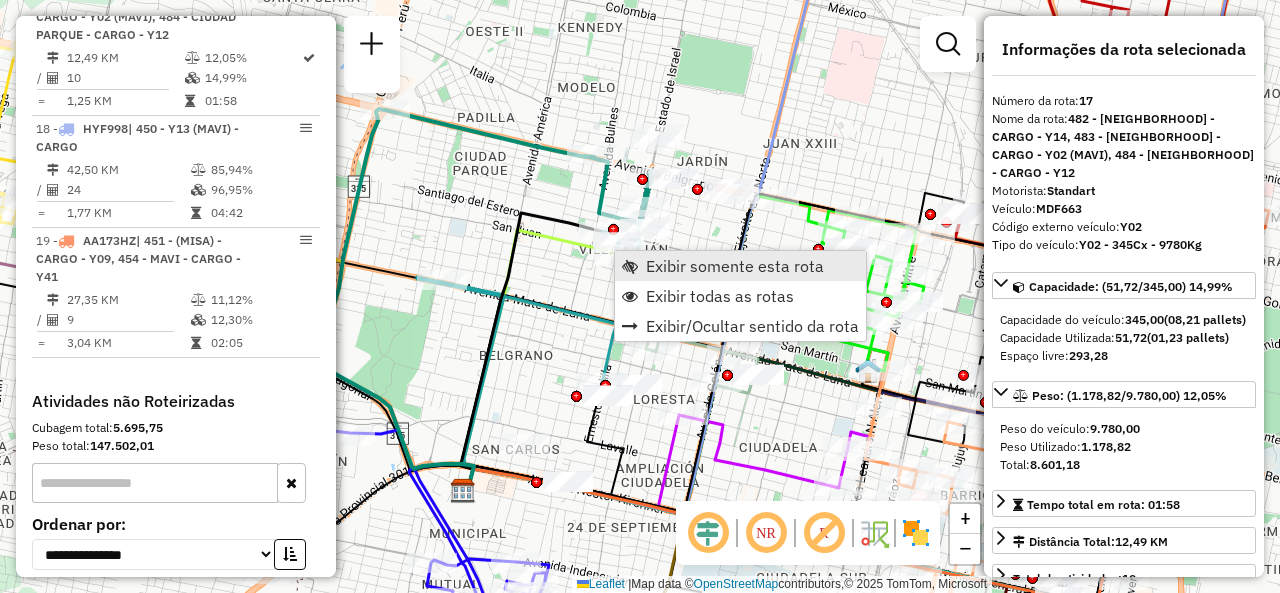 click at bounding box center [630, 266] 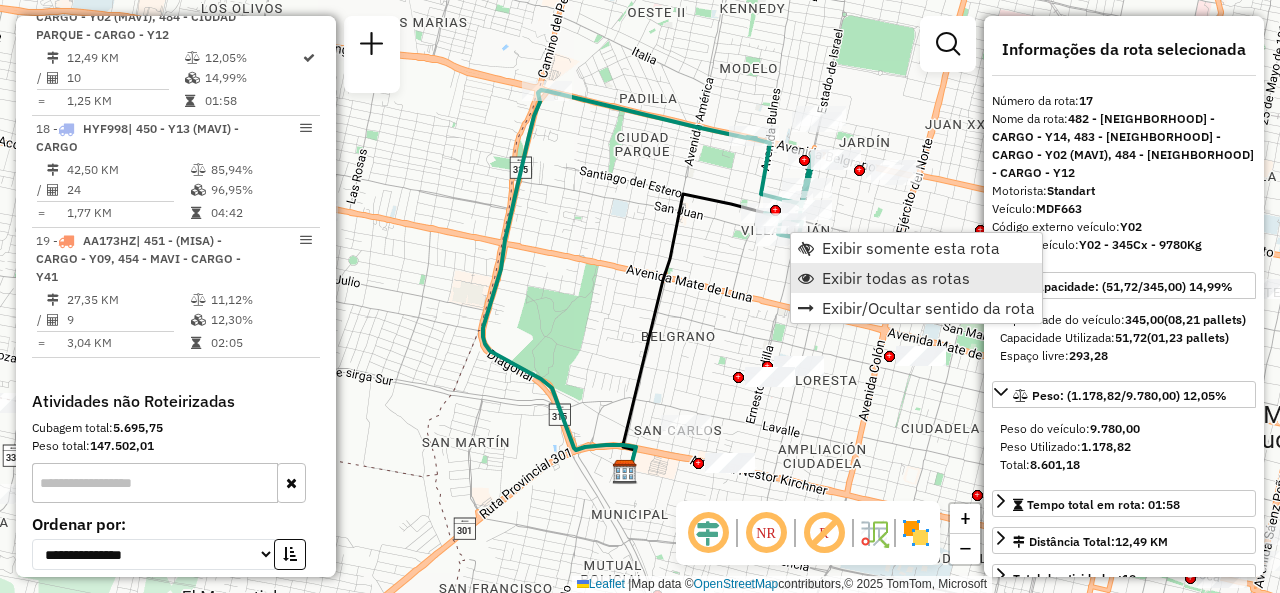 click on "Exibir todas as rotas" at bounding box center [896, 278] 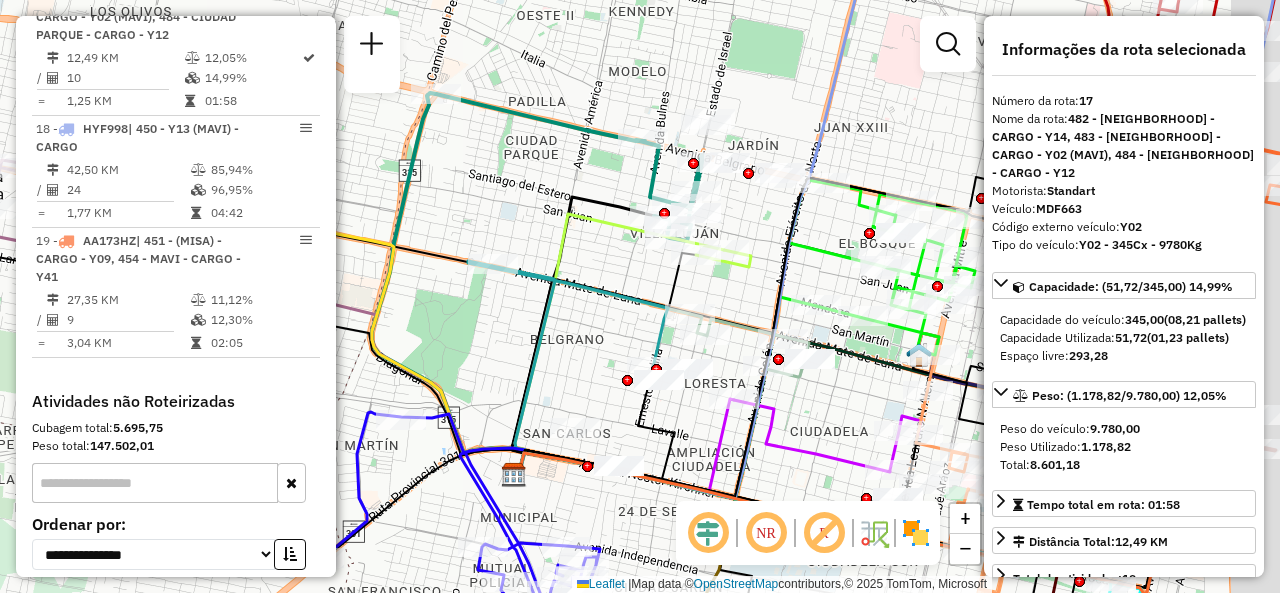 drag, startPoint x: 873, startPoint y: 292, endPoint x: 746, endPoint y: 292, distance: 127 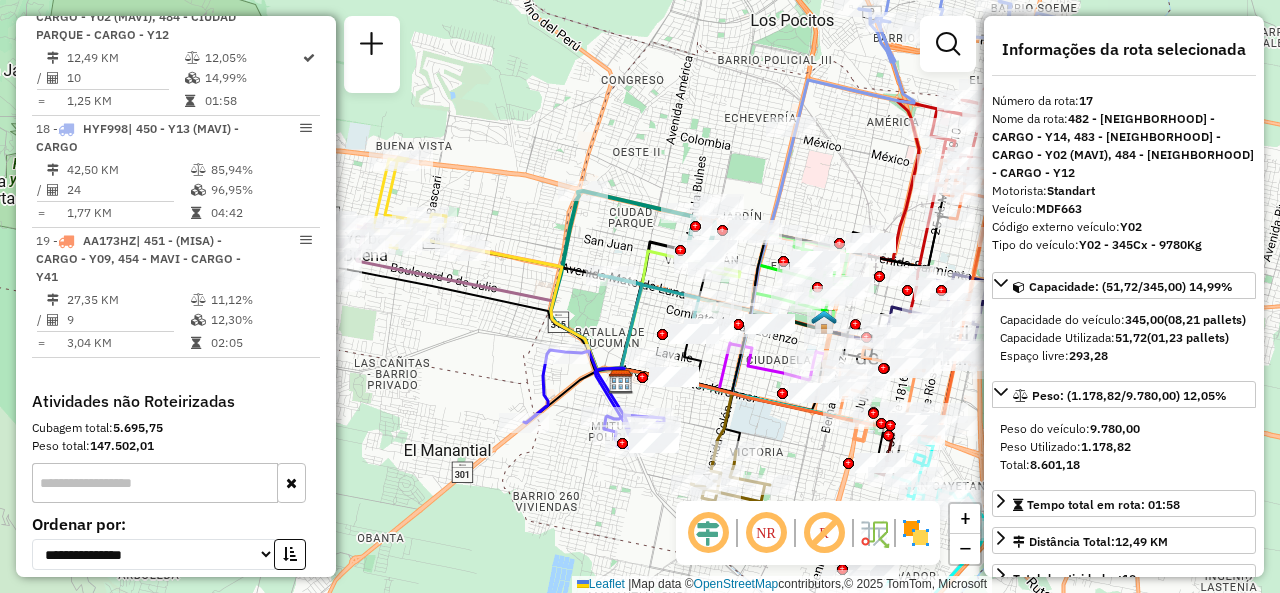 click on "Janela de atendimento Grade de atendimento Capacidade Transportadoras Veículos Cliente Pedidos  Rotas Selecione os dias de semana para filtrar as janelas de atendimento  Seg   Ter   Qua   Qui   Sex   Sáb   Dom  Informe o período da janela de atendimento: De: Até:  Filtrar exatamente a janela do cliente  Considerar janela de atendimento padrão  Selecione os dias de semana para filtrar as grades de atendimento  Seg   Ter   Qua   Qui   Sex   Sáb   Dom   Considerar clientes sem dia de atendimento cadastrado  Clientes fora do dia de atendimento selecionado Filtrar as atividades entre os valores definidos abaixo:  Peso mínimo:   Peso máximo:   Cubagem mínima:   Cubagem máxima:   De:   Até:  Filtrar as atividades entre o tempo de atendimento definido abaixo:  De:   Até:   Considerar capacidade total dos clientes não roteirizados Transportadora: Selecione um ou mais itens Tipo de veículo: Selecione um ou mais itens Veículo: Selecione um ou mais itens Motorista: Selecione um ou mais itens Nome: Rótulo:" 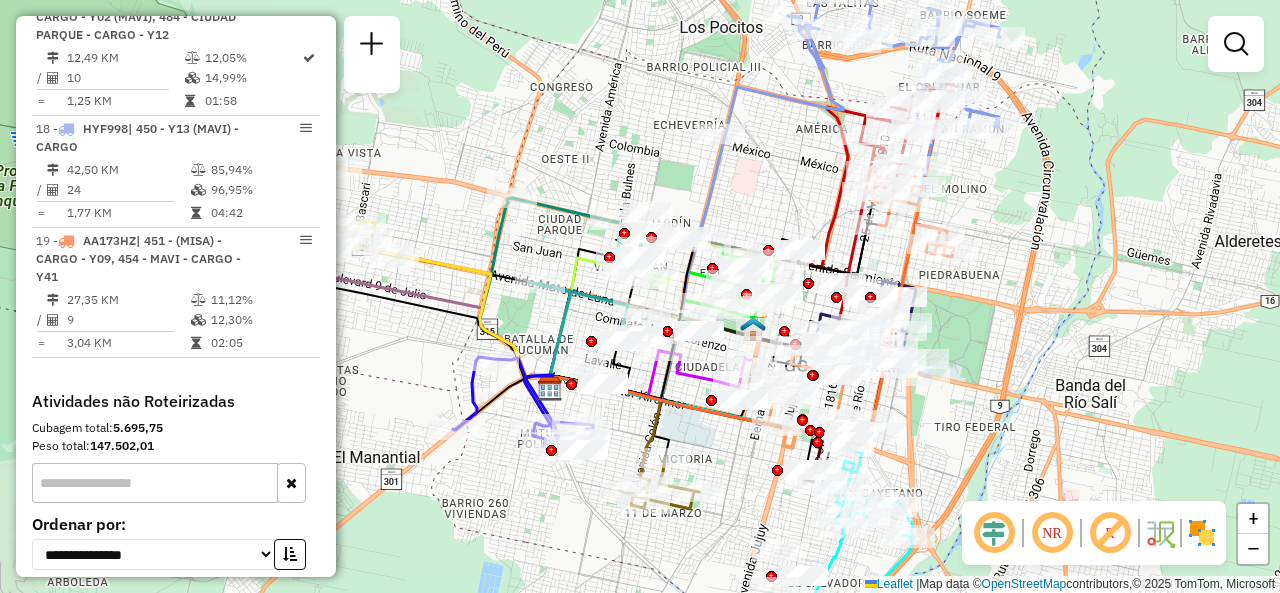drag, startPoint x: 844, startPoint y: 183, endPoint x: 773, endPoint y: 190, distance: 71.34424 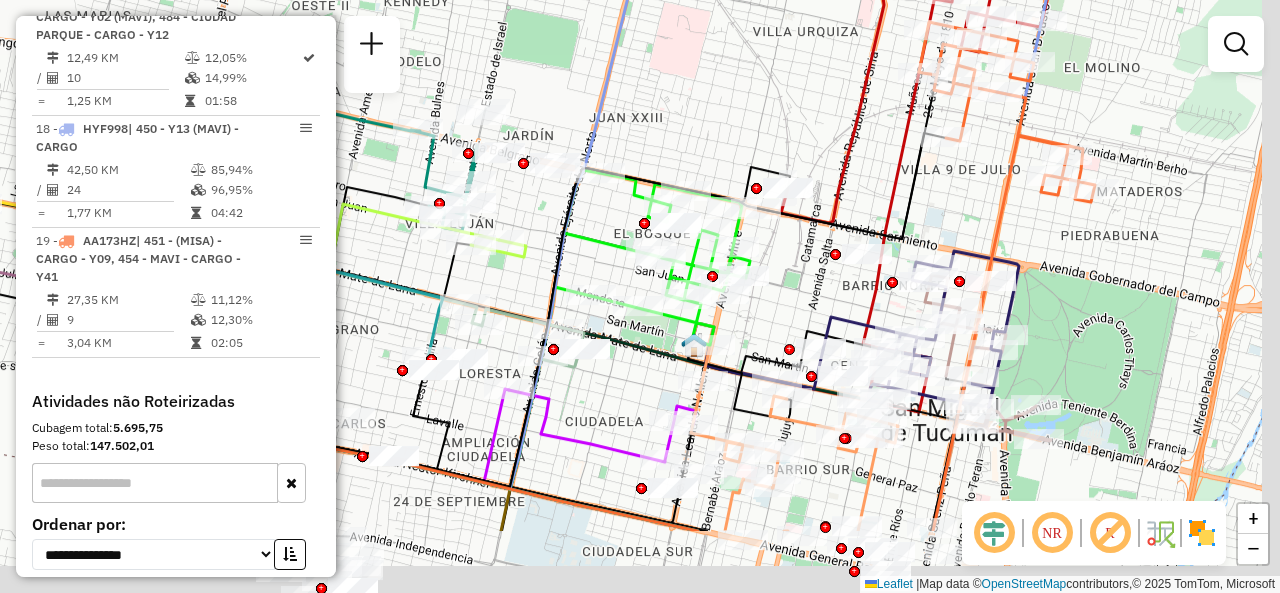 drag, startPoint x: 763, startPoint y: 283, endPoint x: 732, endPoint y: 101, distance: 184.62123 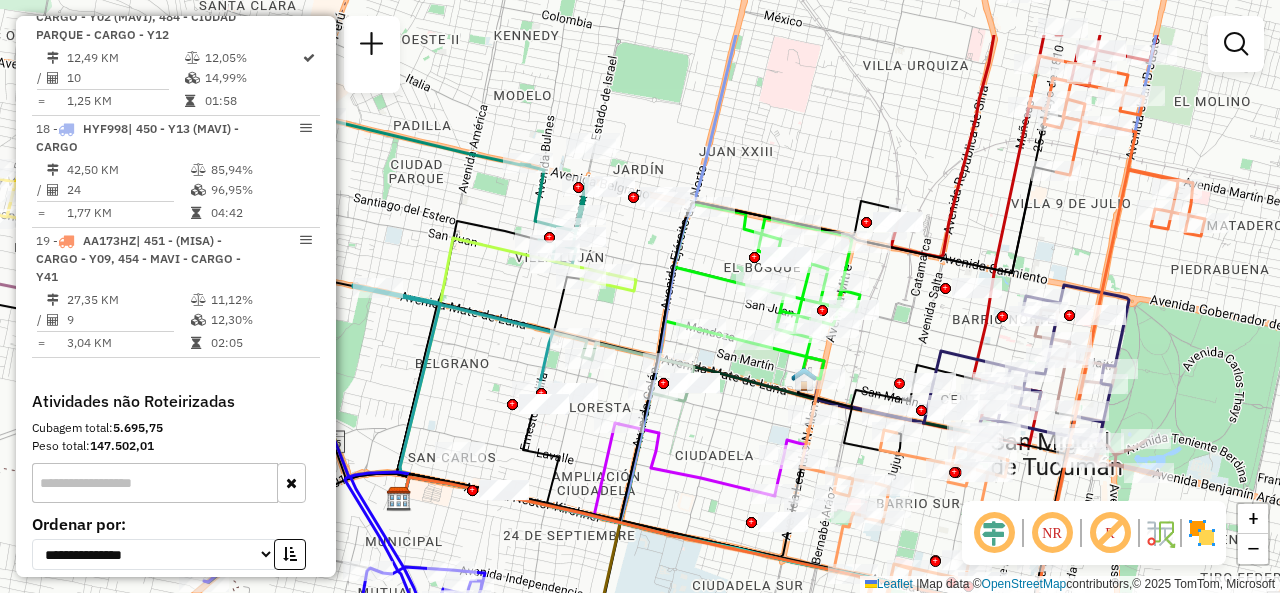 drag, startPoint x: 532, startPoint y: 165, endPoint x: 636, endPoint y: 261, distance: 141.53445 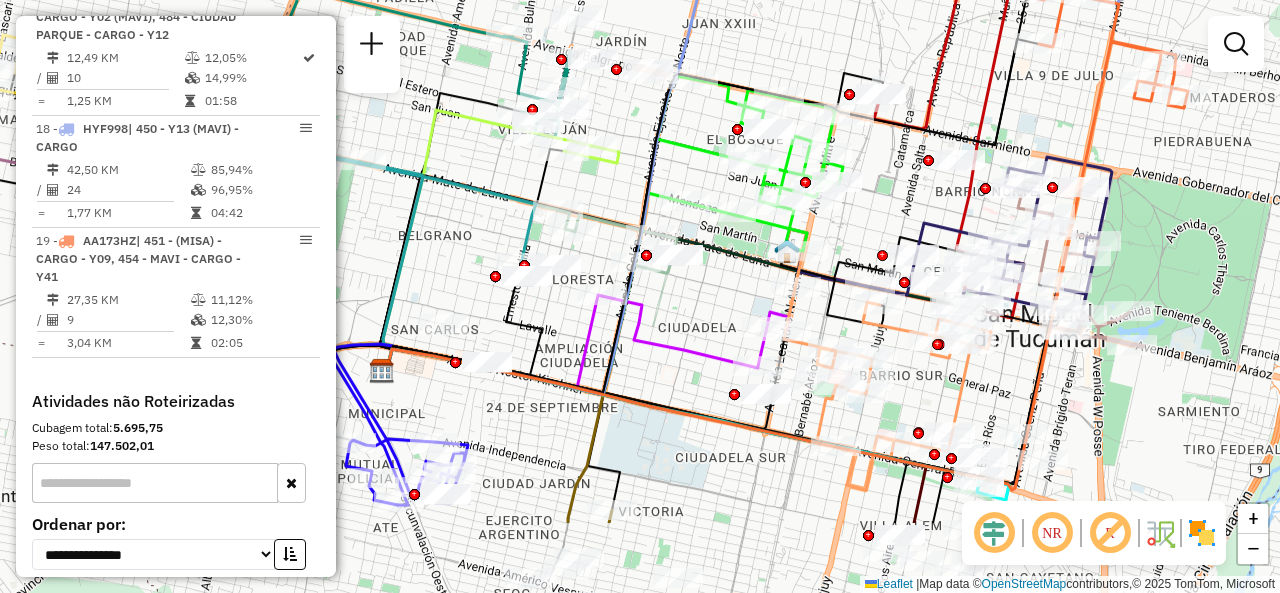 drag, startPoint x: 637, startPoint y: 289, endPoint x: 621, endPoint y: 161, distance: 128.99612 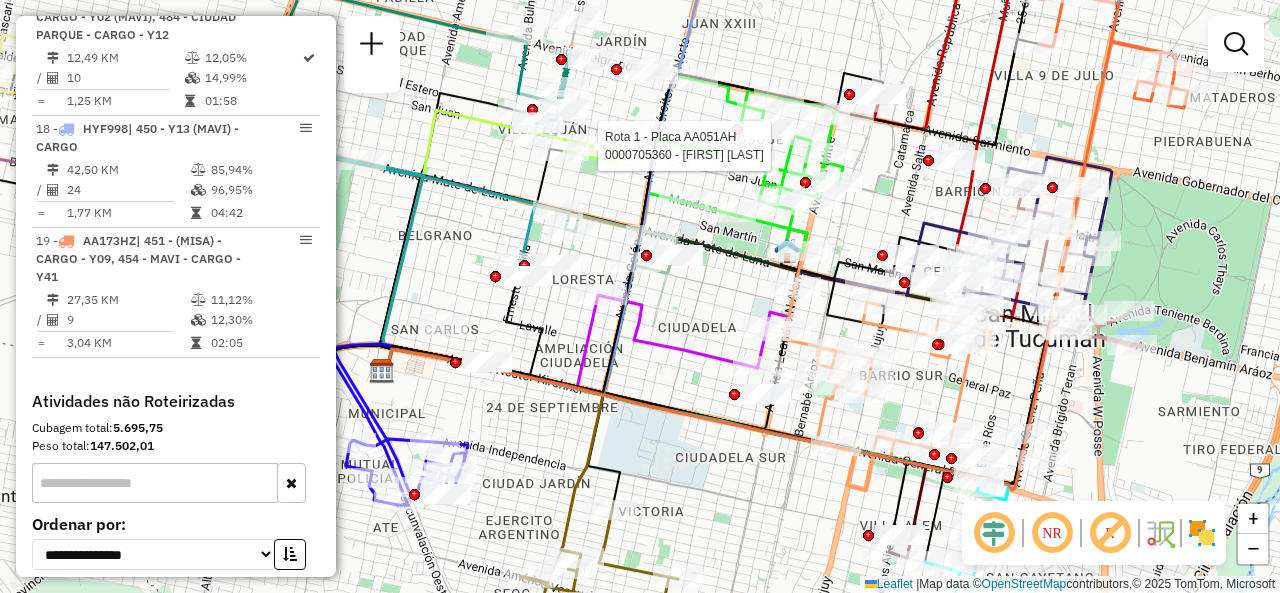 click on "Rota 1 - Placa AA051AH  0000705360 - Andrada Rosa Noemi Del Valle Rota 16 - Placa KPX133  0000425460 - MARTIN FRANCISCO Rota 16 - Placa KPX133  0000476545 - nemesia Janela de atendimento Grade de atendimento Capacidade Transportadoras Veículos Cliente Pedidos  Rotas Selecione os dias de semana para filtrar as janelas de atendimento  Seg   Ter   Qua   Qui   Sex   Sáb   Dom  Informe o período da janela de atendimento: De: Até:  Filtrar exatamente a janela do cliente  Considerar janela de atendimento padrão  Selecione os dias de semana para filtrar as grades de atendimento  Seg   Ter   Qua   Qui   Sex   Sáb   Dom   Considerar clientes sem dia de atendimento cadastrado  Clientes fora do dia de atendimento selecionado Filtrar as atividades entre os valores definidos abaixo:  Peso mínimo:   Peso máximo:   Cubagem mínima:   Cubagem máxima:   De:   Até:  Filtrar as atividades entre o tempo de atendimento definido abaixo:  De:   Até:   Considerar capacidade total dos clientes não roteirizados Veículo: +" 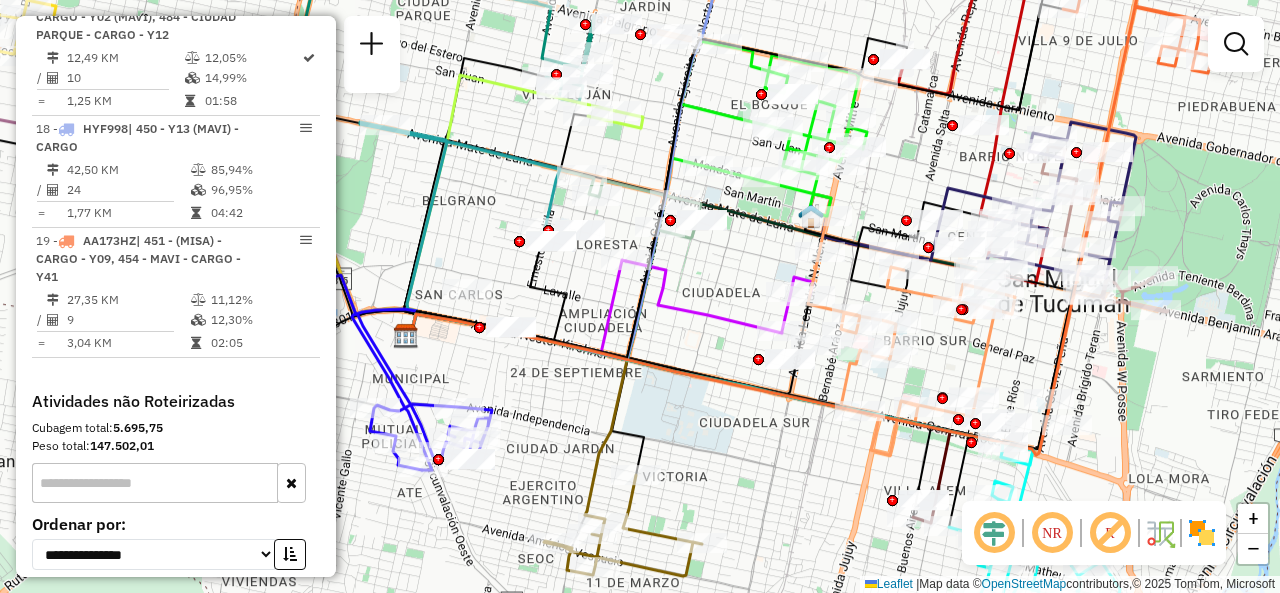 drag, startPoint x: 869, startPoint y: 217, endPoint x: 908, endPoint y: 139, distance: 87.20665 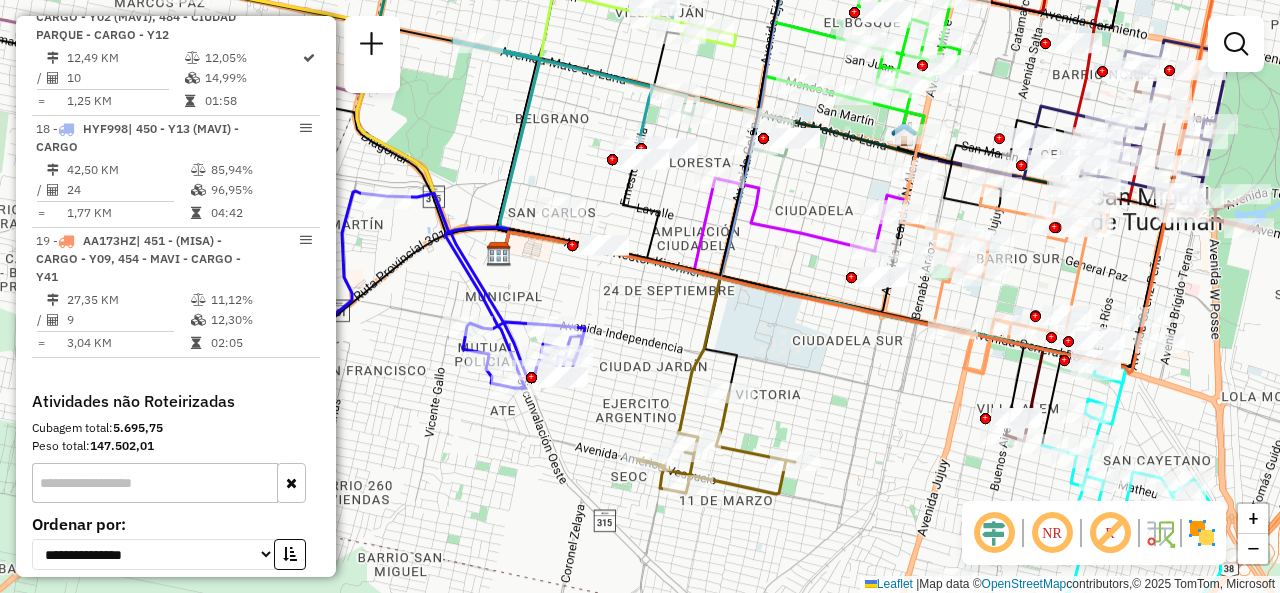 drag, startPoint x: 756, startPoint y: 246, endPoint x: 842, endPoint y: 200, distance: 97.52948 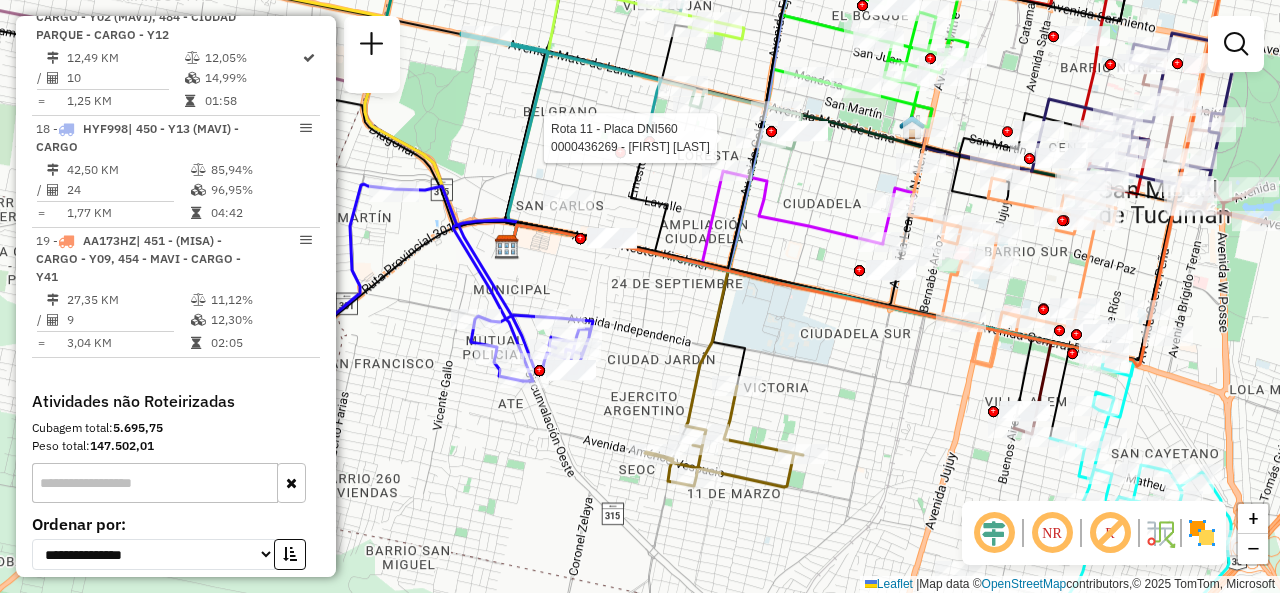 select on "**********" 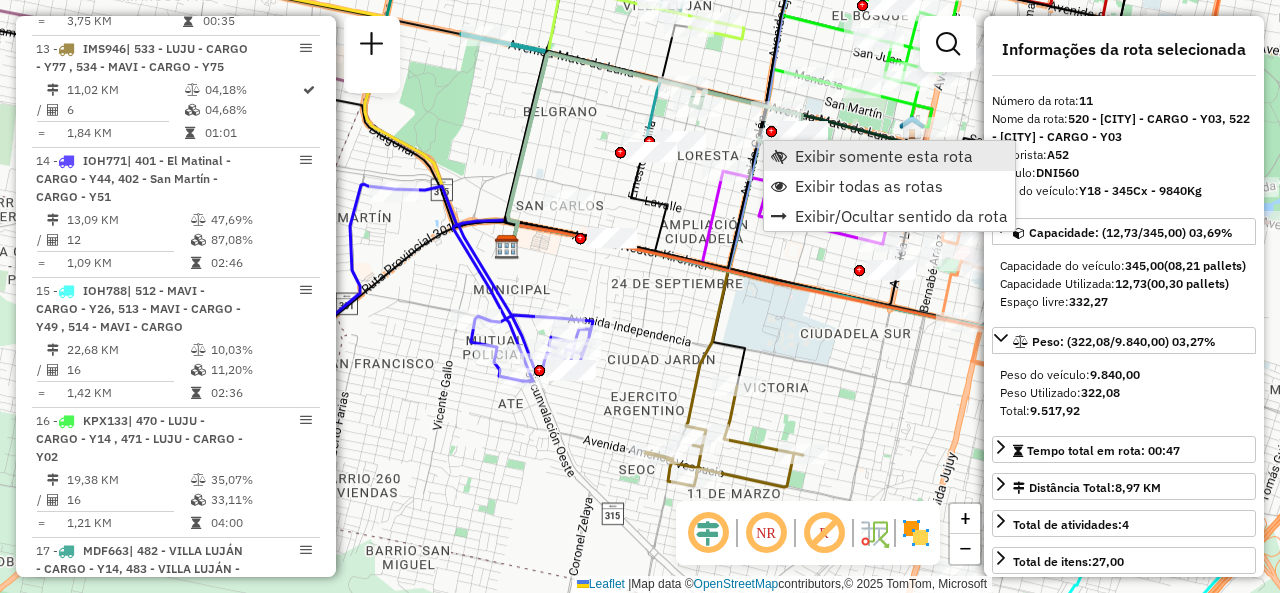 scroll, scrollTop: 2127, scrollLeft: 0, axis: vertical 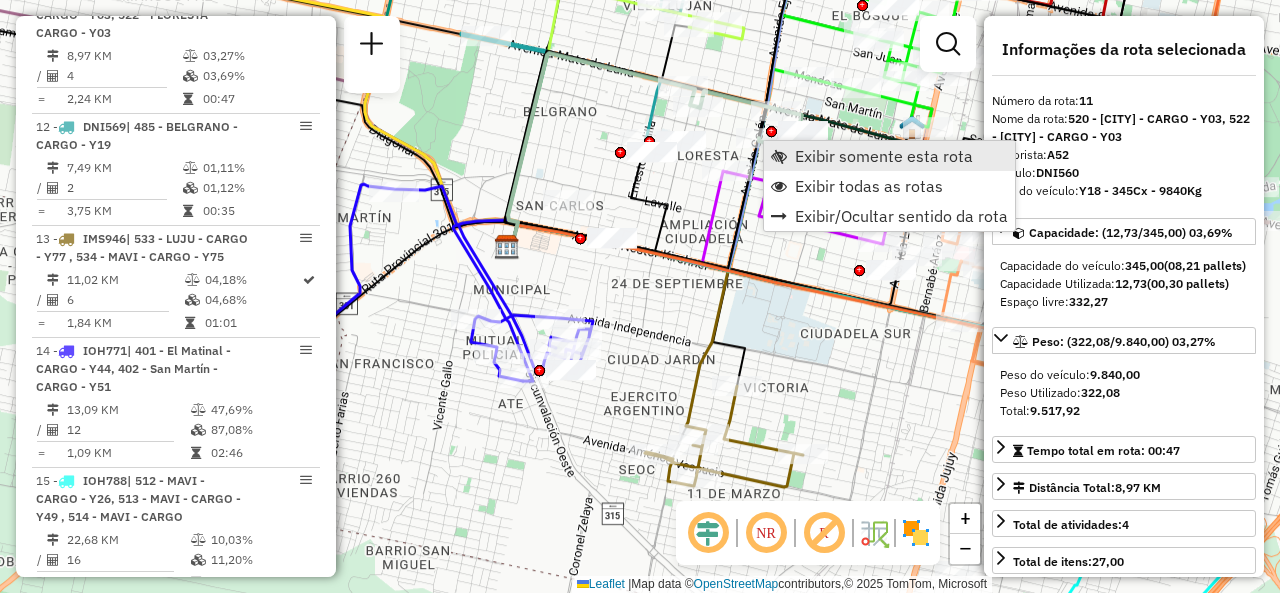 click on "Exibir somente esta rota" at bounding box center [884, 156] 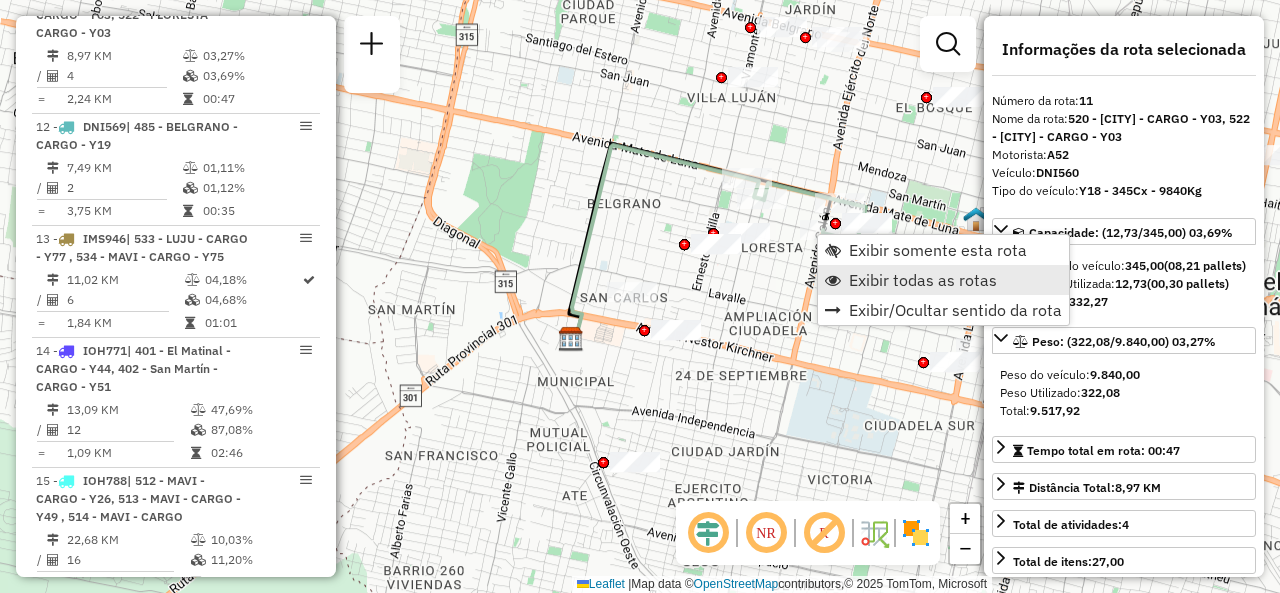 click on "Exibir todas as rotas" at bounding box center [943, 280] 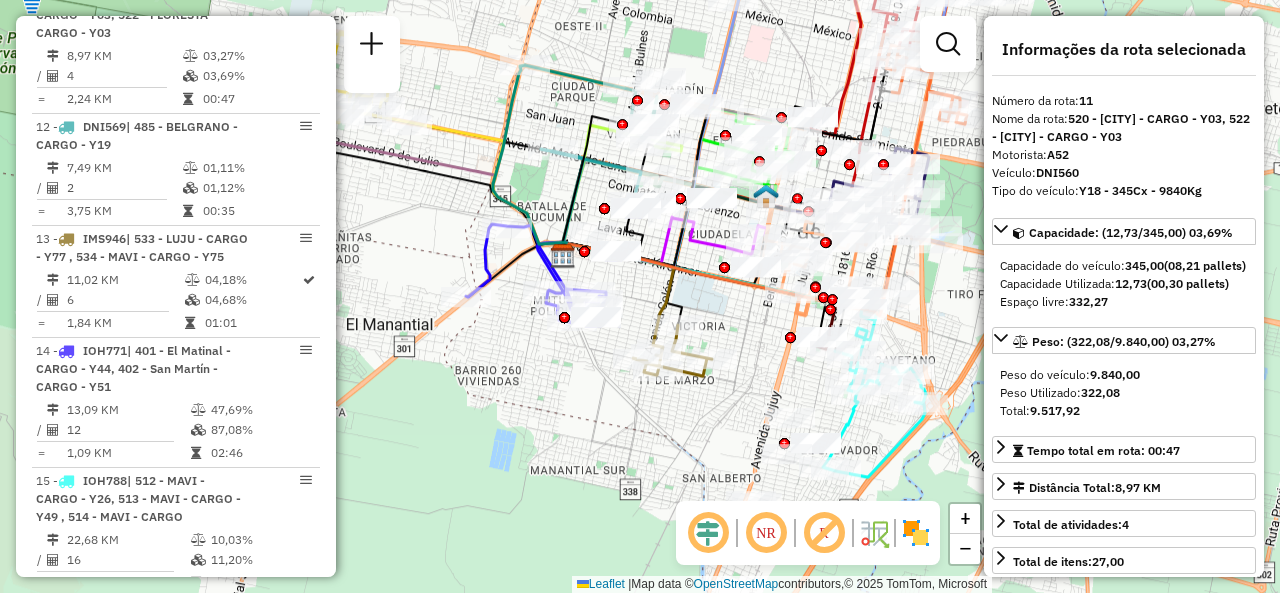 drag, startPoint x: 872, startPoint y: 268, endPoint x: 639, endPoint y: 237, distance: 235.05319 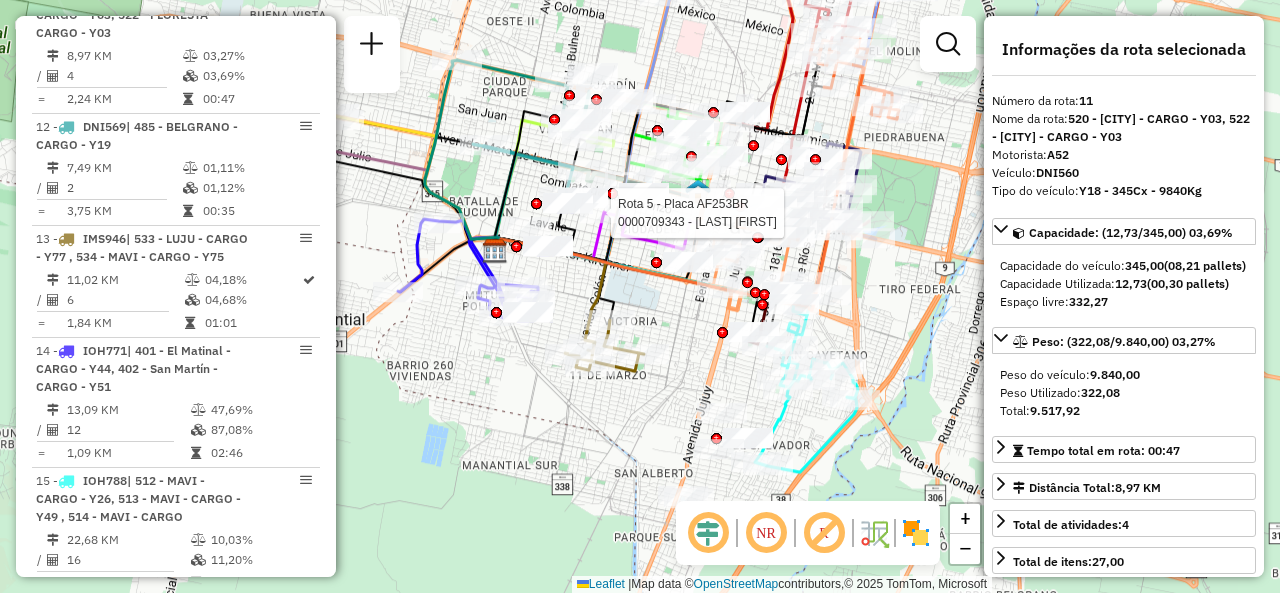 click on "Rota 5 - Placa AF253BR  0000709343 - [FIRST] [LAST] Janela de atendimento Grade de atendimento Capacidade Transportadoras Veículos Cliente Pedidos  Rotas Selecione os dias de semana para filtrar as janelas de atendimento  Seg   Ter   Qua   Qui   Sex   Sáb   Dom  Informe o período da janela de atendimento: De: Até:  Filtrar exatamente a janela do cliente  Considerar janela de atendimento padrão  Selecione os dias de semana para filtrar as grades de atendimento  Seg   Ter   Qua   Qui   Sex   Sáb   Dom   Considerar clientes sem dia de atendimento cadastrado  Clientes fora do dia de atendimento selecionado Filtrar as atividades entre os valores definidos abaixo:  Peso mínimo:   Peso máximo:   Cubagem mínima:   Cubagem máxima:   De:   Até:  Filtrar as atividades entre o tempo de atendimento definido abaixo:  De:   Até:   Considerar capacidade total dos clientes não roteirizados Transportadora: Selecione um ou mais itens Tipo de veículo: Selecione um ou mais itens Veículo: Motorista: Nome: De:" 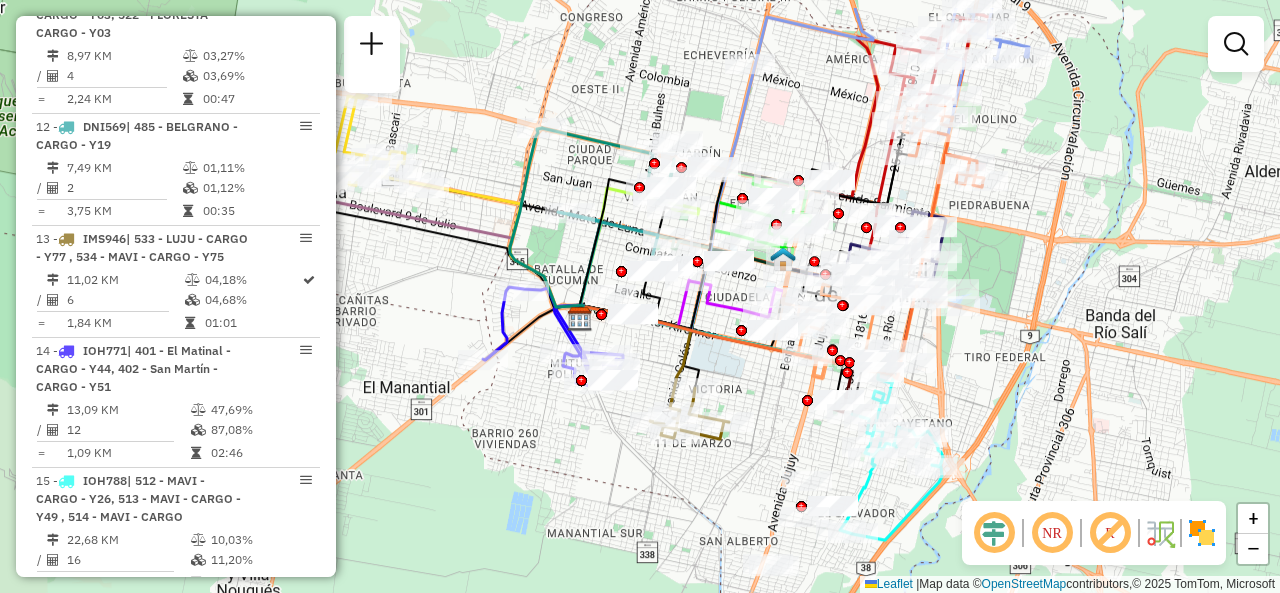 drag, startPoint x: 727, startPoint y: 42, endPoint x: 812, endPoint y: 104, distance: 105.20931 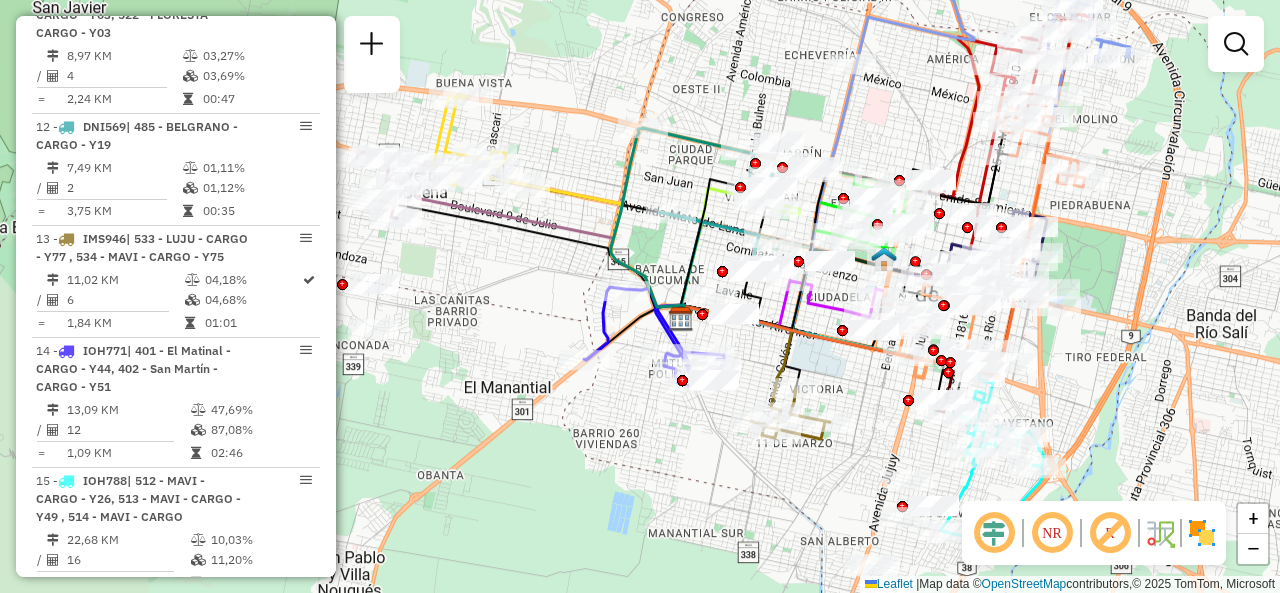 drag, startPoint x: 817, startPoint y: 91, endPoint x: 933, endPoint y: 71, distance: 117.71151 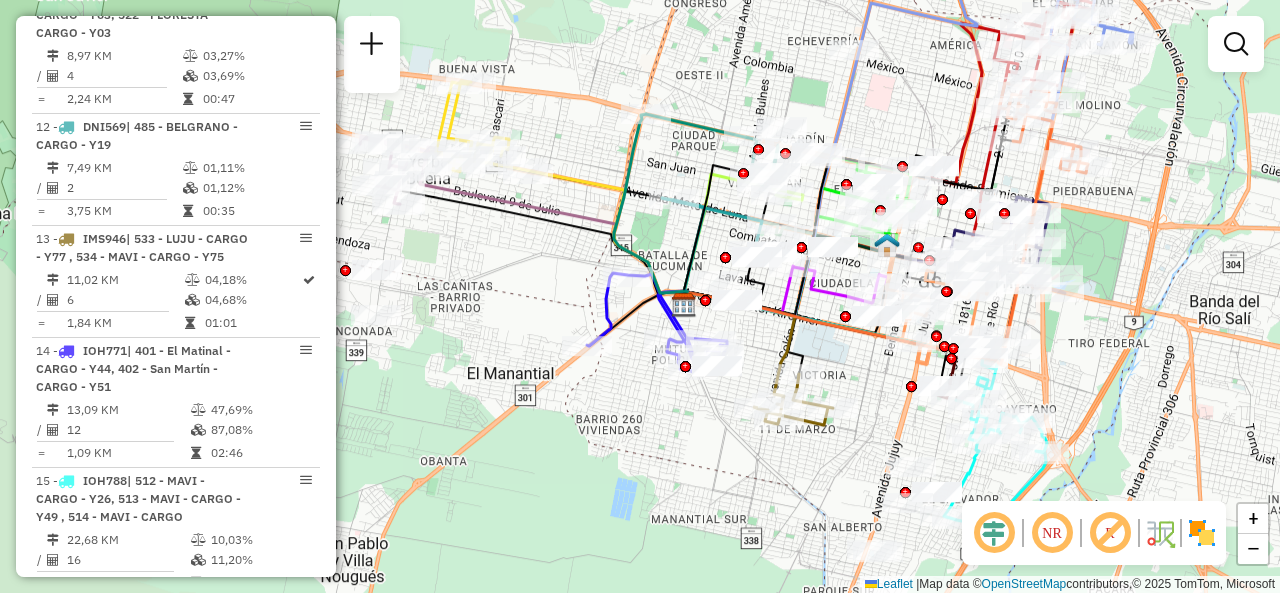 drag, startPoint x: 888, startPoint y: 391, endPoint x: 801, endPoint y: 323, distance: 110.42192 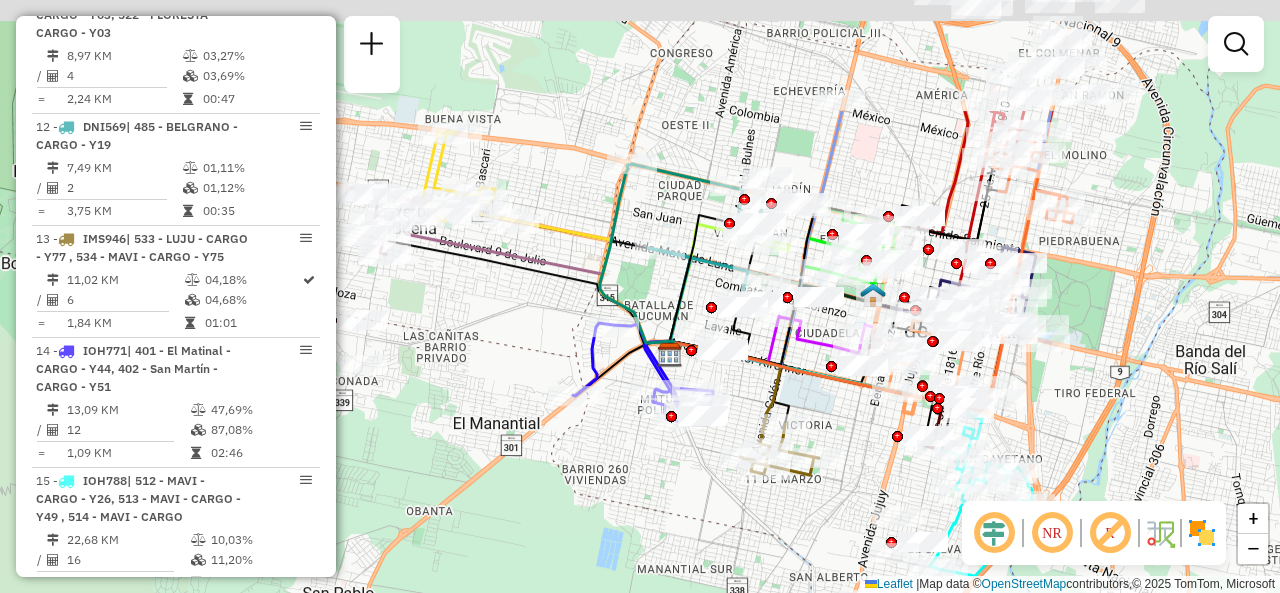 drag, startPoint x: 675, startPoint y: 219, endPoint x: 822, endPoint y: 381, distance: 218.75328 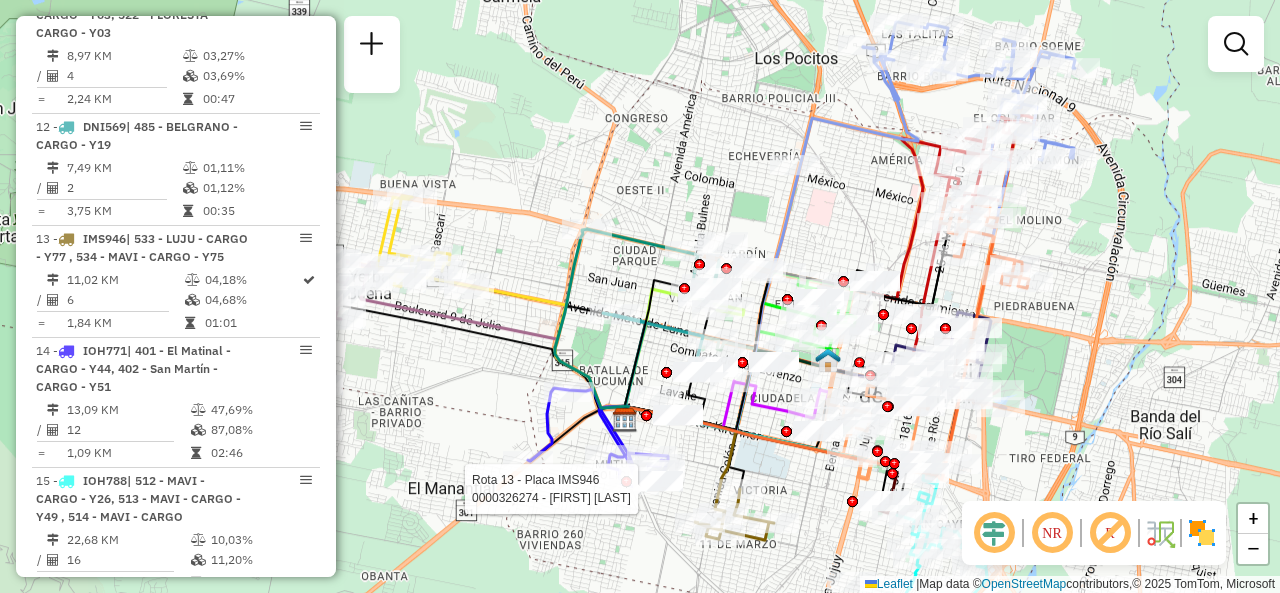 drag, startPoint x: 742, startPoint y: 214, endPoint x: 688, endPoint y: 167, distance: 71.5891 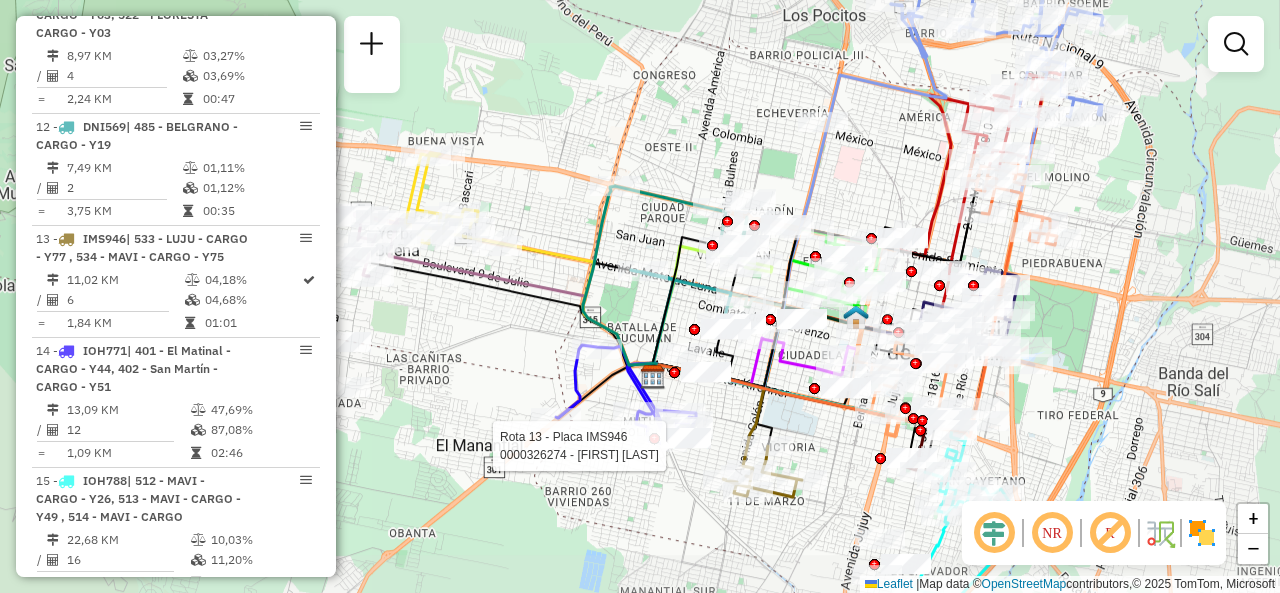 click on "Rota 13 - Placa IMS946  0000326274 - BRIZUELA FRANCISCO FABIAN Janela de atendimento Grade de atendimento Capacidade Transportadoras Veículos Cliente Pedidos  Rotas Selecione os dias de semana para filtrar as janelas de atendimento  Seg   Ter   Qua   Qui   Sex   Sáb   Dom  Informe o período da janela de atendimento: De: Até:  Filtrar exatamente a janela do cliente  Considerar janela de atendimento padrão  Selecione os dias de semana para filtrar as grades de atendimento  Seg   Ter   Qua   Qui   Sex   Sáb   Dom   Considerar clientes sem dia de atendimento cadastrado  Clientes fora do dia de atendimento selecionado Filtrar as atividades entre os valores definidos abaixo:  Peso mínimo:   Peso máximo:   Cubagem mínima:   Cubagem máxima:   De:   Até:  Filtrar as atividades entre o tempo de atendimento definido abaixo:  De:   Até:   Considerar capacidade total dos clientes não roteirizados Transportadora: Selecione um ou mais itens Tipo de veículo: Selecione um ou mais itens Veículo: Motorista: Nome:" 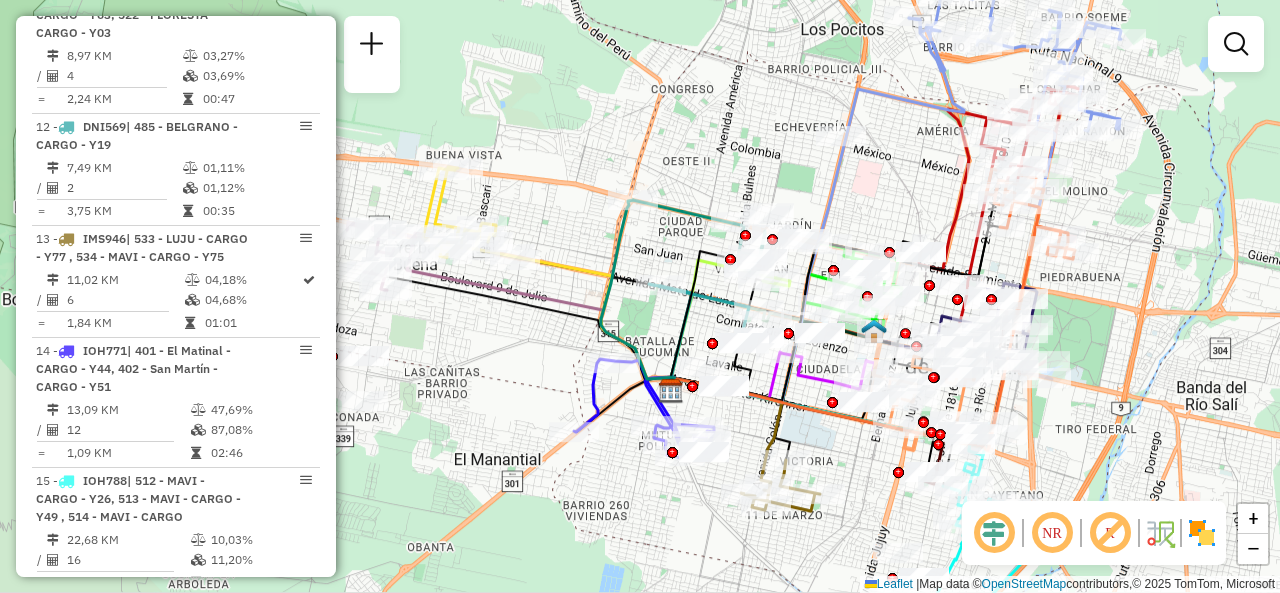 drag, startPoint x: 748, startPoint y: 117, endPoint x: 782, endPoint y: 187, distance: 77.820305 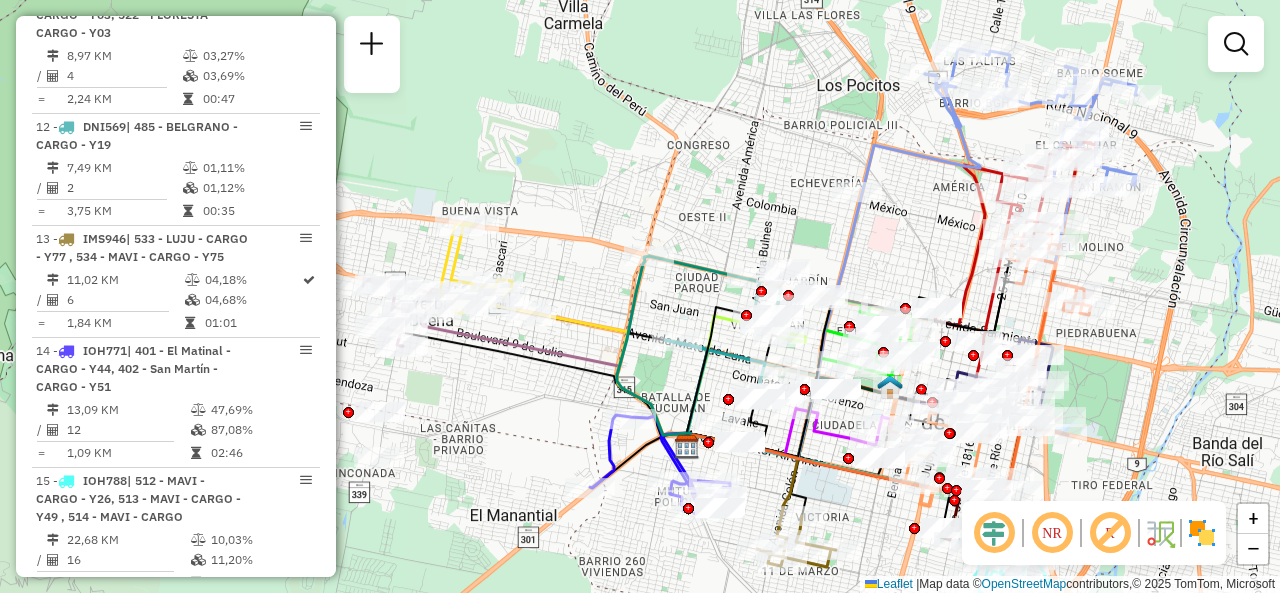 click on "Janela de atendimento Grade de atendimento Capacidade Transportadoras Veículos Cliente Pedidos  Rotas Selecione os dias de semana para filtrar as janelas de atendimento  Seg   Ter   Qua   Qui   Sex   Sáb   Dom  Informe o período da janela de atendimento: De: Até:  Filtrar exatamente a janela do cliente  Considerar janela de atendimento padrão  Selecione os dias de semana para filtrar as grades de atendimento  Seg   Ter   Qua   Qui   Sex   Sáb   Dom   Considerar clientes sem dia de atendimento cadastrado  Clientes fora do dia de atendimento selecionado Filtrar as atividades entre os valores definidos abaixo:  Peso mínimo:   Peso máximo:   Cubagem mínima:   Cubagem máxima:   De:   Até:  Filtrar as atividades entre o tempo de atendimento definido abaixo:  De:   Até:   Considerar capacidade total dos clientes não roteirizados Transportadora: Selecione um ou mais itens Tipo de veículo: Selecione um ou mais itens Veículo: Selecione um ou mais itens Motorista: Selecione um ou mais itens Nome: Rótulo:" 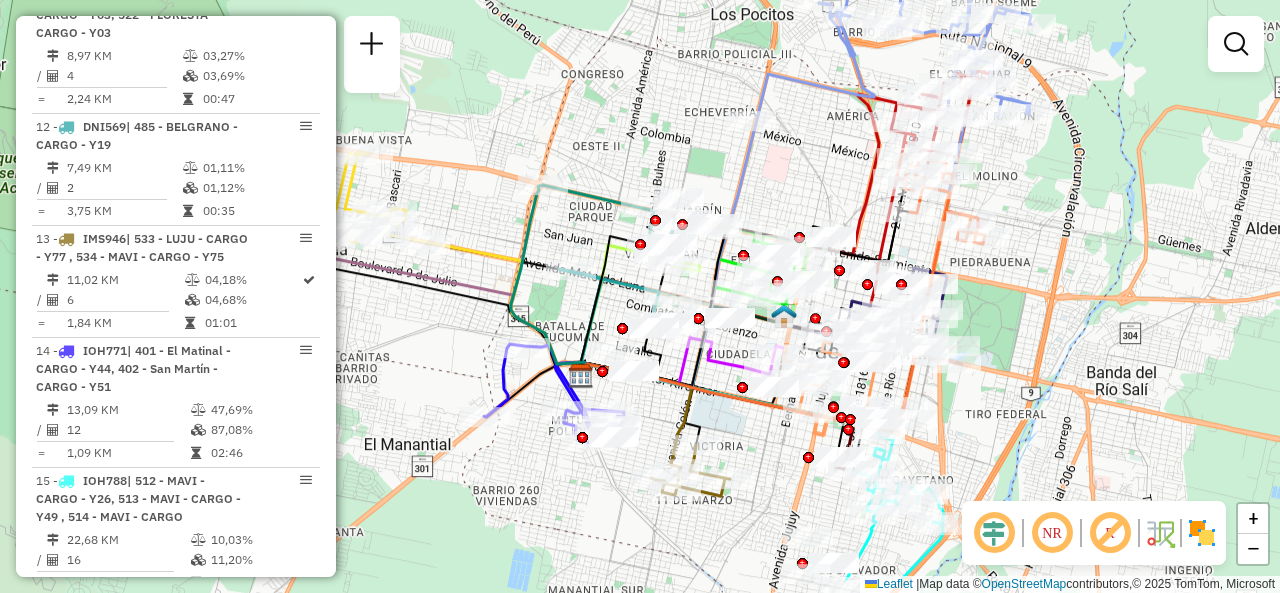drag, startPoint x: 940, startPoint y: 265, endPoint x: 833, endPoint y: 193, distance: 128.969 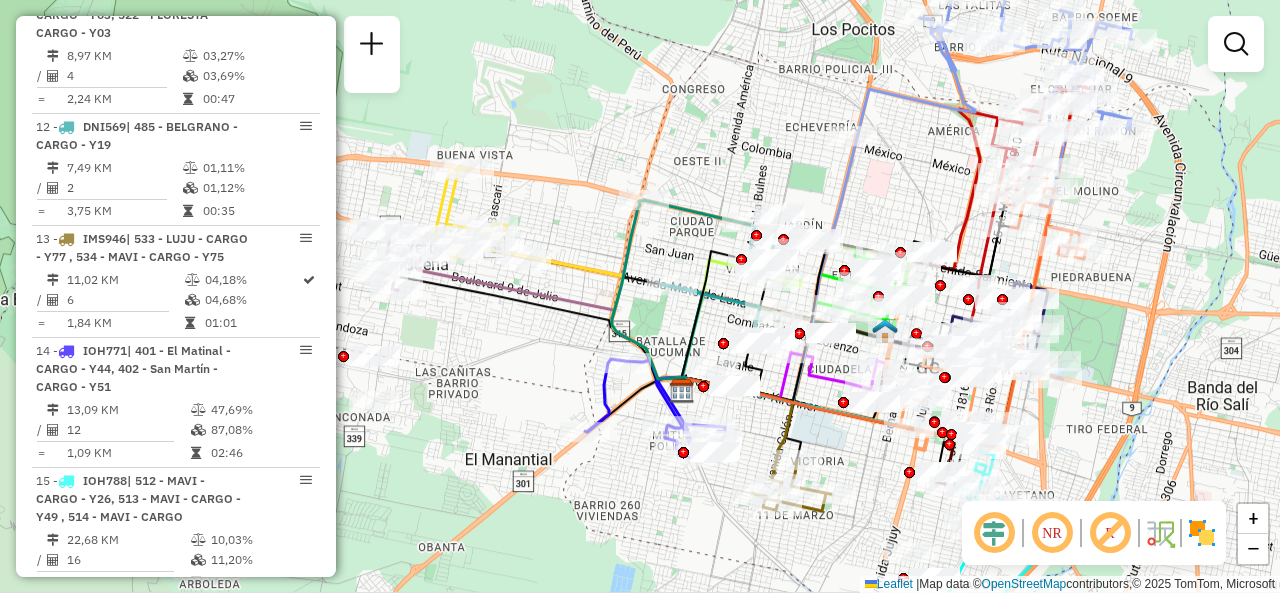 drag, startPoint x: 807, startPoint y: 174, endPoint x: 907, endPoint y: 187, distance: 100.84146 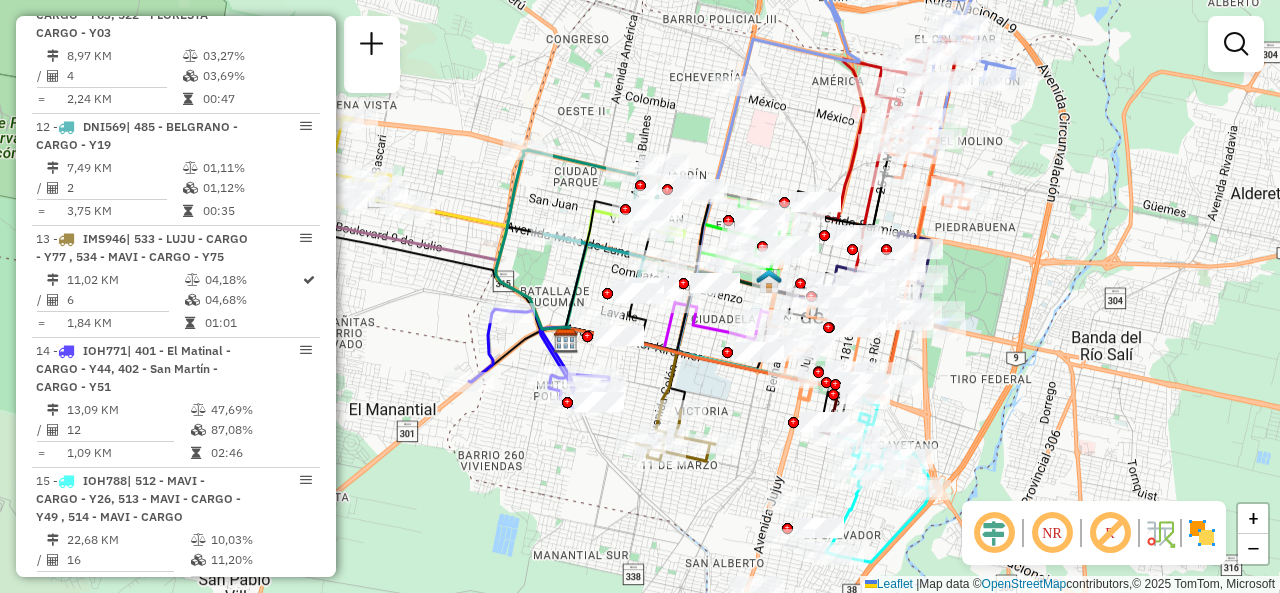 drag, startPoint x: 958, startPoint y: 167, endPoint x: 806, endPoint y: 150, distance: 152.94771 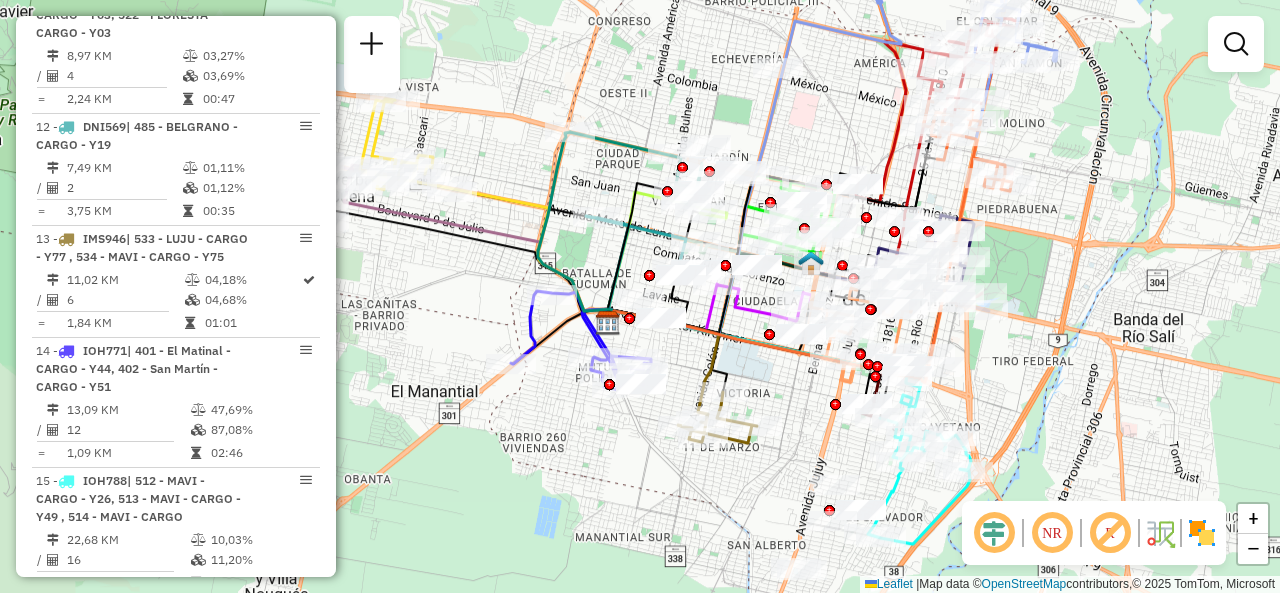 click on "Janela de atendimento Grade de atendimento Capacidade Transportadoras Veículos Cliente Pedidos  Rotas Selecione os dias de semana para filtrar as janelas de atendimento  Seg   Ter   Qua   Qui   Sex   Sáb   Dom  Informe o período da janela de atendimento: De: Até:  Filtrar exatamente a janela do cliente  Considerar janela de atendimento padrão  Selecione os dias de semana para filtrar as grades de atendimento  Seg   Ter   Qua   Qui   Sex   Sáb   Dom   Considerar clientes sem dia de atendimento cadastrado  Clientes fora do dia de atendimento selecionado Filtrar as atividades entre os valores definidos abaixo:  Peso mínimo:   Peso máximo:   Cubagem mínima:   Cubagem máxima:   De:   Até:  Filtrar as atividades entre o tempo de atendimento definido abaixo:  De:   Até:   Considerar capacidade total dos clientes não roteirizados Transportadora: Selecione um ou mais itens Tipo de veículo: Selecione um ou mais itens Veículo: Selecione um ou mais itens Motorista: Selecione um ou mais itens Nome: Rótulo:" 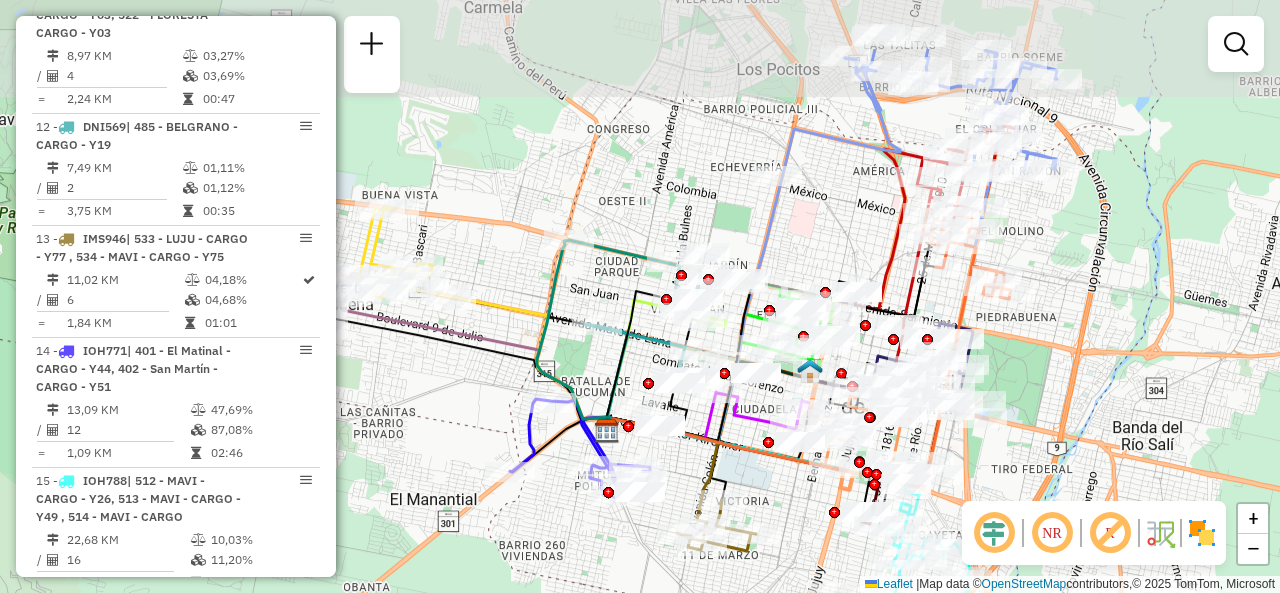 drag, startPoint x: 856, startPoint y: 157, endPoint x: 919, endPoint y: 257, distance: 118.19052 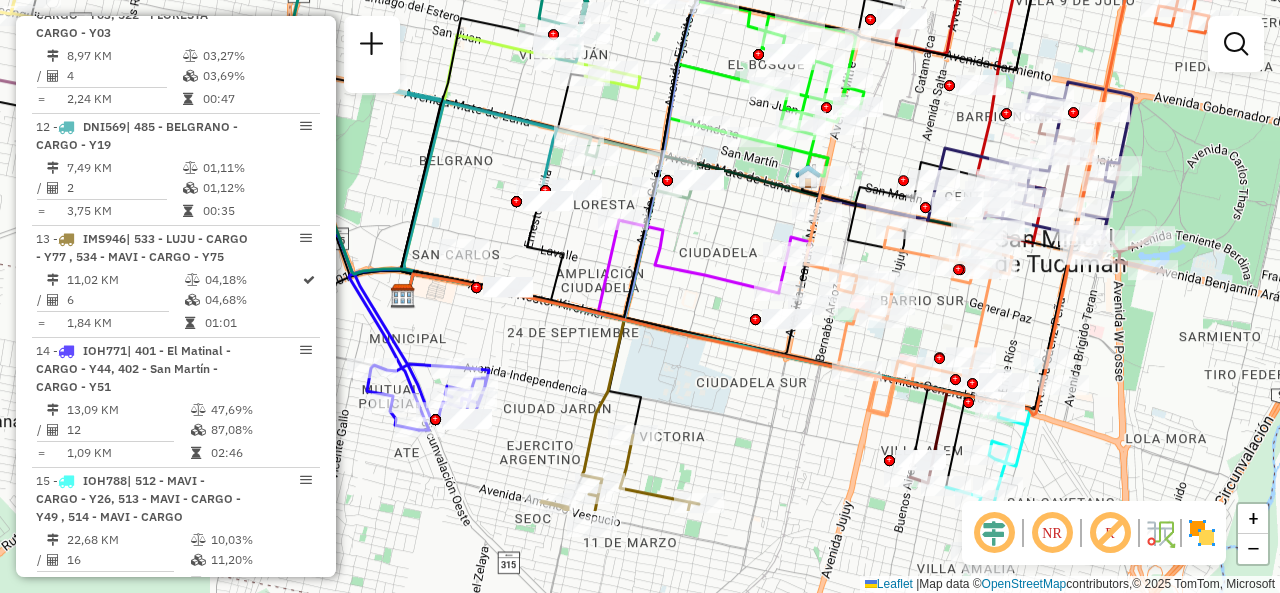 drag, startPoint x: 920, startPoint y: 471, endPoint x: 973, endPoint y: 325, distance: 155.32225 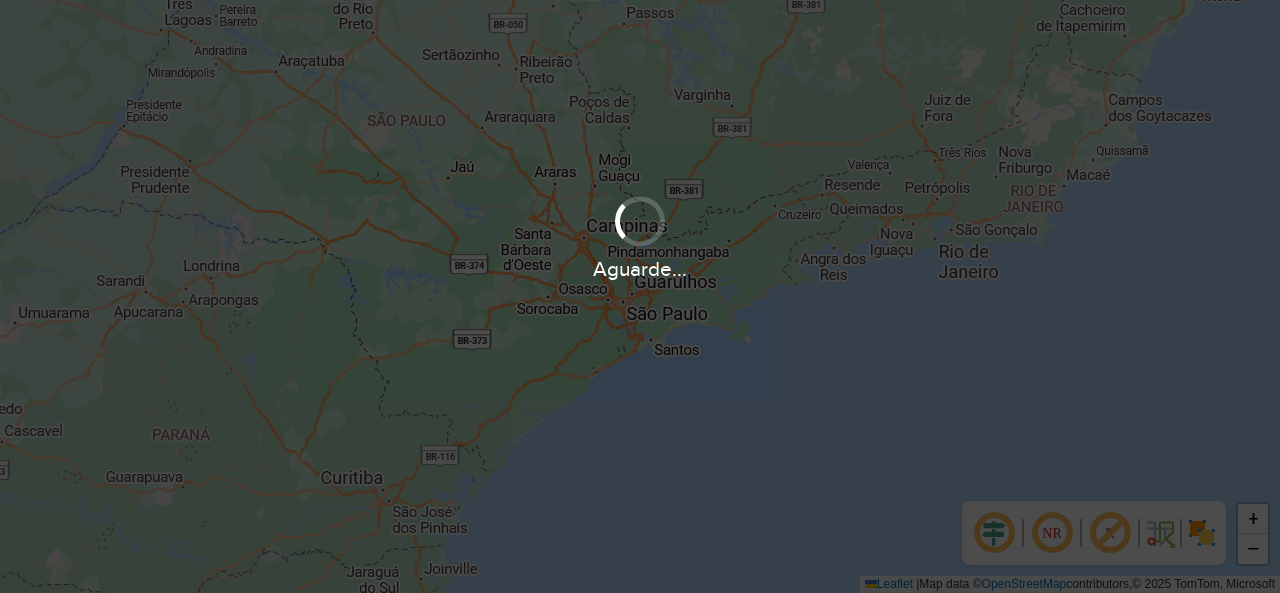 scroll, scrollTop: 0, scrollLeft: 0, axis: both 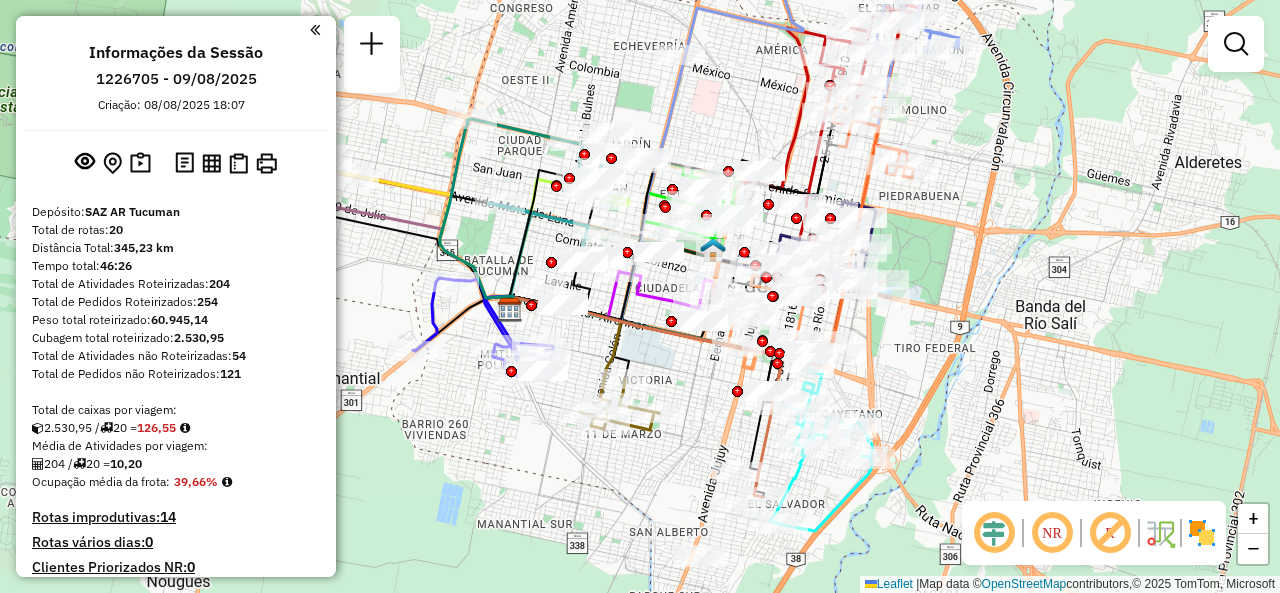 drag, startPoint x: 804, startPoint y: 182, endPoint x: 722, endPoint y: 97, distance: 118.10589 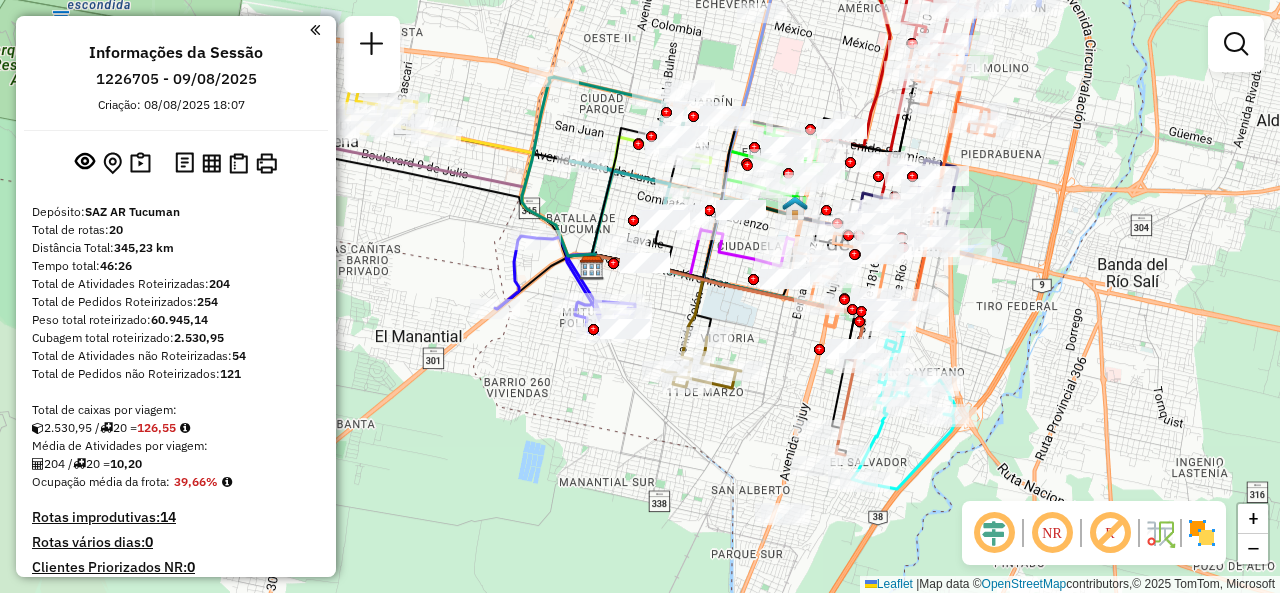 drag, startPoint x: 688, startPoint y: 375, endPoint x: 797, endPoint y: 307, distance: 128.47179 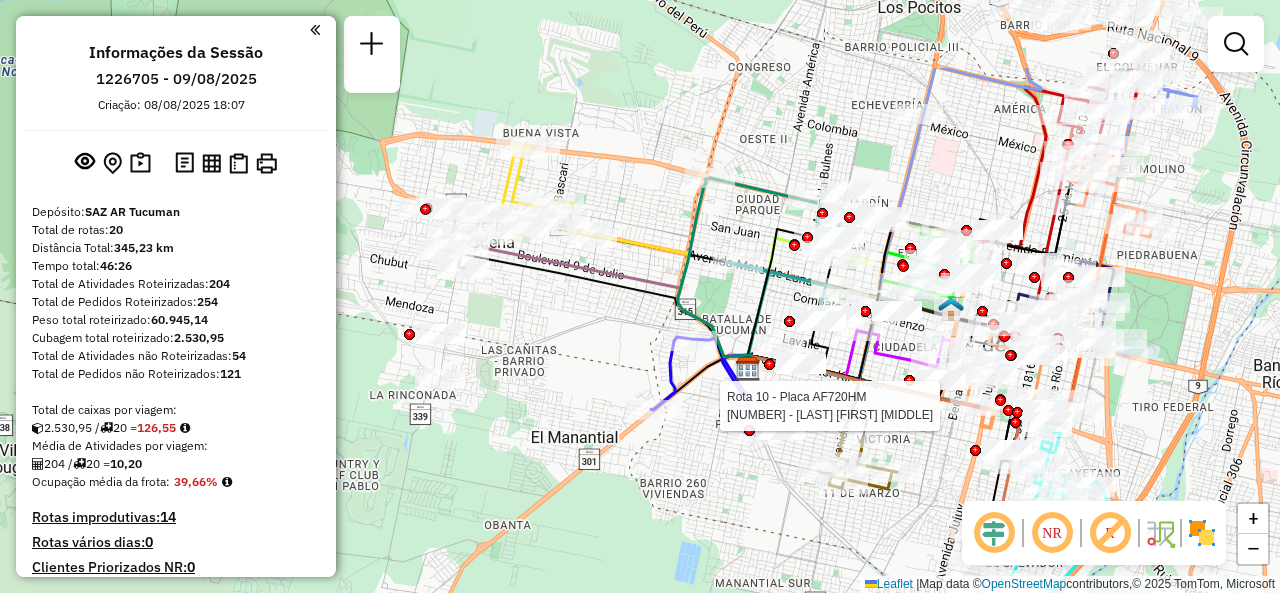 drag, startPoint x: 558, startPoint y: 367, endPoint x: 691, endPoint y: 483, distance: 176.47946 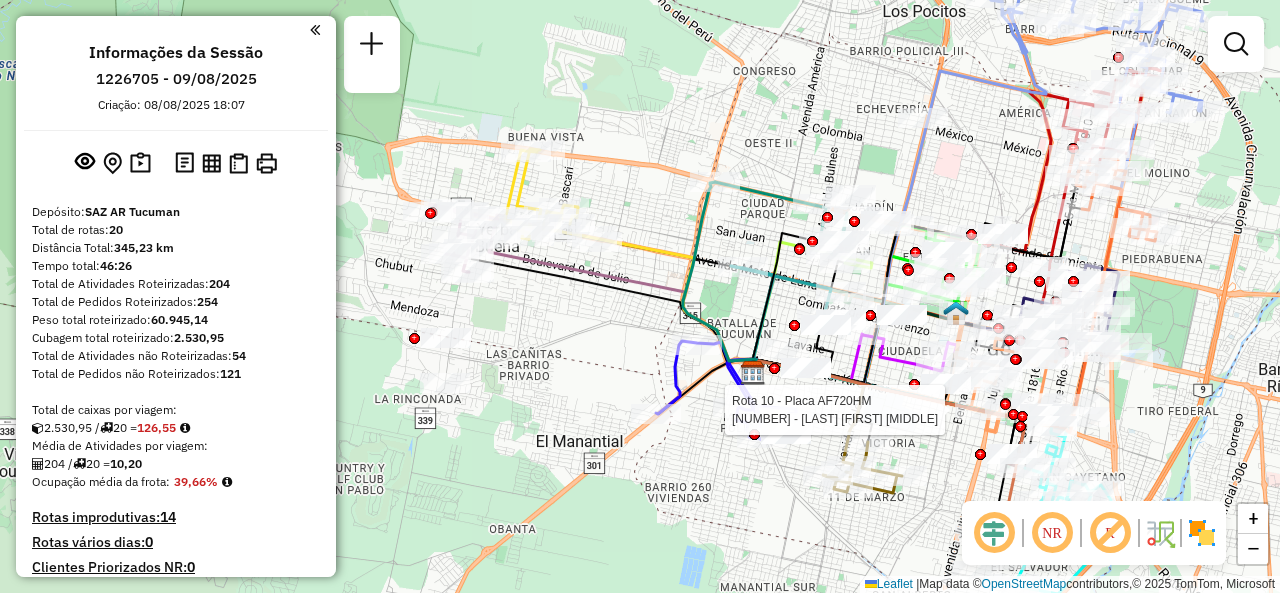 click on "Rota 10 - Placa AF720HM  0000432159 - AUGIER GEORDANA MARIA Janela de atendimento Grade de atendimento Capacidade Transportadoras Veículos Cliente Pedidos  Rotas Selecione os dias de semana para filtrar as janelas de atendimento  Seg   Ter   Qua   Qui   Sex   Sáb   Dom  Informe o período da janela de atendimento: De: Até:  Filtrar exatamente a janela do cliente  Considerar janela de atendimento padrão  Selecione os dias de semana para filtrar as grades de atendimento  Seg   Ter   Qua   Qui   Sex   Sáb   Dom   Considerar clientes sem dia de atendimento cadastrado  Clientes fora do dia de atendimento selecionado Filtrar as atividades entre os valores definidos abaixo:  Peso mínimo:   Peso máximo:   Cubagem mínima:   Cubagem máxima:   De:   Até:  Filtrar as atividades entre o tempo de atendimento definido abaixo:  De:   Até:   Considerar capacidade total dos clientes não roteirizados Transportadora: Selecione um ou mais itens Tipo de veículo: Selecione um ou mais itens Veículo: Motorista: Nome: +" 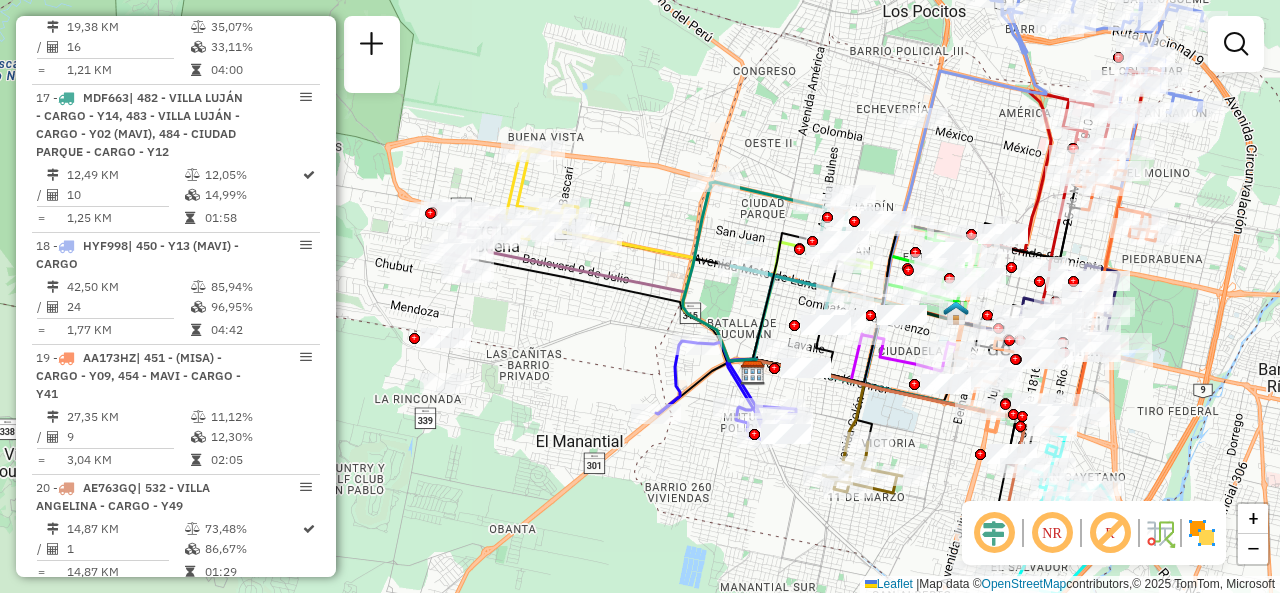 scroll, scrollTop: 2900, scrollLeft: 0, axis: vertical 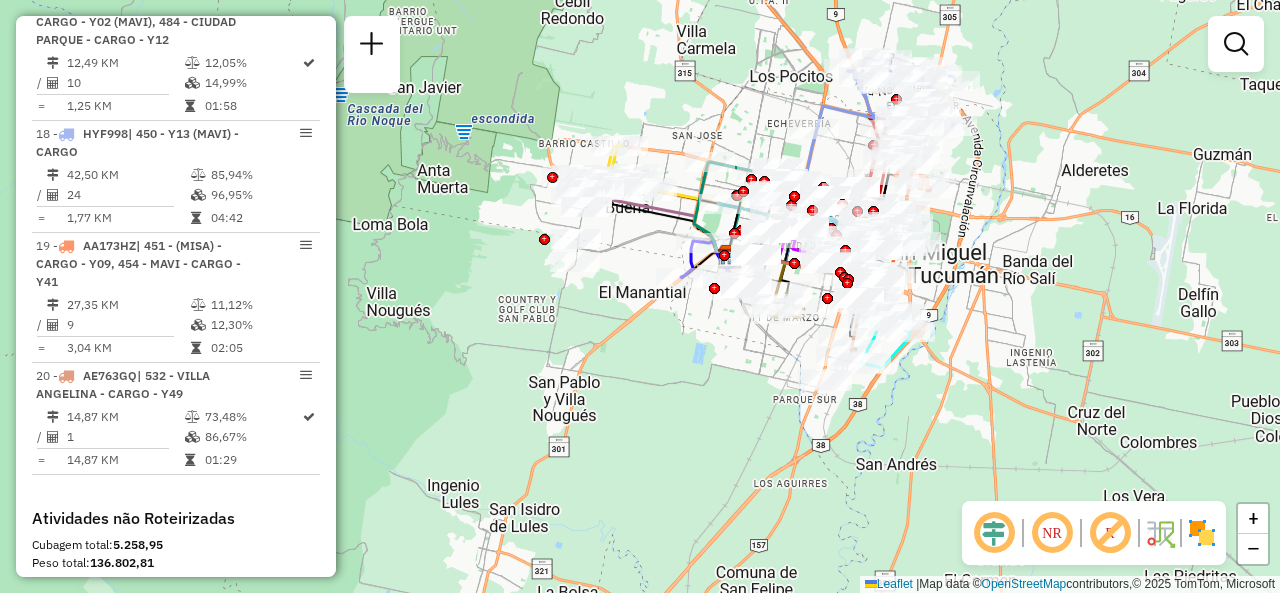 drag, startPoint x: 846, startPoint y: 125, endPoint x: 732, endPoint y: 153, distance: 117.388245 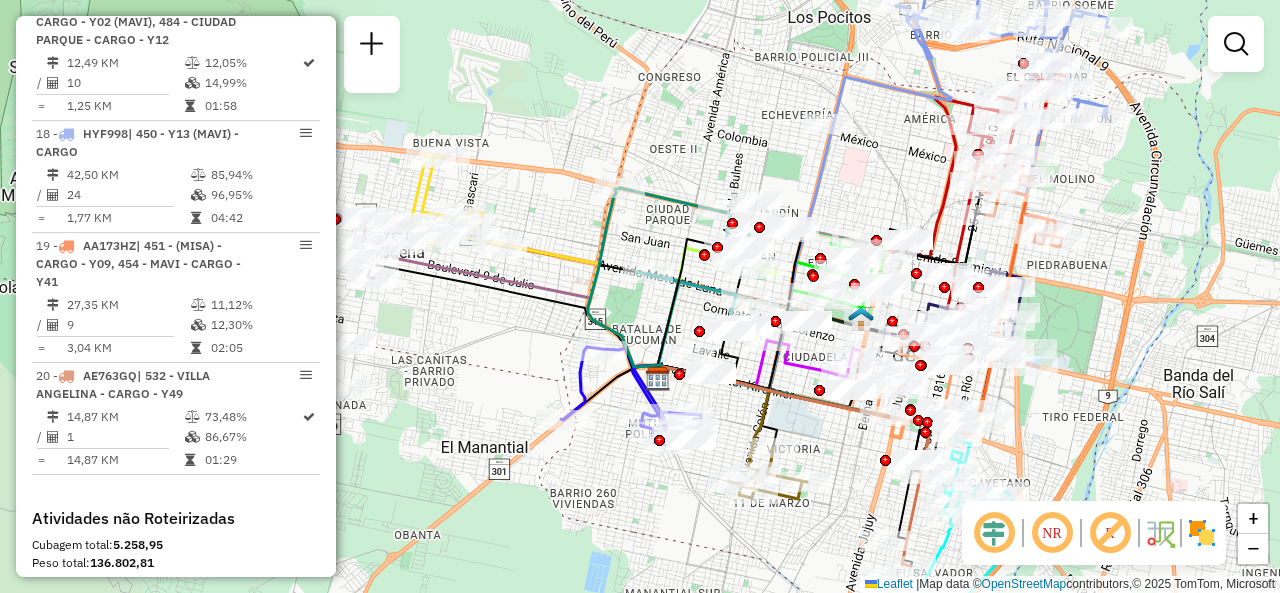 drag, startPoint x: 735, startPoint y: 151, endPoint x: 737, endPoint y: 95, distance: 56.0357 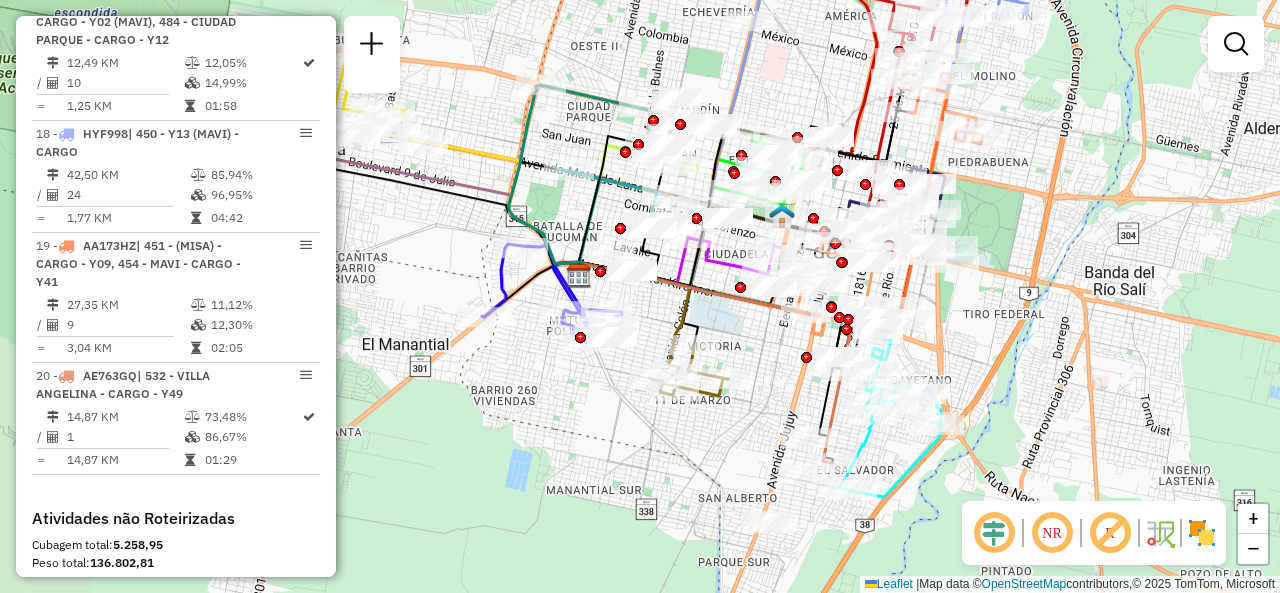drag, startPoint x: 850, startPoint y: 138, endPoint x: 824, endPoint y: 55, distance: 86.977005 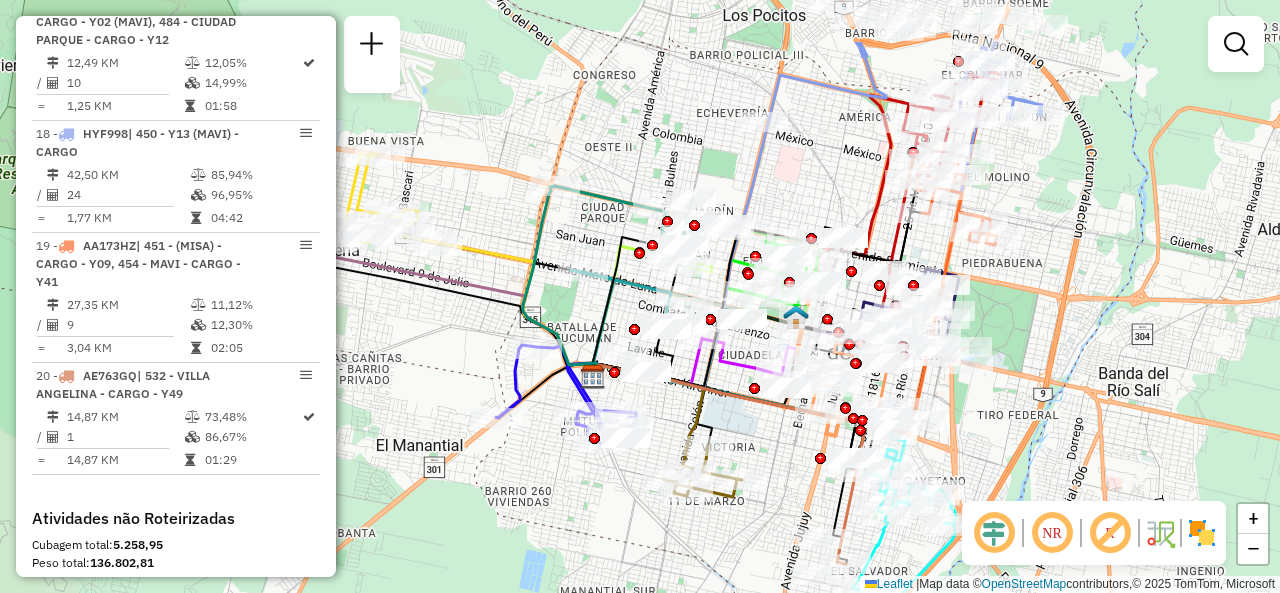 drag, startPoint x: 844, startPoint y: 67, endPoint x: 870, endPoint y: 146, distance: 83.1685 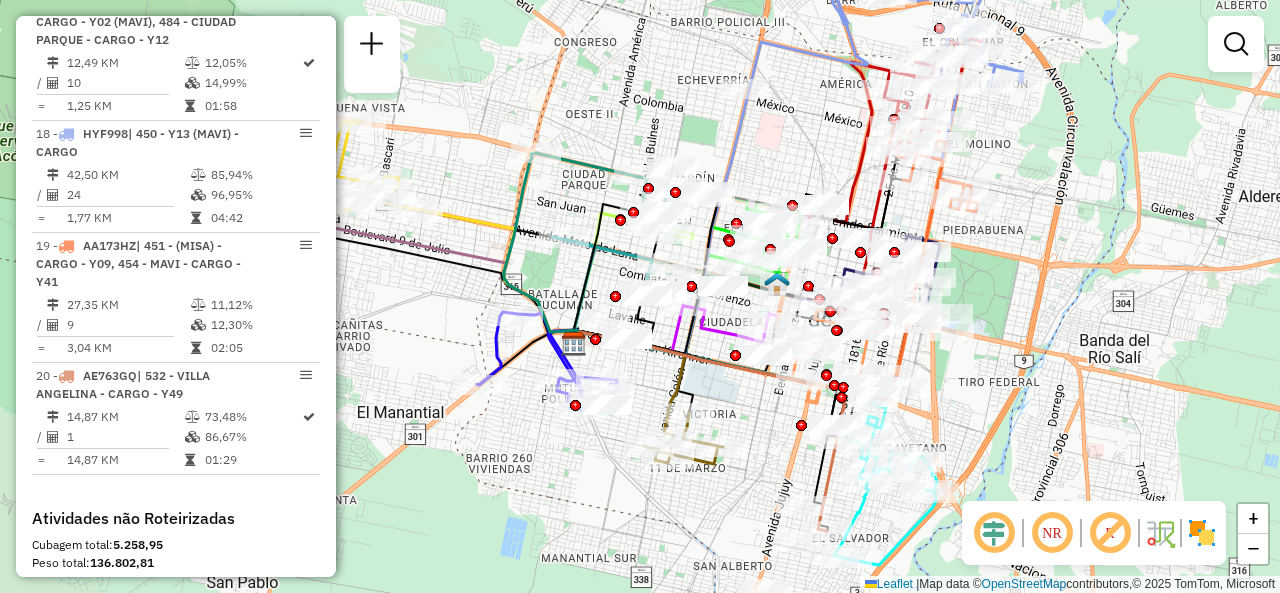 drag, startPoint x: 863, startPoint y: 180, endPoint x: 857, endPoint y: 201, distance: 21.84033 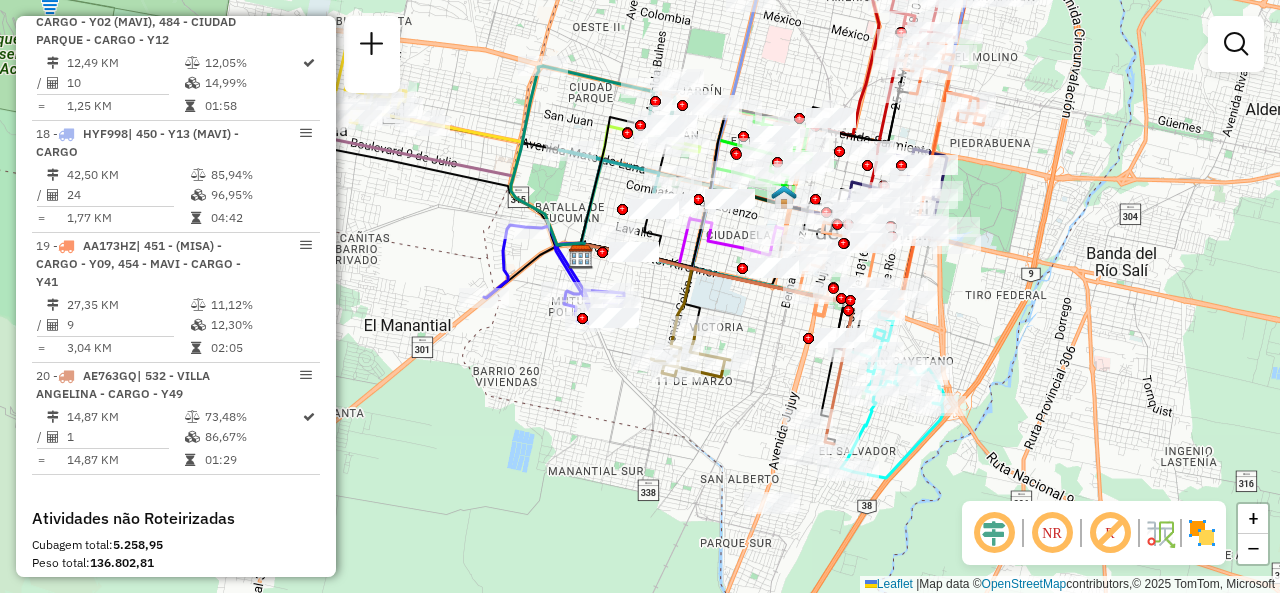 drag, startPoint x: 810, startPoint y: 63, endPoint x: 826, endPoint y: 88, distance: 29.681644 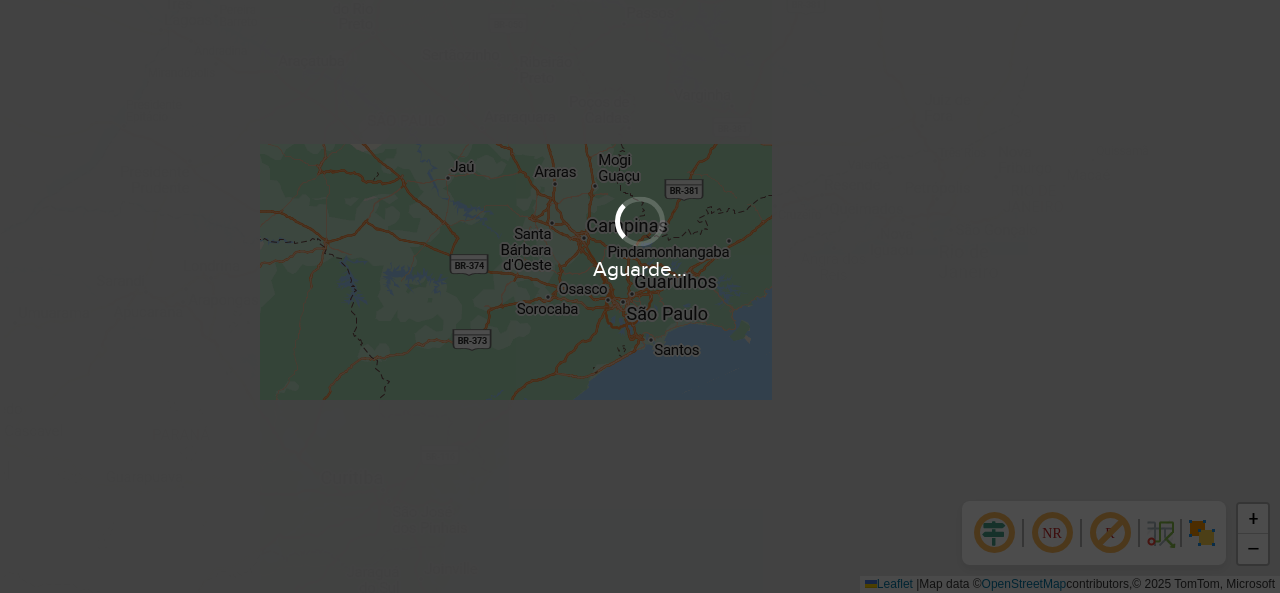 scroll, scrollTop: 0, scrollLeft: 0, axis: both 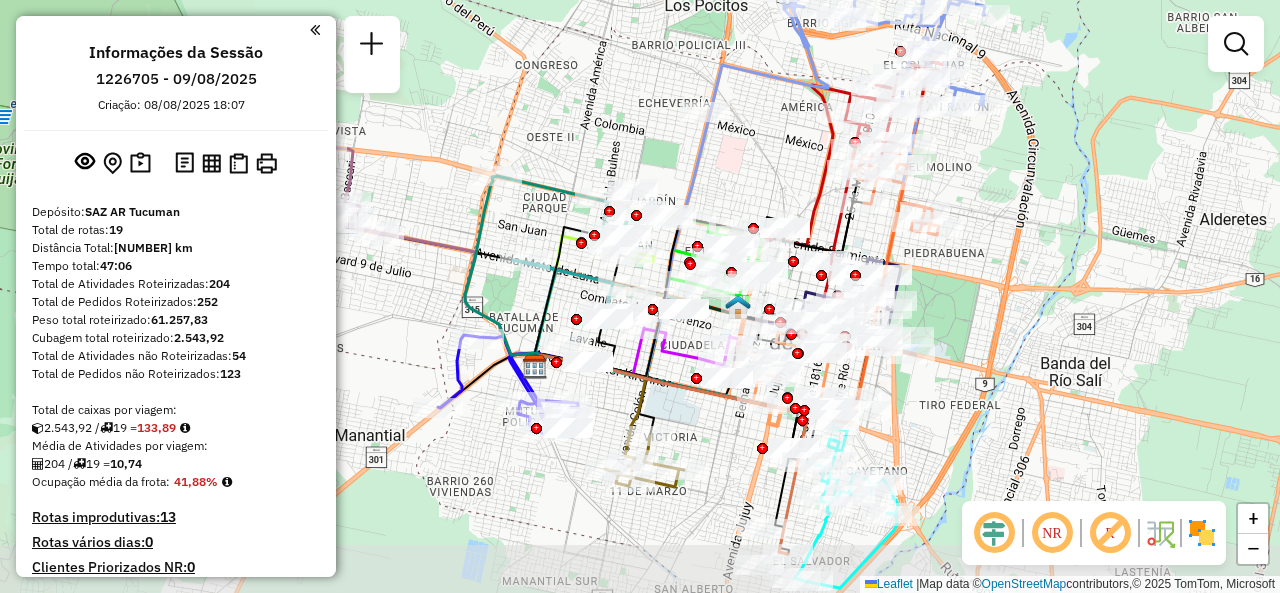 drag, startPoint x: 674, startPoint y: 223, endPoint x: 776, endPoint y: 174, distance: 113.15918 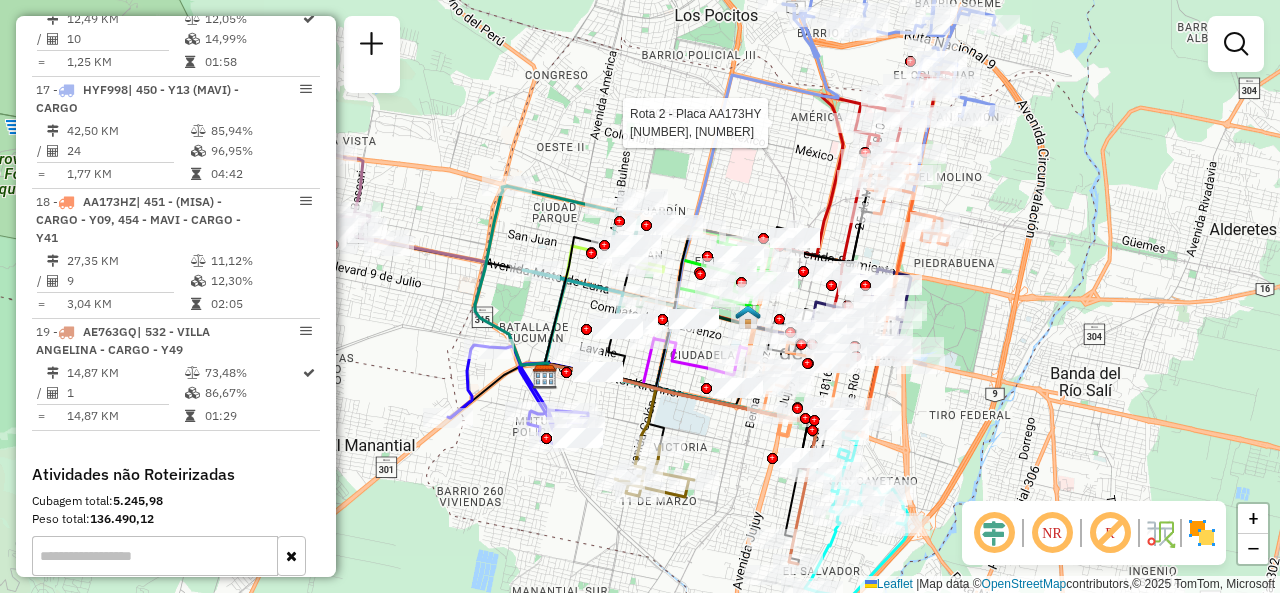 scroll, scrollTop: 2900, scrollLeft: 0, axis: vertical 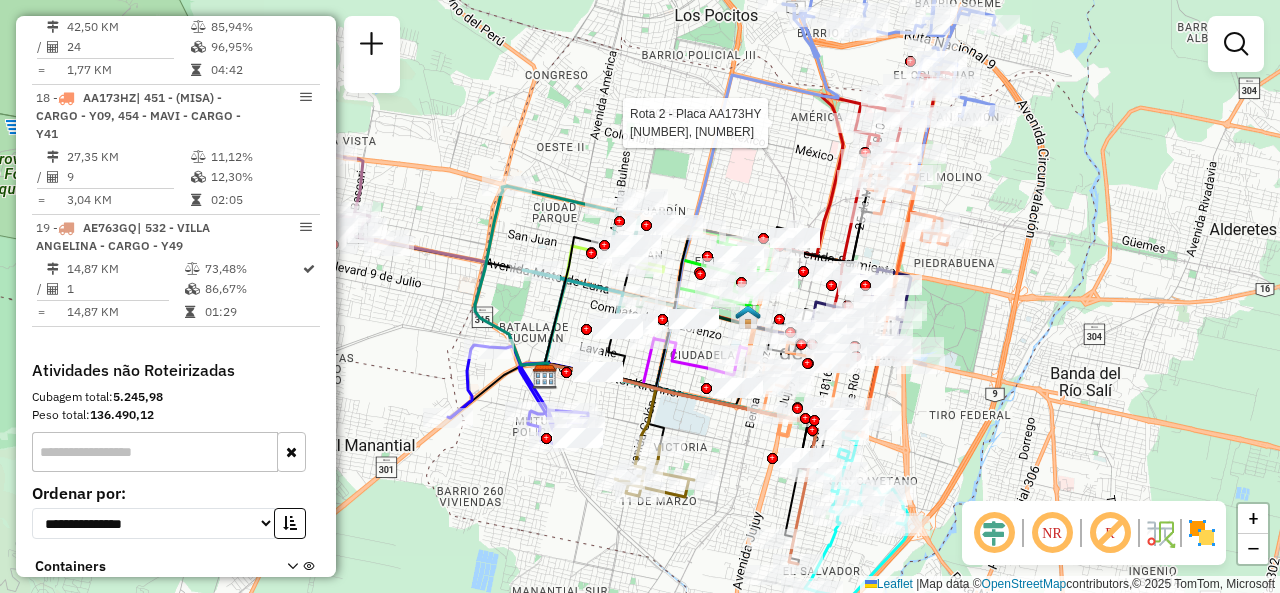 click on "Rota [NUMBER] - Placa [PLATE]  [NUMBER] - [LAST] [FIRST] [MIDDLE] Janela de atendimento Grade de atendimento Capacidade Transportadoras Veículos Cliente Pedidos  Rotas Selecione os dias de semana para filtrar as janelas de atendimento  Seg   Ter   Qua   Qui   Sex   Sáb   Dom  Informe o período da janela de atendimento: De: Até:  Filtrar exatamente a janela do cliente  Considerar janela de atendimento padrão  Selecione os dias de semana para filtrar as grades de atendimento  Seg   Ter   Qua   Qui   Sex   Sáb   Dom   Considerar clientes sem dia de atendimento cadastrado  Clientes fora do dia de atendimento selecionado Filtrar as atividades entre os valores definidos abaixo:  Peso mínimo:   Peso máximo:   Cubagem mínima:   Cubagem máxima:   De:   Até:  Filtrar as atividades entre o tempo de atendimento definido abaixo:  De:   Até:   Considerar capacidade total dos clientes não roteirizados Transportadora: Selecione um ou mais itens Tipo de veículo: Selecione um ou mais itens Veículo: Motorista: Nome: Tipo:" 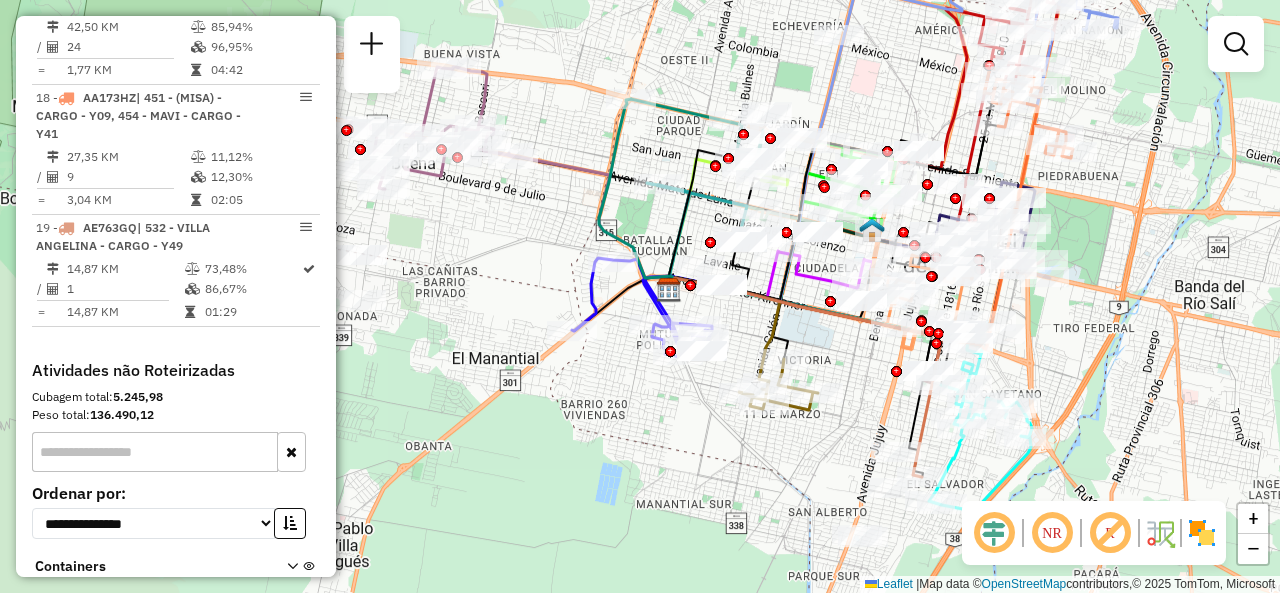 drag, startPoint x: 606, startPoint y: 129, endPoint x: 708, endPoint y: 47, distance: 130.87398 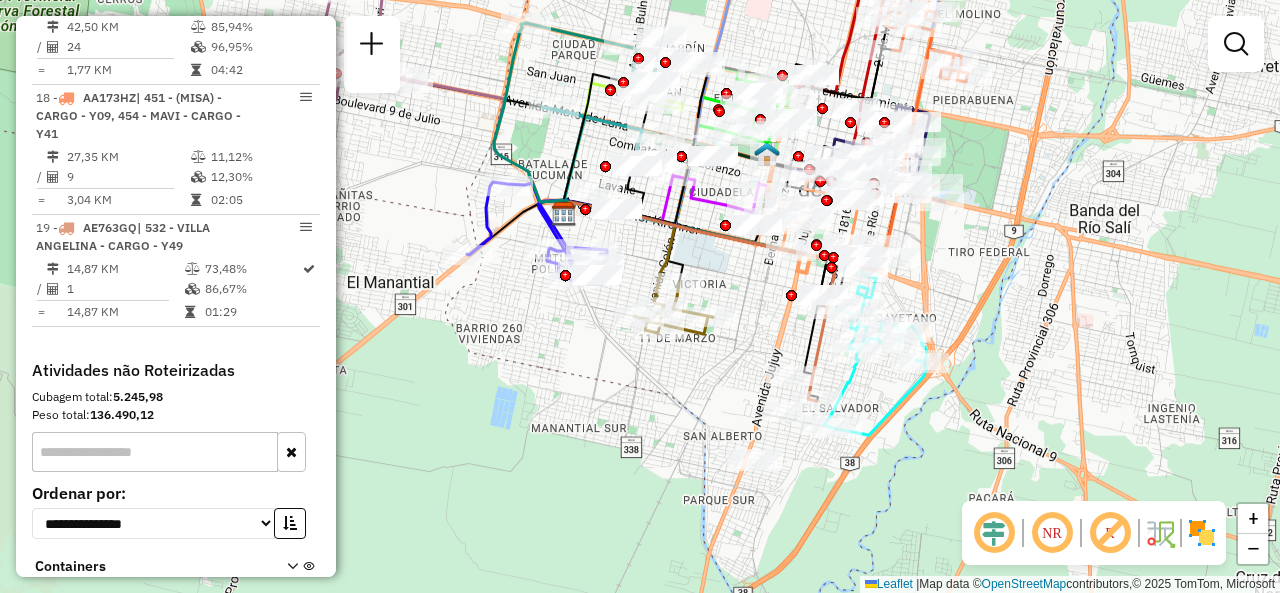 drag, startPoint x: 863, startPoint y: 347, endPoint x: 739, endPoint y: 292, distance: 135.65028 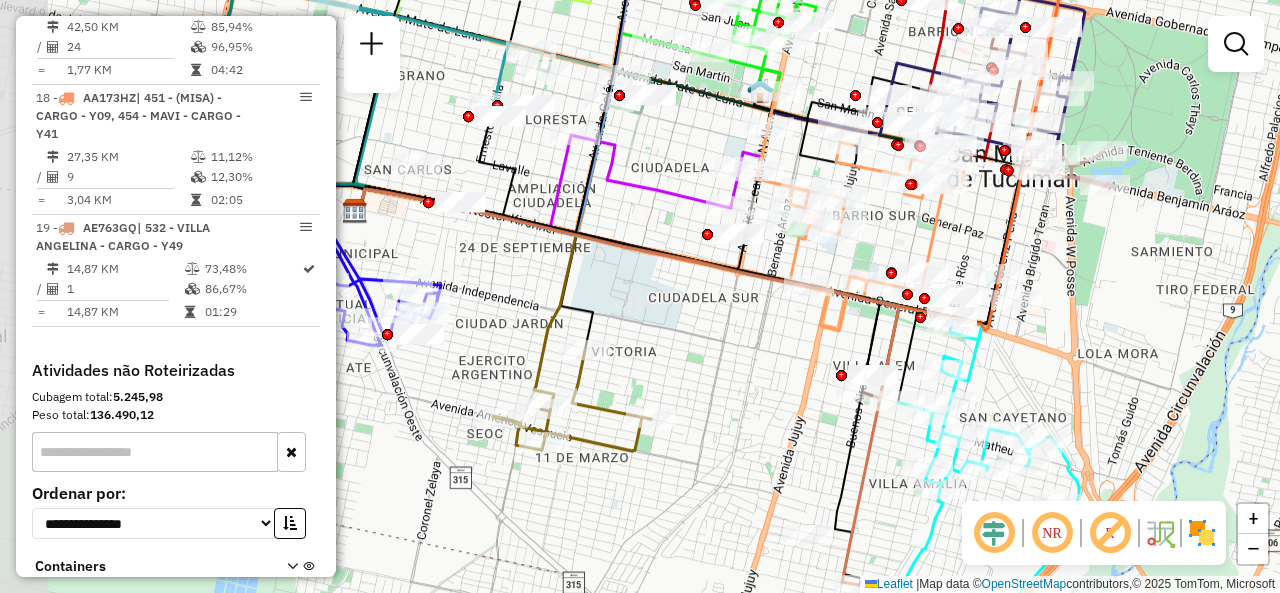 drag, startPoint x: 908, startPoint y: 250, endPoint x: 930, endPoint y: 248, distance: 22.090721 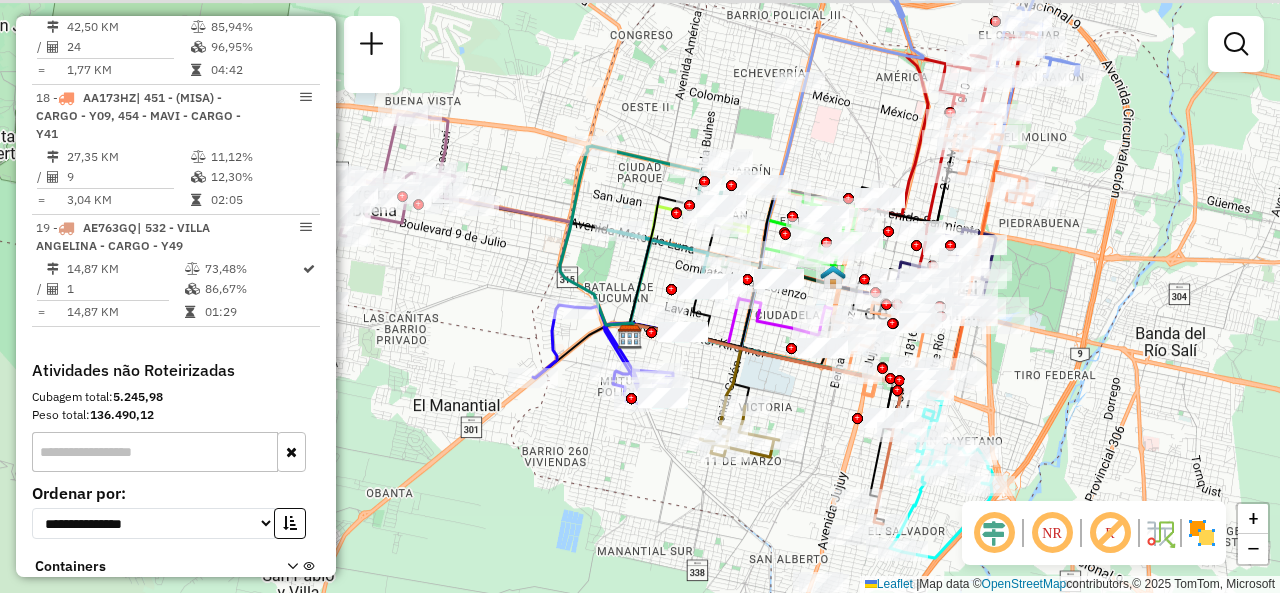 drag, startPoint x: 751, startPoint y: 357, endPoint x: 791, endPoint y: 391, distance: 52.49762 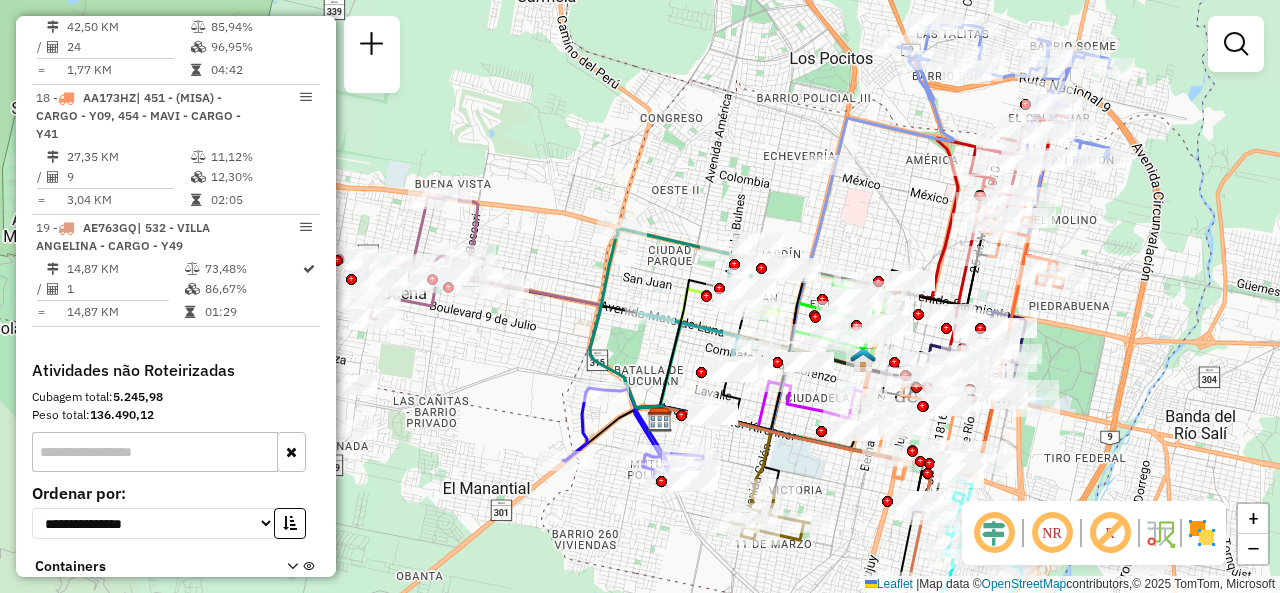 drag, startPoint x: 720, startPoint y: 101, endPoint x: 748, endPoint y: 182, distance: 85.70297 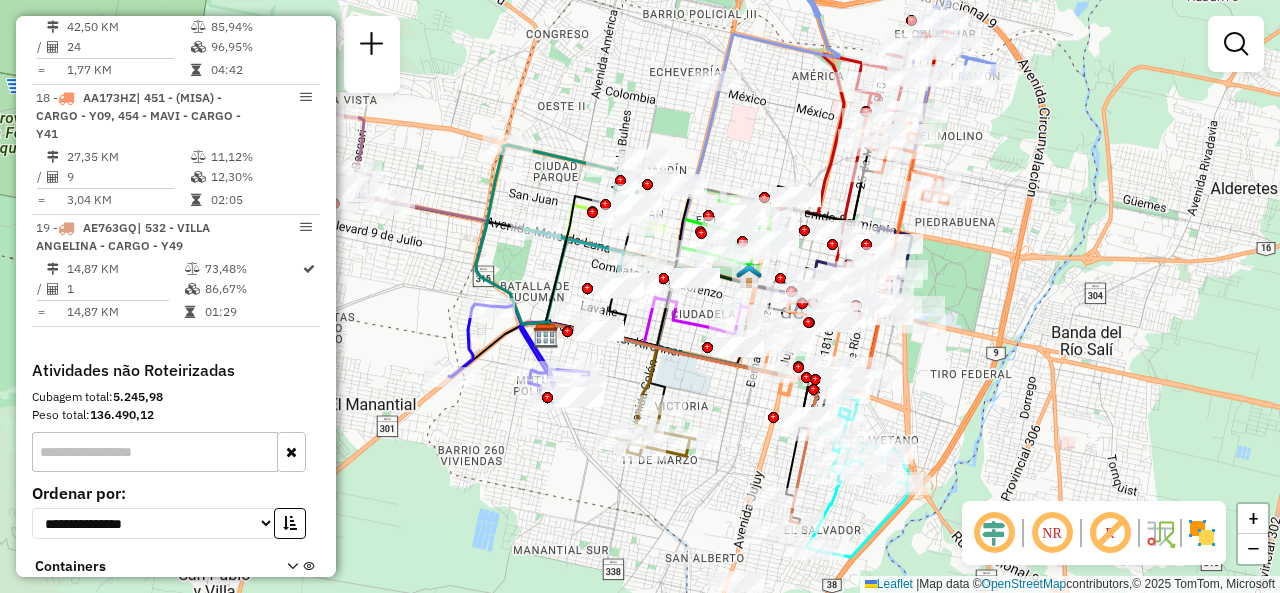drag, startPoint x: 752, startPoint y: 179, endPoint x: 620, endPoint y: 79, distance: 165.60193 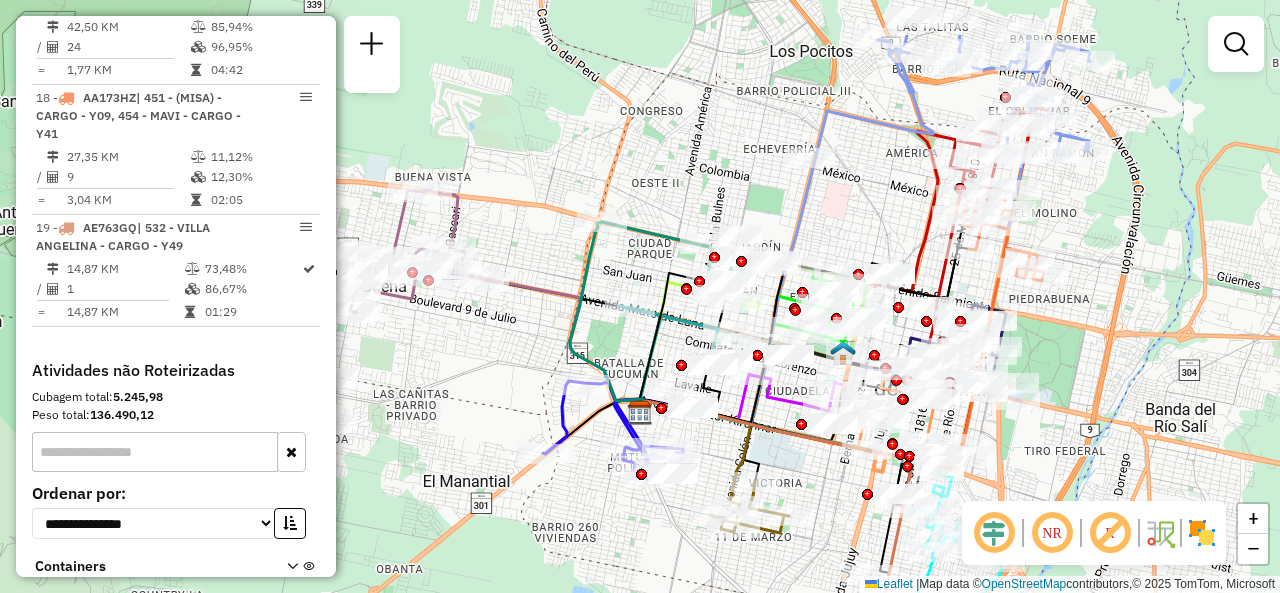 drag, startPoint x: 699, startPoint y: 373, endPoint x: 827, endPoint y: 443, distance: 145.89037 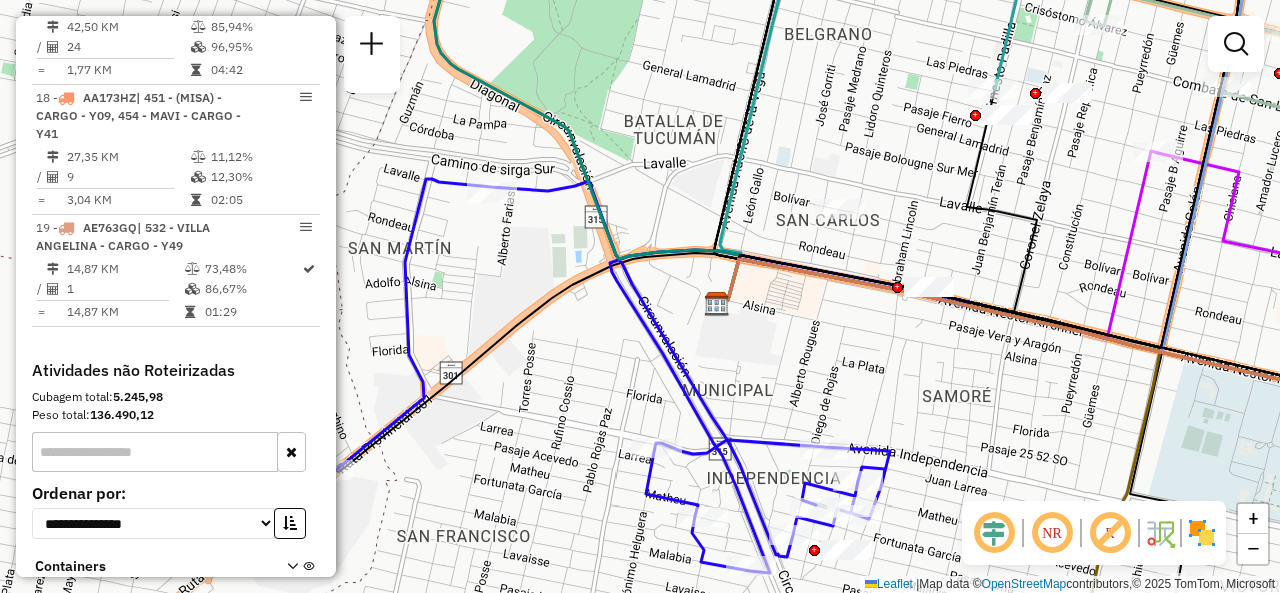drag, startPoint x: 662, startPoint y: 357, endPoint x: 568, endPoint y: 324, distance: 99.62429 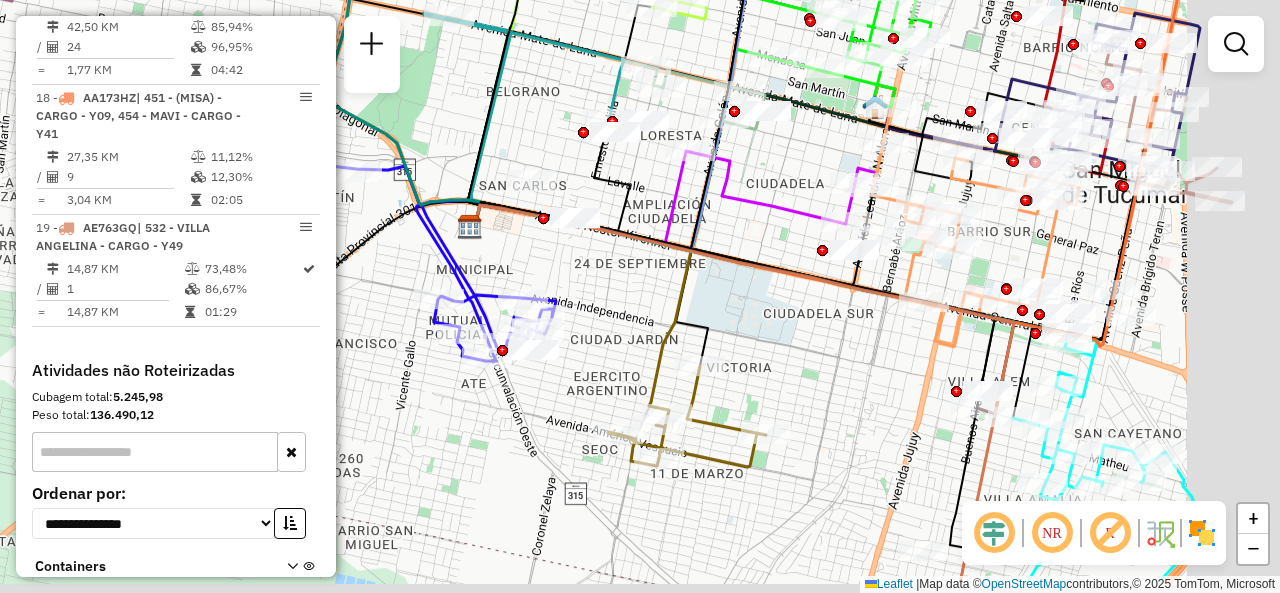 drag, startPoint x: 760, startPoint y: 361, endPoint x: 633, endPoint y: 289, distance: 145.98973 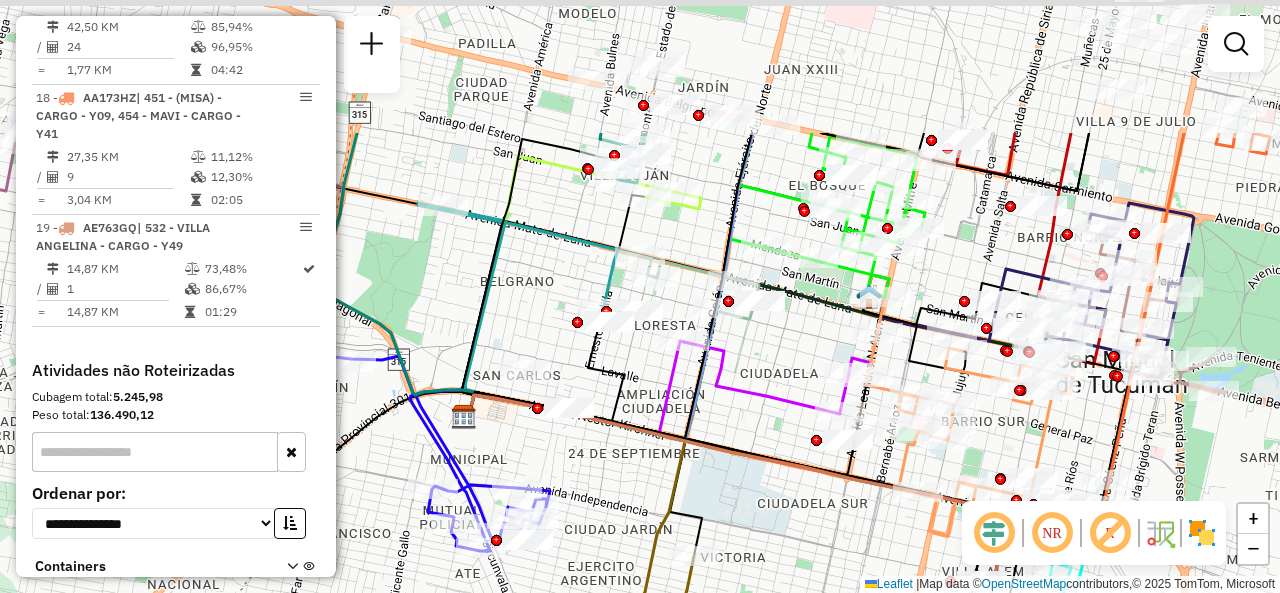 drag, startPoint x: 655, startPoint y: 259, endPoint x: 652, endPoint y: 463, distance: 204.02206 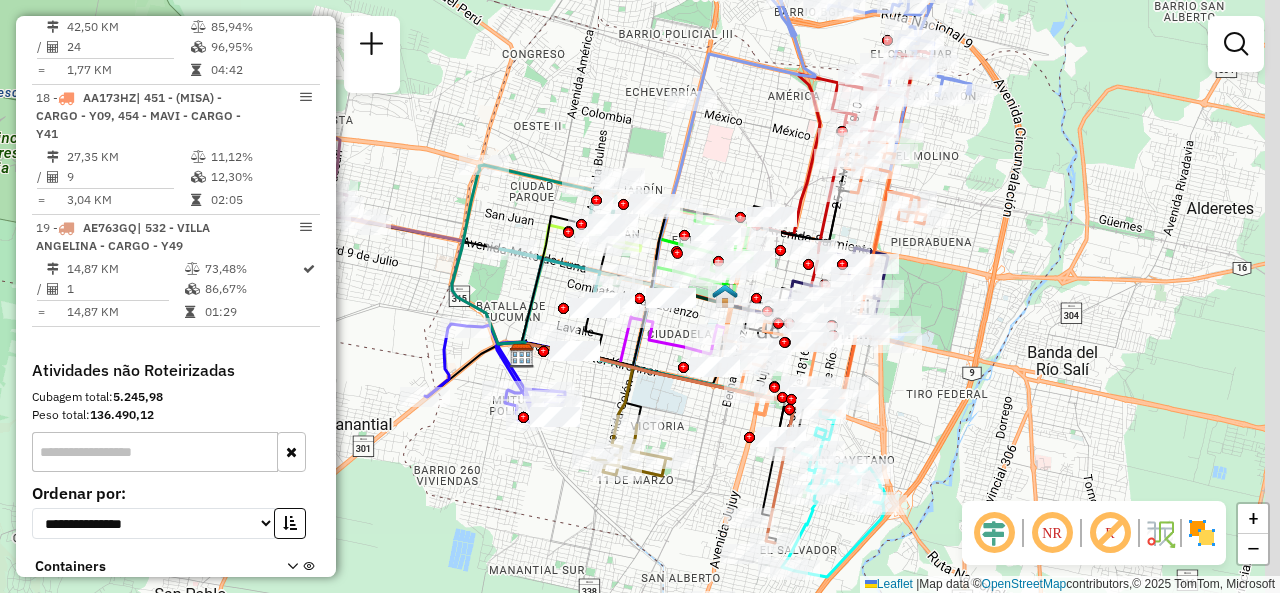 drag, startPoint x: 817, startPoint y: 157, endPoint x: 758, endPoint y: 171, distance: 60.63827 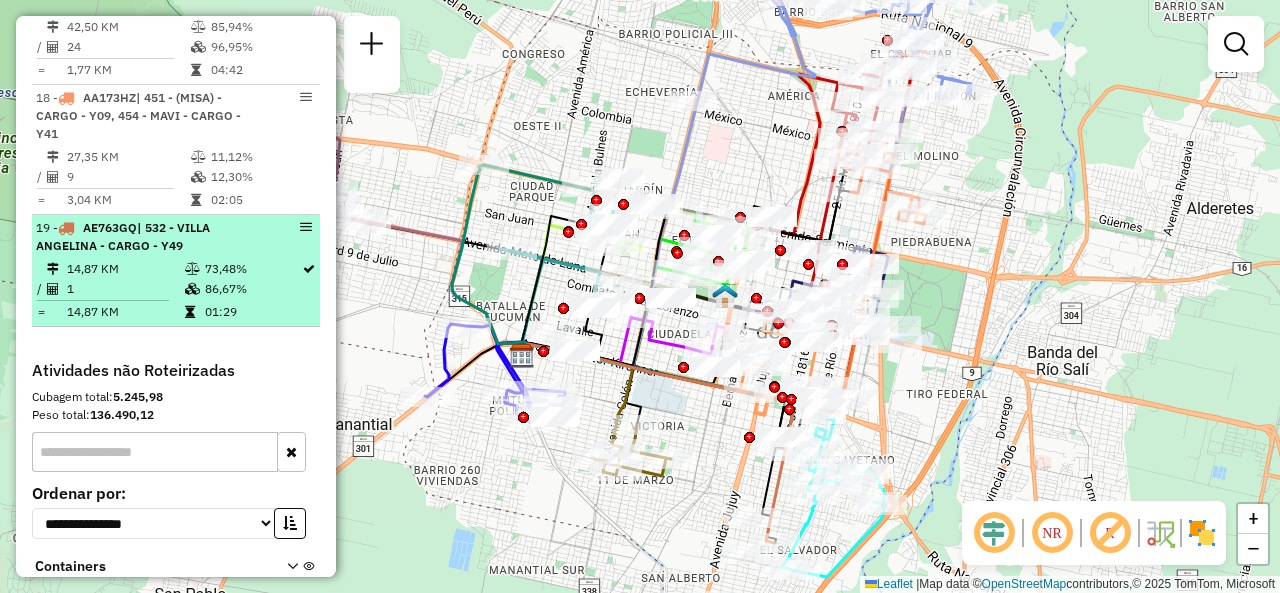 click at bounding box center [194, 289] 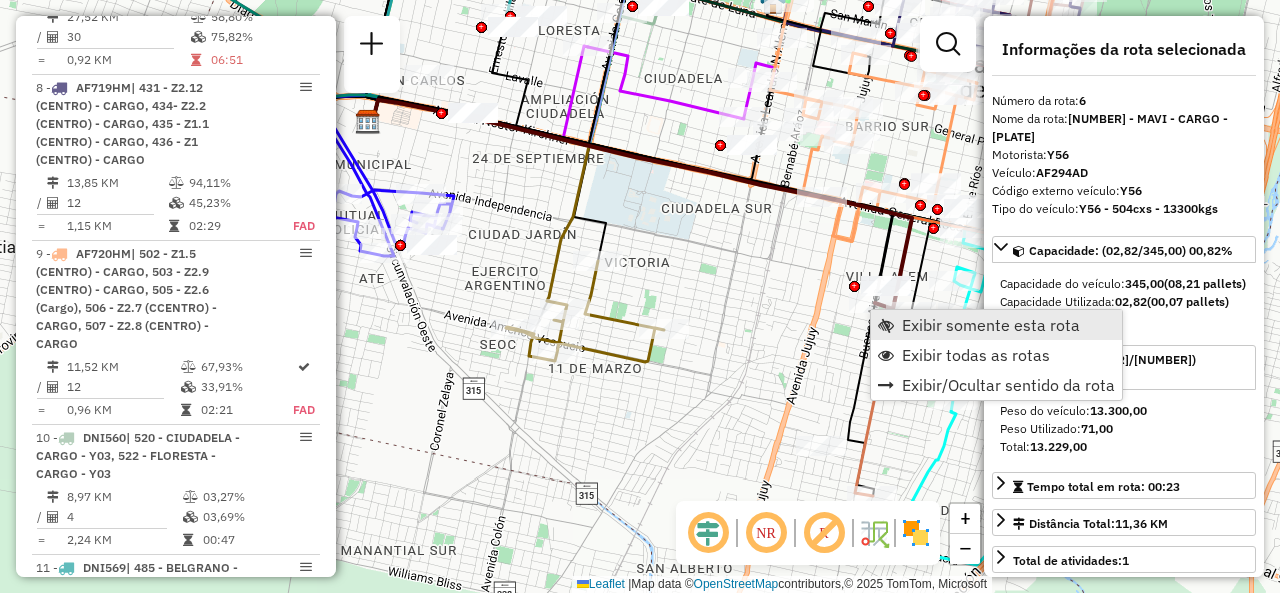 scroll, scrollTop: 1407, scrollLeft: 0, axis: vertical 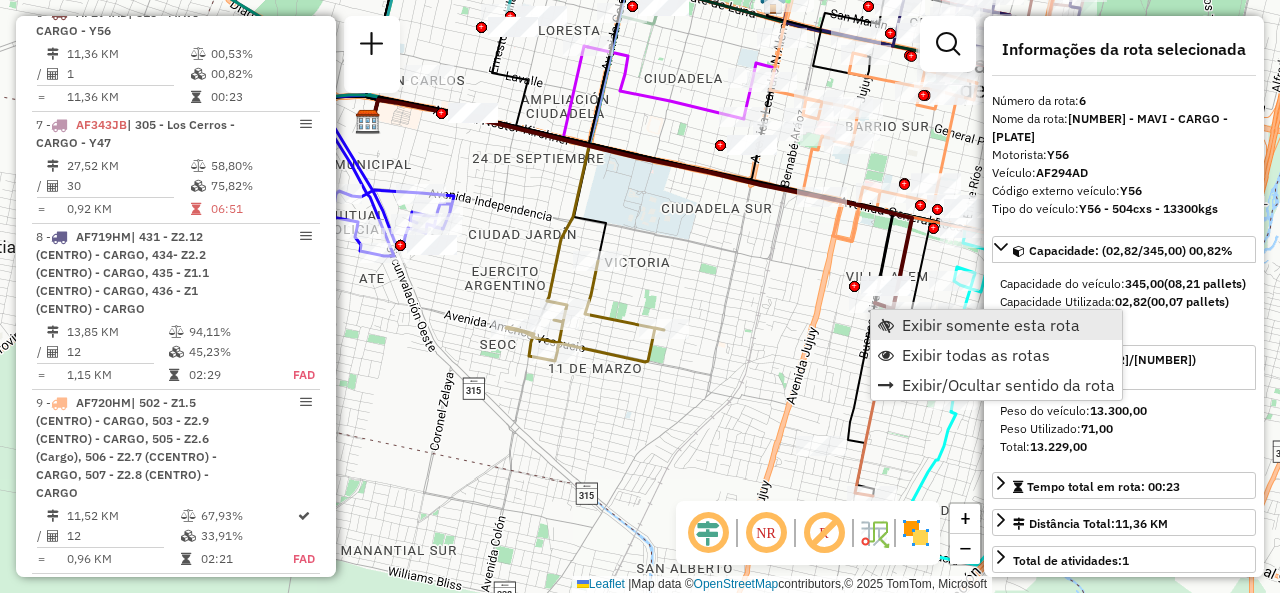 click on "Exibir somente esta rota" at bounding box center (996, 325) 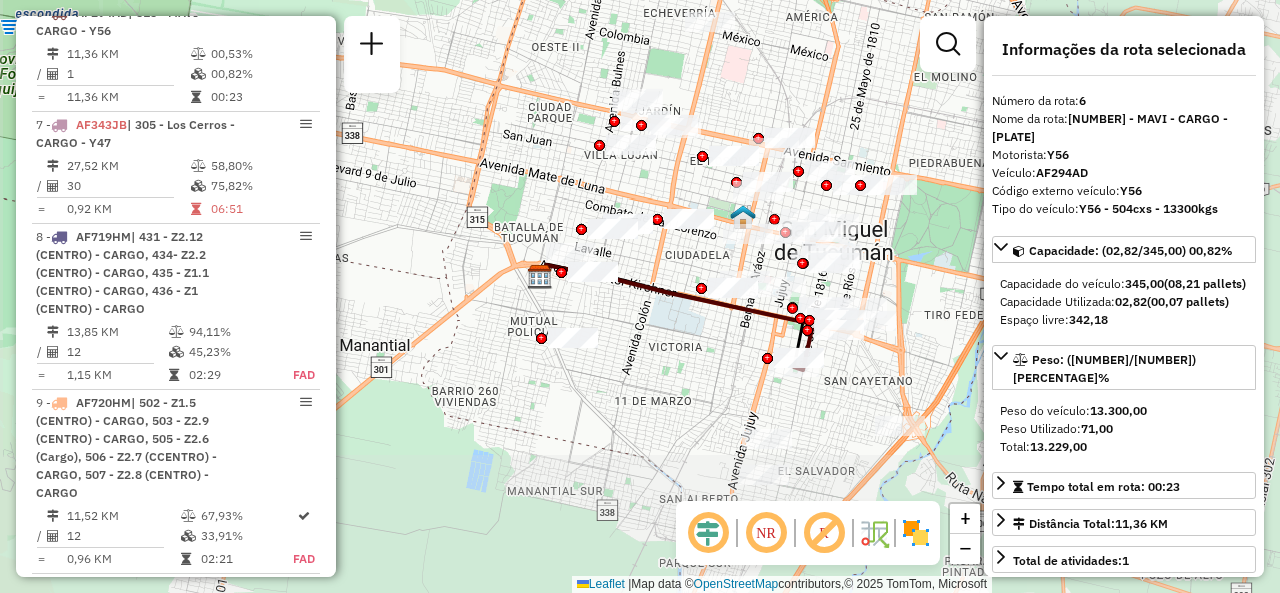 drag, startPoint x: 782, startPoint y: 321, endPoint x: 665, endPoint y: 323, distance: 117.01709 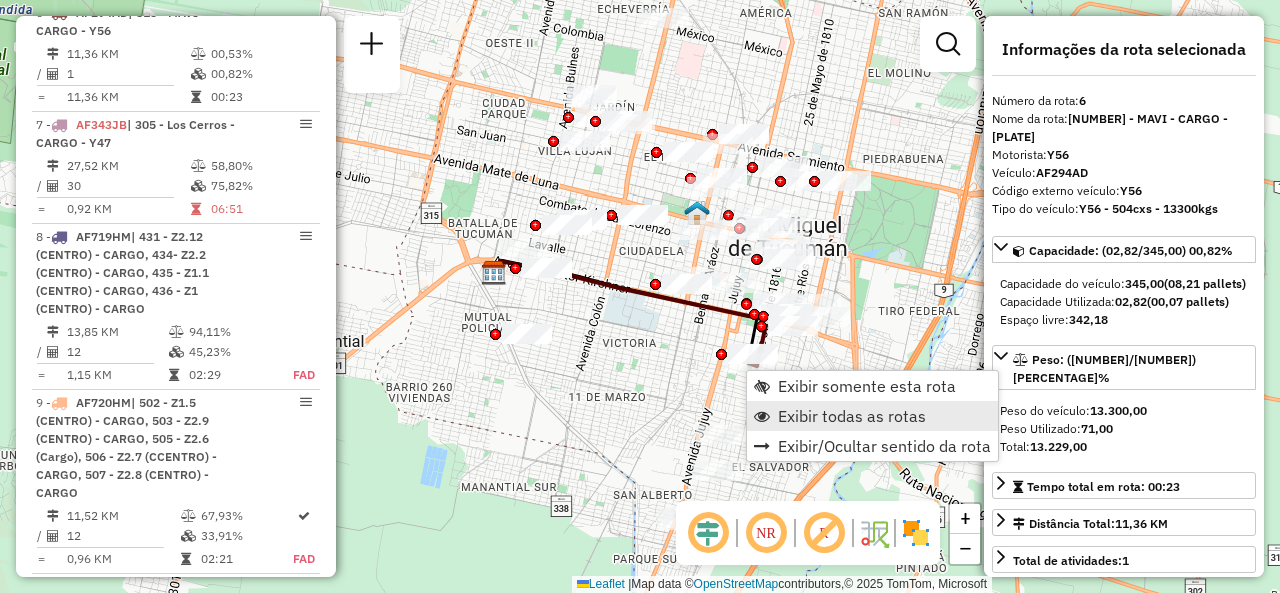 click on "Exibir todas as rotas" at bounding box center [852, 416] 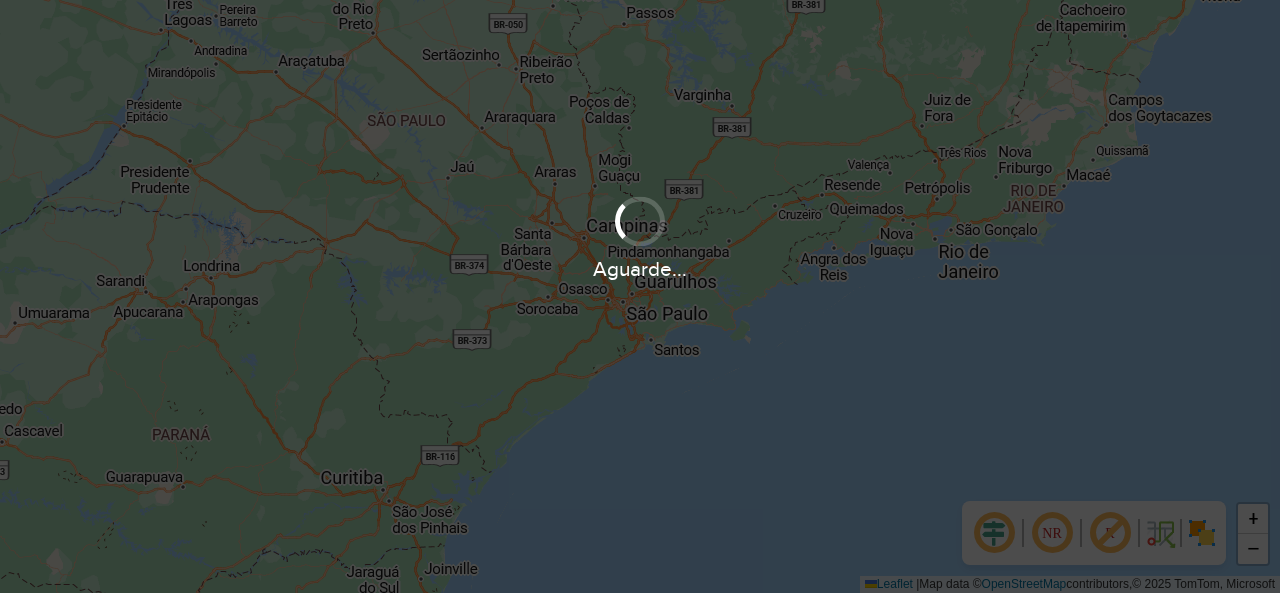 scroll, scrollTop: 0, scrollLeft: 0, axis: both 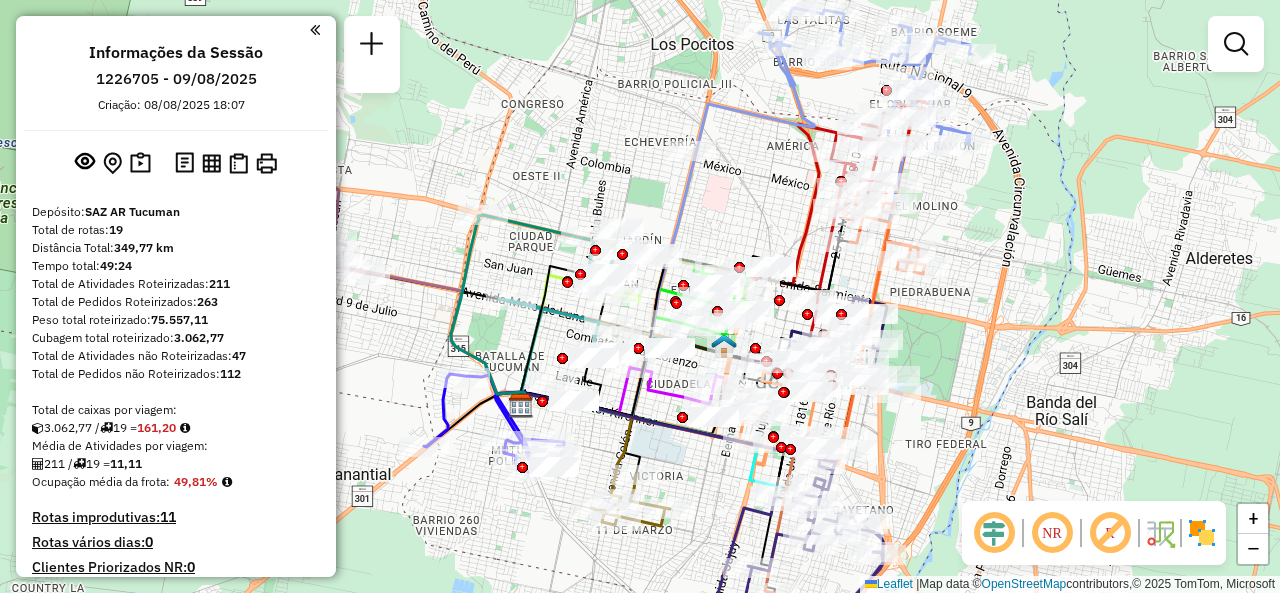 drag, startPoint x: 677, startPoint y: 200, endPoint x: 804, endPoint y: 285, distance: 152.82016 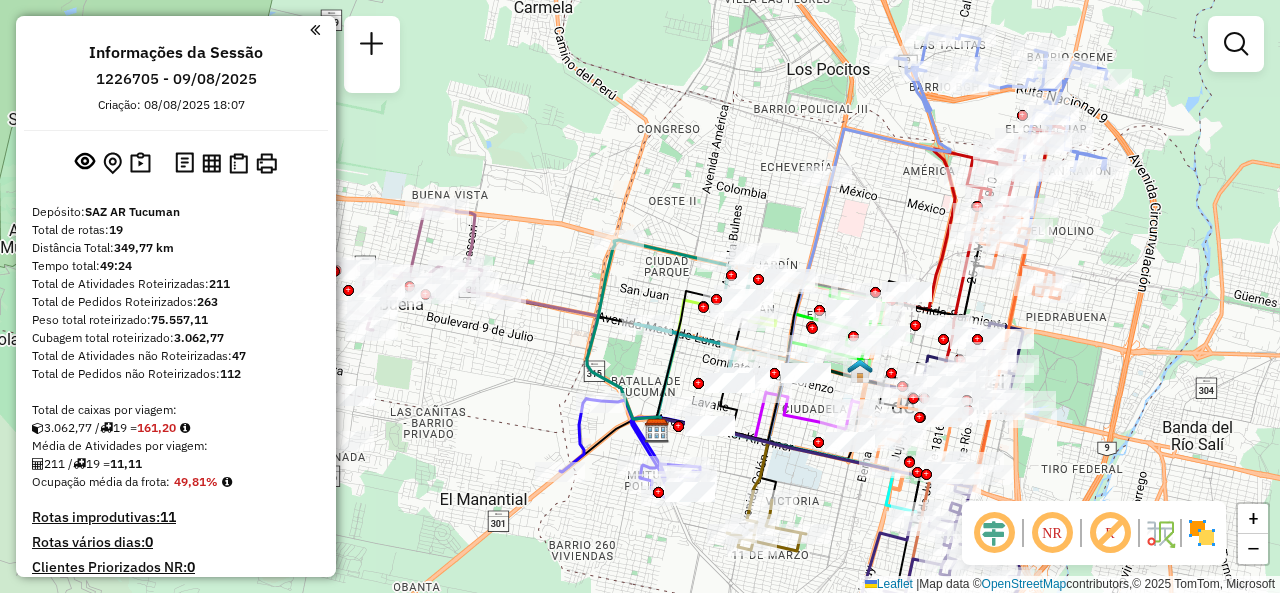 drag, startPoint x: 688, startPoint y: 232, endPoint x: 757, endPoint y: 158, distance: 101.17806 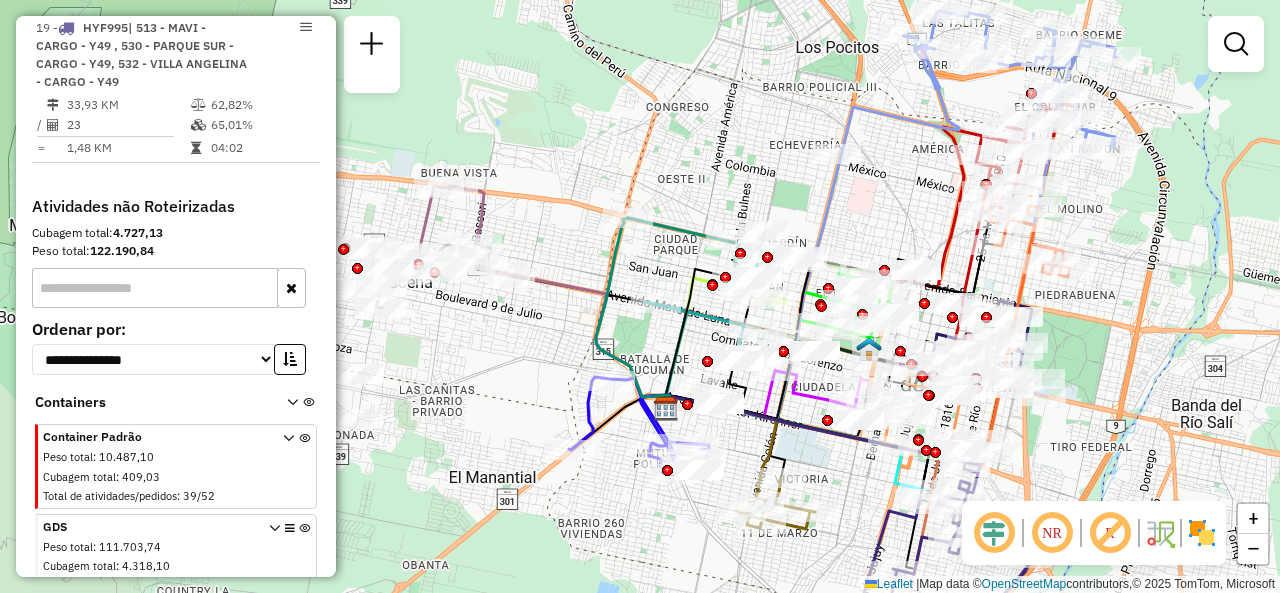 scroll, scrollTop: 2900, scrollLeft: 0, axis: vertical 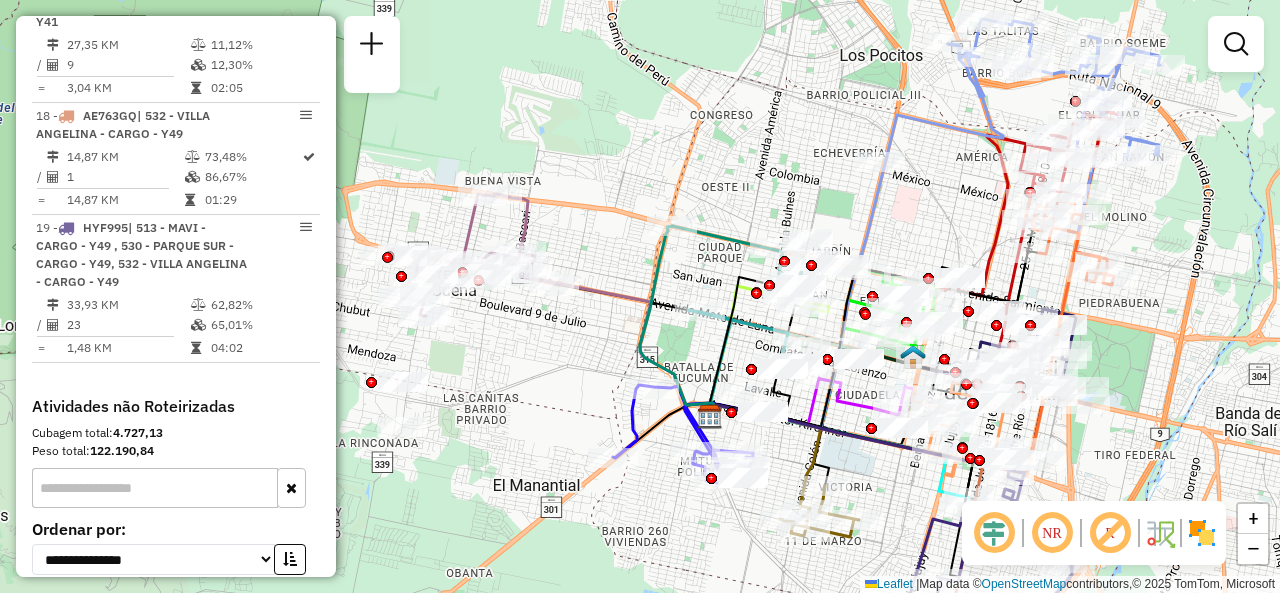 drag, startPoint x: 751, startPoint y: 149, endPoint x: 795, endPoint y: 157, distance: 44.72136 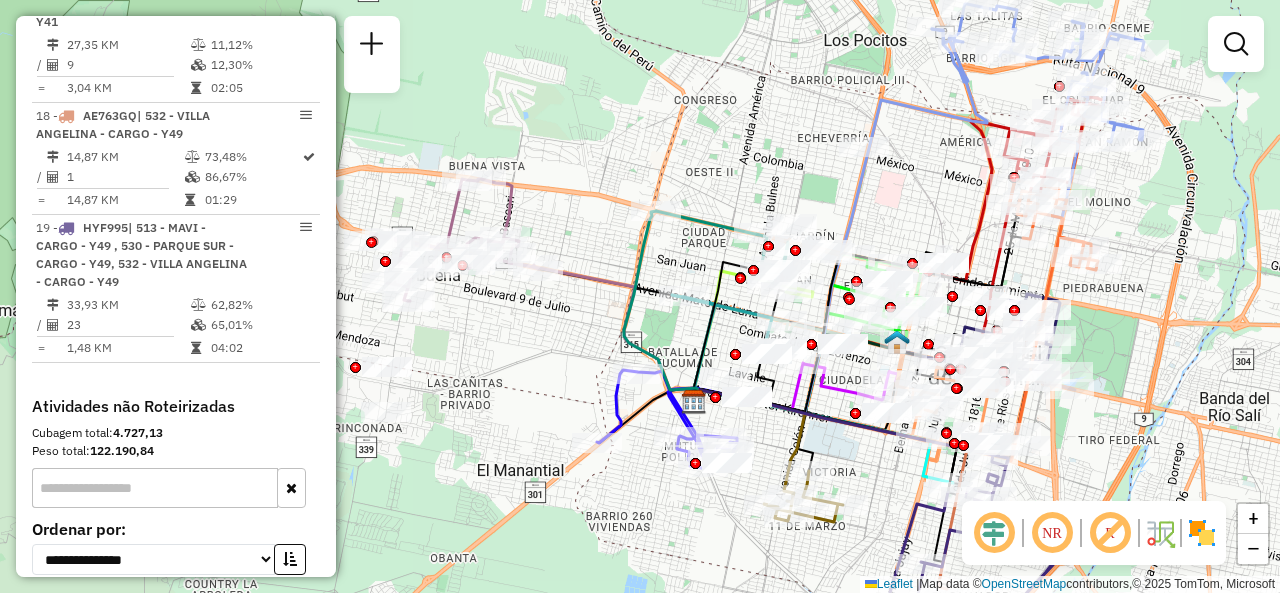 drag, startPoint x: 890, startPoint y: 487, endPoint x: 805, endPoint y: 422, distance: 107.00467 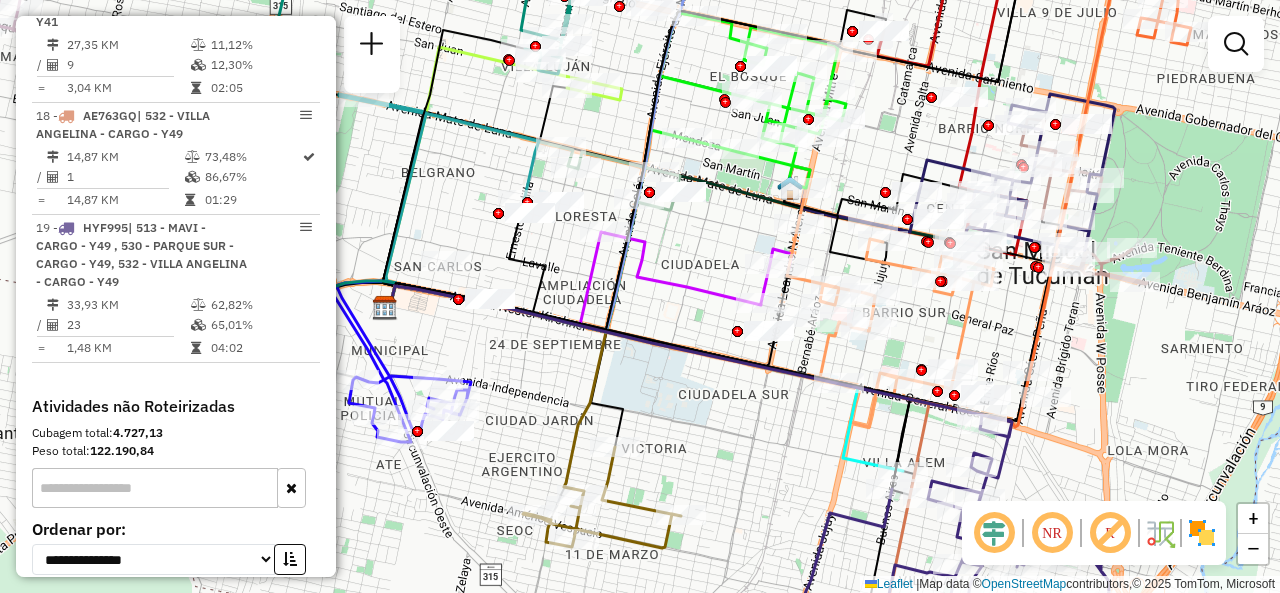 drag, startPoint x: 778, startPoint y: 420, endPoint x: 694, endPoint y: 473, distance: 99.32271 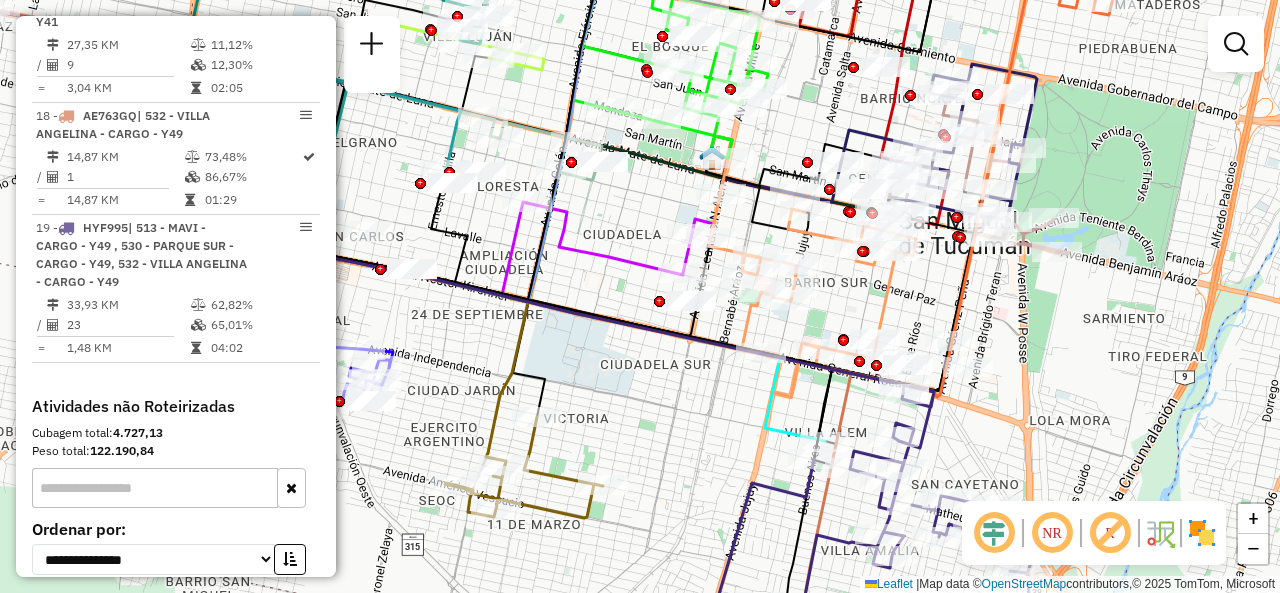 drag, startPoint x: 729, startPoint y: 479, endPoint x: 668, endPoint y: 411, distance: 91.350975 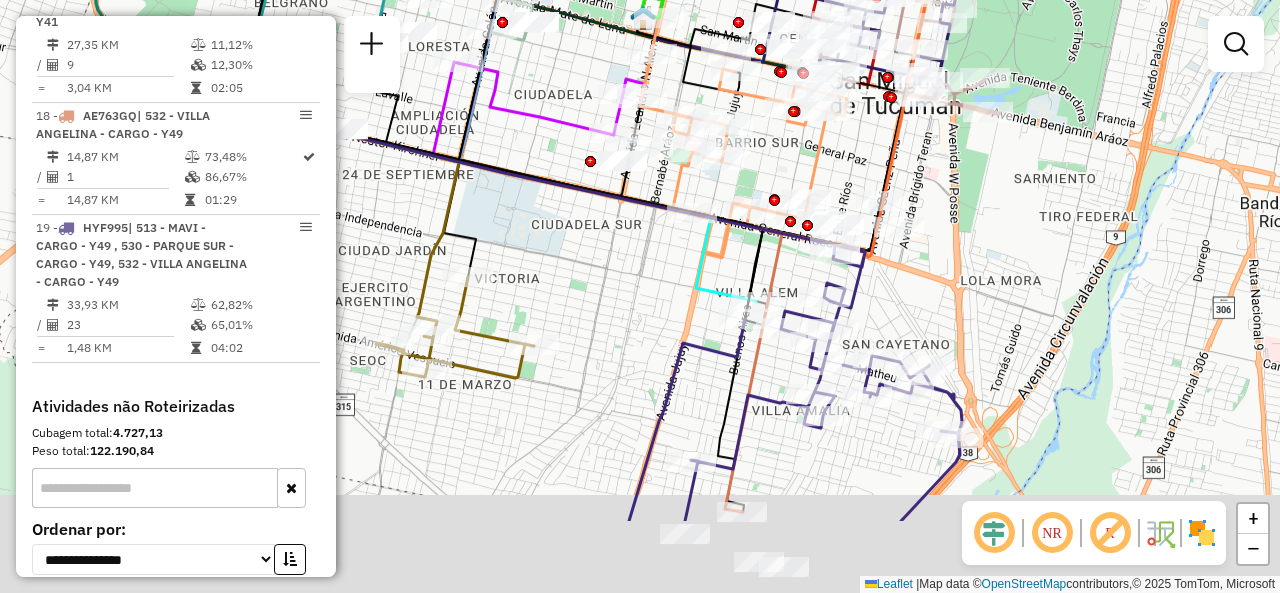 drag, startPoint x: 710, startPoint y: 481, endPoint x: 646, endPoint y: 357, distance: 139.54211 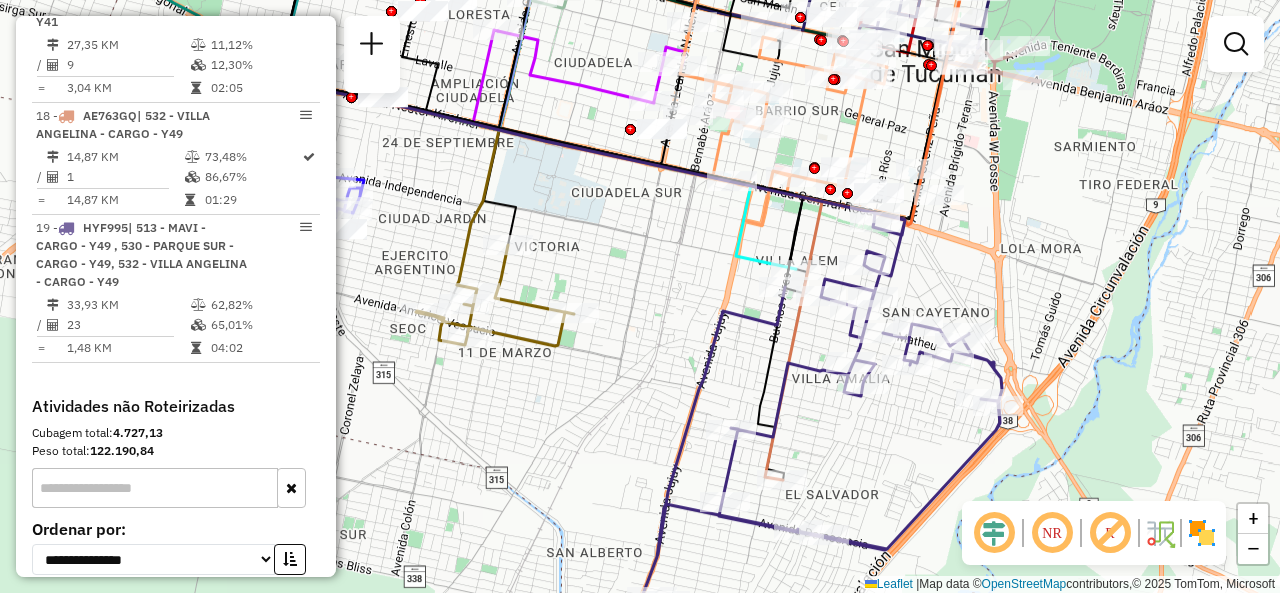 drag, startPoint x: 638, startPoint y: 333, endPoint x: 708, endPoint y: 238, distance: 118.004234 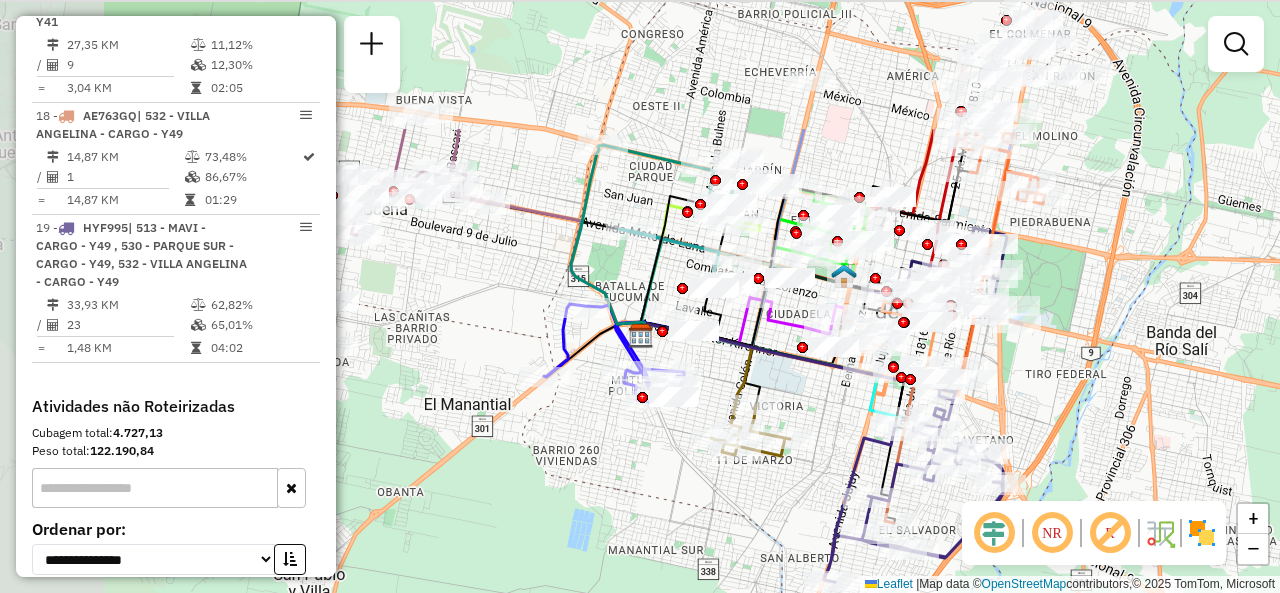 drag, startPoint x: 701, startPoint y: 231, endPoint x: 844, endPoint y: 457, distance: 267.4416 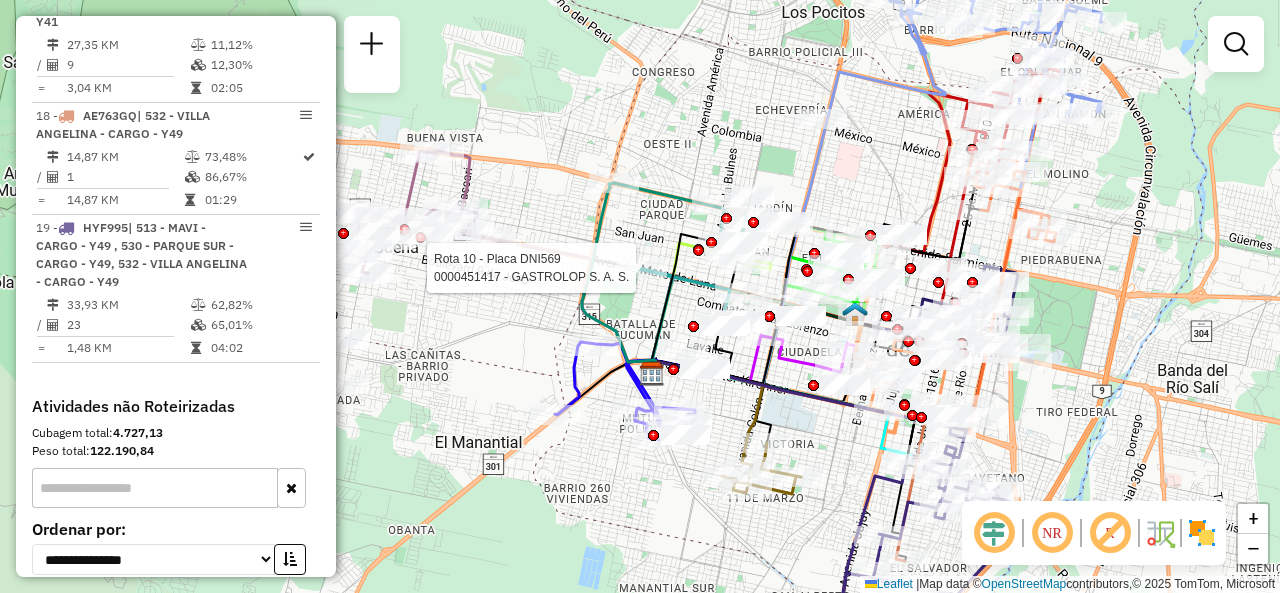 select on "**********" 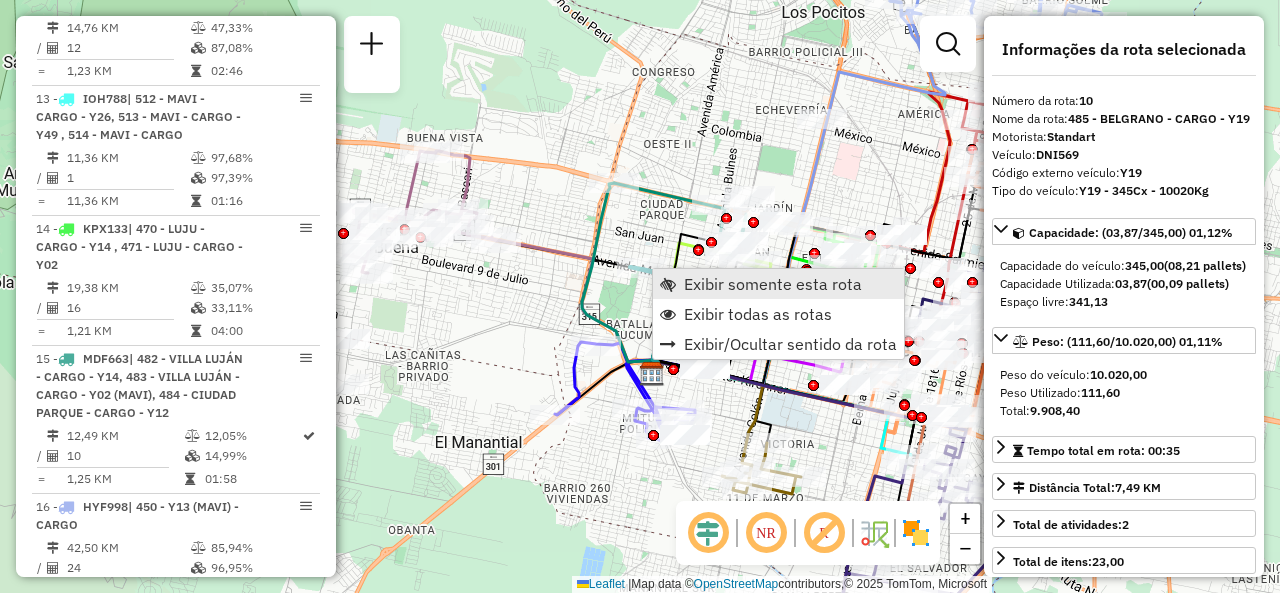 scroll, scrollTop: 1997, scrollLeft: 0, axis: vertical 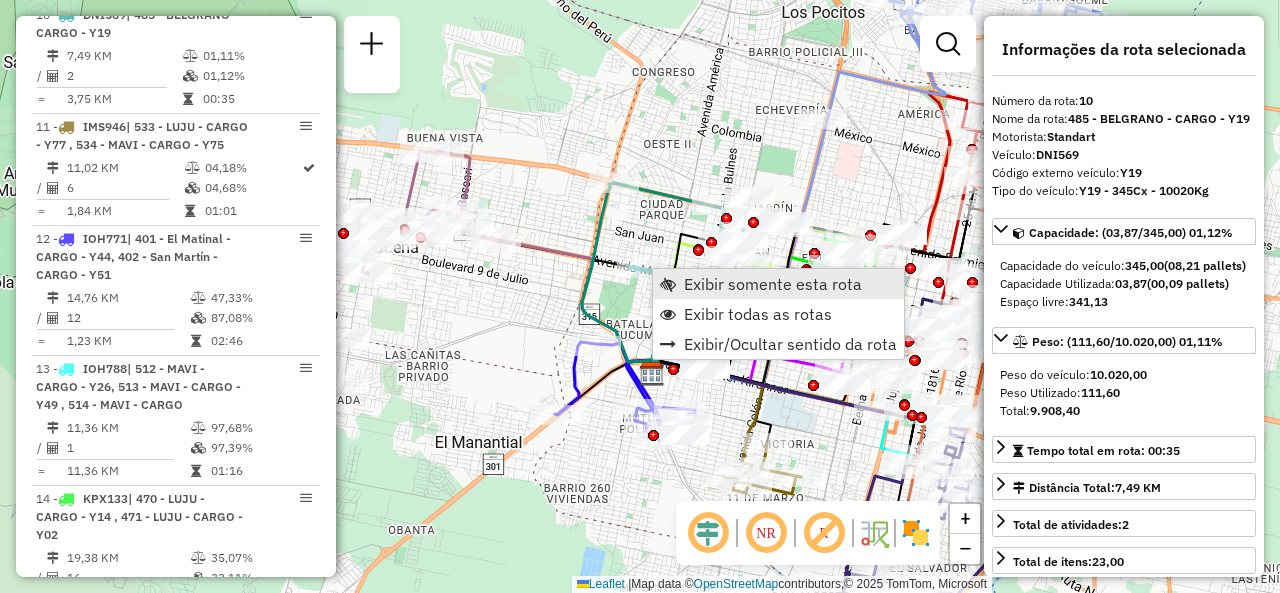 click on "Exibir somente esta rota" at bounding box center (778, 284) 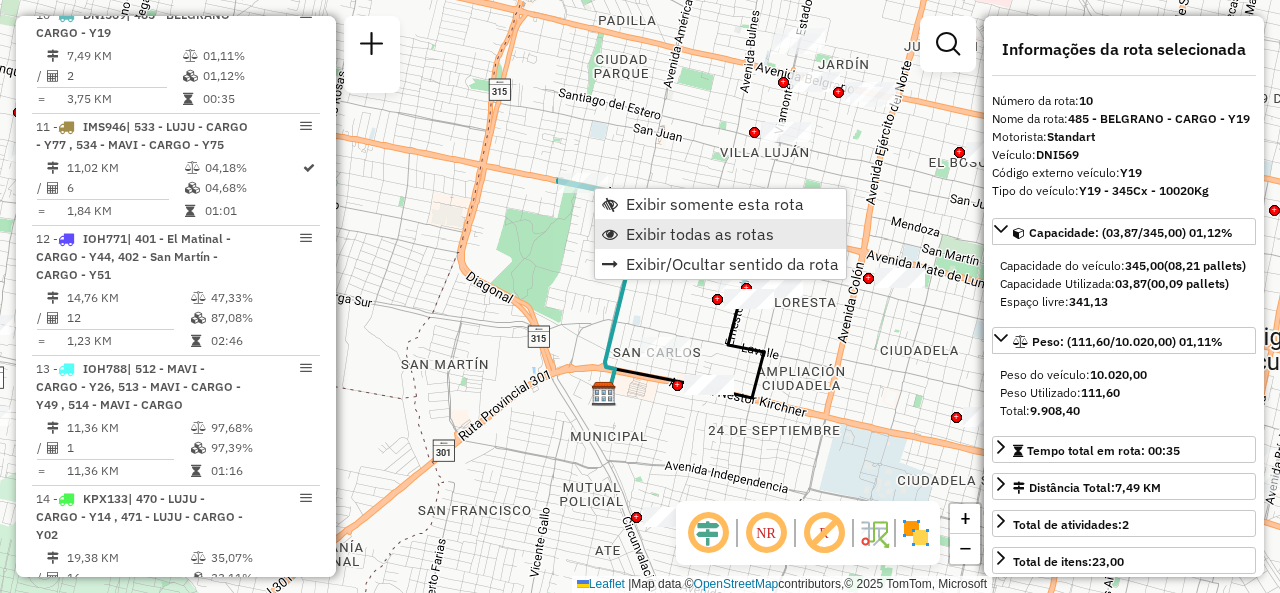 click on "Exibir todas as rotas" at bounding box center (700, 234) 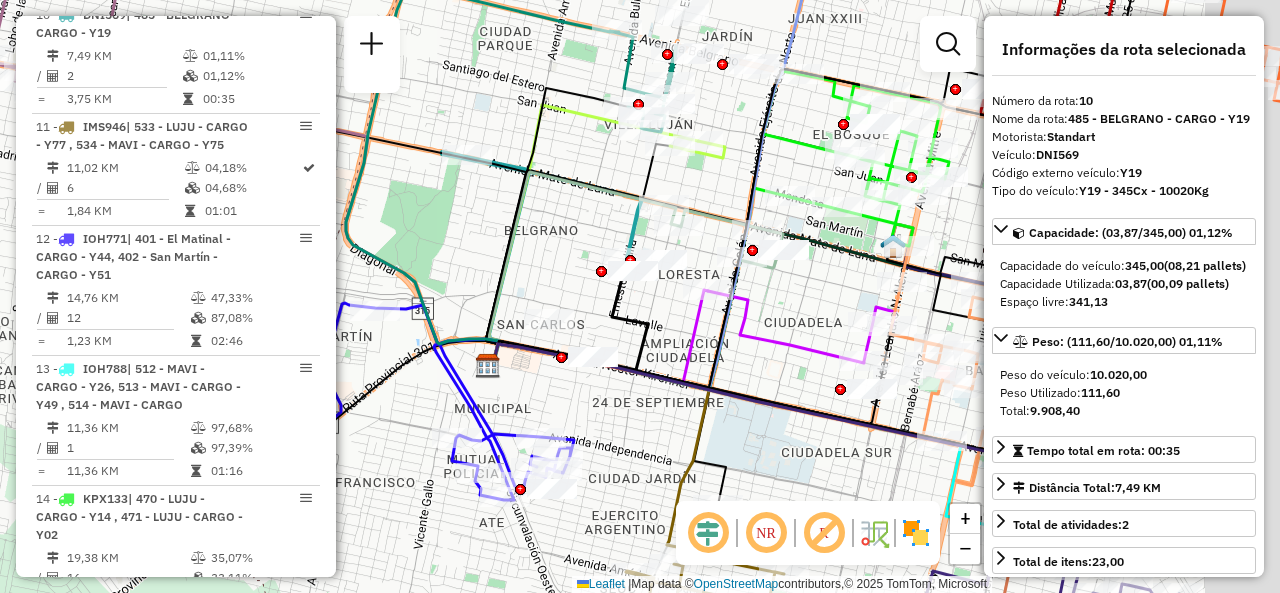 drag, startPoint x: 710, startPoint y: 264, endPoint x: 574, endPoint y: 225, distance: 141.48145 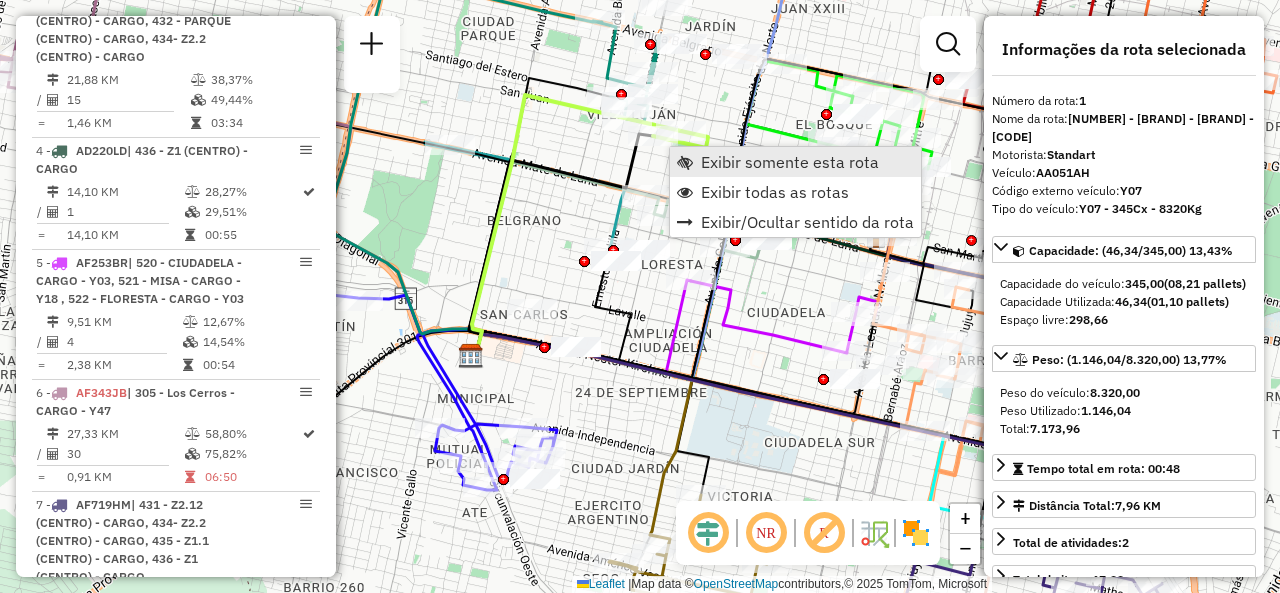 scroll, scrollTop: 704, scrollLeft: 0, axis: vertical 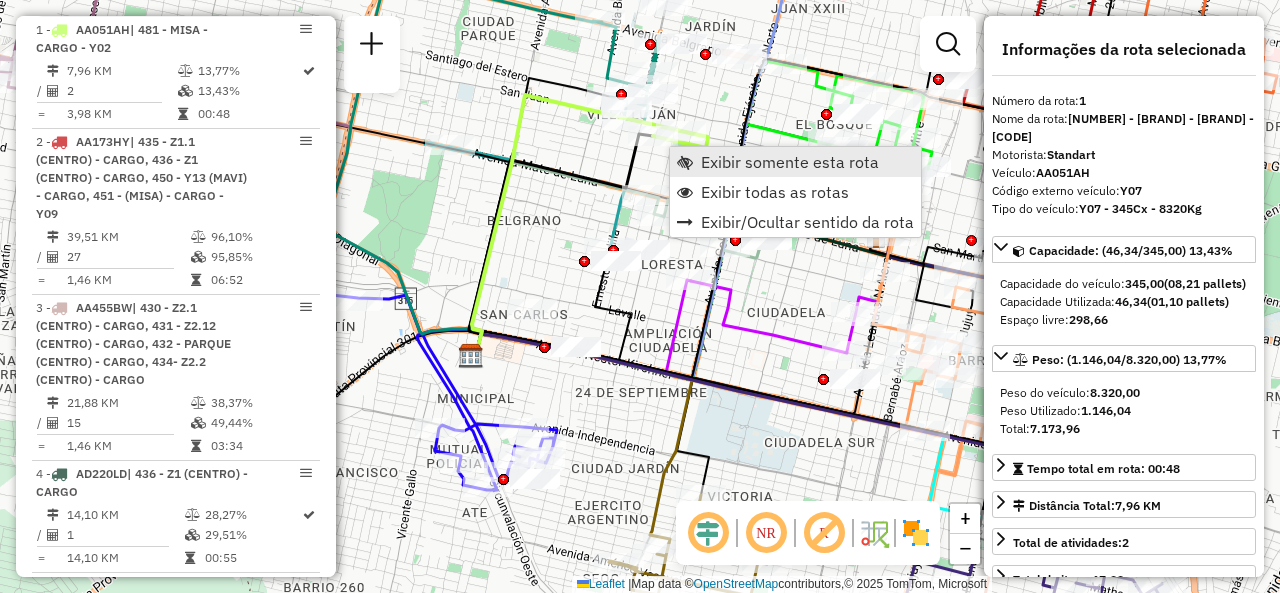 click on "Exibir somente esta rota" at bounding box center (795, 162) 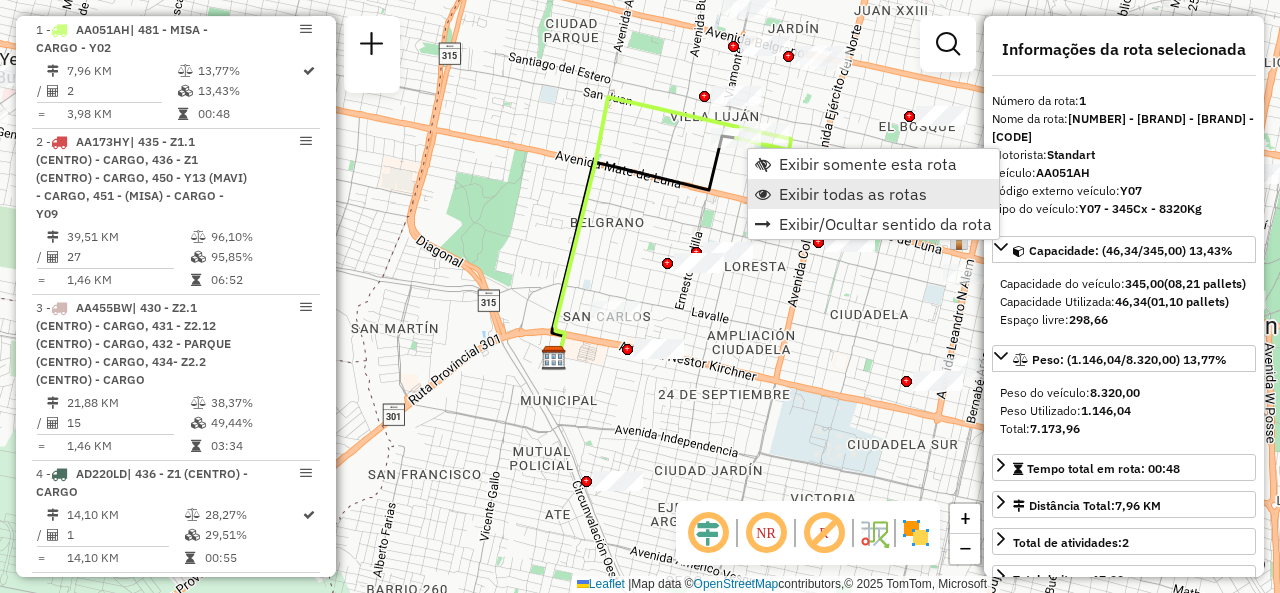 click on "Exibir todas as rotas" at bounding box center (853, 194) 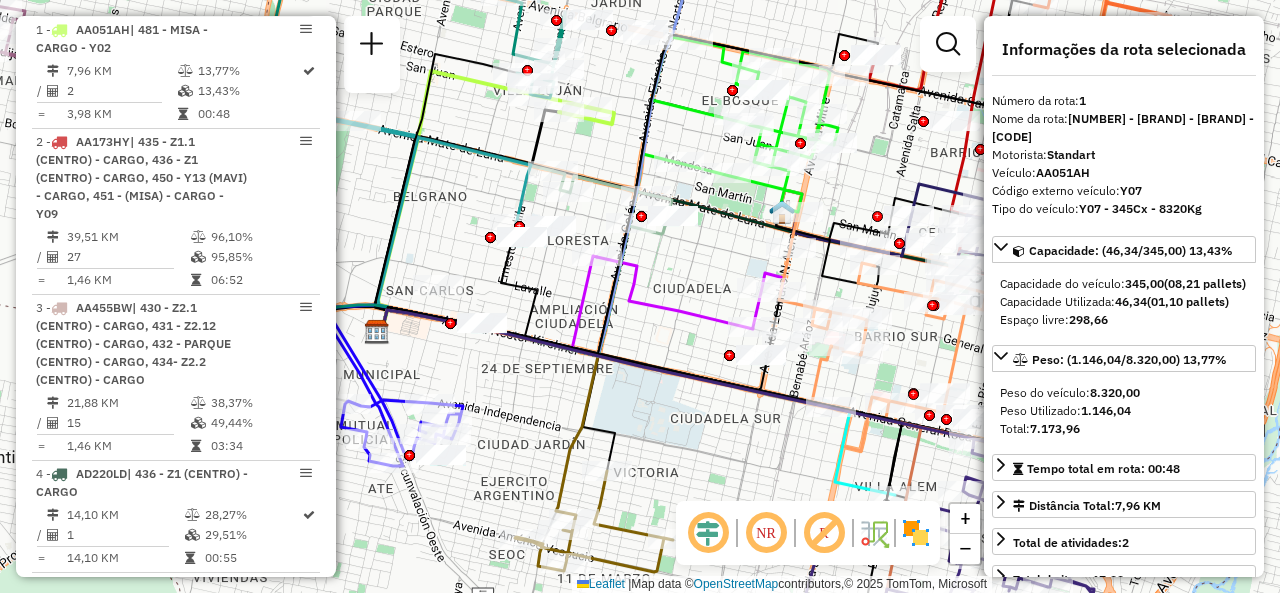 drag, startPoint x: 804, startPoint y: 163, endPoint x: 643, endPoint y: 136, distance: 163.24828 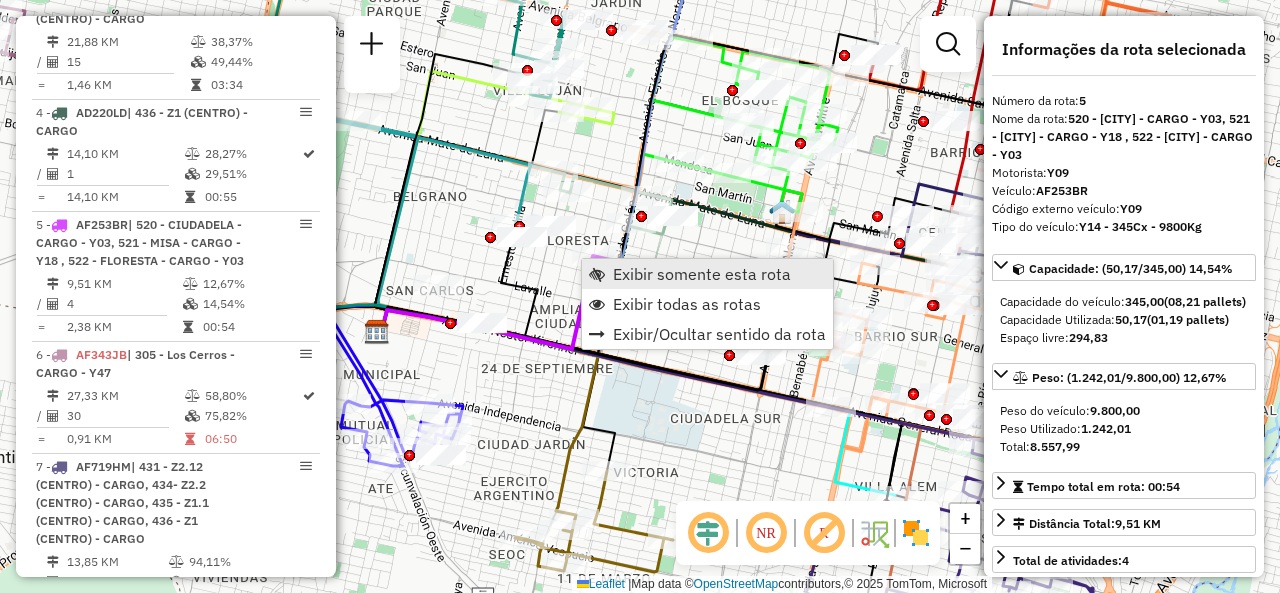 scroll, scrollTop: 1259, scrollLeft: 0, axis: vertical 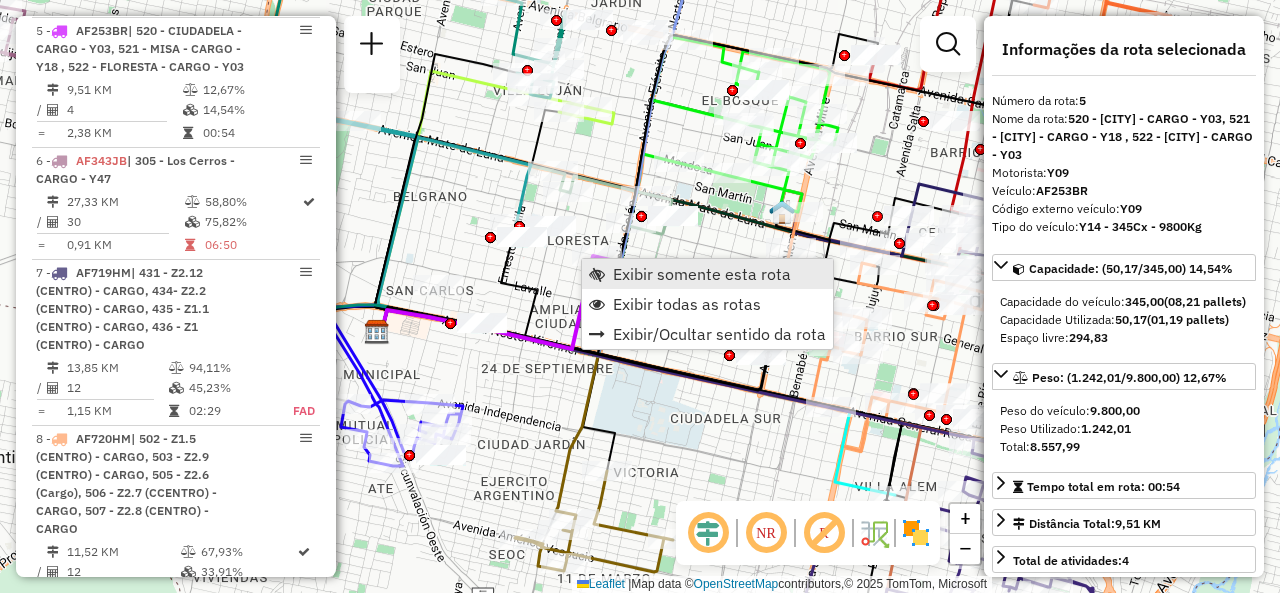 click on "Exibir somente esta rota" at bounding box center (702, 274) 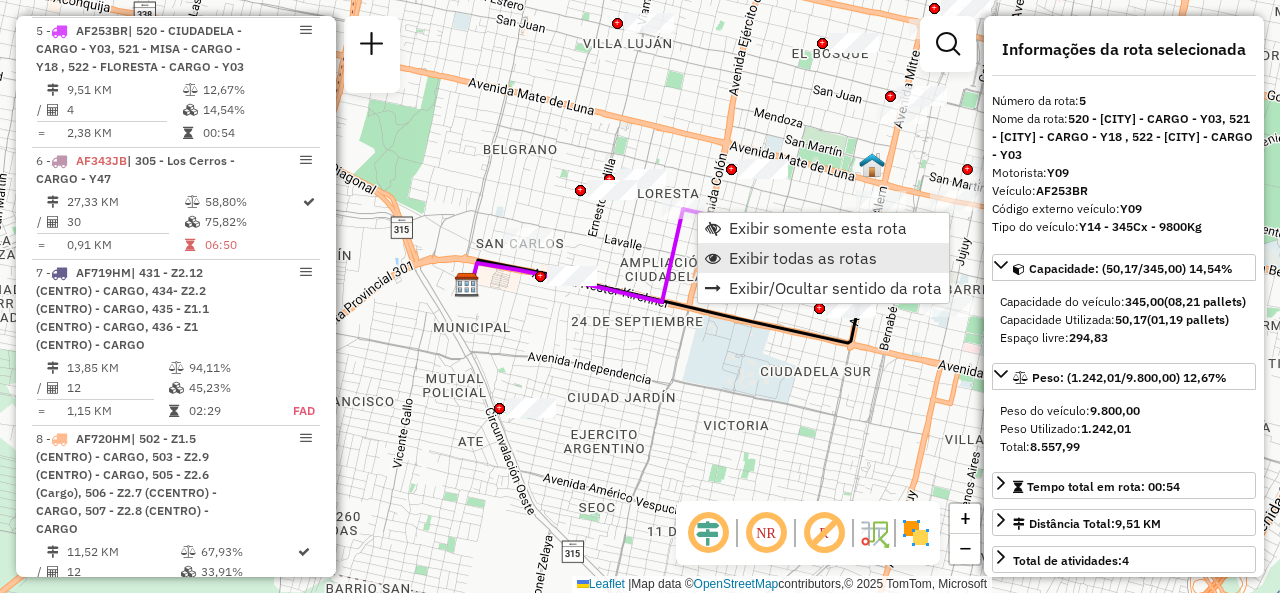 click on "Exibir todas as rotas" at bounding box center [823, 258] 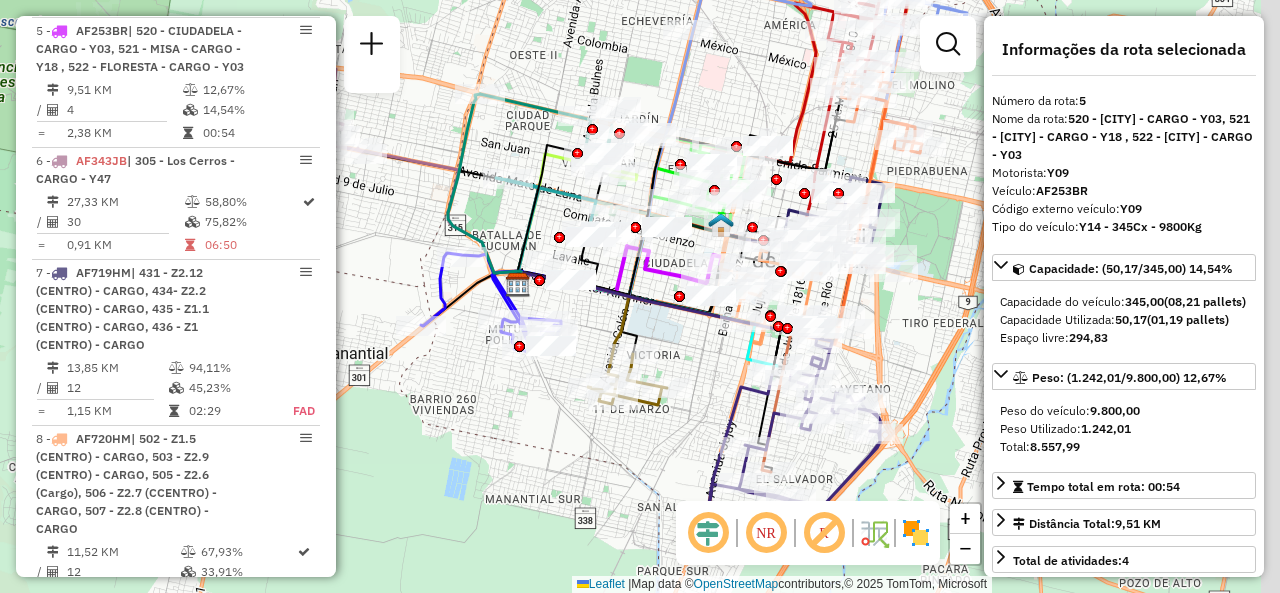 drag, startPoint x: 757, startPoint y: 255, endPoint x: 639, endPoint y: 289, distance: 122.80065 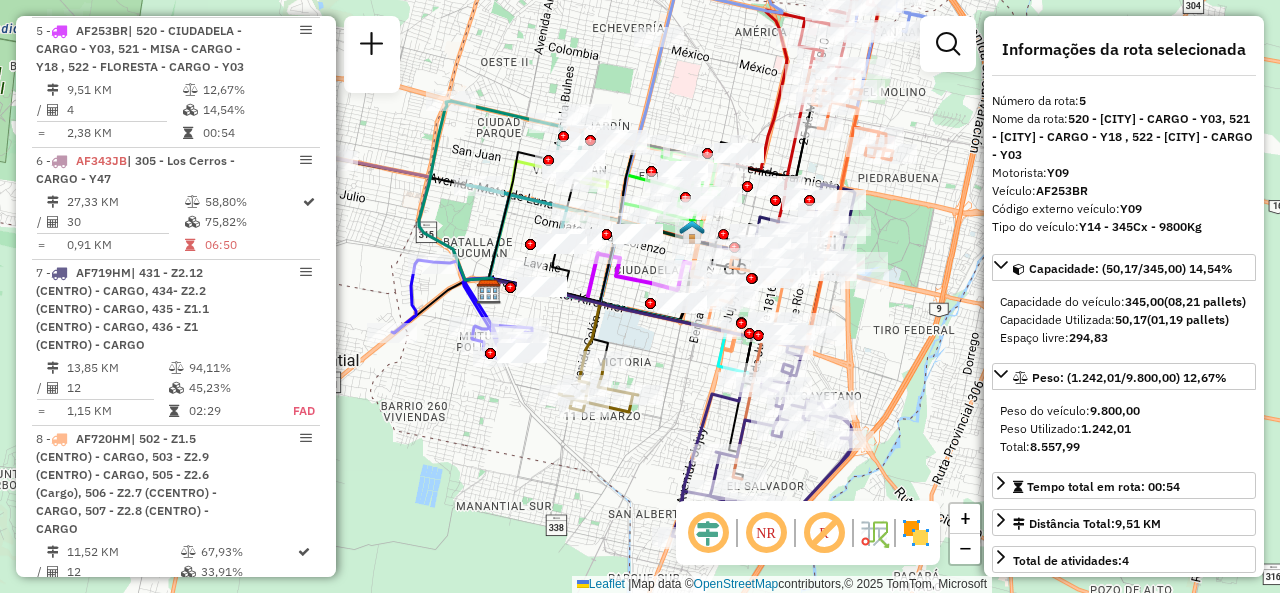 click on "Janela de atendimento Grade de atendimento Capacidade Transportadoras Veículos Cliente Pedidos  Rotas Selecione os dias de semana para filtrar as janelas de atendimento  Seg   Ter   Qua   Qui   Sex   Sáb   Dom  Informe o período da janela de atendimento: De: Até:  Filtrar exatamente a janela do cliente  Considerar janela de atendimento padrão  Selecione os dias de semana para filtrar as grades de atendimento  Seg   Ter   Qua   Qui   Sex   Sáb   Dom   Considerar clientes sem dia de atendimento cadastrado  Clientes fora do dia de atendimento selecionado Filtrar as atividades entre os valores definidos abaixo:  Peso mínimo:   Peso máximo:   Cubagem mínima:   Cubagem máxima:   De:   Até:  Filtrar as atividades entre o tempo de atendimento definido abaixo:  De:   Até:   Considerar capacidade total dos clientes não roteirizados Transportadora: Selecione um ou mais itens Tipo de veículo: Selecione um ou mais itens Veículo: Selecione um ou mais itens Motorista: Selecione um ou mais itens Nome: Rótulo:" 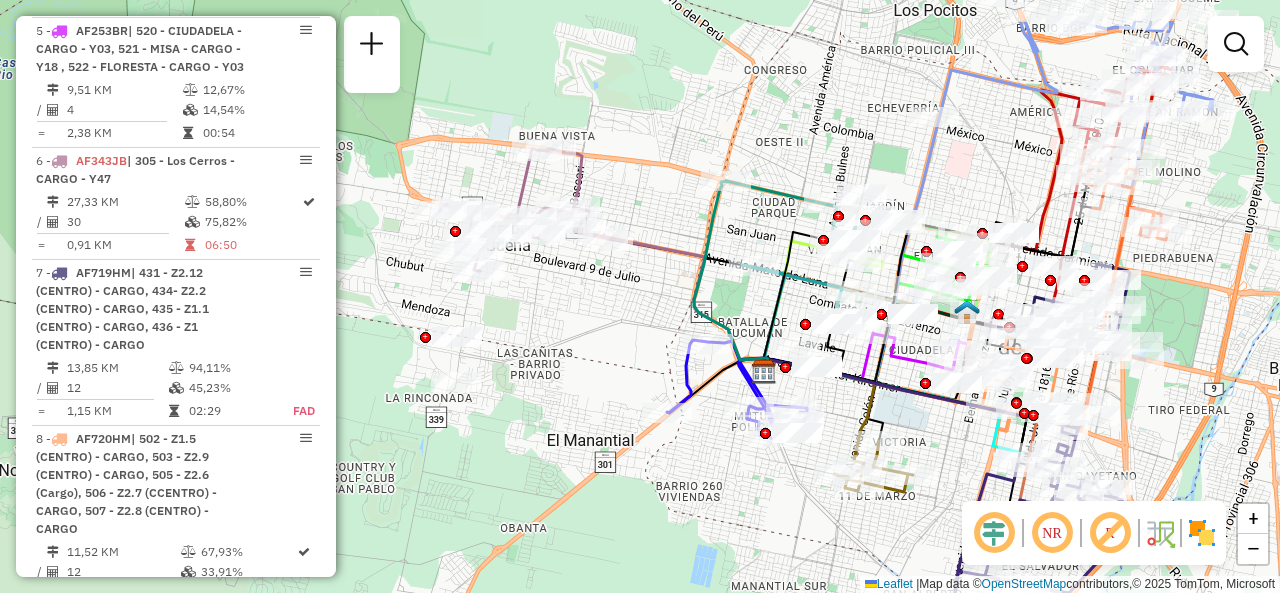 drag, startPoint x: 720, startPoint y: 91, endPoint x: 996, endPoint y: 172, distance: 287.6404 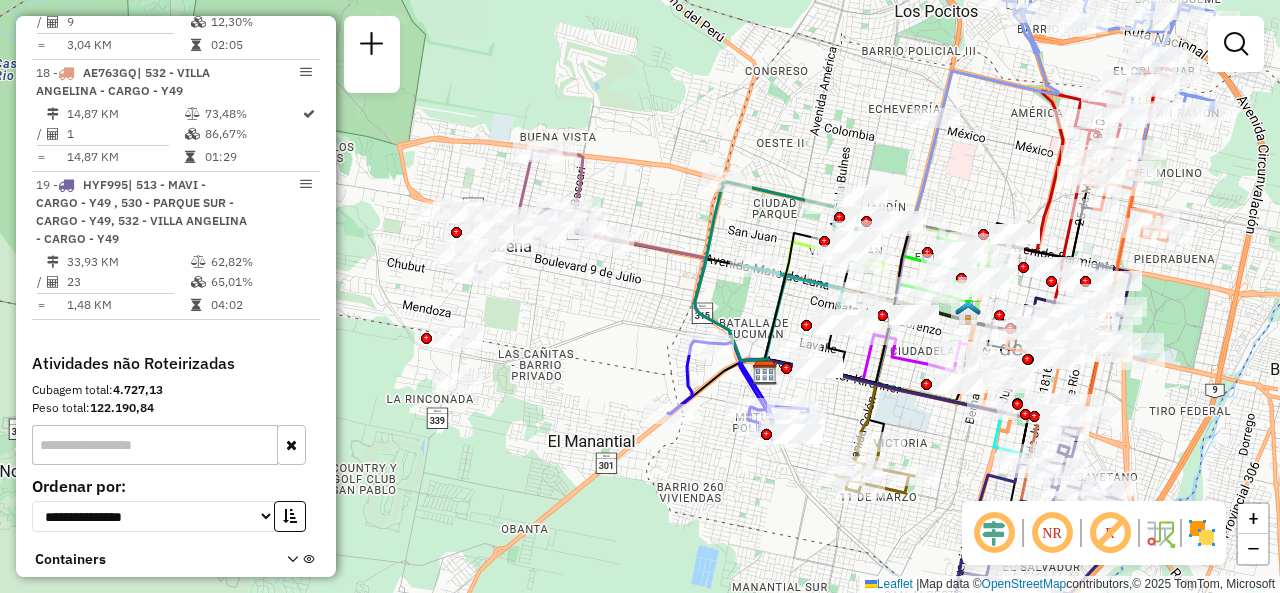 scroll, scrollTop: 2959, scrollLeft: 0, axis: vertical 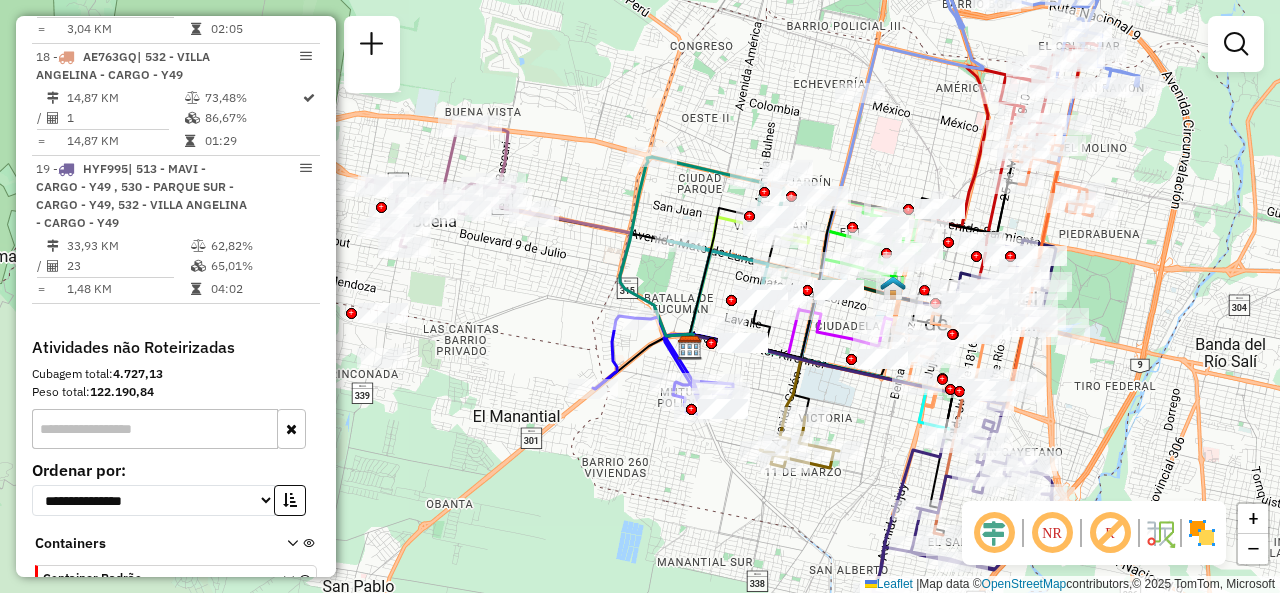 drag, startPoint x: 645, startPoint y: 342, endPoint x: 562, endPoint y: 312, distance: 88.25531 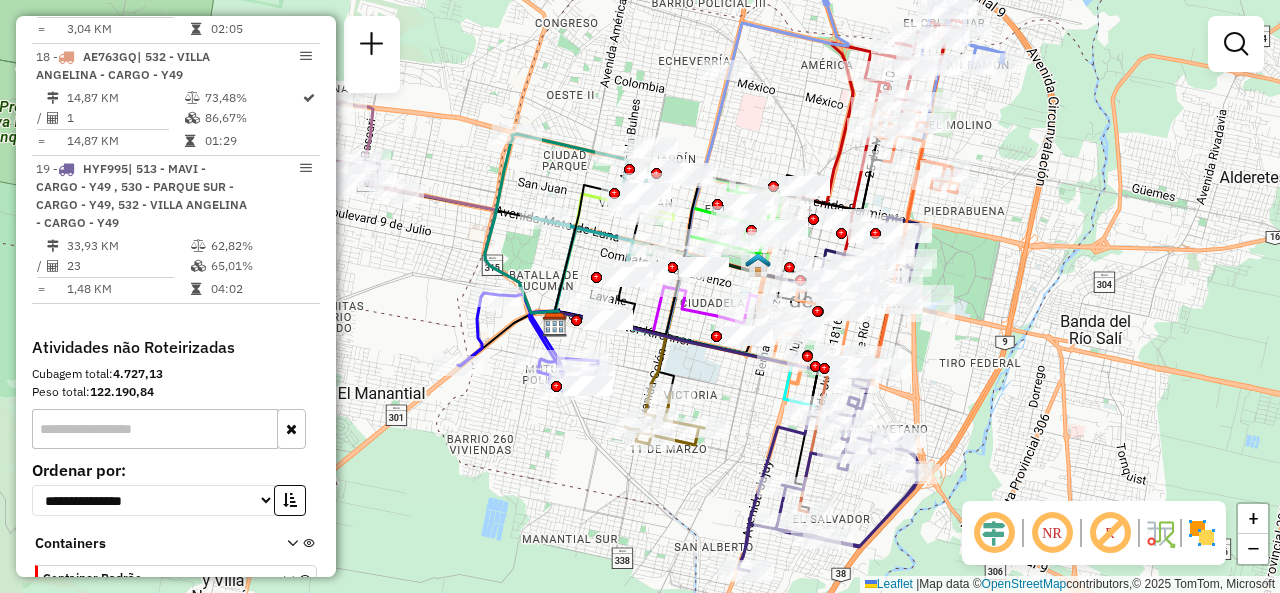 drag, startPoint x: 914, startPoint y: 117, endPoint x: 786, endPoint y: 99, distance: 129.25943 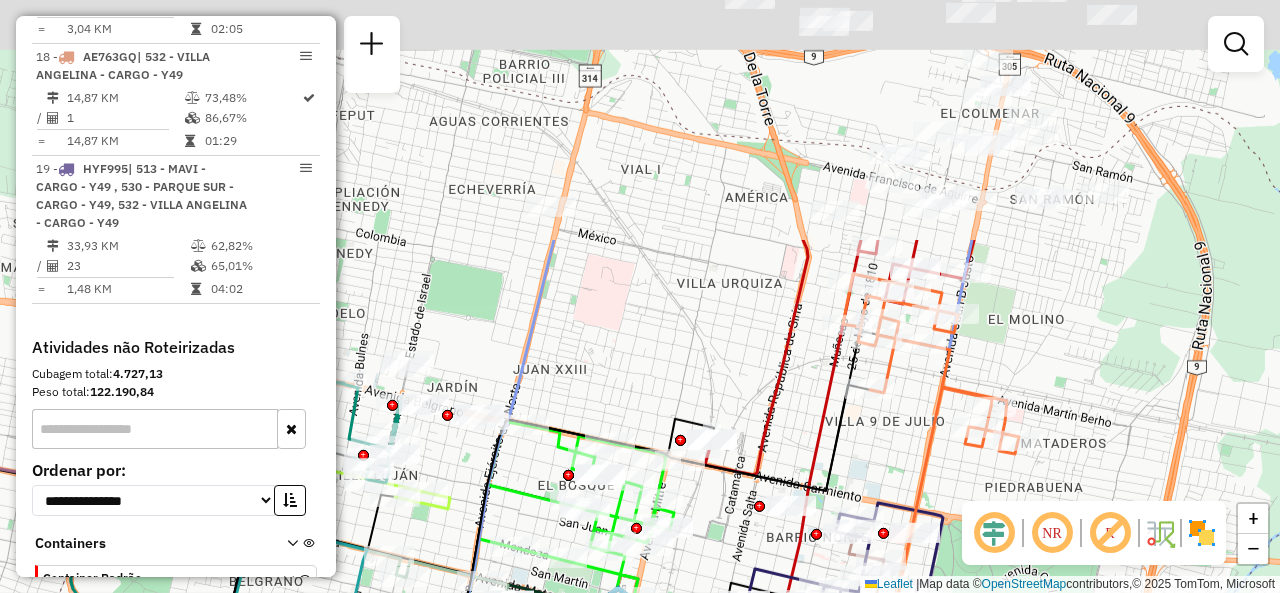 drag, startPoint x: 994, startPoint y: 152, endPoint x: 900, endPoint y: 451, distance: 313.42783 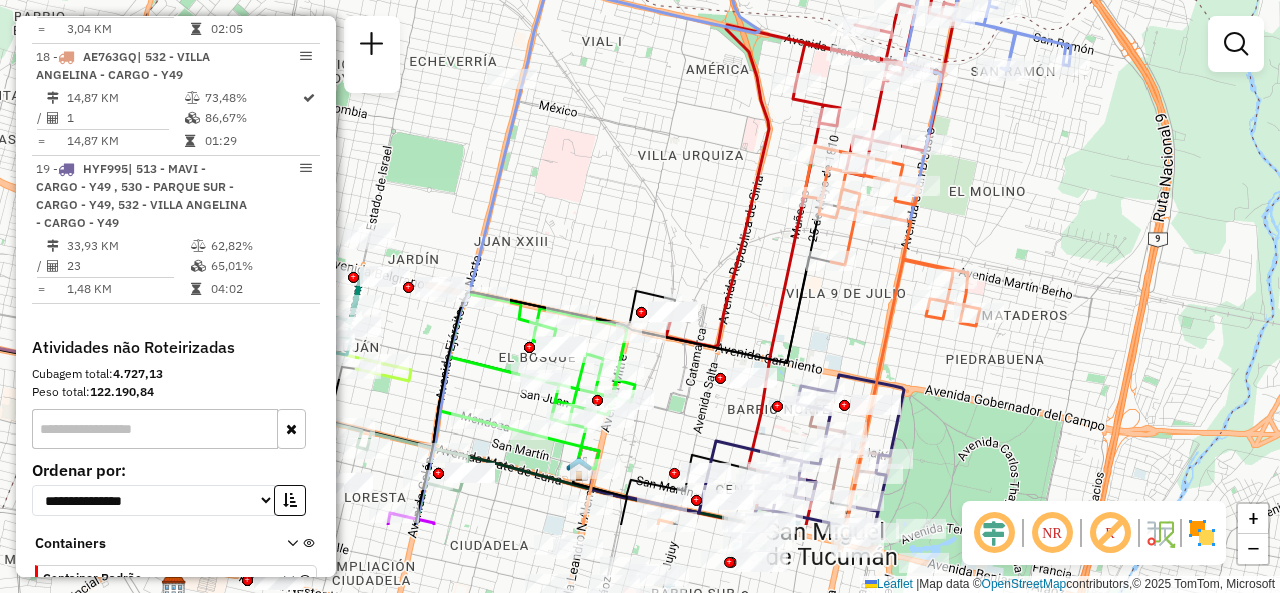 drag, startPoint x: 908, startPoint y: 427, endPoint x: 858, endPoint y: 263, distance: 171.45262 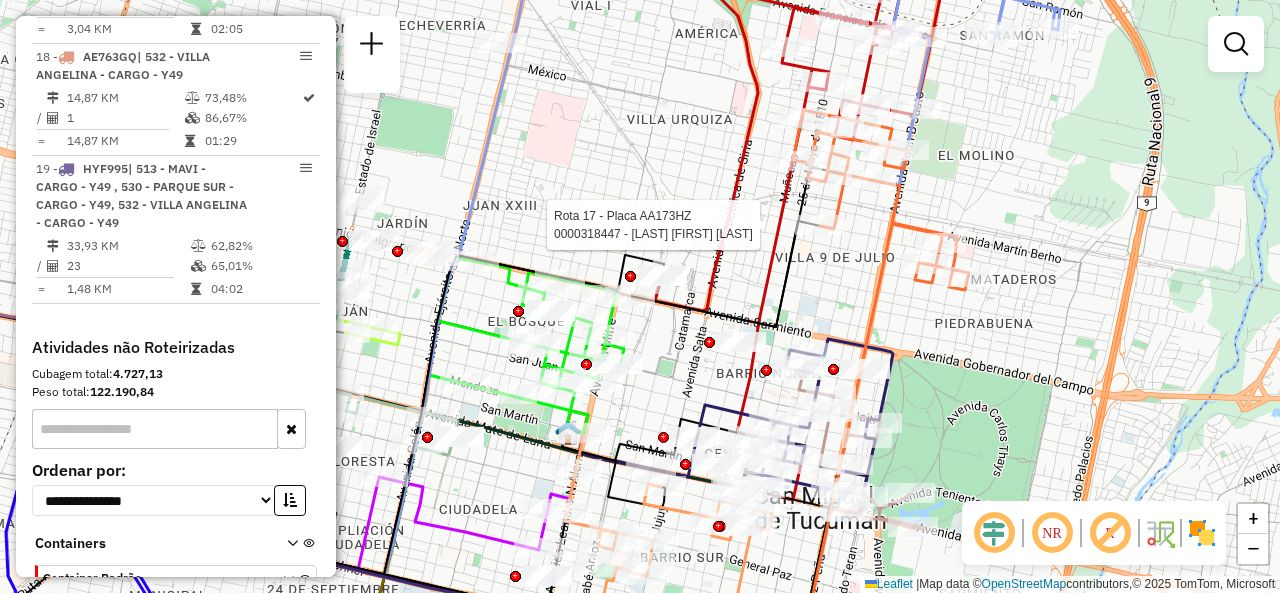 click on "Rota 17 - Placa AA173HZ  0000318447 - [LAST] [FIRST] [LAST] Janela de atendimento Grade de atendimento Capacidade Transportadoras Veículos Cliente Pedidos  Rotas Selecione os dias de semana para filtrar as janelas de atendimento  Seg   Ter   Qua   Qui   Sex   Sáb   Dom  Informe o período da janela de atendimento: De: Até:  Filtrar exatamente a janela do cliente  Considerar janela de atendimento padrão  Selecione os dias de semana para filtrar as grades de atendimento  Seg   Ter   Qua   Qui   Sex   Sáb   Dom   Considerar clientes sem dia de atendimento cadastrado  Clientes fora do dia de atendimento selecionado Filtrar as atividades entre os valores definidos abaixo:  Peso mínimo:   Peso máximo:   Cubagem mínima:   Cubagem máxima:   De:   Até:  Filtrar as atividades entre o tempo de atendimento definido abaixo:  De:   Até:   Considerar capacidade total dos clientes não roteirizados Transportadora: Selecione um ou mais itens Tipo de veículo: Selecione um ou mais itens Veículo: Motorista: Nome:" 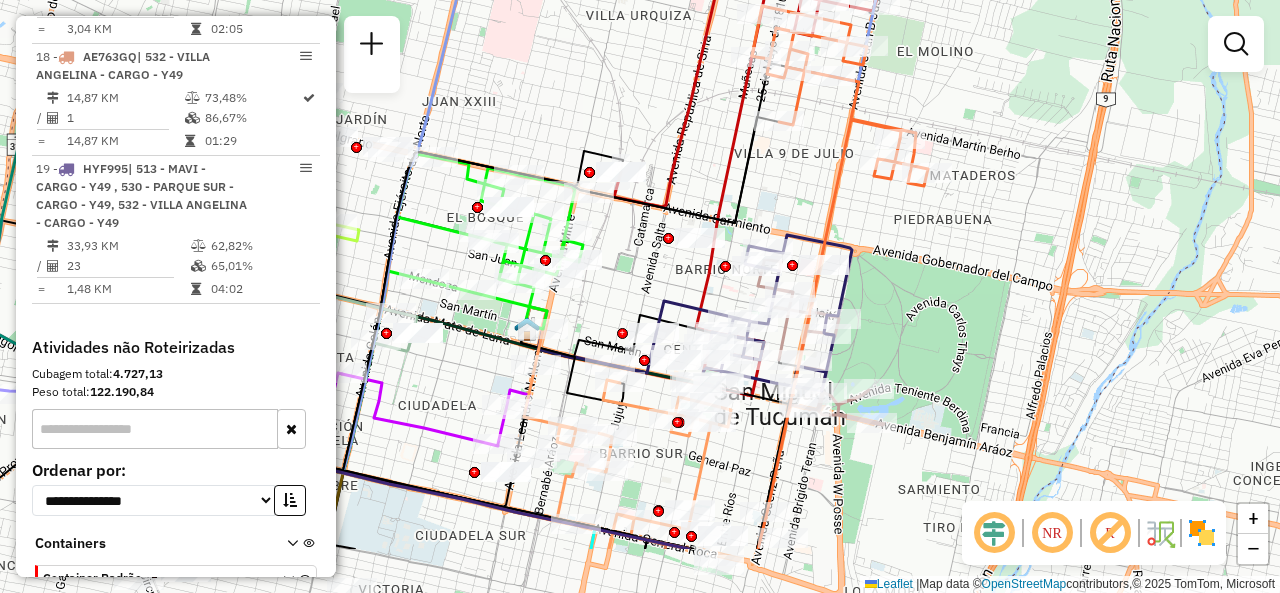 drag, startPoint x: 715, startPoint y: 320, endPoint x: 673, endPoint y: 180, distance: 146.16429 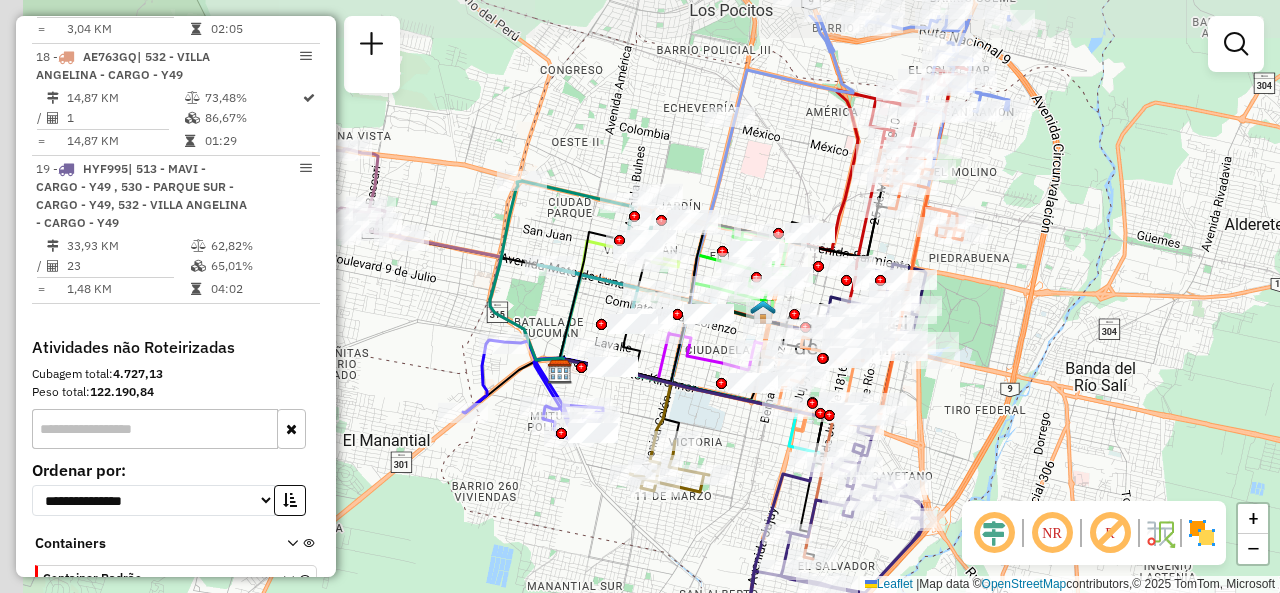 drag, startPoint x: 646, startPoint y: 83, endPoint x: 808, endPoint y: 157, distance: 178.10109 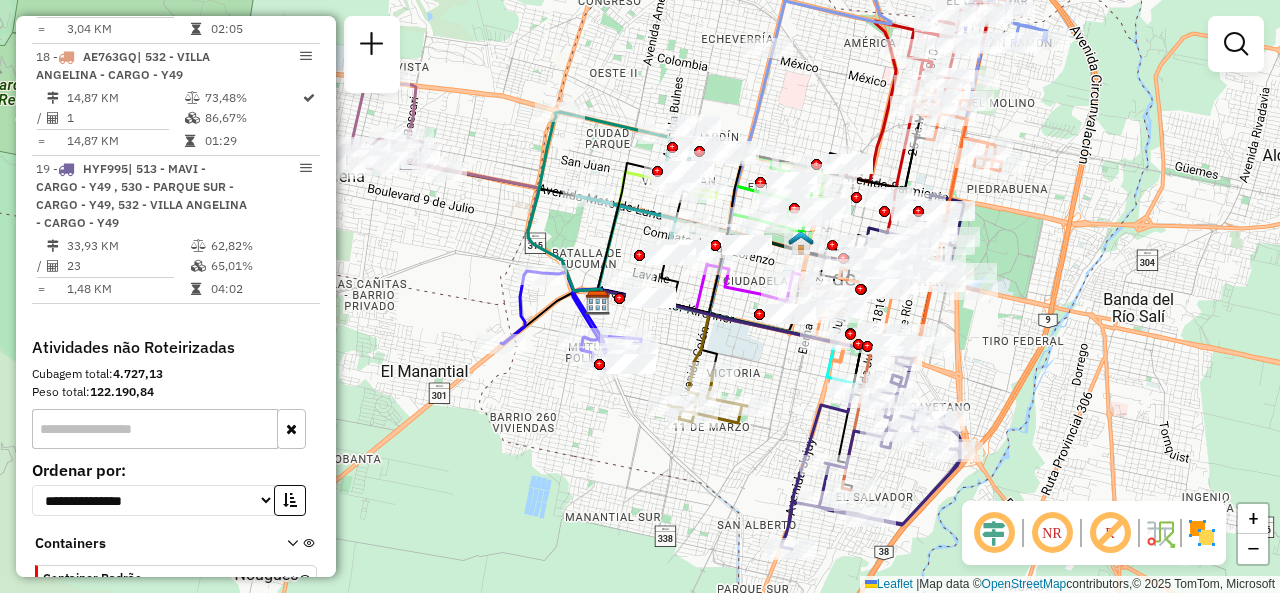 drag, startPoint x: 788, startPoint y: 173, endPoint x: 826, endPoint y: 106, distance: 77.02597 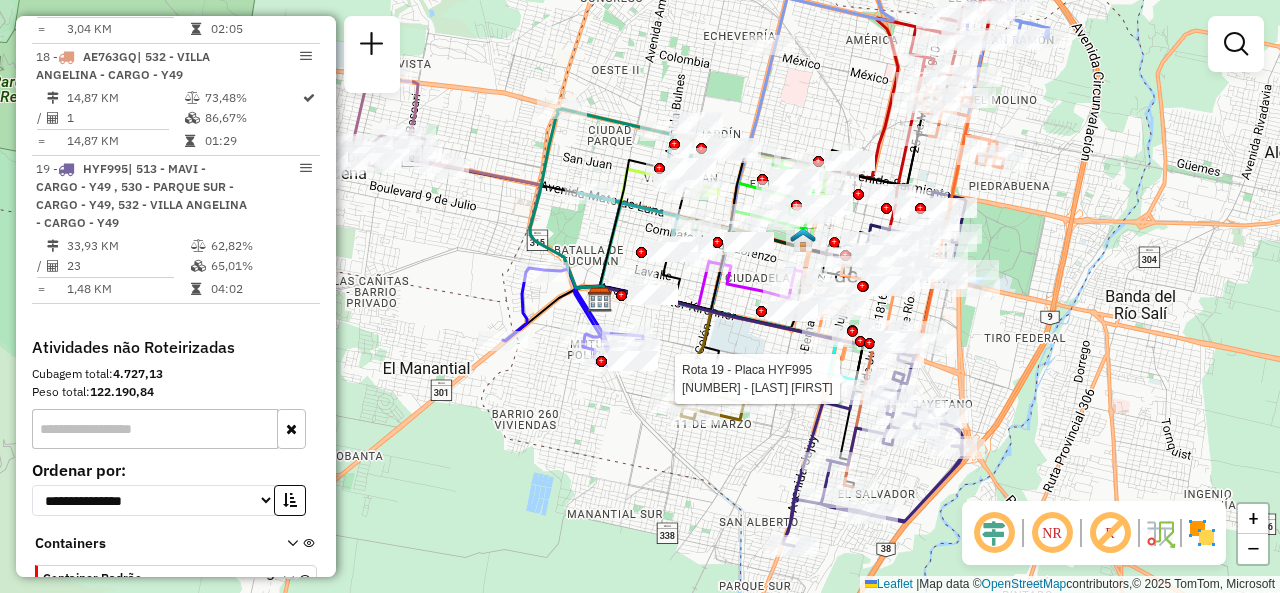 select on "**********" 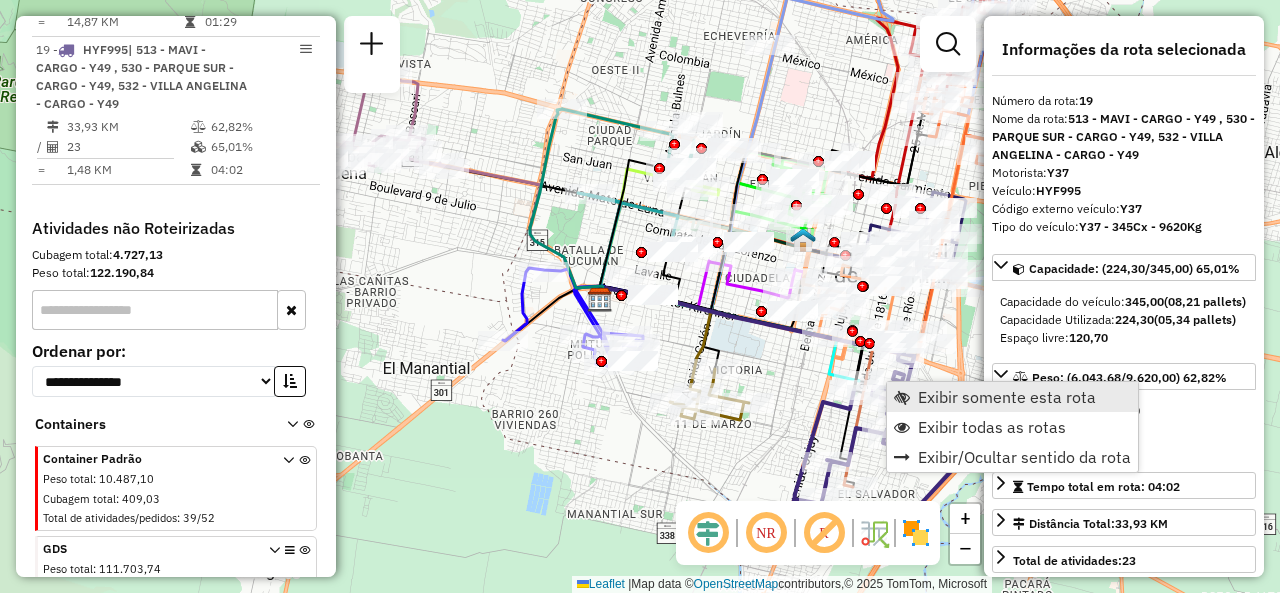 scroll, scrollTop: 3128, scrollLeft: 0, axis: vertical 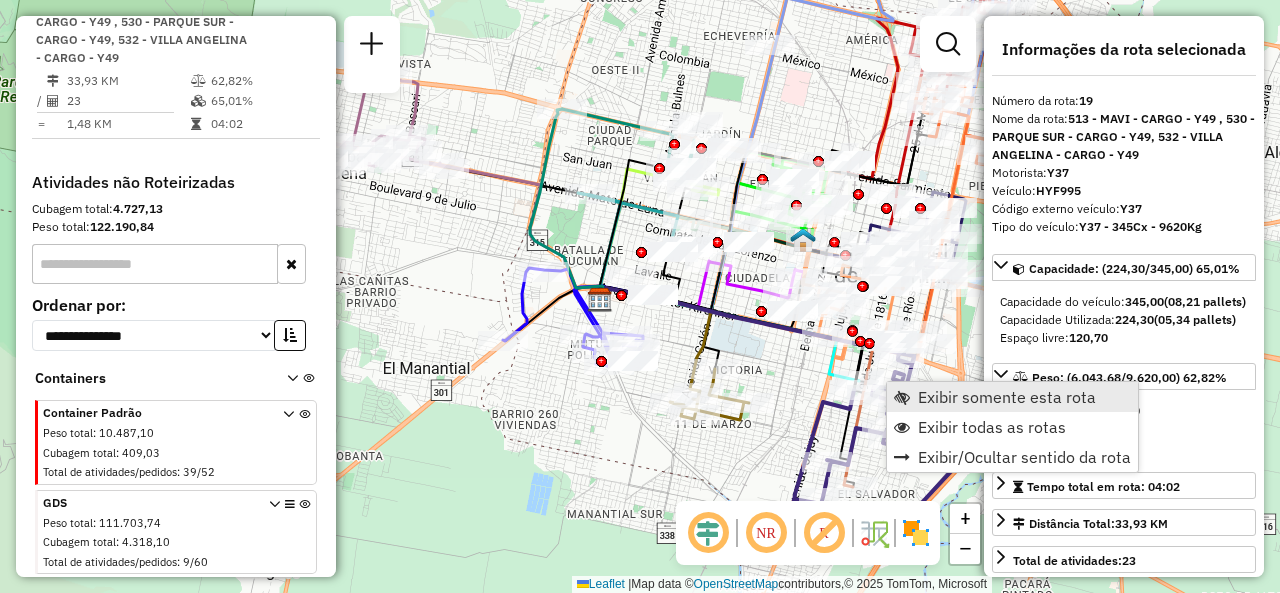 click on "Exibir somente esta rota" at bounding box center [1007, 397] 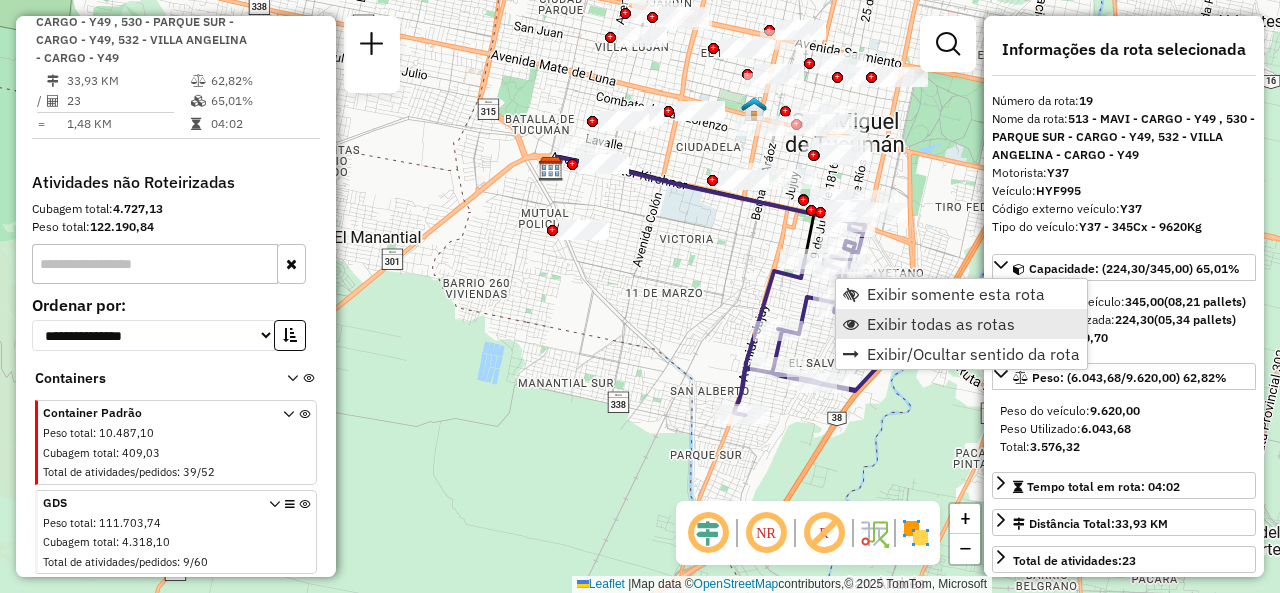click at bounding box center (851, 324) 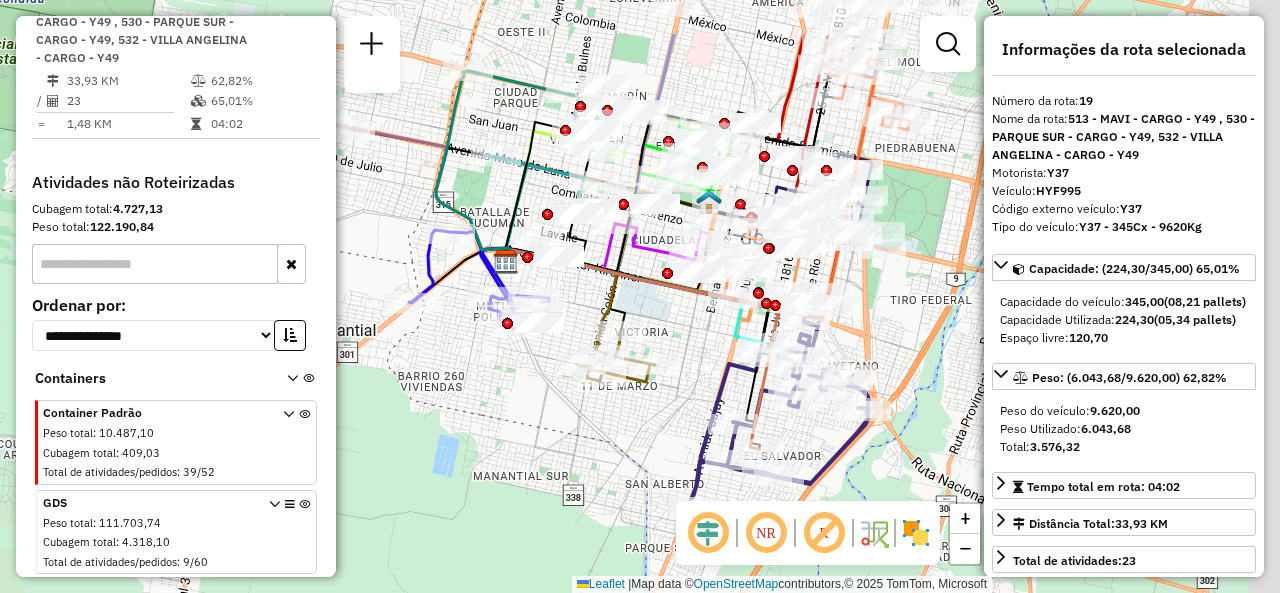 drag, startPoint x: 916, startPoint y: 201, endPoint x: 872, endPoint y: 304, distance: 112.00446 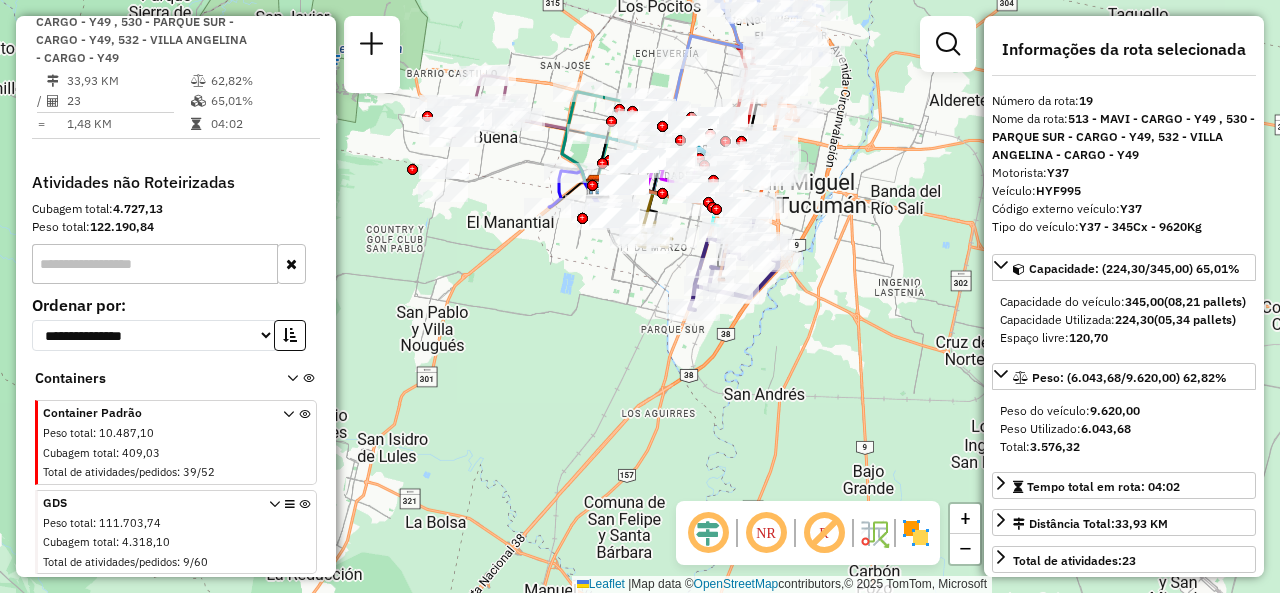 click on "Janela de atendimento Grade de atendimento Capacidade Transportadoras Veículos Cliente Pedidos  Rotas Selecione os dias de semana para filtrar as janelas de atendimento  Seg   Ter   Qua   Qui   Sex   Sáb   Dom  Informe o período da janela de atendimento: De: Até:  Filtrar exatamente a janela do cliente  Considerar janela de atendimento padrão  Selecione os dias de semana para filtrar as grades de atendimento  Seg   Ter   Qua   Qui   Sex   Sáb   Dom   Considerar clientes sem dia de atendimento cadastrado  Clientes fora do dia de atendimento selecionado Filtrar as atividades entre os valores definidos abaixo:  Peso mínimo:   Peso máximo:   Cubagem mínima:   Cubagem máxima:   De:   Até:  Filtrar as atividades entre o tempo de atendimento definido abaixo:  De:   Até:   Considerar capacidade total dos clientes não roteirizados Transportadora: Selecione um ou mais itens Tipo de veículo: Selecione um ou mais itens Veículo: Selecione um ou mais itens Motorista: Selecione um ou mais itens Nome: Rótulo:" 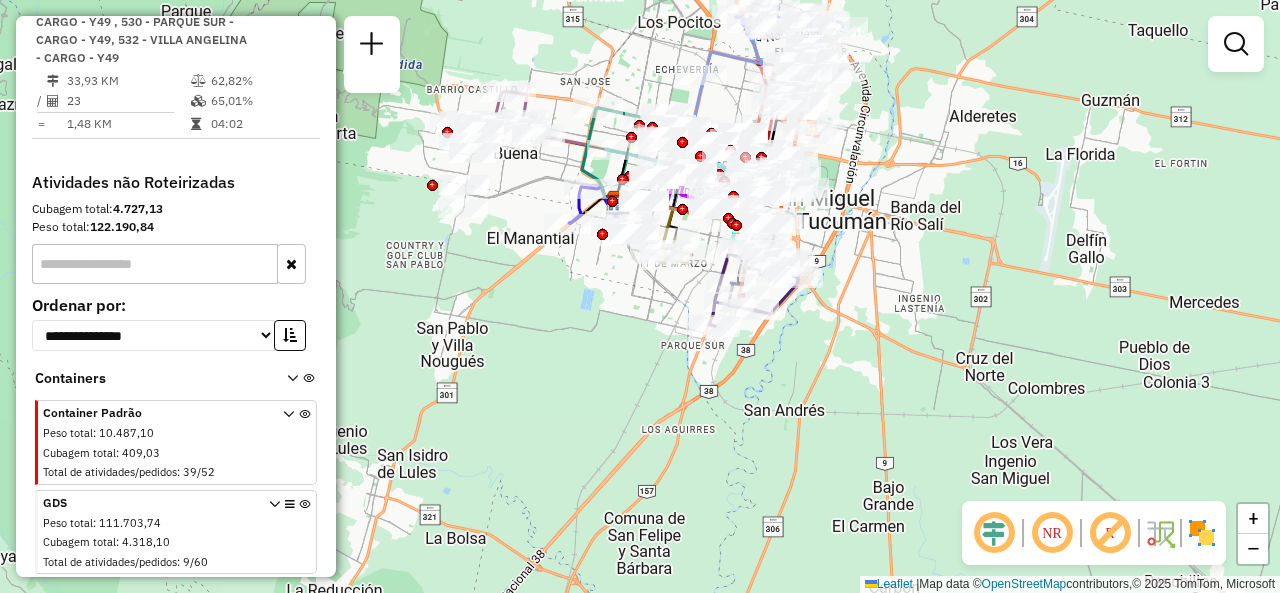 drag, startPoint x: 626, startPoint y: 73, endPoint x: 714, endPoint y: 208, distance: 161.149 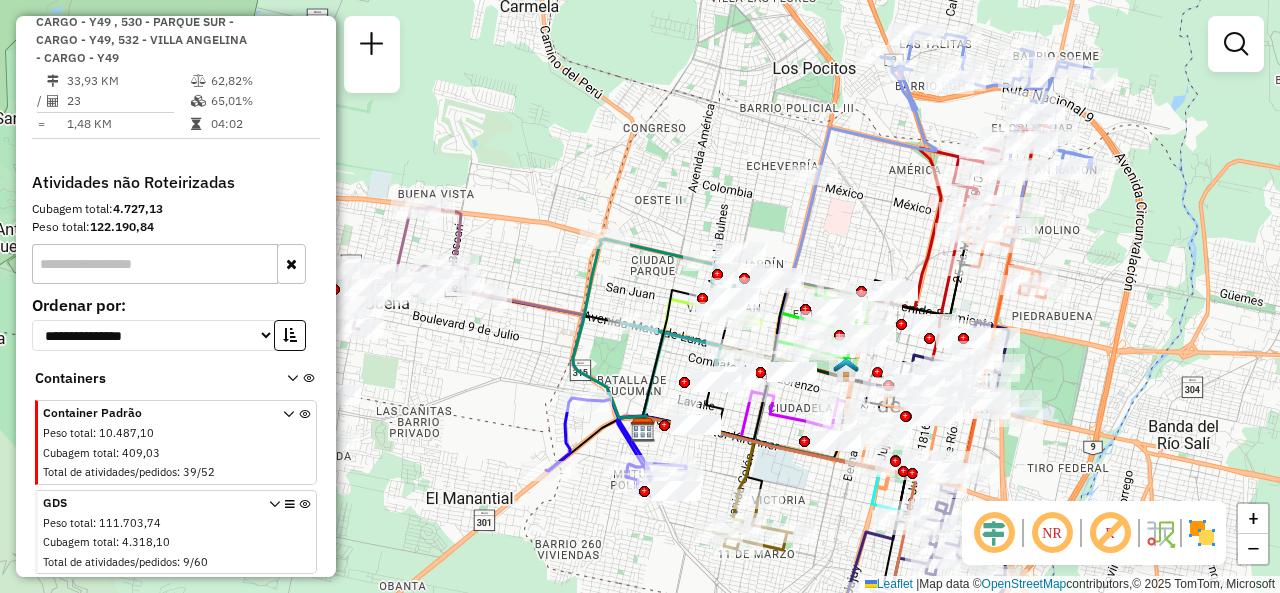 drag, startPoint x: 714, startPoint y: 210, endPoint x: 658, endPoint y: 165, distance: 71.8401 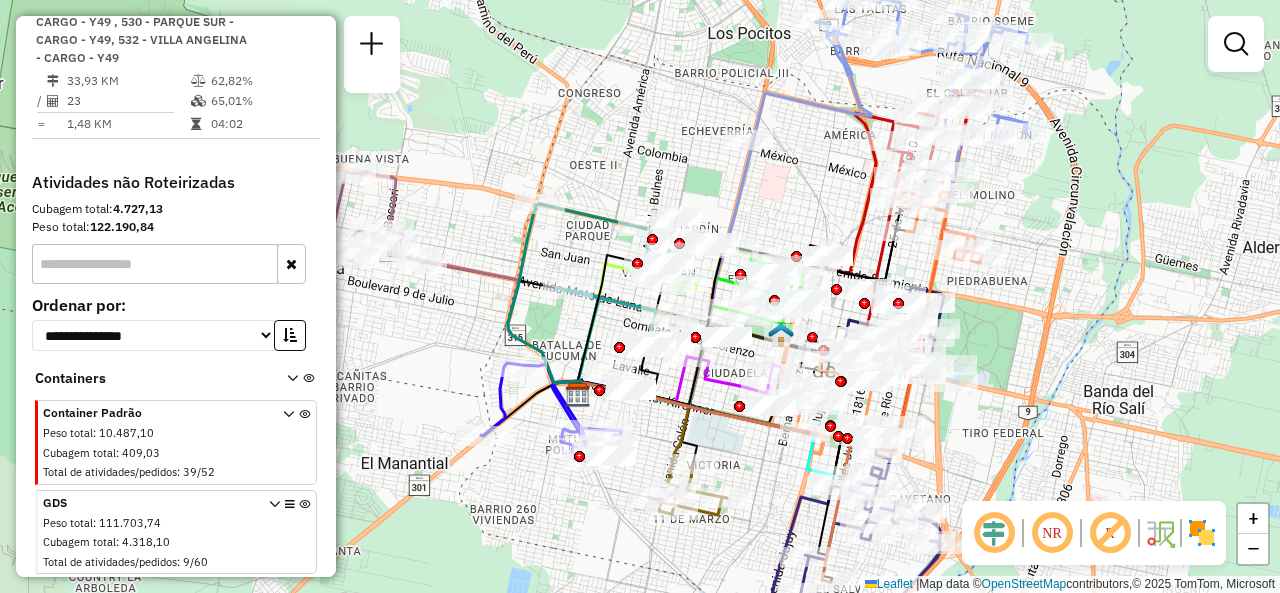 drag, startPoint x: 888, startPoint y: 234, endPoint x: 795, endPoint y: 172, distance: 111.77209 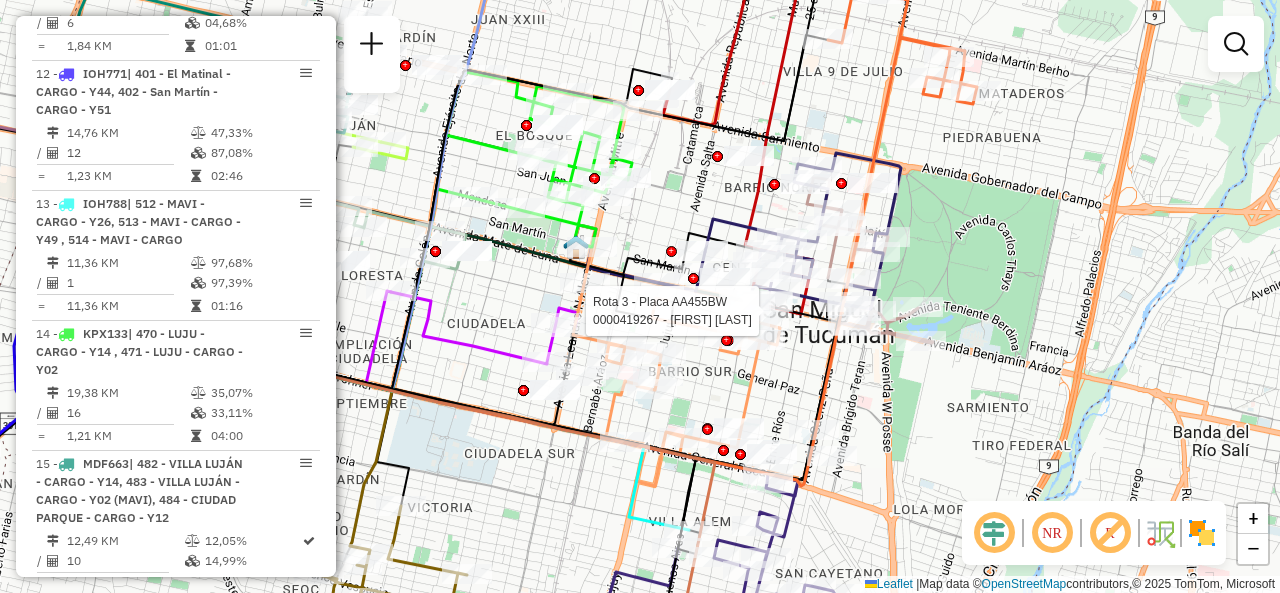 select on "**********" 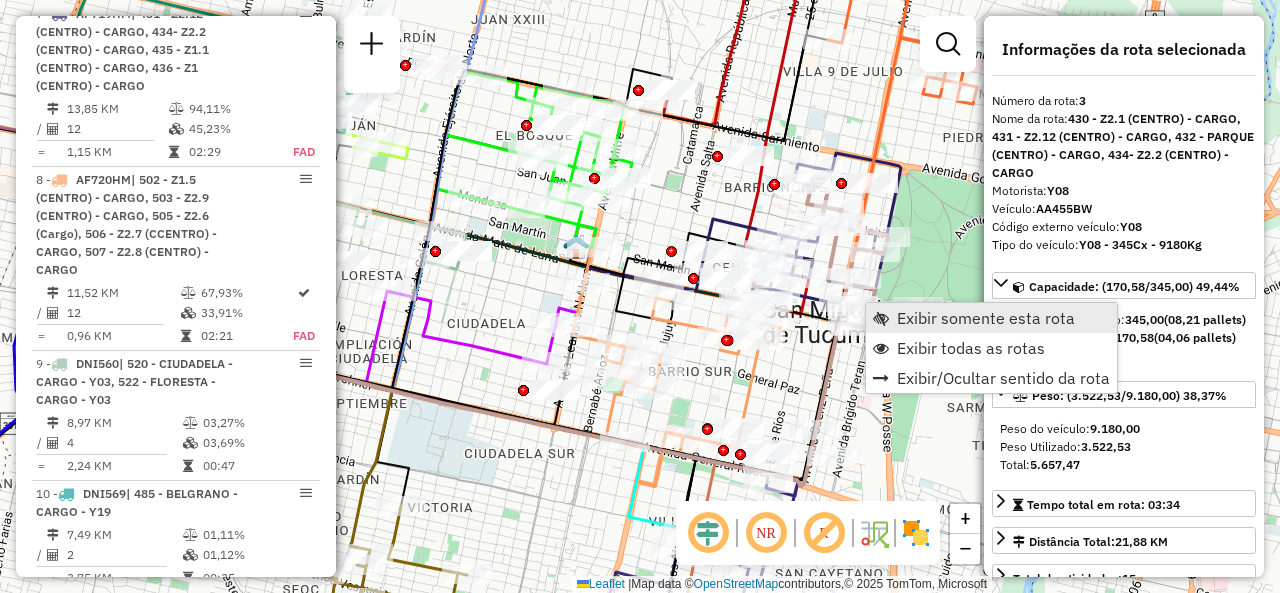 scroll, scrollTop: 982, scrollLeft: 0, axis: vertical 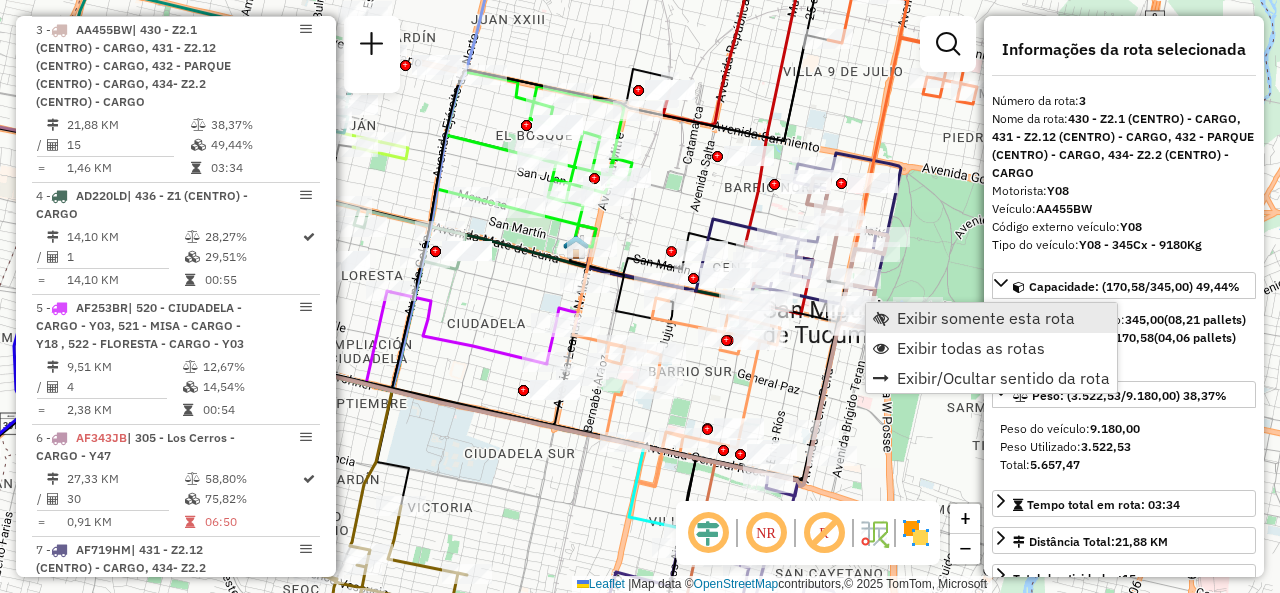 click on "Exibir somente esta rota" at bounding box center [991, 318] 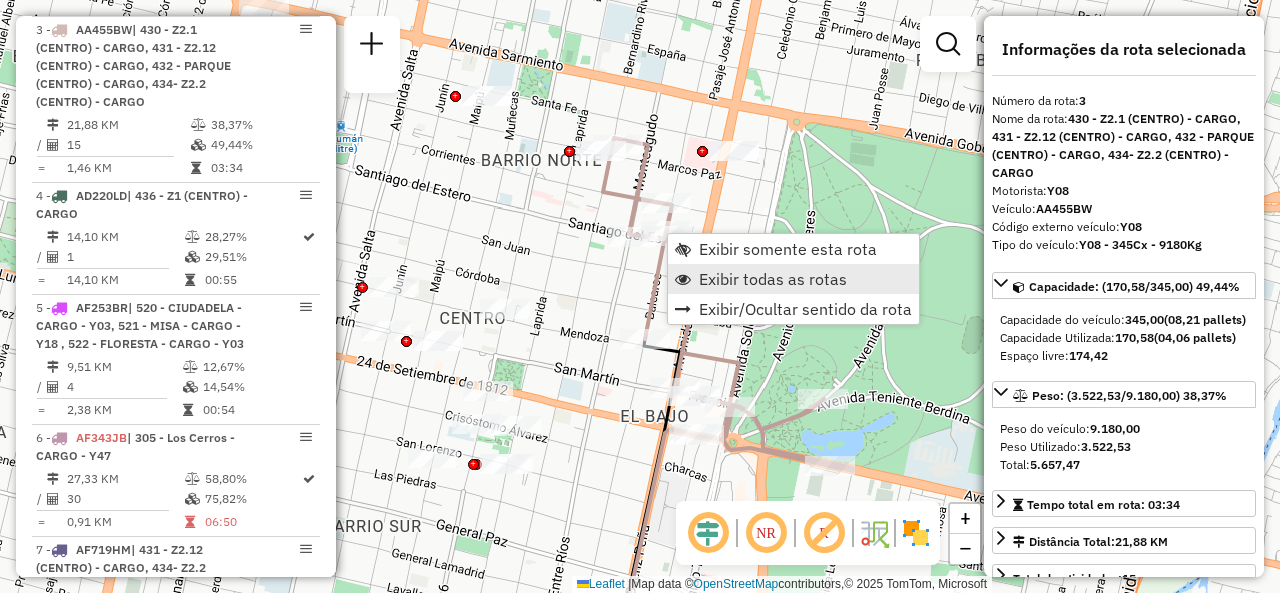 click on "Exibir todas as rotas" at bounding box center (773, 279) 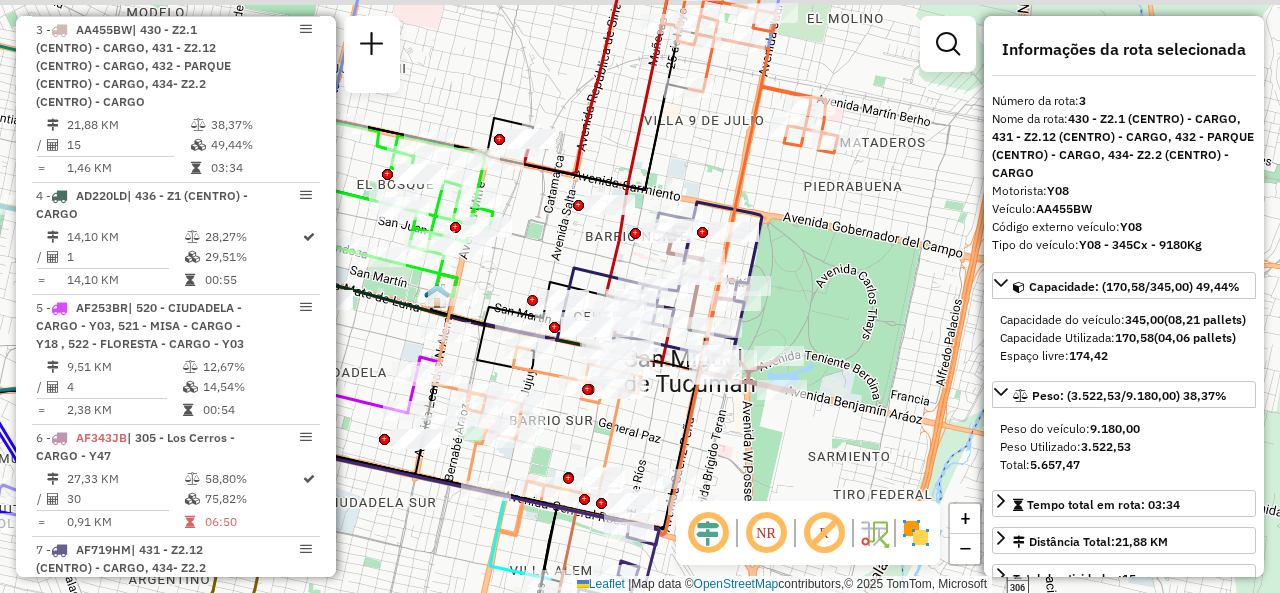 drag, startPoint x: 585, startPoint y: 223, endPoint x: 675, endPoint y: 257, distance: 96.20811 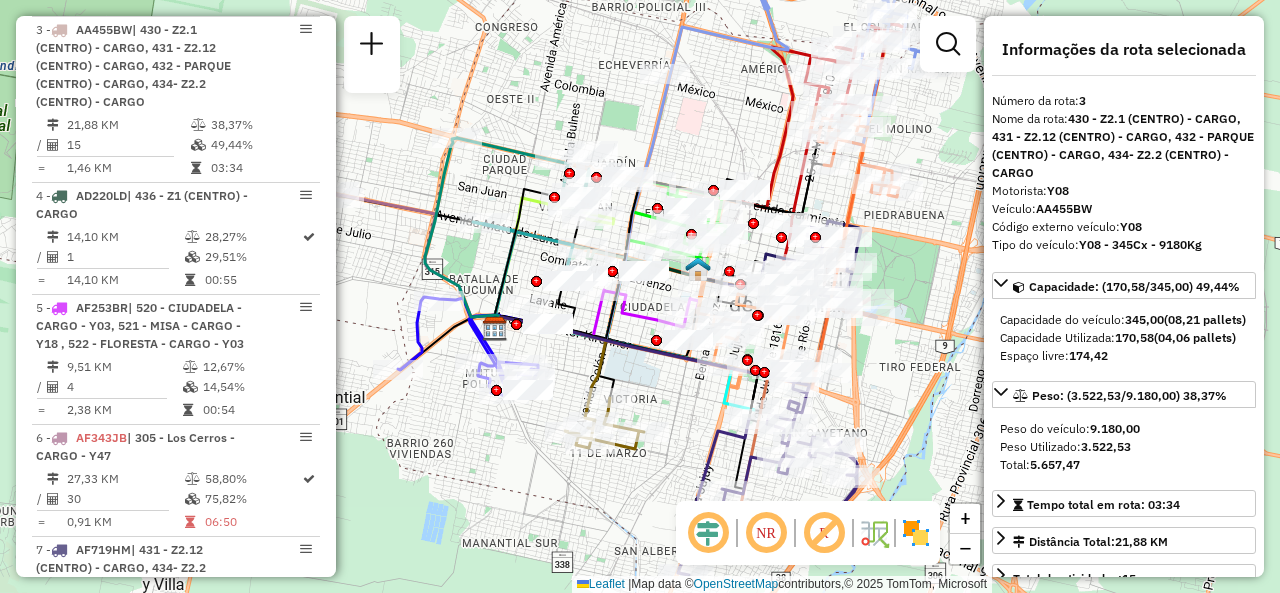drag, startPoint x: 647, startPoint y: 274, endPoint x: 757, endPoint y: 249, distance: 112.805145 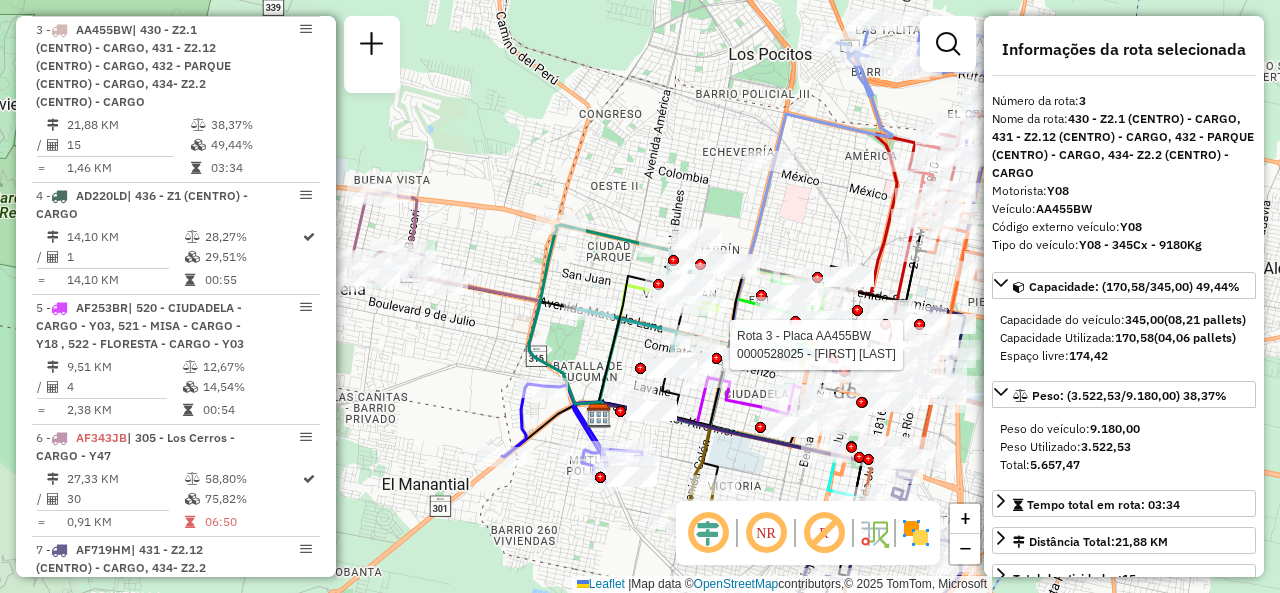 drag, startPoint x: 501, startPoint y: 51, endPoint x: 541, endPoint y: 90, distance: 55.86591 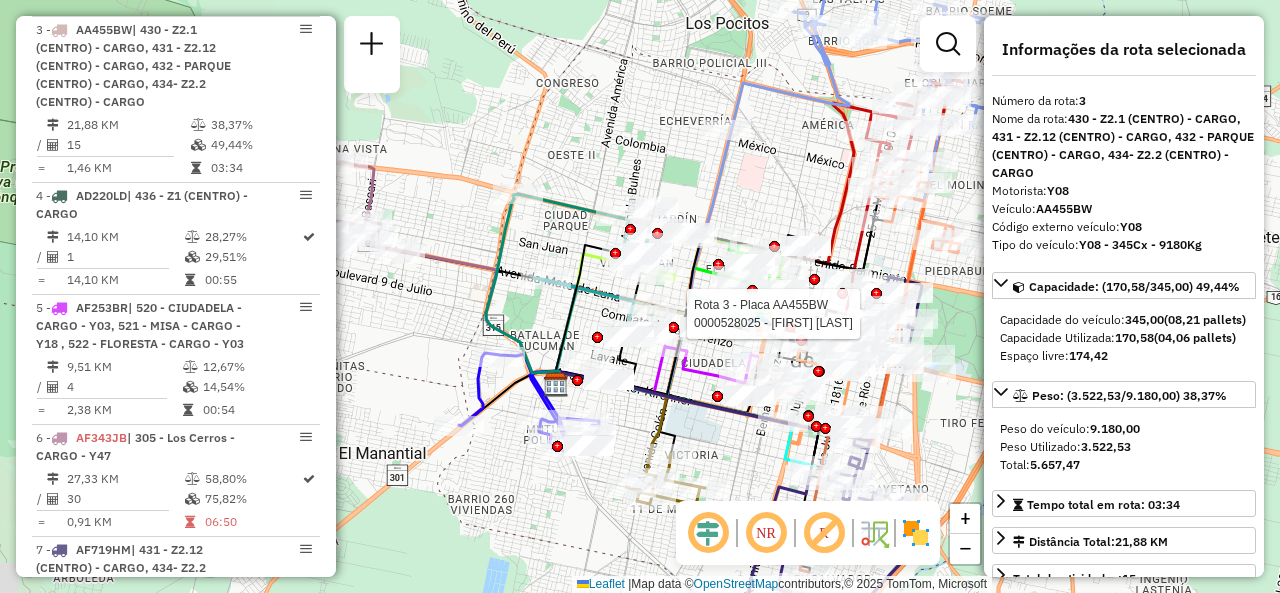 drag, startPoint x: 540, startPoint y: 95, endPoint x: 609, endPoint y: 148, distance: 87.005745 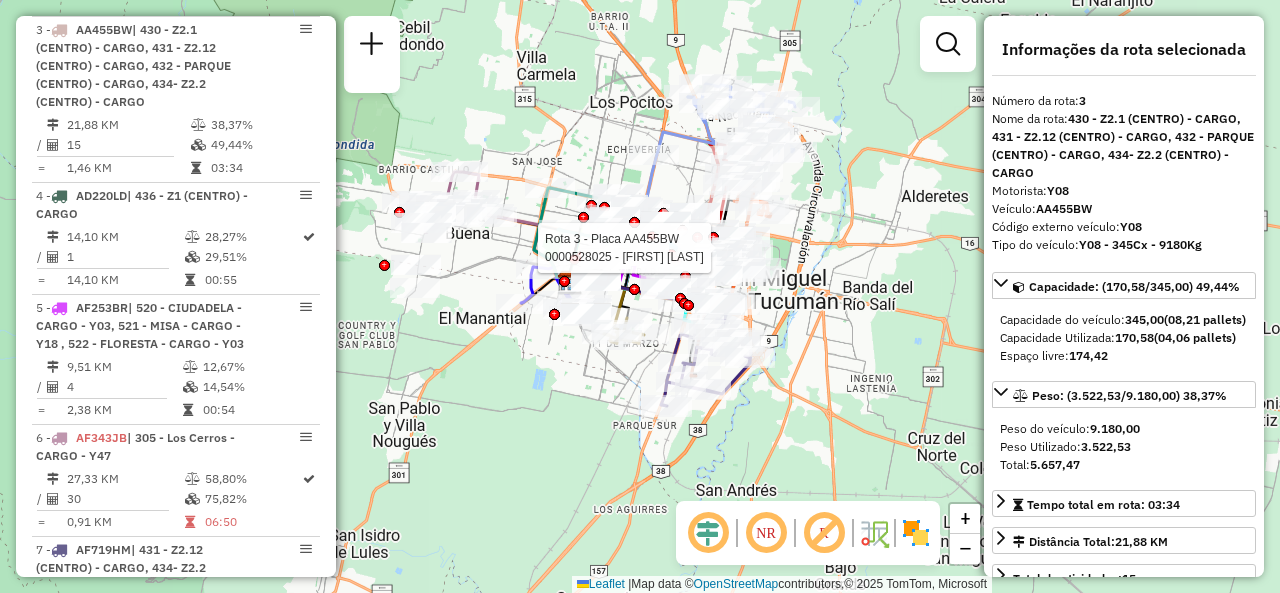 drag, startPoint x: 609, startPoint y: 143, endPoint x: 554, endPoint y: 139, distance: 55.145264 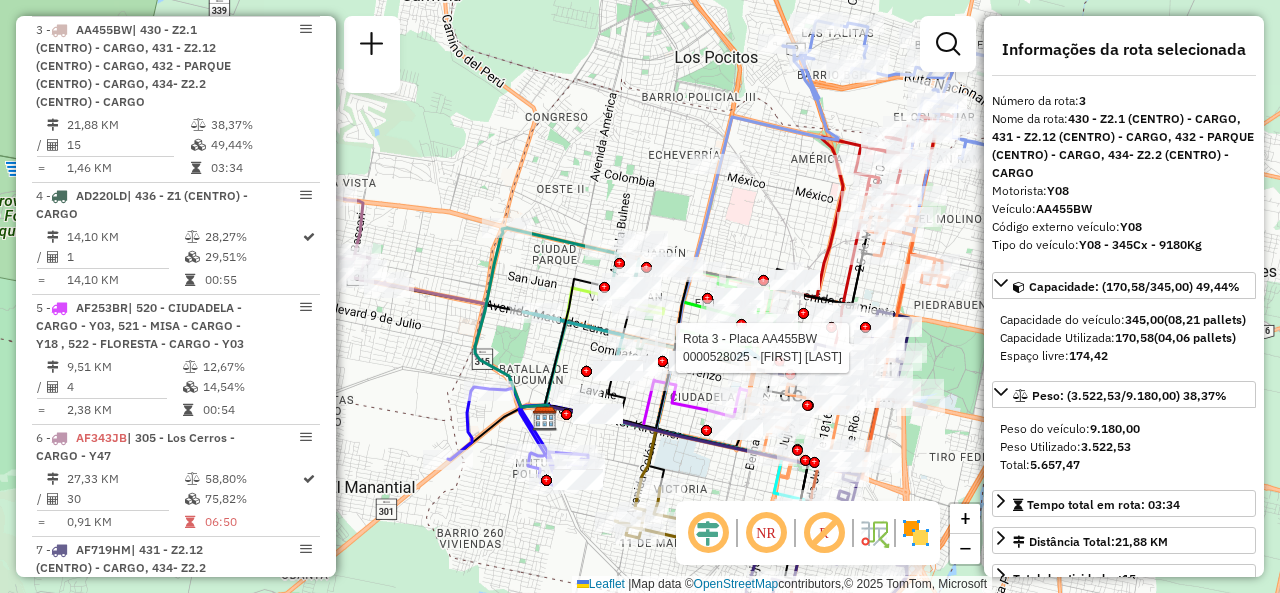 click on "Rota 3 - Placa AA455BW  0000528025 - Murcani Ana Lucia Janela de atendimento Grade de atendimento Capacidade Transportadoras Veículos Cliente Pedidos  Rotas Selecione os dias de semana para filtrar as janelas de atendimento  Seg   Ter   Qua   Qui   Sex   Sáb   Dom  Informe o período da janela de atendimento: De: Até:  Filtrar exatamente a janela do cliente  Considerar janela de atendimento padrão  Selecione os dias de semana para filtrar as grades de atendimento  Seg   Ter   Qua   Qui   Sex   Sáb   Dom   Considerar clientes sem dia de atendimento cadastrado  Clientes fora do dia de atendimento selecionado Filtrar as atividades entre os valores definidos abaixo:  Peso mínimo:   Peso máximo:   Cubagem mínima:   Cubagem máxima:   De:   Até:  Filtrar as atividades entre o tempo de atendimento definido abaixo:  De:   Até:   Considerar capacidade total dos clientes não roteirizados Transportadora: Selecione um ou mais itens Tipo de veículo: Selecione um ou mais itens Veículo: Motorista: Nome: Setor:" 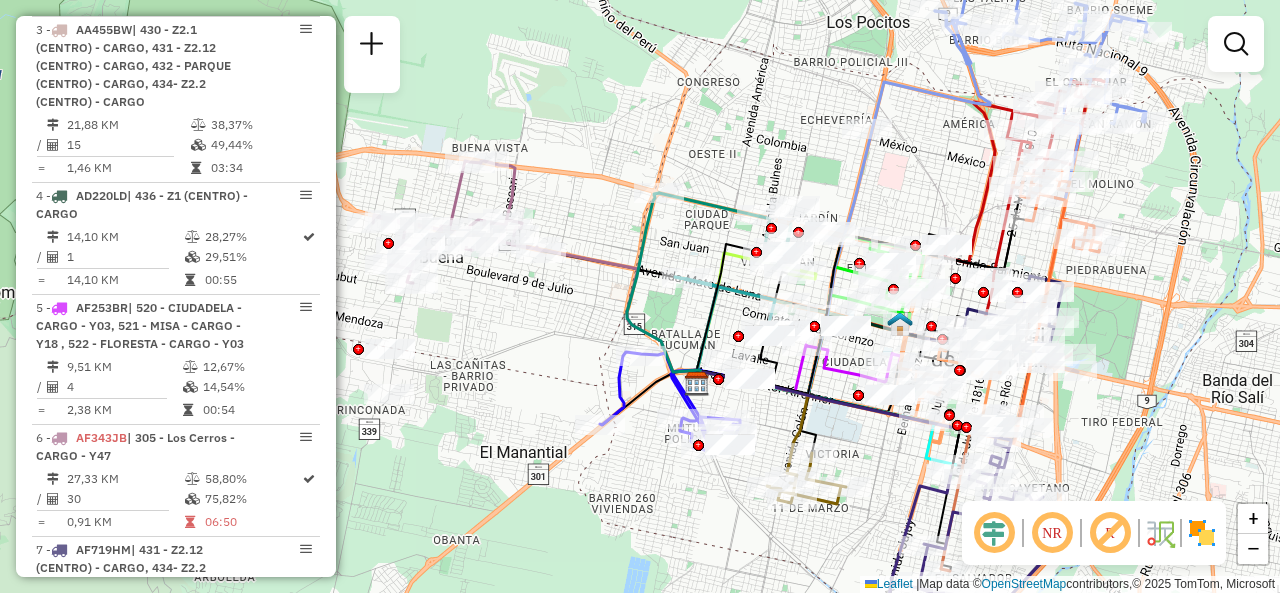drag, startPoint x: 744, startPoint y: 240, endPoint x: 896, endPoint y: 205, distance: 155.97757 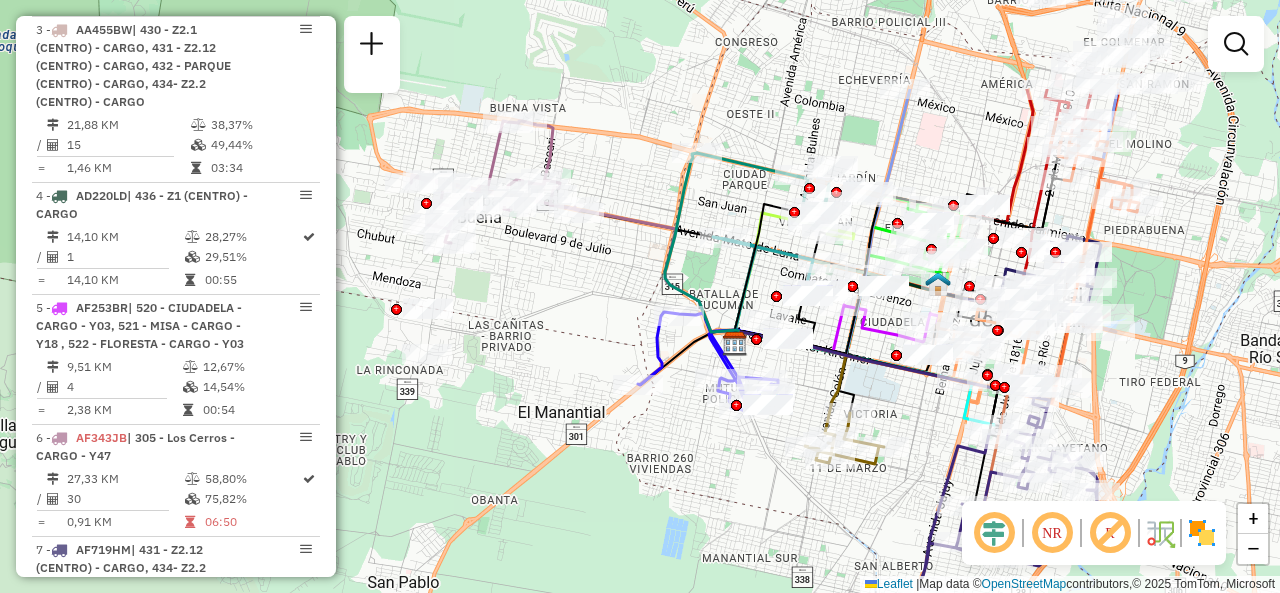 drag, startPoint x: 852, startPoint y: 215, endPoint x: 862, endPoint y: 363, distance: 148.33745 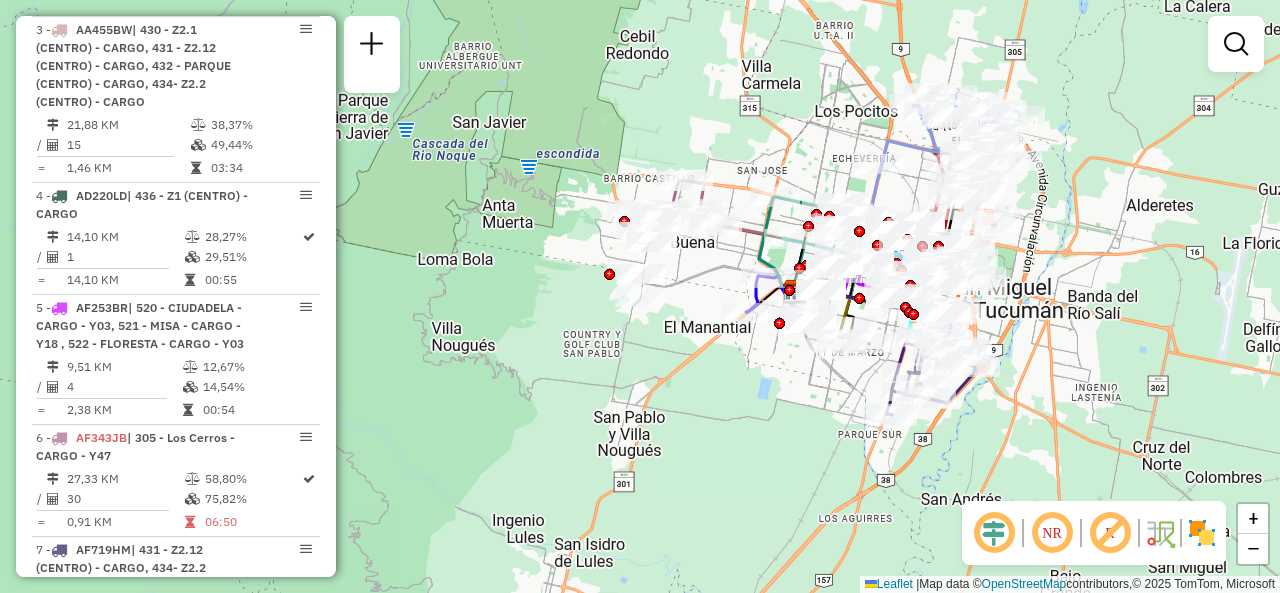 drag, startPoint x: 810, startPoint y: 121, endPoint x: 825, endPoint y: 178, distance: 58.940647 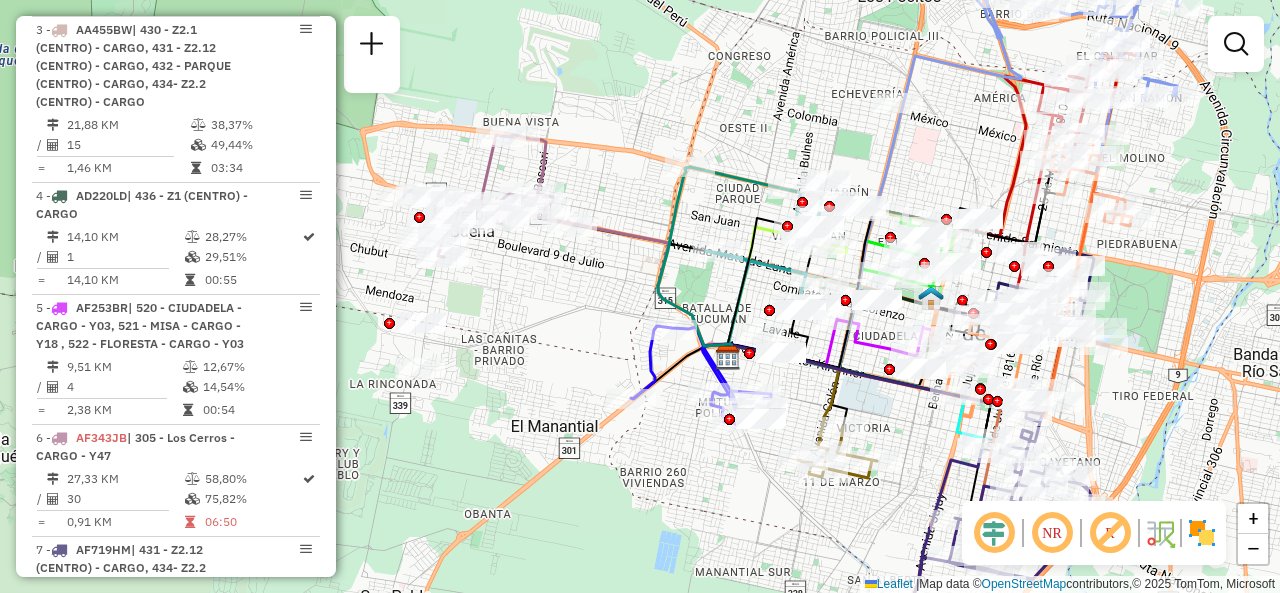 drag, startPoint x: 847, startPoint y: 139, endPoint x: 804, endPoint y: 103, distance: 56.0803 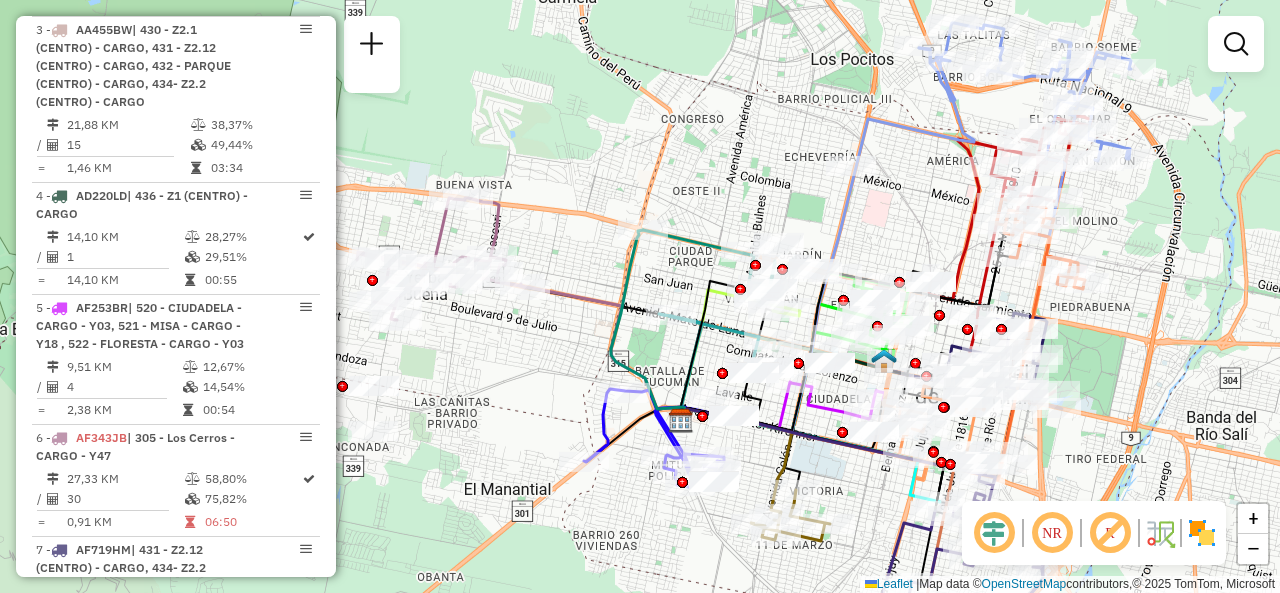 drag, startPoint x: 948, startPoint y: 113, endPoint x: 846, endPoint y: 215, distance: 144.24979 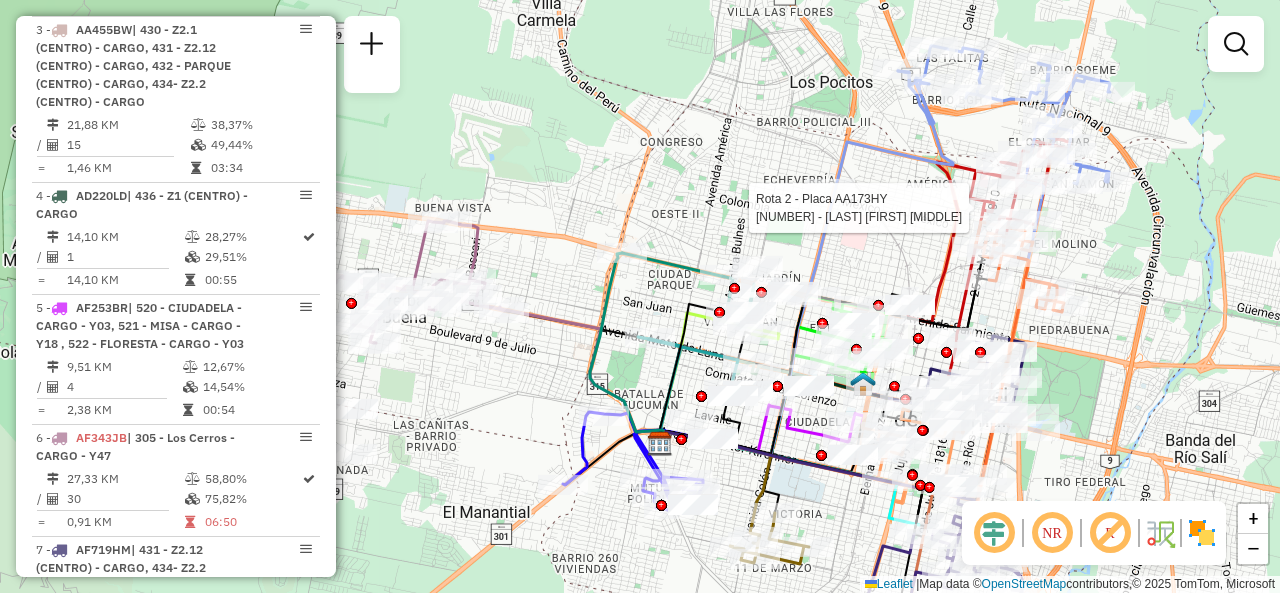 select on "**********" 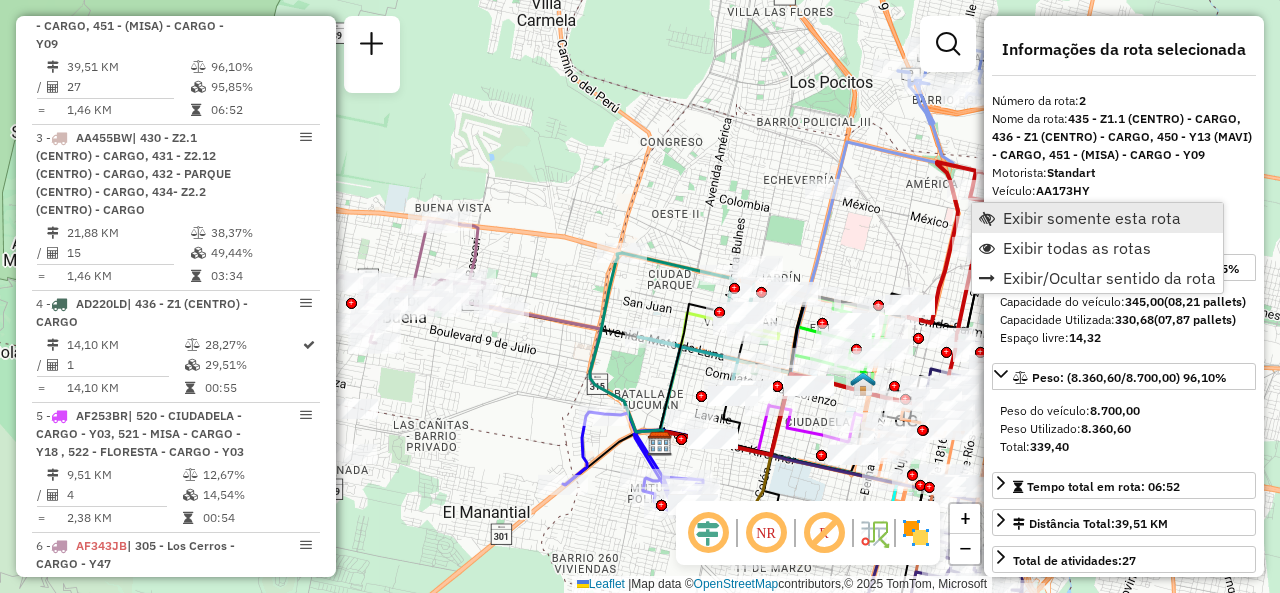 scroll, scrollTop: 816, scrollLeft: 0, axis: vertical 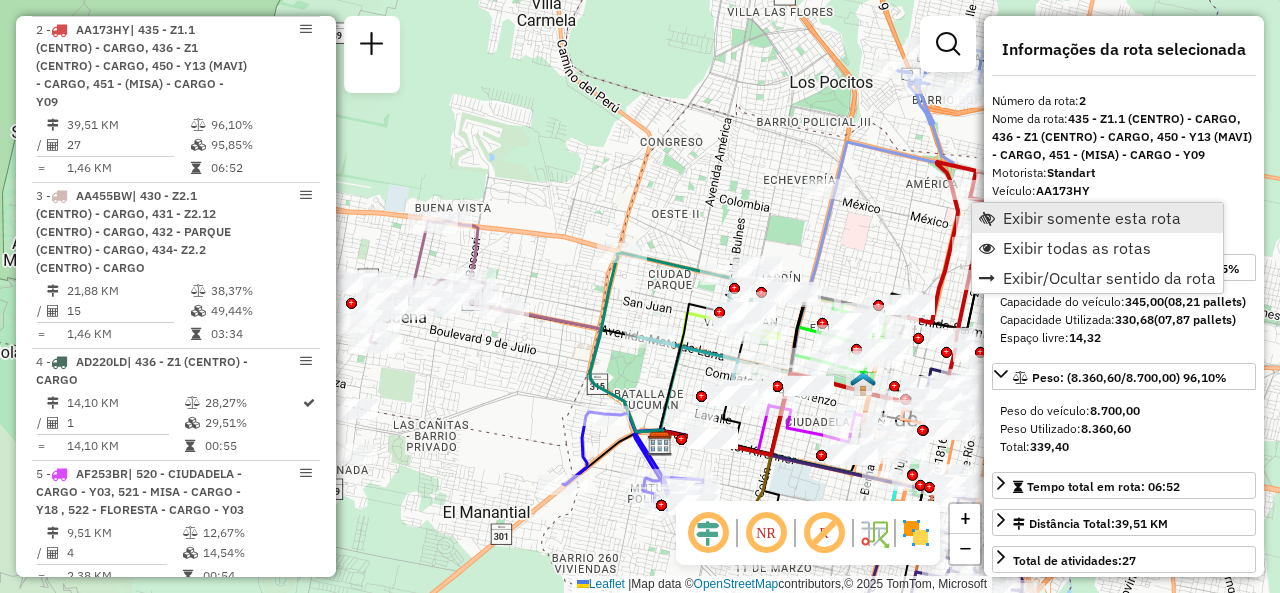 click at bounding box center (987, 218) 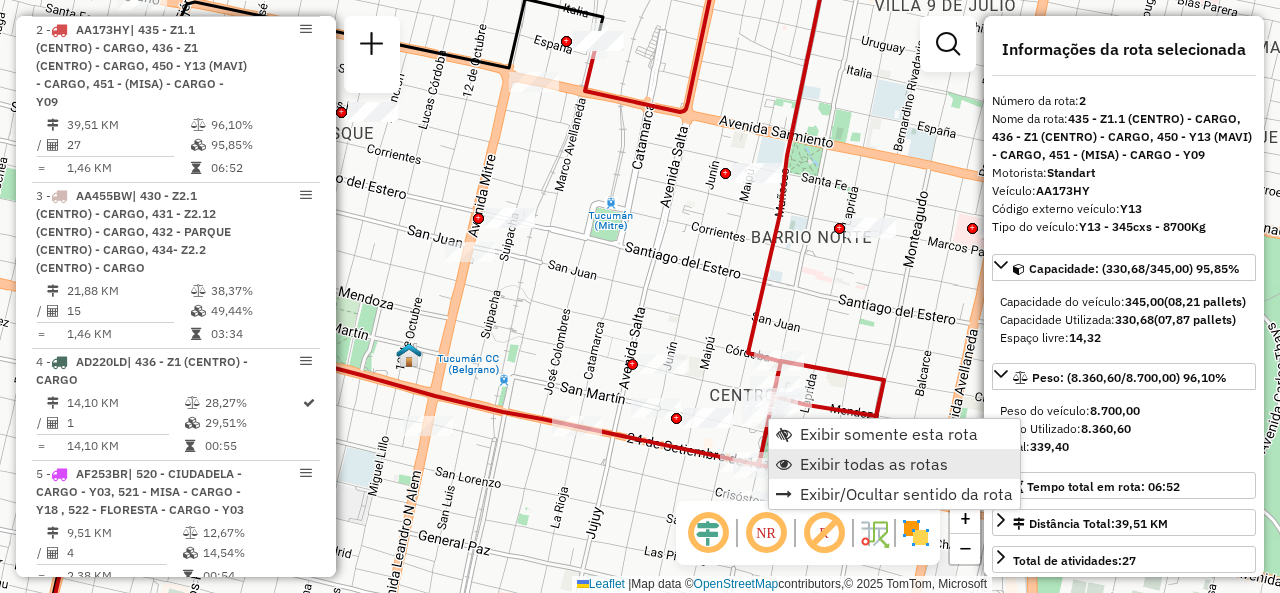 click on "Exibir todas as rotas" at bounding box center [894, 464] 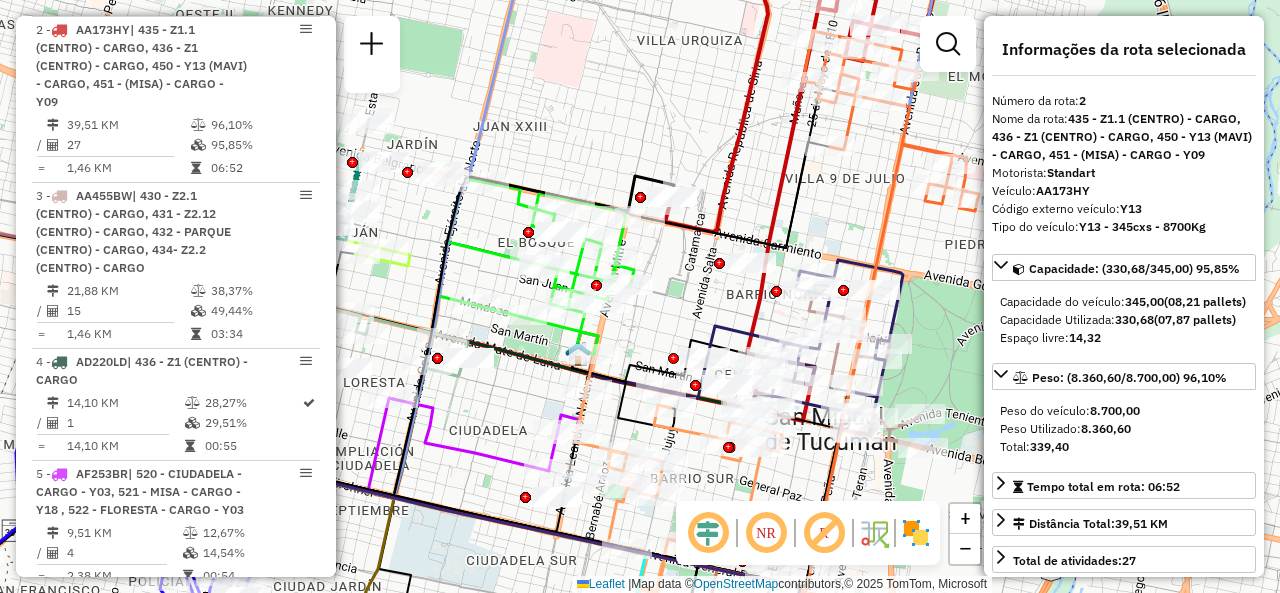 drag, startPoint x: 883, startPoint y: 167, endPoint x: 808, endPoint y: 273, distance: 129.84991 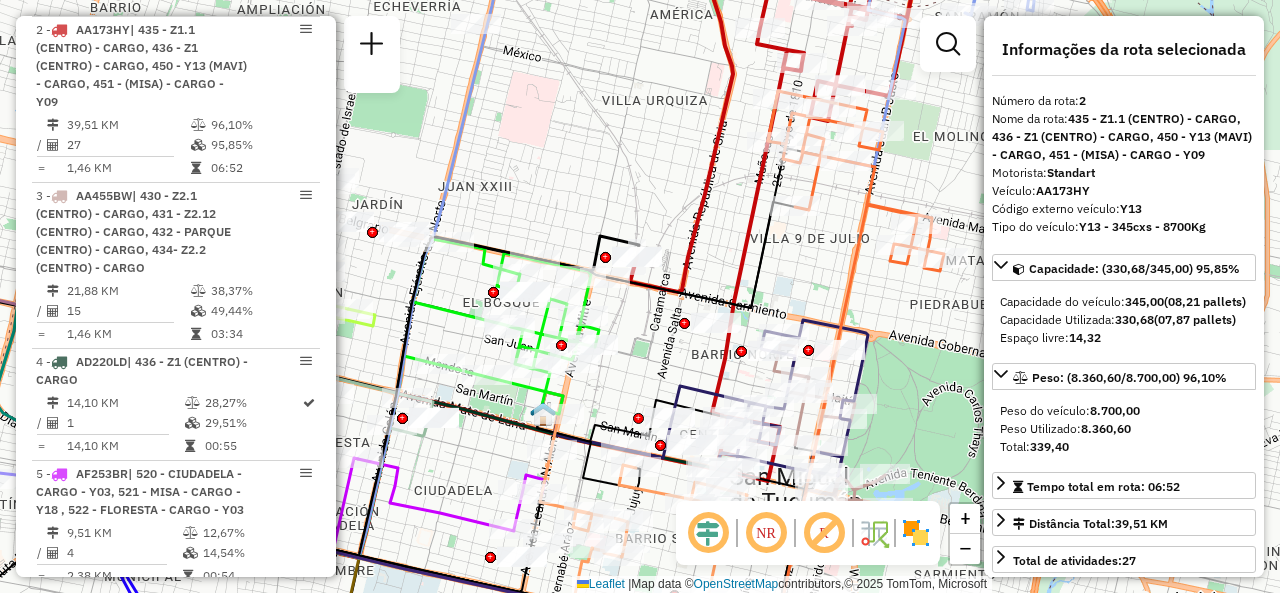 click on "Janela de atendimento Grade de atendimento Capacidade Transportadoras Veículos Cliente Pedidos  Rotas Selecione os dias de semana para filtrar as janelas de atendimento  Seg   Ter   Qua   Qui   Sex   Sáb   Dom  Informe o período da janela de atendimento: De: Até:  Filtrar exatamente a janela do cliente  Considerar janela de atendimento padrão  Selecione os dias de semana para filtrar as grades de atendimento  Seg   Ter   Qua   Qui   Sex   Sáb   Dom   Considerar clientes sem dia de atendimento cadastrado  Clientes fora do dia de atendimento selecionado Filtrar as atividades entre os valores definidos abaixo:  Peso mínimo:   Peso máximo:   Cubagem mínima:   Cubagem máxima:   De:   Até:  Filtrar as atividades entre o tempo de atendimento definido abaixo:  De:   Até:   Considerar capacidade total dos clientes não roteirizados Transportadora: Selecione um ou mais itens Tipo de veículo: Selecione um ou mais itens Veículo: Selecione um ou mais itens Motorista: Selecione um ou mais itens Nome: Rótulo:" 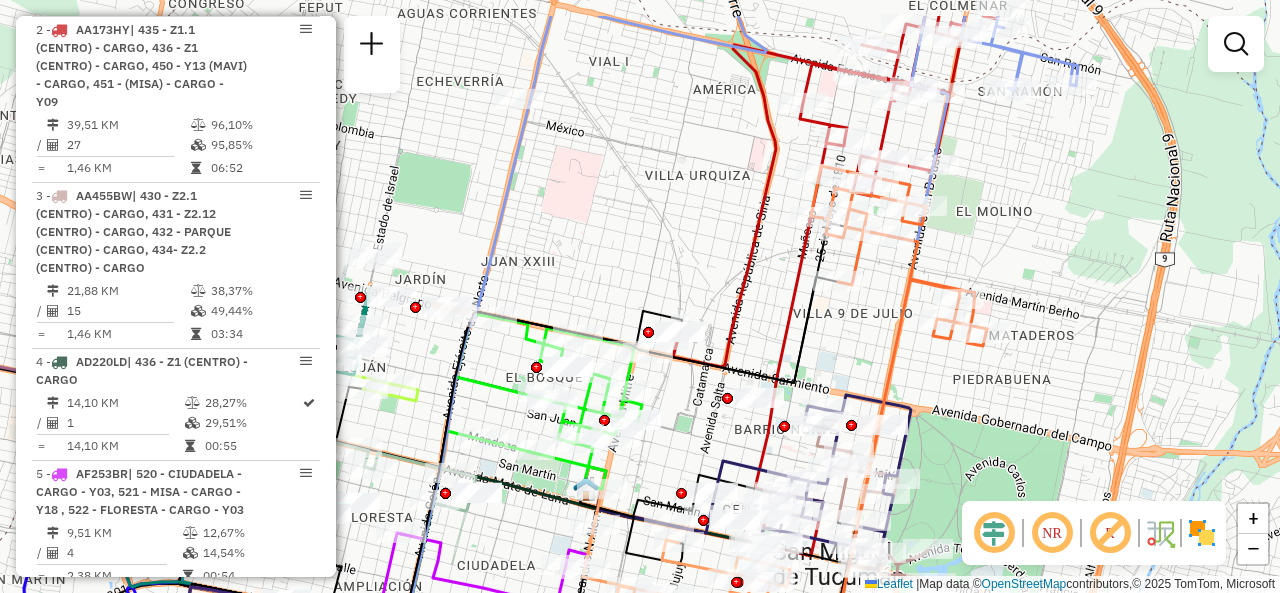 drag, startPoint x: 814, startPoint y: 252, endPoint x: 862, endPoint y: 332, distance: 93.29523 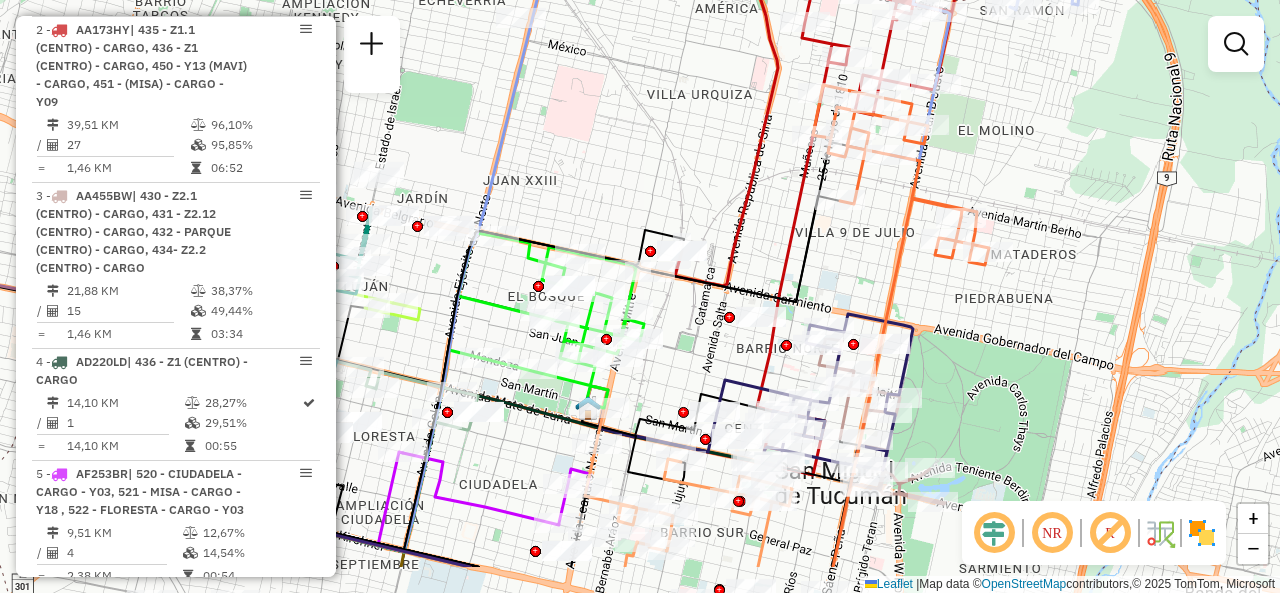 drag, startPoint x: 890, startPoint y: 326, endPoint x: 914, endPoint y: 119, distance: 208.38666 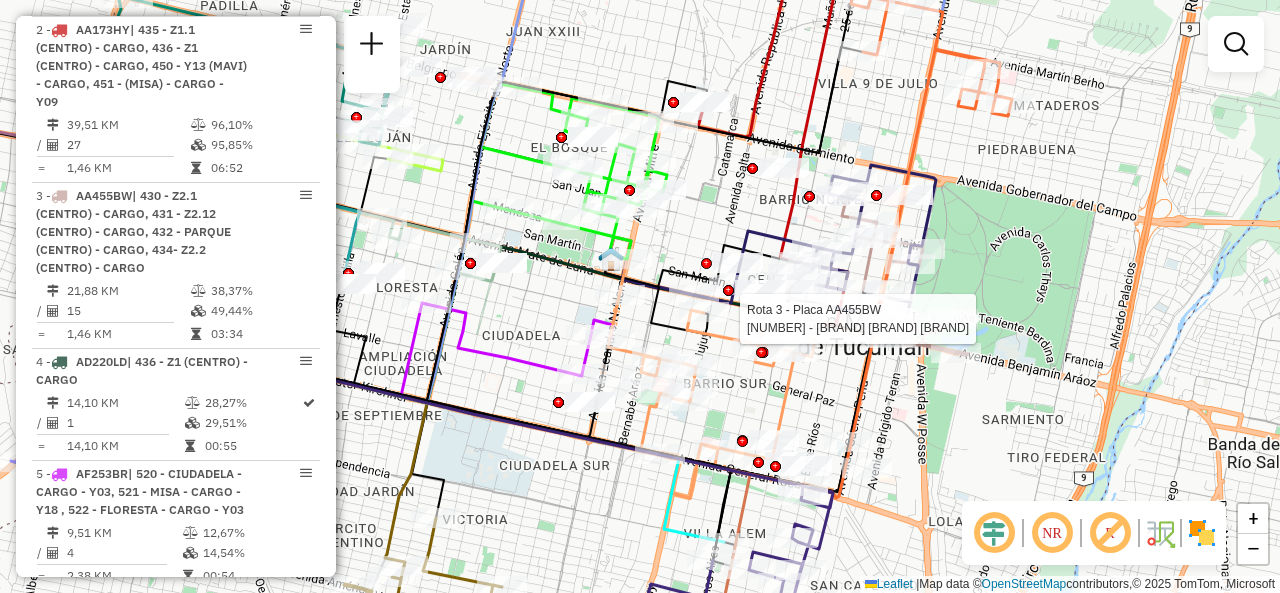 select on "**********" 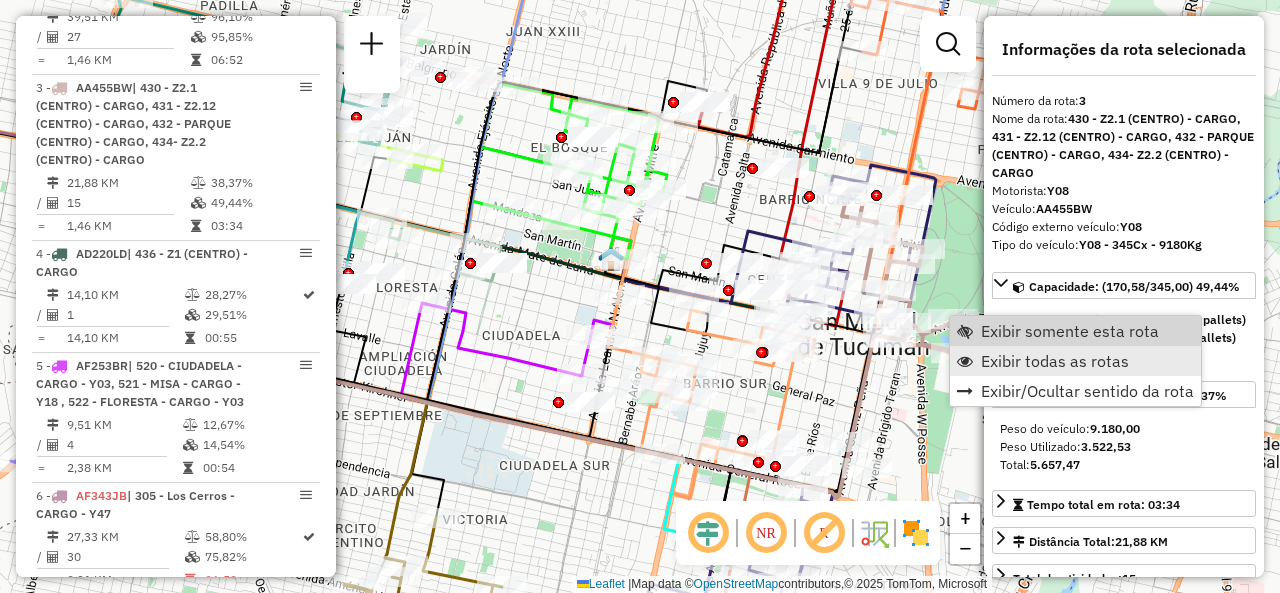 scroll, scrollTop: 982, scrollLeft: 0, axis: vertical 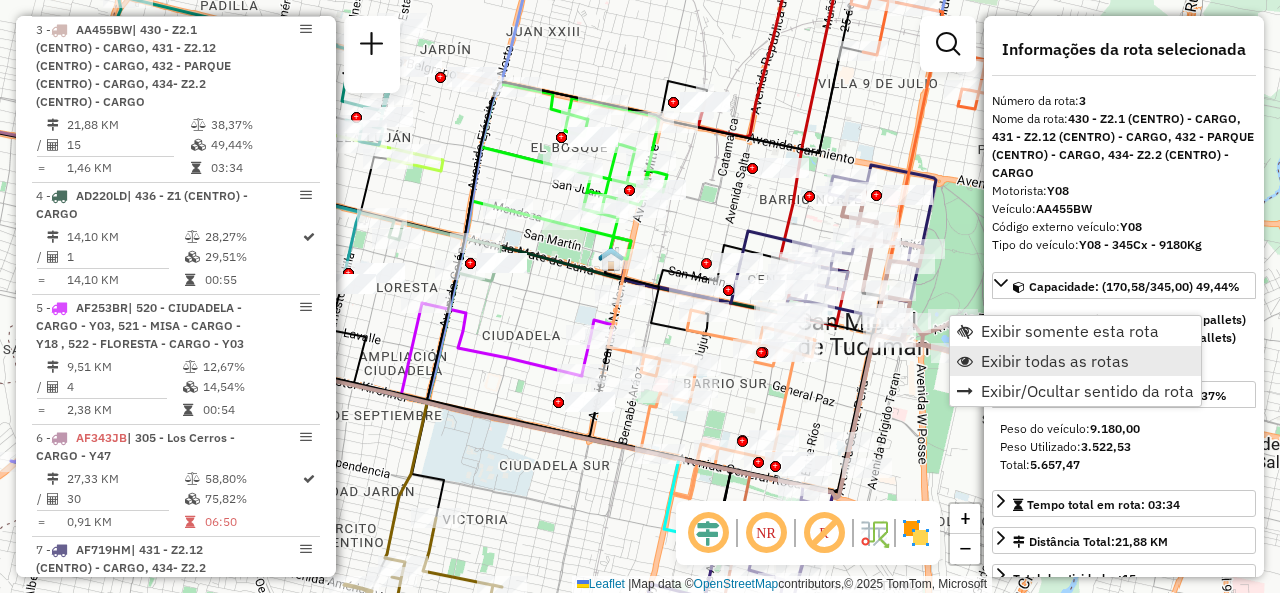 click on "Exibir todas as rotas" at bounding box center (1055, 361) 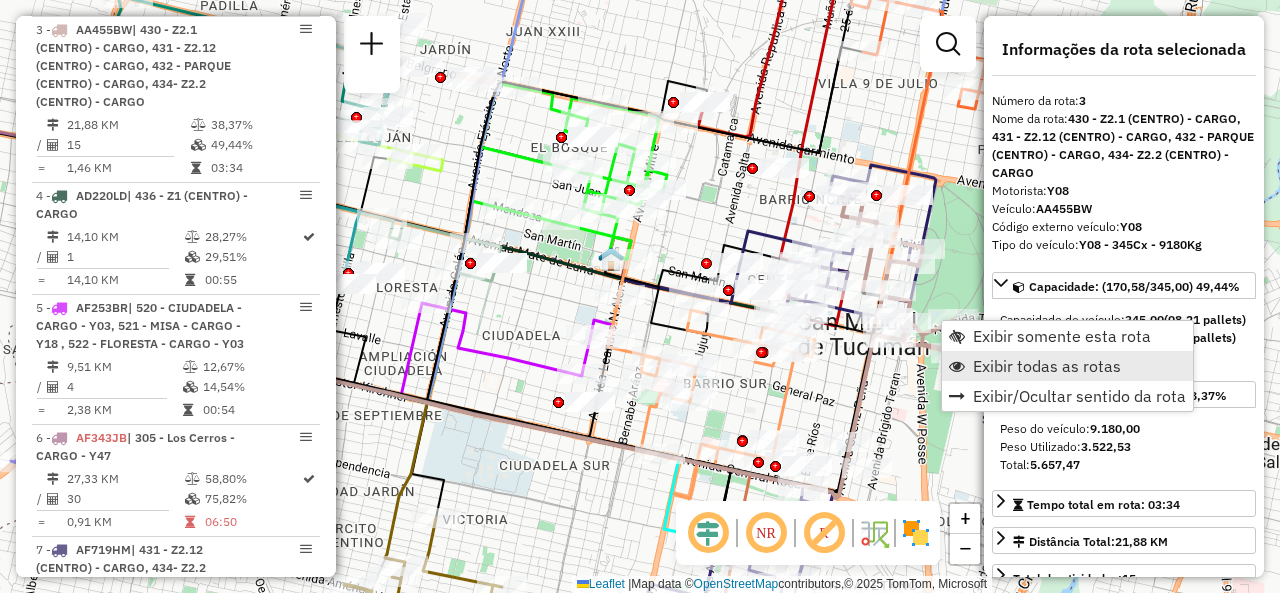 click on "Exibir todas as rotas" at bounding box center [1067, 366] 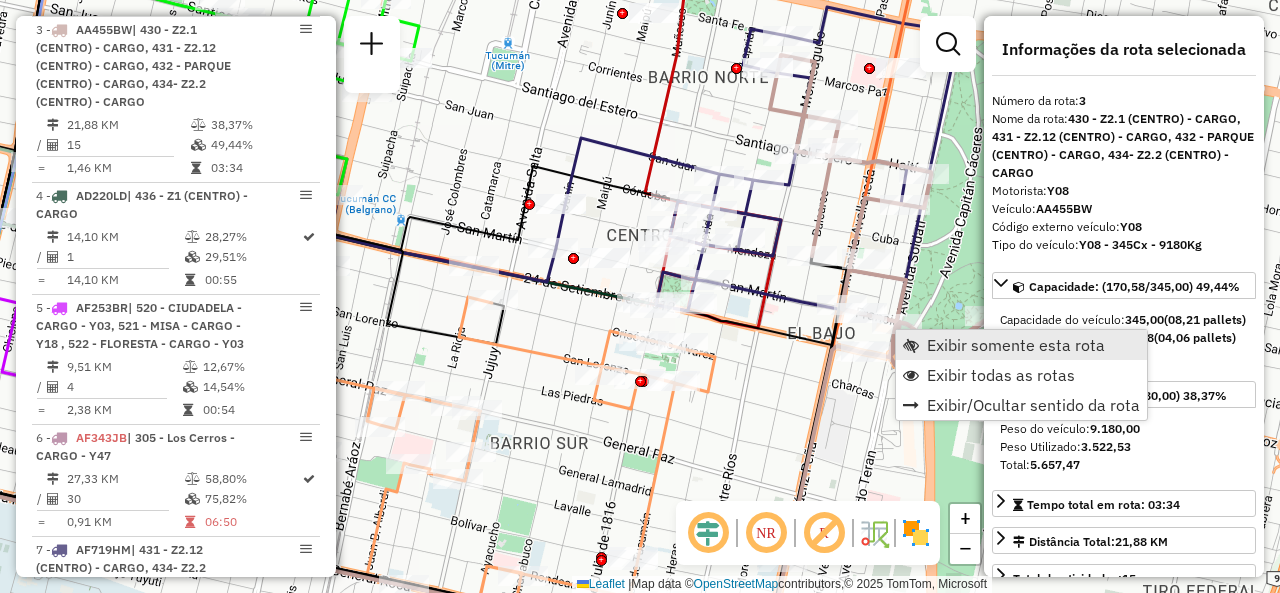 click at bounding box center (911, 345) 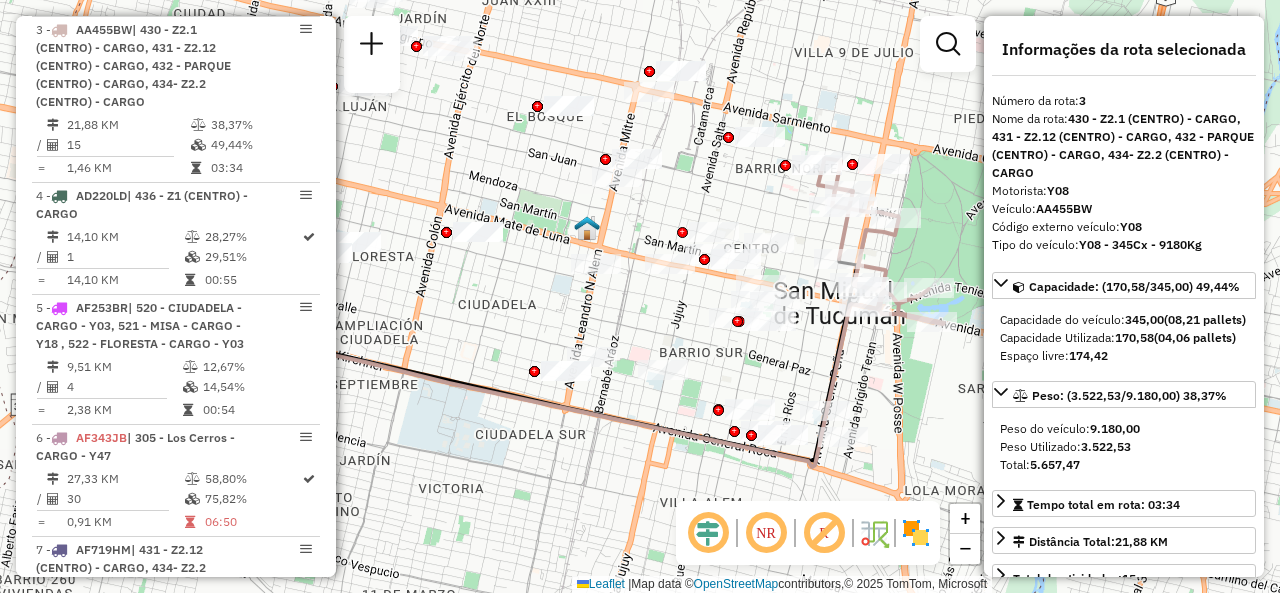 drag, startPoint x: 836, startPoint y: 359, endPoint x: 730, endPoint y: 391, distance: 110.724884 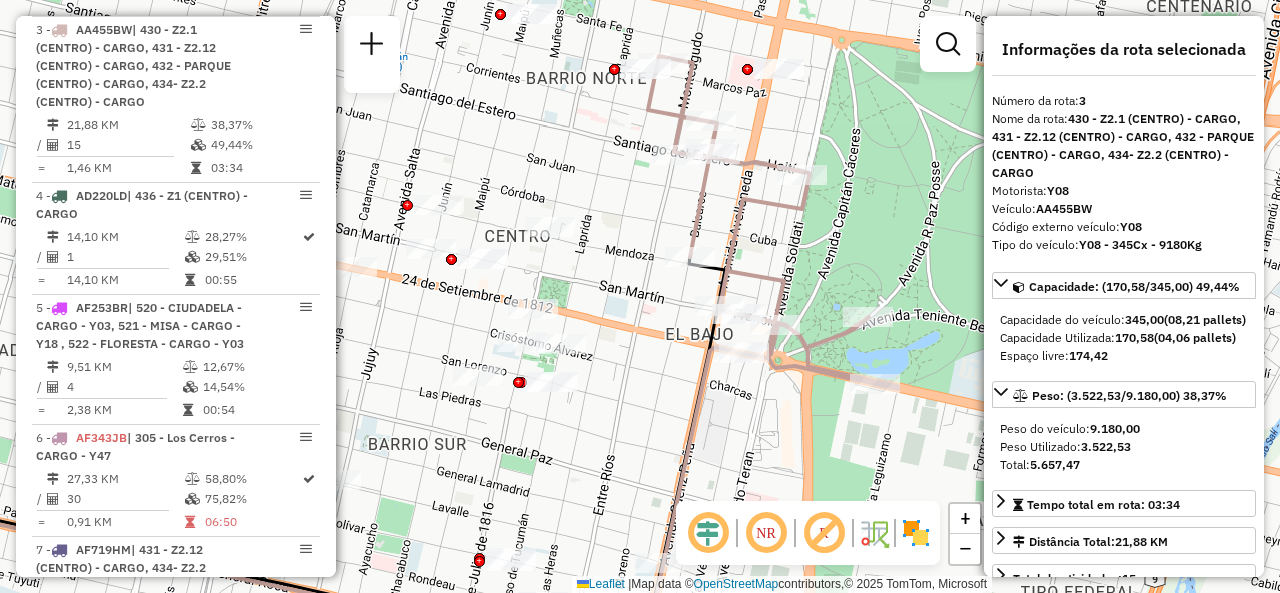 drag, startPoint x: 807, startPoint y: 246, endPoint x: 816, endPoint y: 255, distance: 12.727922 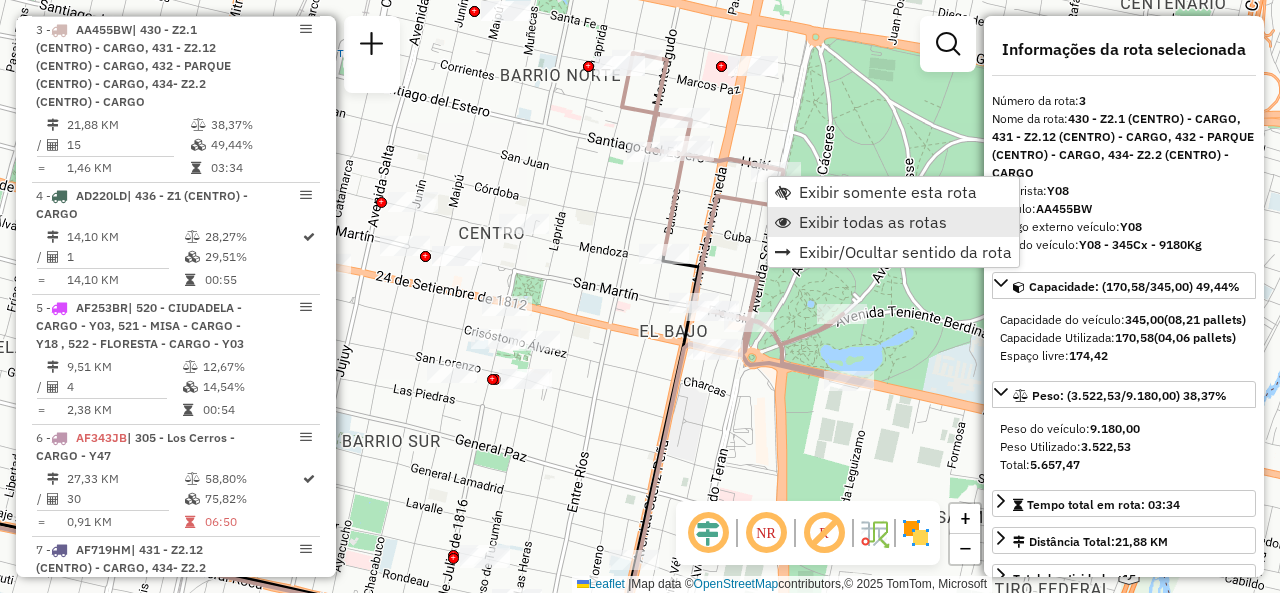 click on "Exibir todas as rotas" at bounding box center [873, 222] 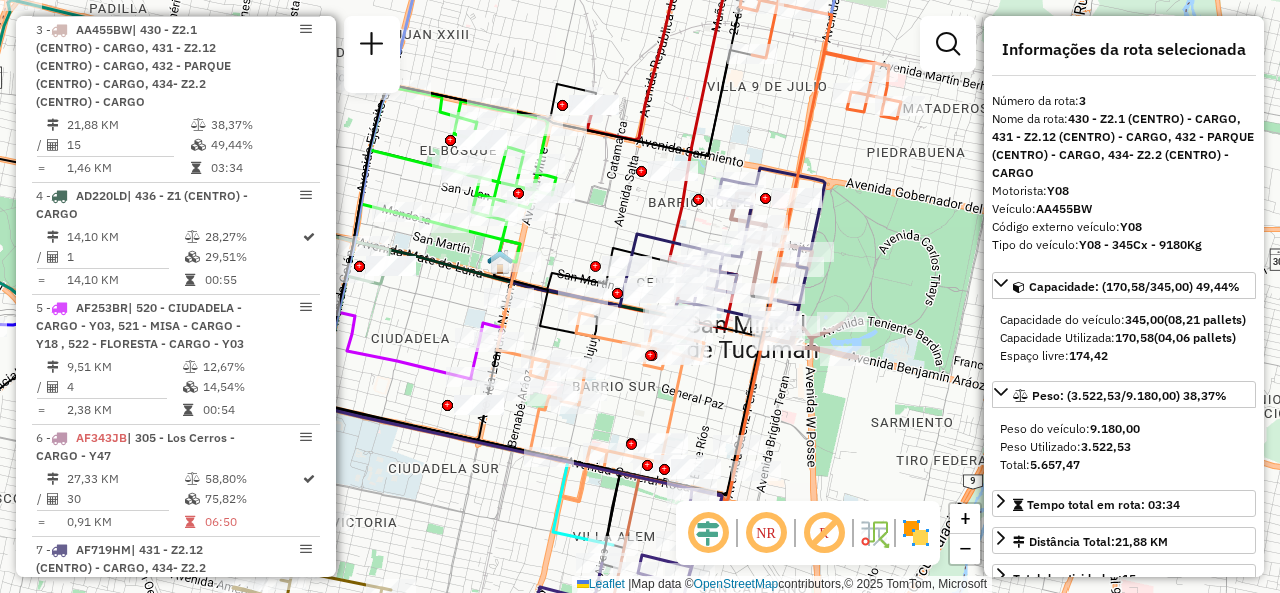 drag, startPoint x: 734, startPoint y: 246, endPoint x: 808, endPoint y: 305, distance: 94.641426 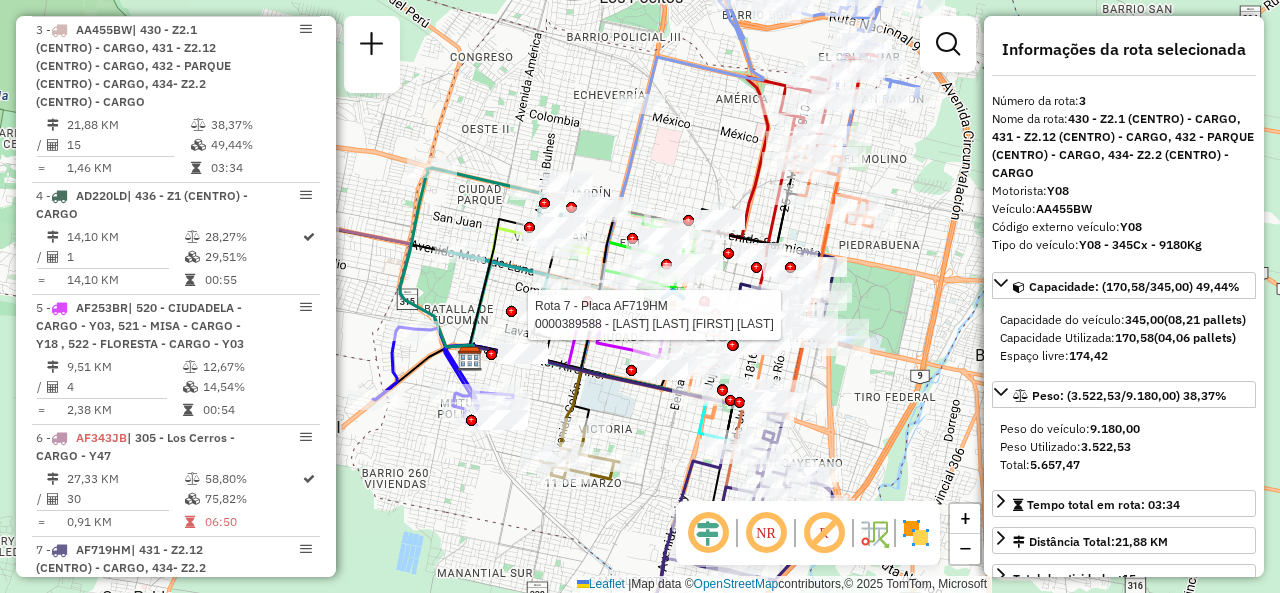 click on "Rota 7 - Placa AF719HM  0000389588 - ASTORGA SERPA JOSE IGNACIO Janela de atendimento Grade de atendimento Capacidade Transportadoras Veículos Cliente Pedidos  Rotas Selecione os dias de semana para filtrar as janelas de atendimento  Seg   Ter   Qua   Qui   Sex   Sáb   Dom  Informe o período da janela de atendimento: De: Até:  Filtrar exatamente a janela do cliente  Considerar janela de atendimento padrão  Selecione os dias de semana para filtrar as grades de atendimento  Seg   Ter   Qua   Qui   Sex   Sáb   Dom   Considerar clientes sem dia de atendimento cadastrado  Clientes fora do dia de atendimento selecionado Filtrar as atividades entre os valores definidos abaixo:  Peso mínimo:   Peso máximo:   Cubagem mínima:   Cubagem máxima:   De:   Até:  Filtrar as atividades entre o tempo de atendimento definido abaixo:  De:   Até:   Considerar capacidade total dos clientes não roteirizados Transportadora: Selecione um ou mais itens Tipo de veículo: Selecione um ou mais itens Veículo: Motorista: De:" 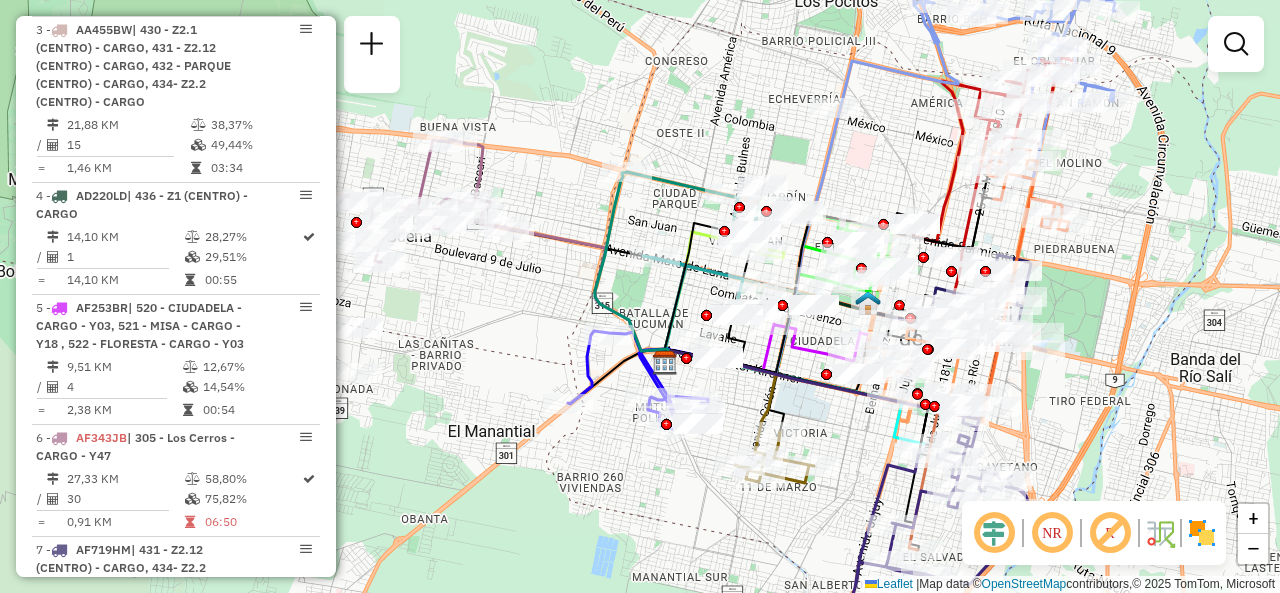 drag, startPoint x: 691, startPoint y: 157, endPoint x: 886, endPoint y: 161, distance: 195.04102 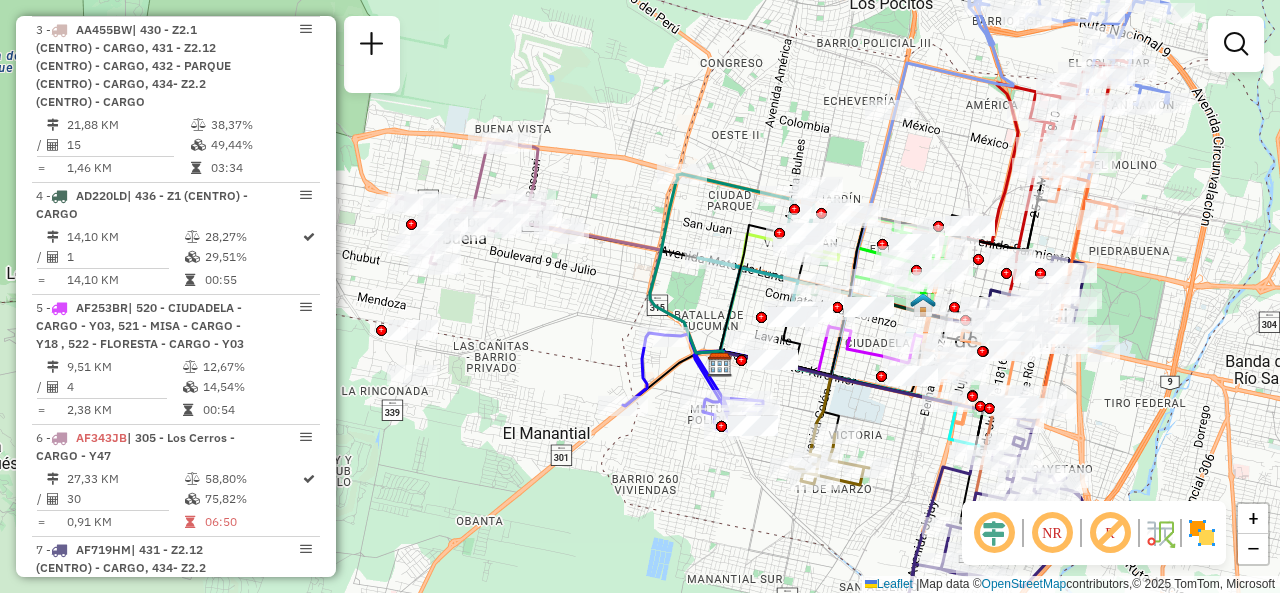drag, startPoint x: 500, startPoint y: 319, endPoint x: 599, endPoint y: 324, distance: 99.12618 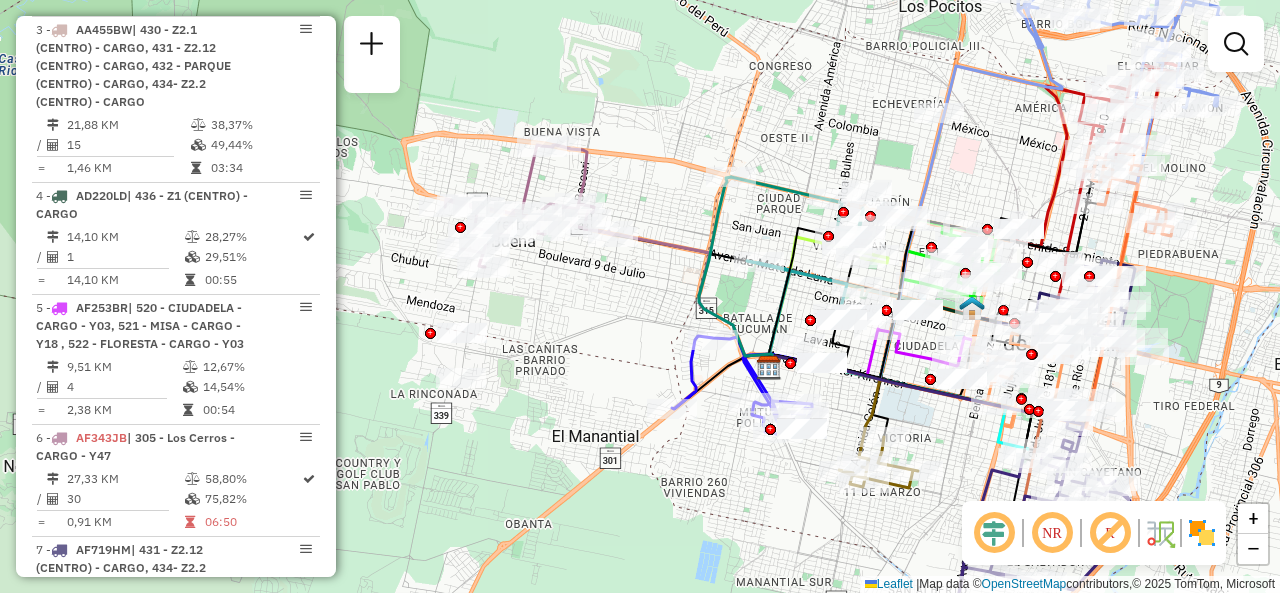 click on "Janela de atendimento Grade de atendimento Capacidade Transportadoras Veículos Cliente Pedidos  Rotas Selecione os dias de semana para filtrar as janelas de atendimento  Seg   Ter   Qua   Qui   Sex   Sáb   Dom  Informe o período da janela de atendimento: De: Até:  Filtrar exatamente a janela do cliente  Considerar janela de atendimento padrão  Selecione os dias de semana para filtrar as grades de atendimento  Seg   Ter   Qua   Qui   Sex   Sáb   Dom   Considerar clientes sem dia de atendimento cadastrado  Clientes fora do dia de atendimento selecionado Filtrar as atividades entre os valores definidos abaixo:  Peso mínimo:   Peso máximo:   Cubagem mínima:   Cubagem máxima:   De:   Até:  Filtrar as atividades entre o tempo de atendimento definido abaixo:  De:   Até:   Considerar capacidade total dos clientes não roteirizados Transportadora: Selecione um ou mais itens Tipo de veículo: Selecione um ou mais itens Veículo: Selecione um ou mais itens Motorista: Selecione um ou mais itens Nome: Rótulo:" 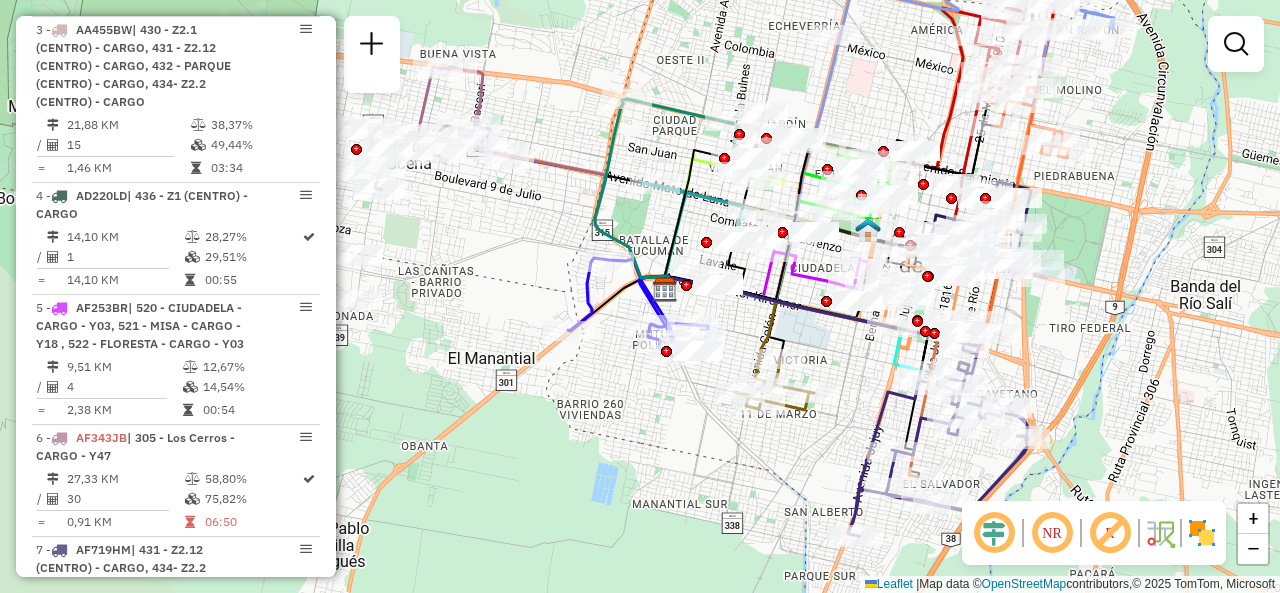 drag, startPoint x: 759, startPoint y: 535, endPoint x: 657, endPoint y: 459, distance: 127.20063 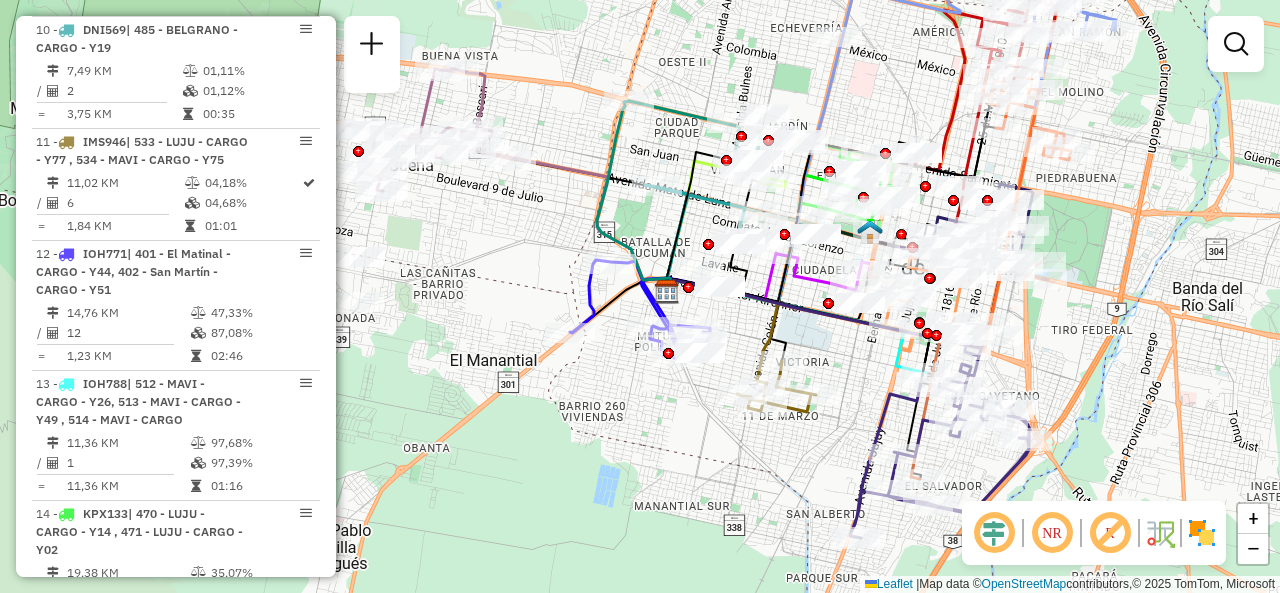 scroll, scrollTop: 2382, scrollLeft: 0, axis: vertical 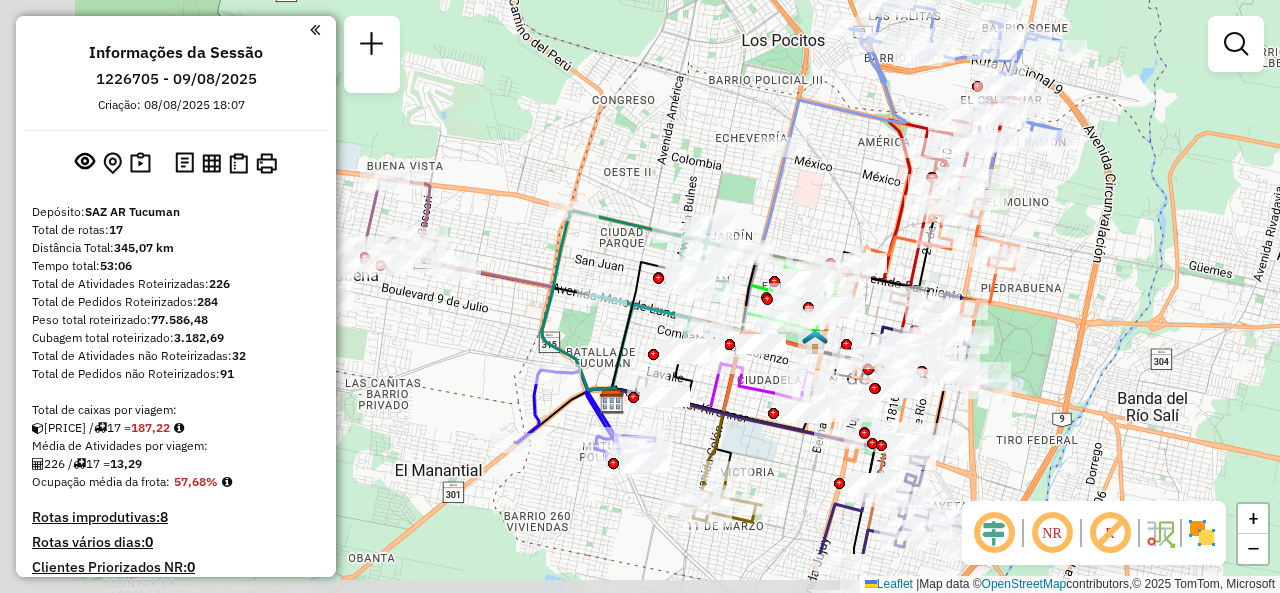 drag, startPoint x: 623, startPoint y: 280, endPoint x: 880, endPoint y: 166, distance: 281.1494 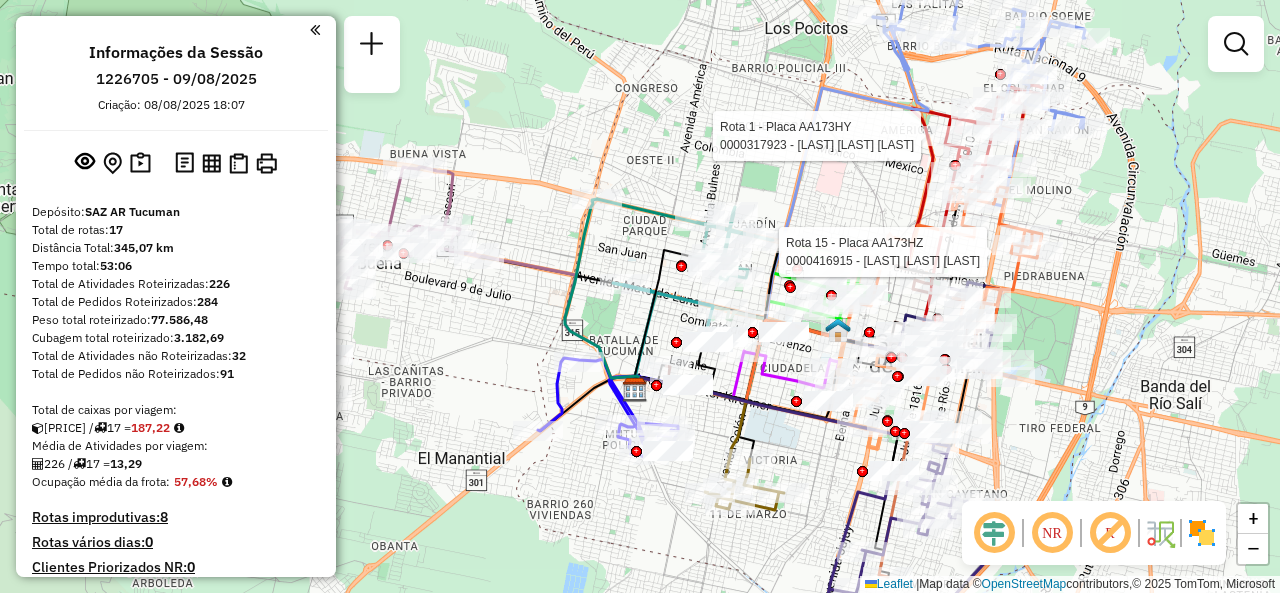select on "**********" 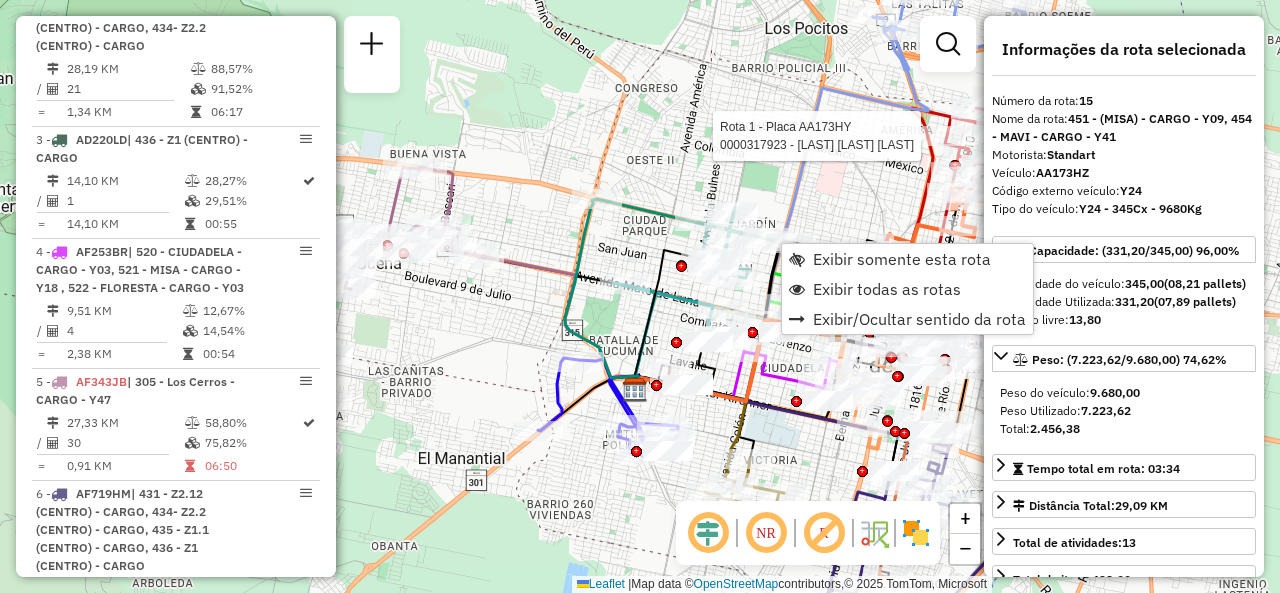 scroll, scrollTop: 2646, scrollLeft: 0, axis: vertical 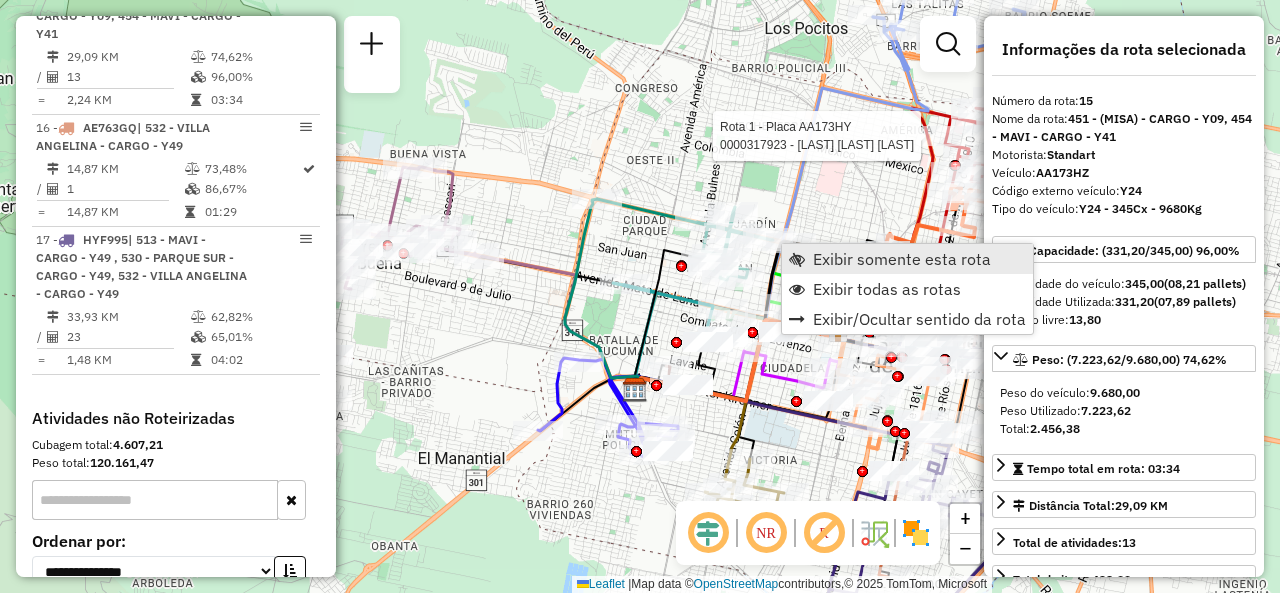 click on "Exibir somente esta rota" at bounding box center (902, 259) 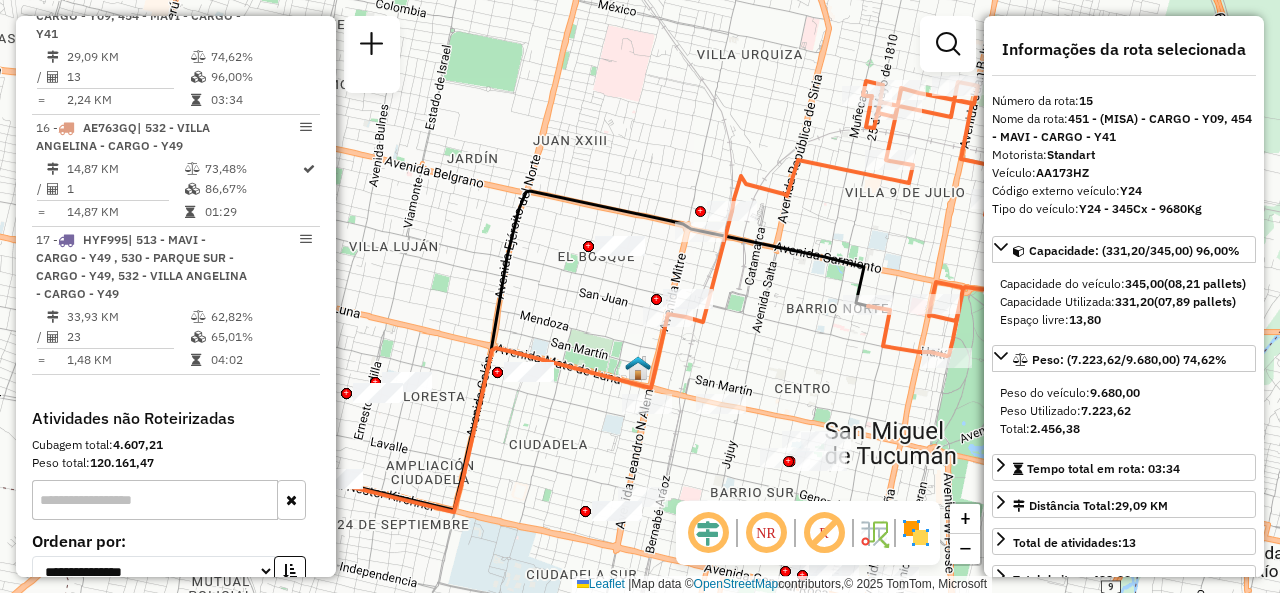 click on "Janela de atendimento Grade de atendimento Capacidade Transportadoras Veículos Cliente Pedidos  Rotas Selecione os dias de semana para filtrar as janelas de atendimento  Seg   Ter   Qua   Qui   Sex   Sáb   Dom  Informe o período da janela de atendimento: De: Até:  Filtrar exatamente a janela do cliente  Considerar janela de atendimento padrão  Selecione os dias de semana para filtrar as grades de atendimento  Seg   Ter   Qua   Qui   Sex   Sáb   Dom   Considerar clientes sem dia de atendimento cadastrado  Clientes fora do dia de atendimento selecionado Filtrar as atividades entre os valores definidos abaixo:  Peso mínimo:   Peso máximo:   Cubagem mínima:   Cubagem máxima:   De:   Até:  Filtrar as atividades entre o tempo de atendimento definido abaixo:  De:   Até:   Considerar capacidade total dos clientes não roteirizados Transportadora: Selecione um ou mais itens Tipo de veículo: Selecione um ou mais itens Veículo: Selecione um ou mais itens Motorista: Selecione um ou mais itens Nome: Rótulo:" 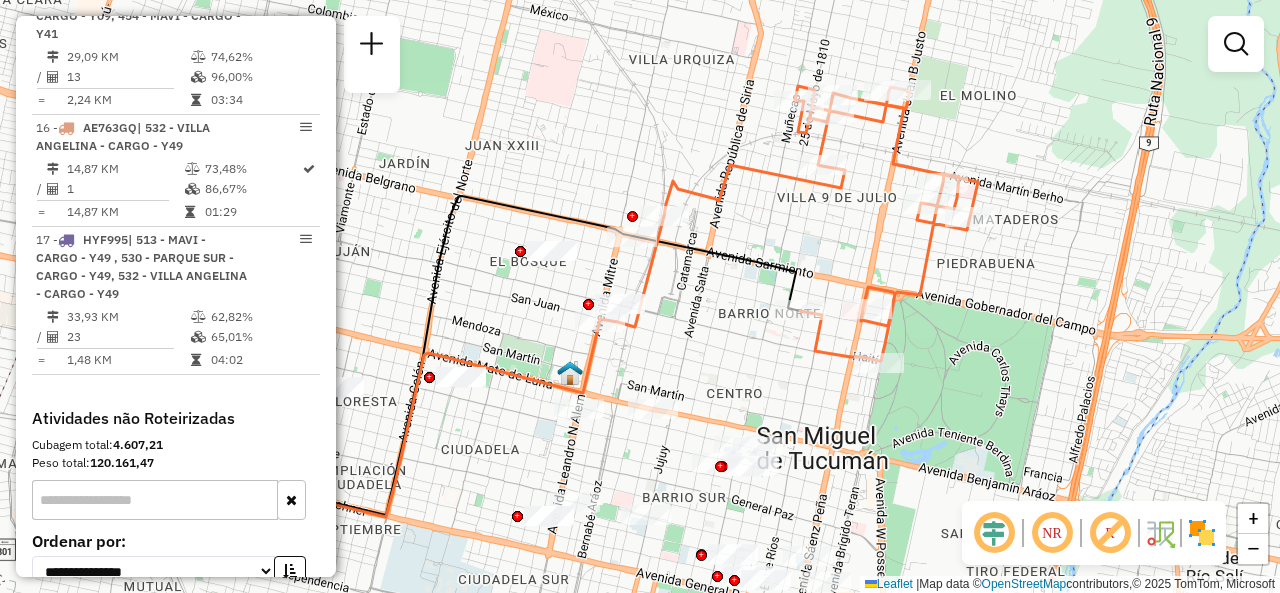 drag, startPoint x: 710, startPoint y: 150, endPoint x: 601, endPoint y: 176, distance: 112.05802 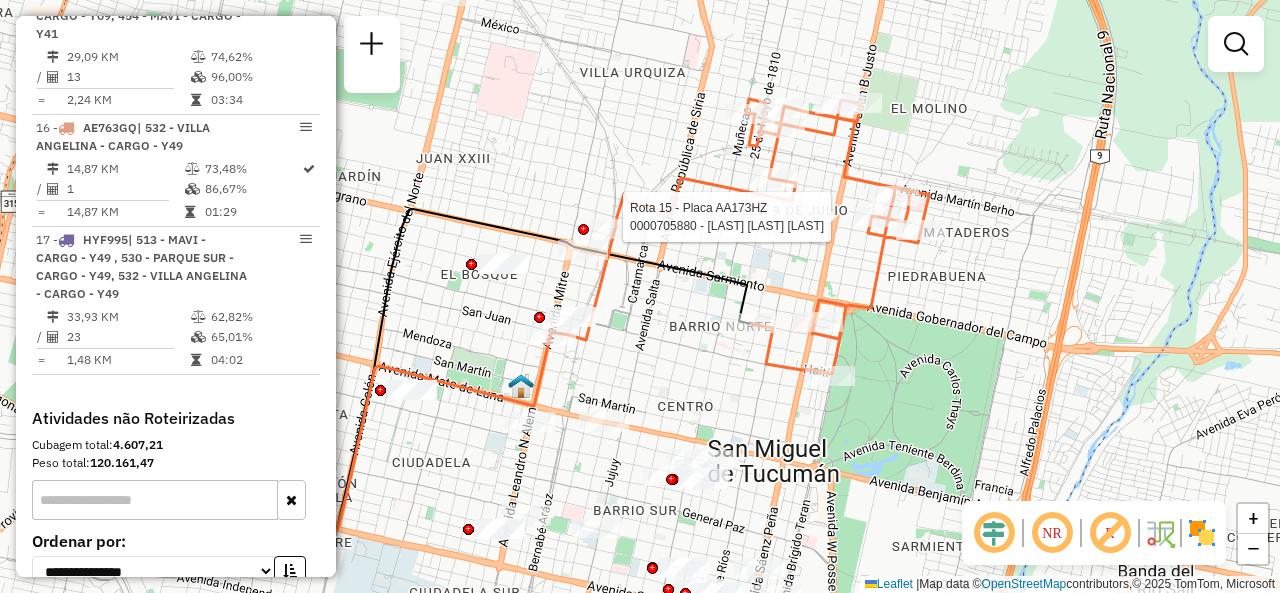 select on "**********" 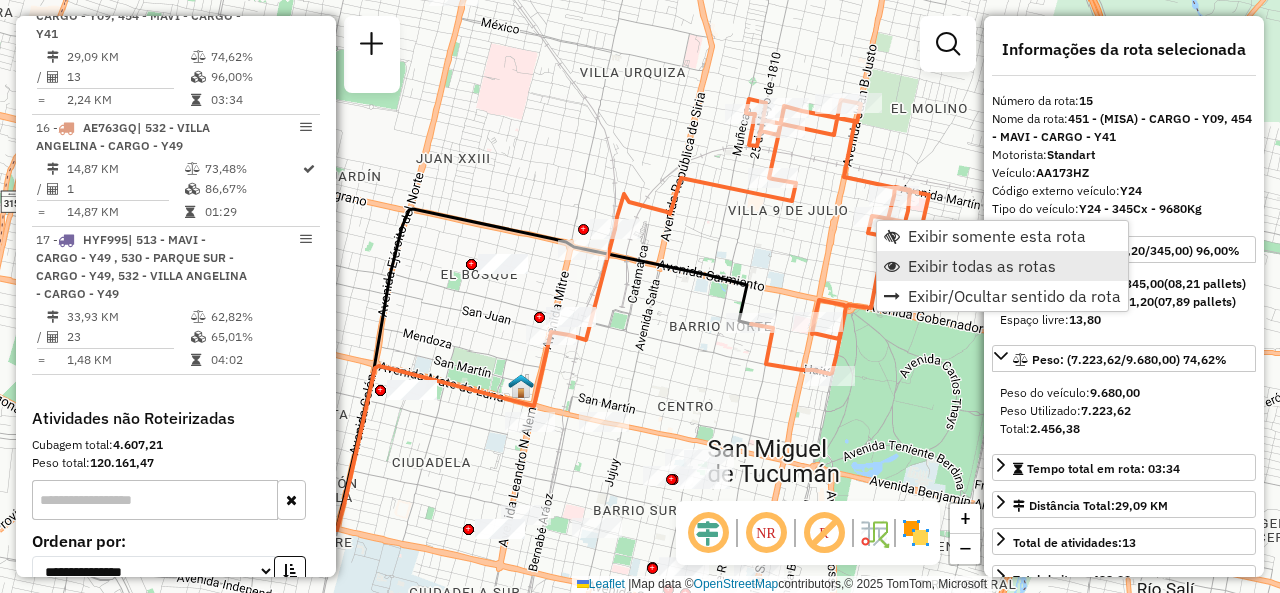 click at bounding box center [892, 266] 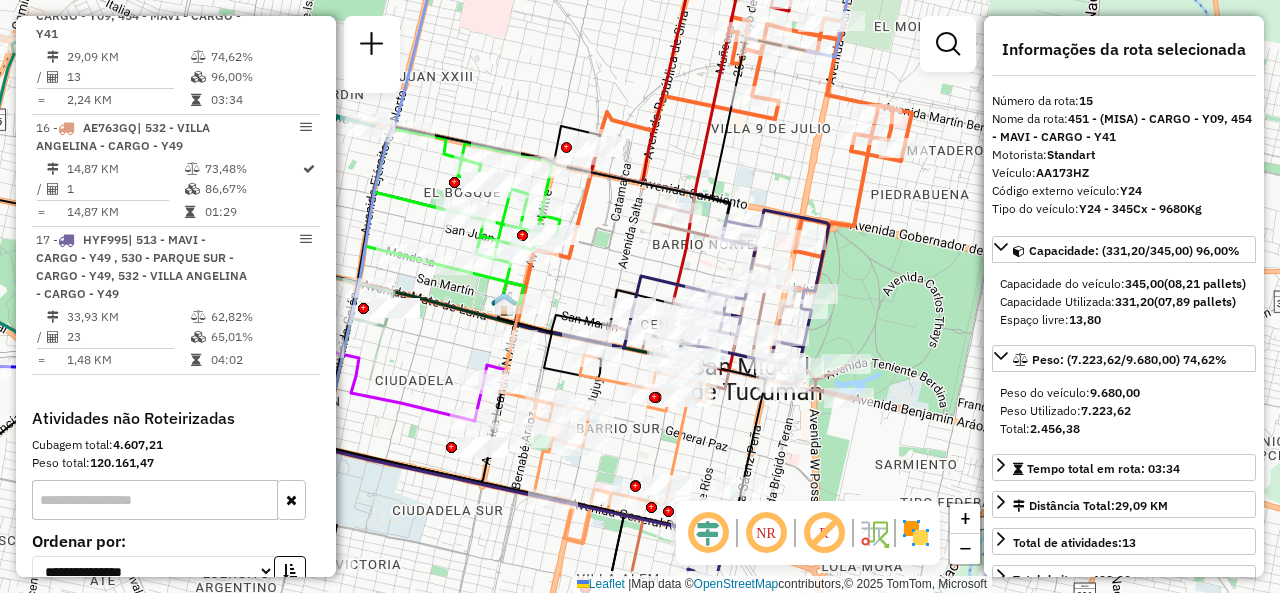 drag, startPoint x: 655, startPoint y: 343, endPoint x: 639, endPoint y: 261, distance: 83.546394 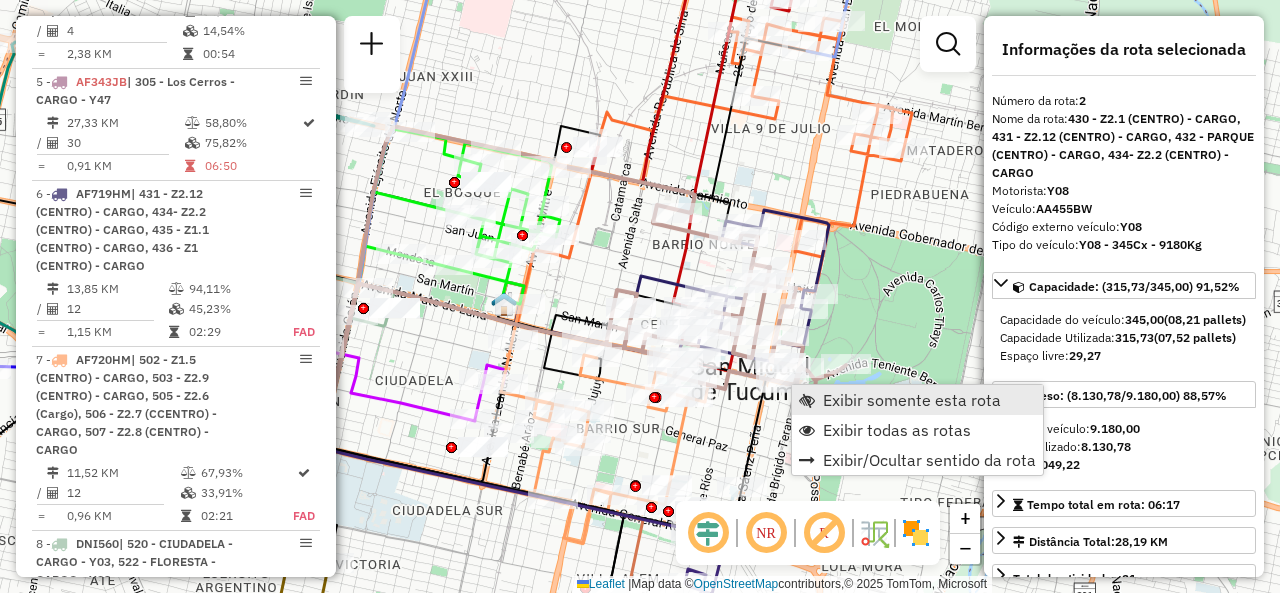 scroll, scrollTop: 870, scrollLeft: 0, axis: vertical 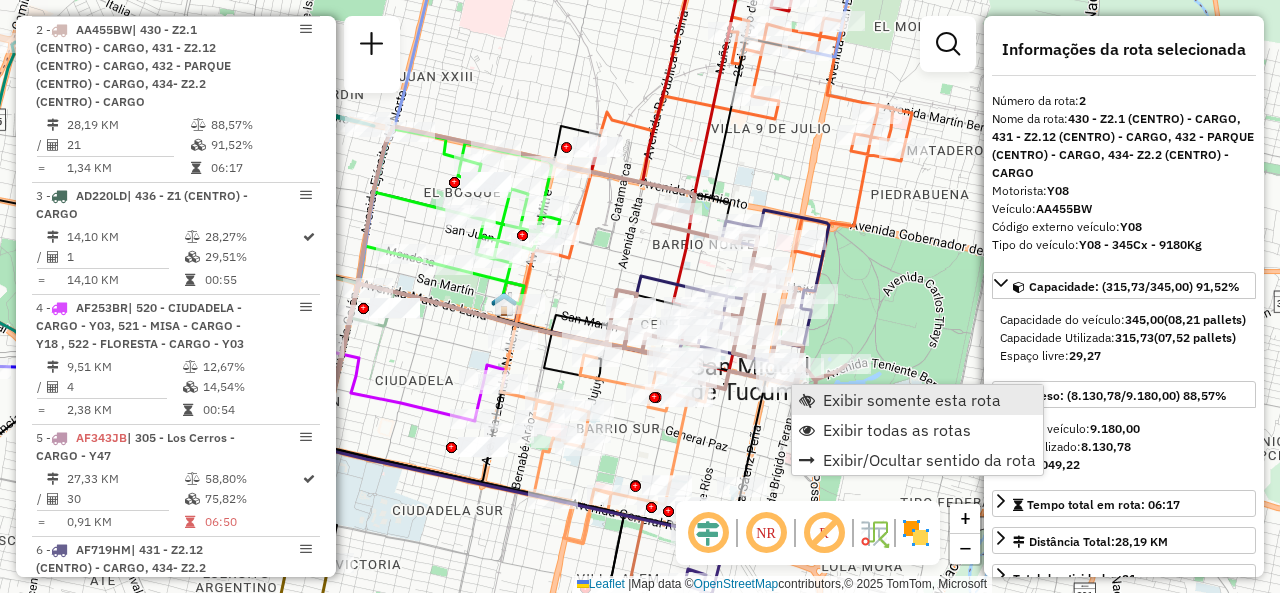 click on "Exibir somente esta rota" at bounding box center (912, 400) 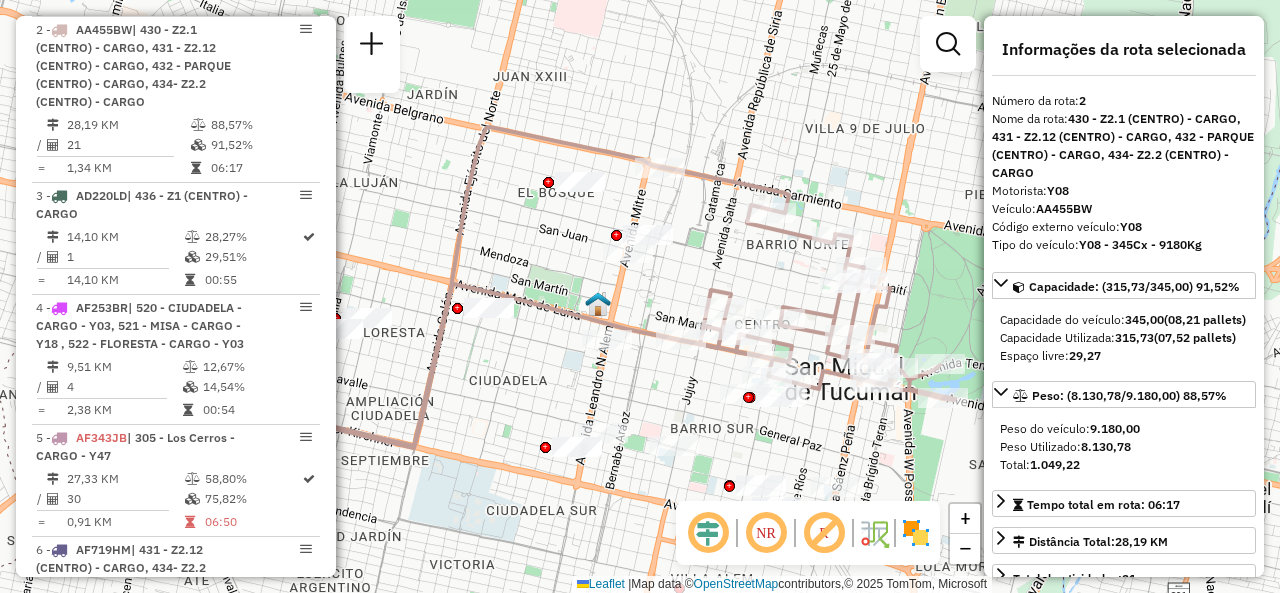 drag, startPoint x: 774, startPoint y: 380, endPoint x: 638, endPoint y: 341, distance: 141.48145 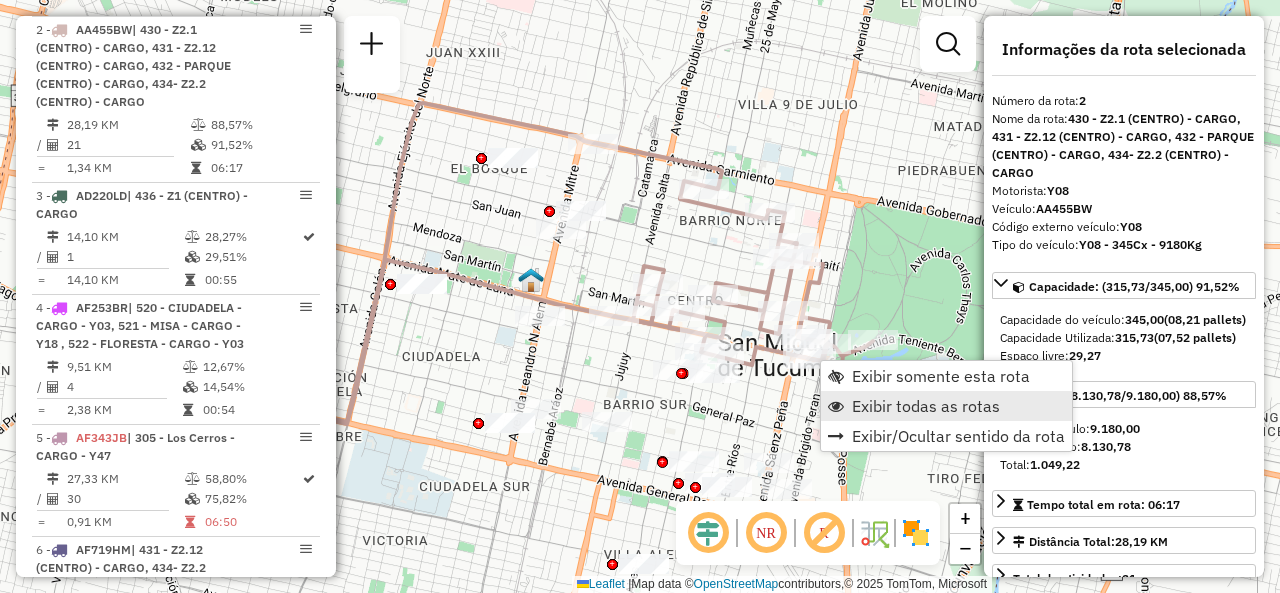 click on "Exibir todas as rotas" at bounding box center [946, 406] 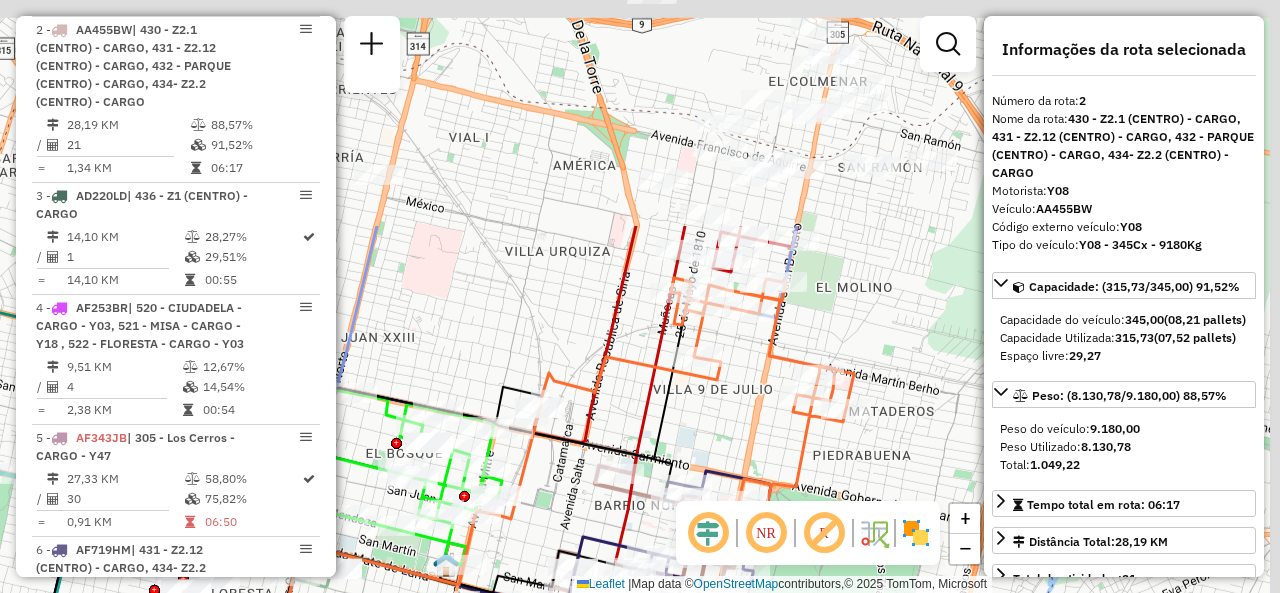 drag, startPoint x: 801, startPoint y: 109, endPoint x: 716, endPoint y: 394, distance: 297.40546 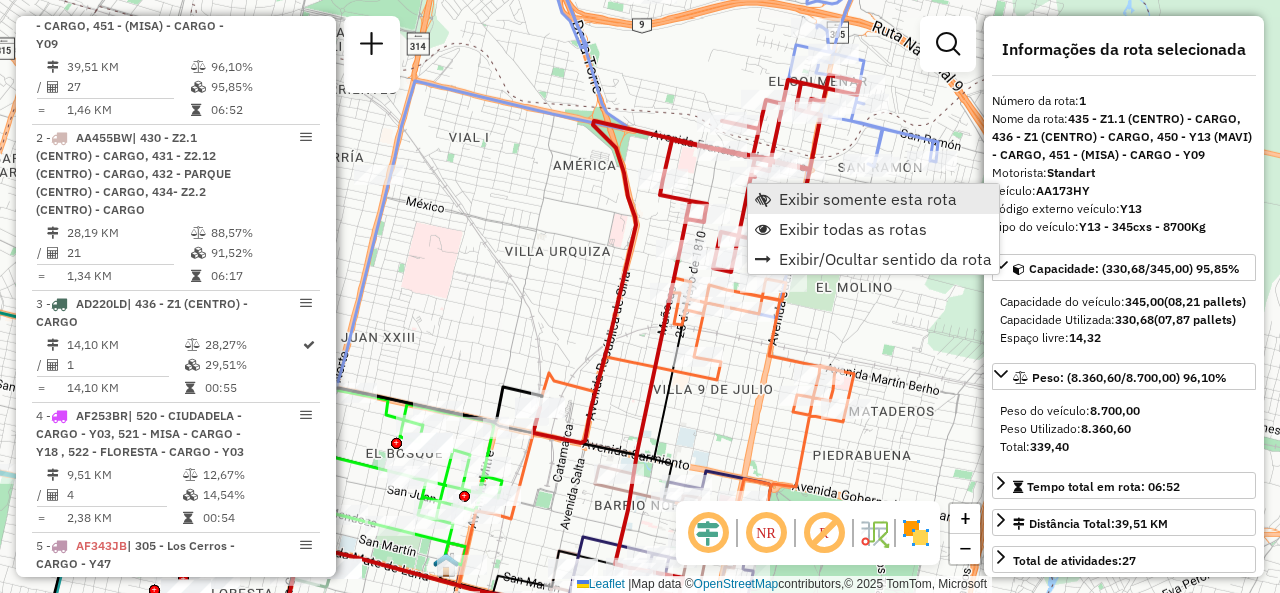 click at bounding box center (763, 199) 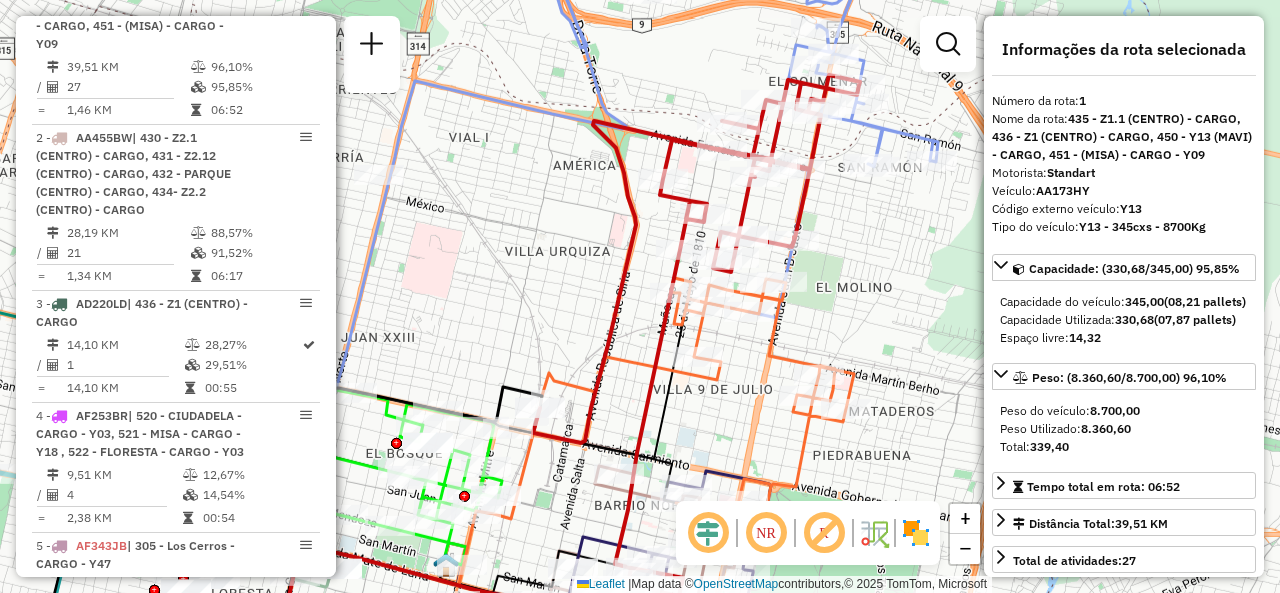 scroll, scrollTop: 704, scrollLeft: 0, axis: vertical 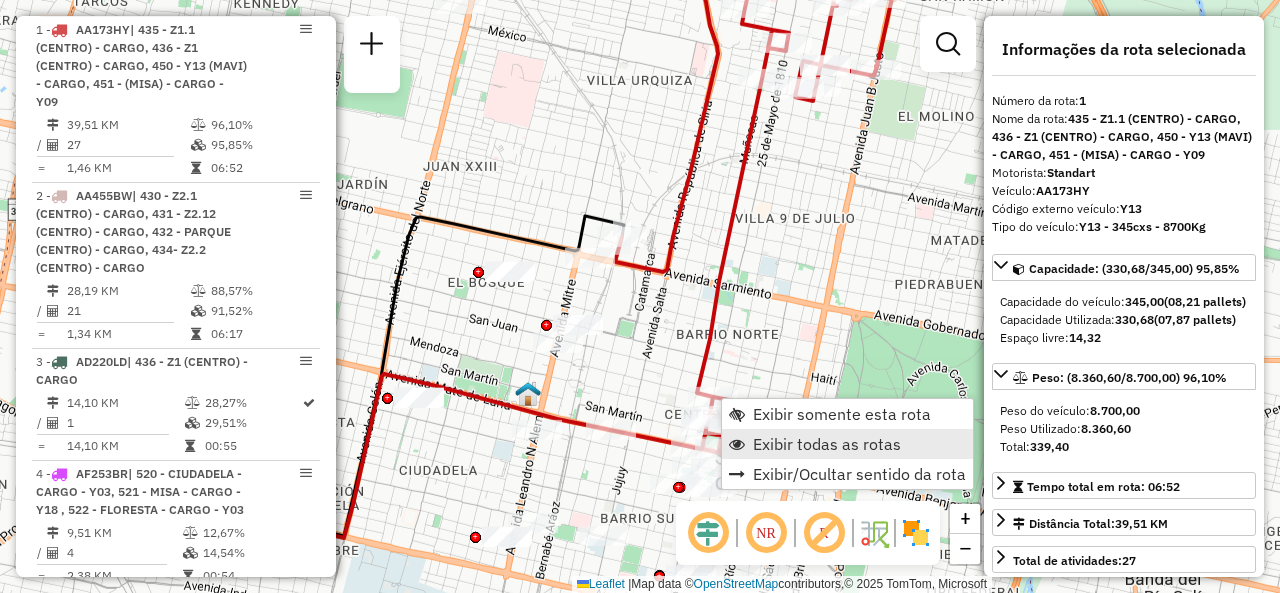 click on "Exibir todas as rotas" at bounding box center [847, 444] 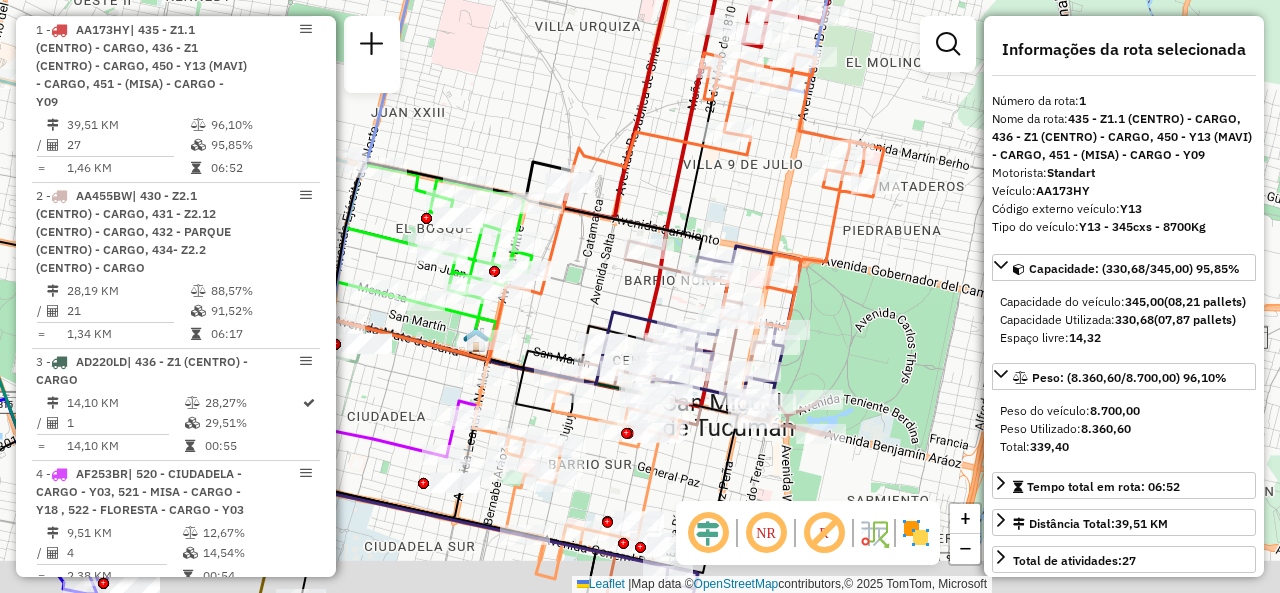 drag, startPoint x: 805, startPoint y: 239, endPoint x: 856, endPoint y: 73, distance: 173.65771 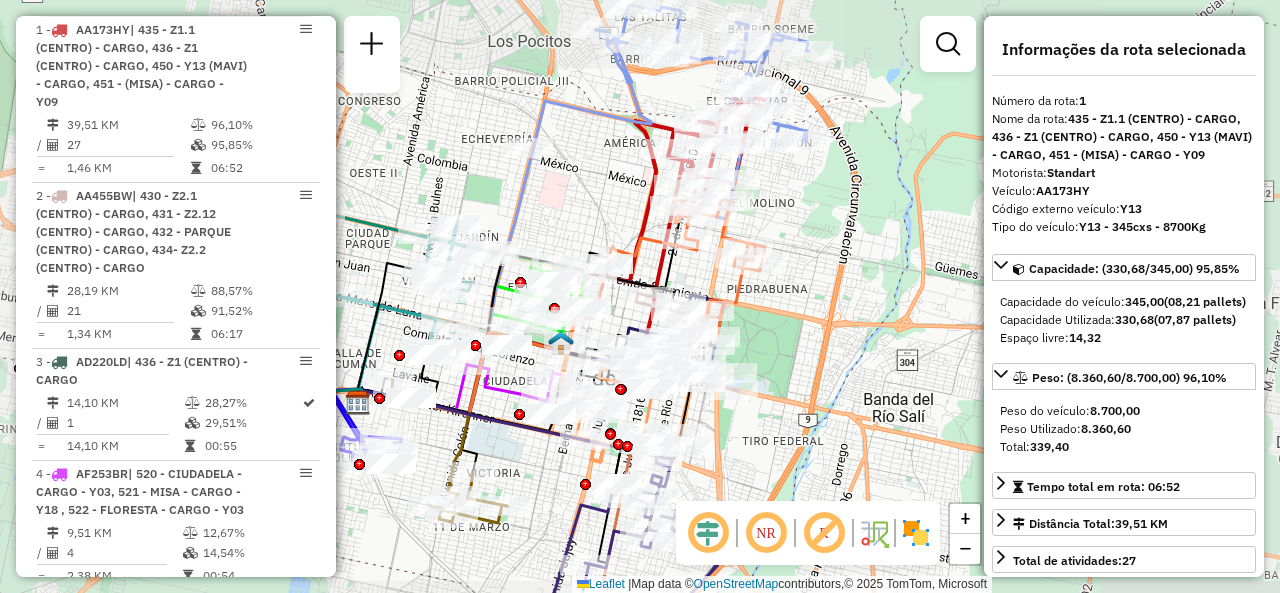 drag, startPoint x: 549, startPoint y: 463, endPoint x: 629, endPoint y: 403, distance: 100 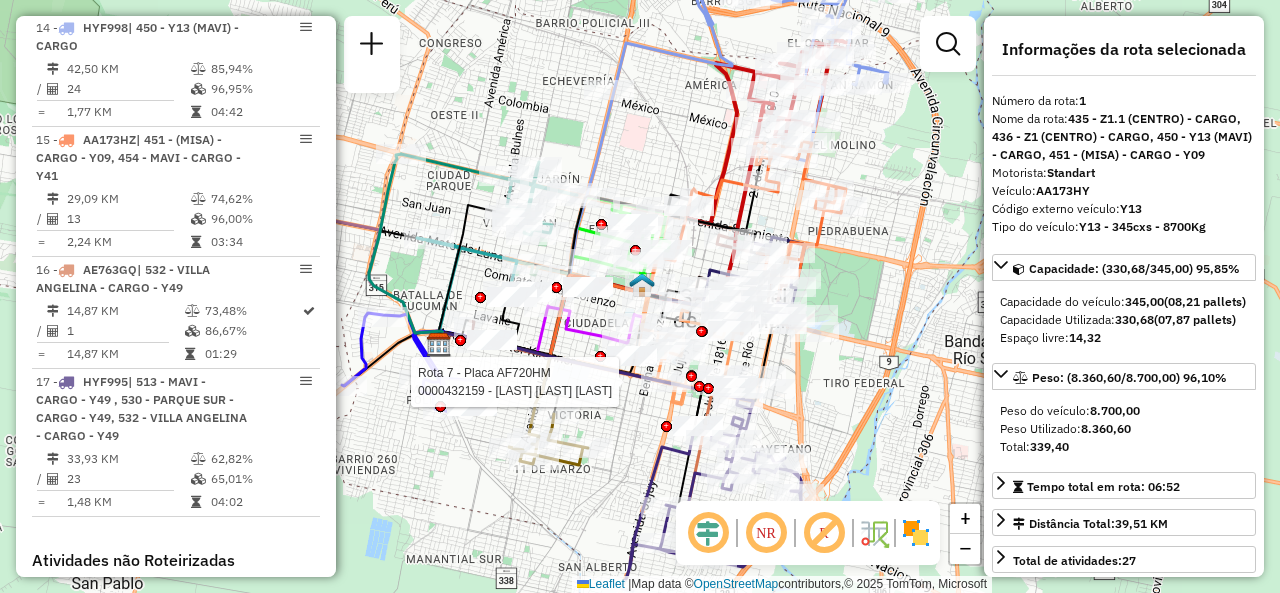 scroll, scrollTop: 2804, scrollLeft: 0, axis: vertical 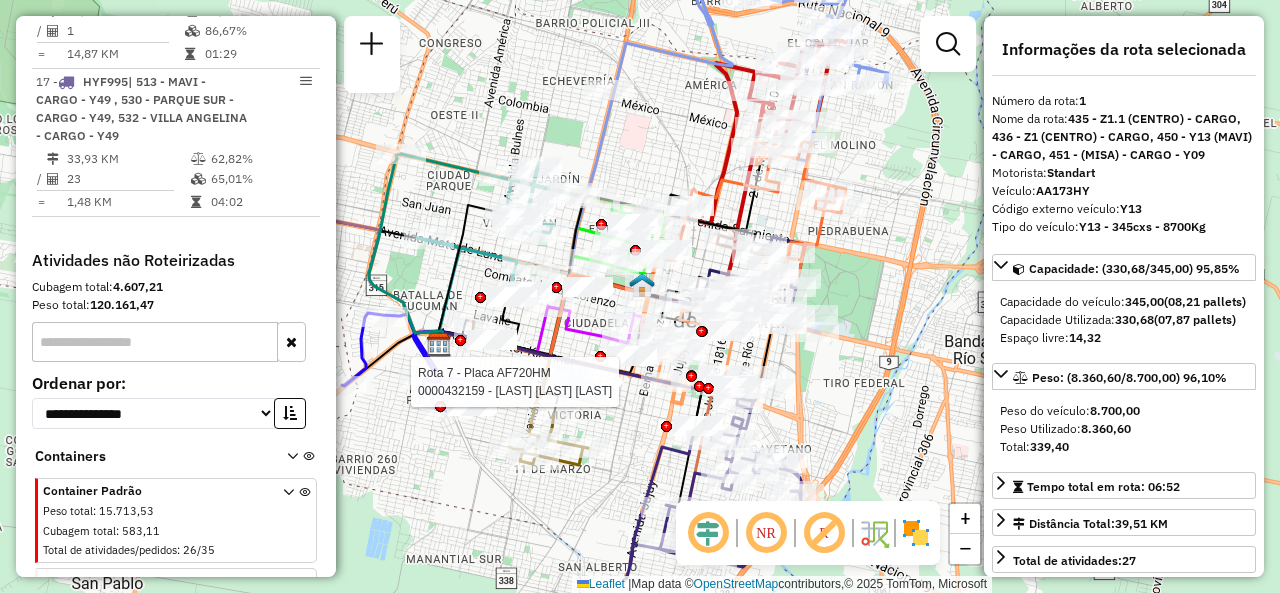 click on "Rota 7 - Placa AF720HM  0000432159 - AUGIER GEORDANA MARIA Janela de atendimento Grade de atendimento Capacidade Transportadoras Veículos Cliente Pedidos  Rotas Selecione os dias de semana para filtrar as janelas de atendimento  Seg   Ter   Qua   Qui   Sex   Sáb   Dom  Informe o período da janela de atendimento: De: Até:  Filtrar exatamente a janela do cliente  Considerar janela de atendimento padrão  Selecione os dias de semana para filtrar as grades de atendimento  Seg   Ter   Qua   Qui   Sex   Sáb   Dom   Considerar clientes sem dia de atendimento cadastrado  Clientes fora do dia de atendimento selecionado Filtrar as atividades entre os valores definidos abaixo:  Peso mínimo:   Peso máximo:   Cubagem mínima:   Cubagem máxima:   De:   Até:  Filtrar as atividades entre o tempo de atendimento definido abaixo:  De:   Até:   Considerar capacidade total dos clientes não roteirizados Transportadora: Selecione um ou mais itens Tipo de veículo: Selecione um ou mais itens Veículo: Motorista: Nome: De:" 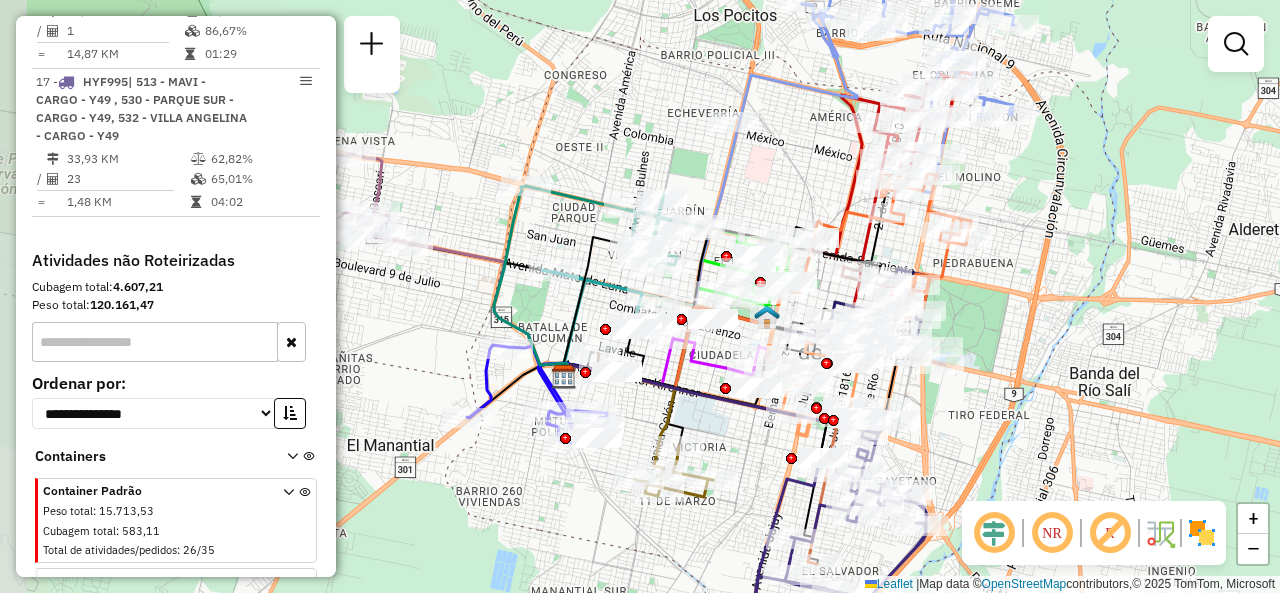 drag, startPoint x: 646, startPoint y: 142, endPoint x: 771, endPoint y: 174, distance: 129.031 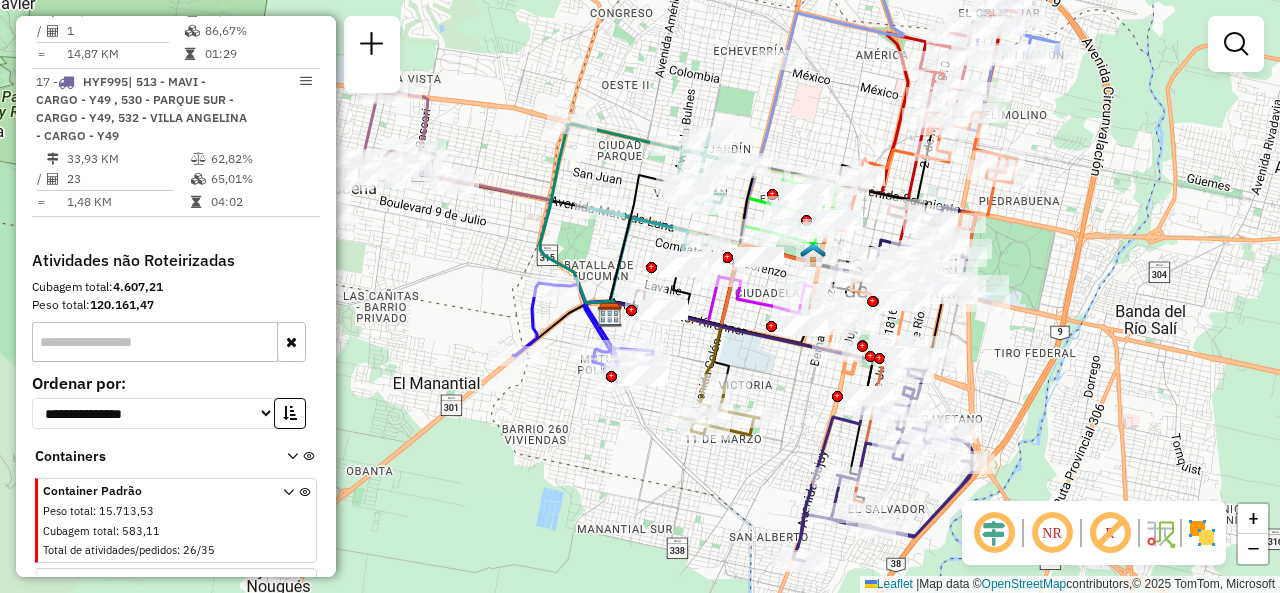 drag, startPoint x: 768, startPoint y: 157, endPoint x: 842, endPoint y: 88, distance: 101.17806 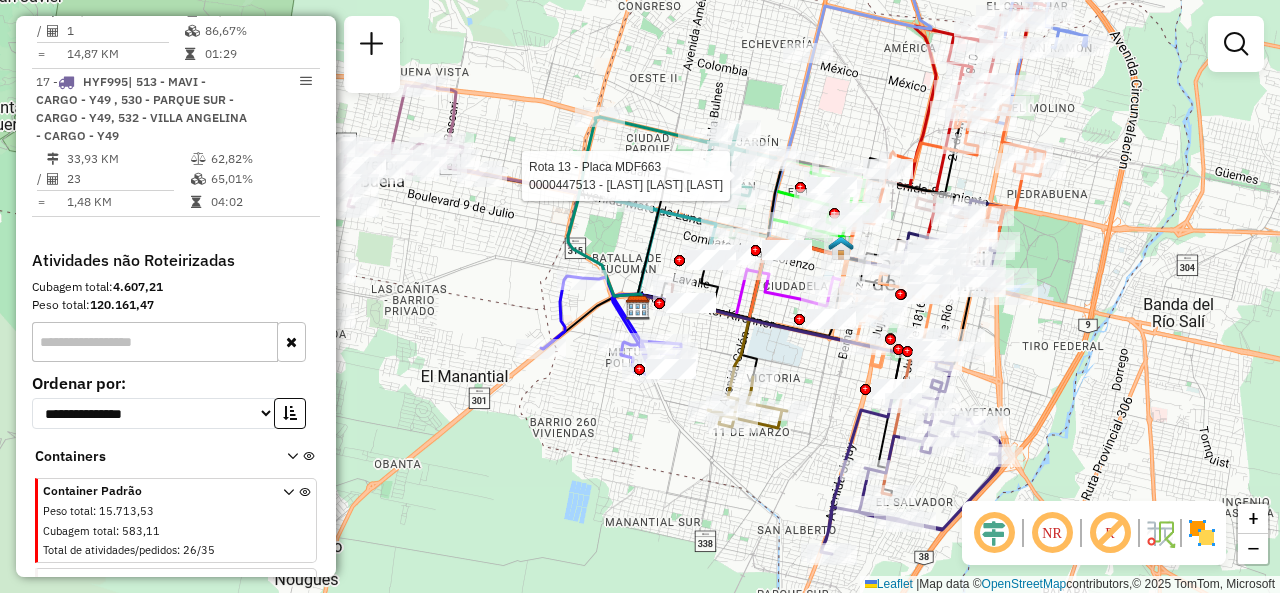 select on "**********" 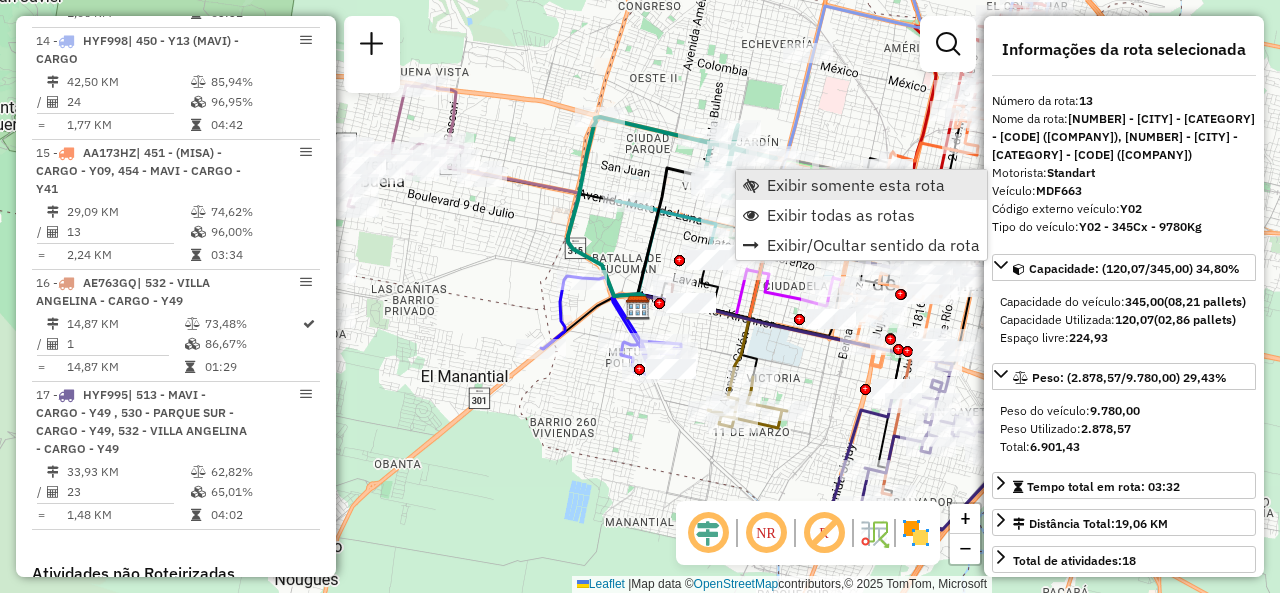 scroll, scrollTop: 2386, scrollLeft: 0, axis: vertical 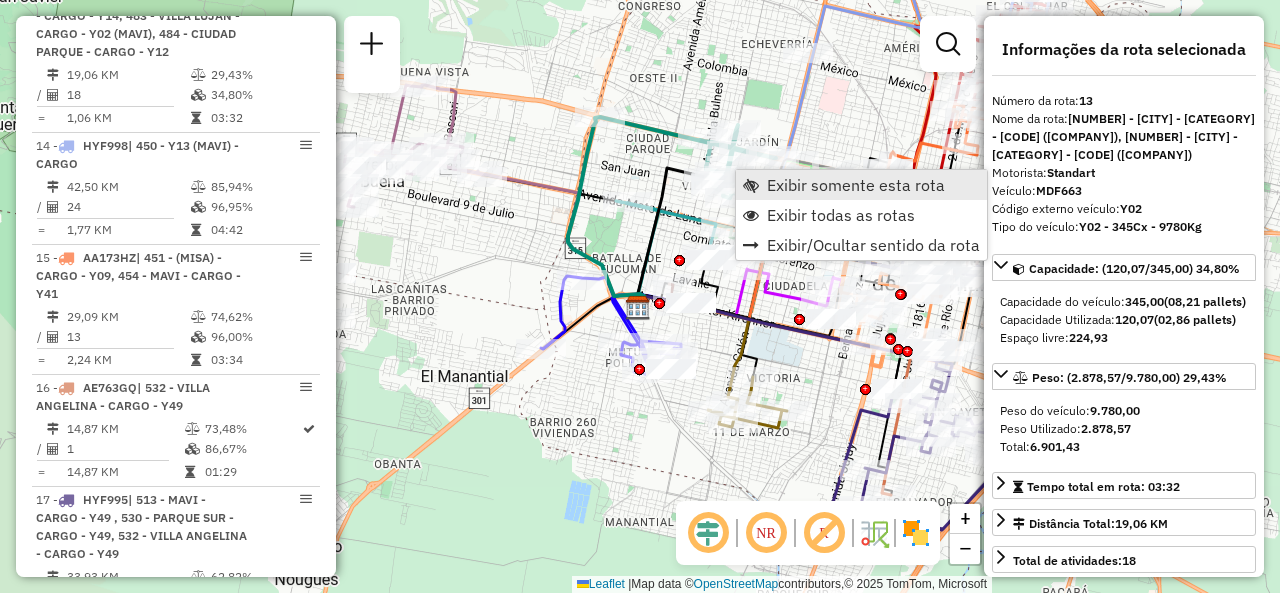 click at bounding box center (751, 185) 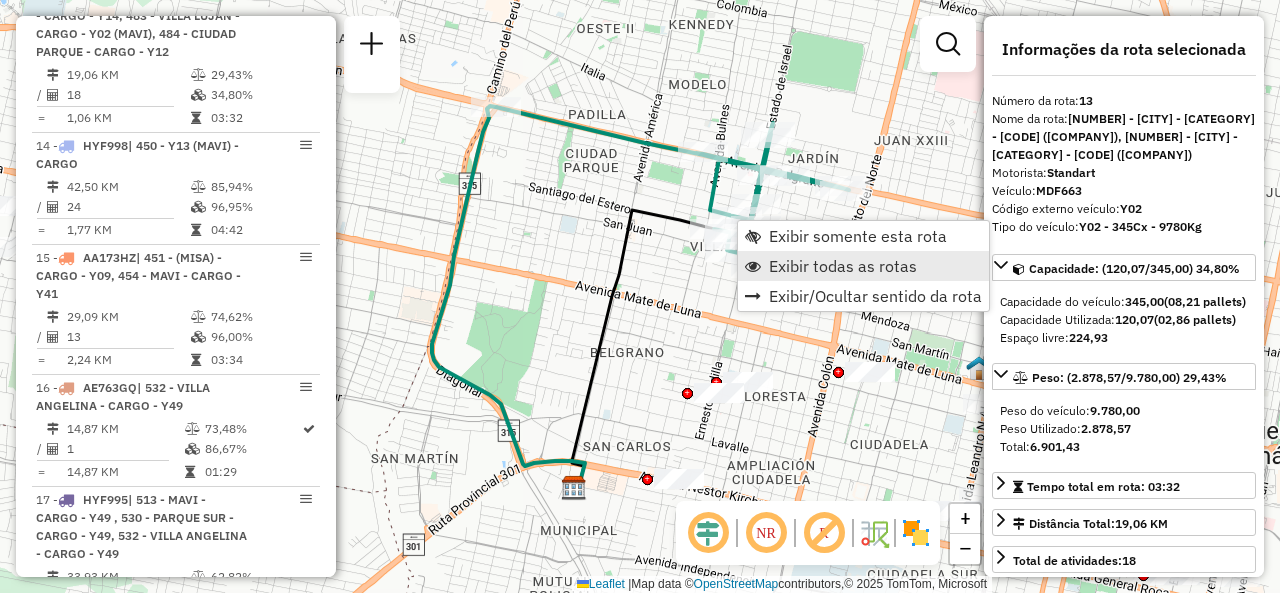 click at bounding box center [753, 266] 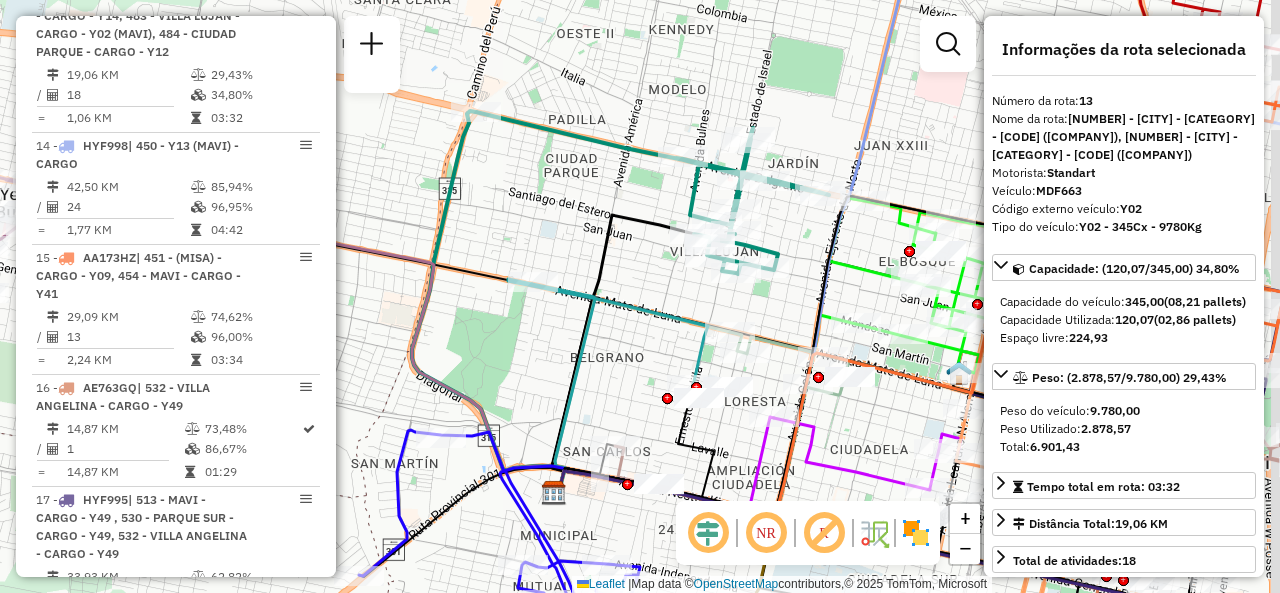 drag, startPoint x: 811, startPoint y: 290, endPoint x: 717, endPoint y: 263, distance: 97.80082 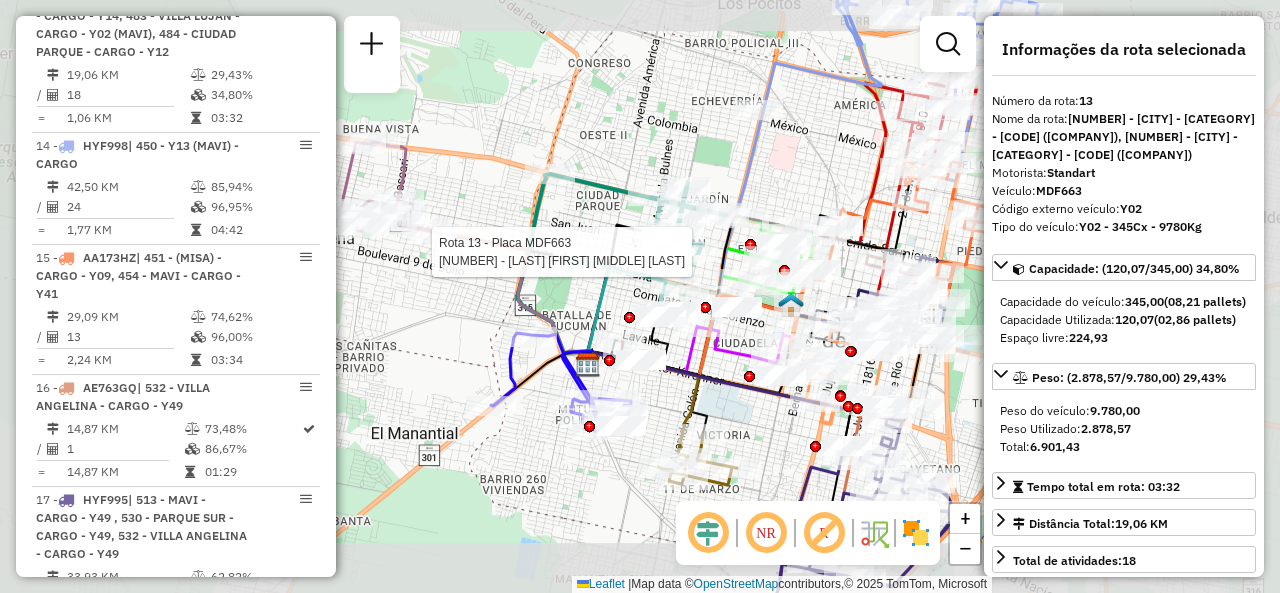 click on "Rota 13 - Placa MDF663  0000705360 - Andrada Rosa Noemi Del Valle Janela de atendimento Grade de atendimento Capacidade Transportadoras Veículos Cliente Pedidos  Rotas Selecione os dias de semana para filtrar as janelas de atendimento  Seg   Ter   Qua   Qui   Sex   Sáb   Dom  Informe o período da janela de atendimento: De: Até:  Filtrar exatamente a janela do cliente  Considerar janela de atendimento padrão  Selecione os dias de semana para filtrar as grades de atendimento  Seg   Ter   Qua   Qui   Sex   Sáb   Dom   Considerar clientes sem dia de atendimento cadastrado  Clientes fora do dia de atendimento selecionado Filtrar as atividades entre os valores definidos abaixo:  Peso mínimo:   Peso máximo:   Cubagem mínima:   Cubagem máxima:   De:   Até:  Filtrar as atividades entre o tempo de atendimento definido abaixo:  De:   Até:   Considerar capacidade total dos clientes não roteirizados Transportadora: Selecione um ou mais itens Tipo de veículo: Selecione um ou mais itens Veículo: Motorista: +" 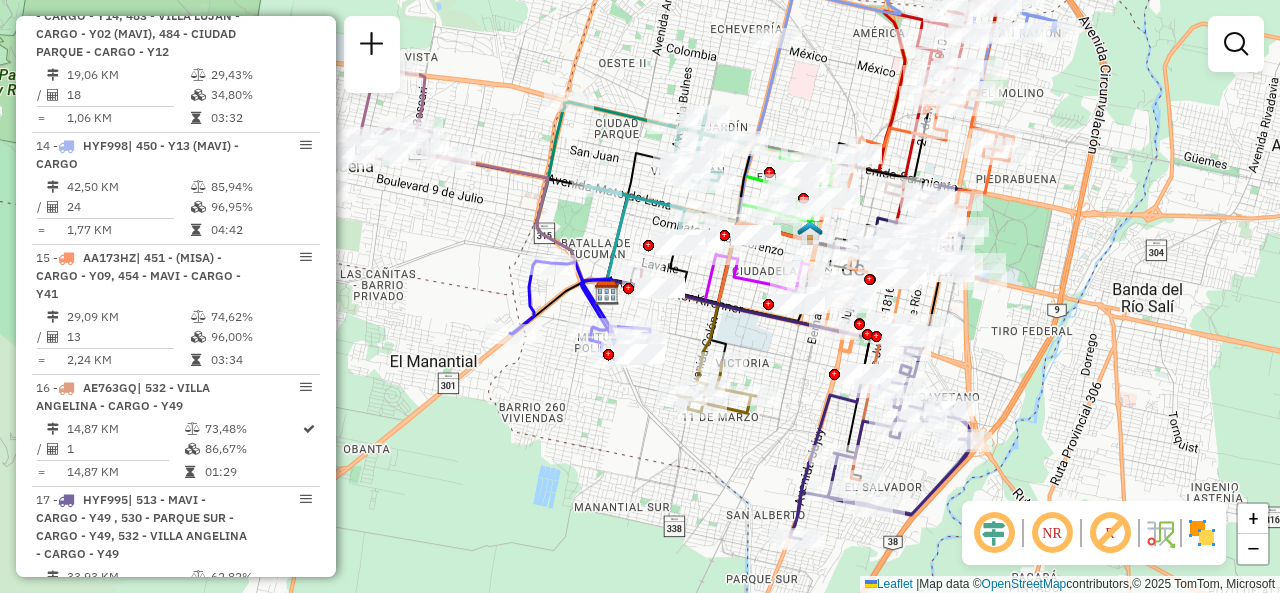 drag, startPoint x: 791, startPoint y: 177, endPoint x: 812, endPoint y: 99, distance: 80.77747 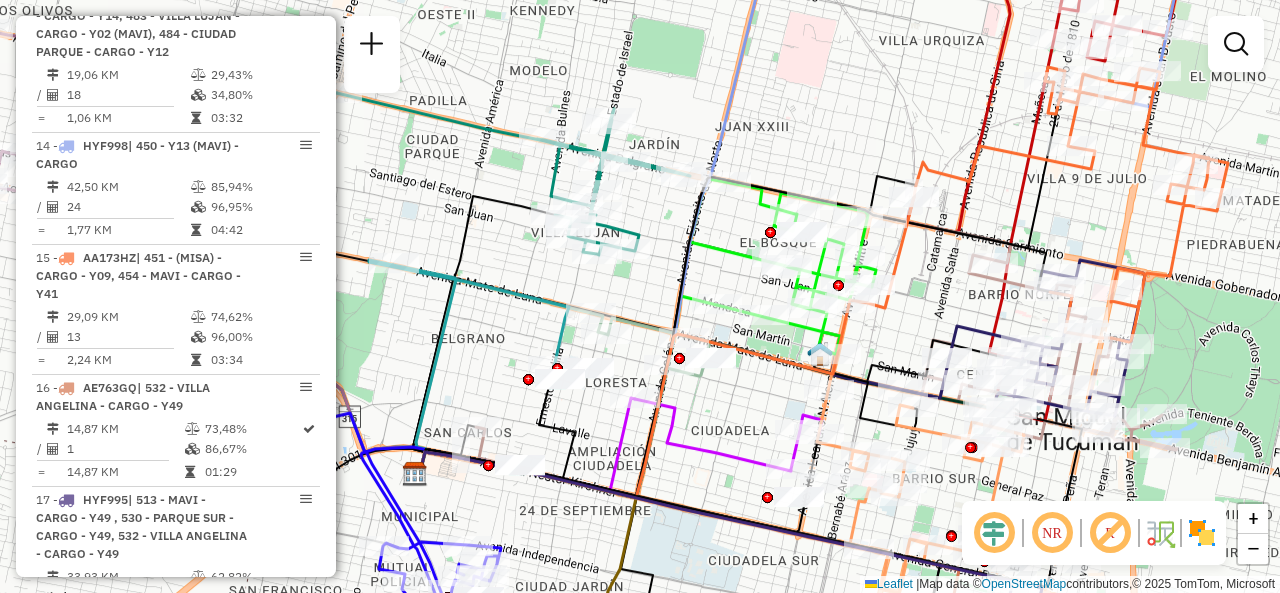 drag, startPoint x: 834, startPoint y: 107, endPoint x: 952, endPoint y: 38, distance: 136.69308 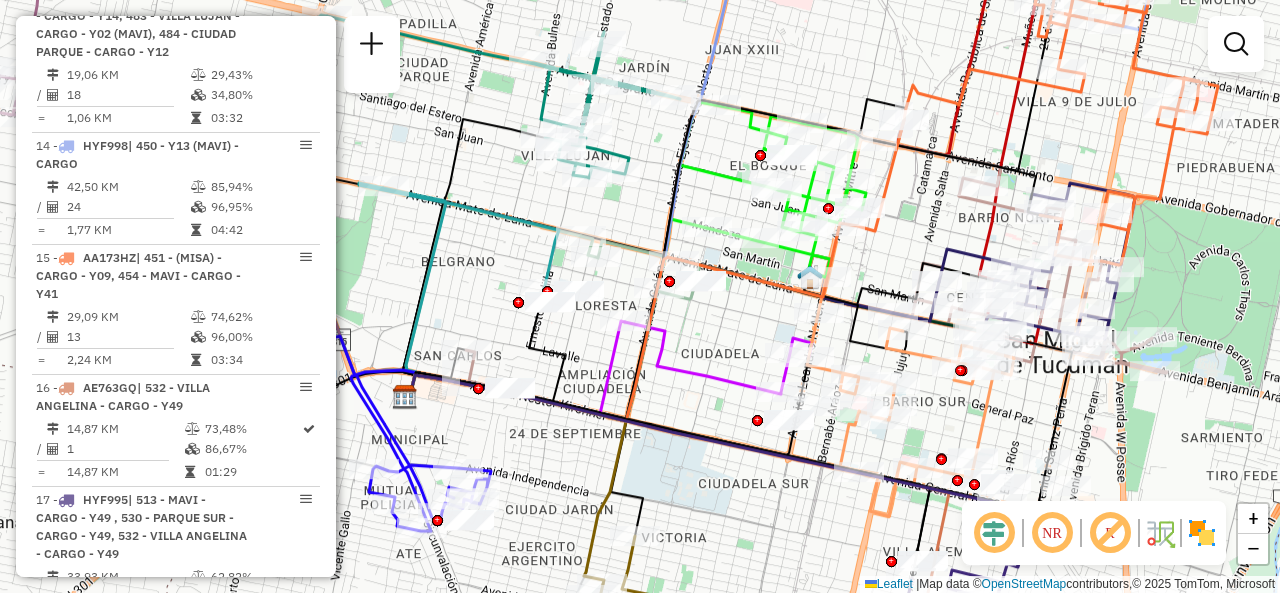 drag, startPoint x: 1008, startPoint y: 261, endPoint x: 904, endPoint y: 220, distance: 111.78998 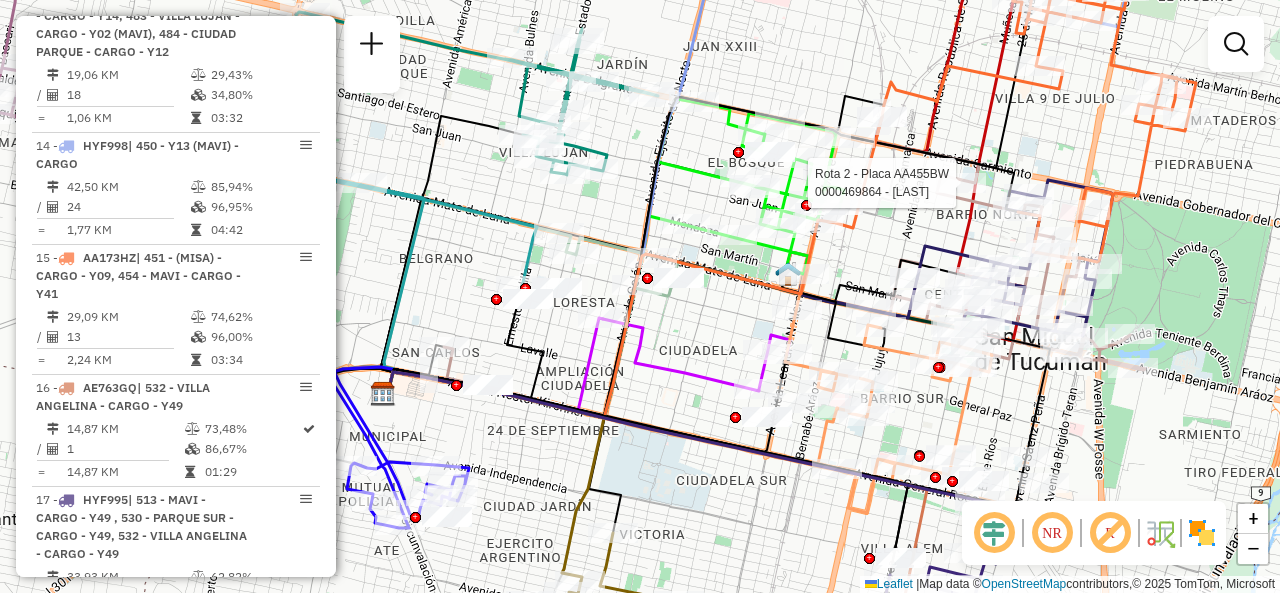 select on "**********" 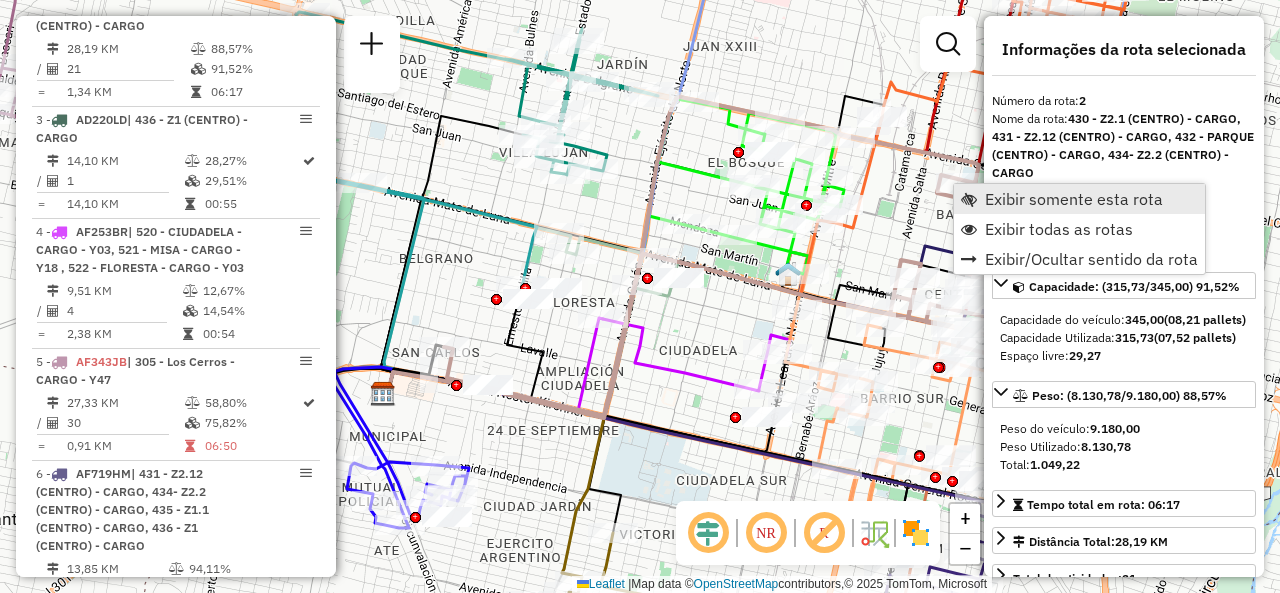 scroll, scrollTop: 870, scrollLeft: 0, axis: vertical 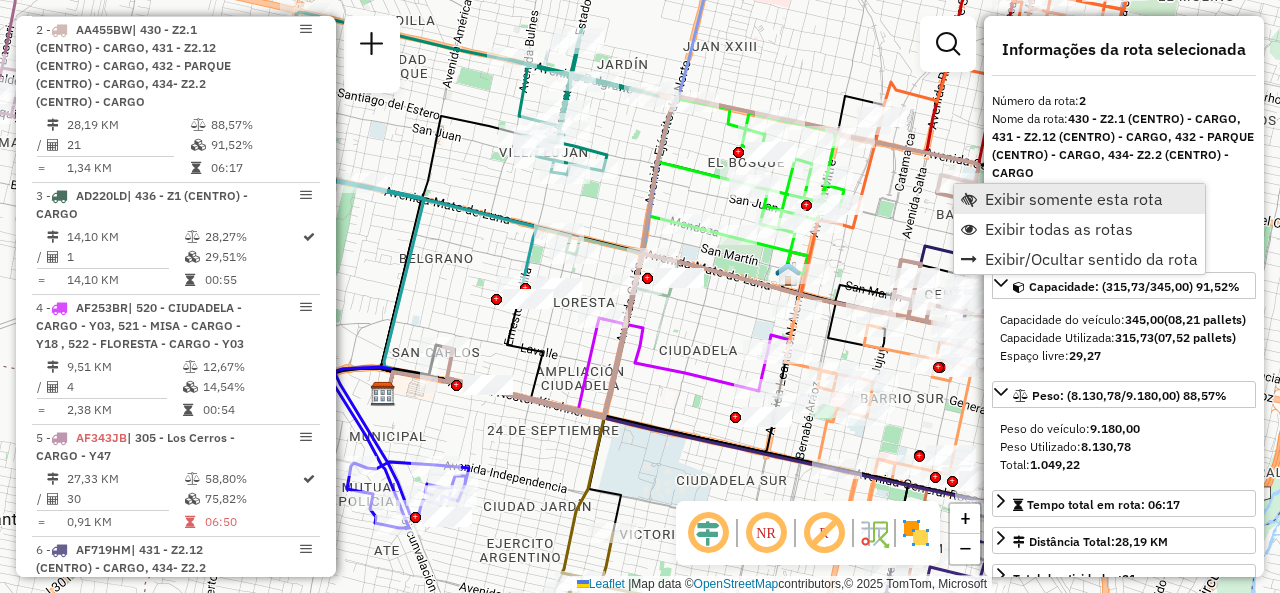 click at bounding box center (969, 199) 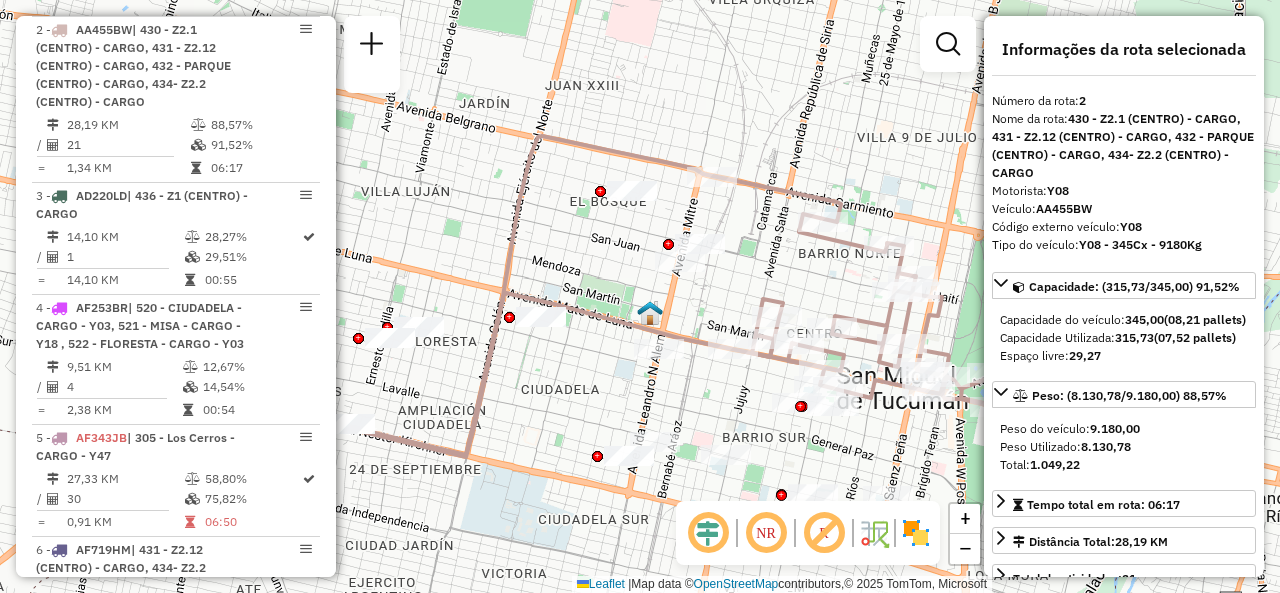 drag, startPoint x: 870, startPoint y: 256, endPoint x: 754, endPoint y: 261, distance: 116.10771 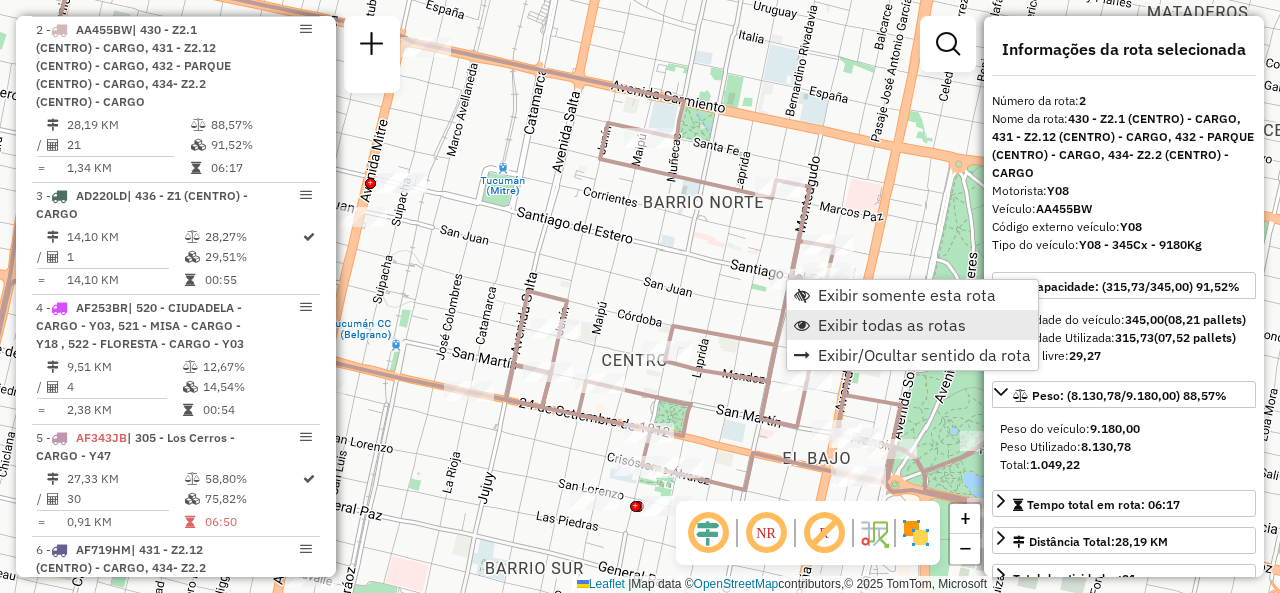 click on "Exibir todas as rotas" at bounding box center (912, 325) 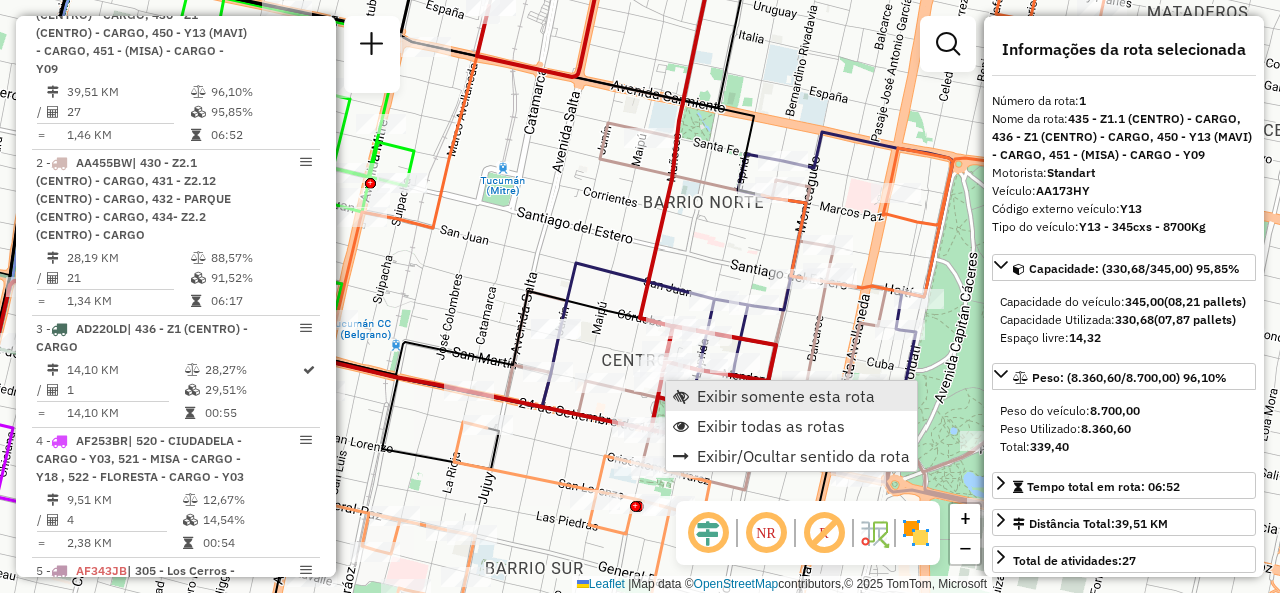 scroll, scrollTop: 704, scrollLeft: 0, axis: vertical 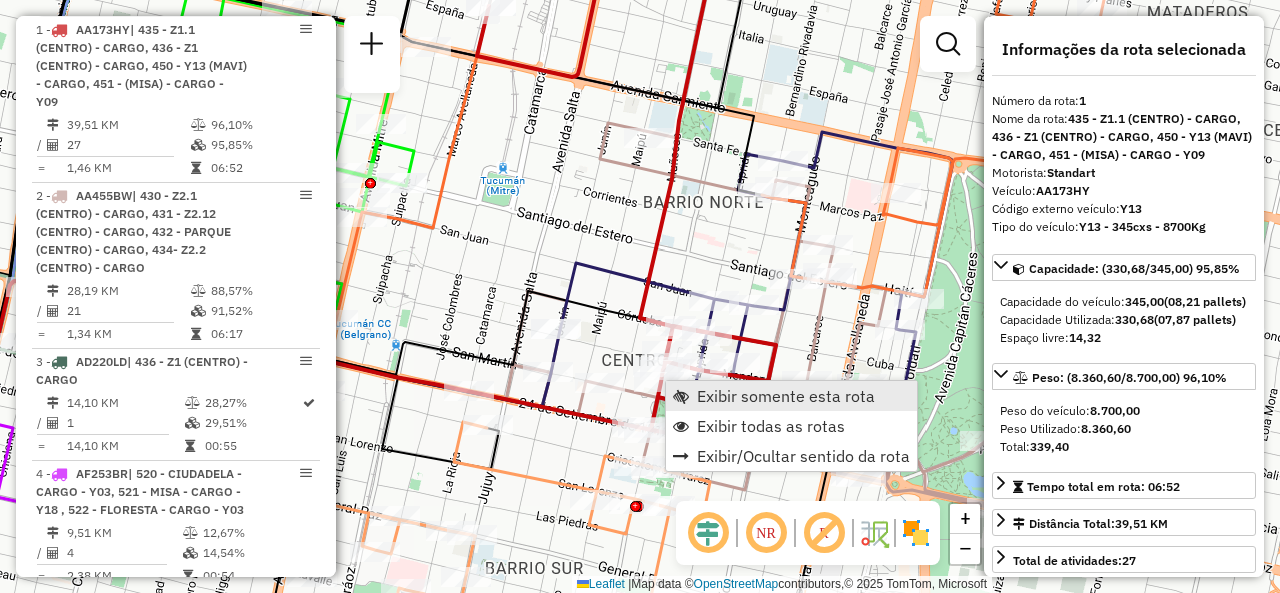click on "Exibir somente esta rota" at bounding box center [791, 396] 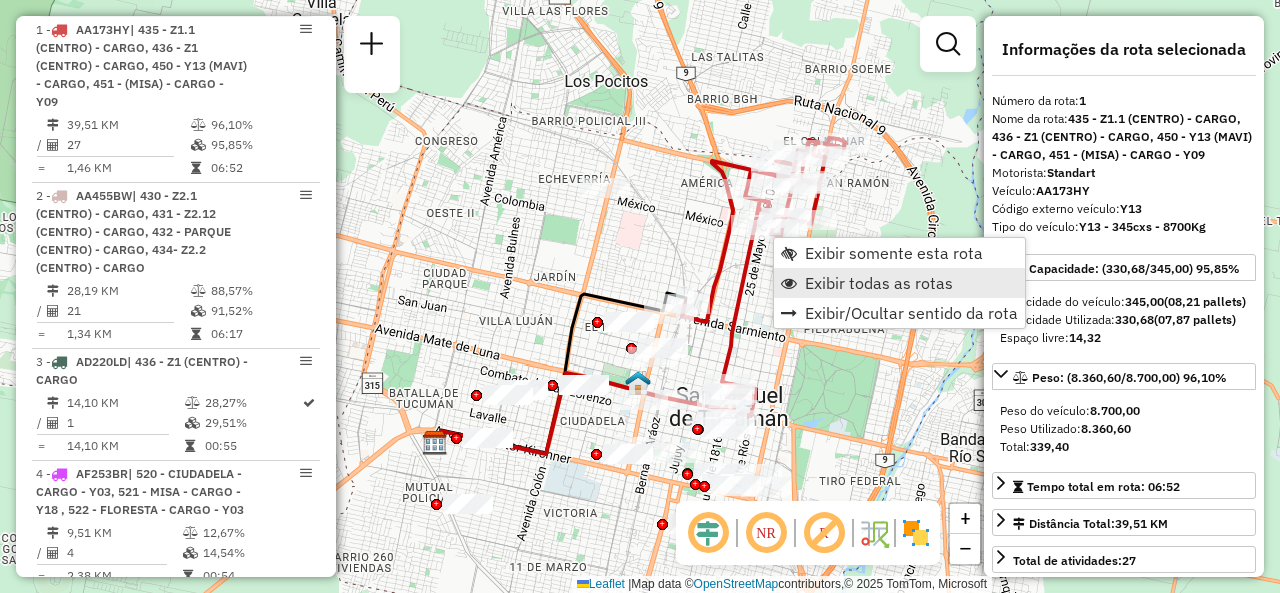 click at bounding box center (789, 283) 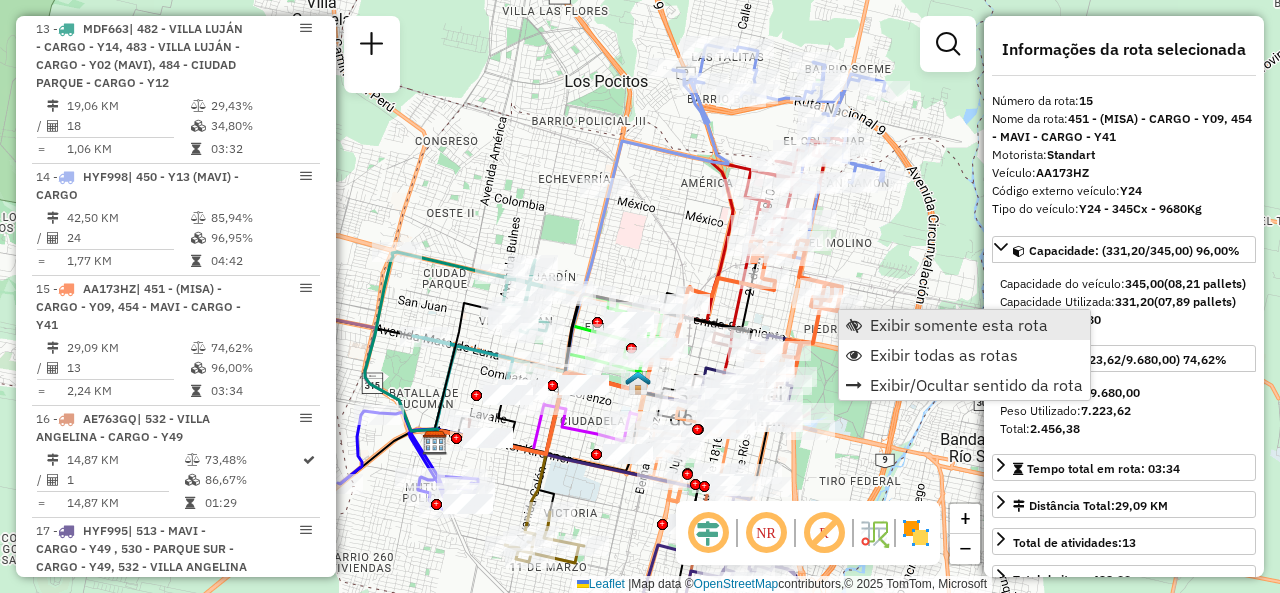 scroll, scrollTop: 2646, scrollLeft: 0, axis: vertical 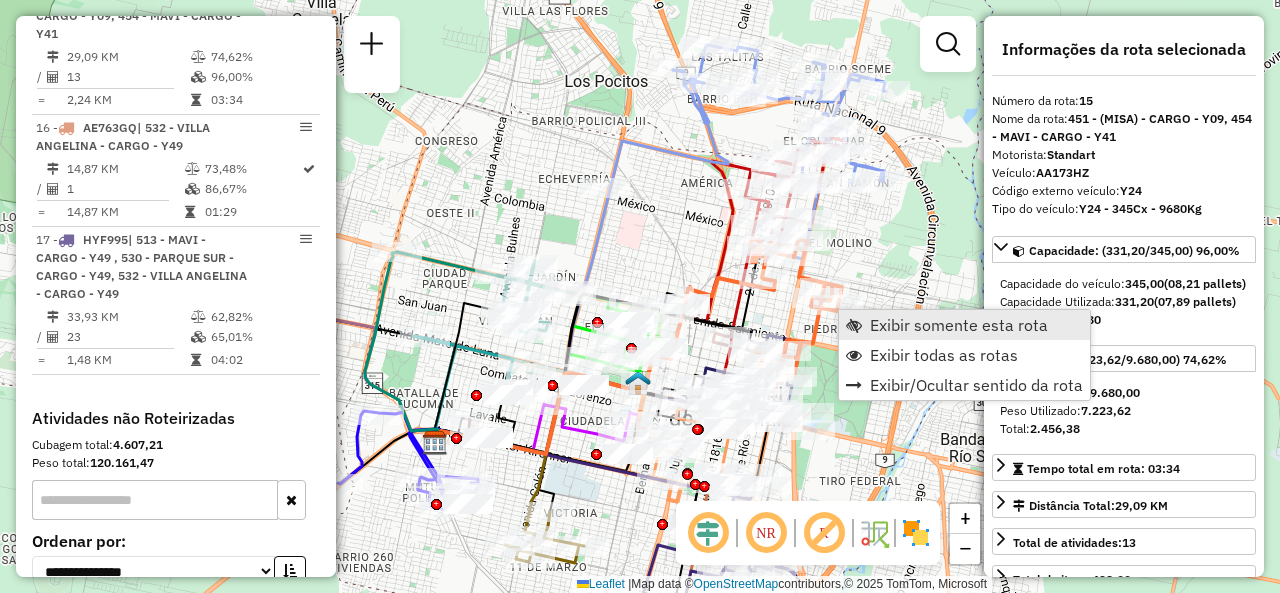 click on "Exibir somente esta rota" at bounding box center [959, 325] 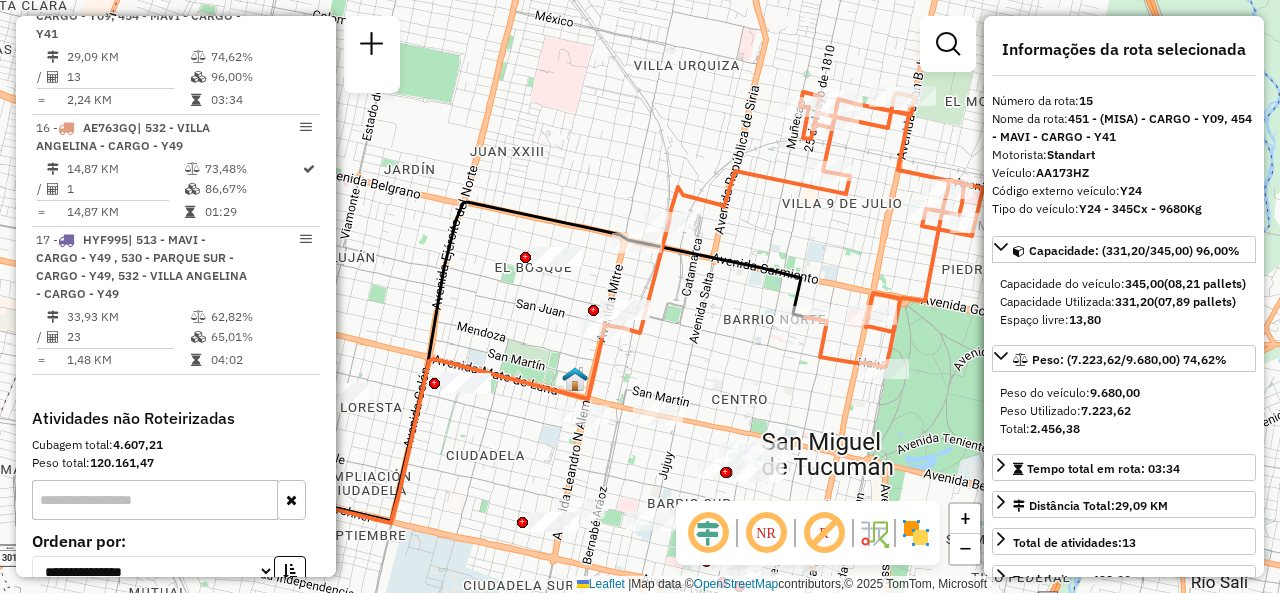 drag, startPoint x: 760, startPoint y: 362, endPoint x: 635, endPoint y: 394, distance: 129.031 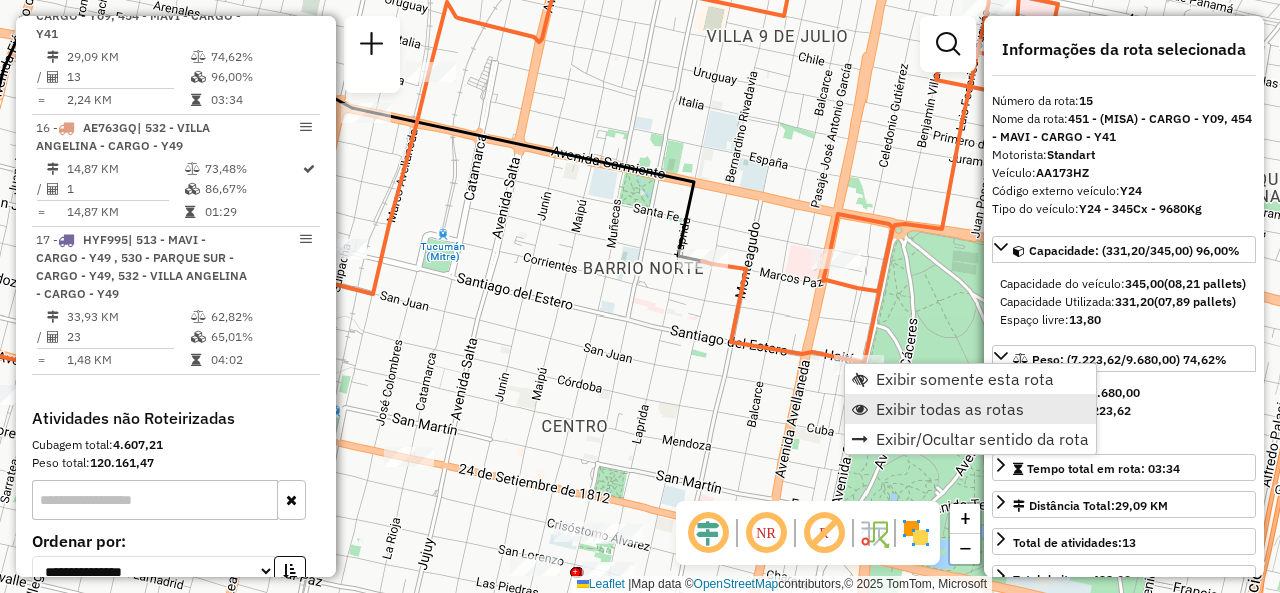 click at bounding box center (860, 409) 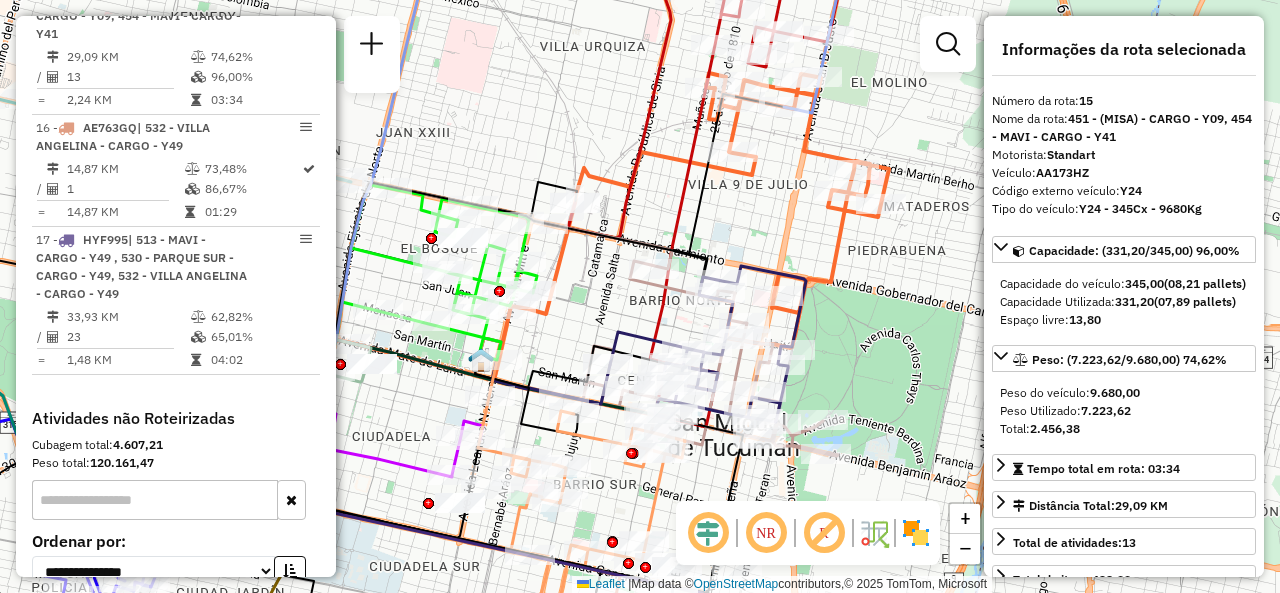 drag, startPoint x: 756, startPoint y: 219, endPoint x: 818, endPoint y: 217, distance: 62.03225 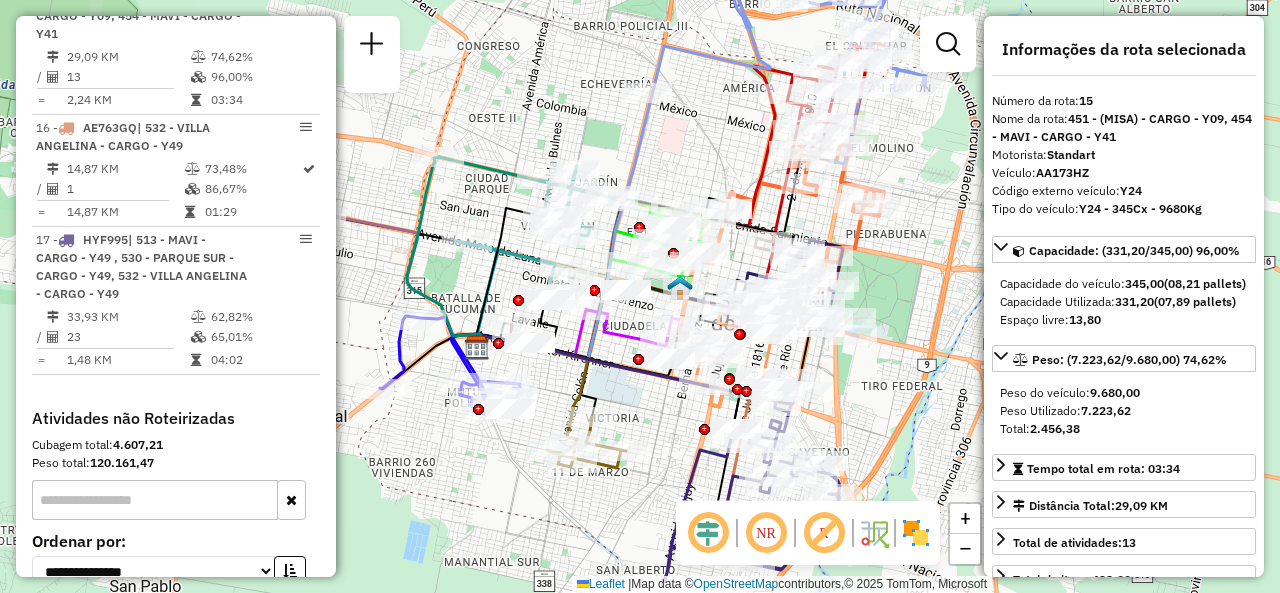 click on "Janela de atendimento Grade de atendimento Capacidade Transportadoras Veículos Cliente Pedidos  Rotas Selecione os dias de semana para filtrar as janelas de atendimento  Seg   Ter   Qua   Qui   Sex   Sáb   Dom  Informe o período da janela de atendimento: De: Até:  Filtrar exatamente a janela do cliente  Considerar janela de atendimento padrão  Selecione os dias de semana para filtrar as grades de atendimento  Seg   Ter   Qua   Qui   Sex   Sáb   Dom   Considerar clientes sem dia de atendimento cadastrado  Clientes fora do dia de atendimento selecionado Filtrar as atividades entre os valores definidos abaixo:  Peso mínimo:   Peso máximo:   Cubagem mínima:   Cubagem máxima:   De:   Até:  Filtrar as atividades entre o tempo de atendimento definido abaixo:  De:   Até:   Considerar capacidade total dos clientes não roteirizados Transportadora: Selecione um ou mais itens Tipo de veículo: Selecione um ou mais itens Veículo: Selecione um ou mais itens Motorista: Selecione um ou mais itens Nome: Rótulo:" 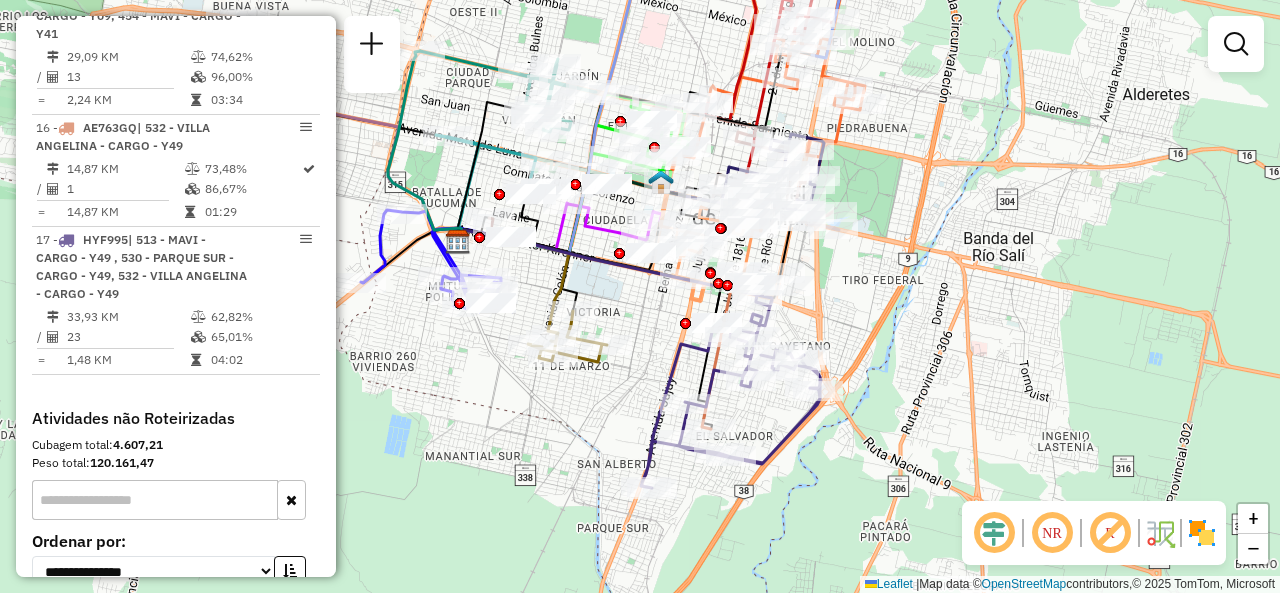 drag, startPoint x: 668, startPoint y: 379, endPoint x: 648, endPoint y: 271, distance: 109.83624 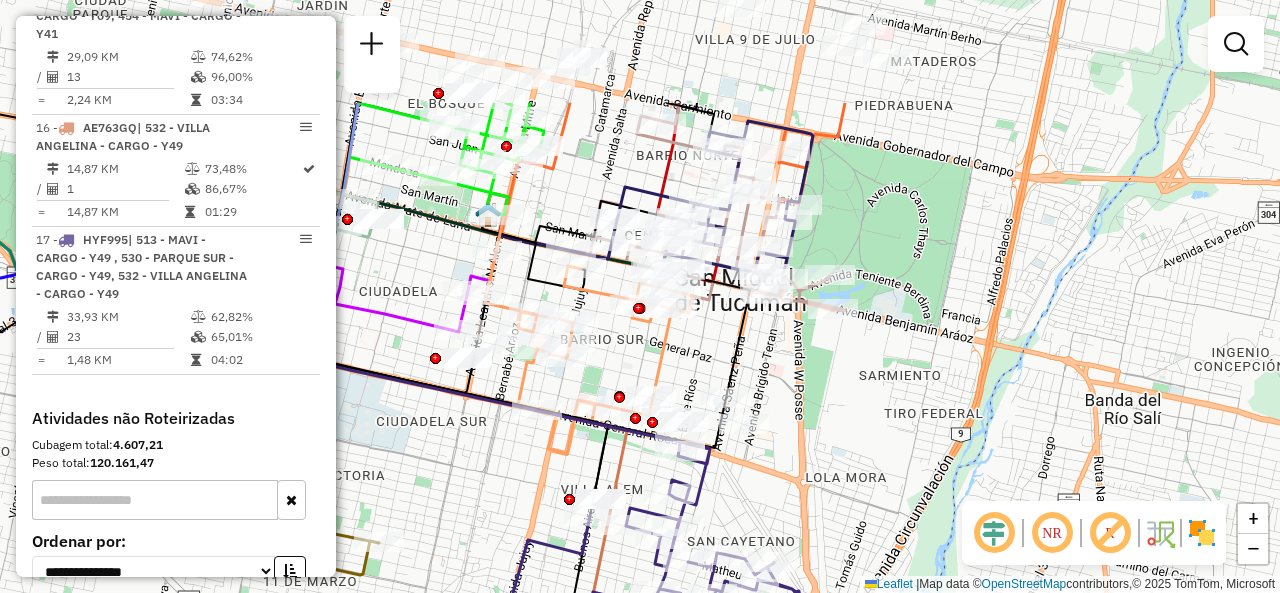 drag, startPoint x: 767, startPoint y: 201, endPoint x: 672, endPoint y: 413, distance: 232.31229 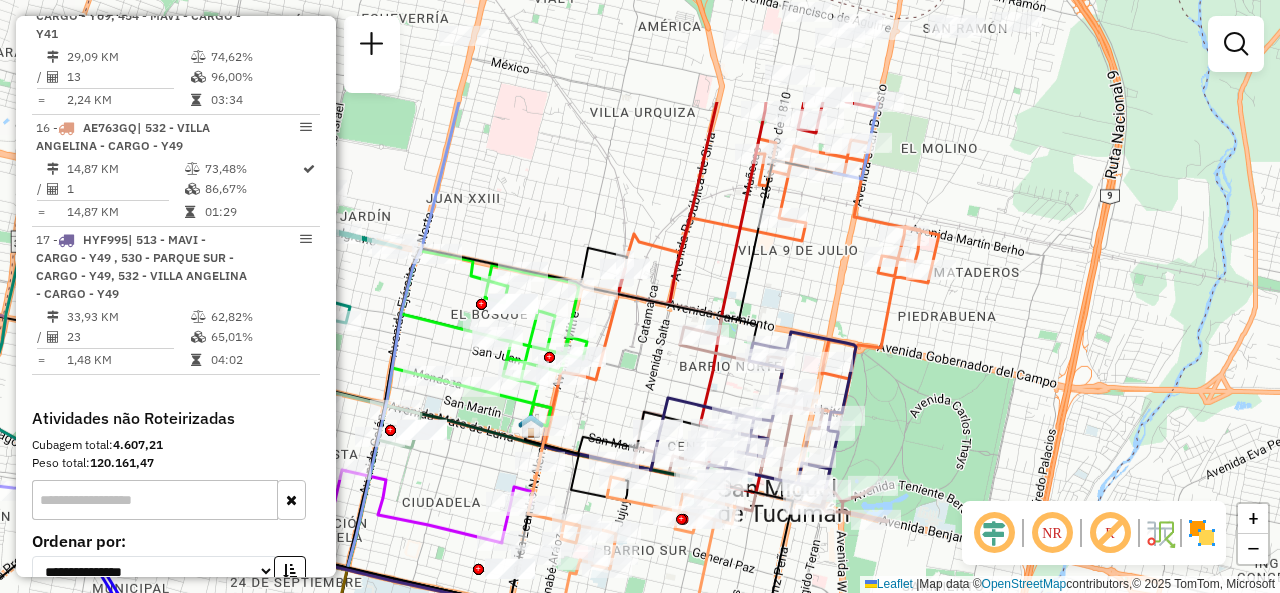 drag, startPoint x: 698, startPoint y: 373, endPoint x: 760, endPoint y: 534, distance: 172.52536 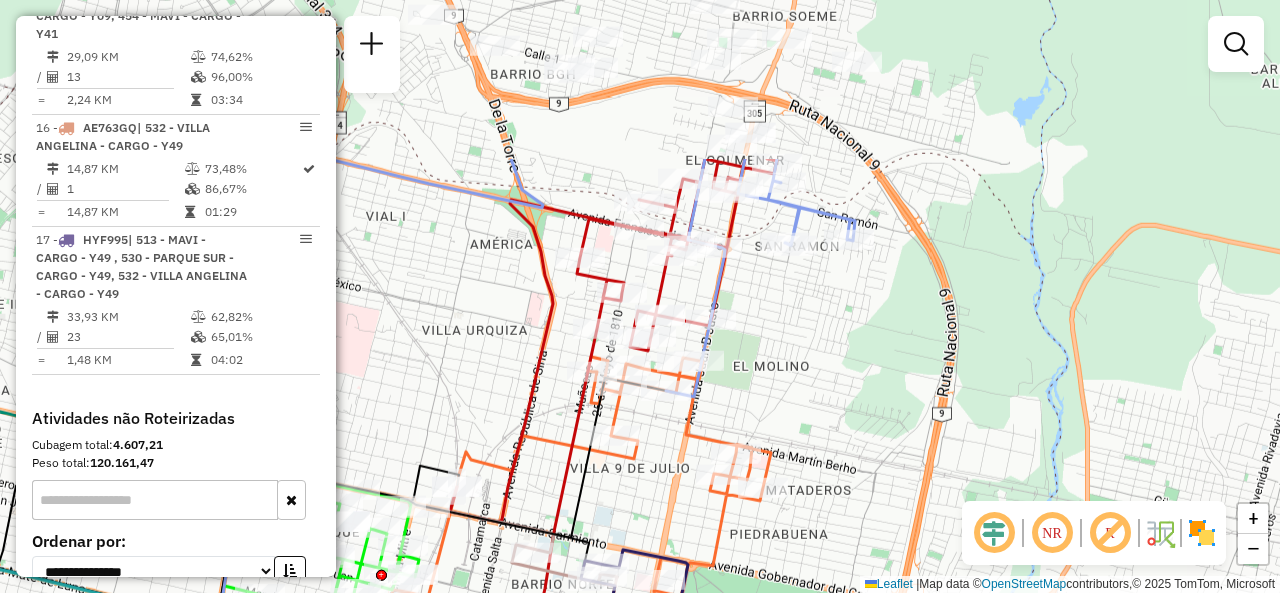 drag, startPoint x: 952, startPoint y: 109, endPoint x: 784, endPoint y: 327, distance: 275.22354 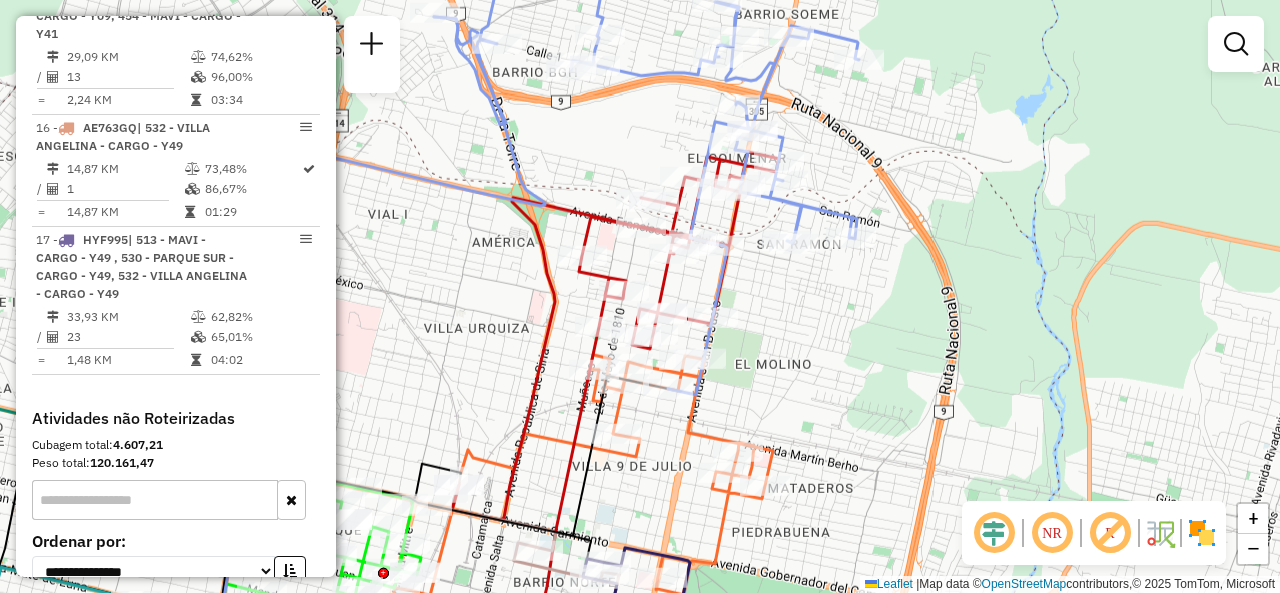 drag, startPoint x: 852, startPoint y: 399, endPoint x: 909, endPoint y: 295, distance: 118.595955 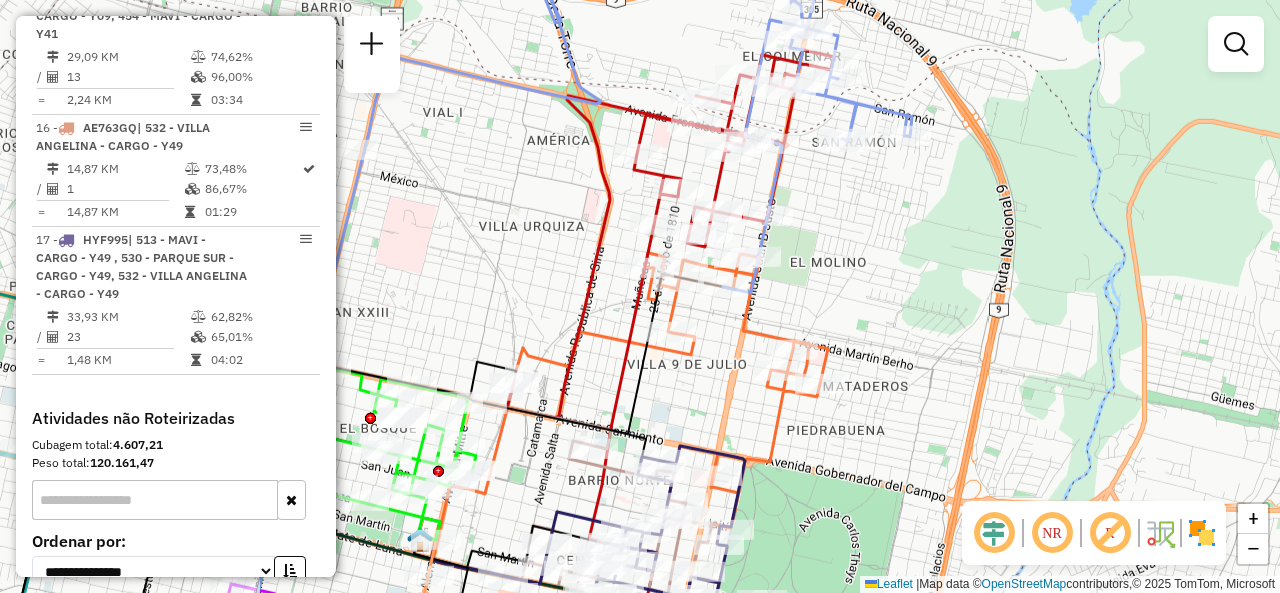 select on "**********" 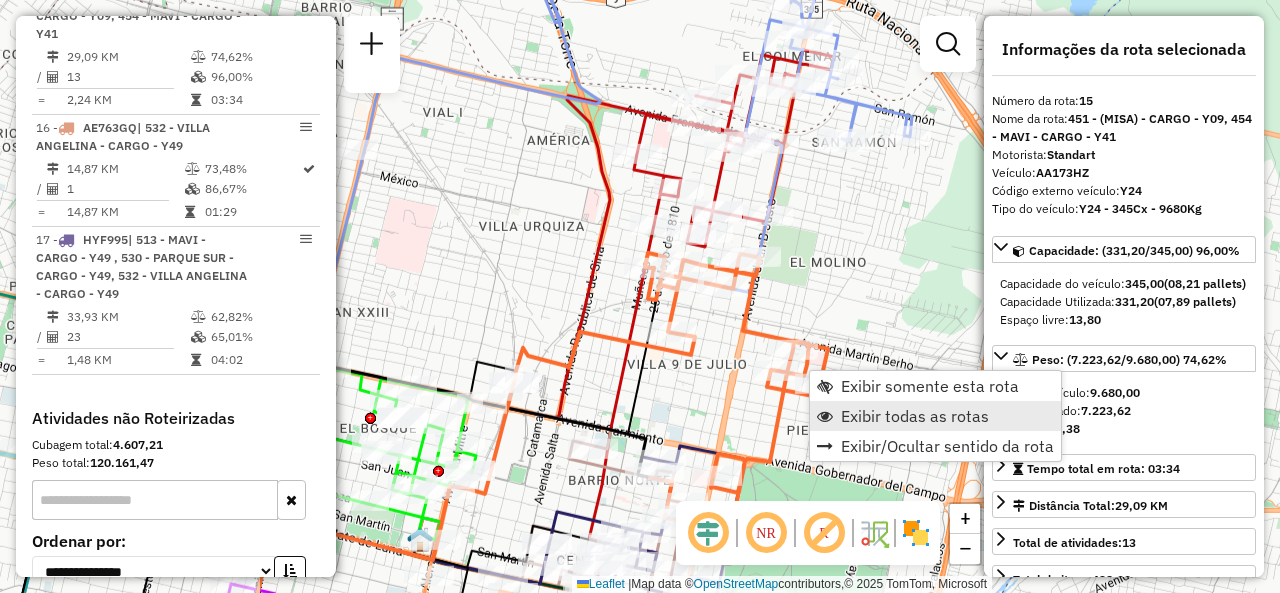 click on "Exibir todas as rotas" at bounding box center (935, 416) 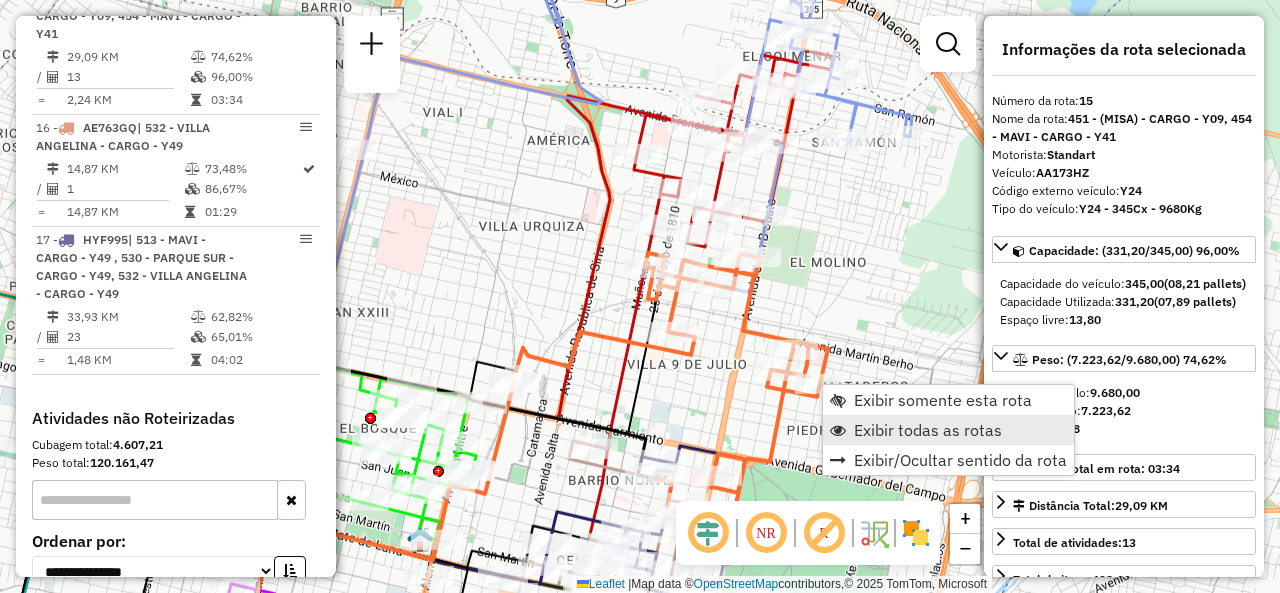 click on "Exibir todas as rotas" at bounding box center (928, 430) 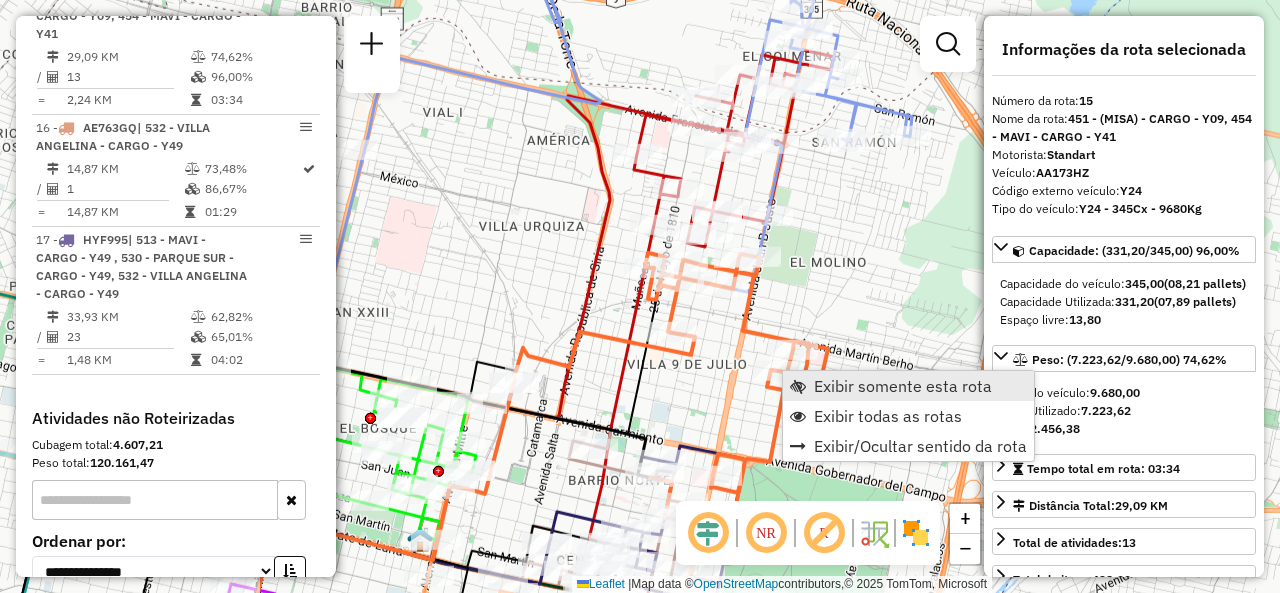 click at bounding box center (798, 386) 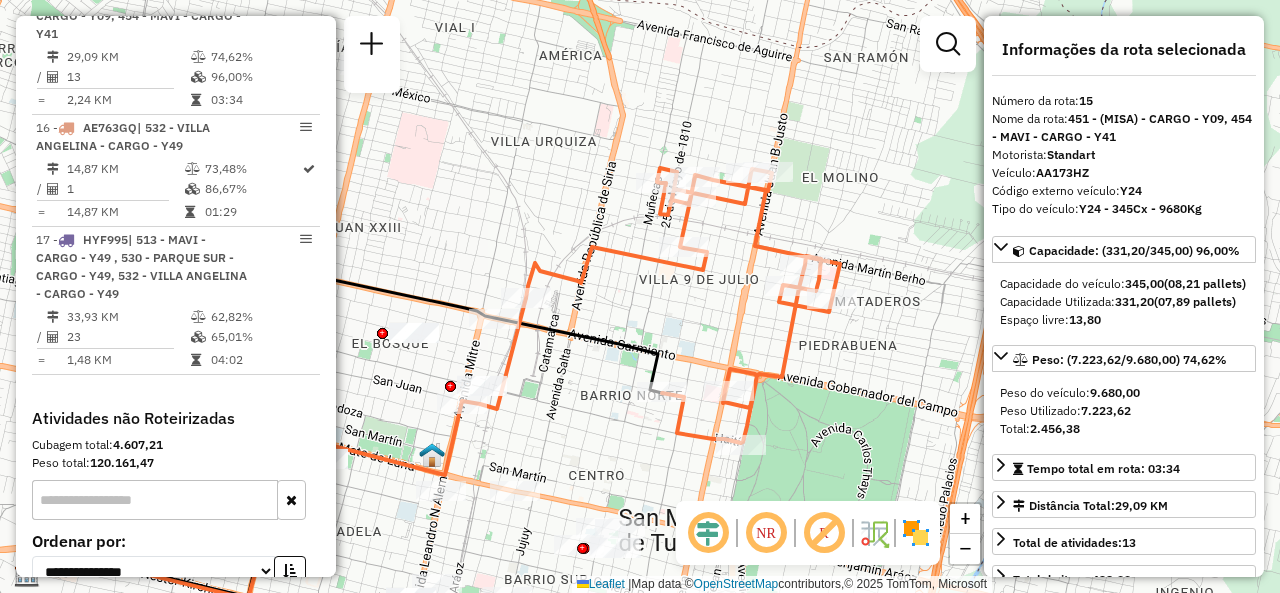 drag, startPoint x: 790, startPoint y: 319, endPoint x: 575, endPoint y: 407, distance: 232.31229 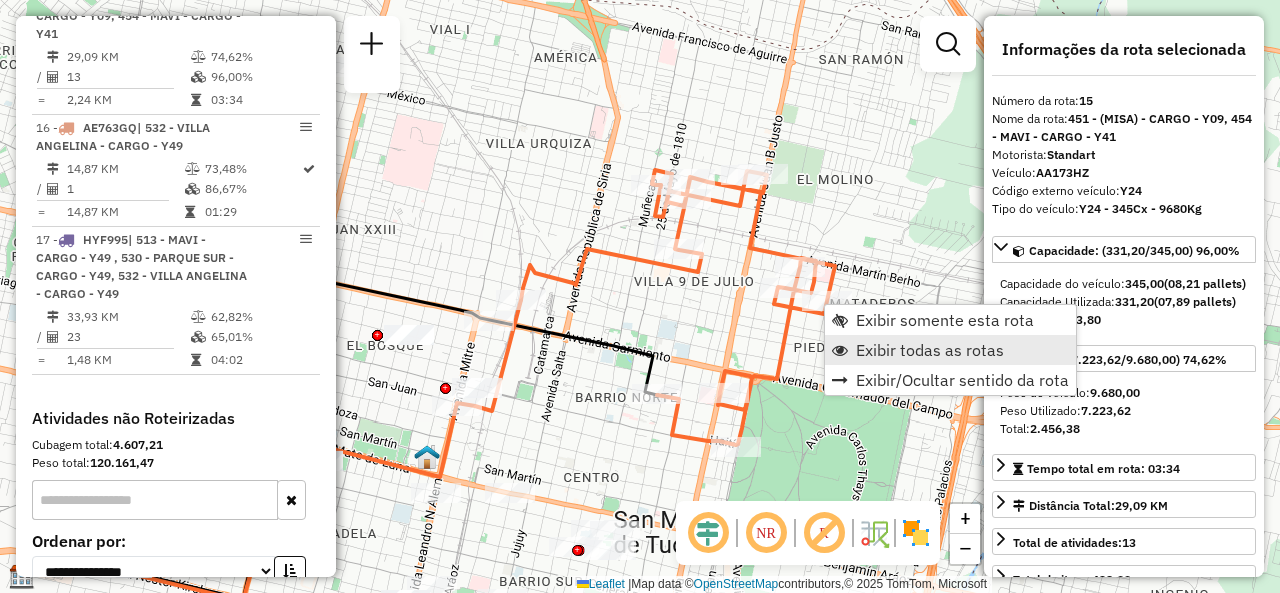 click on "Exibir todas as rotas" at bounding box center [950, 350] 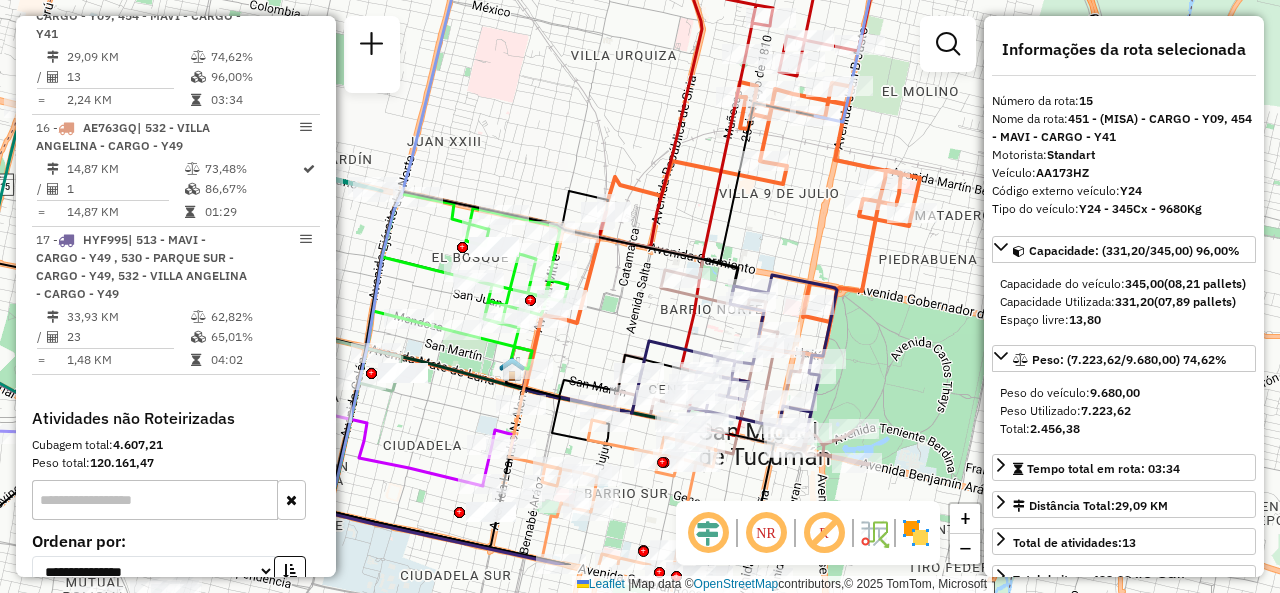 drag, startPoint x: 749, startPoint y: 305, endPoint x: 806, endPoint y: 225, distance: 98.229324 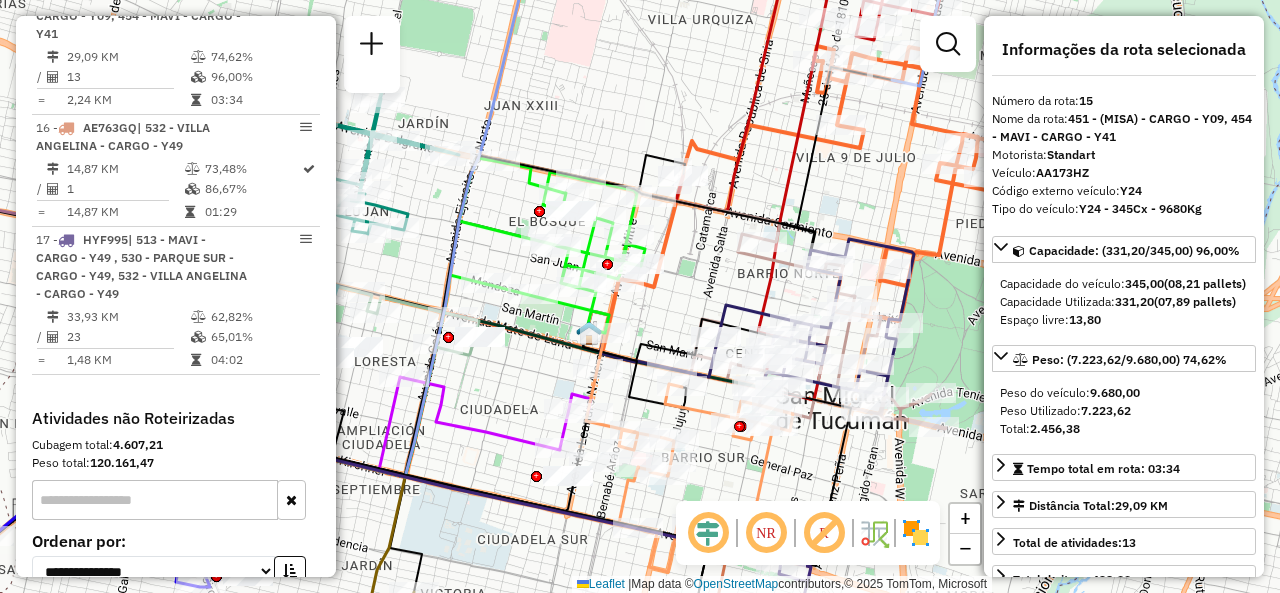 drag, startPoint x: 584, startPoint y: 125, endPoint x: 742, endPoint y: 37, distance: 180.85353 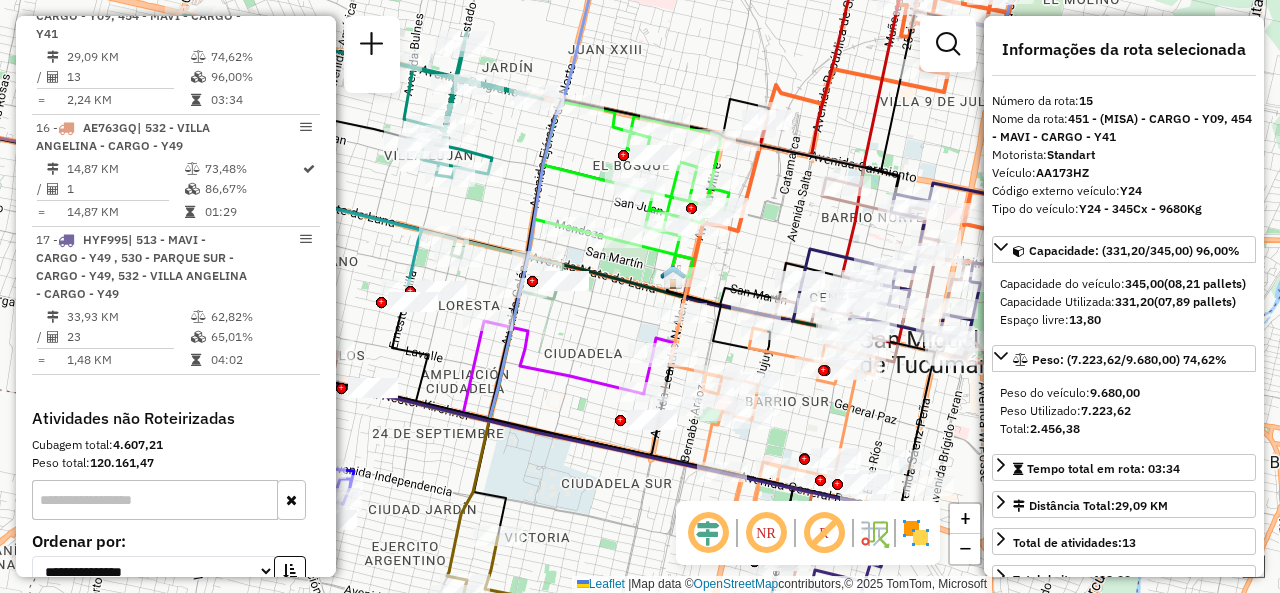 click on "Janela de atendimento Grade de atendimento Capacidade Transportadoras Veículos Cliente Pedidos  Rotas Selecione os dias de semana para filtrar as janelas de atendimento  Seg   Ter   Qua   Qui   Sex   Sáb   Dom  Informe o período da janela de atendimento: De: Até:  Filtrar exatamente a janela do cliente  Considerar janela de atendimento padrão  Selecione os dias de semana para filtrar as grades de atendimento  Seg   Ter   Qua   Qui   Sex   Sáb   Dom   Considerar clientes sem dia de atendimento cadastrado  Clientes fora do dia de atendimento selecionado Filtrar as atividades entre os valores definidos abaixo:  Peso mínimo:   Peso máximo:   Cubagem mínima:   Cubagem máxima:   De:   Até:  Filtrar as atividades entre o tempo de atendimento definido abaixo:  De:   Até:   Considerar capacidade total dos clientes não roteirizados Transportadora: Selecione um ou mais itens Tipo de veículo: Selecione um ou mais itens Veículo: Selecione um ou mais itens Motorista: Selecione um ou mais itens Nome: Rótulo:" 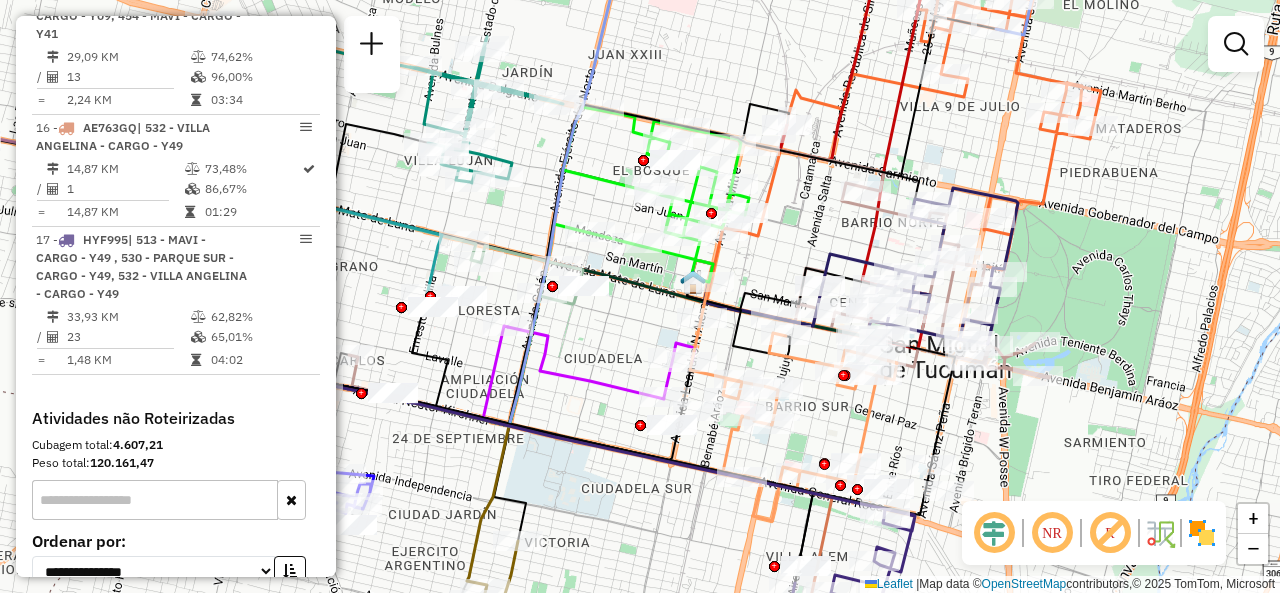 drag, startPoint x: 578, startPoint y: 335, endPoint x: 678, endPoint y: 374, distance: 107.33592 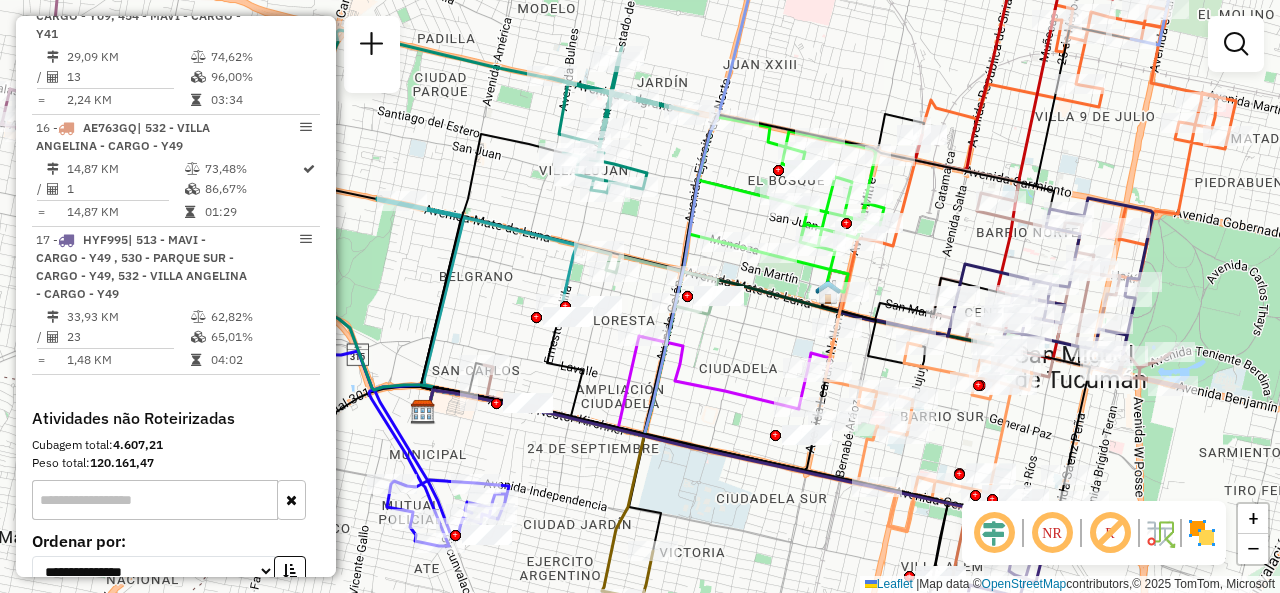drag, startPoint x: 558, startPoint y: 274, endPoint x: 676, endPoint y: 216, distance: 131.48384 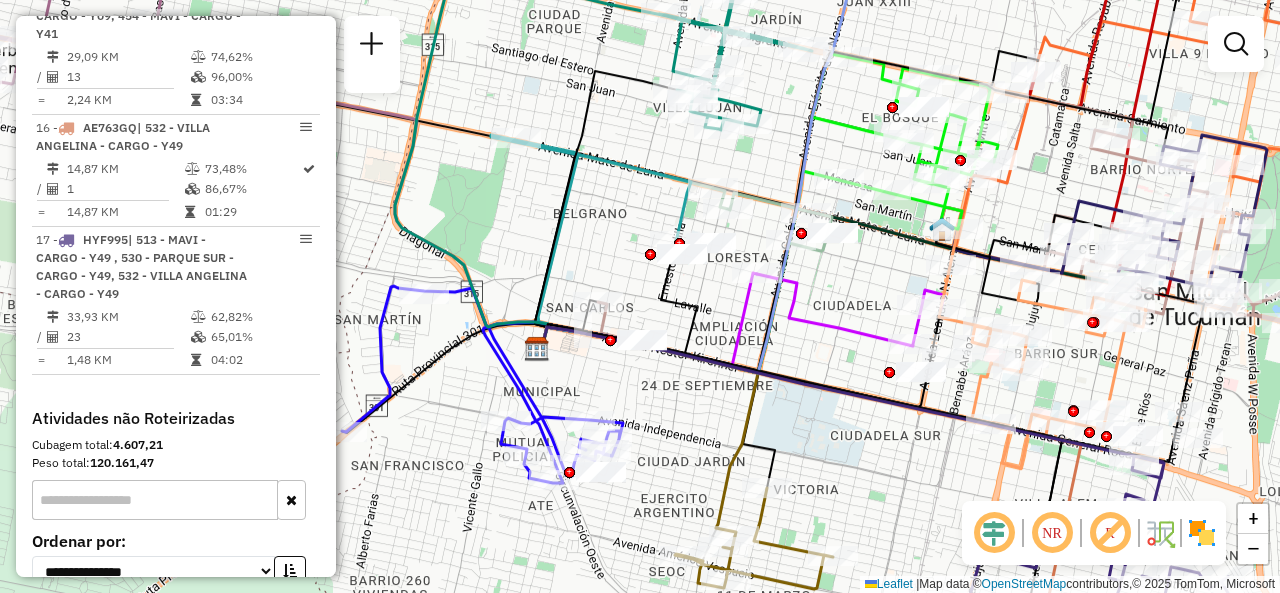 drag, startPoint x: 544, startPoint y: 259, endPoint x: 634, endPoint y: 207, distance: 103.94229 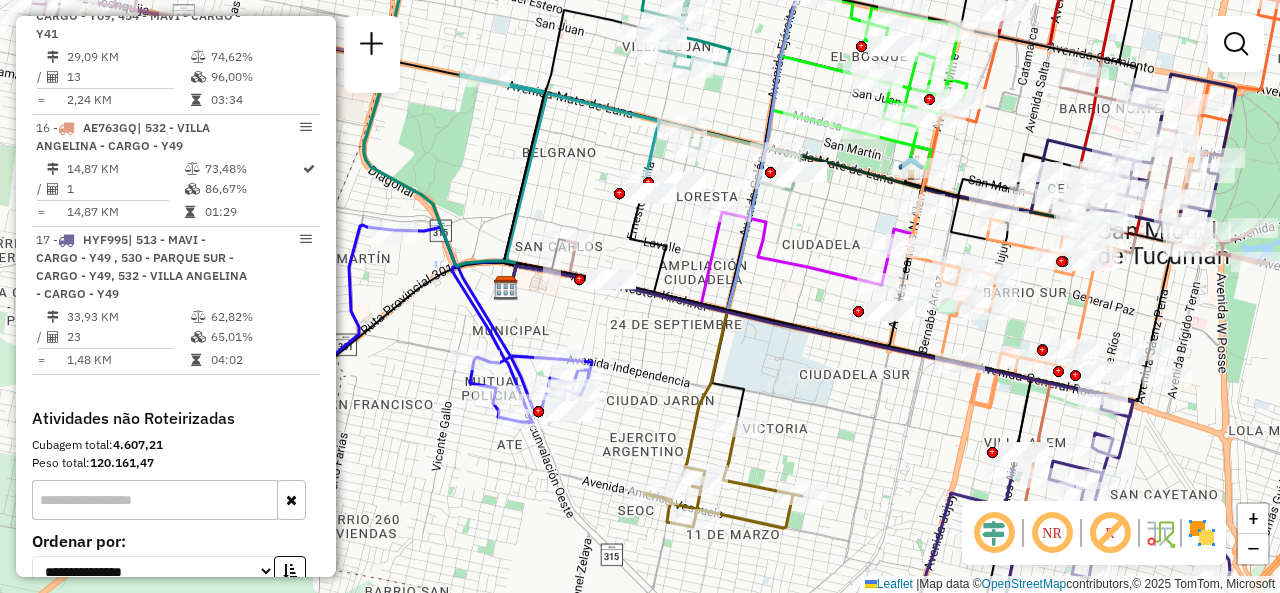 drag, startPoint x: 859, startPoint y: 341, endPoint x: 800, endPoint y: 297, distance: 73.60027 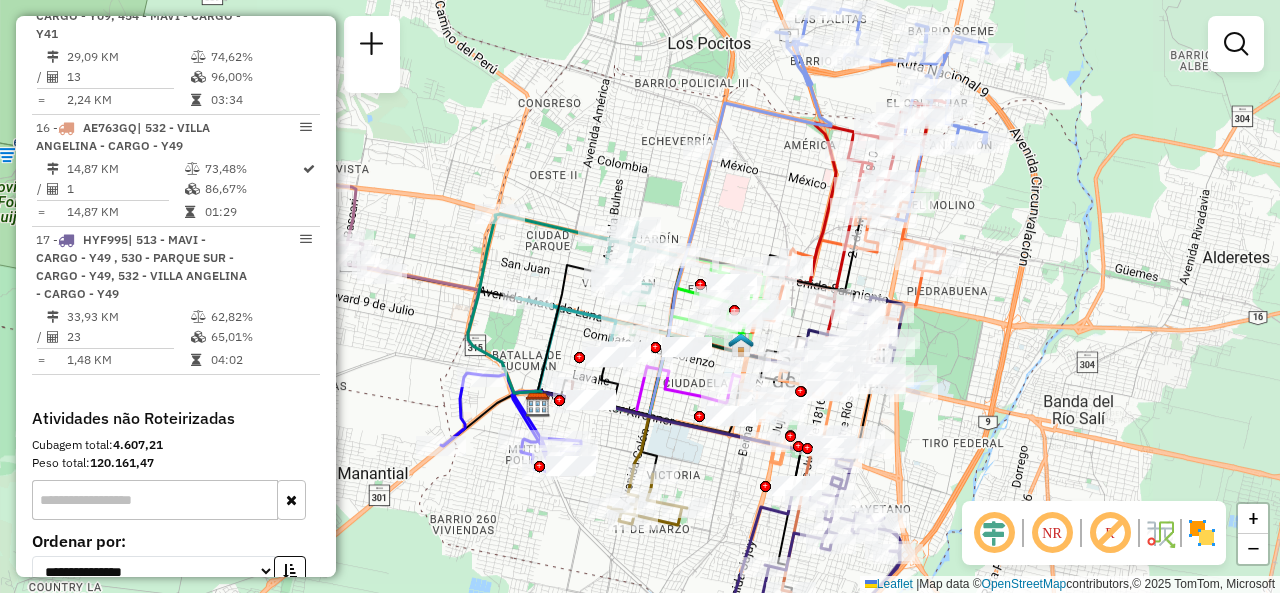 drag, startPoint x: 845, startPoint y: 383, endPoint x: 695, endPoint y: 459, distance: 168.1547 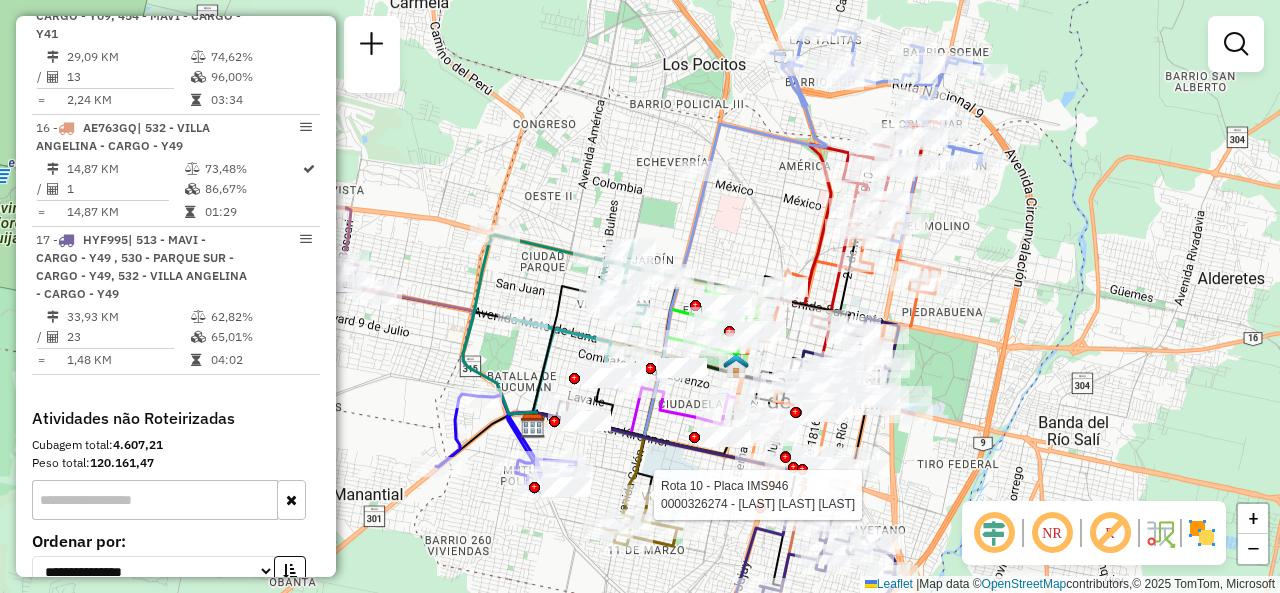 drag, startPoint x: 775, startPoint y: 209, endPoint x: 816, endPoint y: 214, distance: 41.303753 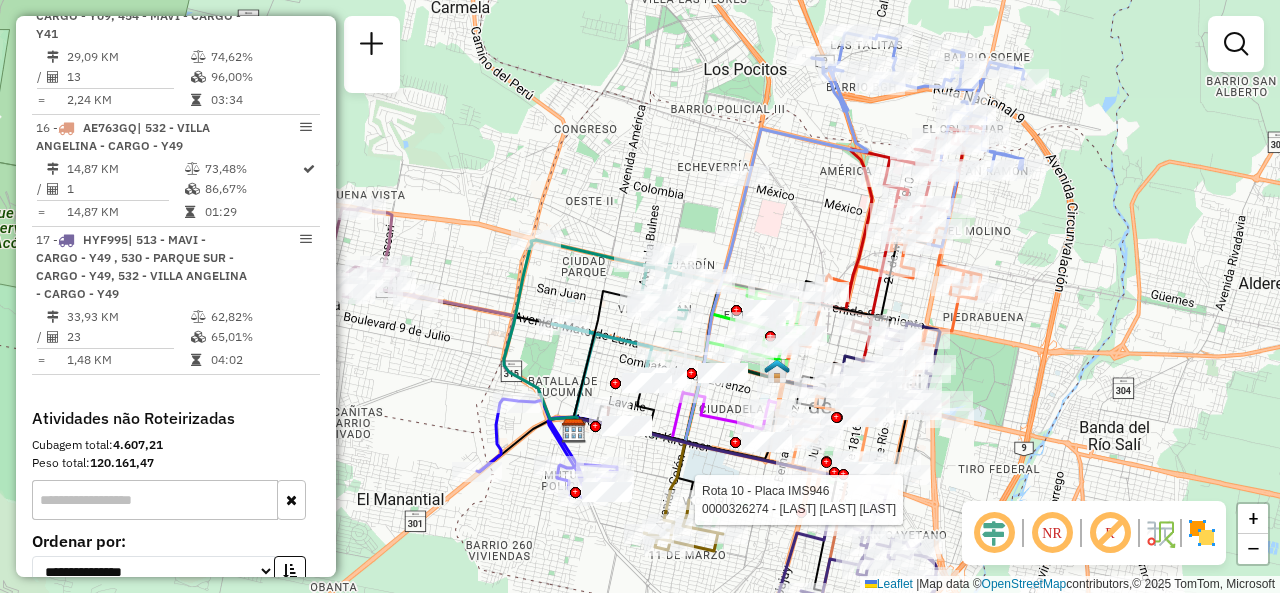drag, startPoint x: 795, startPoint y: 238, endPoint x: 768, endPoint y: 109, distance: 131.7953 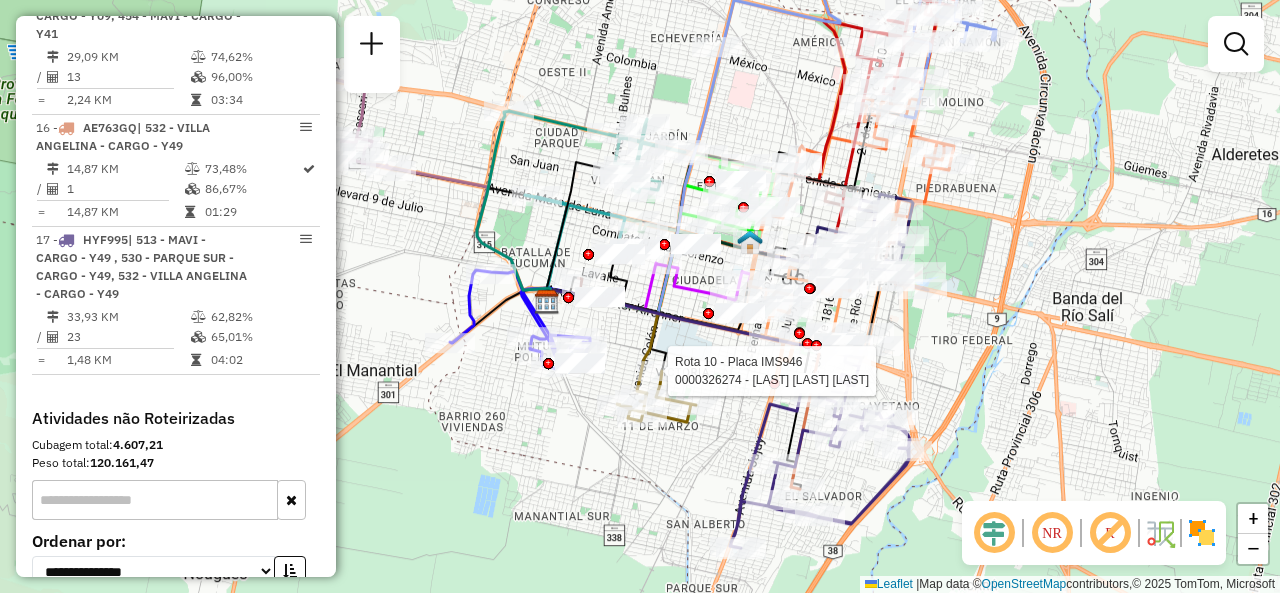 click on "Rota 10 - Placa IMS946  0000326274 - BRIZUELA FRANCISCO FABIAN Janela de atendimento Grade de atendimento Capacidade Transportadoras Veículos Cliente Pedidos  Rotas Selecione os dias de semana para filtrar as janelas de atendimento  Seg   Ter   Qua   Qui   Sex   Sáb   Dom  Informe o período da janela de atendimento: De: Até:  Filtrar exatamente a janela do cliente  Considerar janela de atendimento padrão  Selecione os dias de semana para filtrar as grades de atendimento  Seg   Ter   Qua   Qui   Sex   Sáb   Dom   Considerar clientes sem dia de atendimento cadastrado  Clientes fora do dia de atendimento selecionado Filtrar as atividades entre os valores definidos abaixo:  Peso mínimo:   Peso máximo:   Cubagem mínima:   Cubagem máxima:   De:   Até:  Filtrar as atividades entre o tempo de atendimento definido abaixo:  De:   Até:   Considerar capacidade total dos clientes não roteirizados Transportadora: Selecione um ou mais itens Tipo de veículo: Selecione um ou mais itens Veículo: Motorista: Nome:" 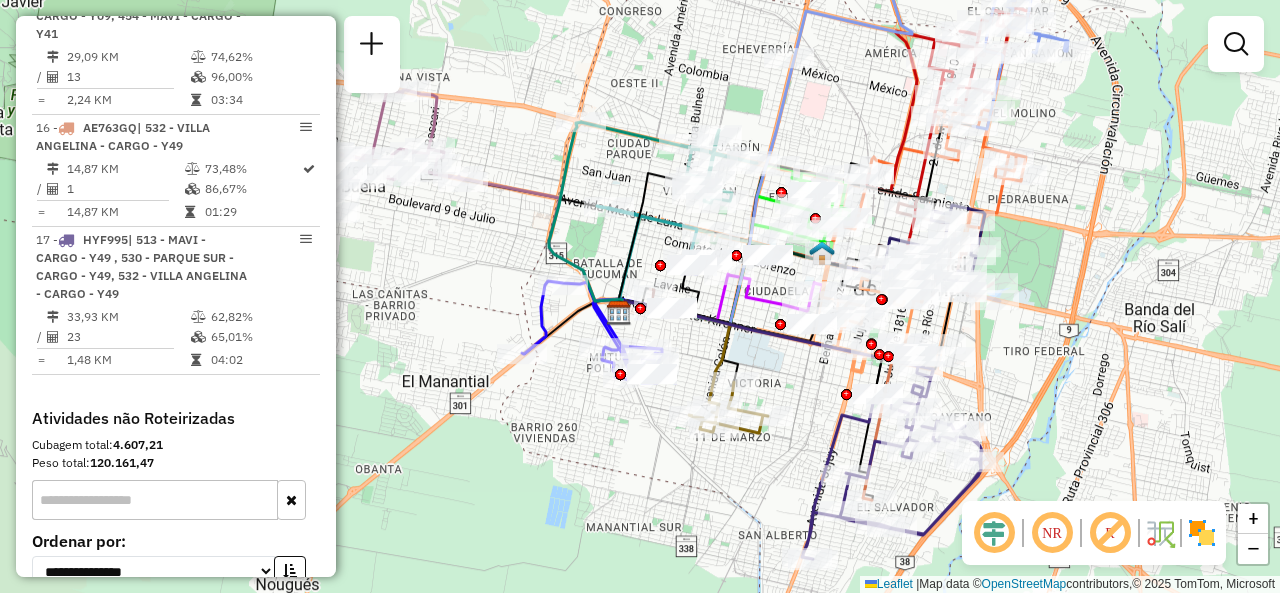 drag, startPoint x: 642, startPoint y: 347, endPoint x: 693, endPoint y: 345, distance: 51.0392 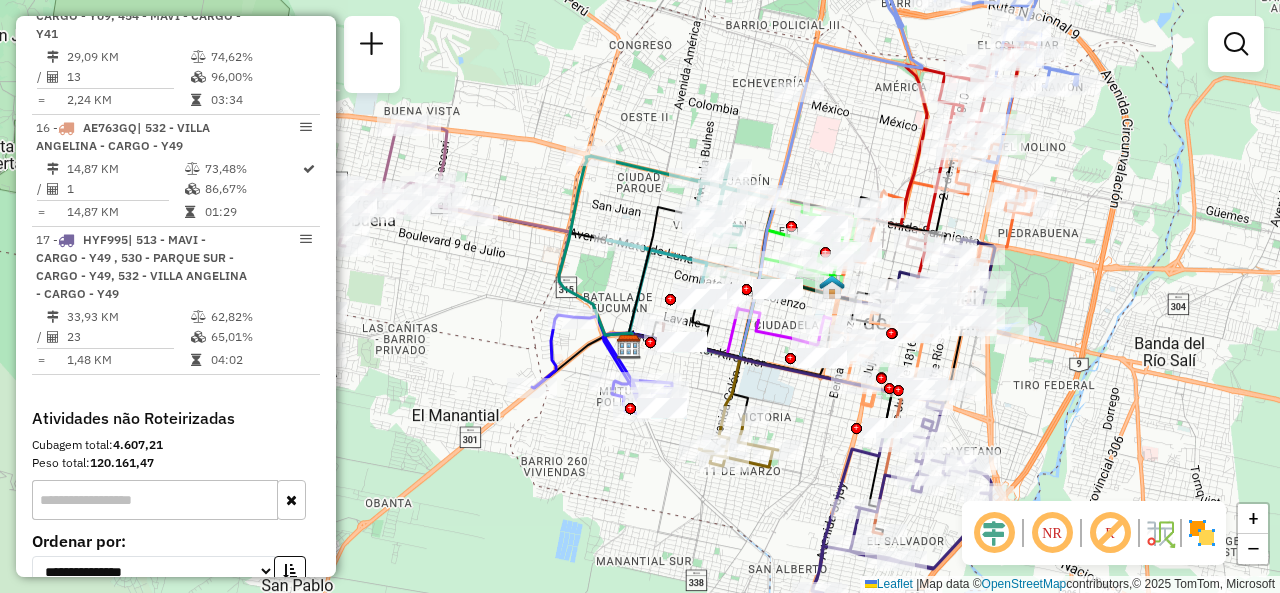drag, startPoint x: 435, startPoint y: 345, endPoint x: 402, endPoint y: 343, distance: 33.06055 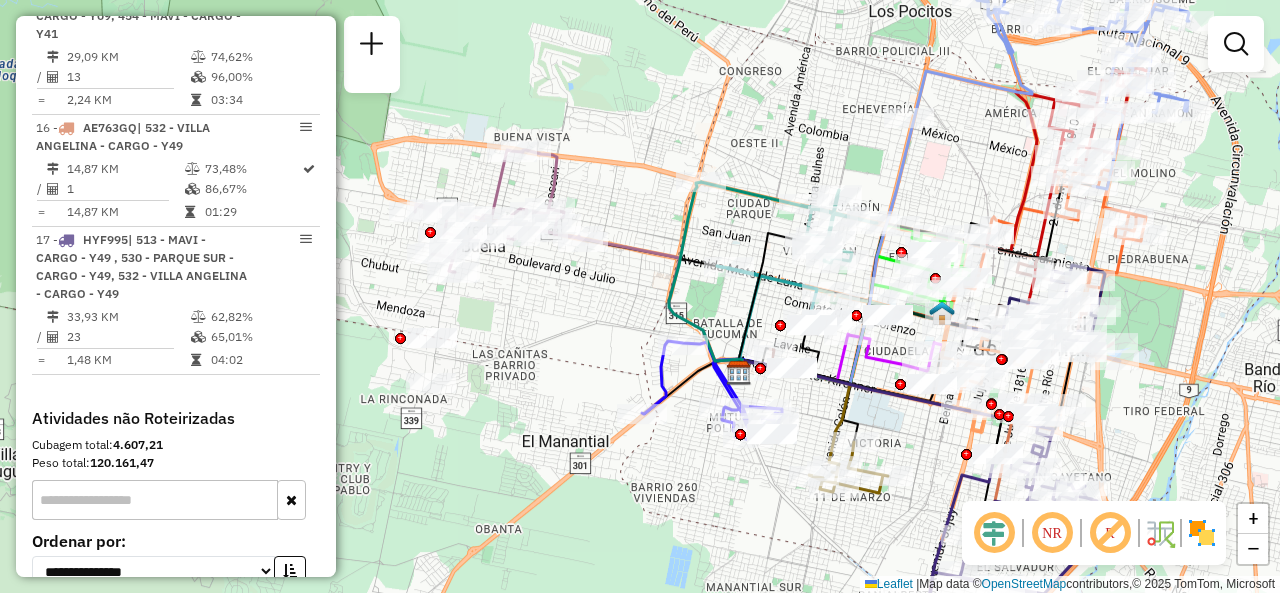 drag, startPoint x: 482, startPoint y: 247, endPoint x: 592, endPoint y: 273, distance: 113.03097 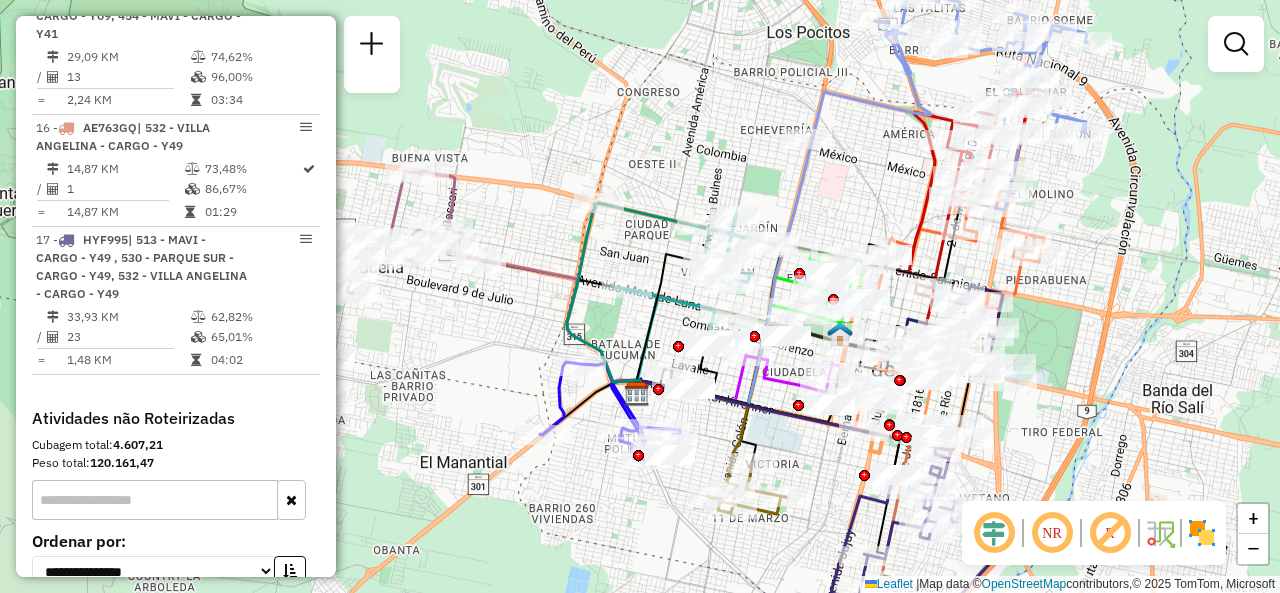 drag, startPoint x: 932, startPoint y: 169, endPoint x: 758, endPoint y: 205, distance: 177.68512 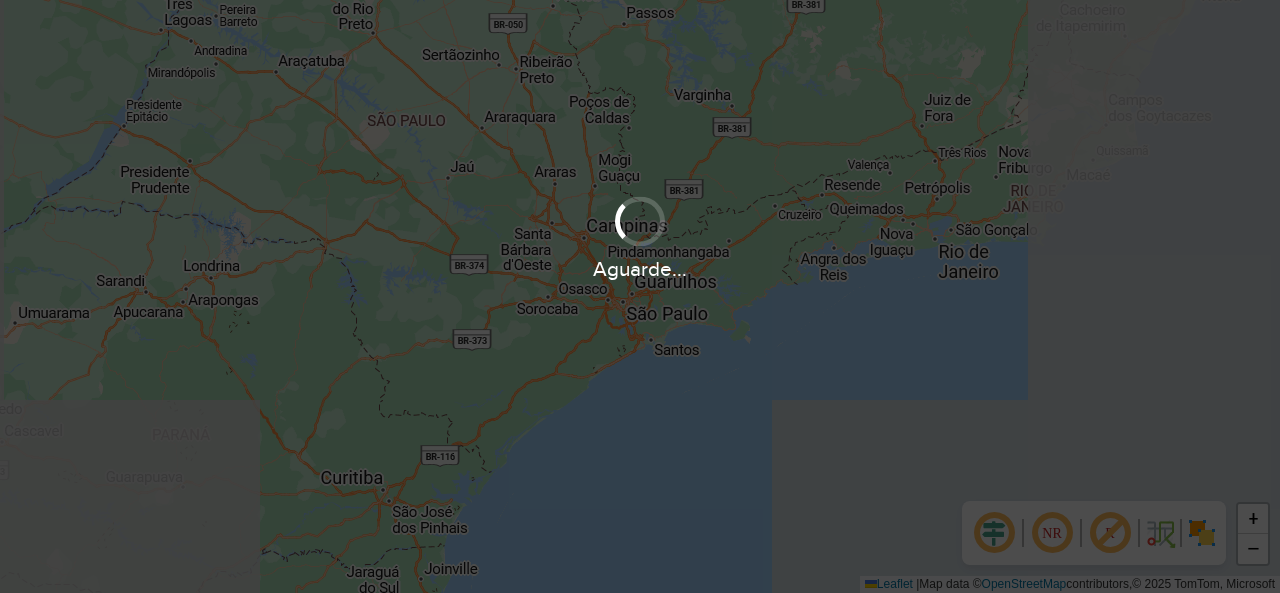 scroll, scrollTop: 0, scrollLeft: 0, axis: both 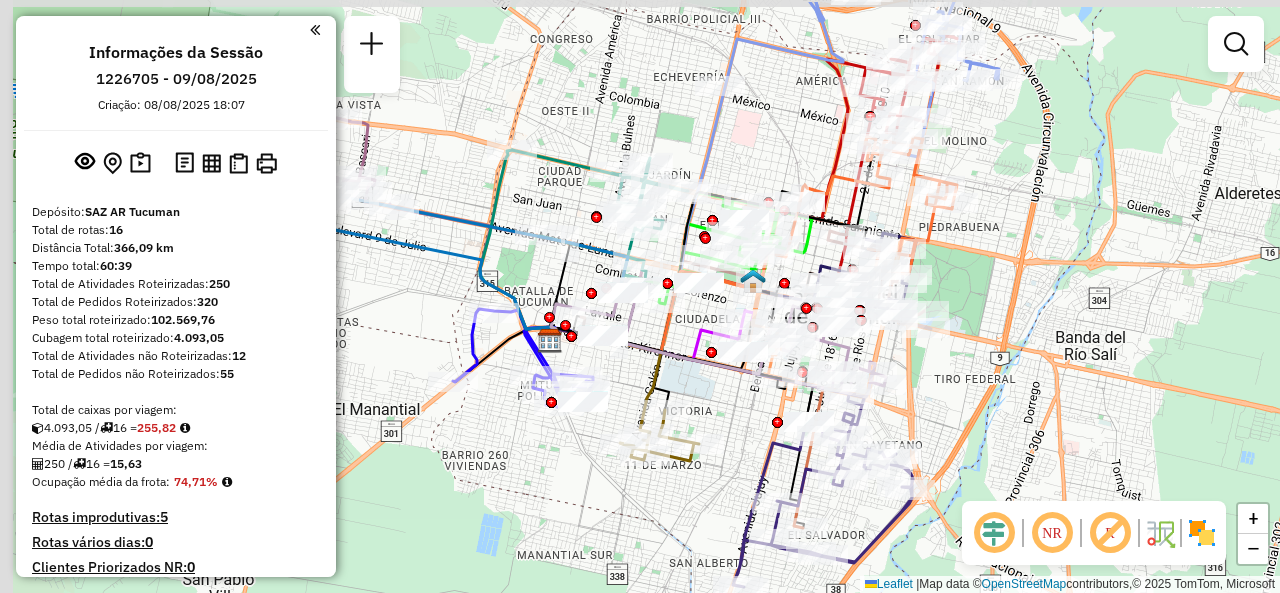 drag, startPoint x: 781, startPoint y: 230, endPoint x: 982, endPoint y: 291, distance: 210.05237 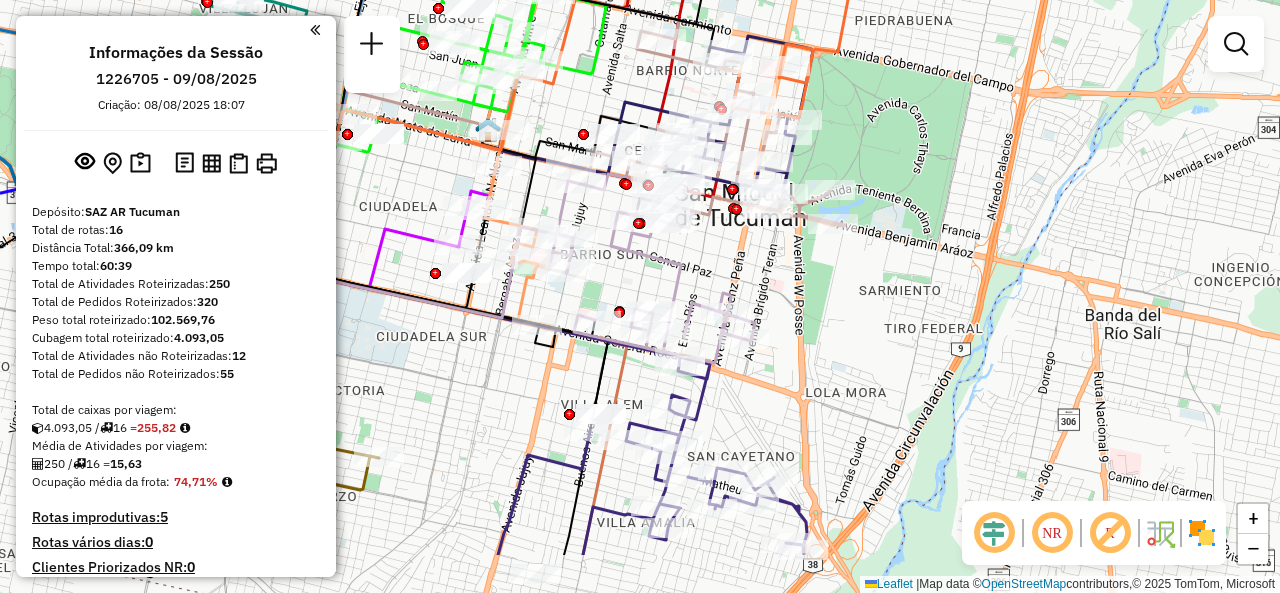 drag, startPoint x: 982, startPoint y: 413, endPoint x: 854, endPoint y: 315, distance: 161.20795 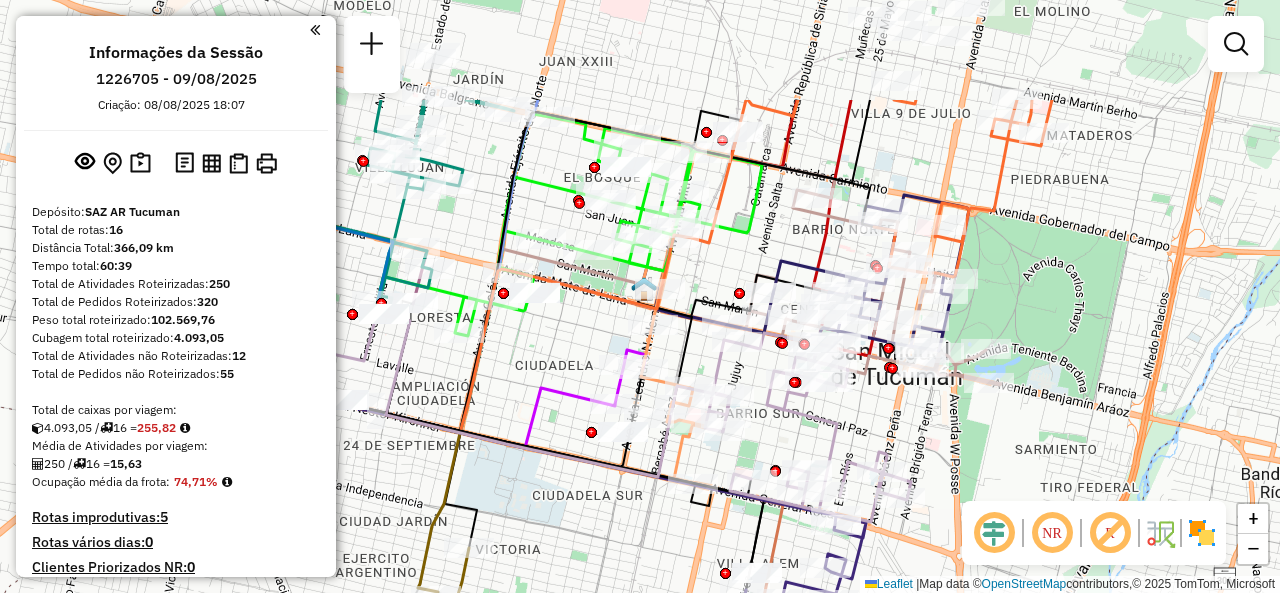 drag, startPoint x: 820, startPoint y: 265, endPoint x: 975, endPoint y: 429, distance: 225.65681 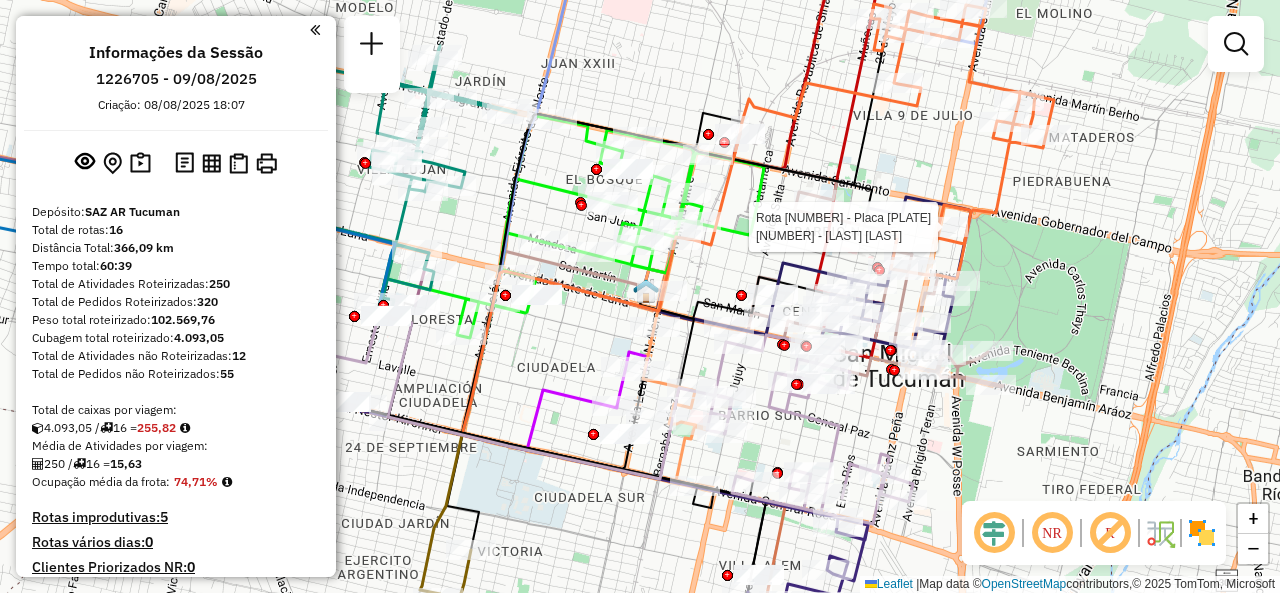 select on "**********" 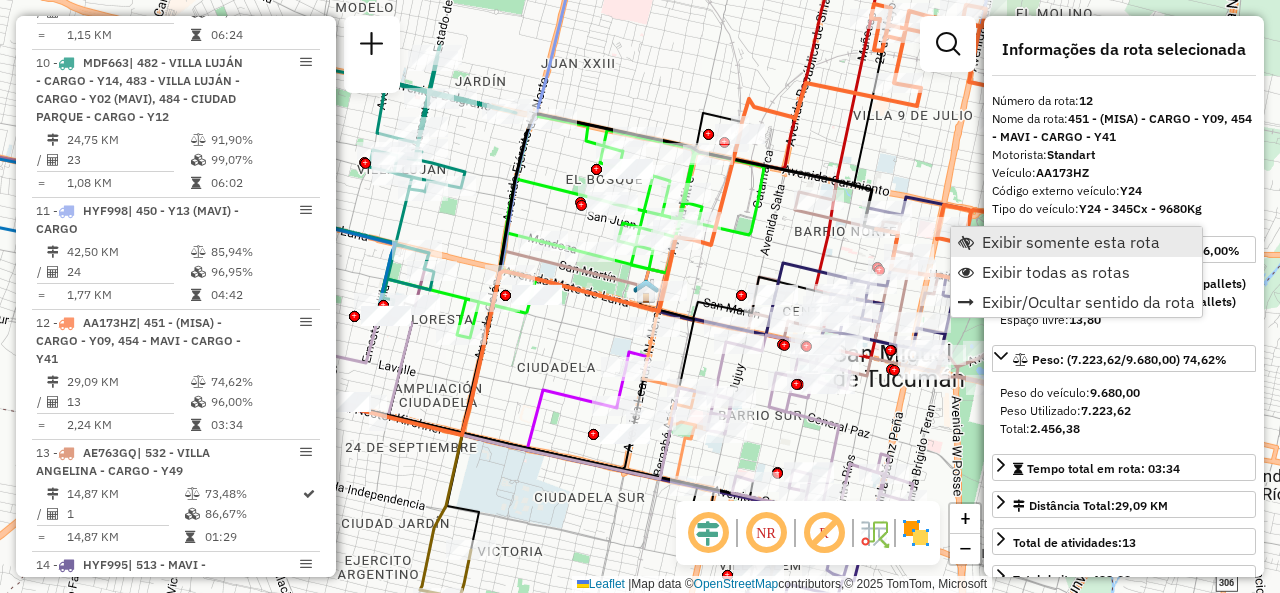 scroll, scrollTop: 2293, scrollLeft: 0, axis: vertical 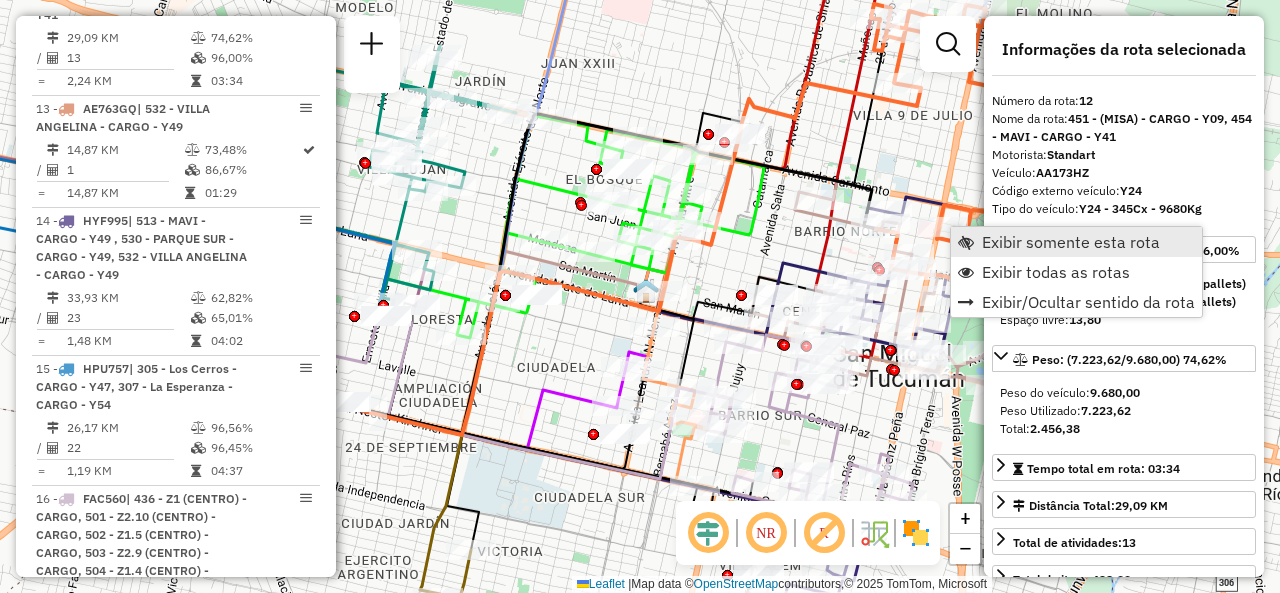 click on "Exibir somente esta rota" at bounding box center [1071, 242] 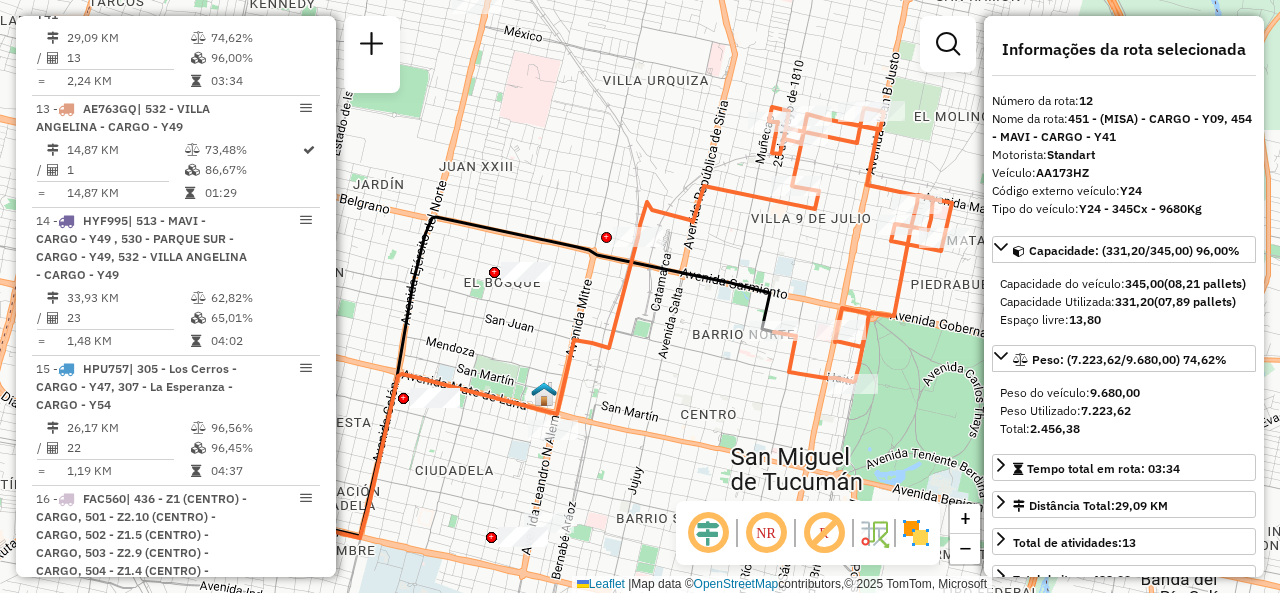 drag, startPoint x: 725, startPoint y: 217, endPoint x: 637, endPoint y: 238, distance: 90.47099 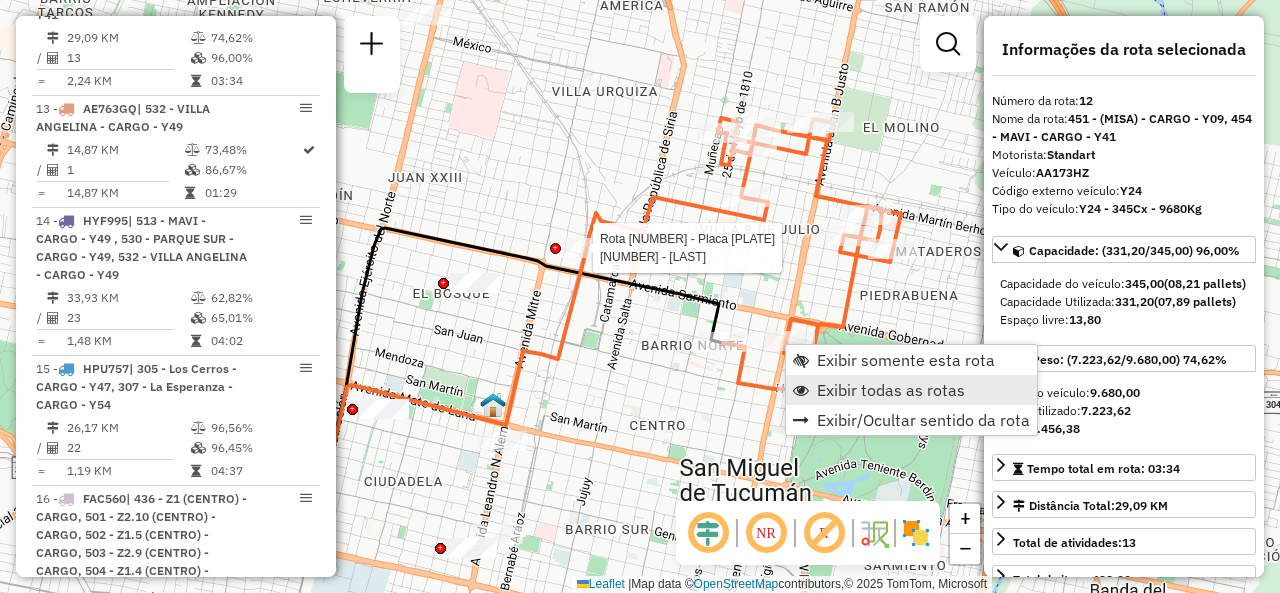 click on "Exibir todas as rotas" at bounding box center (911, 390) 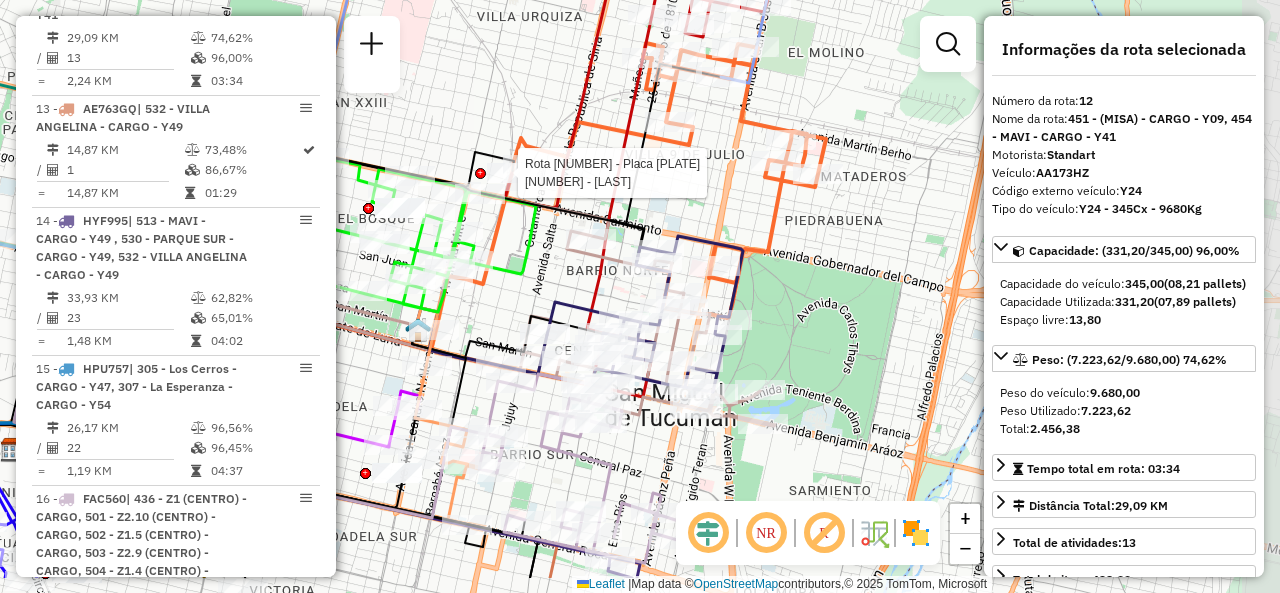 drag, startPoint x: 647, startPoint y: 351, endPoint x: 582, endPoint y: 245, distance: 124.34227 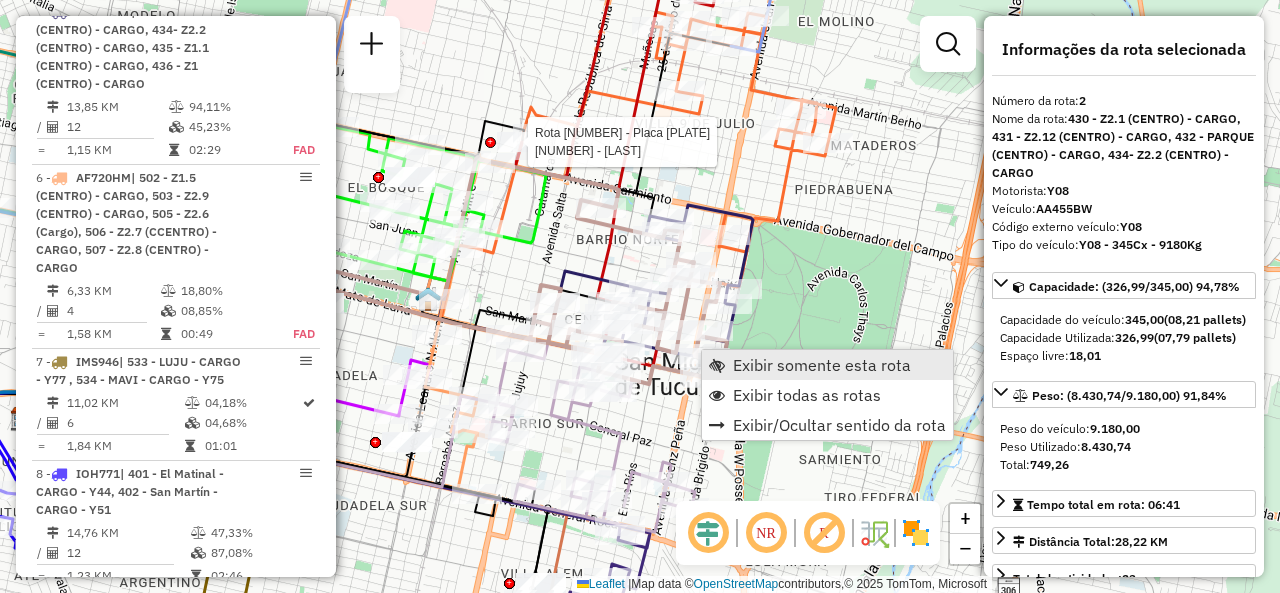 scroll, scrollTop: 870, scrollLeft: 0, axis: vertical 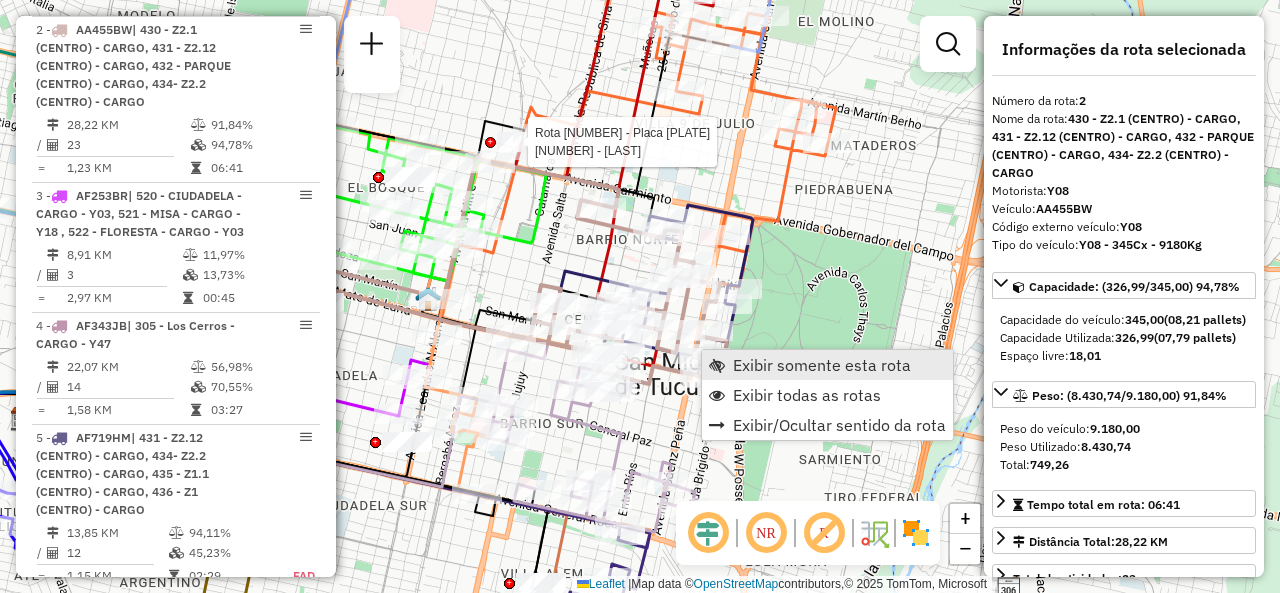 click on "Exibir somente esta rota" at bounding box center [822, 365] 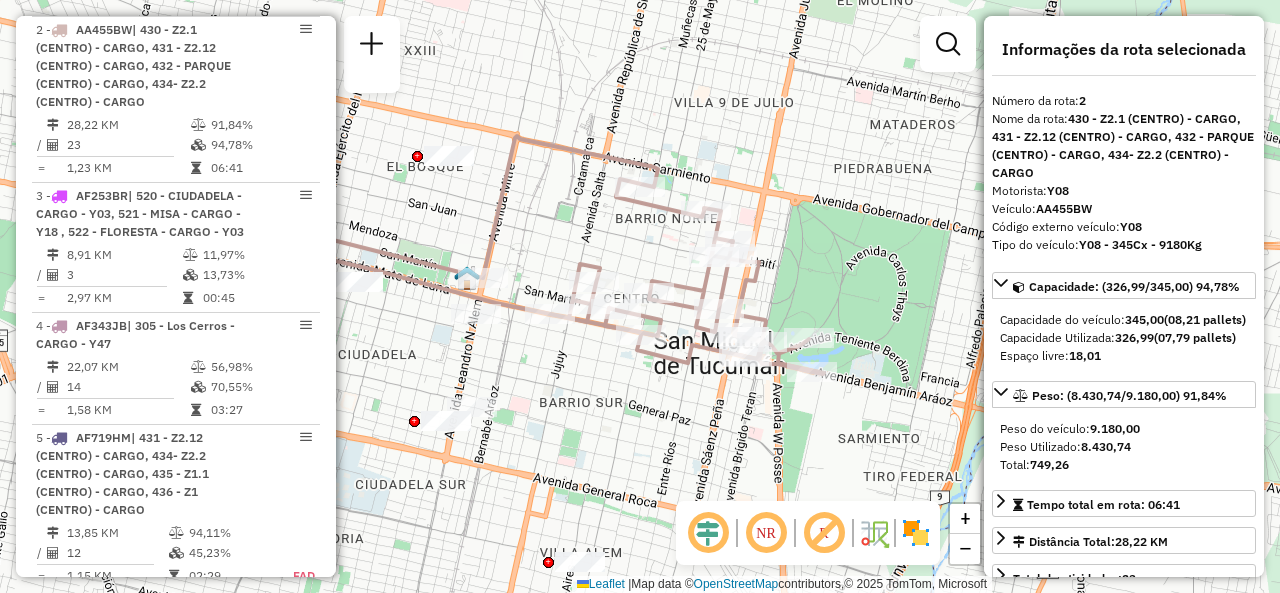 drag, startPoint x: 748, startPoint y: 379, endPoint x: 549, endPoint y: 361, distance: 199.81241 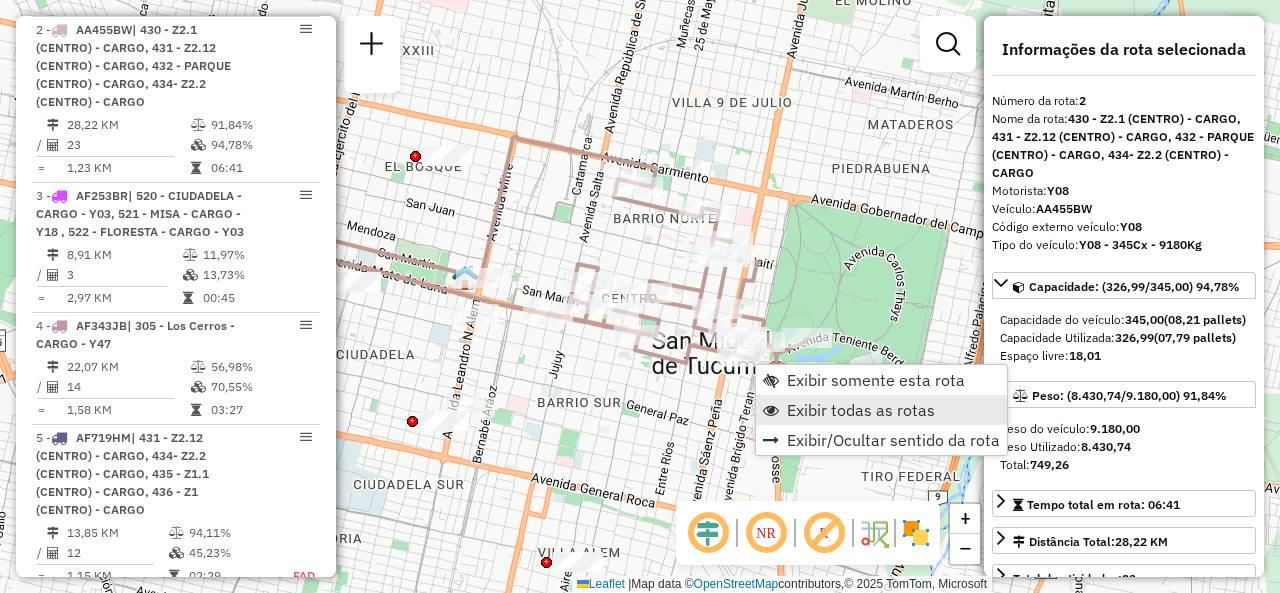 click at bounding box center (771, 410) 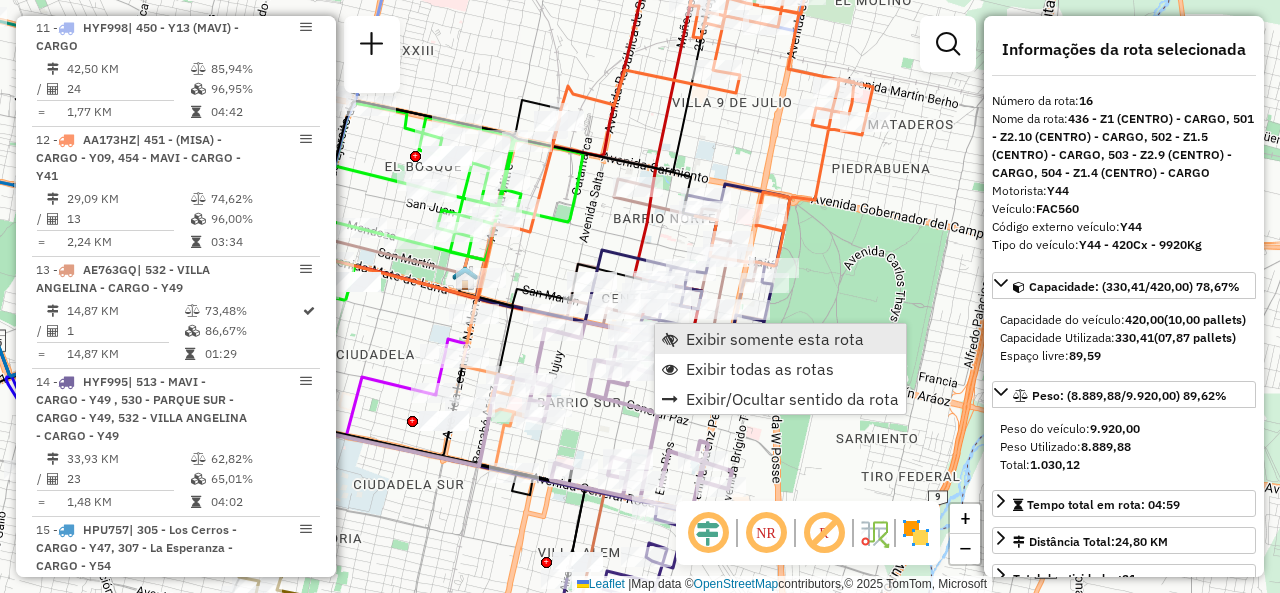 scroll, scrollTop: 2811, scrollLeft: 0, axis: vertical 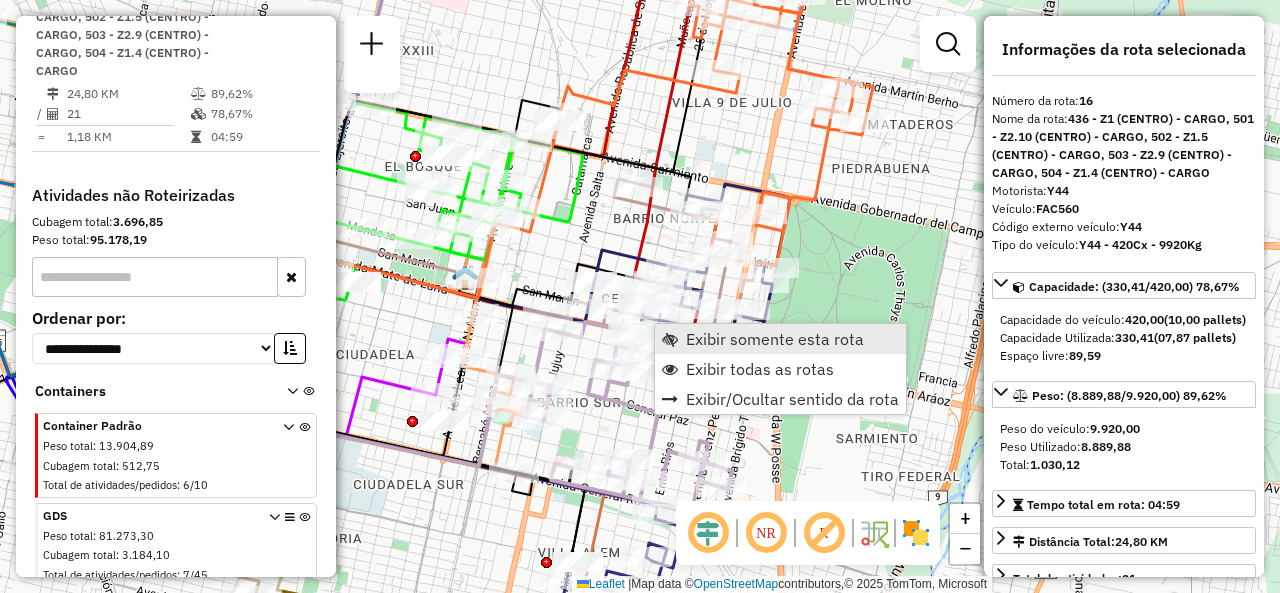 click on "Exibir somente esta rota" at bounding box center (775, 339) 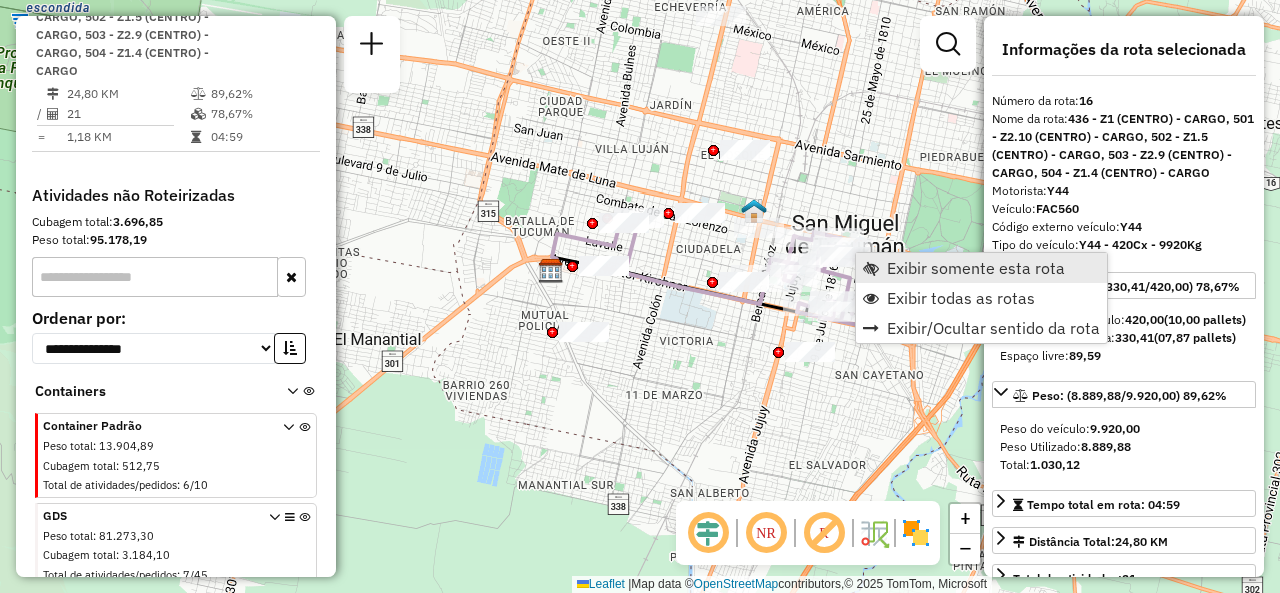 click on "Exibir somente esta rota" at bounding box center (976, 268) 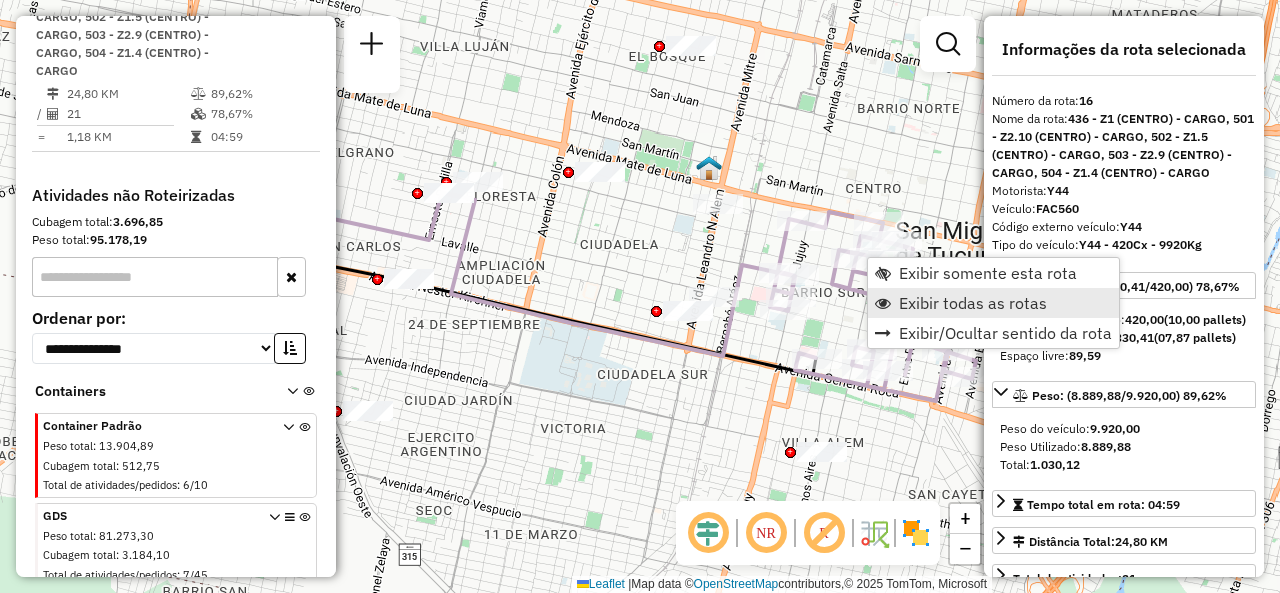 click at bounding box center (883, 303) 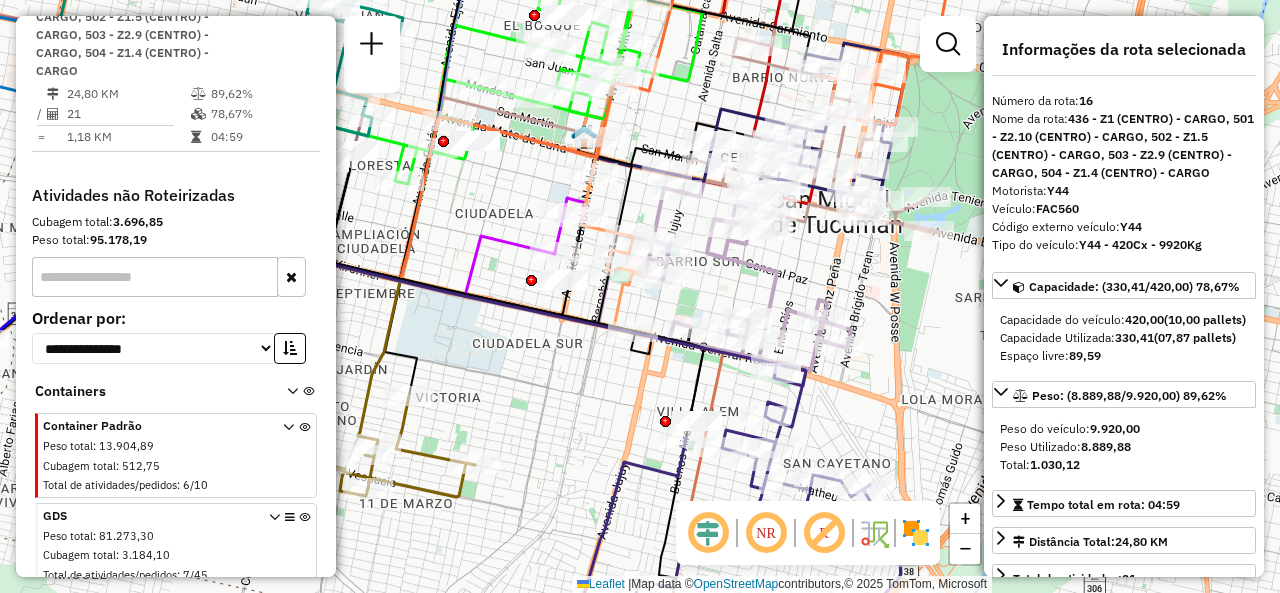 drag, startPoint x: 704, startPoint y: 410, endPoint x: 579, endPoint y: 379, distance: 128.78665 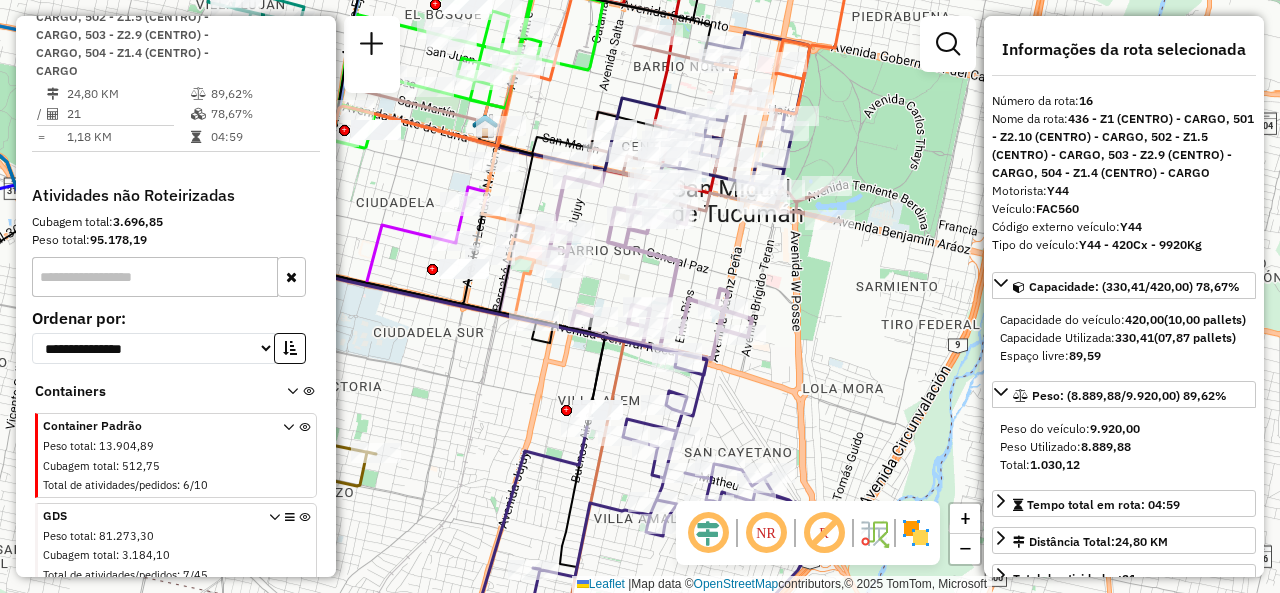 drag, startPoint x: 826, startPoint y: 419, endPoint x: 732, endPoint y: 416, distance: 94.04786 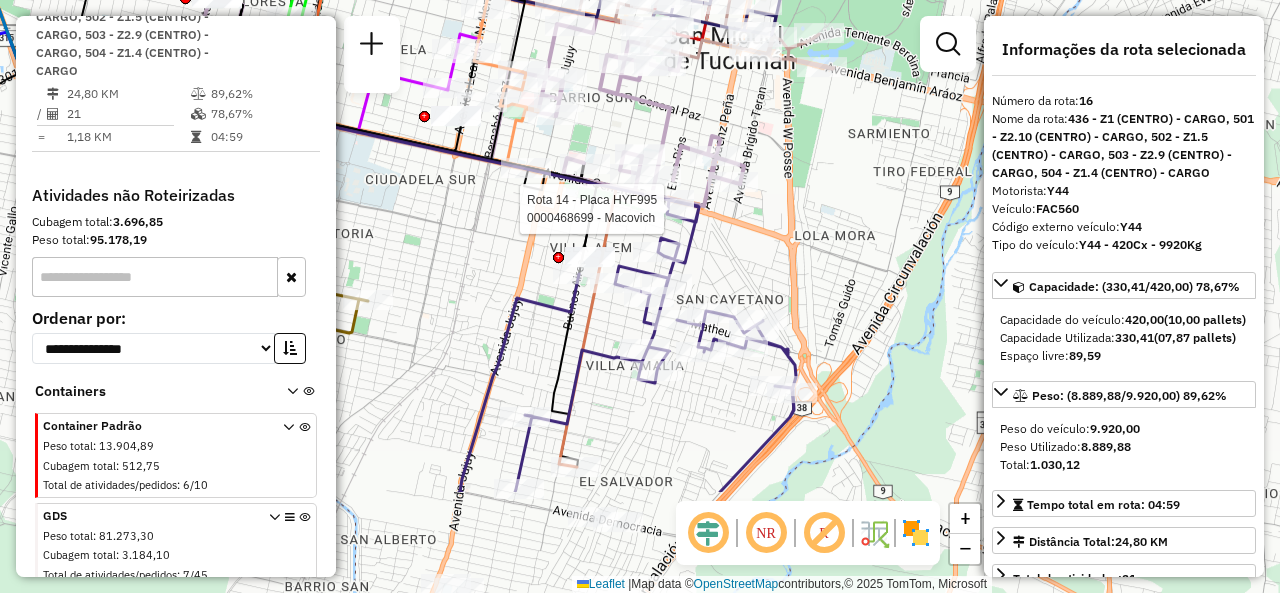drag, startPoint x: 770, startPoint y: 424, endPoint x: 754, endPoint y: 259, distance: 165.77394 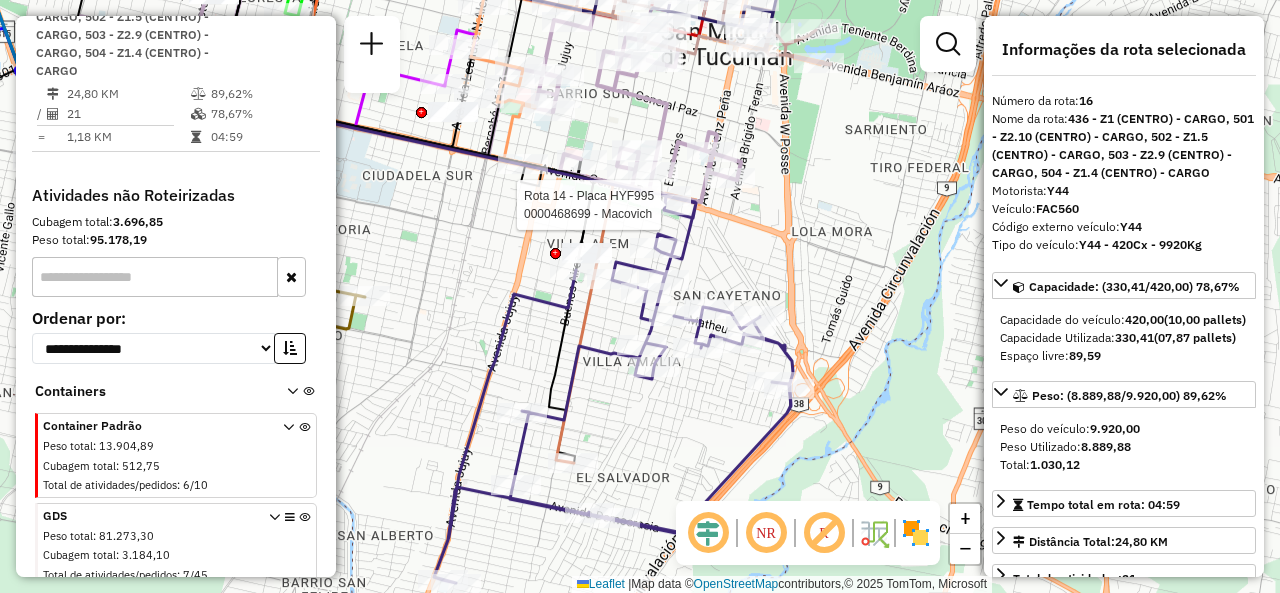 click on "Rota [NUMBER] - Placa [PLATE] [NUMBER] - [LAST] Janela de atendimento Grade de atendimento Capacidade Transportadoras Veículos Cliente Pedidos Rotas Selecione os dias de semana para filtrar as janelas de atendimento Seg Ter Qua Qui Sex Sáb Dom Informe o período da janela de atendimento: De: Até: Filtrar exatamente a janela do cliente Considerar janela de atendimento padrão Selecione os dias de semana para filtrar as grades de atendimento Seg Ter Qua Qui Sex Sáb Dom Considerar clientes sem dia de atendimento cadastrado Clientes fora do dia de atendimento selecionado Filtrar as atividades entre os valores definidos abaixo: Peso mínimo: Peso máximo: Cubagem mínima: Cubagem máxima: De: Até: Filtrar as atividades entre o tempo de atendimento definido abaixo: De: Até: Considerar capacidade total dos clientes não roteirizados Transportadora: Selecione um ou mais itens Tipo de veículo: Selecione um ou mais itens Veículo: Selecione um ou mais itens Nome:" 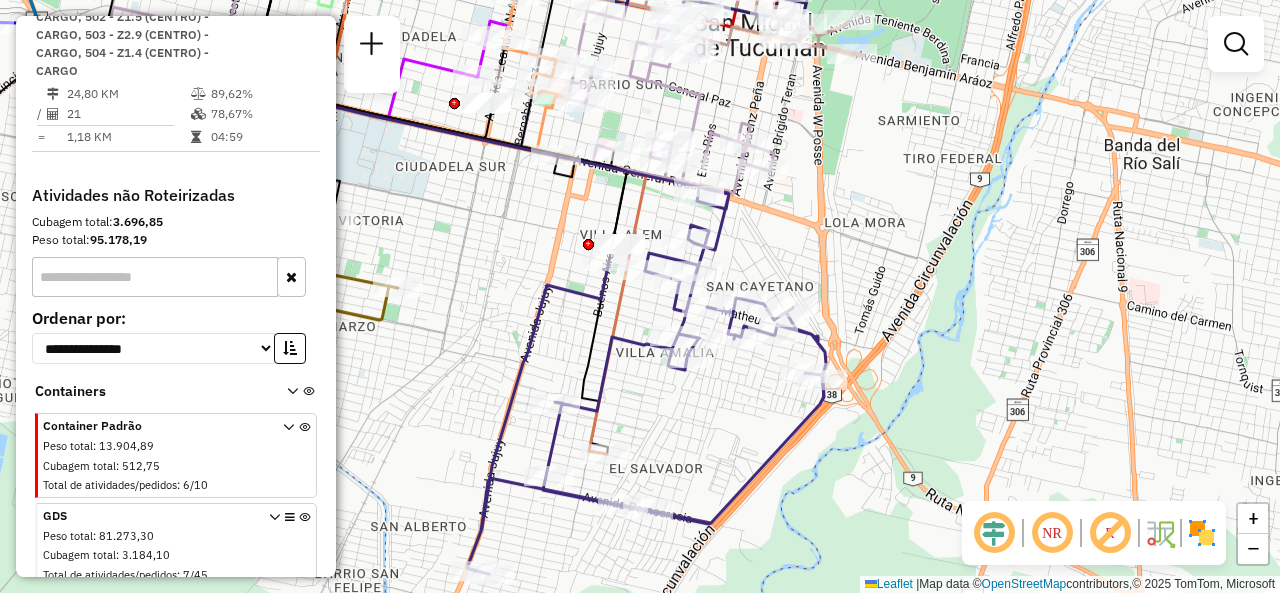 drag, startPoint x: 729, startPoint y: 257, endPoint x: 760, endPoint y: 249, distance: 32.01562 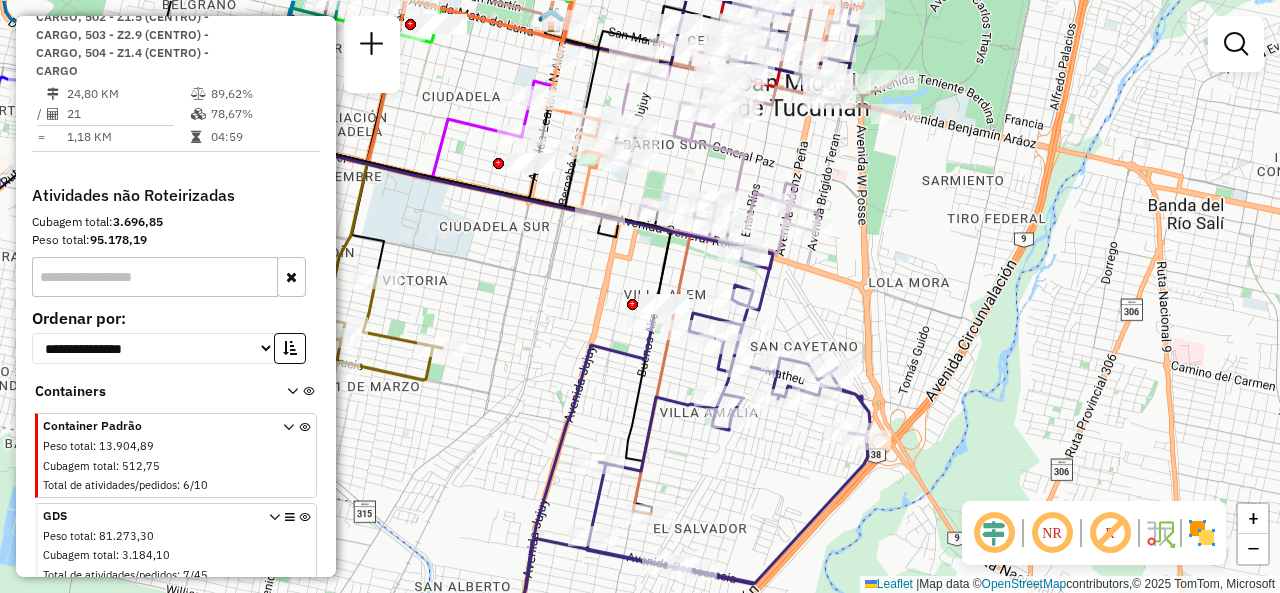 drag, startPoint x: 732, startPoint y: 437, endPoint x: 761, endPoint y: 473, distance: 46.227695 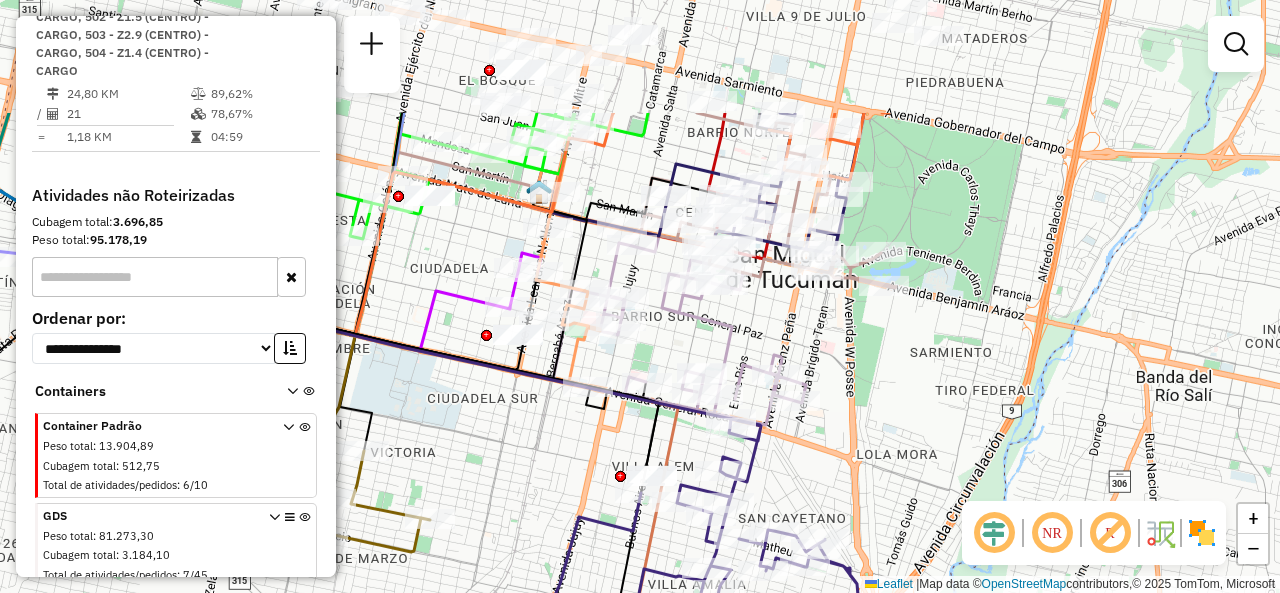 drag, startPoint x: 809, startPoint y: 295, endPoint x: 810, endPoint y: 478, distance: 183.00273 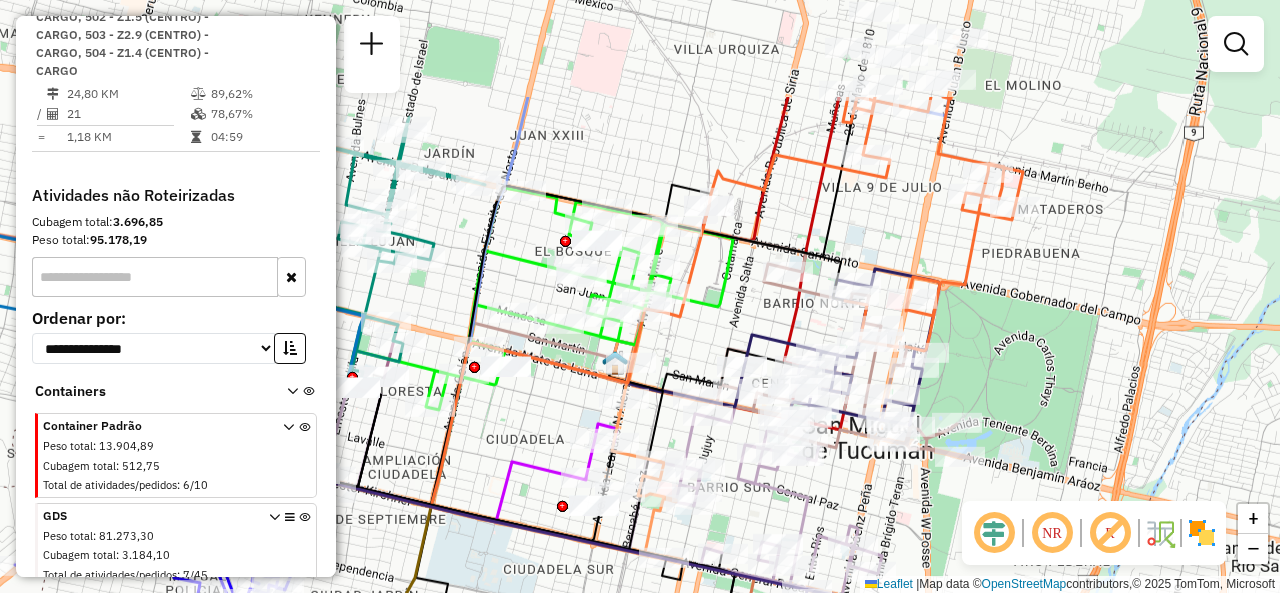 drag, startPoint x: 942, startPoint y: 195, endPoint x: 1124, endPoint y: 421, distance: 290.17236 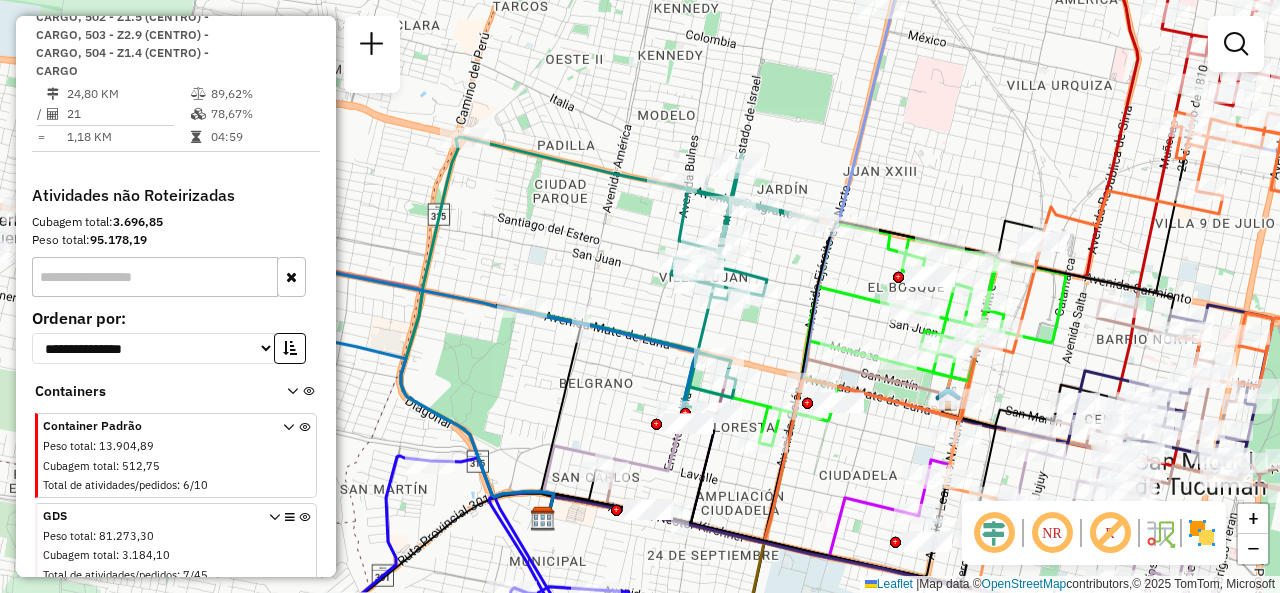 drag, startPoint x: 756, startPoint y: 191, endPoint x: 901, endPoint y: 140, distance: 153.70752 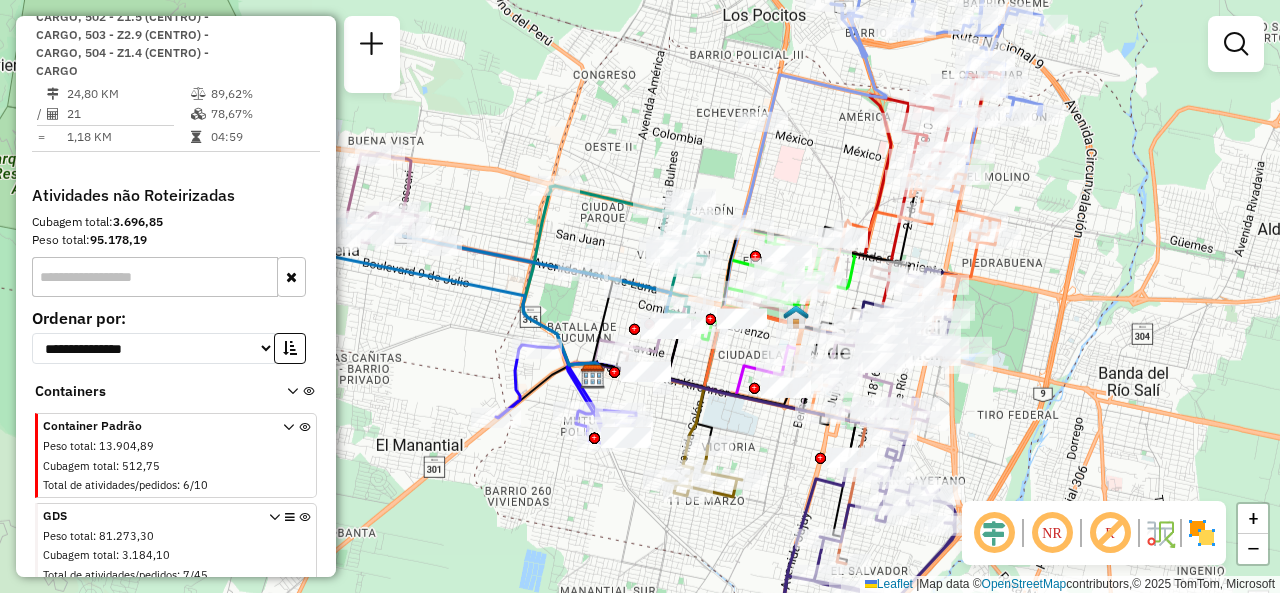click on "Janela de atendimento Grade de atendimento Capacidade Transportadoras Veículos Cliente Pedidos  Rotas Selecione os dias de semana para filtrar as janelas de atendimento  Seg   Ter   Qua   Qui   Sex   Sáb   Dom  Informe o período da janela de atendimento: De: Até:  Filtrar exatamente a janela do cliente  Considerar janela de atendimento padrão  Selecione os dias de semana para filtrar as grades de atendimento  Seg   Ter   Qua   Qui   Sex   Sáb   Dom   Considerar clientes sem dia de atendimento cadastrado  Clientes fora do dia de atendimento selecionado Filtrar as atividades entre os valores definidos abaixo:  Peso mínimo:   Peso máximo:   Cubagem mínima:   Cubagem máxima:   De:   Até:  Filtrar as atividades entre o tempo de atendimento definido abaixo:  De:   Até:   Considerar capacidade total dos clientes não roteirizados Transportadora: Selecione um ou mais itens Tipo de veículo: Selecione um ou mais itens Veículo: Selecione um ou mais itens Motorista: Selecione um ou mais itens Nome: Rótulo:" 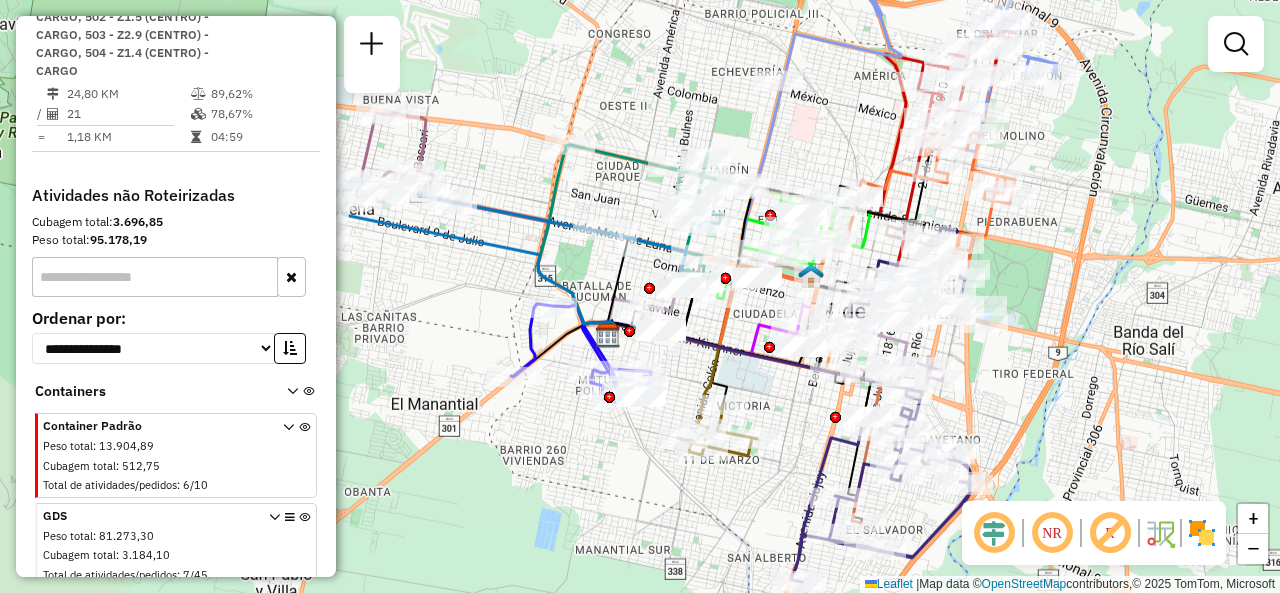 drag, startPoint x: 624, startPoint y: 253, endPoint x: 639, endPoint y: 209, distance: 46.486557 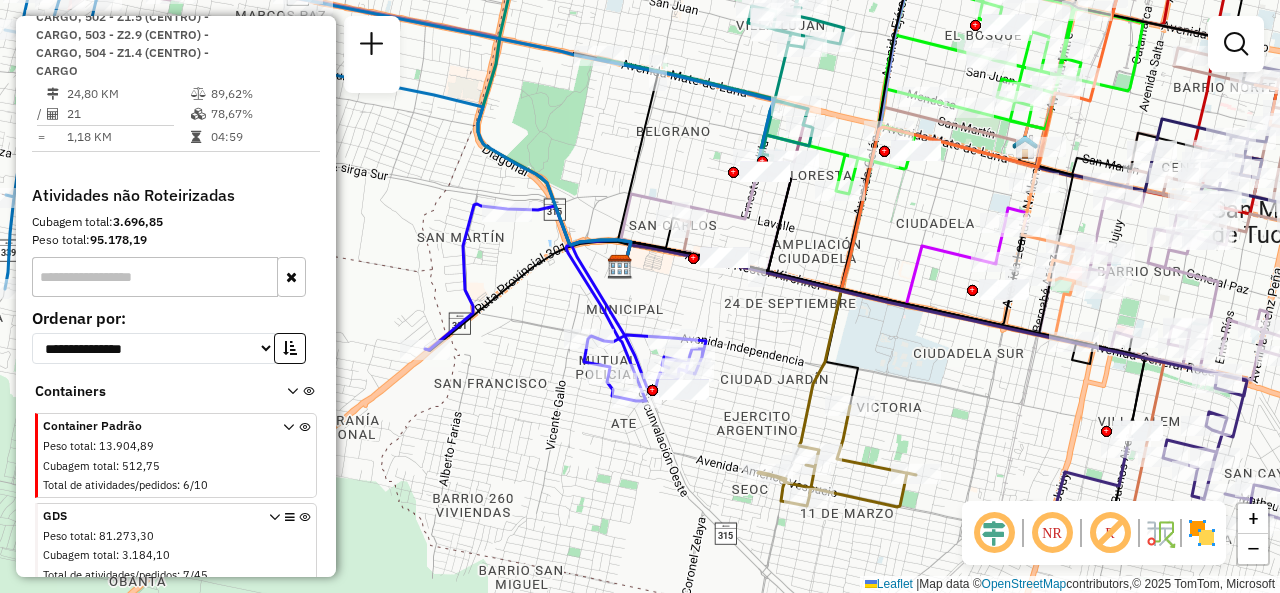 drag, startPoint x: 914, startPoint y: 379, endPoint x: 896, endPoint y: 252, distance: 128.26924 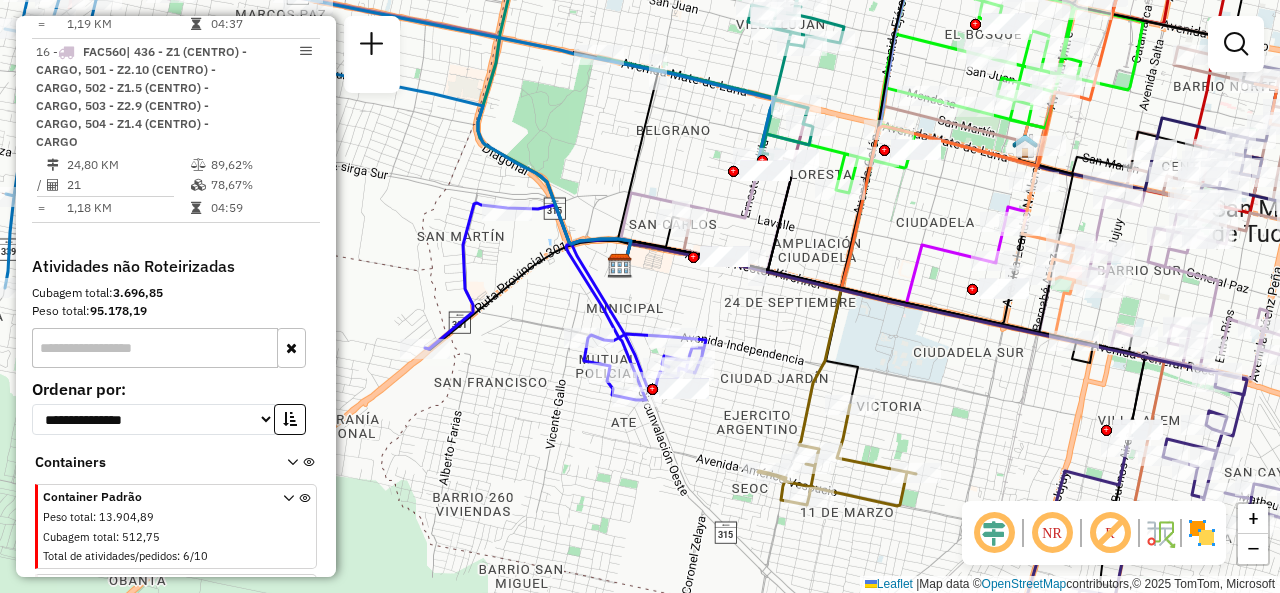 scroll, scrollTop: 2711, scrollLeft: 0, axis: vertical 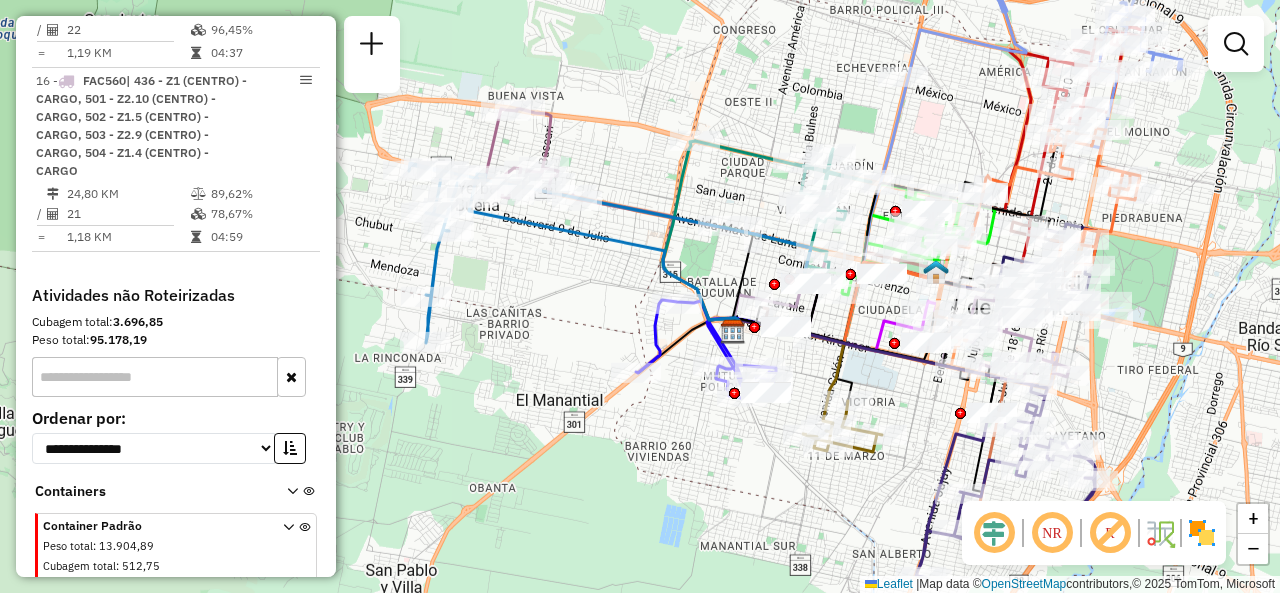 drag, startPoint x: 945, startPoint y: 379, endPoint x: 920, endPoint y: 404, distance: 35.35534 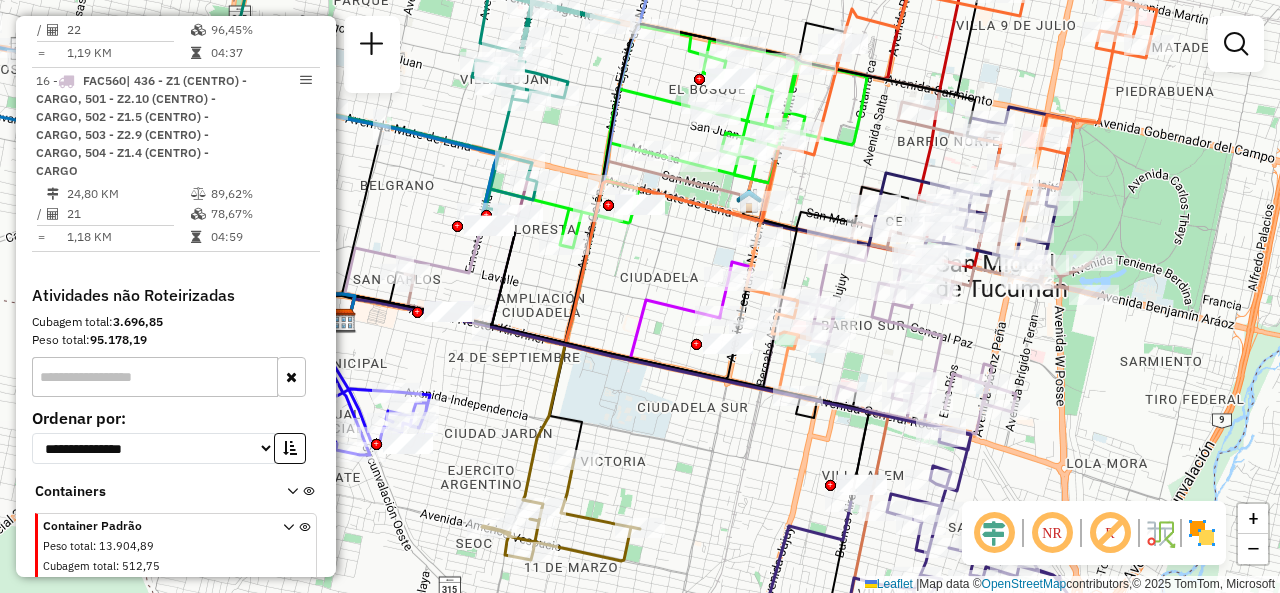 drag, startPoint x: 1124, startPoint y: 195, endPoint x: 1096, endPoint y: 157, distance: 47.201694 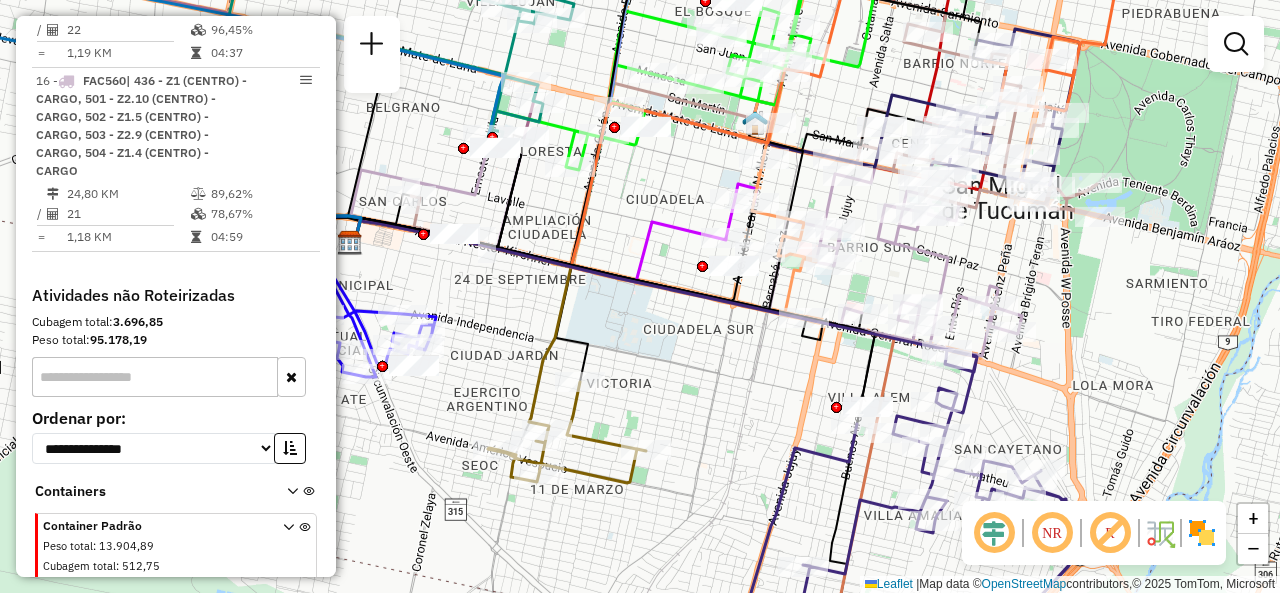drag, startPoint x: 662, startPoint y: 414, endPoint x: 690, endPoint y: 340, distance: 79.12016 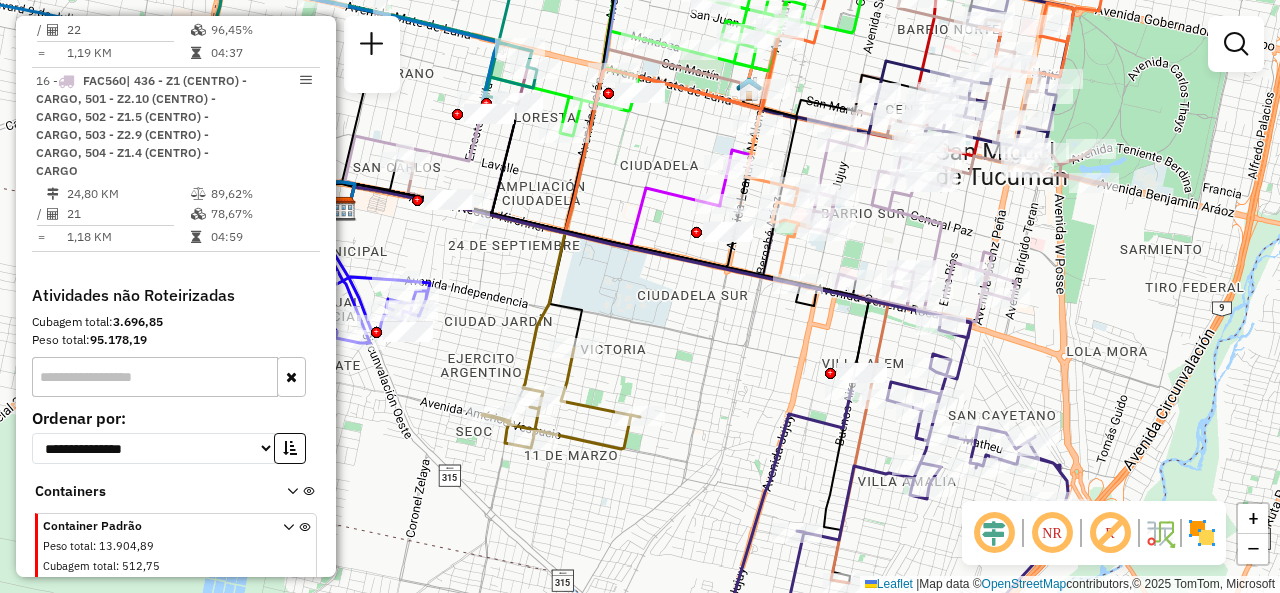 click on "Janela de atendimento Grade de atendimento Capacidade Transportadoras Veículos Cliente Pedidos  Rotas Selecione os dias de semana para filtrar as janelas de atendimento  Seg   Ter   Qua   Qui   Sex   Sáb   Dom  Informe o período da janela de atendimento: De: Até:  Filtrar exatamente a janela do cliente  Considerar janela de atendimento padrão  Selecione os dias de semana para filtrar as grades de atendimento  Seg   Ter   Qua   Qui   Sex   Sáb   Dom   Considerar clientes sem dia de atendimento cadastrado  Clientes fora do dia de atendimento selecionado Filtrar as atividades entre os valores definidos abaixo:  Peso mínimo:   Peso máximo:   Cubagem mínima:   Cubagem máxima:   De:   Até:  Filtrar as atividades entre o tempo de atendimento definido abaixo:  De:   Até:   Considerar capacidade total dos clientes não roteirizados Transportadora: Selecione um ou mais itens Tipo de veículo: Selecione um ou mais itens Veículo: Selecione um ou mais itens Motorista: Selecione um ou mais itens Nome: Rótulo:" 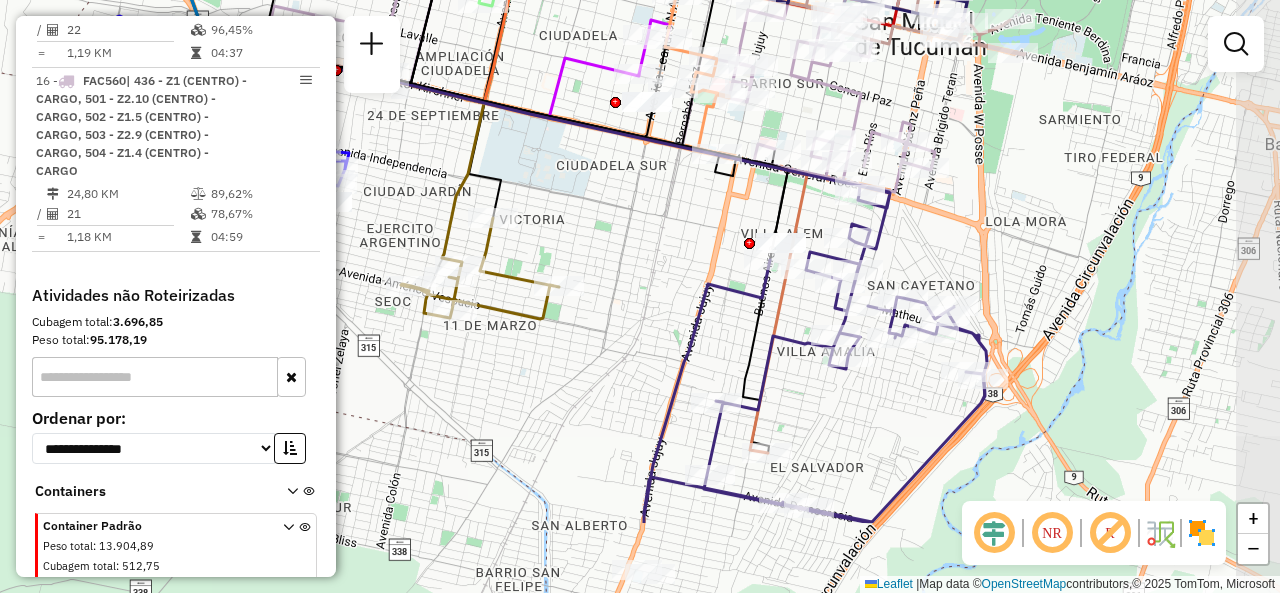 drag, startPoint x: 733, startPoint y: 383, endPoint x: 652, endPoint y: 253, distance: 153.16985 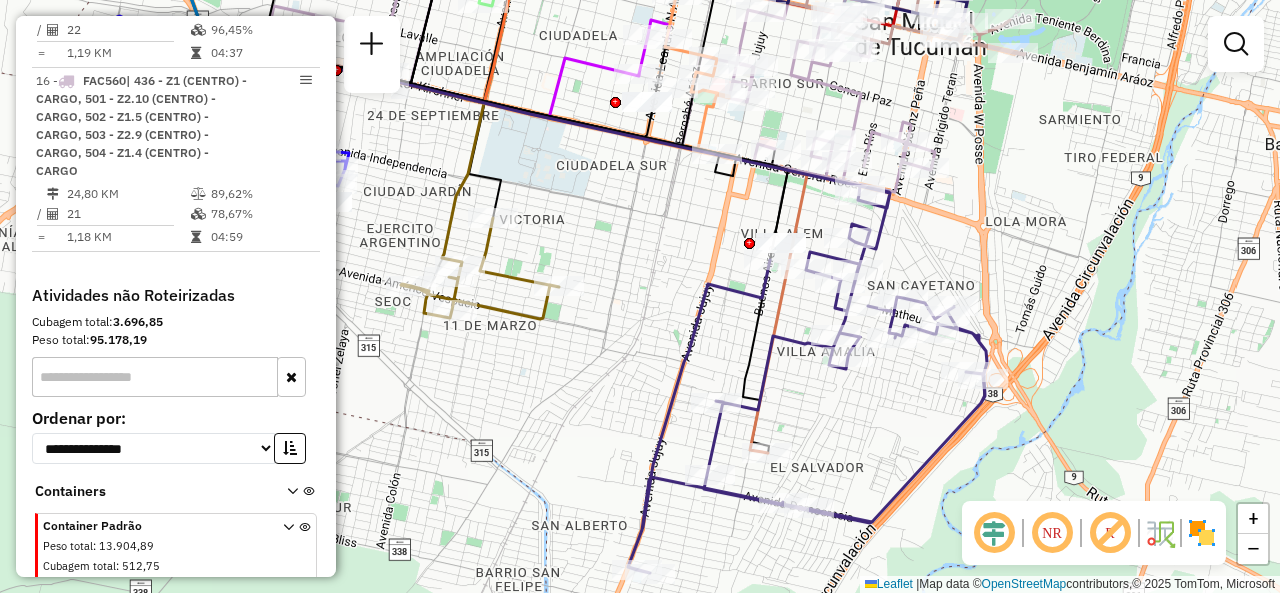 click on "Janela de atendimento Grade de atendimento Capacidade Transportadoras Veículos Cliente Pedidos  Rotas Selecione os dias de semana para filtrar as janelas de atendimento  Seg   Ter   Qua   Qui   Sex   Sáb   Dom  Informe o período da janela de atendimento: De: Até:  Filtrar exatamente a janela do cliente  Considerar janela de atendimento padrão  Selecione os dias de semana para filtrar as grades de atendimento  Seg   Ter   Qua   Qui   Sex   Sáb   Dom   Considerar clientes sem dia de atendimento cadastrado  Clientes fora do dia de atendimento selecionado Filtrar as atividades entre os valores definidos abaixo:  Peso mínimo:   Peso máximo:   Cubagem mínima:   Cubagem máxima:   De:   Até:  Filtrar as atividades entre o tempo de atendimento definido abaixo:  De:   Até:   Considerar capacidade total dos clientes não roteirizados Transportadora: Selecione um ou mais itens Tipo de veículo: Selecione um ou mais itens Veículo: Selecione um ou mais itens Motorista: Selecione um ou mais itens Nome: Rótulo:" 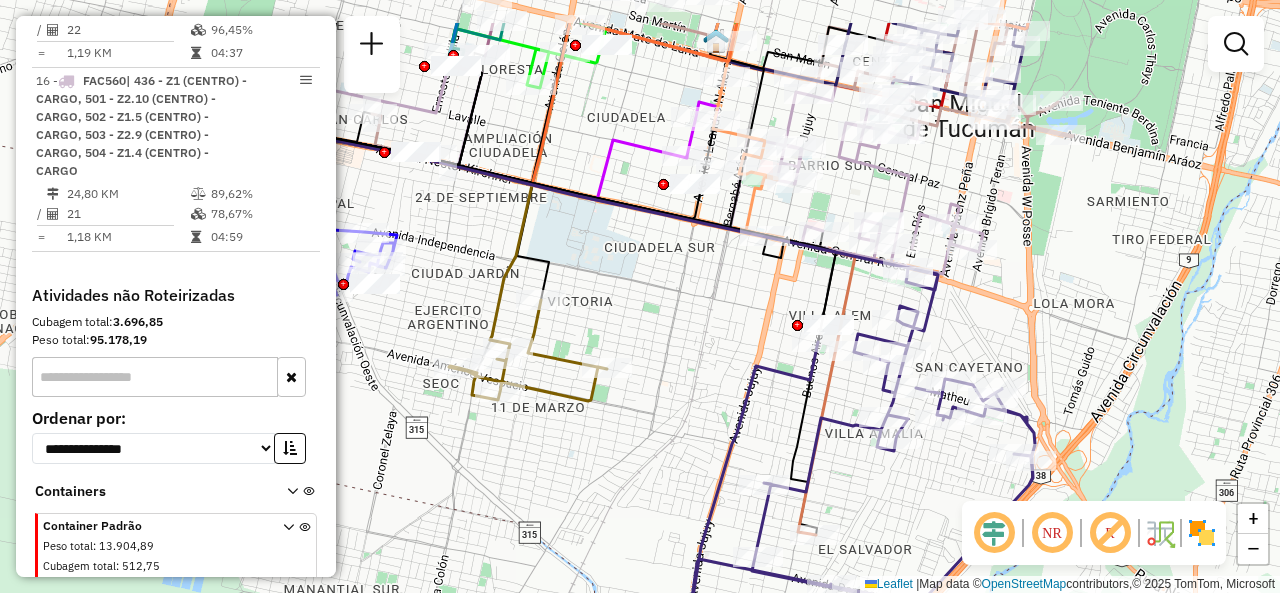 drag, startPoint x: 676, startPoint y: 259, endPoint x: 605, endPoint y: 632, distance: 379.69724 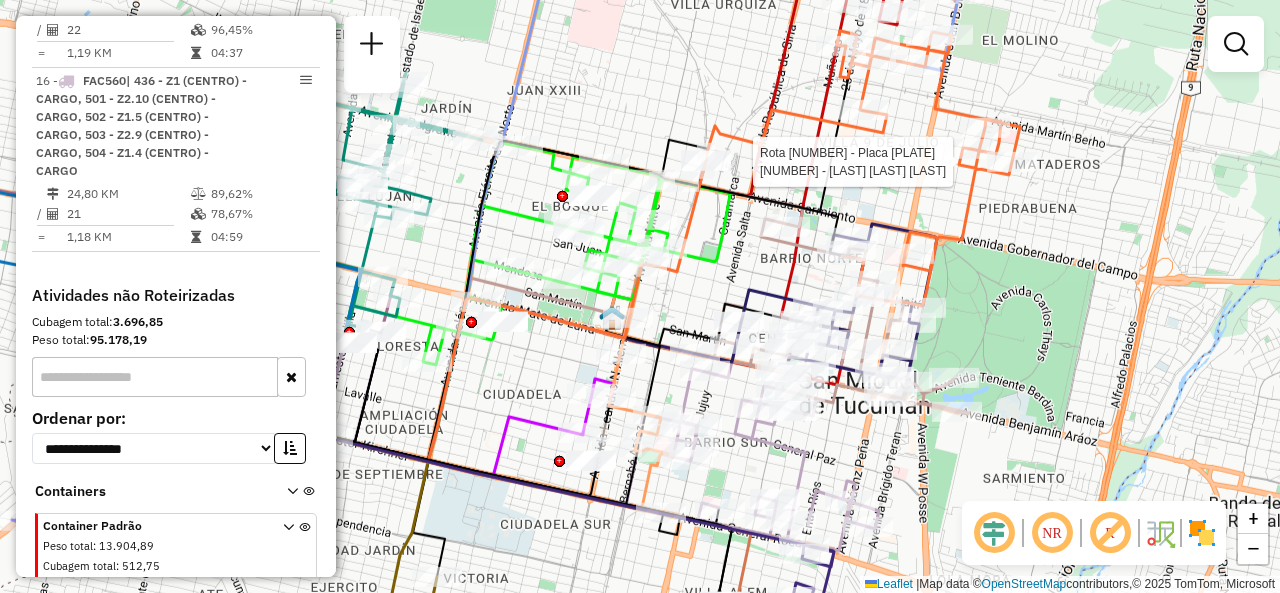 select on "**********" 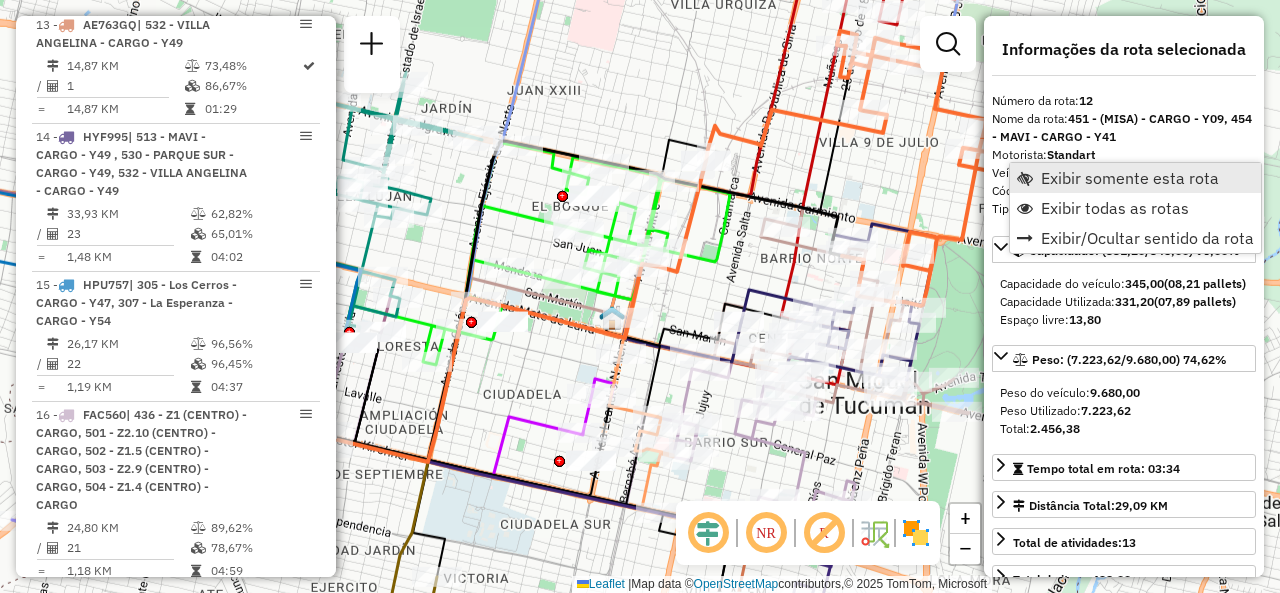 scroll, scrollTop: 2293, scrollLeft: 0, axis: vertical 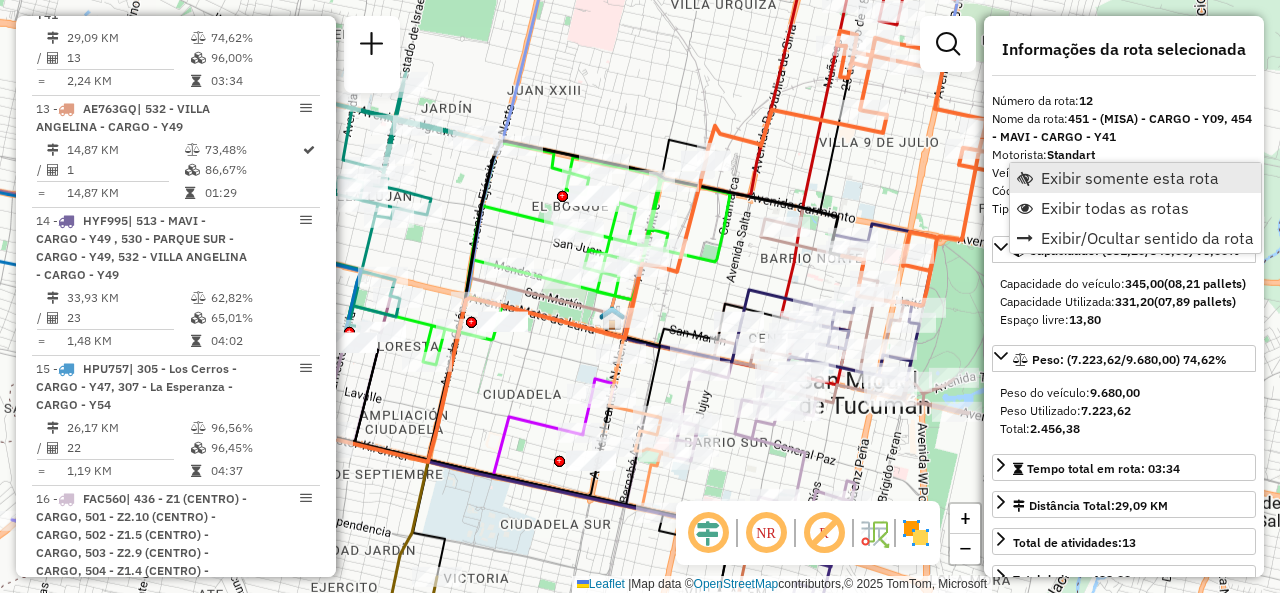 click on "Exibir somente esta rota" at bounding box center (1130, 178) 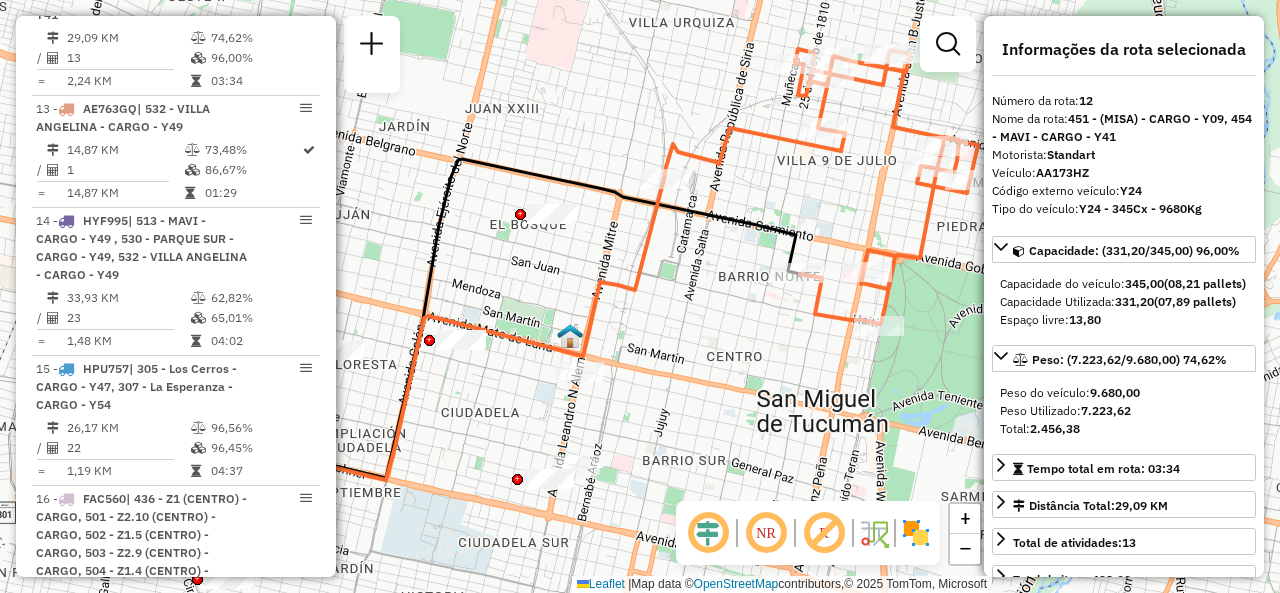 drag, startPoint x: 872, startPoint y: 248, endPoint x: 732, endPoint y: 198, distance: 148.66069 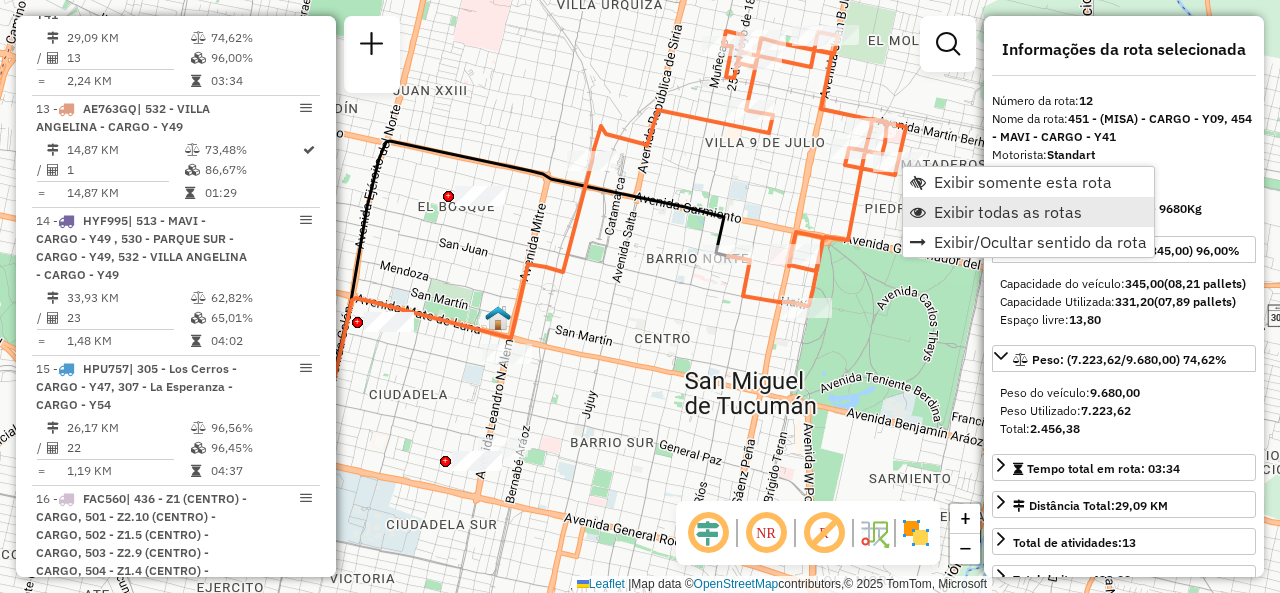 click on "Exibir todas as rotas" at bounding box center (1028, 212) 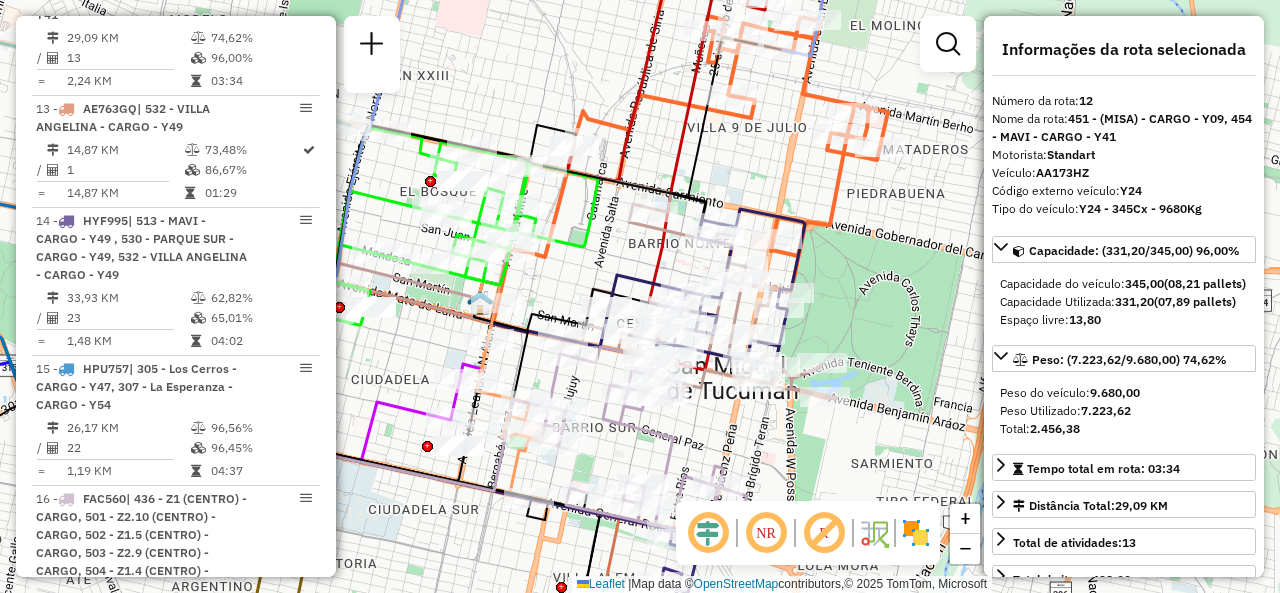 drag, startPoint x: 772, startPoint y: 188, endPoint x: 754, endPoint y: 173, distance: 23.43075 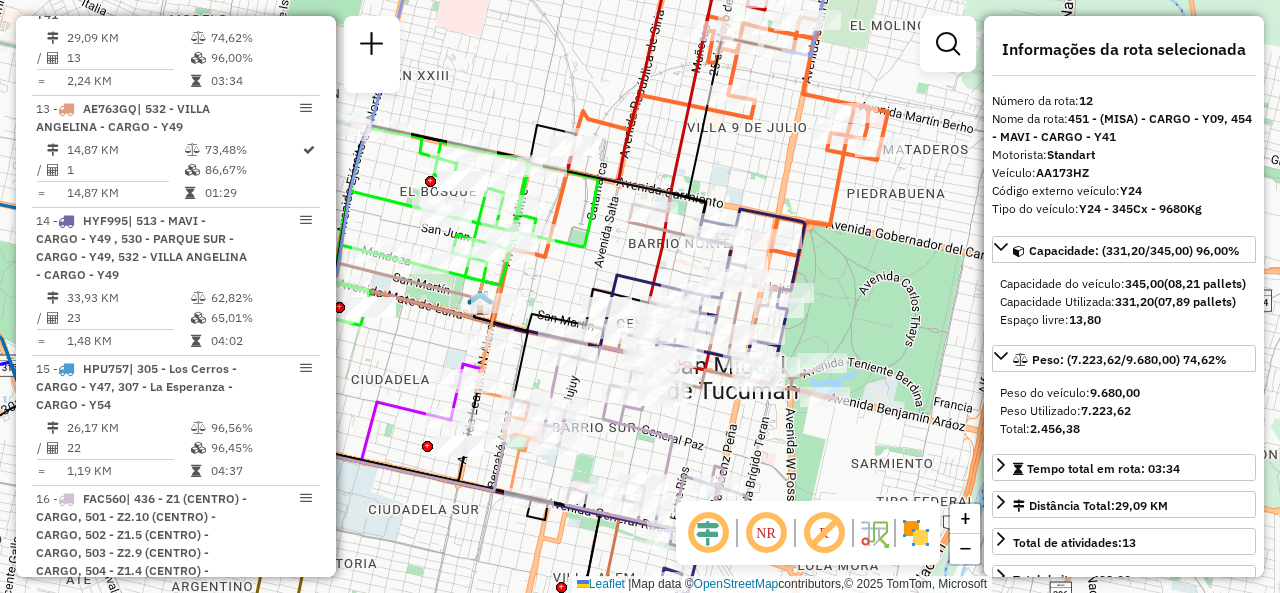 click on "Janela de atendimento Grade de atendimento Capacidade Transportadoras Veículos Cliente Pedidos  Rotas Selecione os dias de semana para filtrar as janelas de atendimento  Seg   Ter   Qua   Qui   Sex   Sáb   Dom  Informe o período da janela de atendimento: De: Até:  Filtrar exatamente a janela do cliente  Considerar janela de atendimento padrão  Selecione os dias de semana para filtrar as grades de atendimento  Seg   Ter   Qua   Qui   Sex   Sáb   Dom   Considerar clientes sem dia de atendimento cadastrado  Clientes fora do dia de atendimento selecionado Filtrar as atividades entre os valores definidos abaixo:  Peso mínimo:   Peso máximo:   Cubagem mínima:   Cubagem máxima:   De:   Até:  Filtrar as atividades entre o tempo de atendimento definido abaixo:  De:   Até:   Considerar capacidade total dos clientes não roteirizados Transportadora: Selecione um ou mais itens Tipo de veículo: Selecione um ou mais itens Veículo: Selecione um ou mais itens Motorista: Selecione um ou mais itens Nome: Rótulo:" 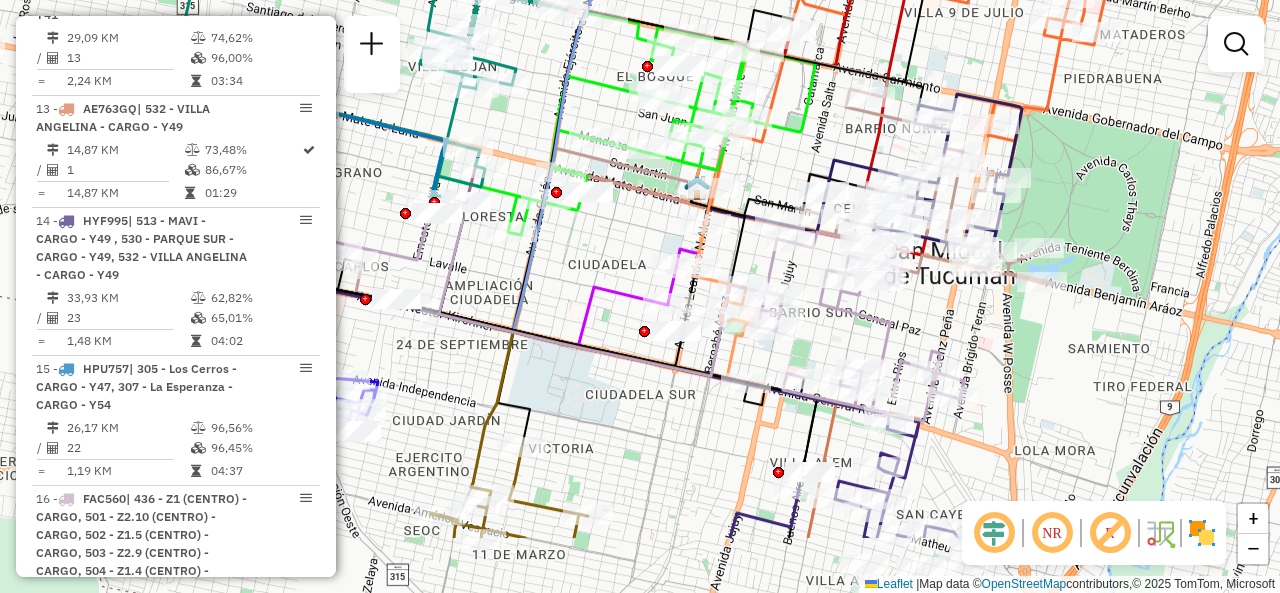 drag, startPoint x: 800, startPoint y: 163, endPoint x: 968, endPoint y: 76, distance: 189.19038 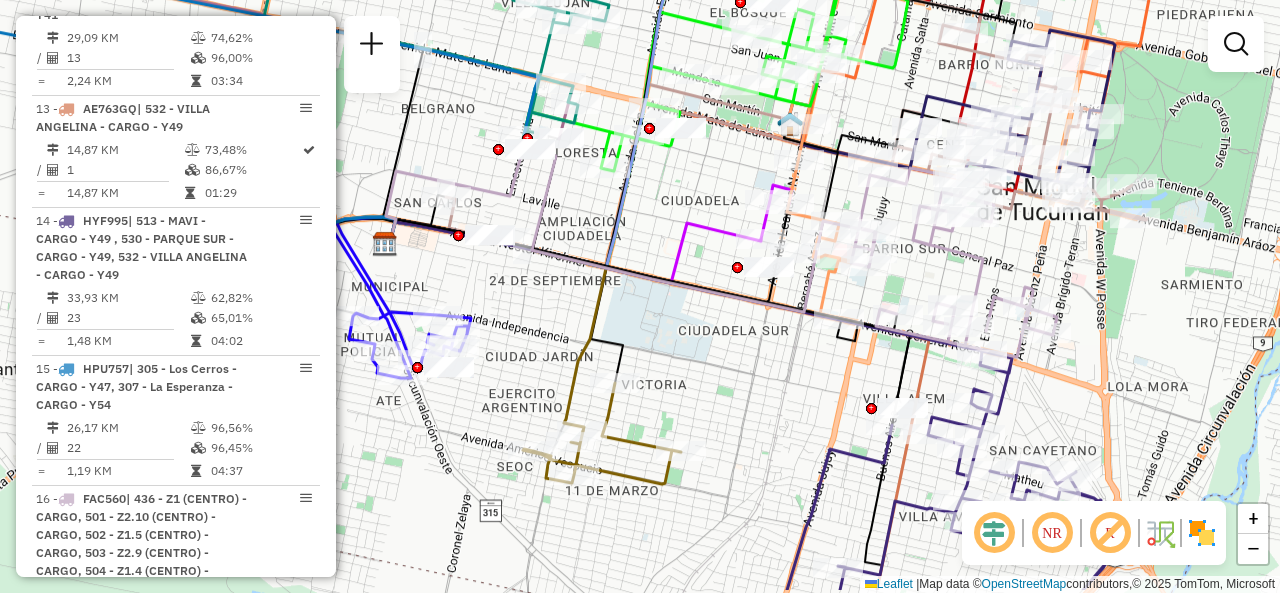 drag, startPoint x: 605, startPoint y: 261, endPoint x: 722, endPoint y: 132, distance: 174.1551 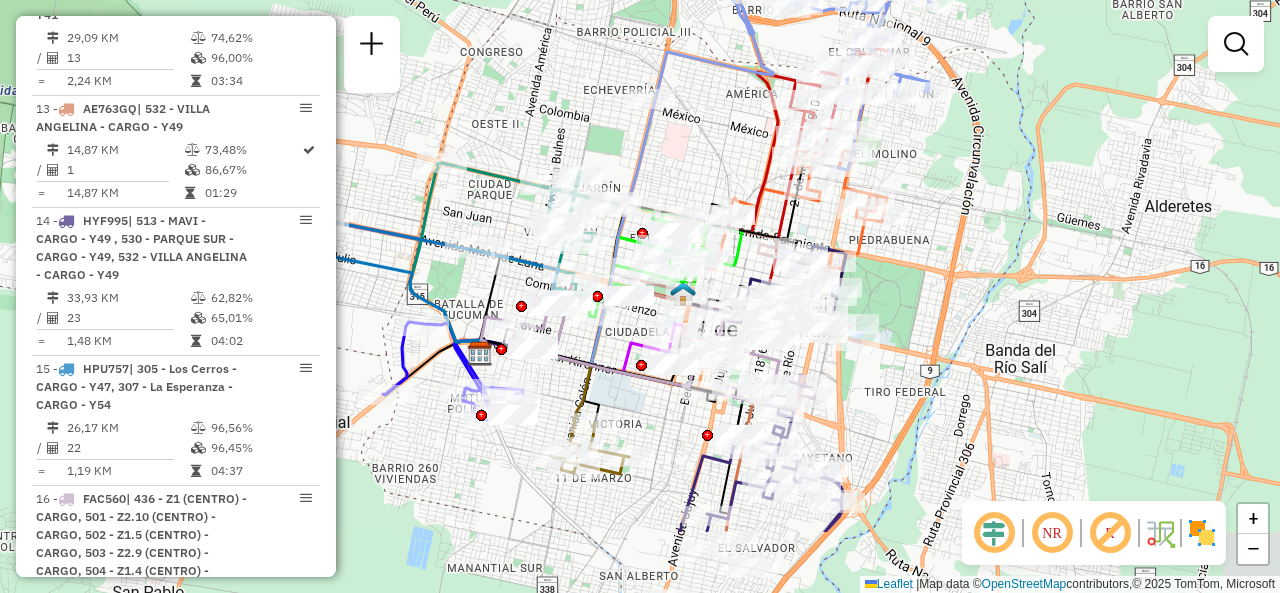 drag, startPoint x: 773, startPoint y: 292, endPoint x: 730, endPoint y: 172, distance: 127.471565 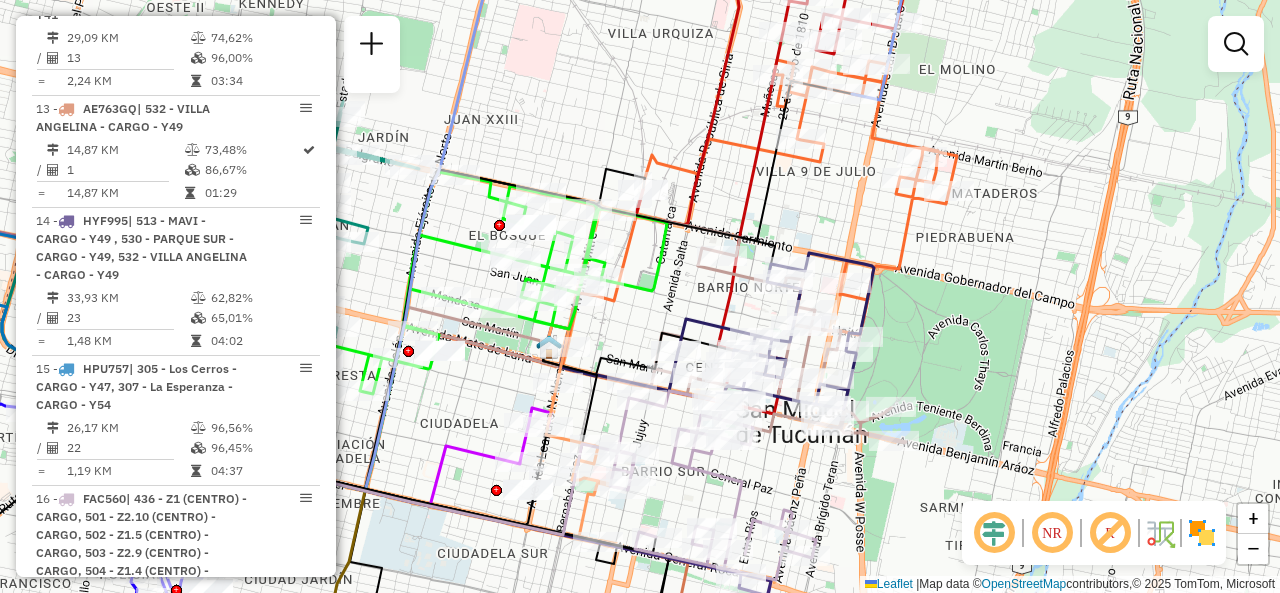 drag, startPoint x: 948, startPoint y: 257, endPoint x: 992, endPoint y: 162, distance: 104.69479 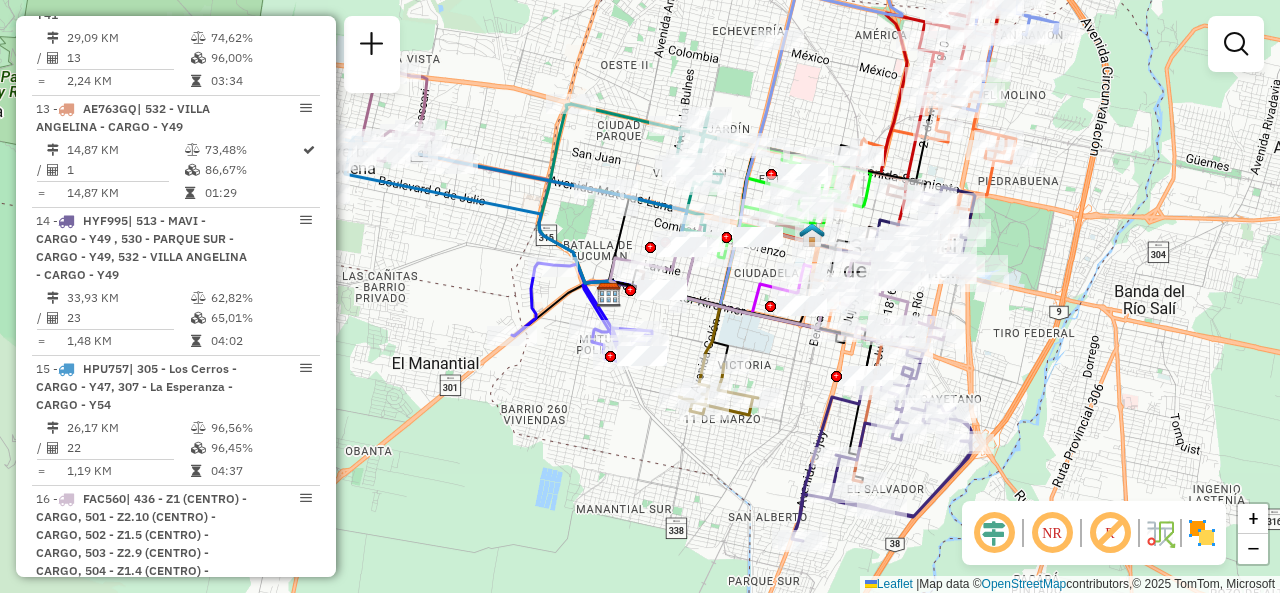 drag, startPoint x: 908, startPoint y: 425, endPoint x: 972, endPoint y: 303, distance: 137.76791 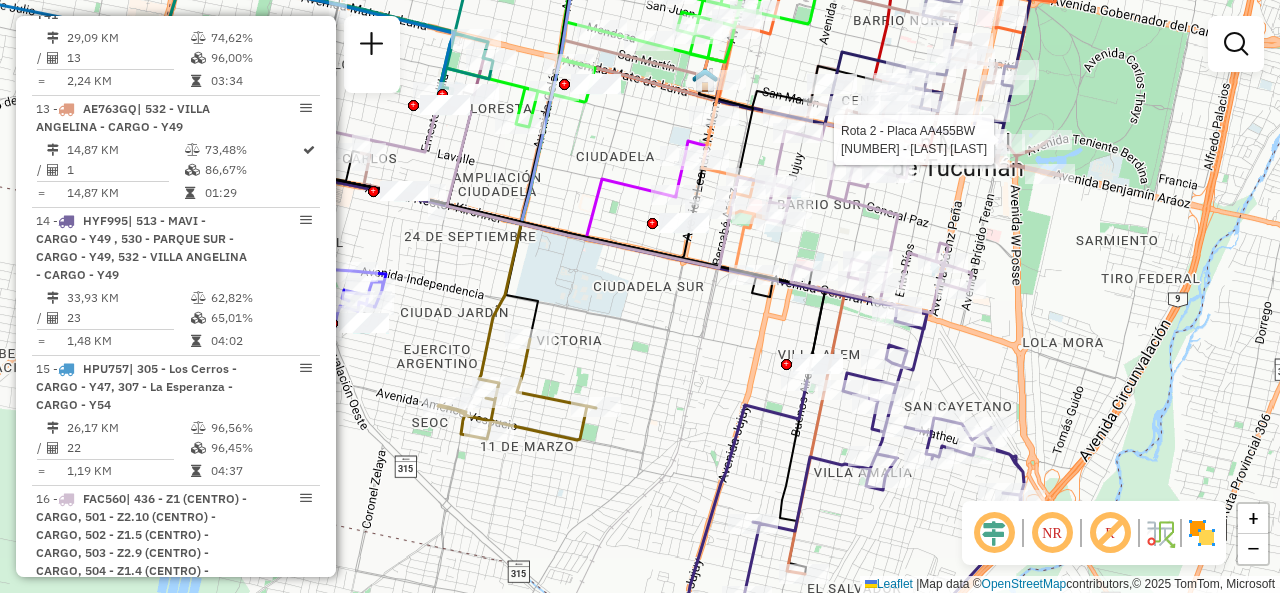 click on "Rota 2 - Placa AA455BW  0000394684 - JUANAÿRESTOÿSRL Janela de atendimento Grade de atendimento Capacidade Transportadoras Veículos Cliente Pedidos  Rotas Selecione os dias de semana para filtrar as janelas de atendimento  Seg   Ter   Qua   Qui   Sex   Sáb   Dom  Informe o período da janela de atendimento: De: Até:  Filtrar exatamente a janela do cliente  Considerar janela de atendimento padrão  Selecione os dias de semana para filtrar as grades de atendimento  Seg   Ter   Qua   Qui   Sex   Sáb   Dom   Considerar clientes sem dia de atendimento cadastrado  Clientes fora do dia de atendimento selecionado Filtrar as atividades entre os valores definidos abaixo:  Peso mínimo:   Peso máximo:   Cubagem mínima:   Cubagem máxima:   De:   Até:  Filtrar as atividades entre o tempo de atendimento definido abaixo:  De:   Até:   Considerar capacidade total dos clientes não roteirizados Transportadora: Selecione um ou mais itens Tipo de veículo: Selecione um ou mais itens Veículo: Motorista: Nome: Setor:" 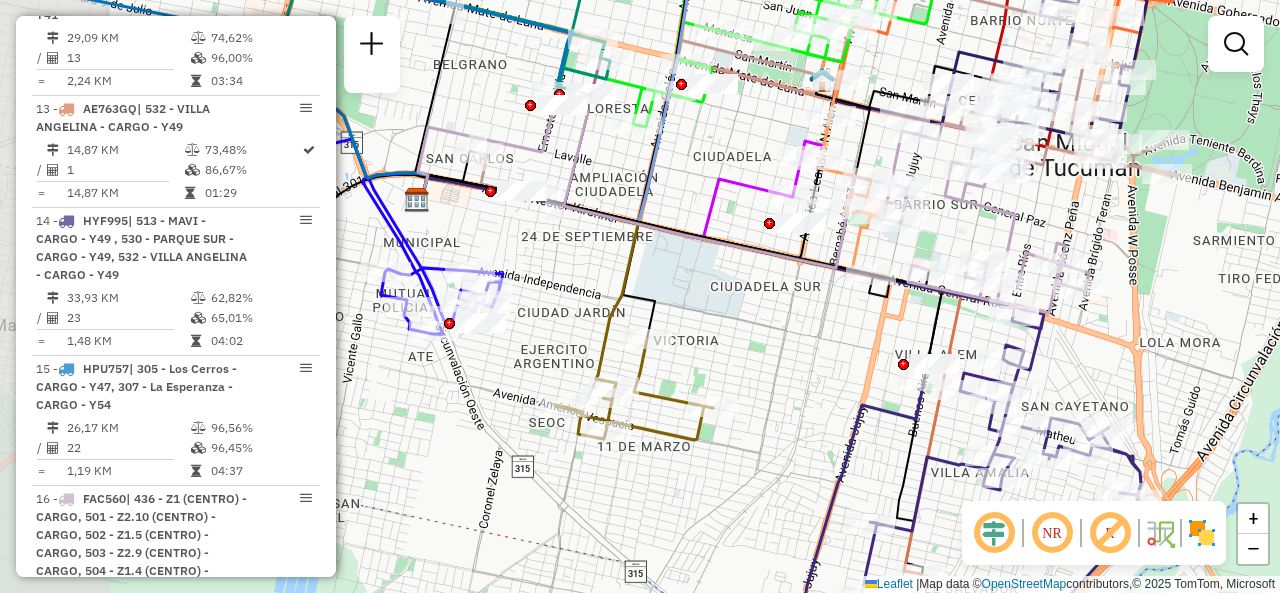 drag, startPoint x: 658, startPoint y: 345, endPoint x: 783, endPoint y: 345, distance: 125 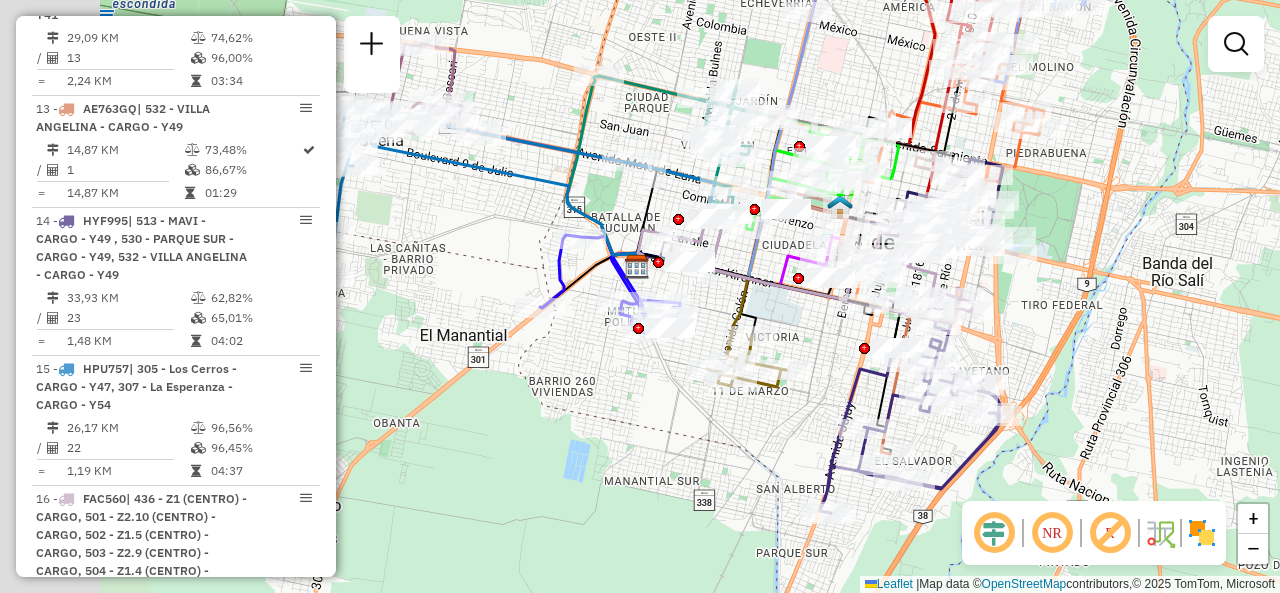 drag, startPoint x: 558, startPoint y: 285, endPoint x: 734, endPoint y: 297, distance: 176.40862 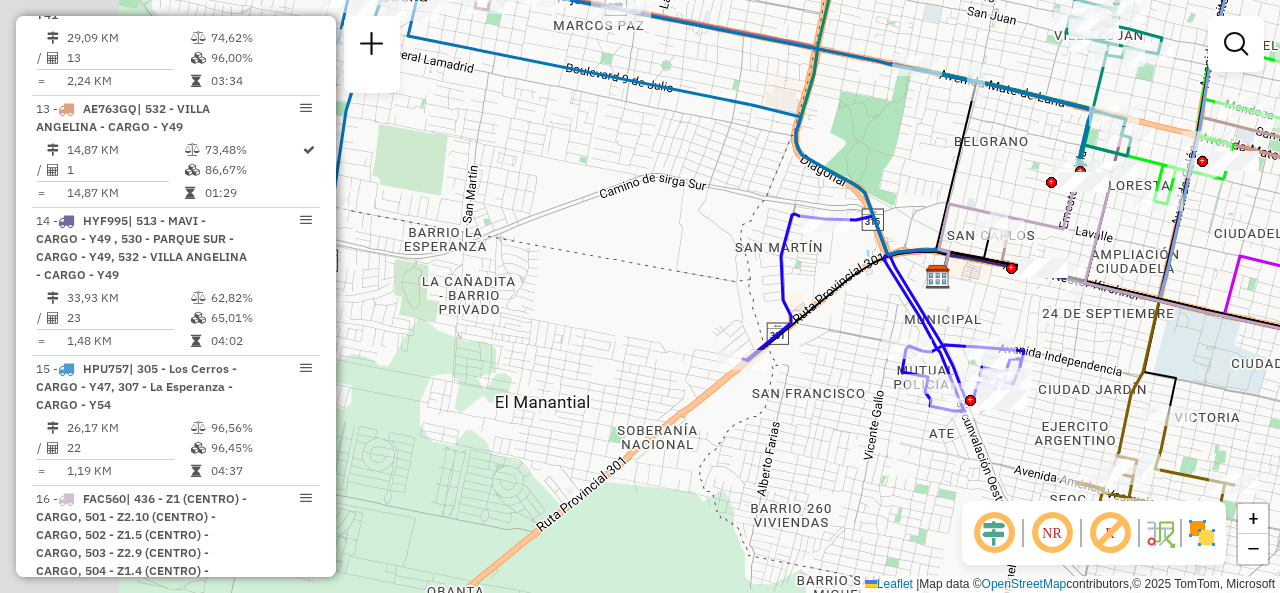 drag, startPoint x: 572, startPoint y: 278, endPoint x: 820, endPoint y: 322, distance: 251.87299 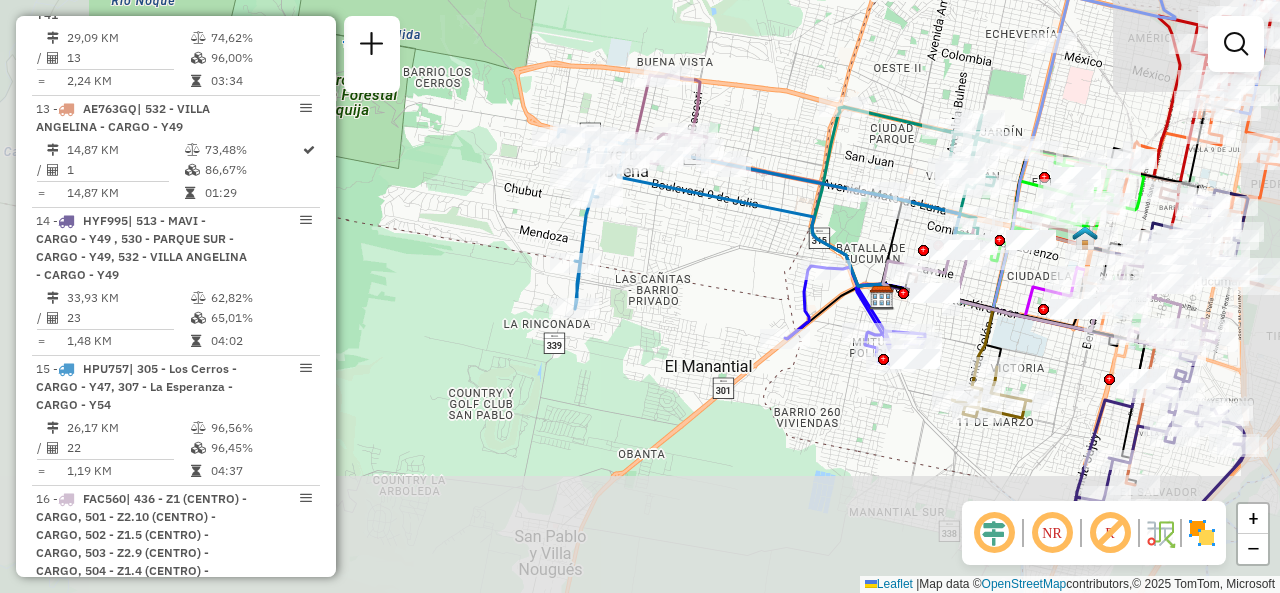 click on "Janela de atendimento Grade de atendimento Capacidade Transportadoras Veículos Cliente Pedidos  Rotas Selecione os dias de semana para filtrar as janelas de atendimento  Seg   Ter   Qua   Qui   Sex   Sáb   Dom  Informe o período da janela de atendimento: De: Até:  Filtrar exatamente a janela do cliente  Considerar janela de atendimento padrão  Selecione os dias de semana para filtrar as grades de atendimento  Seg   Ter   Qua   Qui   Sex   Sáb   Dom   Considerar clientes sem dia de atendimento cadastrado  Clientes fora do dia de atendimento selecionado Filtrar as atividades entre os valores definidos abaixo:  Peso mínimo:   Peso máximo:   Cubagem mínima:   Cubagem máxima:   De:   Até:  Filtrar as atividades entre o tempo de atendimento definido abaixo:  De:   Até:   Considerar capacidade total dos clientes não roteirizados Transportadora: Selecione um ou mais itens Tipo de veículo: Selecione um ou mais itens Veículo: Selecione um ou mais itens Motorista: Selecione um ou mais itens Nome: Rótulo:" 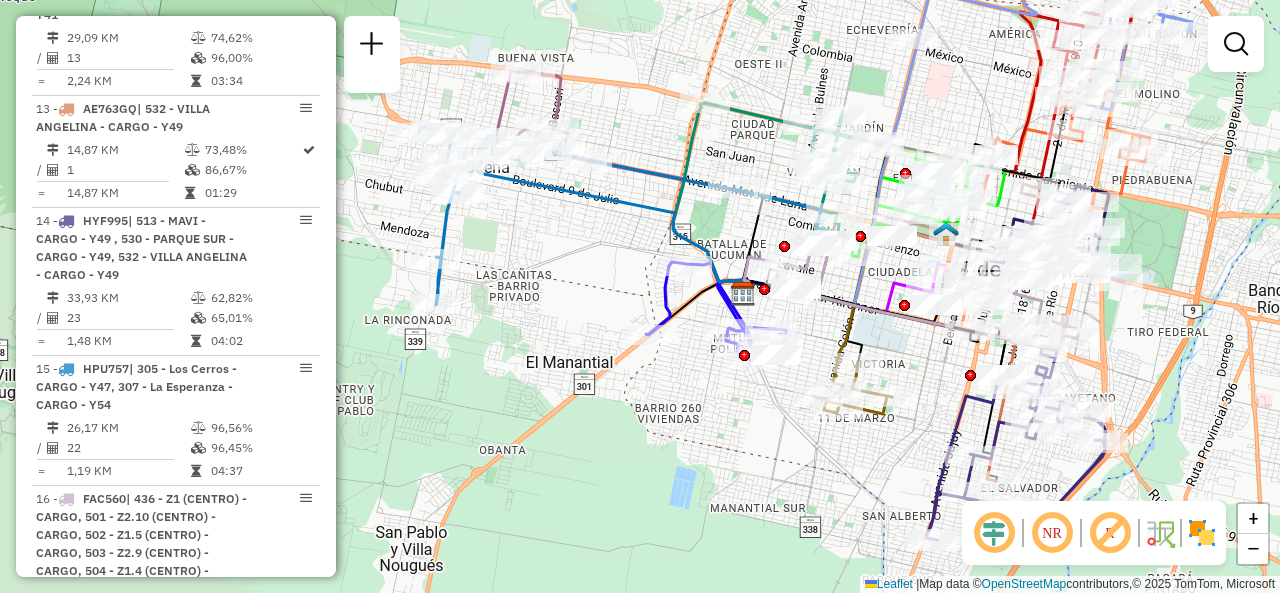 drag, startPoint x: 692, startPoint y: 292, endPoint x: 684, endPoint y: 315, distance: 24.351591 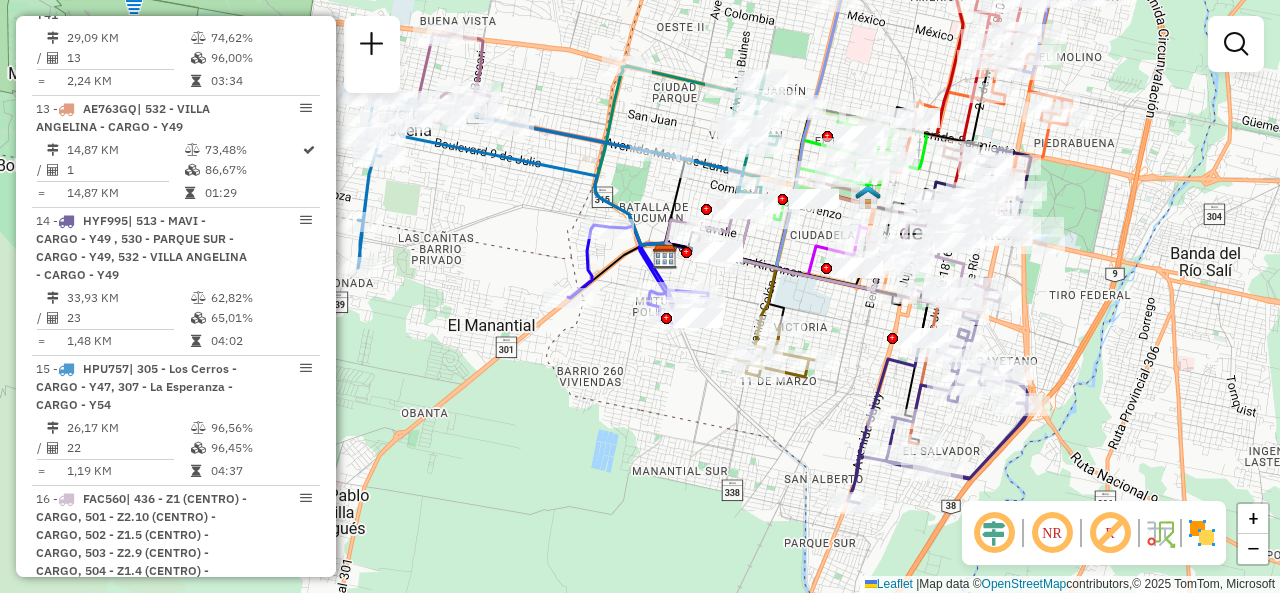 drag, startPoint x: 668, startPoint y: 357, endPoint x: 522, endPoint y: 290, distance: 160.63934 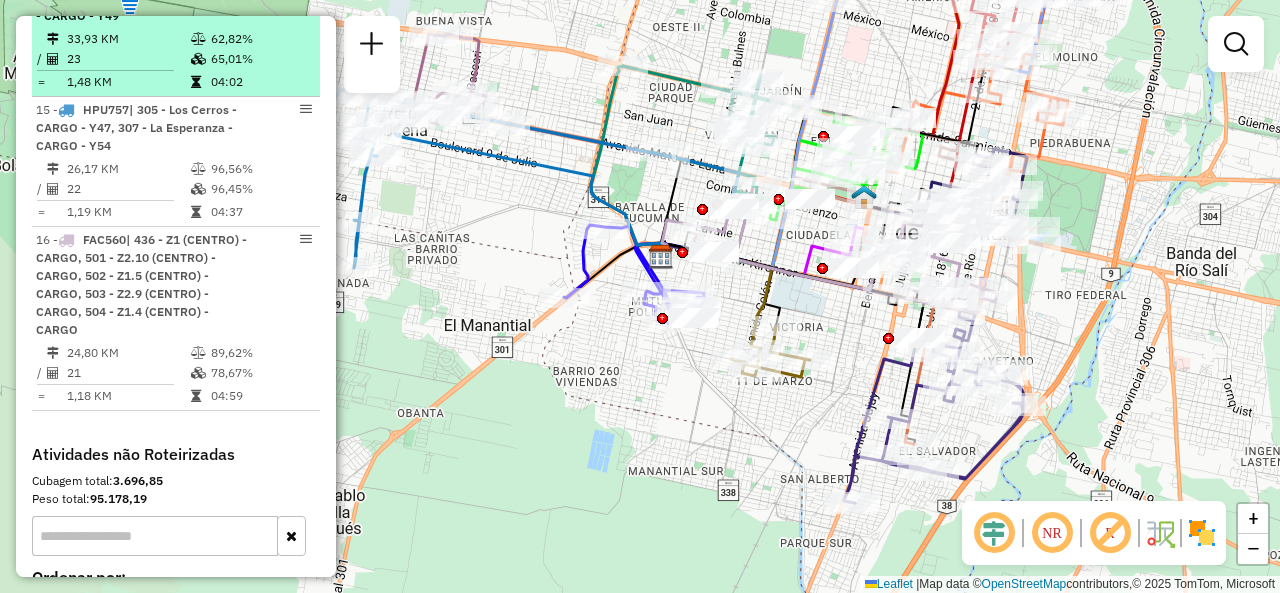 scroll, scrollTop: 2393, scrollLeft: 0, axis: vertical 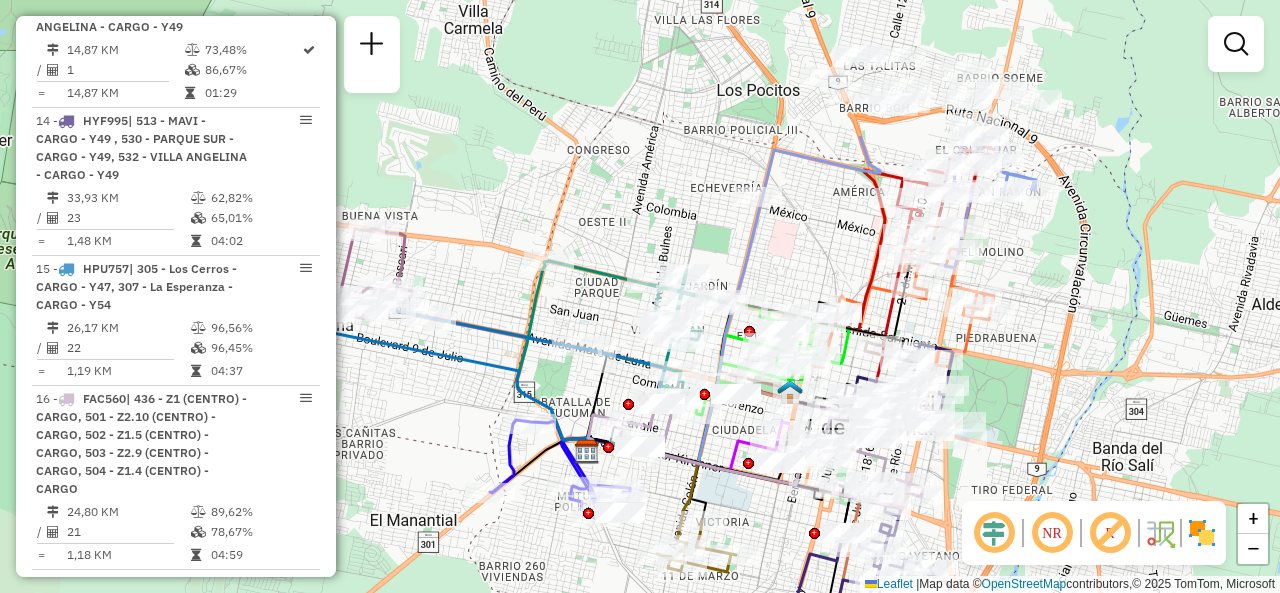 drag, startPoint x: 831, startPoint y: 304, endPoint x: 757, endPoint y: 499, distance: 208.56894 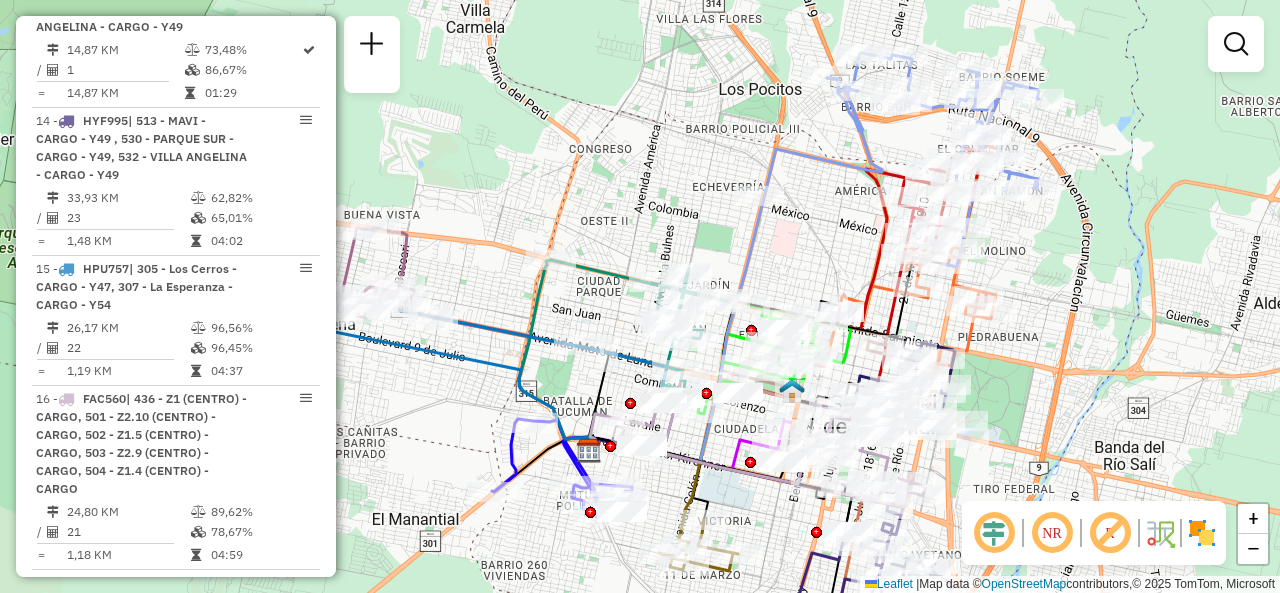 drag, startPoint x: 828, startPoint y: 279, endPoint x: 961, endPoint y: 123, distance: 205 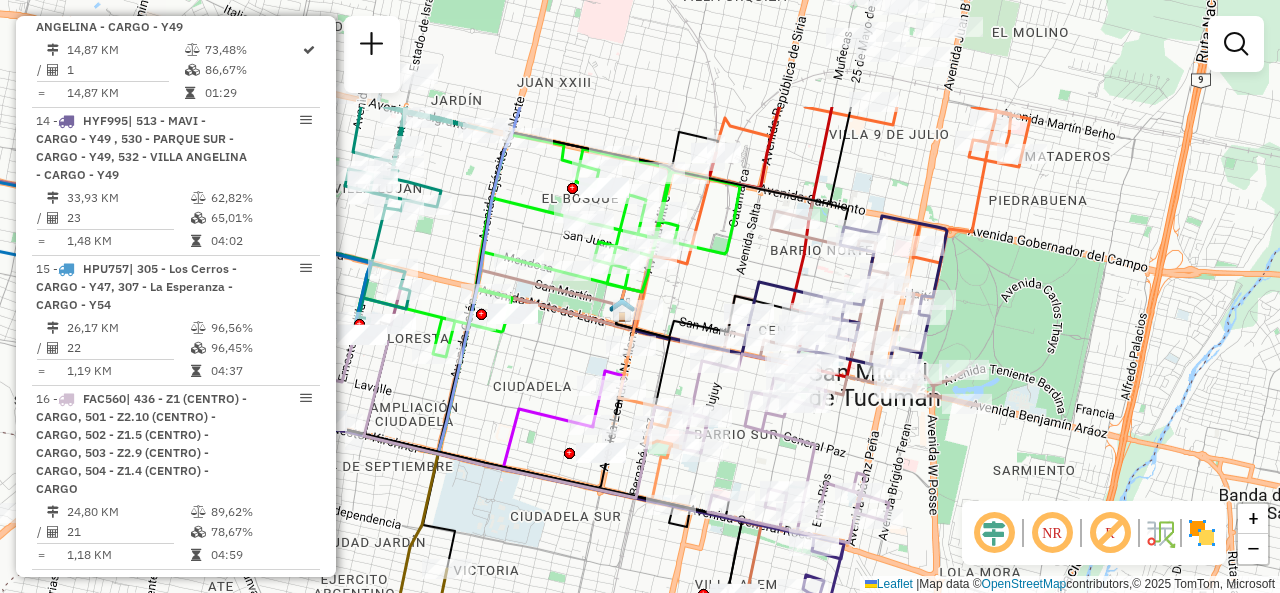 drag, startPoint x: 1148, startPoint y: 112, endPoint x: 979, endPoint y: 234, distance: 208.43465 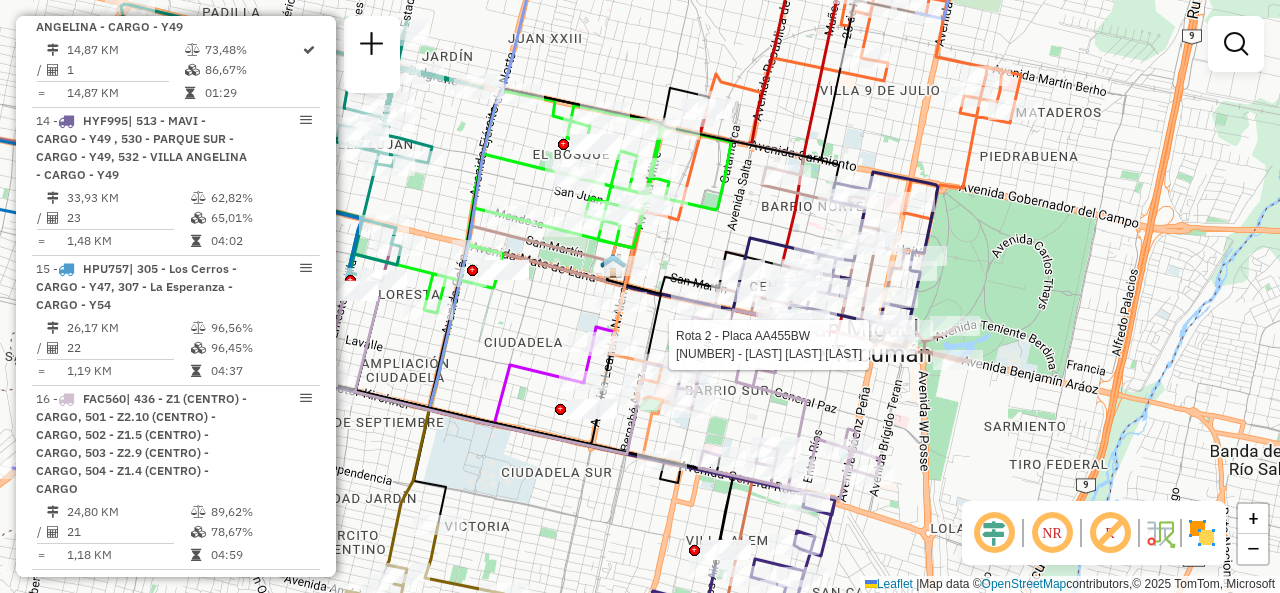 select on "**********" 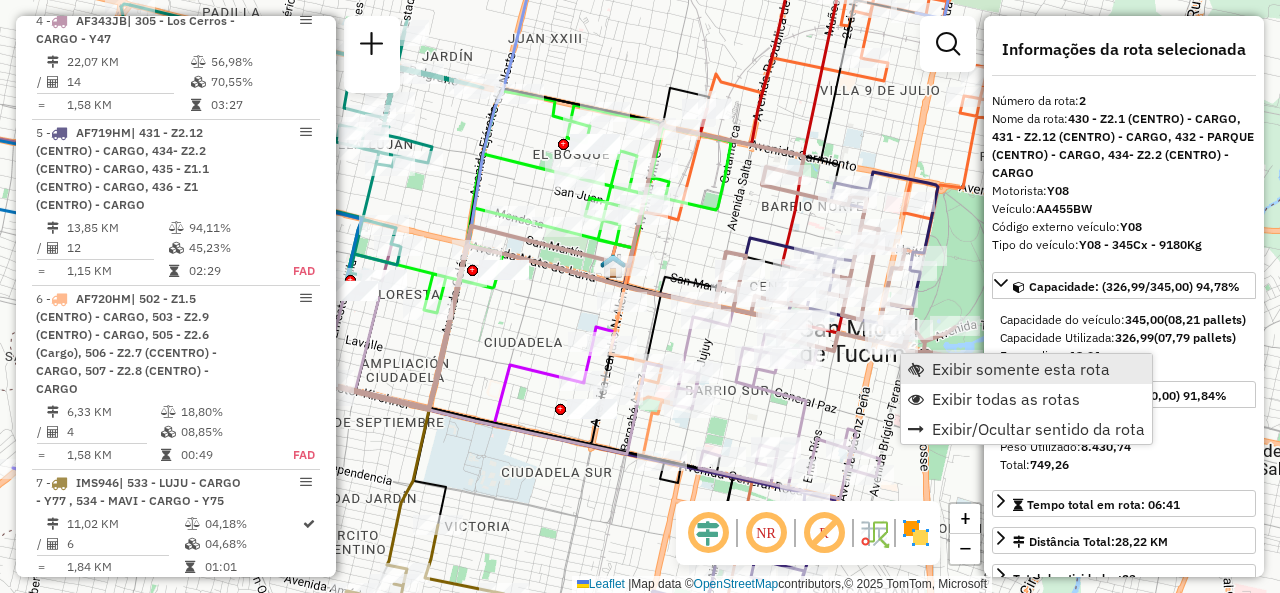 click on "Exibir somente esta rota" at bounding box center [1026, 369] 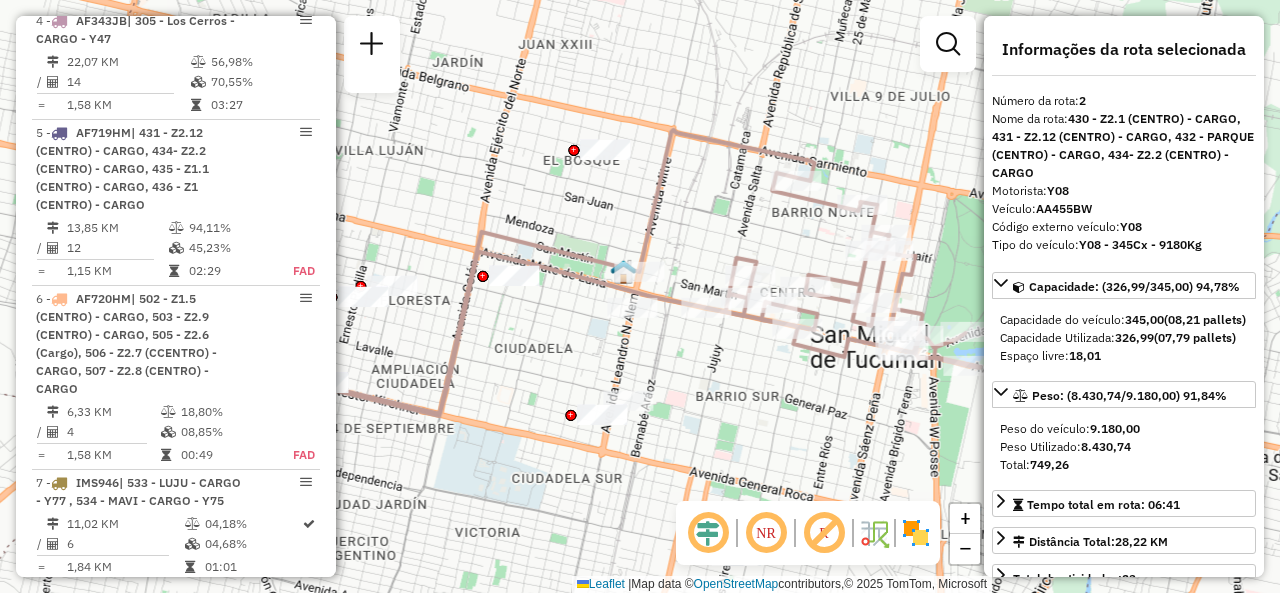 scroll, scrollTop: 870, scrollLeft: 0, axis: vertical 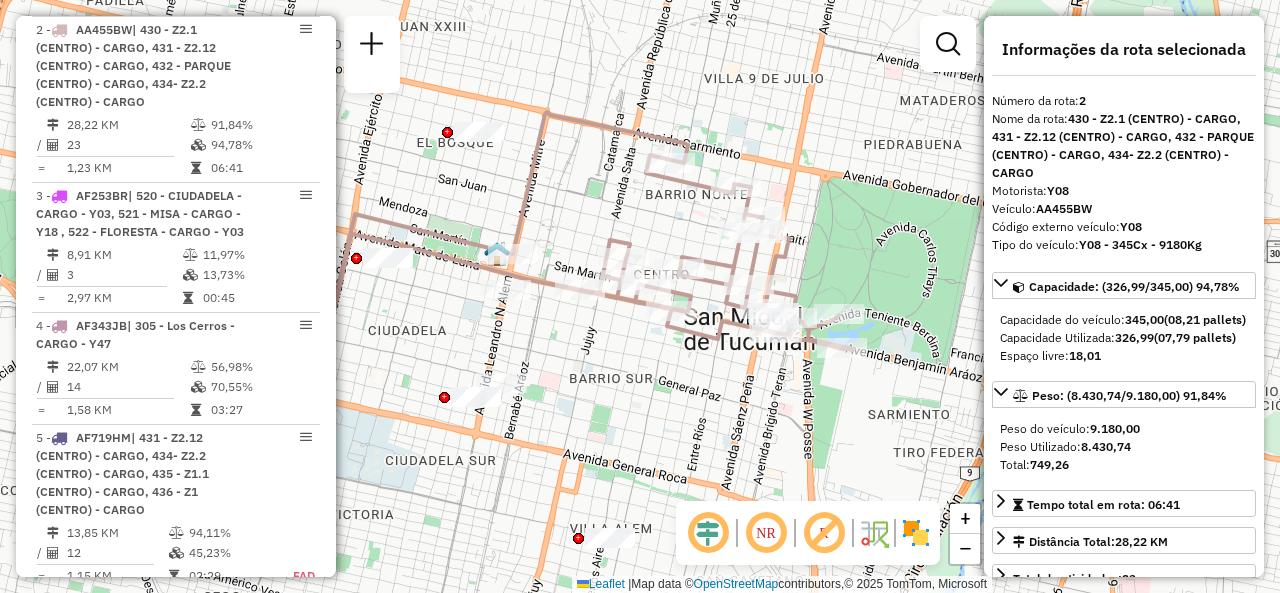 drag, startPoint x: 890, startPoint y: 461, endPoint x: 693, endPoint y: 420, distance: 201.22127 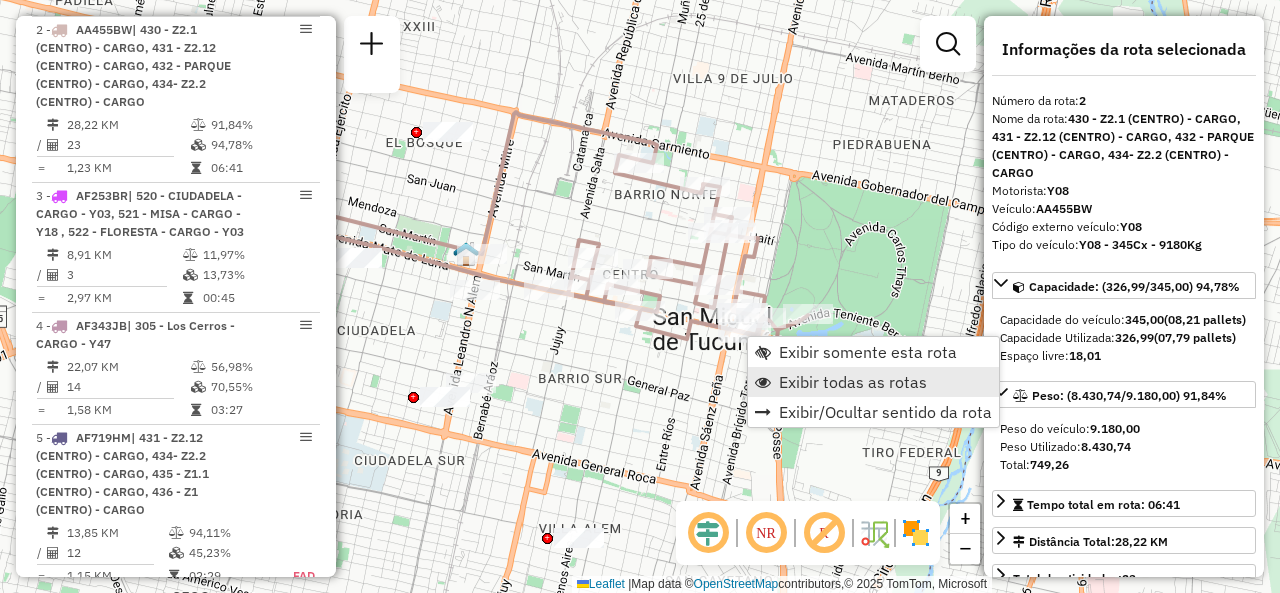 click on "Exibir todas as rotas" at bounding box center [873, 382] 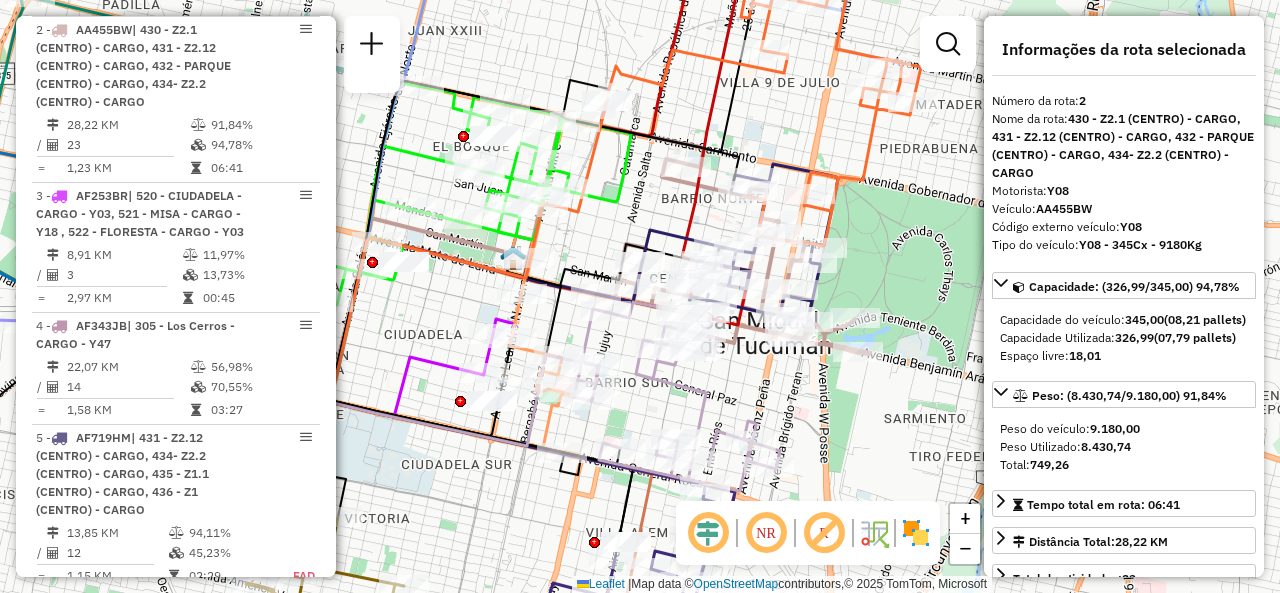 drag, startPoint x: 825, startPoint y: 225, endPoint x: 872, endPoint y: 226, distance: 47.010635 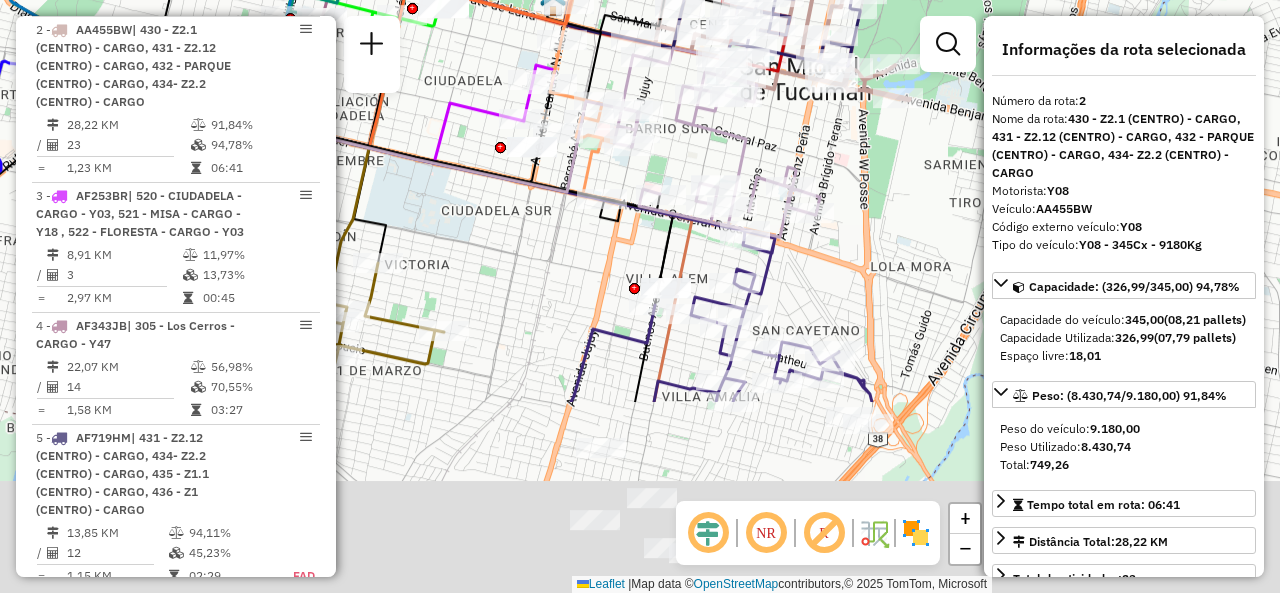 drag, startPoint x: 838, startPoint y: 433, endPoint x: 874, endPoint y: 149, distance: 286.27258 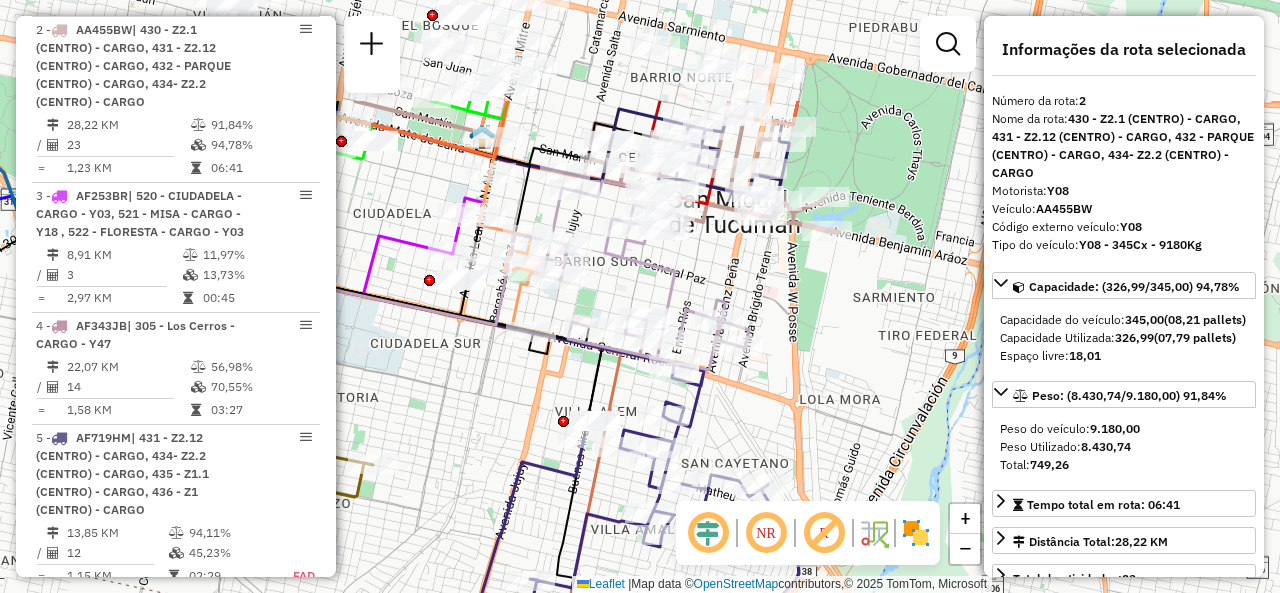 drag, startPoint x: 793, startPoint y: 241, endPoint x: 722, endPoint y: 401, distance: 175.04572 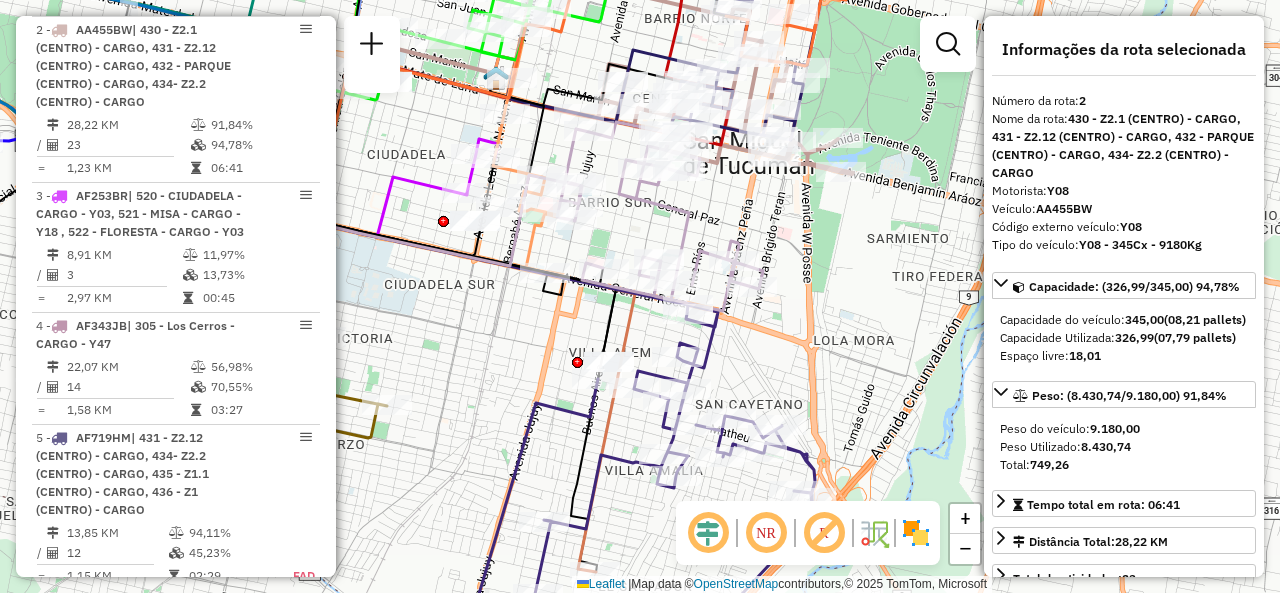 drag, startPoint x: 779, startPoint y: 285, endPoint x: 790, endPoint y: 201, distance: 84.71718 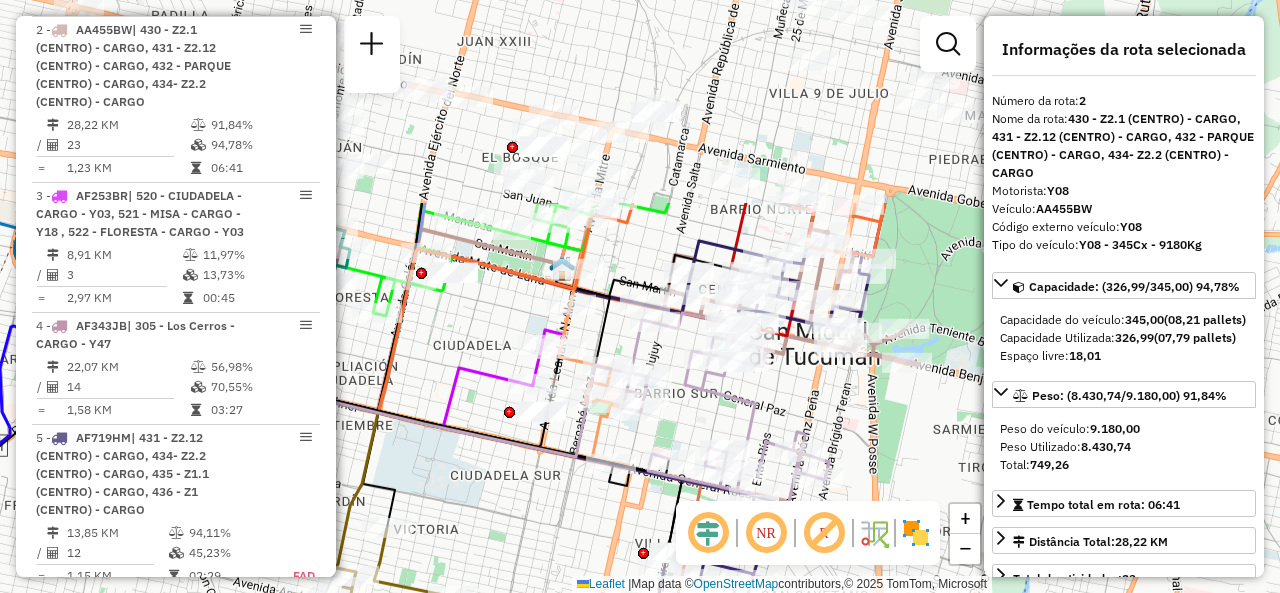 drag, startPoint x: 802, startPoint y: 155, endPoint x: 866, endPoint y: 427, distance: 279.42798 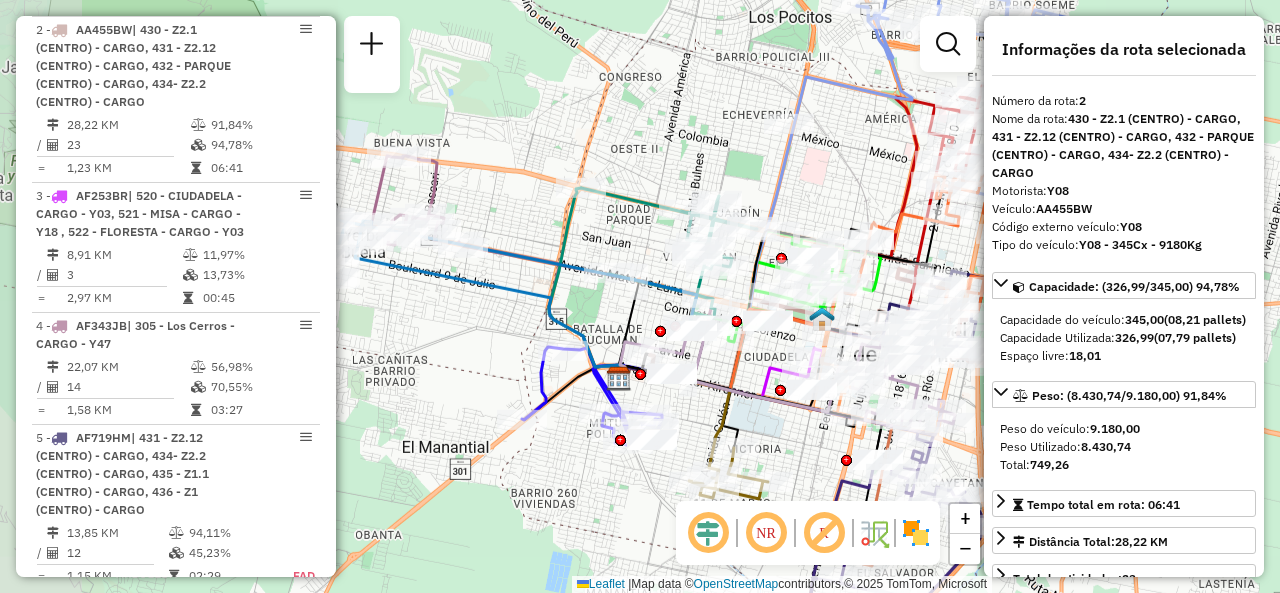 drag, startPoint x: 480, startPoint y: 346, endPoint x: 764, endPoint y: 341, distance: 284.044 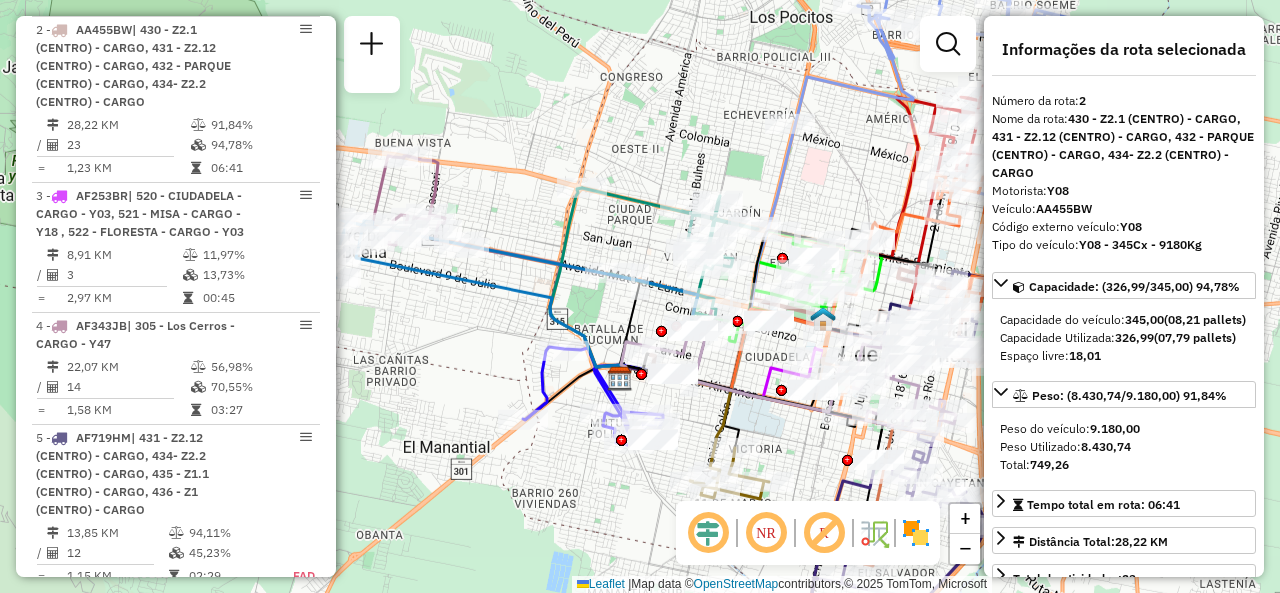 click on "Rota 10 - Placa MDF663  0000469324 - Gramajo Victor Rota 10 - Placa MDF663  0000429374 - COSTILLA NILDA ELENA Rota 10 - Placa MDF663  0000545806 - Ingrao Alberto Sebastian Janela de atendimento Grade de atendimento Capacidade Transportadoras Veículos Cliente Pedidos  Rotas Selecione os dias de semana para filtrar as janelas de atendimento  Seg   Ter   Qua   Qui   Sex   Sáb   Dom  Informe o período da janela de atendimento: De: Até:  Filtrar exatamente a janela do cliente  Considerar janela de atendimento padrão  Selecione os dias de semana para filtrar as grades de atendimento  Seg   Ter   Qua   Qui   Sex   Sáb   Dom   Considerar clientes sem dia de atendimento cadastrado  Clientes fora do dia de atendimento selecionado Filtrar as atividades entre os valores definidos abaixo:  Peso mínimo:   Peso máximo:   Cubagem mínima:   Cubagem máxima:   De:   Até:  Filtrar as atividades entre o tempo de atendimento definido abaixo:  De:   Até:   Considerar capacidade total dos clientes não roteirizados Nome:" 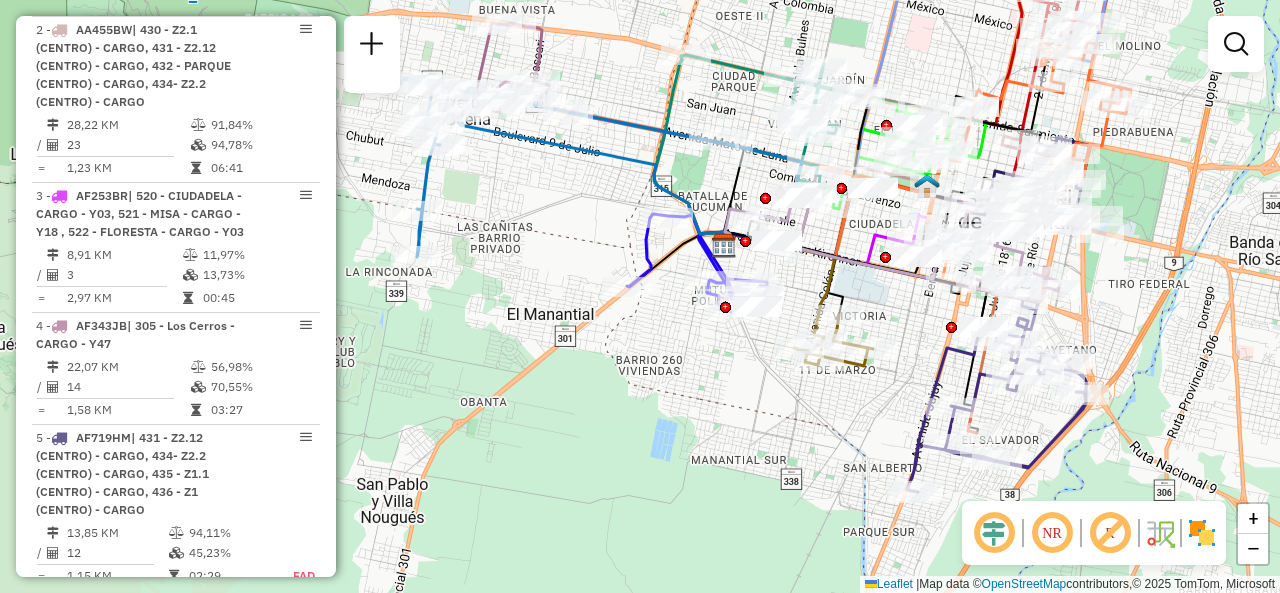 drag, startPoint x: 845, startPoint y: 155, endPoint x: 949, endPoint y: 22, distance: 168.83424 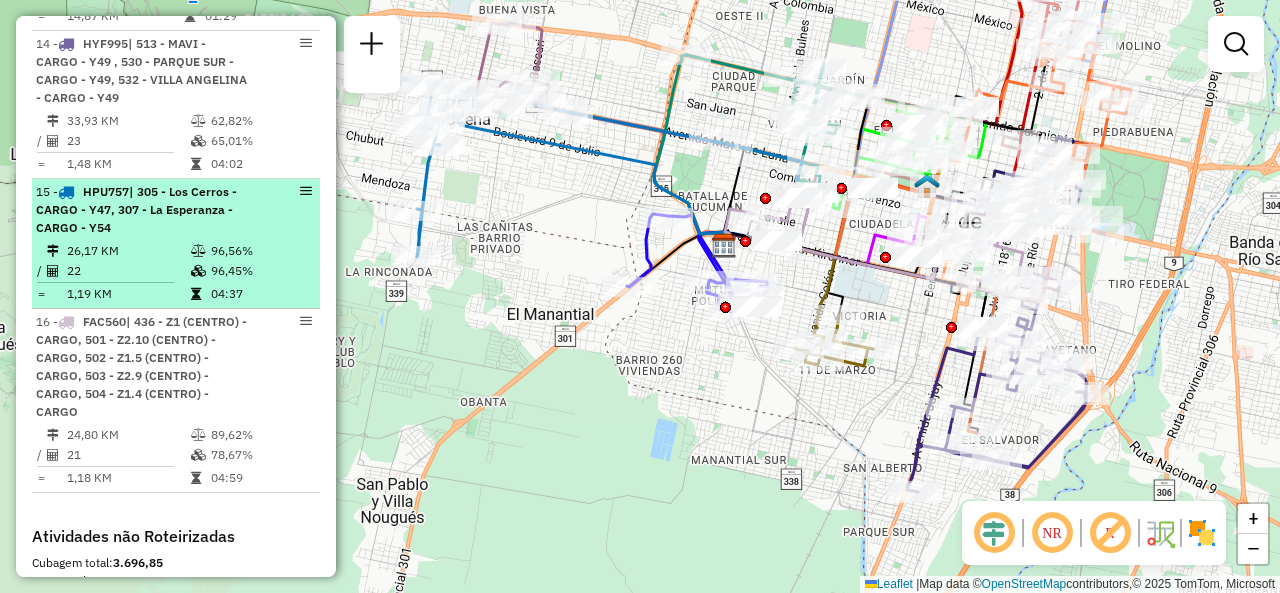 scroll, scrollTop: 2570, scrollLeft: 0, axis: vertical 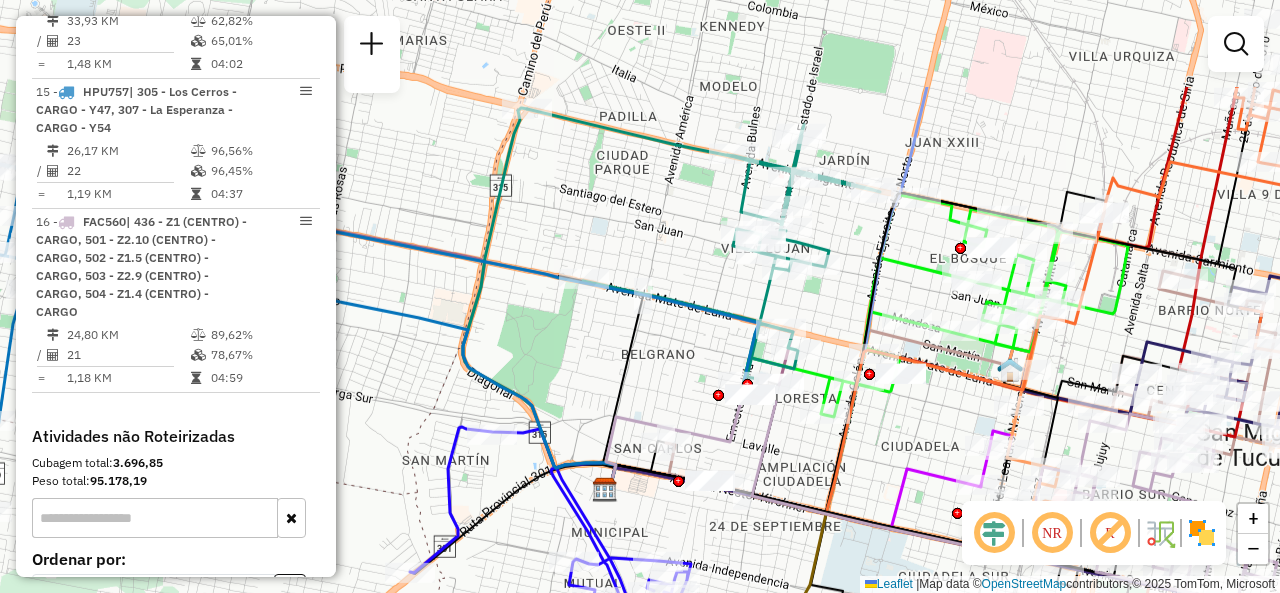drag, startPoint x: 746, startPoint y: 99, endPoint x: 737, endPoint y: 221, distance: 122.33152 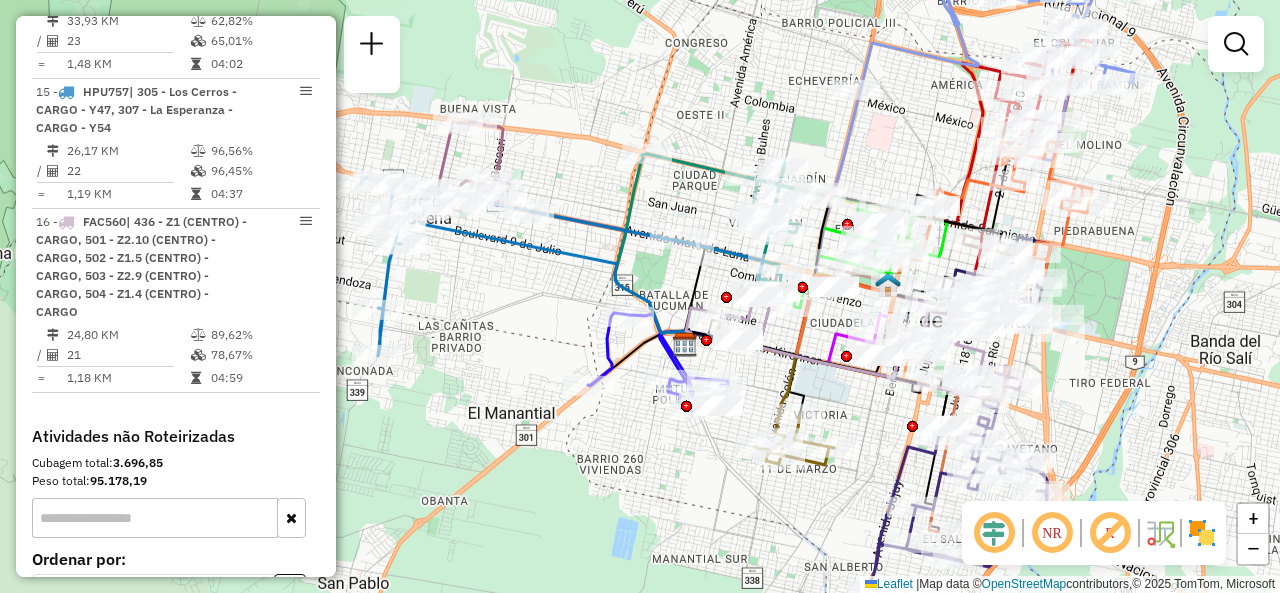 click on "Janela de atendimento Grade de atendimento Capacidade Transportadoras Veículos Cliente Pedidos  Rotas Selecione os dias de semana para filtrar as janelas de atendimento  Seg   Ter   Qua   Qui   Sex   Sáb   Dom  Informe o período da janela de atendimento: De: Até:  Filtrar exatamente a janela do cliente  Considerar janela de atendimento padrão  Selecione os dias de semana para filtrar as grades de atendimento  Seg   Ter   Qua   Qui   Sex   Sáb   Dom   Considerar clientes sem dia de atendimento cadastrado  Clientes fora do dia de atendimento selecionado Filtrar as atividades entre os valores definidos abaixo:  Peso mínimo:   Peso máximo:   Cubagem mínima:   Cubagem máxima:   De:   Até:  Filtrar as atividades entre o tempo de atendimento definido abaixo:  De:   Até:   Considerar capacidade total dos clientes não roteirizados Transportadora: Selecione um ou mais itens Tipo de veículo: Selecione um ou mais itens Veículo: Selecione um ou mais itens Motorista: Selecione um ou mais itens Nome: Rótulo:" 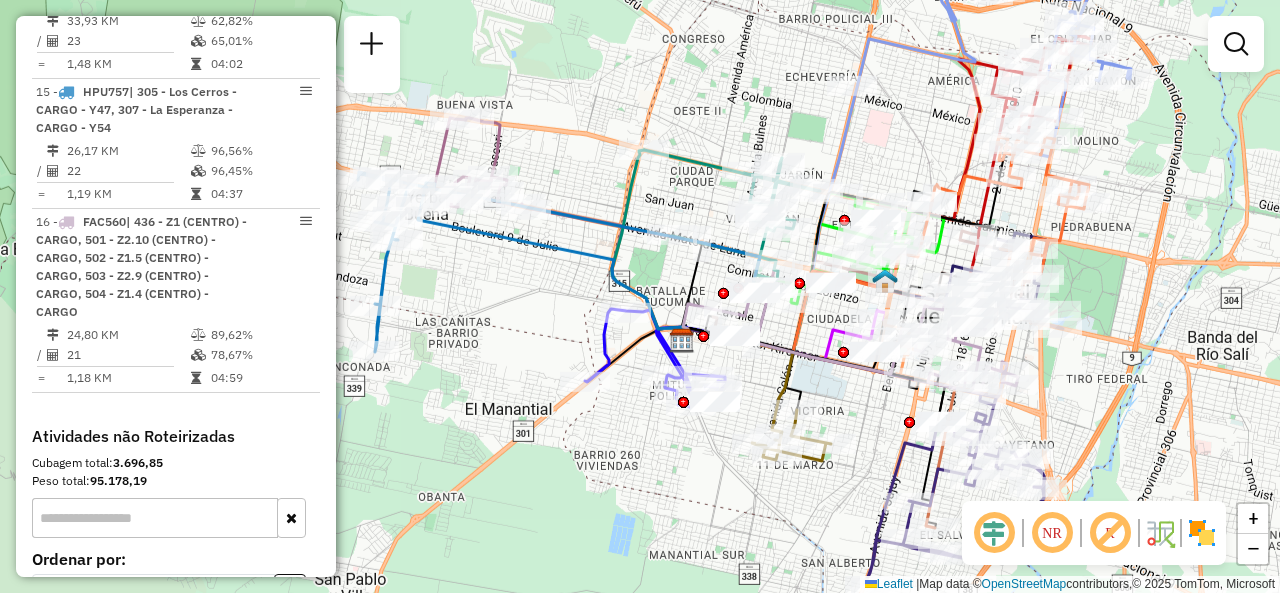 drag, startPoint x: 882, startPoint y: 155, endPoint x: 784, endPoint y: 72, distance: 128.42508 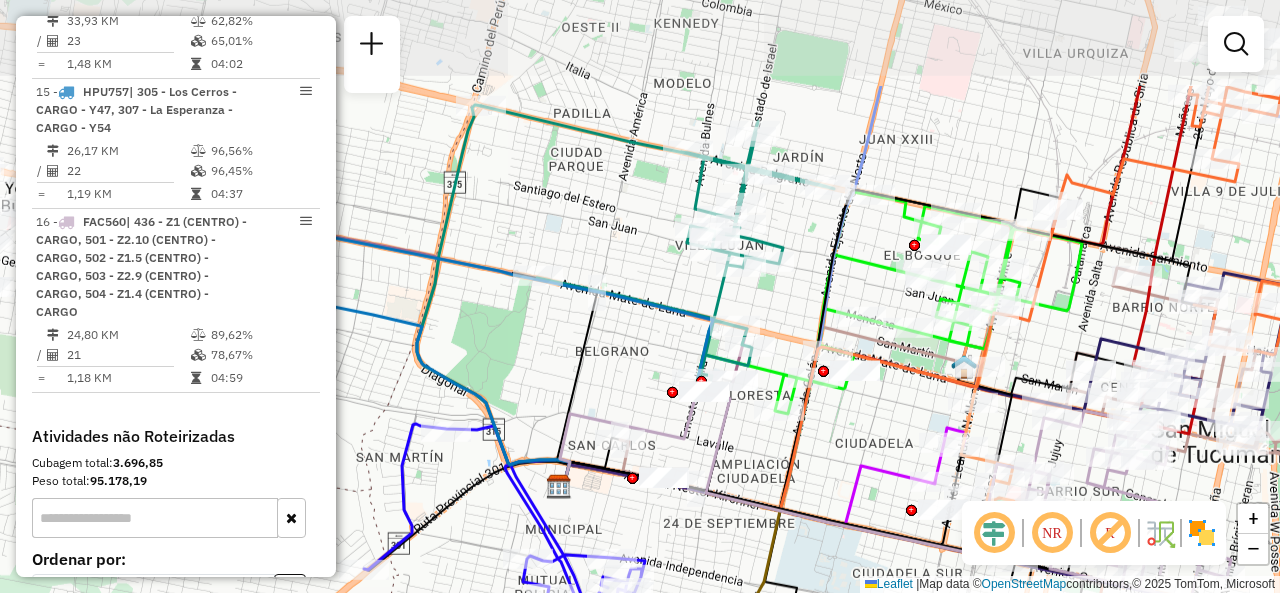 drag, startPoint x: 687, startPoint y: 154, endPoint x: 812, endPoint y: 237, distance: 150.04666 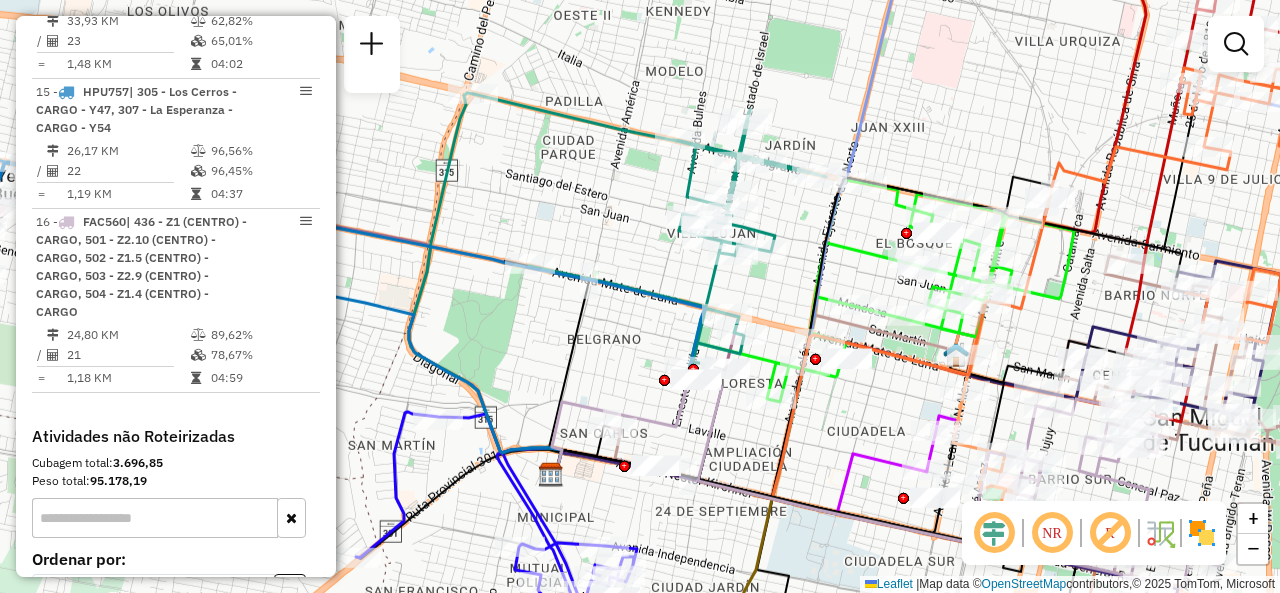 click on "Janela de atendimento Grade de atendimento Capacidade Transportadoras Veículos Cliente Pedidos  Rotas Selecione os dias de semana para filtrar as janelas de atendimento  Seg   Ter   Qua   Qui   Sex   Sáb   Dom  Informe o período da janela de atendimento: De: Até:  Filtrar exatamente a janela do cliente  Considerar janela de atendimento padrão  Selecione os dias de semana para filtrar as grades de atendimento  Seg   Ter   Qua   Qui   Sex   Sáb   Dom   Considerar clientes sem dia de atendimento cadastrado  Clientes fora do dia de atendimento selecionado Filtrar as atividades entre os valores definidos abaixo:  Peso mínimo:   Peso máximo:   Cubagem mínima:   Cubagem máxima:   De:   Até:  Filtrar as atividades entre o tempo de atendimento definido abaixo:  De:   Até:   Considerar capacidade total dos clientes não roteirizados Transportadora: Selecione um ou mais itens Tipo de veículo: Selecione um ou mais itens Veículo: Selecione um ou mais itens Motorista: Selecione um ou mais itens Nome: Rótulo:" 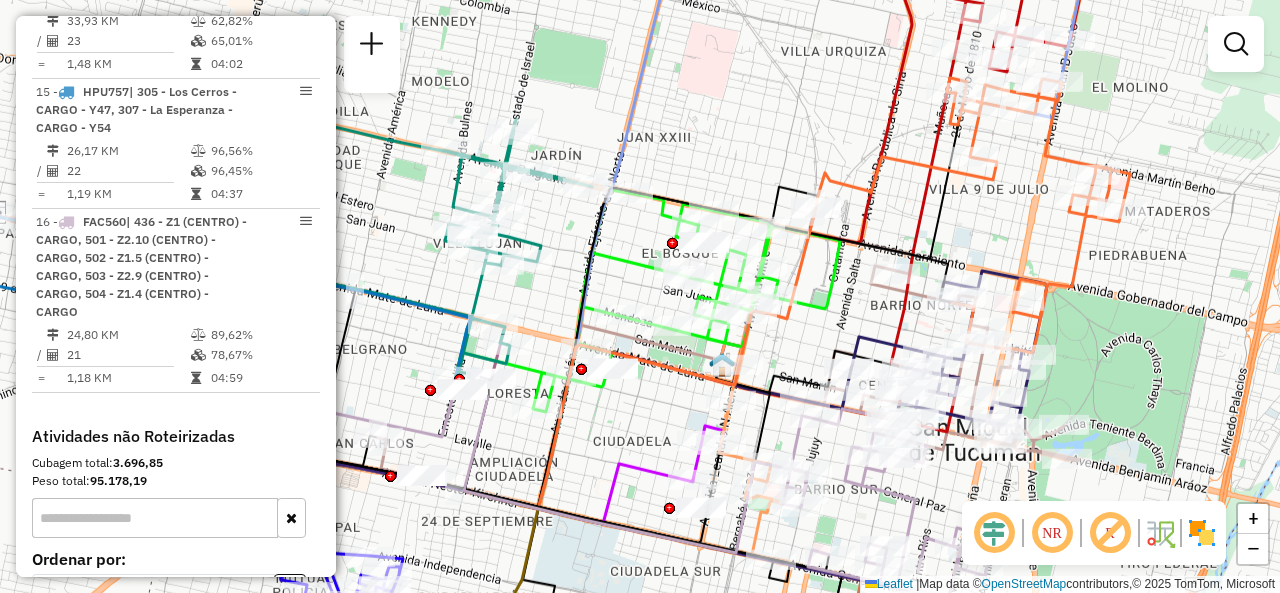 drag, startPoint x: 960, startPoint y: 102, endPoint x: 695, endPoint y: 62, distance: 268.00186 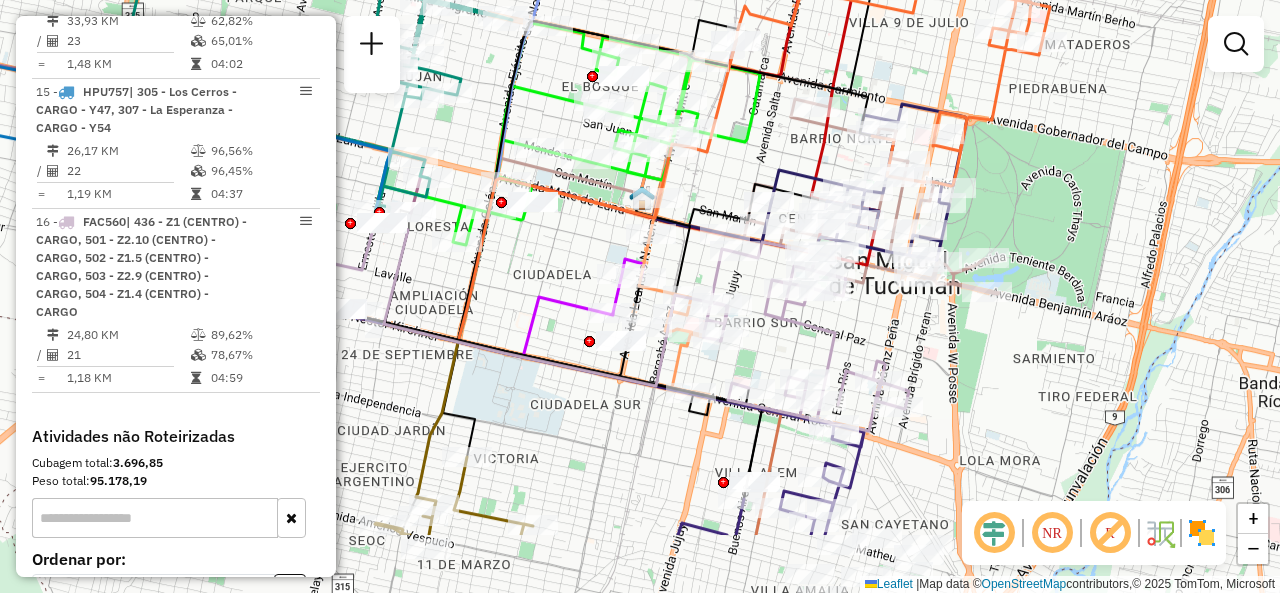 drag, startPoint x: 787, startPoint y: 280, endPoint x: 724, endPoint y: 145, distance: 148.9765 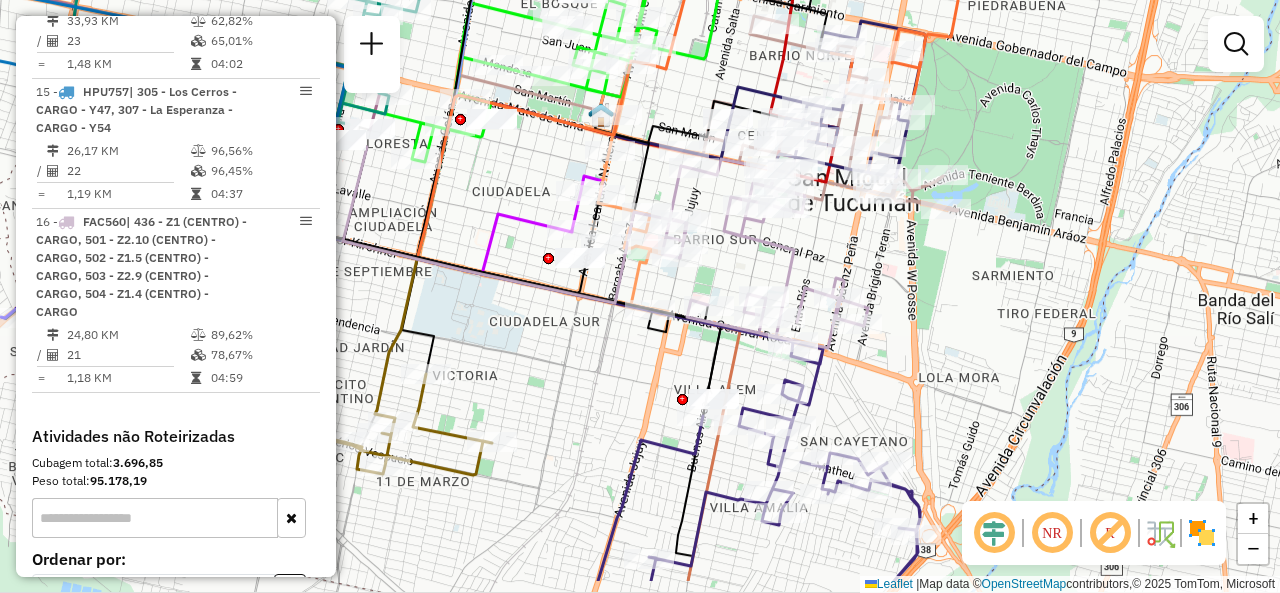 drag, startPoint x: 854, startPoint y: 308, endPoint x: 822, endPoint y: 225, distance: 88.95505 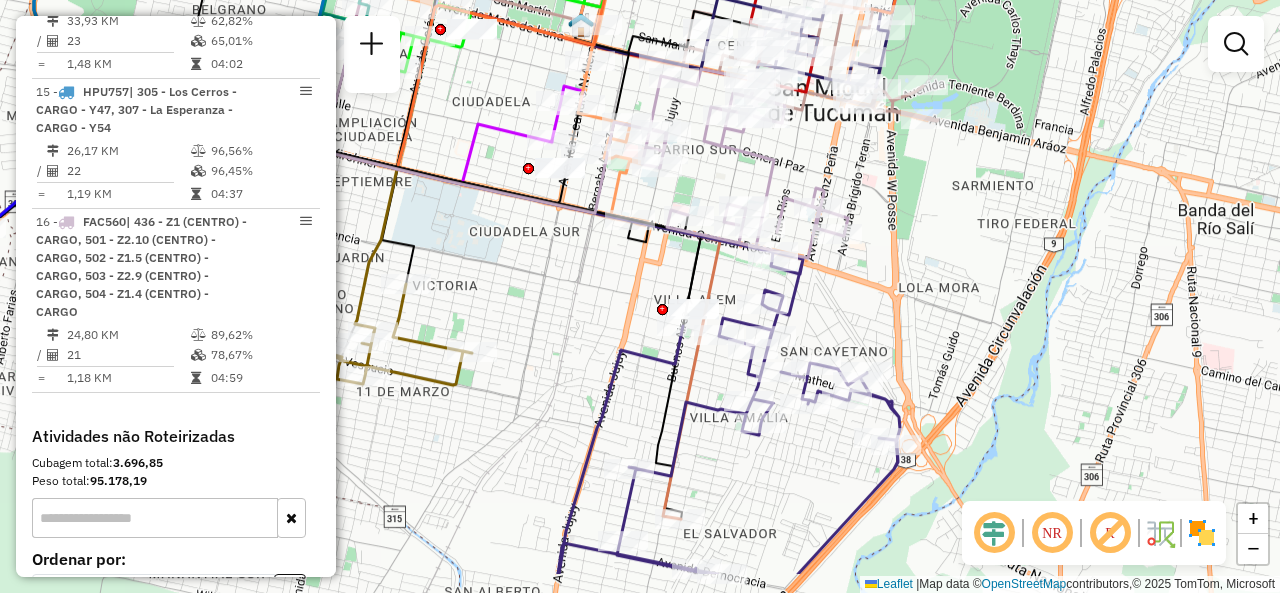drag, startPoint x: 864, startPoint y: 377, endPoint x: 848, endPoint y: 293, distance: 85.51023 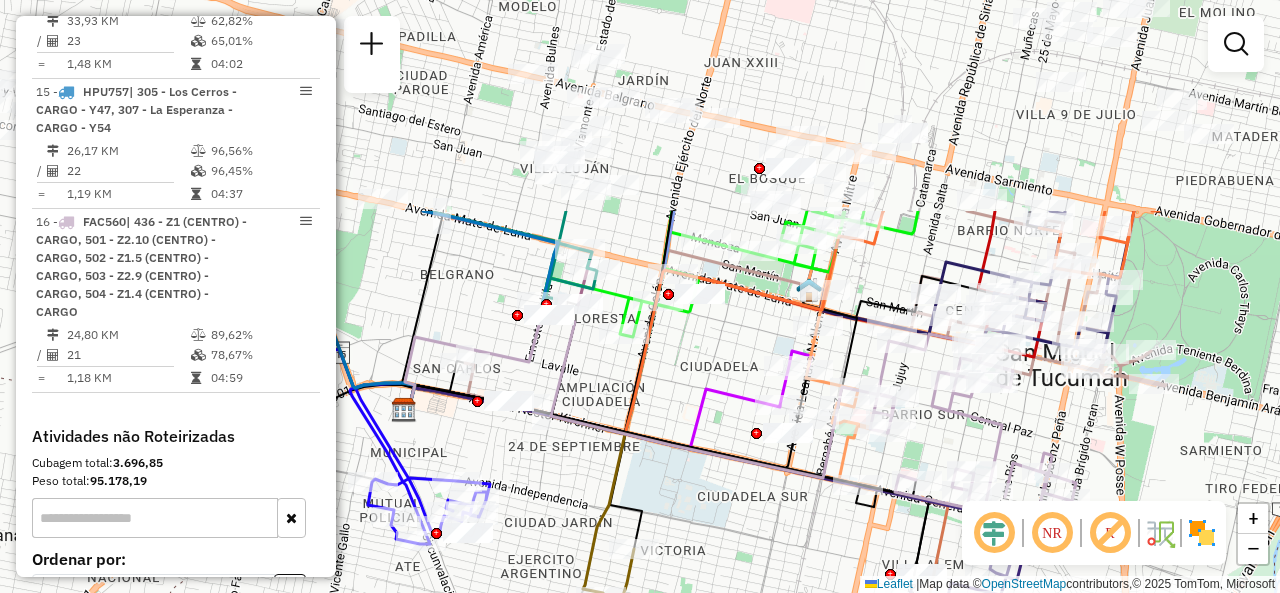 drag, startPoint x: 771, startPoint y: 163, endPoint x: 999, endPoint y: 433, distance: 353.3893 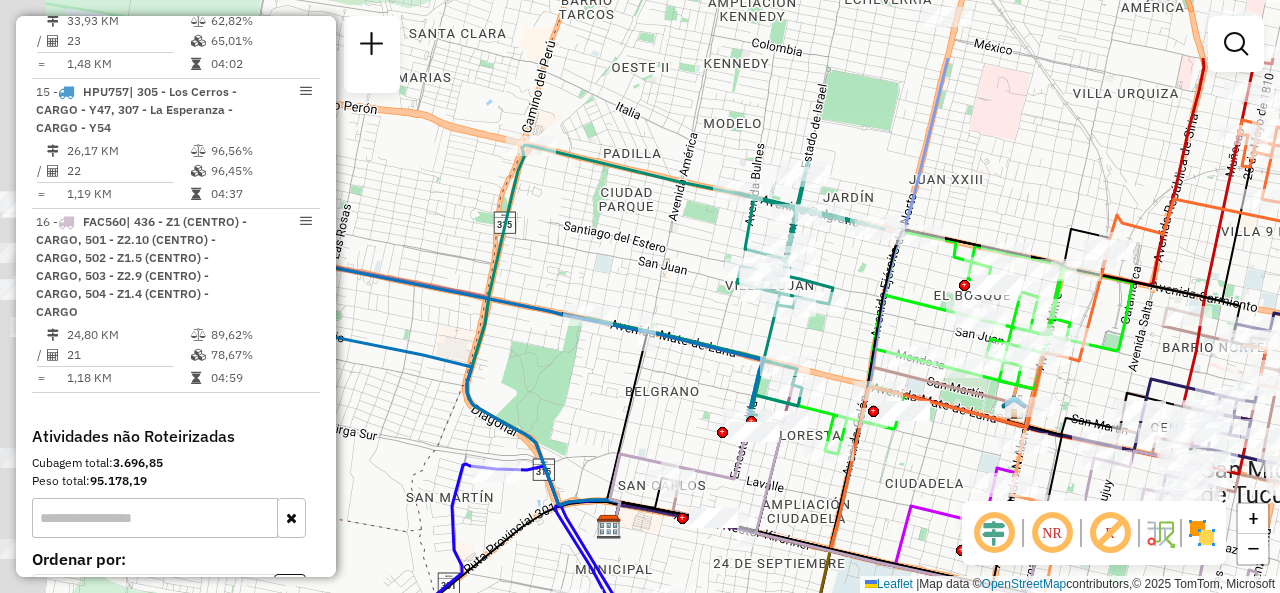 drag, startPoint x: 645, startPoint y: 150, endPoint x: 867, endPoint y: 267, distance: 250.94421 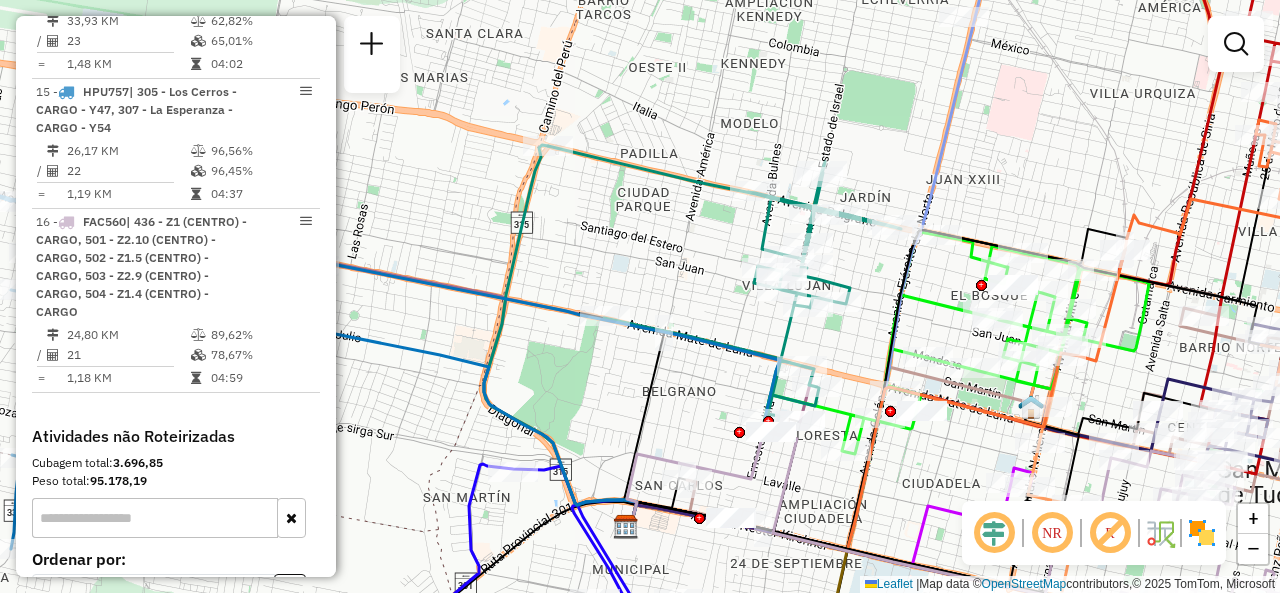 click on "Rota 10 - Placa MDF663  0000396112 - LOPEZ LORENA NATALIA Janela de atendimento Grade de atendimento Capacidade Transportadoras Veículos Cliente Pedidos  Rotas Selecione os dias de semana para filtrar as janelas de atendimento  Seg   Ter   Qua   Qui   Sex   Sáb   Dom  Informe o período da janela de atendimento: De: Até:  Filtrar exatamente a janela do cliente  Considerar janela de atendimento padrão  Selecione os dias de semana para filtrar as grades de atendimento  Seg   Ter   Qua   Qui   Sex   Sáb   Dom   Considerar clientes sem dia de atendimento cadastrado  Clientes fora do dia de atendimento selecionado Filtrar as atividades entre os valores definidos abaixo:  Peso mínimo:   Peso máximo:   Cubagem mínima:   Cubagem máxima:   De:   Até:  Filtrar as atividades entre o tempo de atendimento definido abaixo:  De:   Até:   Considerar capacidade total dos clientes não roteirizados Transportadora: Selecione um ou mais itens Tipo de veículo: Selecione um ou mais itens Veículo: Motorista: Nome: De:" 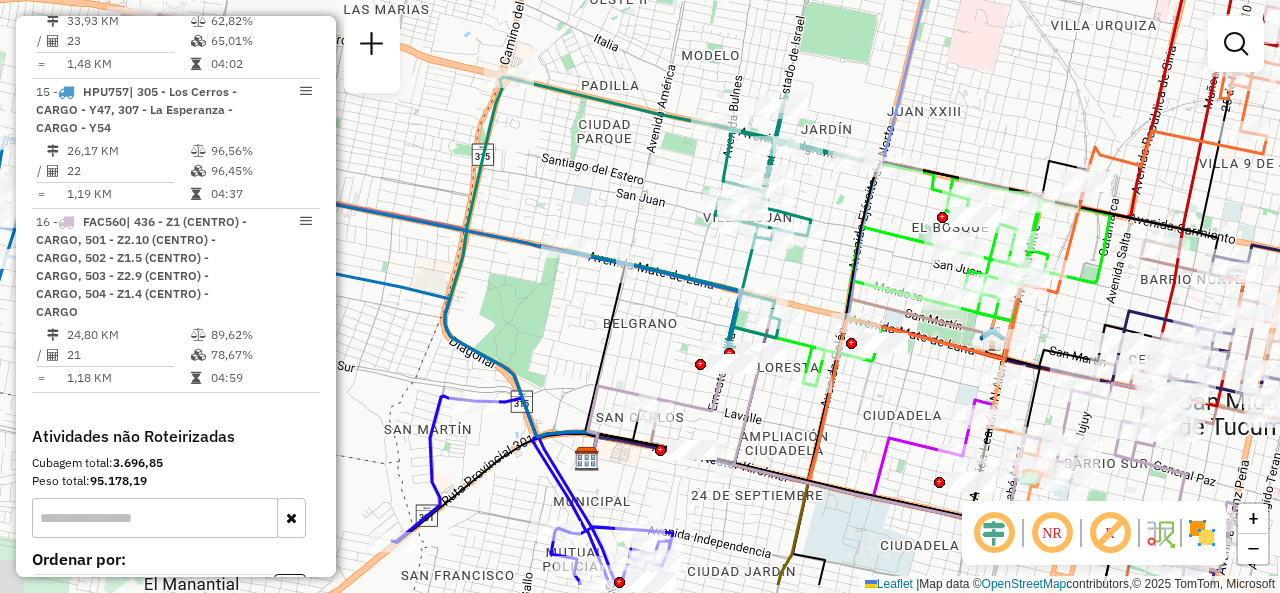 drag, startPoint x: 830, startPoint y: 188, endPoint x: 731, endPoint y: -3, distance: 215.13252 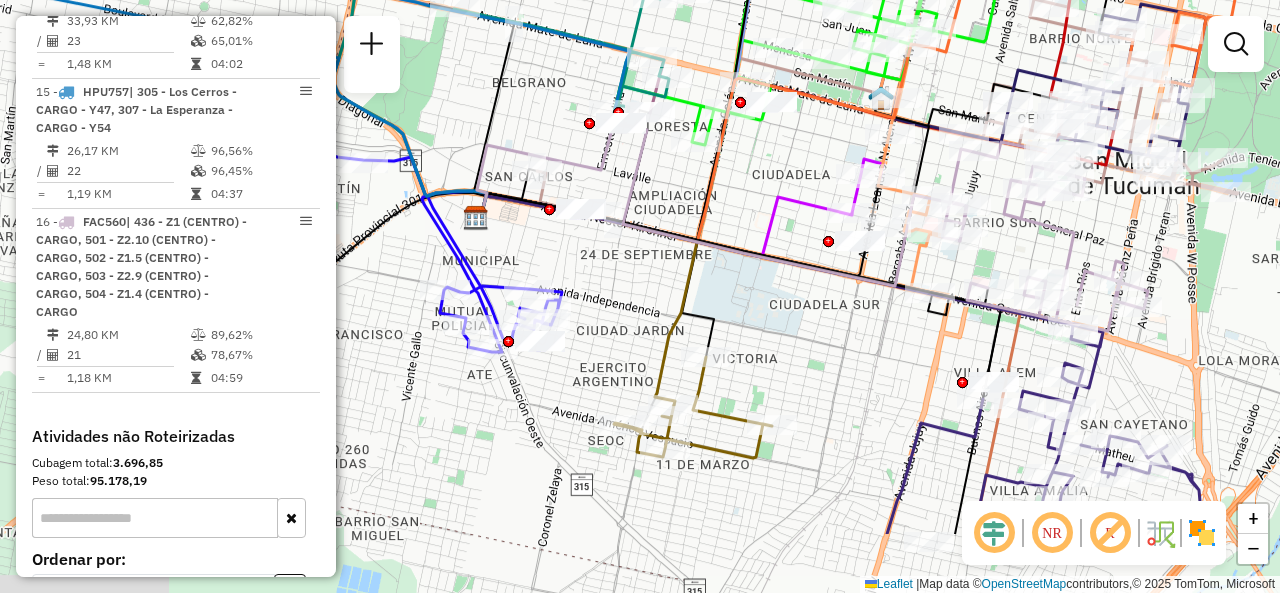 drag, startPoint x: 768, startPoint y: 376, endPoint x: 748, endPoint y: 313, distance: 66.09841 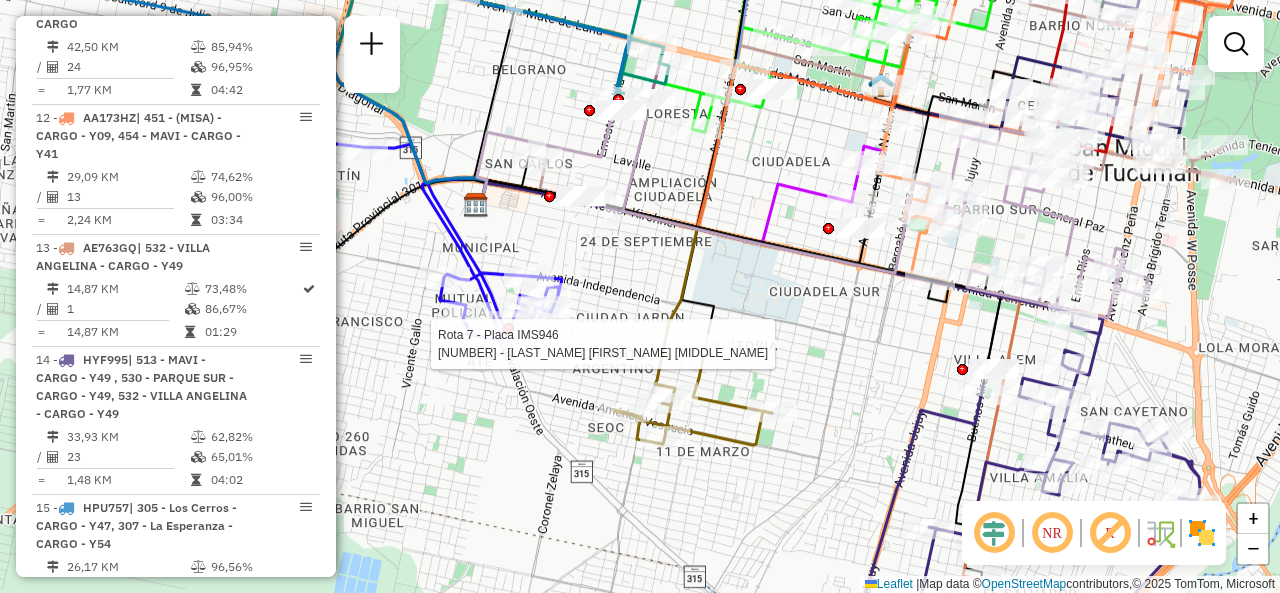 select on "**********" 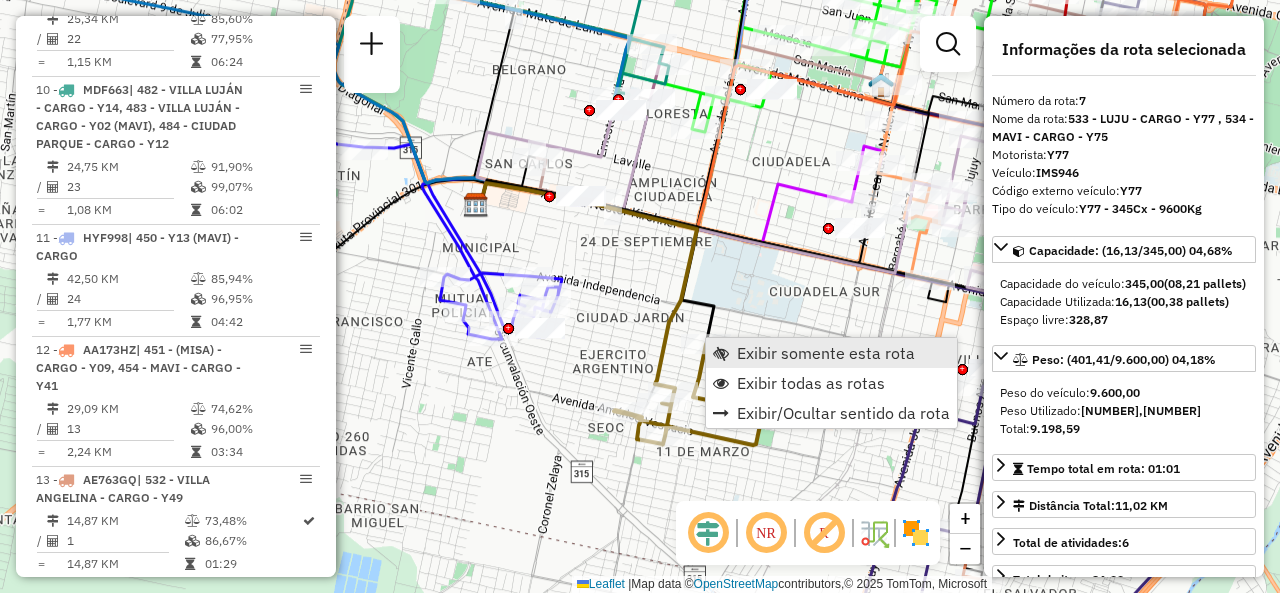 scroll, scrollTop: 1644, scrollLeft: 0, axis: vertical 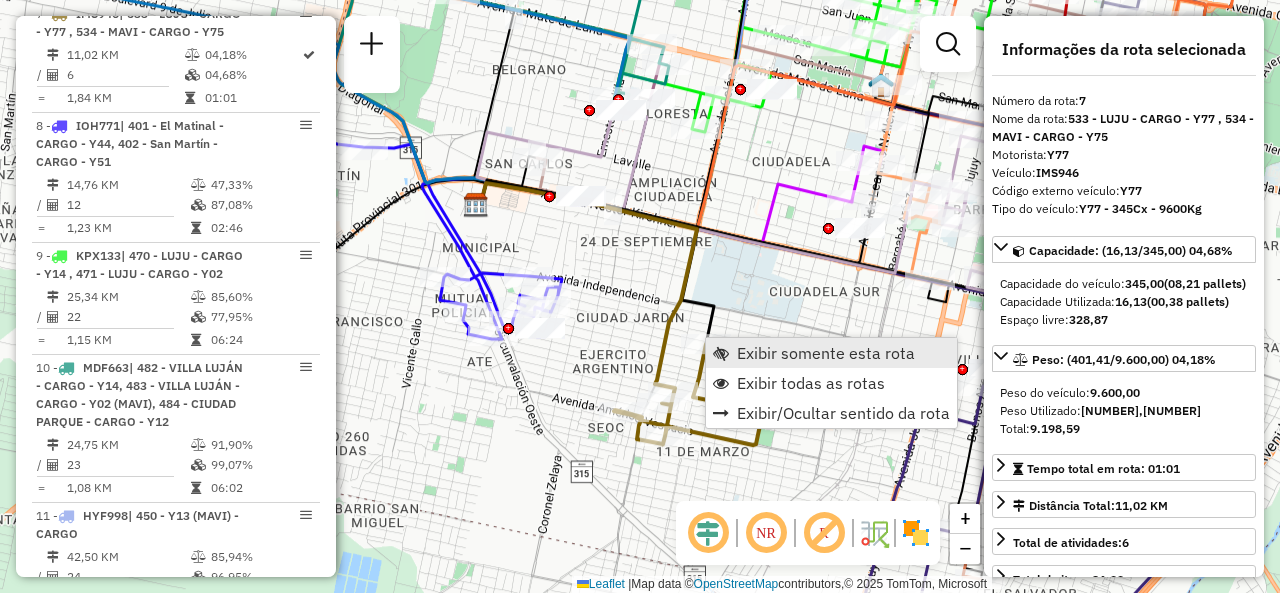 click on "Exibir somente esta rota" at bounding box center [826, 353] 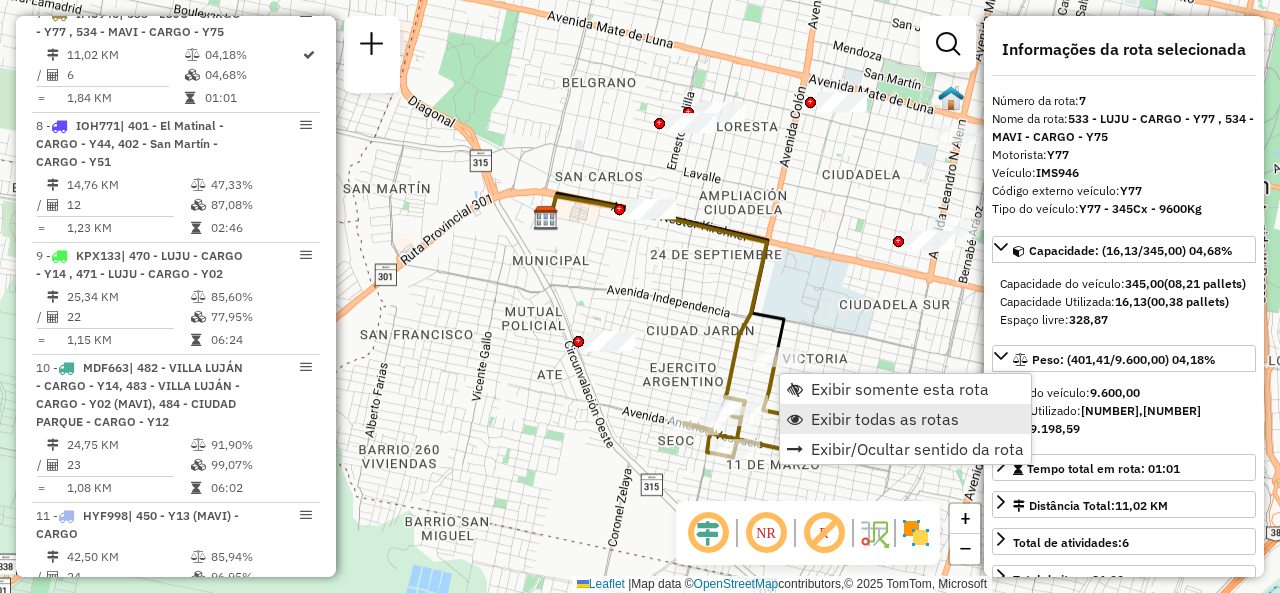 click on "Exibir todas as rotas" at bounding box center [905, 419] 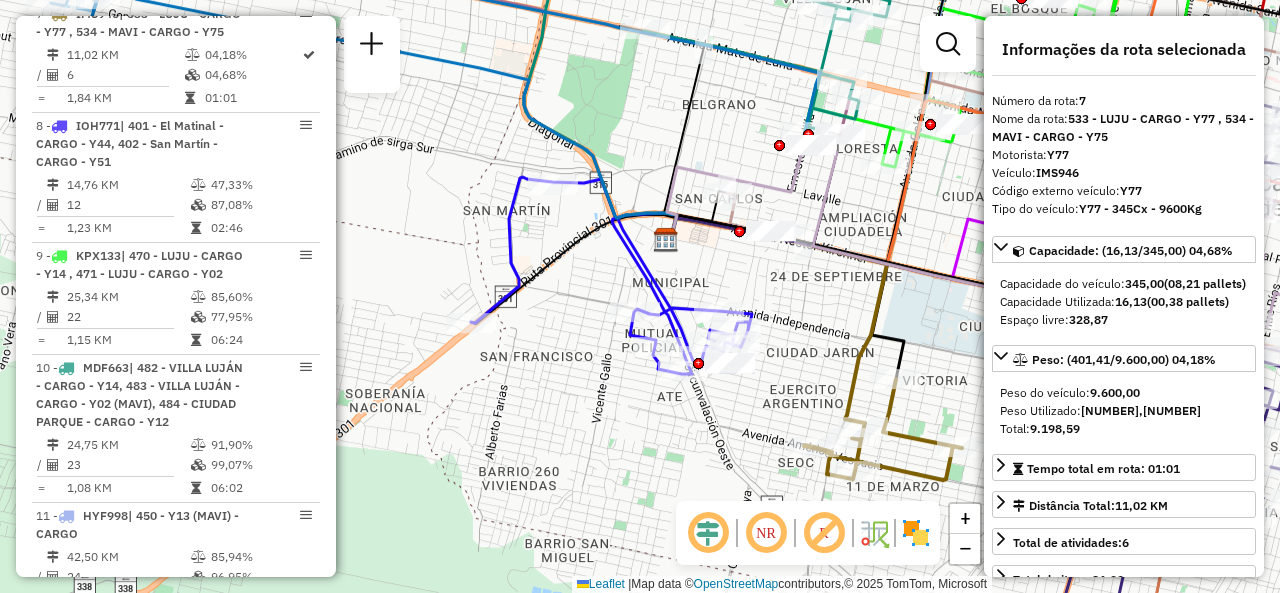 drag, startPoint x: 681, startPoint y: 281, endPoint x: 801, endPoint y: 303, distance: 122 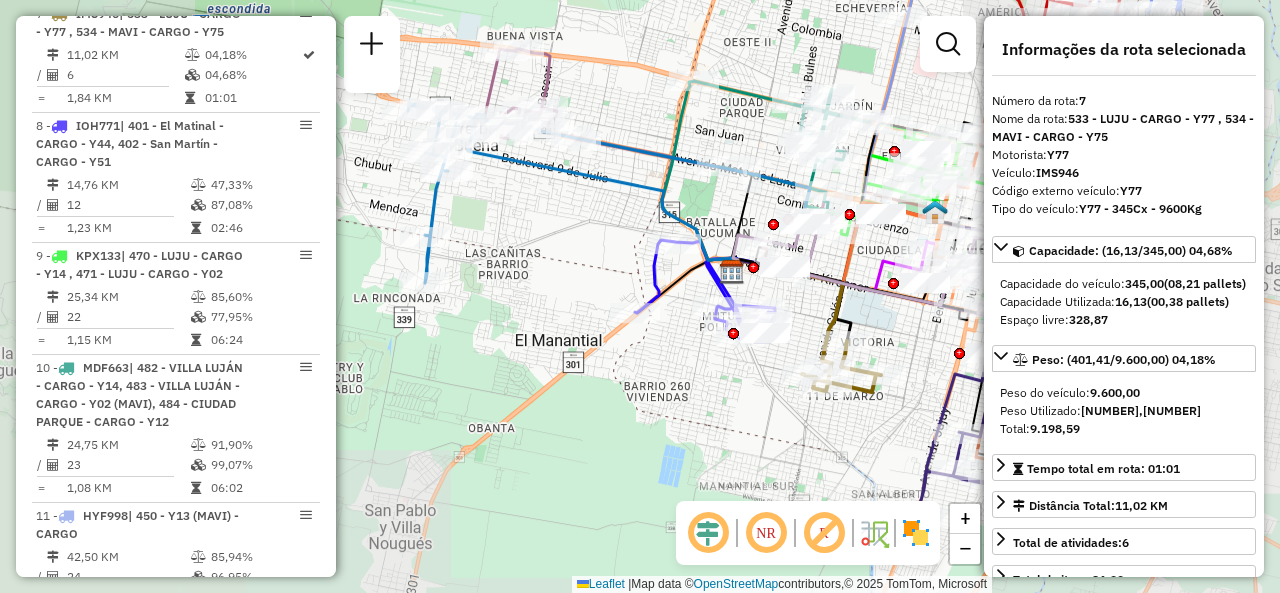 click on "Janela de atendimento Grade de atendimento Capacidade Transportadoras Veículos Cliente Pedidos  Rotas Selecione os dias de semana para filtrar as janelas de atendimento  Seg   Ter   Qua   Qui   Sex   Sáb   Dom  Informe o período da janela de atendimento: De: Até:  Filtrar exatamente a janela do cliente  Considerar janela de atendimento padrão  Selecione os dias de semana para filtrar as grades de atendimento  Seg   Ter   Qua   Qui   Sex   Sáb   Dom   Considerar clientes sem dia de atendimento cadastrado  Clientes fora do dia de atendimento selecionado Filtrar as atividades entre os valores definidos abaixo:  Peso mínimo:   Peso máximo:   Cubagem mínima:   Cubagem máxima:   De:   Até:  Filtrar as atividades entre o tempo de atendimento definido abaixo:  De:   Até:   Considerar capacidade total dos clientes não roteirizados Transportadora: Selecione um ou mais itens Tipo de veículo: Selecione um ou mais itens Veículo: Selecione um ou mais itens Motorista: Selecione um ou mais itens Nome: Rótulo:" 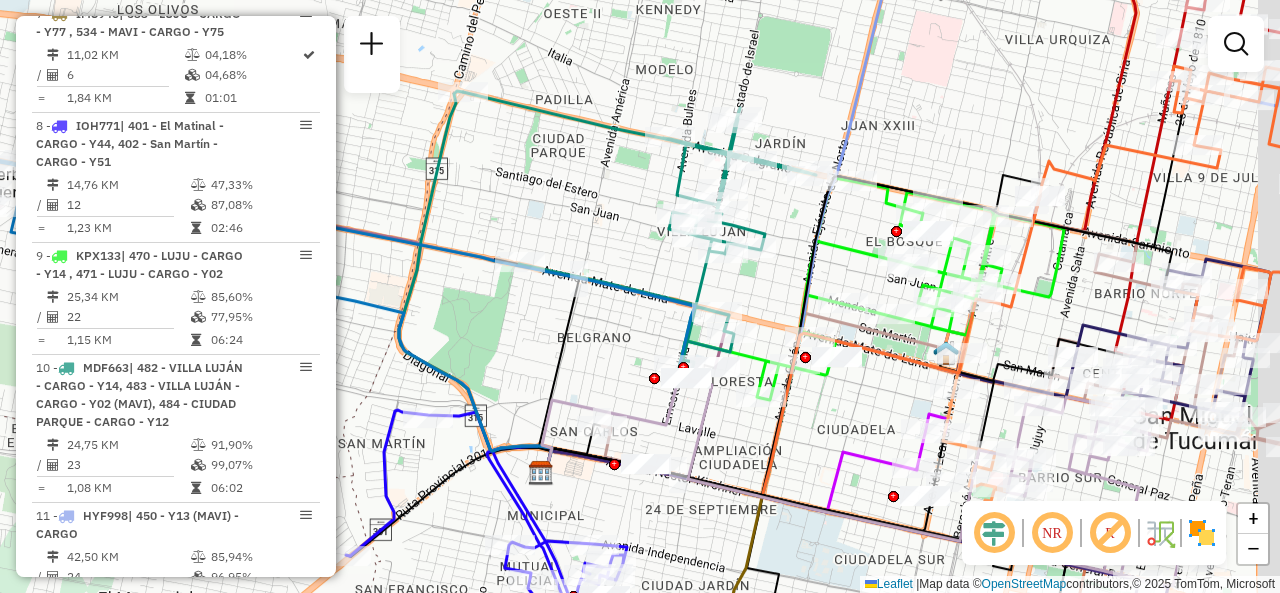 drag, startPoint x: 976, startPoint y: 71, endPoint x: 775, endPoint y: 156, distance: 218.23383 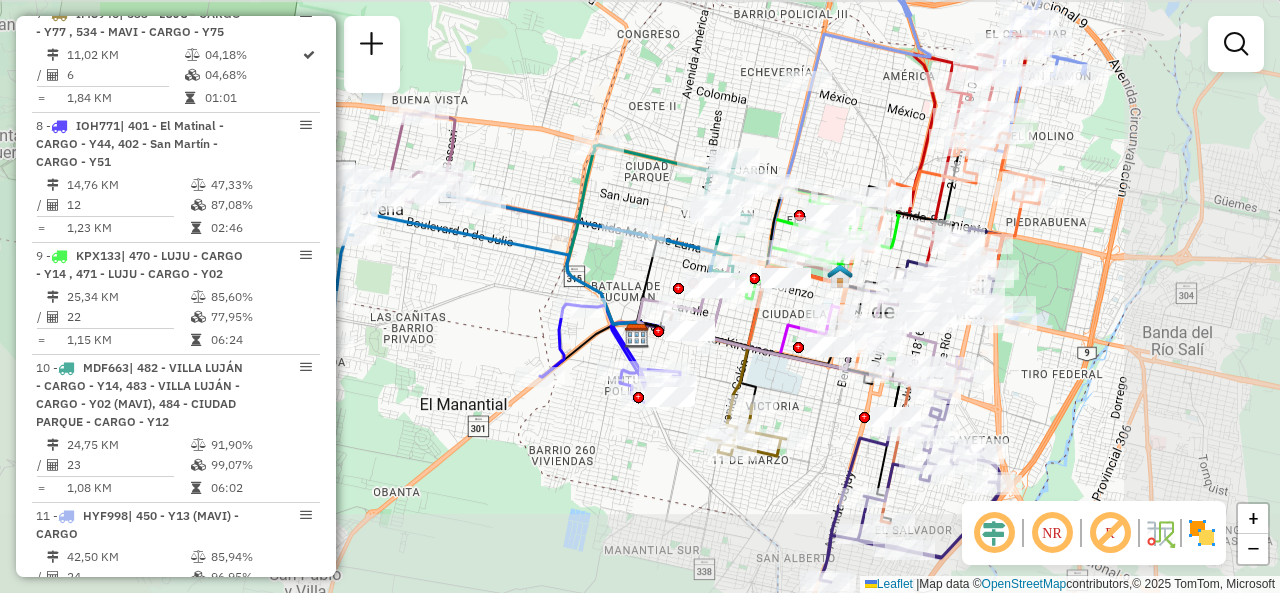click on "Janela de atendimento Grade de atendimento Capacidade Transportadoras Veículos Cliente Pedidos  Rotas Selecione os dias de semana para filtrar as janelas de atendimento  Seg   Ter   Qua   Qui   Sex   Sáb   Dom  Informe o período da janela de atendimento: De: Até:  Filtrar exatamente a janela do cliente  Considerar janela de atendimento padrão  Selecione os dias de semana para filtrar as grades de atendimento  Seg   Ter   Qua   Qui   Sex   Sáb   Dom   Considerar clientes sem dia de atendimento cadastrado  Clientes fora do dia de atendimento selecionado Filtrar as atividades entre os valores definidos abaixo:  Peso mínimo:   Peso máximo:   Cubagem mínima:   Cubagem máxima:   De:   Até:  Filtrar as atividades entre o tempo de atendimento definido abaixo:  De:   Até:   Considerar capacidade total dos clientes não roteirizados Transportadora: Selecione um ou mais itens Tipo de veículo: Selecione um ou mais itens Veículo: Selecione um ou mais itens Motorista: Selecione um ou mais itens Nome: Rótulo:" 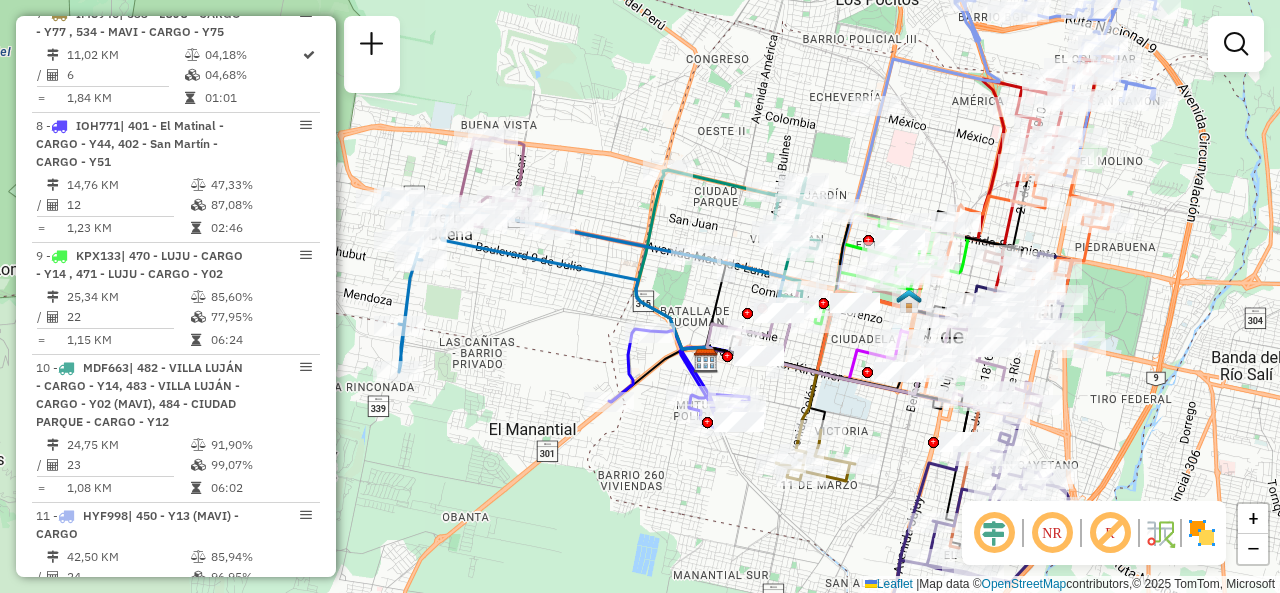 drag, startPoint x: 835, startPoint y: 113, endPoint x: 904, endPoint y: 138, distance: 73.38937 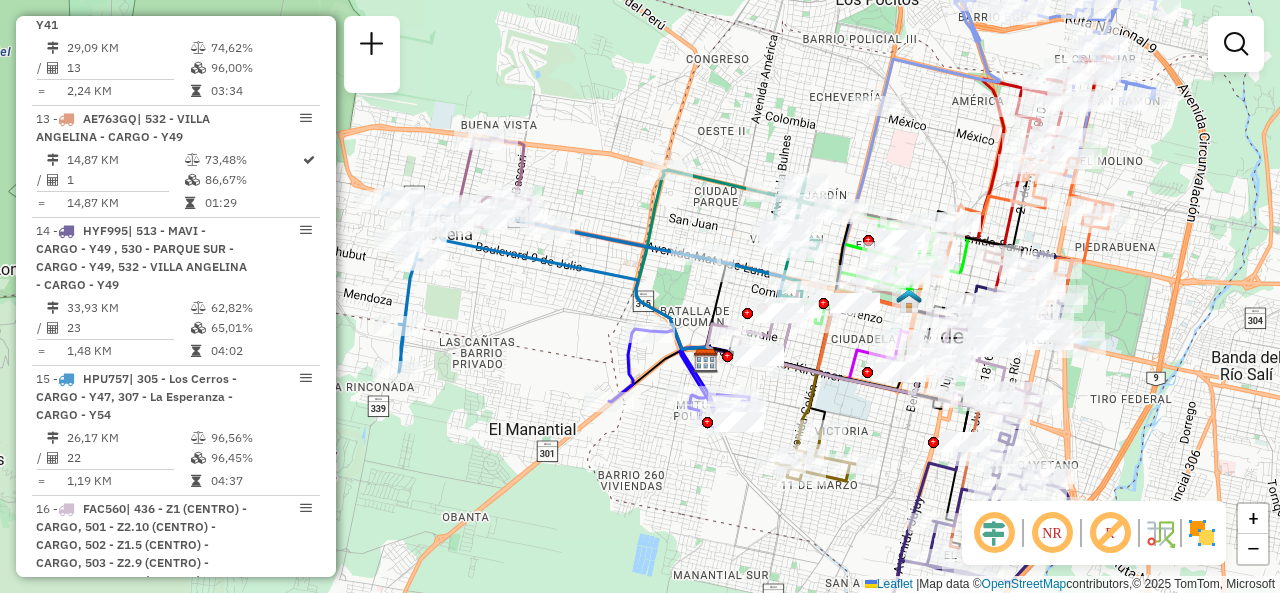 scroll, scrollTop: 2244, scrollLeft: 0, axis: vertical 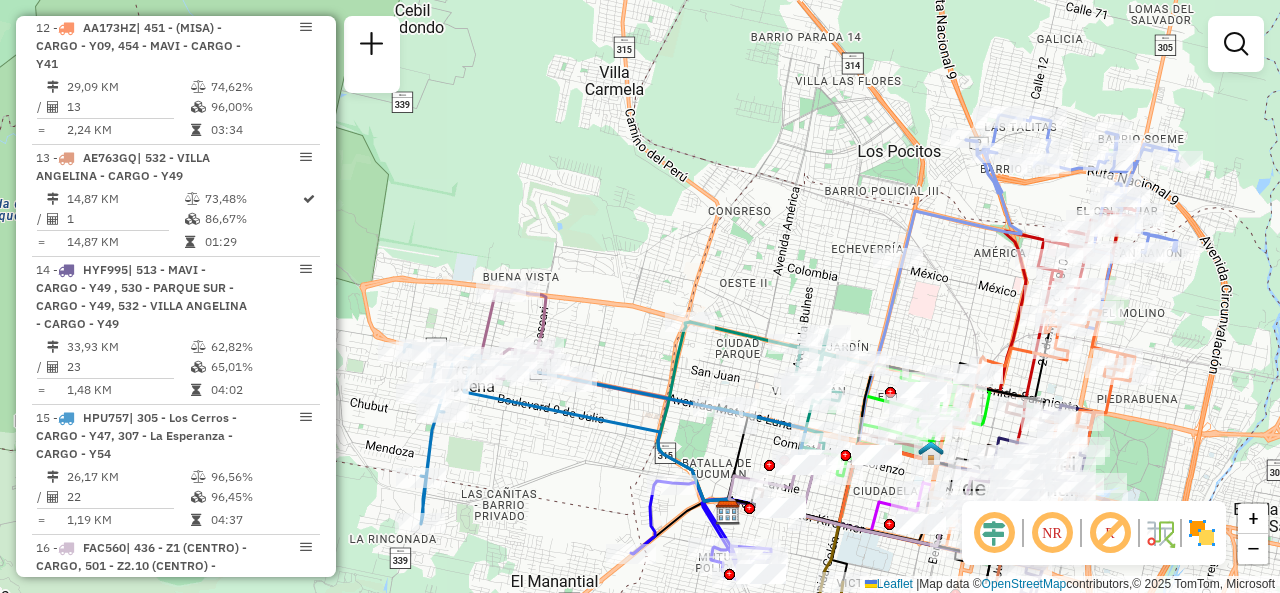 drag, startPoint x: 554, startPoint y: 123, endPoint x: 576, endPoint y: 275, distance: 153.58385 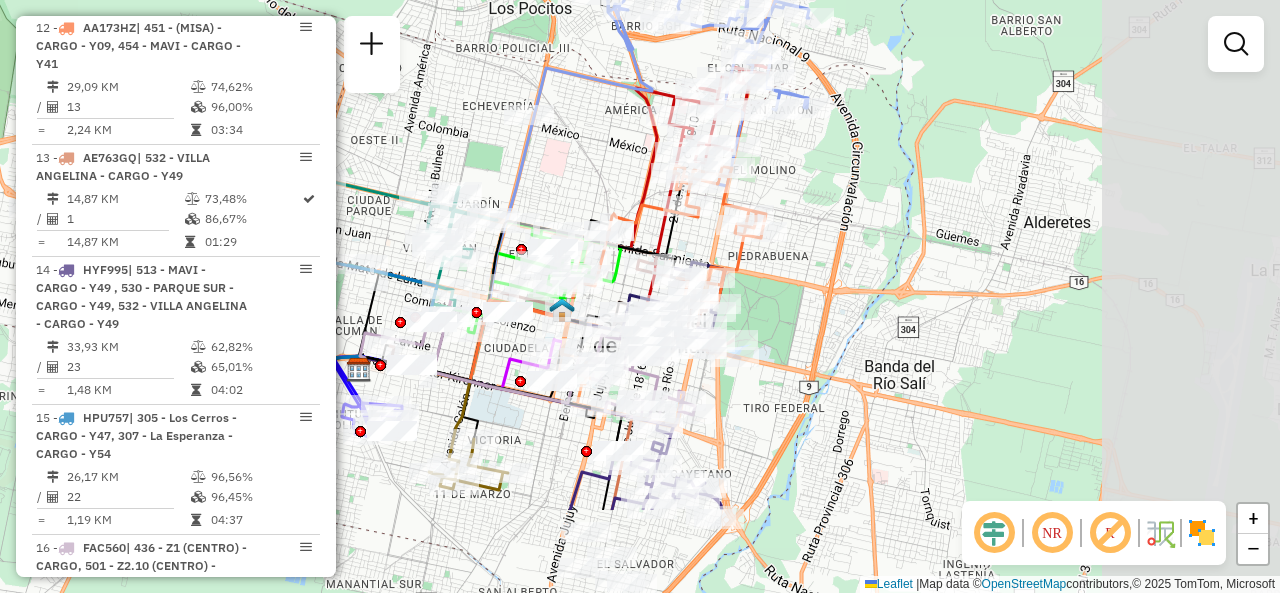 drag, startPoint x: 938, startPoint y: 303, endPoint x: 576, endPoint y: 145, distance: 394.9785 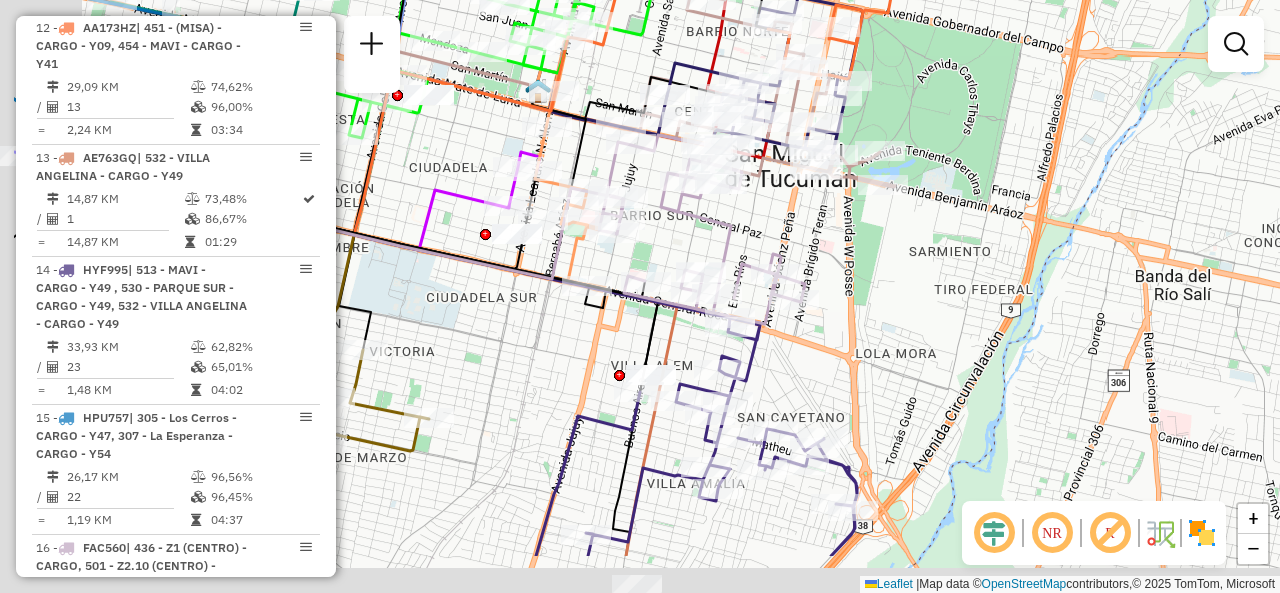 drag, startPoint x: 696, startPoint y: 357, endPoint x: 915, endPoint y: 225, distance: 255.70491 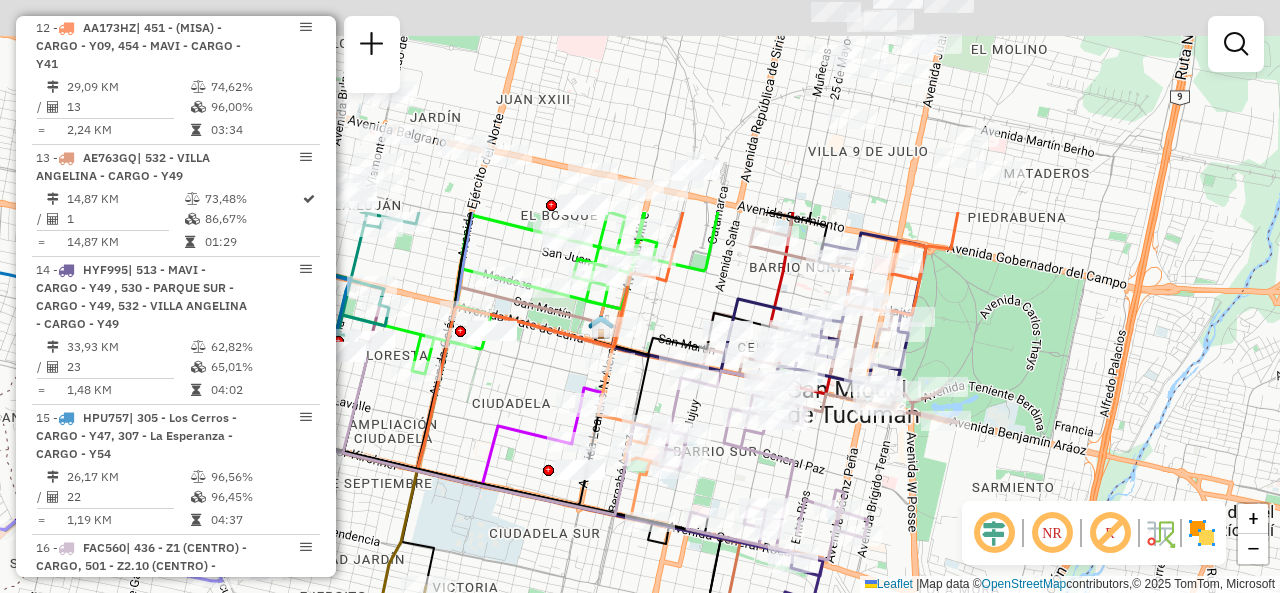 drag, startPoint x: 830, startPoint y: 179, endPoint x: 824, endPoint y: 455, distance: 276.06522 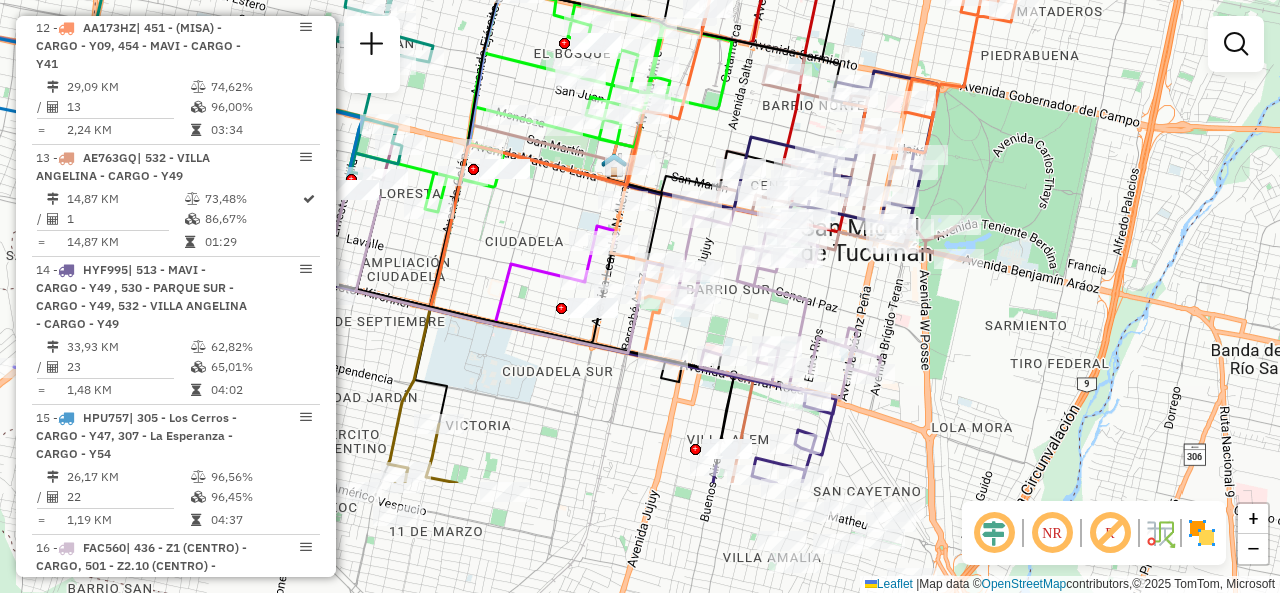 drag, startPoint x: 962, startPoint y: 307, endPoint x: 971, endPoint y: 134, distance: 173.23395 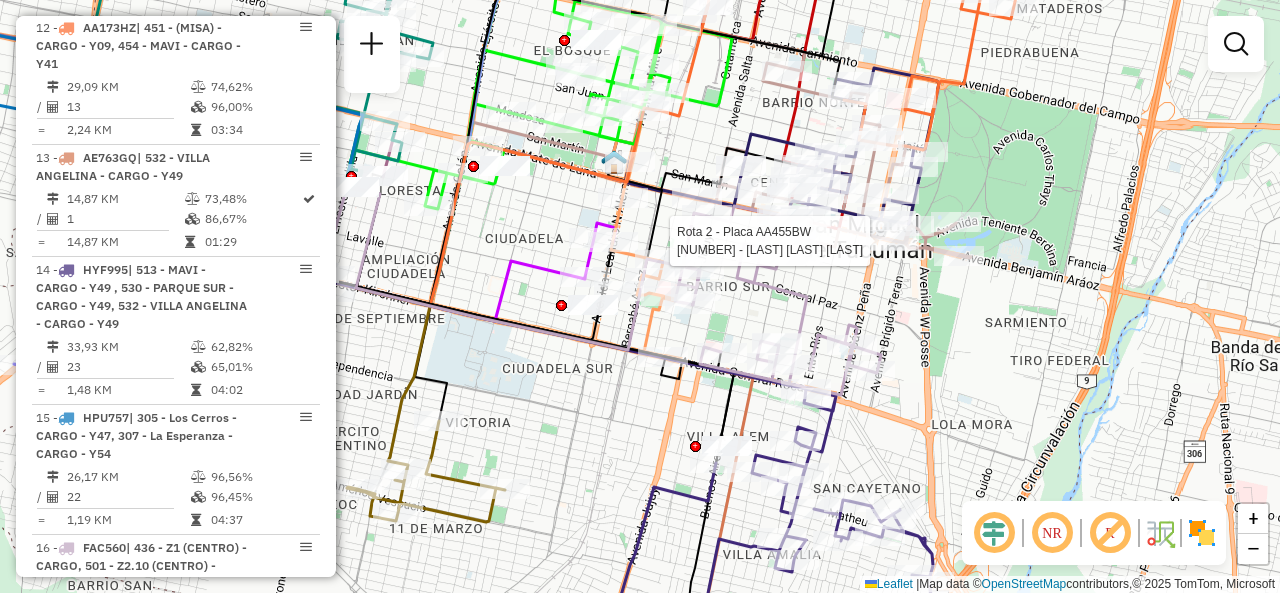 select on "**********" 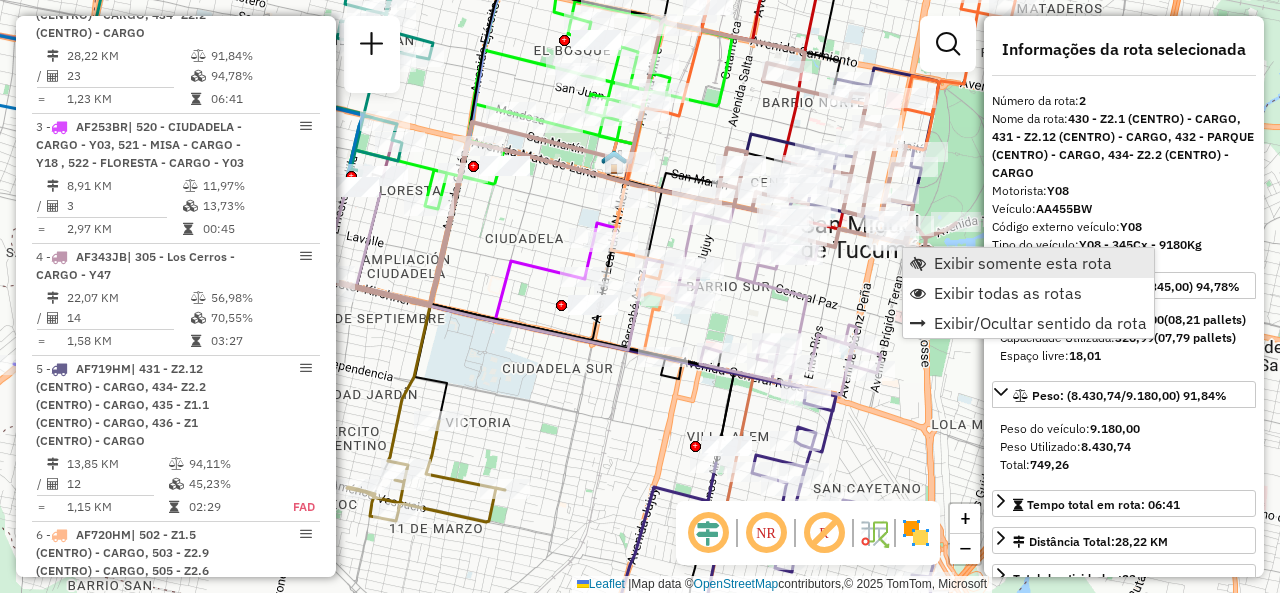 click on "Exibir somente esta rota" at bounding box center [1028, 263] 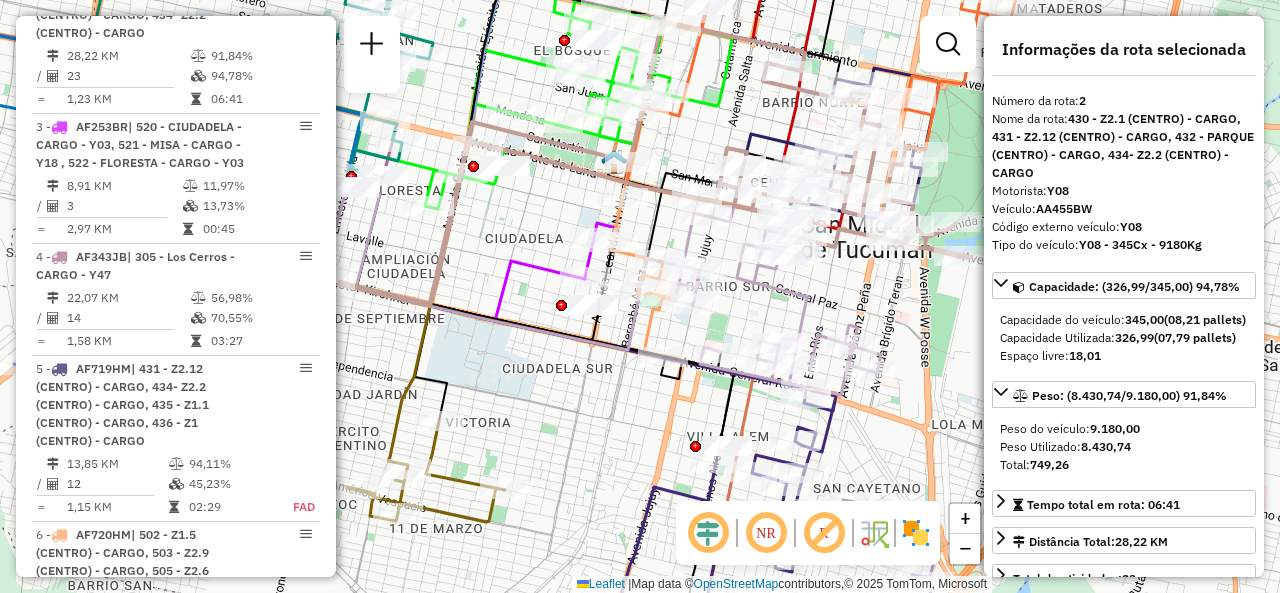 scroll, scrollTop: 870, scrollLeft: 0, axis: vertical 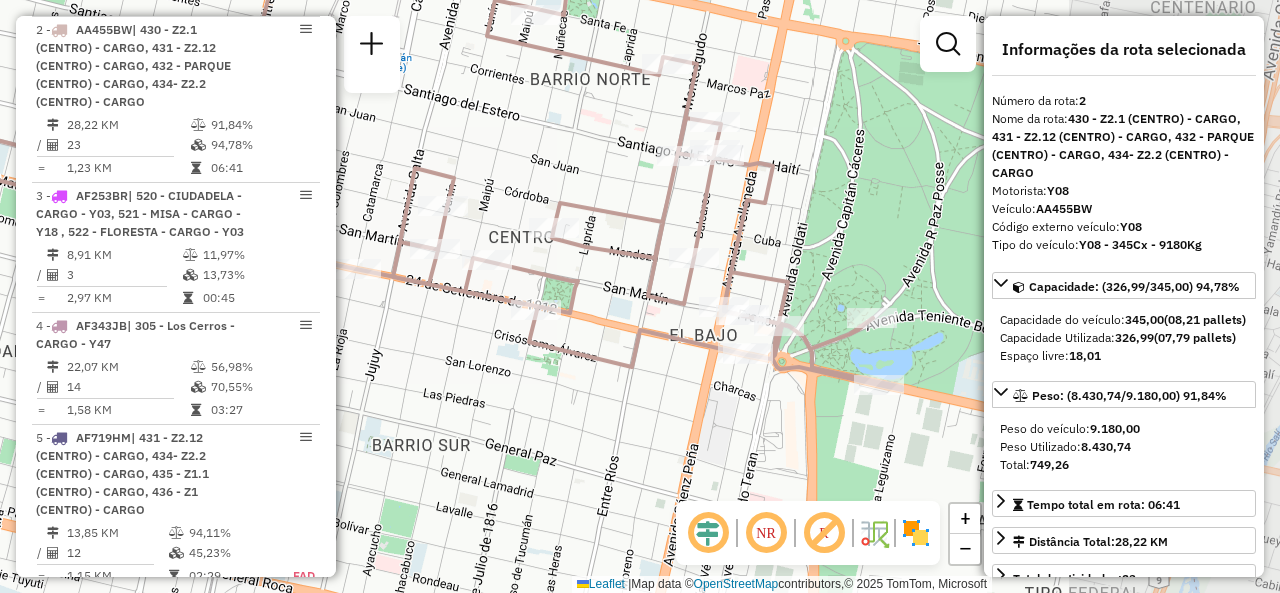 drag, startPoint x: 832, startPoint y: 277, endPoint x: 658, endPoint y: 201, distance: 189.87364 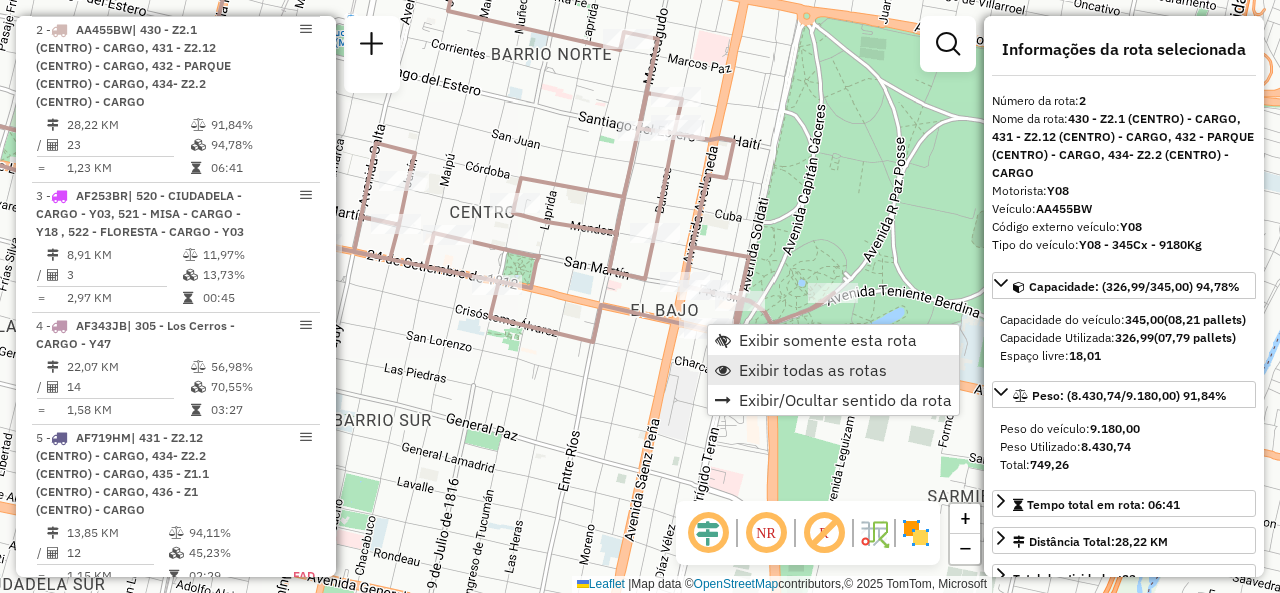 click on "Exibir todas as rotas" at bounding box center [833, 370] 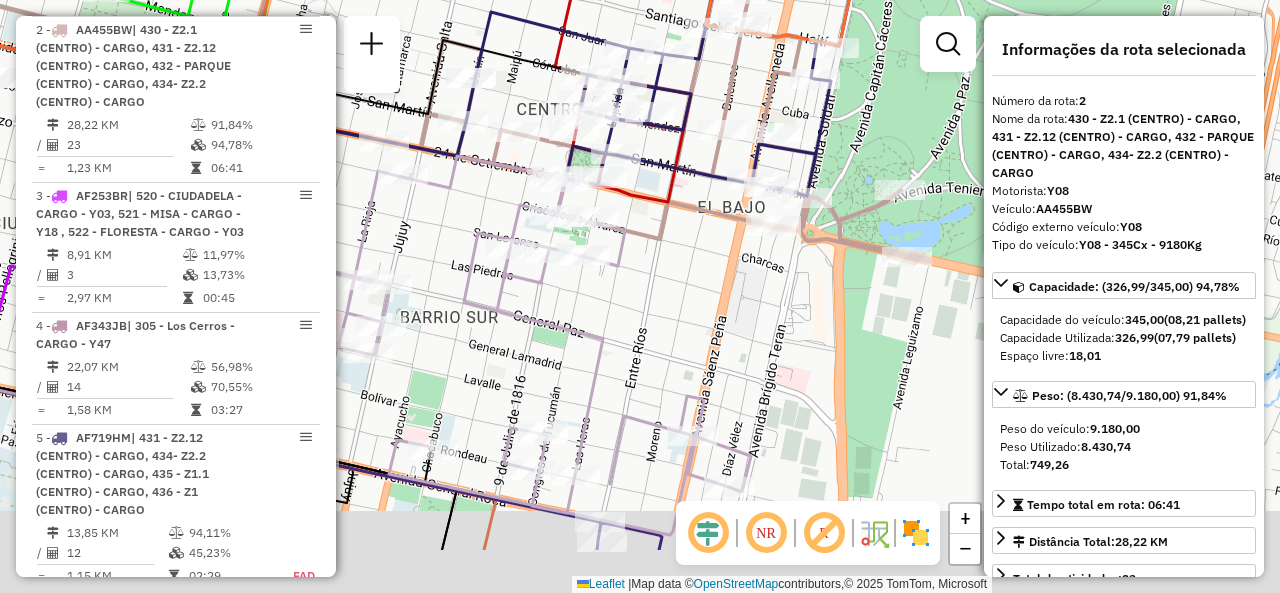 drag, startPoint x: 619, startPoint y: 408, endPoint x: 724, endPoint y: 294, distance: 154.98709 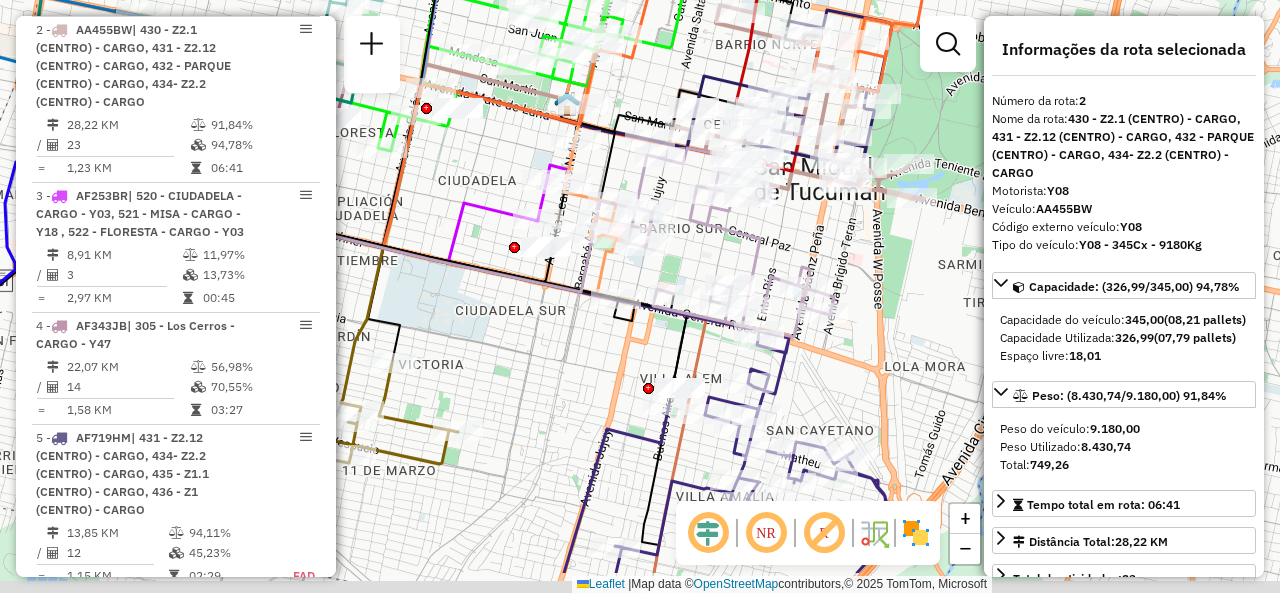 drag, startPoint x: 700, startPoint y: 310, endPoint x: 737, endPoint y: 235, distance: 83.630135 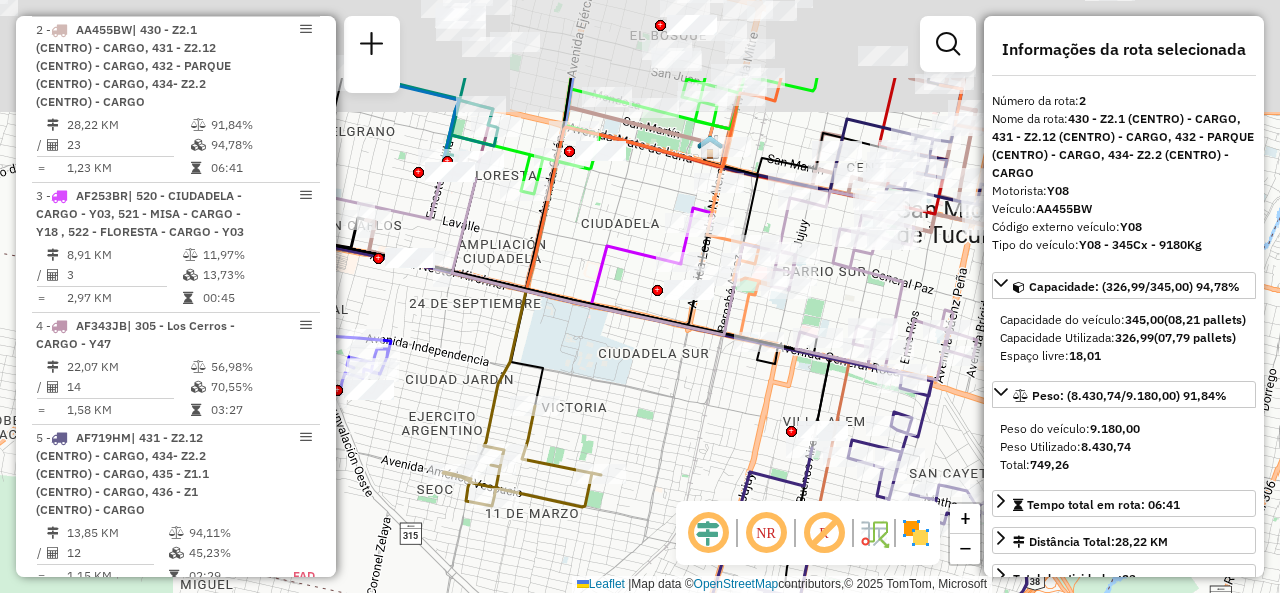 drag, startPoint x: 665, startPoint y: 273, endPoint x: 741, endPoint y: 487, distance: 227.0947 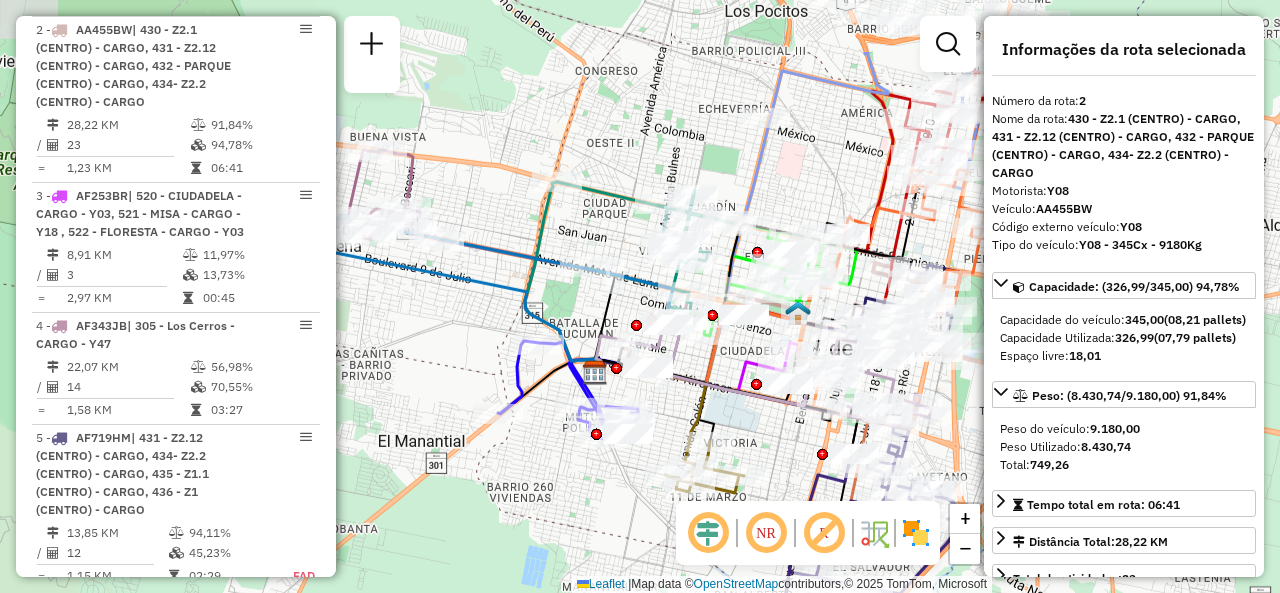 drag, startPoint x: 778, startPoint y: 87, endPoint x: 836, endPoint y: 180, distance: 109.60383 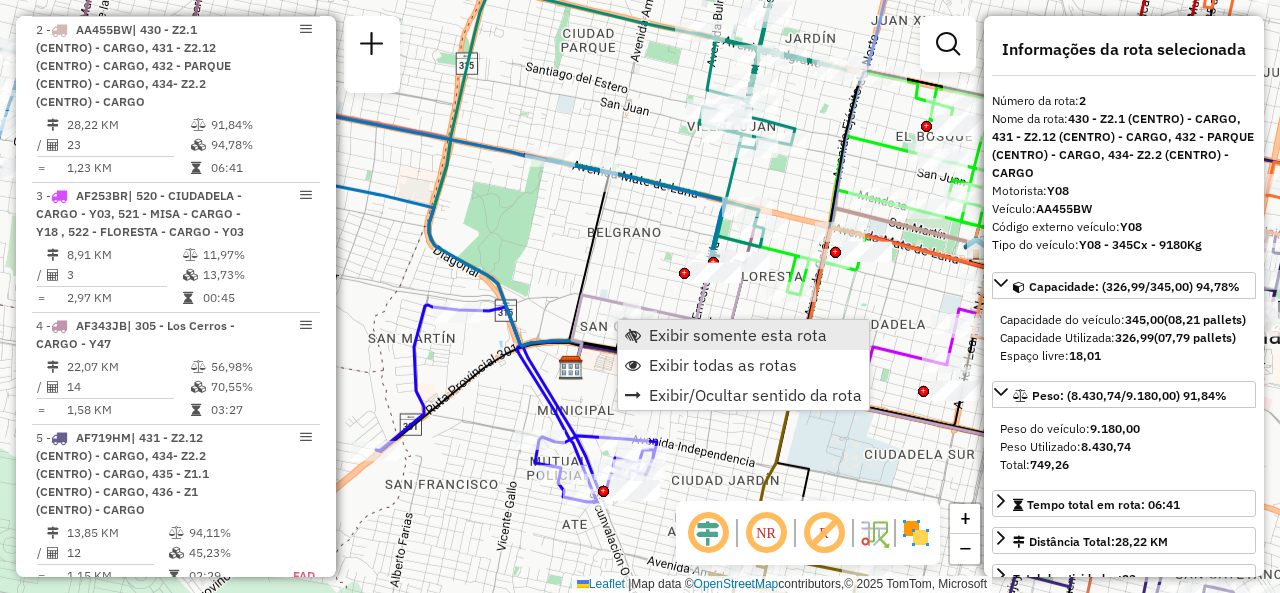 click on "Exibir somente esta rota" at bounding box center (738, 335) 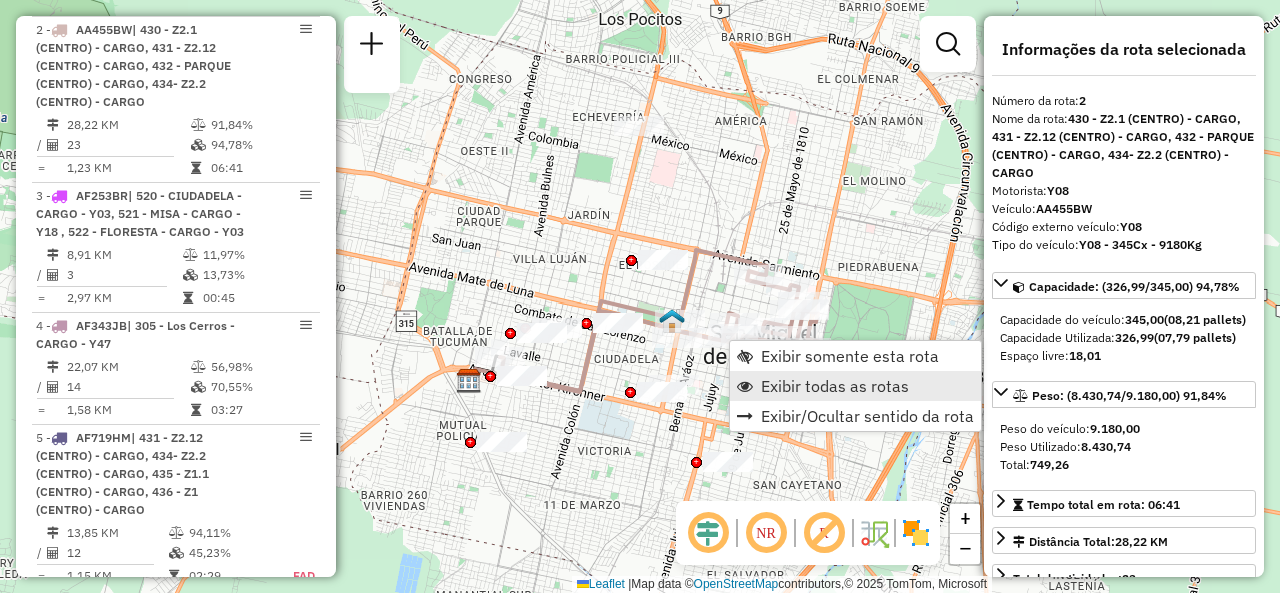 click on "Exibir todas as rotas" at bounding box center [835, 386] 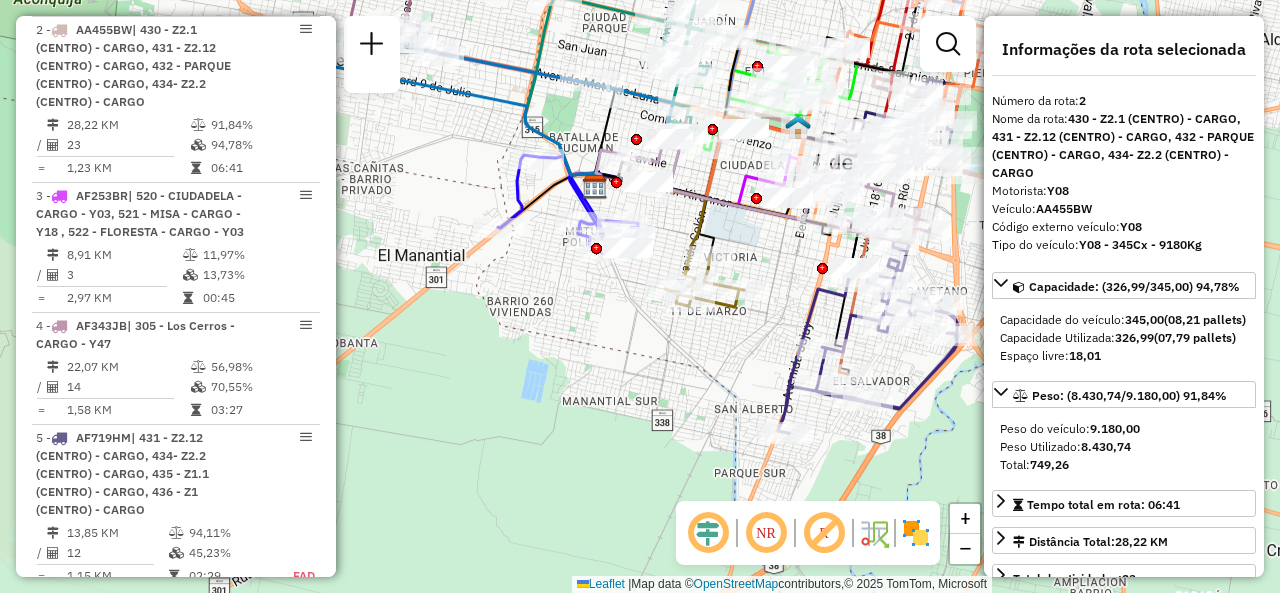drag, startPoint x: 608, startPoint y: 427, endPoint x: 722, endPoint y: 235, distance: 223.29353 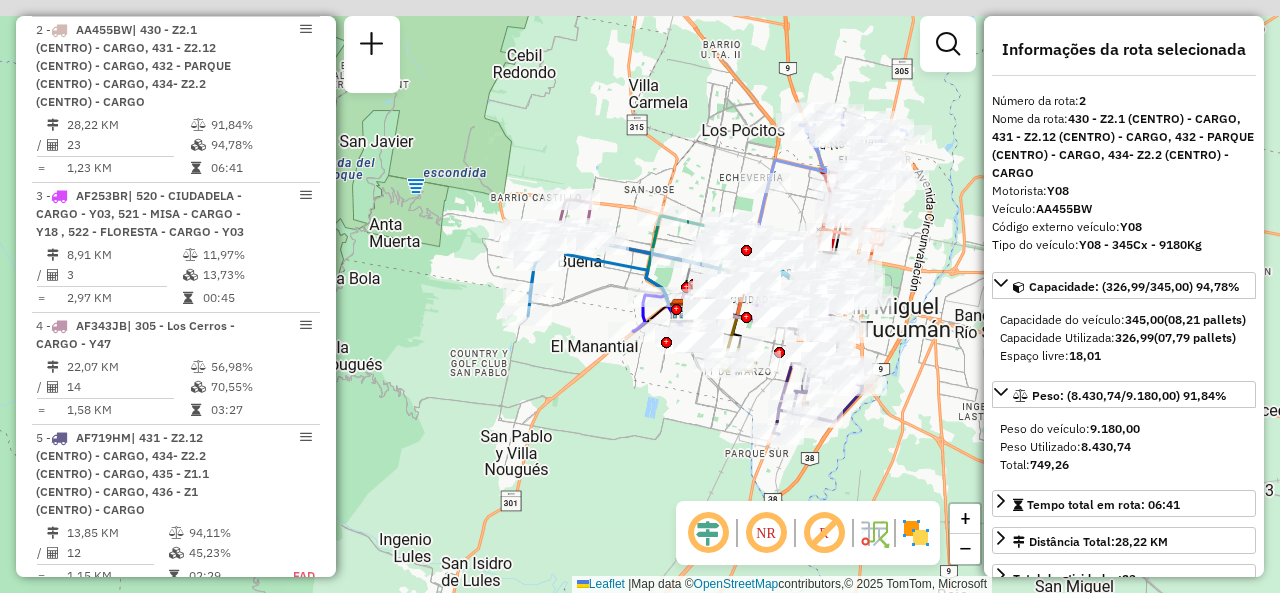 drag, startPoint x: 664, startPoint y: 85, endPoint x: 668, endPoint y: 231, distance: 146.05478 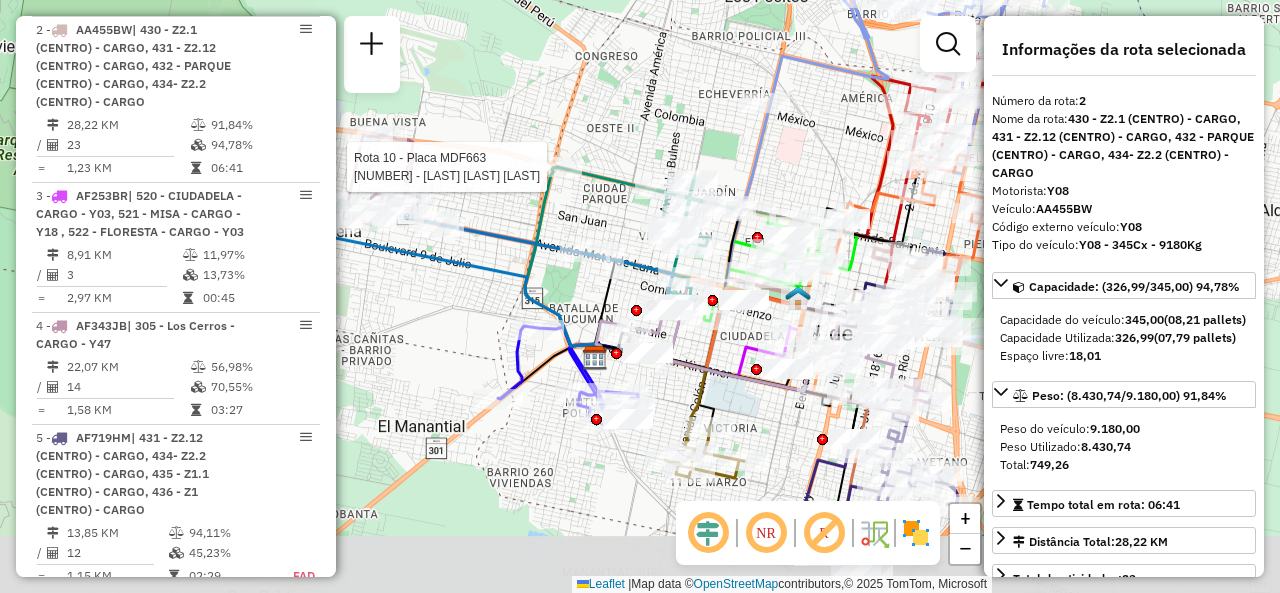 drag, startPoint x: 734, startPoint y: 265, endPoint x: 628, endPoint y: 113, distance: 185.31055 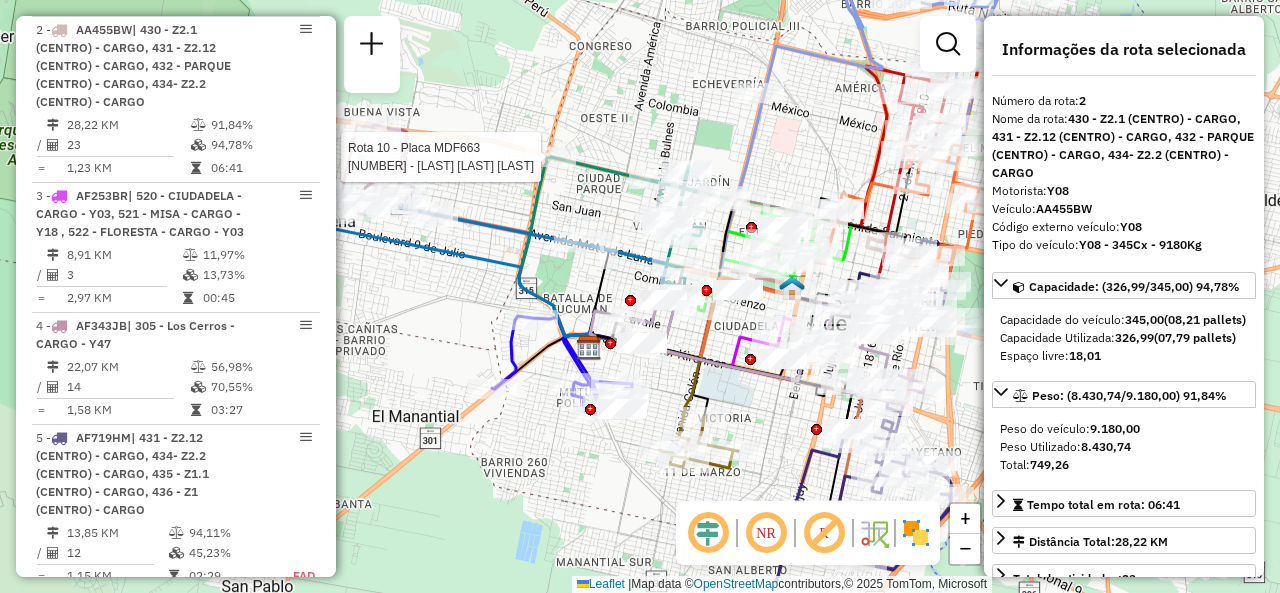 click on "Rota 10 - Placa MDF663  0000440692 - PINNA JUAN MARIO Janela de atendimento Grade de atendimento Capacidade Transportadoras Veículos Cliente Pedidos  Rotas Selecione os dias de semana para filtrar as janelas de atendimento  Seg   Ter   Qua   Qui   Sex   Sáb   Dom  Informe o período da janela de atendimento: De: Até:  Filtrar exatamente a janela do cliente  Considerar janela de atendimento padrão  Selecione os dias de semana para filtrar as grades de atendimento  Seg   Ter   Qua   Qui   Sex   Sáb   Dom   Considerar clientes sem dia de atendimento cadastrado  Clientes fora do dia de atendimento selecionado Filtrar as atividades entre os valores definidos abaixo:  Peso mínimo:   Peso máximo:   Cubagem mínima:   Cubagem máxima:   De:   Até:  Filtrar as atividades entre o tempo de atendimento definido abaixo:  De:   Até:   Considerar capacidade total dos clientes não roteirizados Transportadora: Selecione um ou mais itens Tipo de veículo: Selecione um ou mais itens Veículo: Motorista: Nome: Rótulo:" 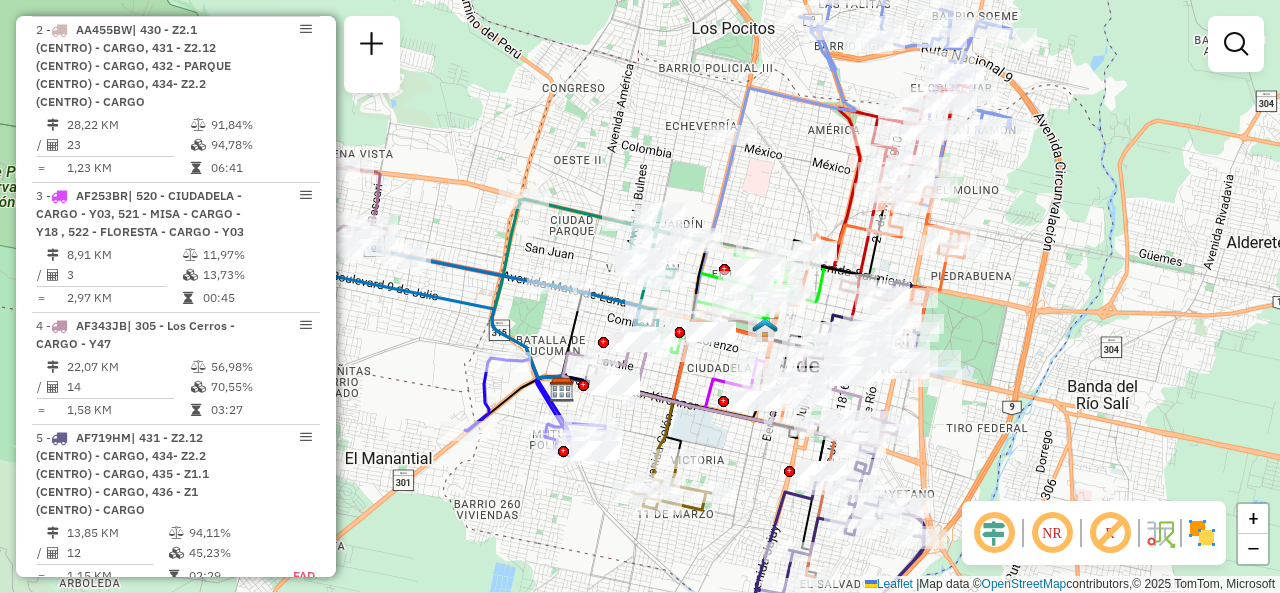 drag, startPoint x: 788, startPoint y: 146, endPoint x: 775, endPoint y: 184, distance: 40.16217 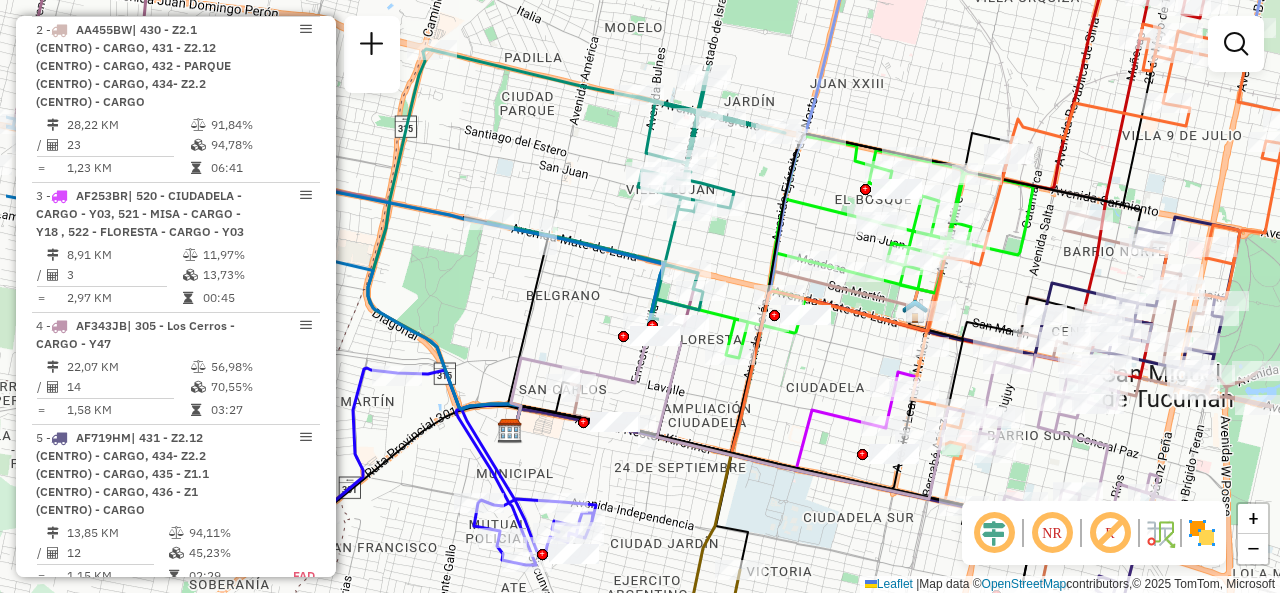 drag, startPoint x: 712, startPoint y: 359, endPoint x: 836, endPoint y: 369, distance: 124.40257 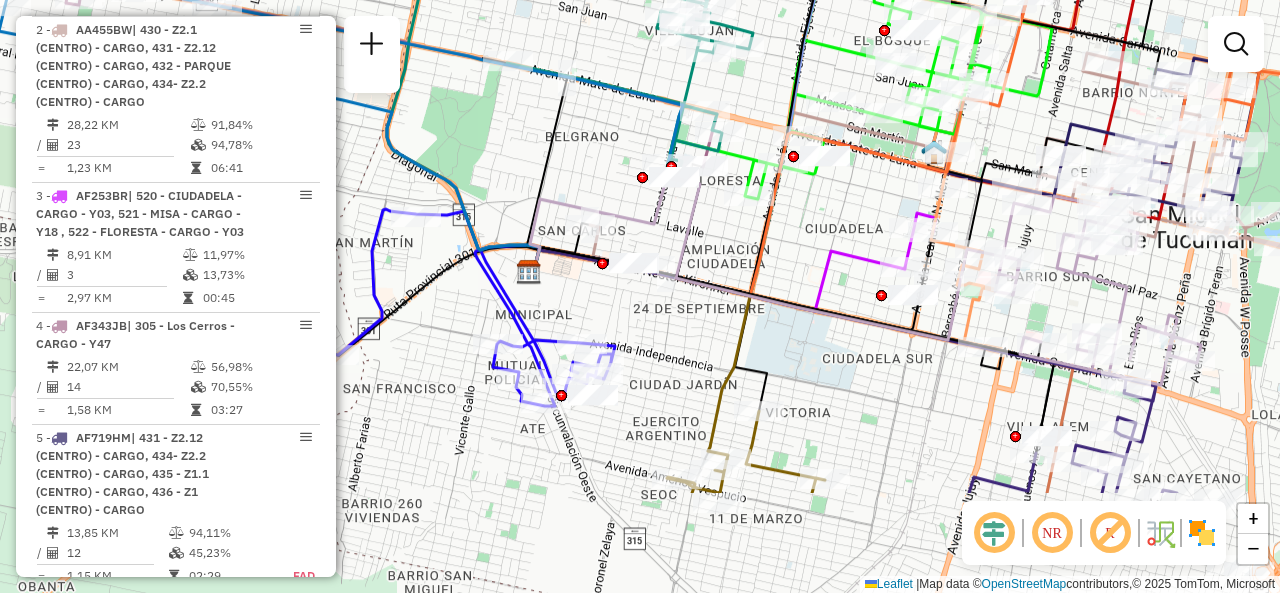 drag, startPoint x: 758, startPoint y: 425, endPoint x: 777, endPoint y: 265, distance: 161.12418 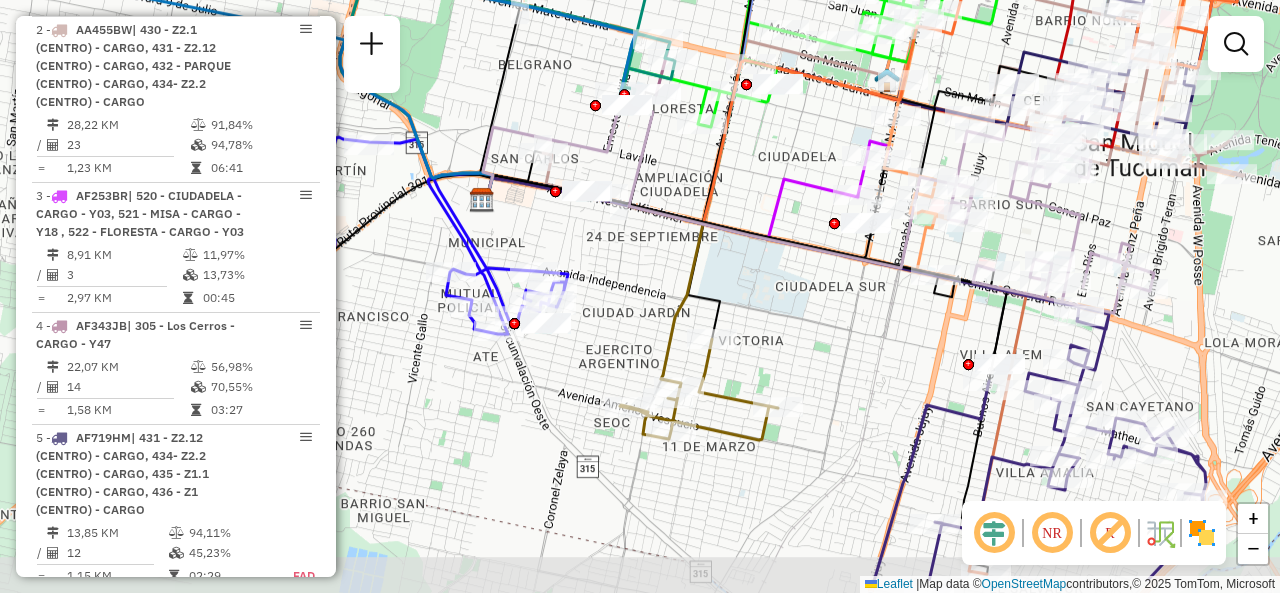 drag, startPoint x: 838, startPoint y: 408, endPoint x: 790, endPoint y: 336, distance: 86.53323 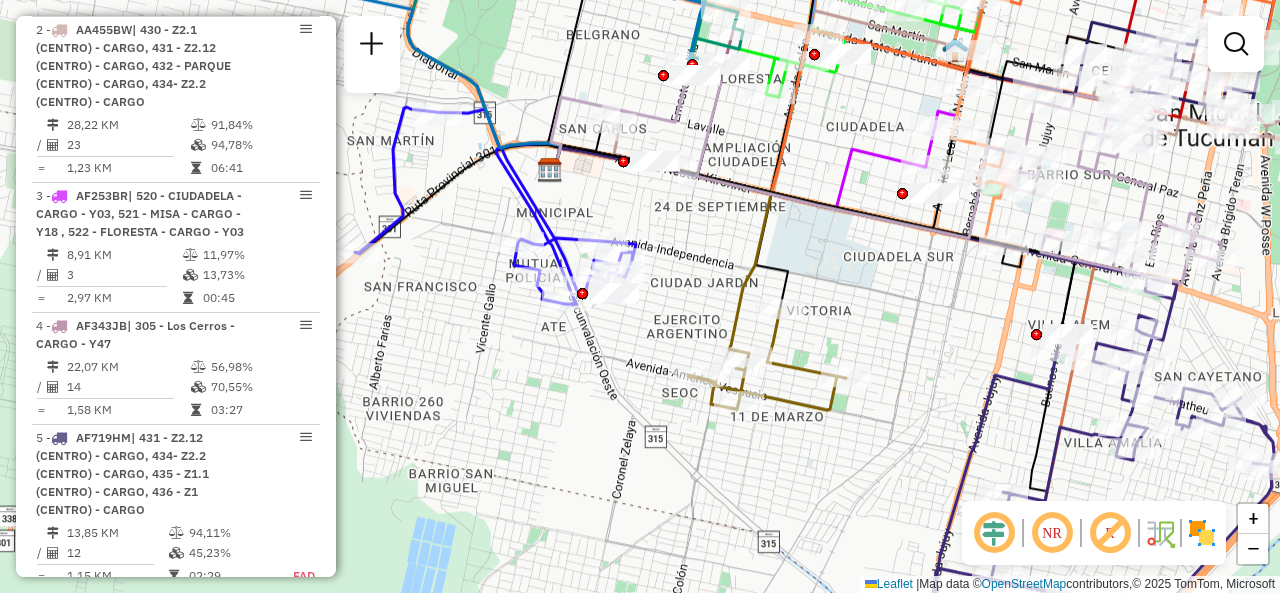 drag, startPoint x: 650, startPoint y: 273, endPoint x: 626, endPoint y: 247, distance: 35.383614 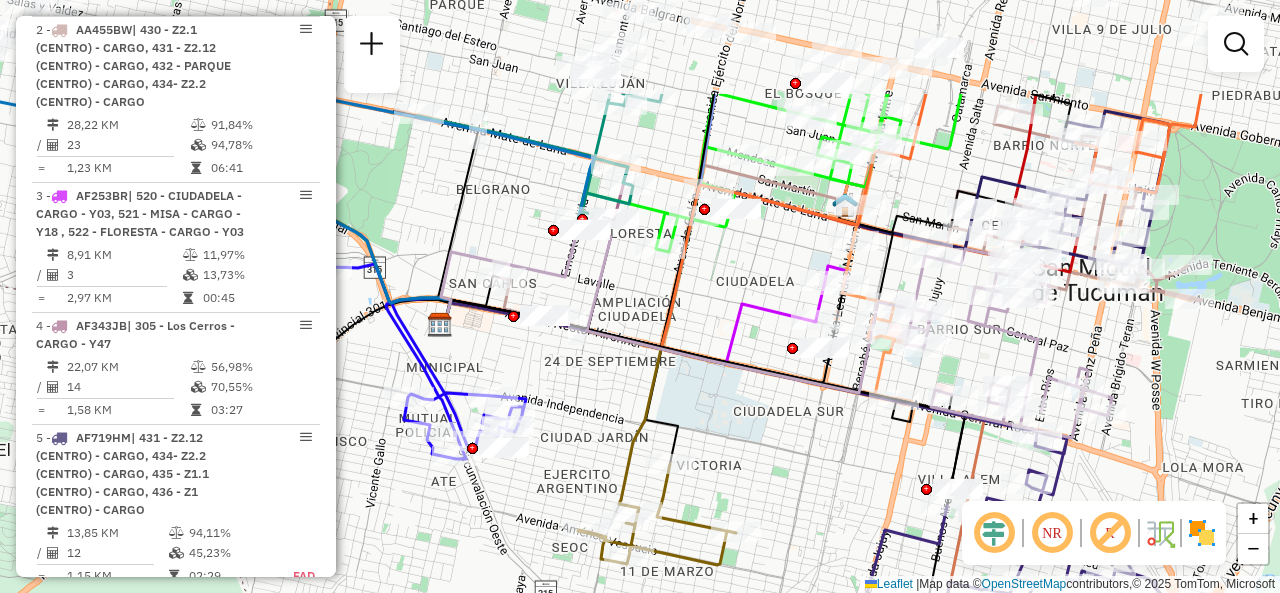 drag, startPoint x: 821, startPoint y: 311, endPoint x: 838, endPoint y: 511, distance: 200.7212 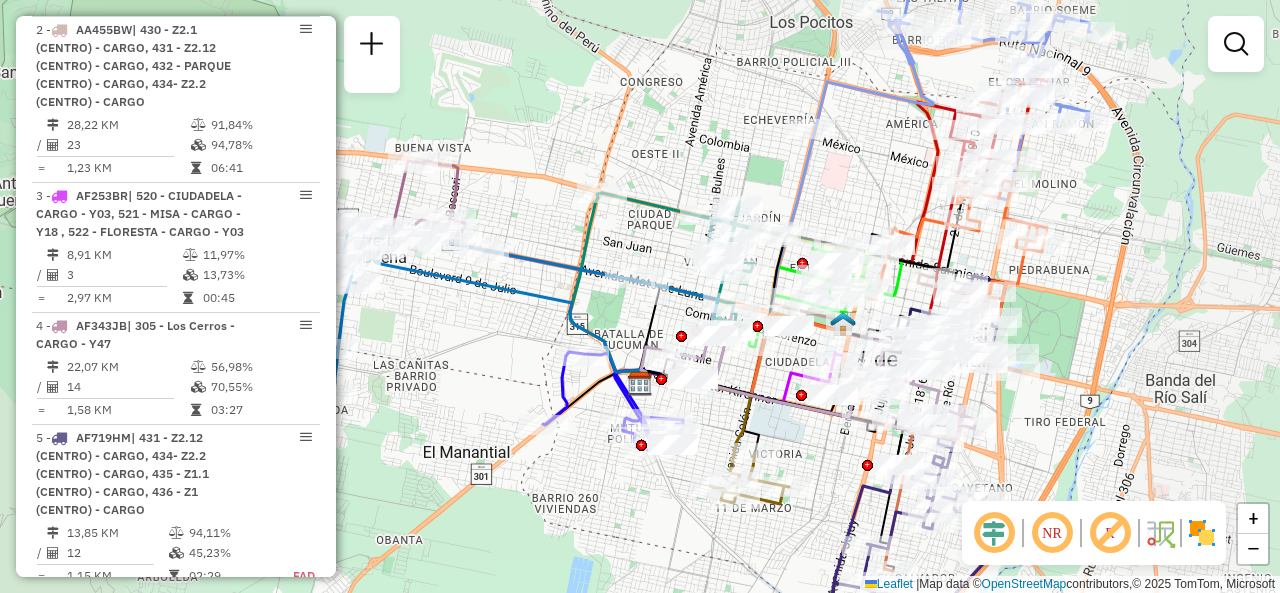 click on "Janela de atendimento Grade de atendimento Capacidade Transportadoras Veículos Cliente Pedidos  Rotas Selecione os dias de semana para filtrar as janelas de atendimento  Seg   Ter   Qua   Qui   Sex   Sáb   Dom  Informe o período da janela de atendimento: De: Até:  Filtrar exatamente a janela do cliente  Considerar janela de atendimento padrão  Selecione os dias de semana para filtrar as grades de atendimento  Seg   Ter   Qua   Qui   Sex   Sáb   Dom   Considerar clientes sem dia de atendimento cadastrado  Clientes fora do dia de atendimento selecionado Filtrar as atividades entre os valores definidos abaixo:  Peso mínimo:   Peso máximo:   Cubagem mínima:   Cubagem máxima:   De:   Até:  Filtrar as atividades entre o tempo de atendimento definido abaixo:  De:   Até:   Considerar capacidade total dos clientes não roteirizados Transportadora: Selecione um ou mais itens Tipo de veículo: Selecione um ou mais itens Veículo: Selecione um ou mais itens Motorista: Selecione um ou mais itens Nome: Rótulo:" 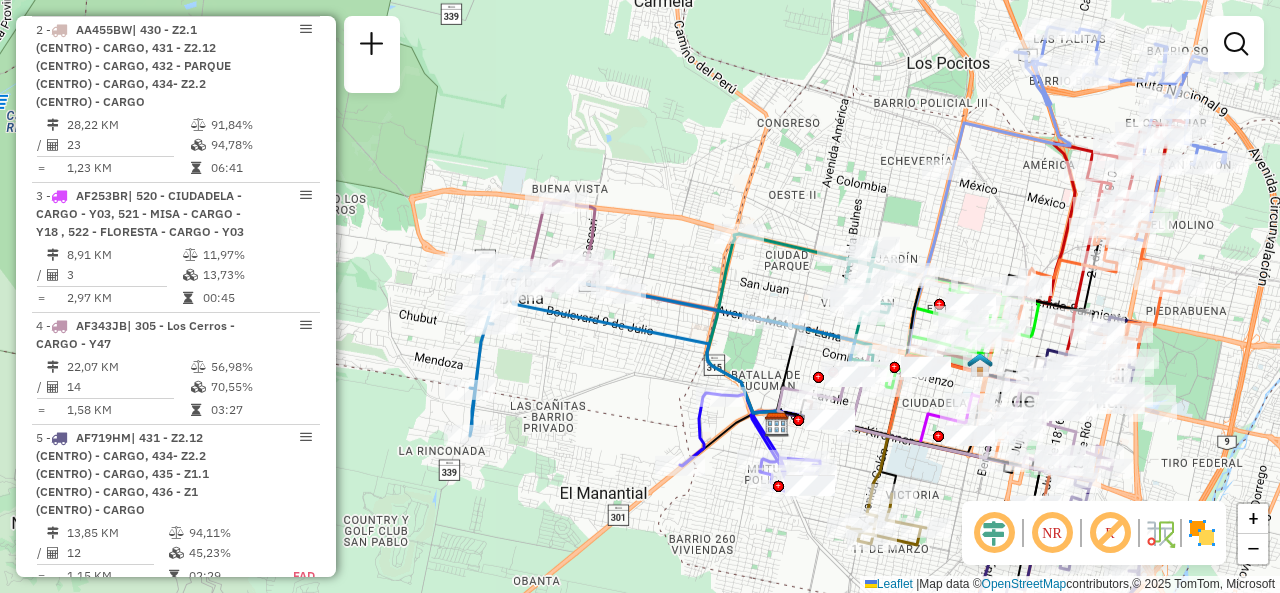 drag, startPoint x: 910, startPoint y: 229, endPoint x: 1014, endPoint y: 196, distance: 109.11004 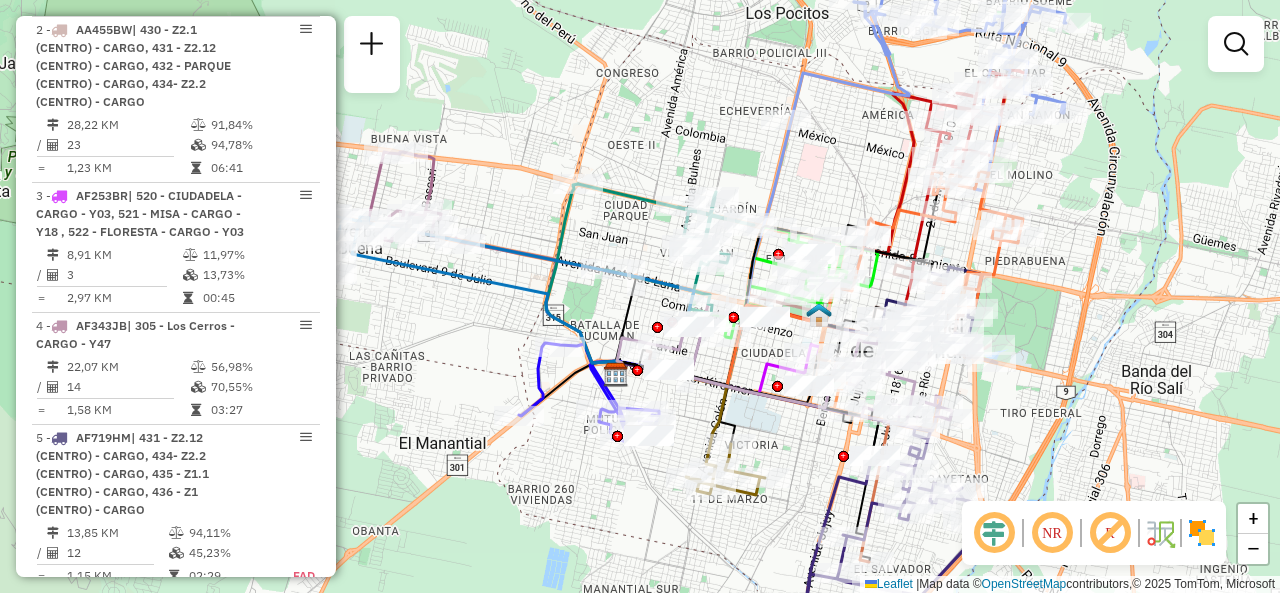 drag, startPoint x: 876, startPoint y: 169, endPoint x: 709, endPoint y: 127, distance: 172.20047 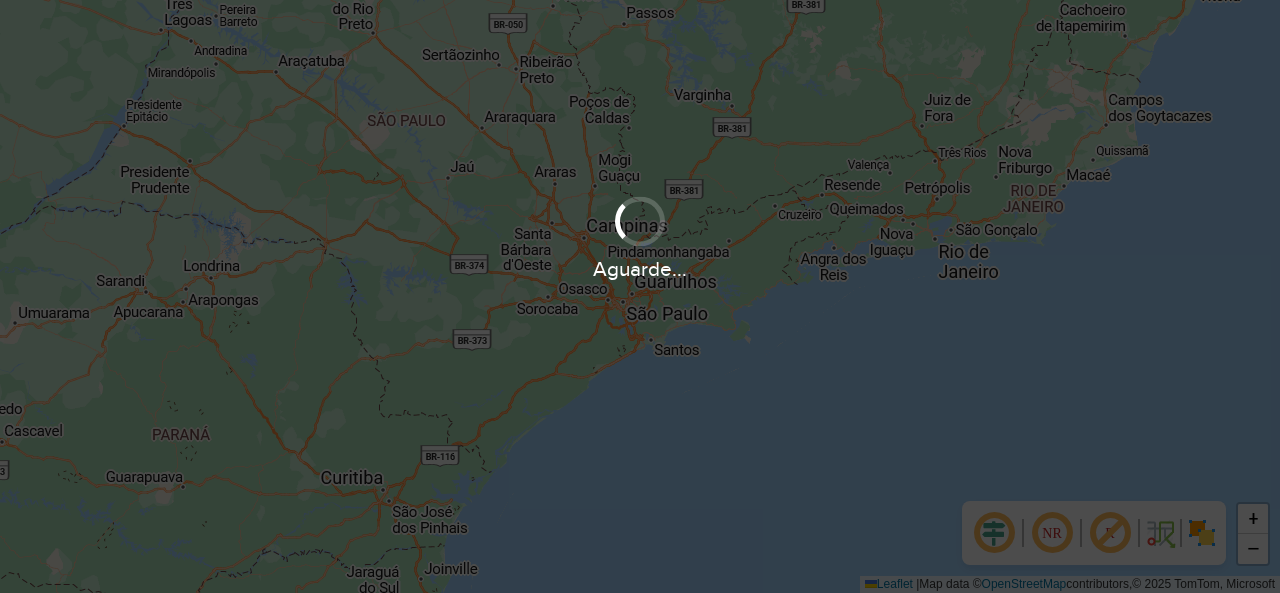 scroll, scrollTop: 0, scrollLeft: 0, axis: both 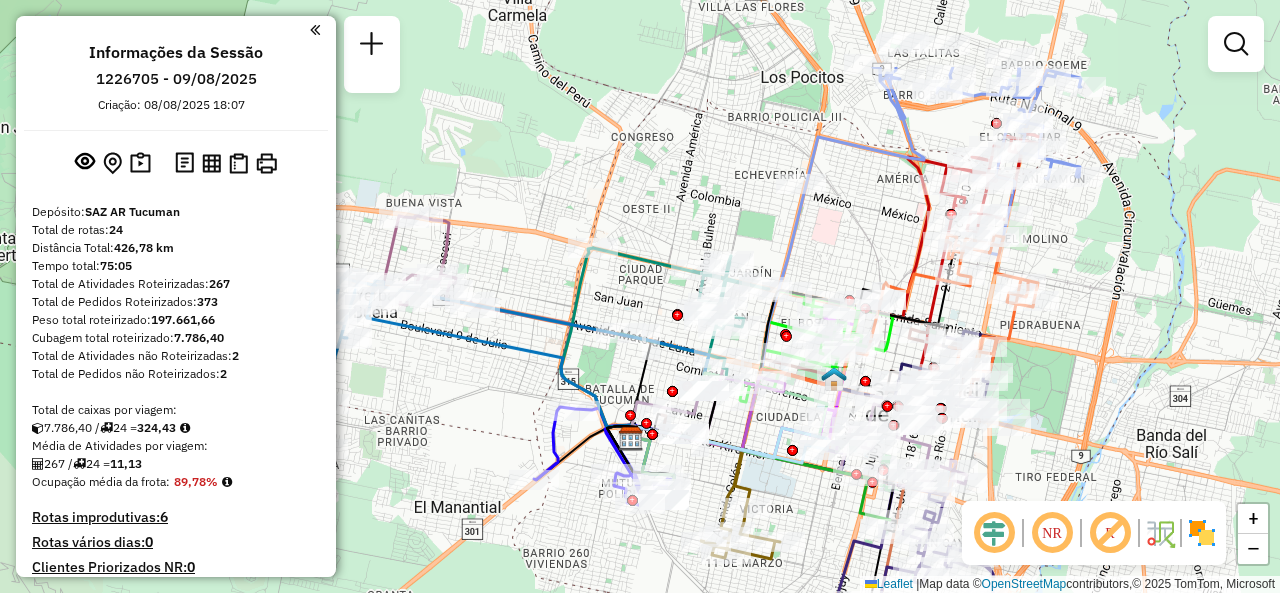 drag, startPoint x: 729, startPoint y: 91, endPoint x: 840, endPoint y: 217, distance: 167.91962 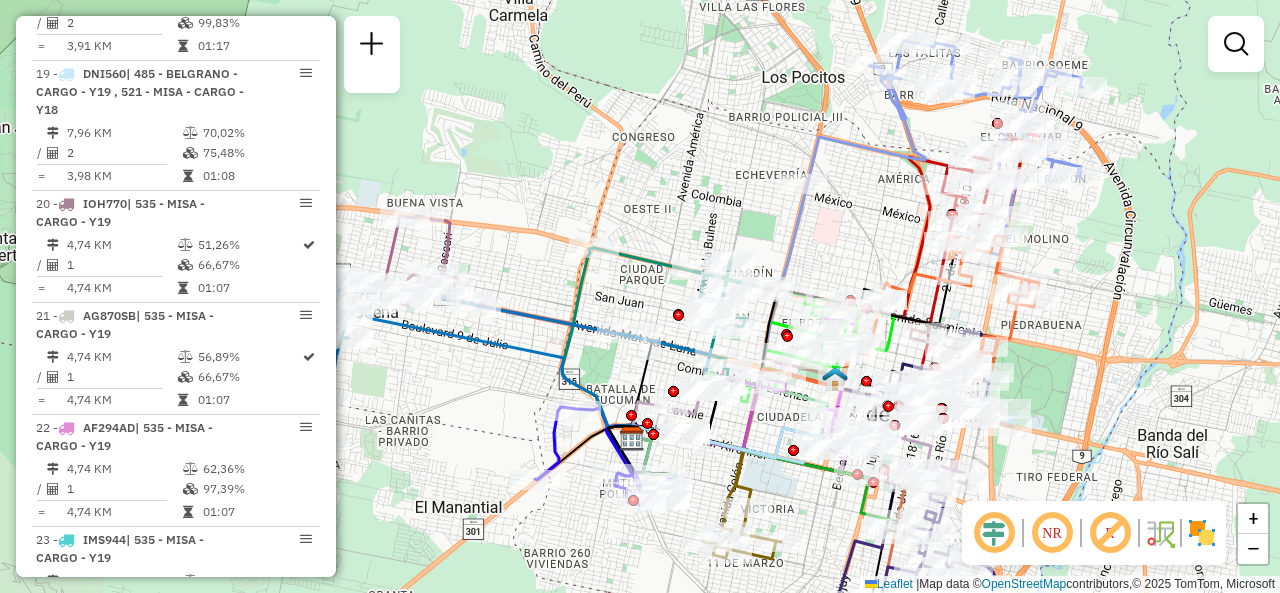 scroll, scrollTop: 3400, scrollLeft: 0, axis: vertical 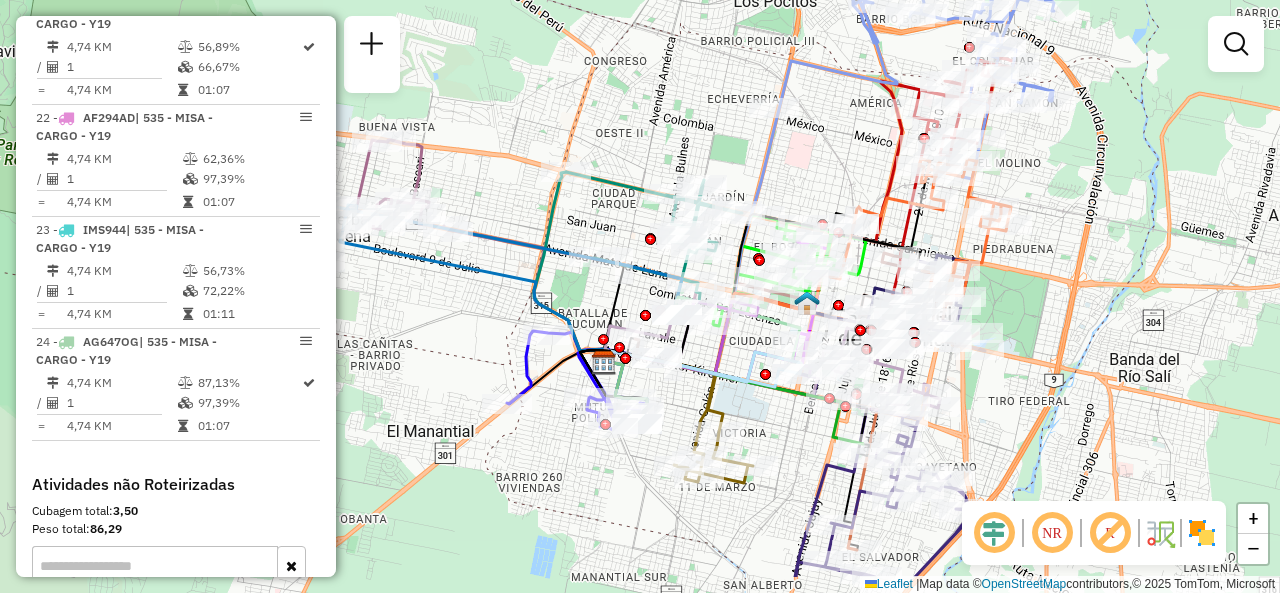 drag, startPoint x: 722, startPoint y: 423, endPoint x: 695, endPoint y: 349, distance: 78.77182 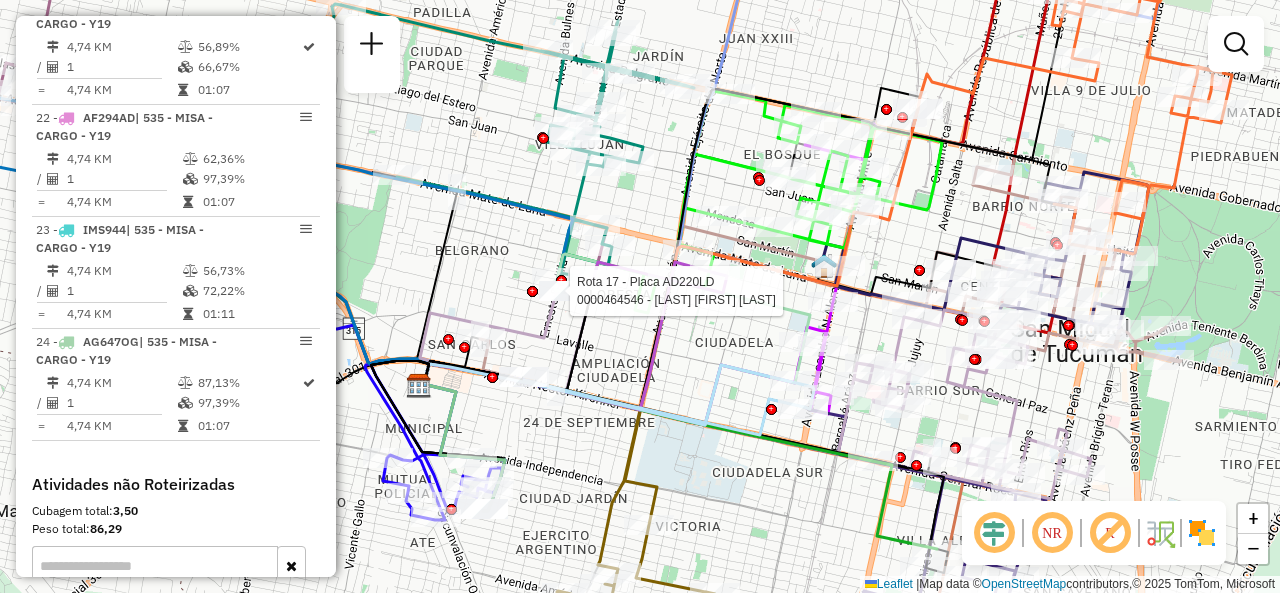 click on "Rota 17 - Placa AD220LD  0000464546 - [LAST] [FIRST] [MIDDLE] Rota 17 - Placa AD220LD  0000525138 - [LAST] [FIRST] Janela de atendimento Grade de atendimento Capacidade Transportadoras Veículos Cliente Pedidos  Rotas Selecione os dias de semana para filtrar as janelas de atendimento  Seg   Ter   Qua   Qui   Sex   Sáb   Dom  Informe o período da janela de atendimento: De: Até:  Filtrar exatamente a janela do cliente  Considerar janela de atendimento padrão  Selecione os dias de semana para filtrar as grades de atendimento  Seg   Ter   Qua   Qui   Sex   Sáb   Dom   Considerar clientes sem dia de atendimento cadastrado  Clientes fora do dia de atendimento selecionado Filtrar as atividades entre os valores definidos abaixo:  Peso mínimo:   Peso máximo:   Cubagem mínima:   Cubagem máxima:   De:   Até:  Filtrar as atividades entre o tempo de atendimento definido abaixo:  De:   Até:   Considerar capacidade total dos clientes não roteirizados Transportadora: Selecione um ou mais itens Tipo de veículo: Nome: +" 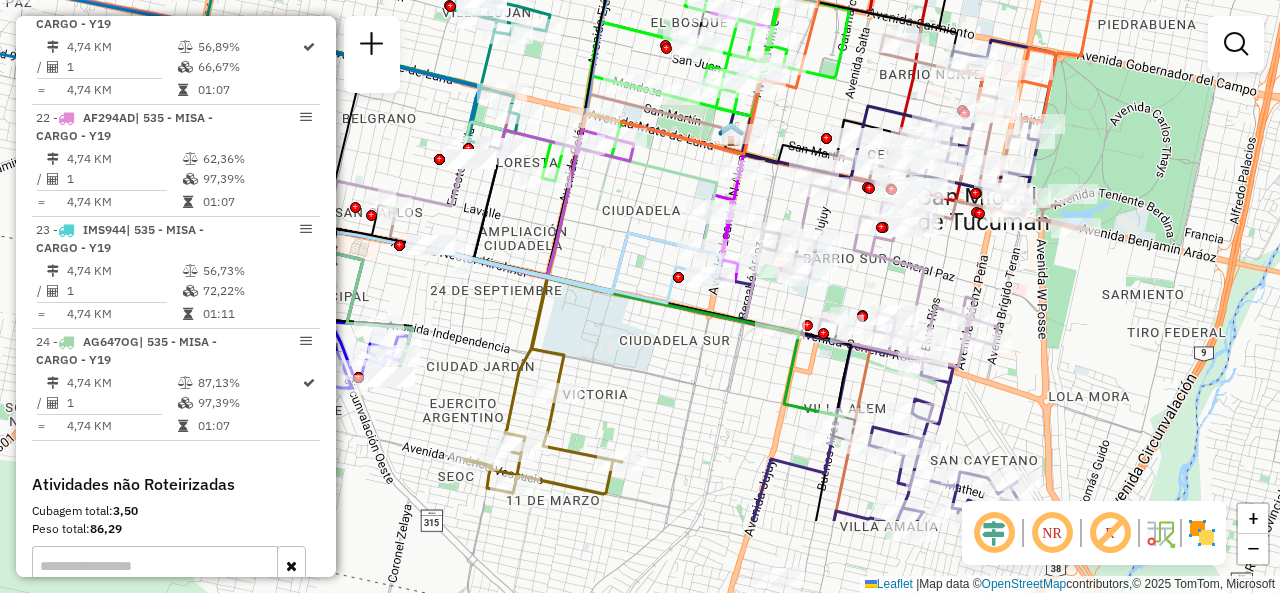 drag, startPoint x: 948, startPoint y: 209, endPoint x: 856, endPoint y: 76, distance: 161.71889 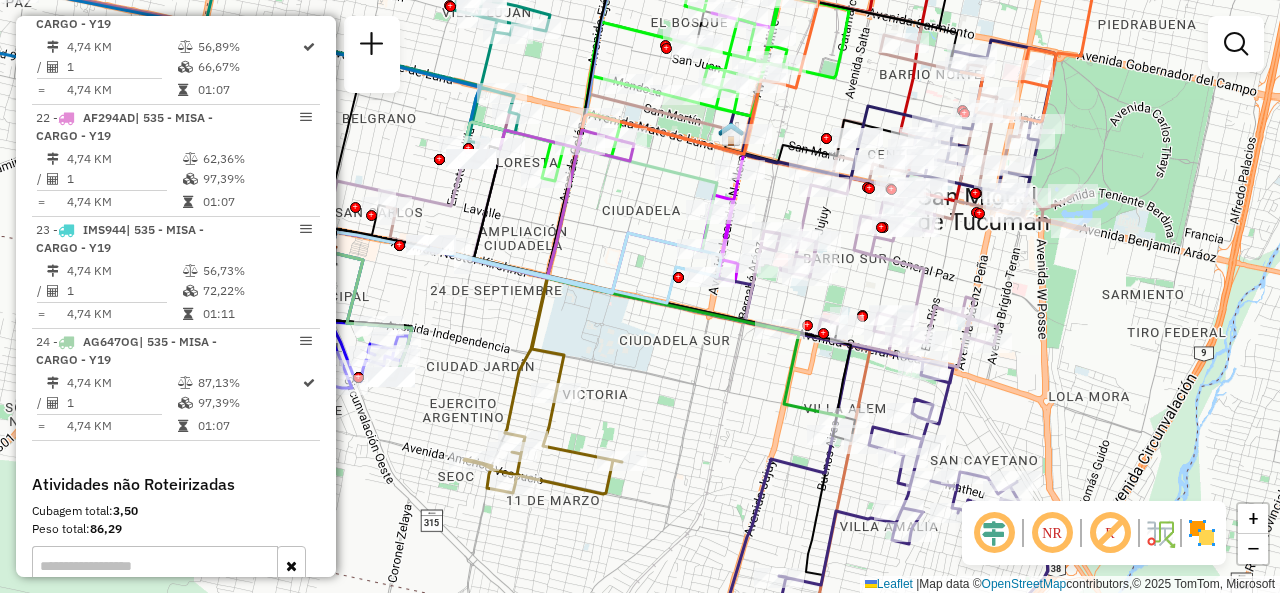 click 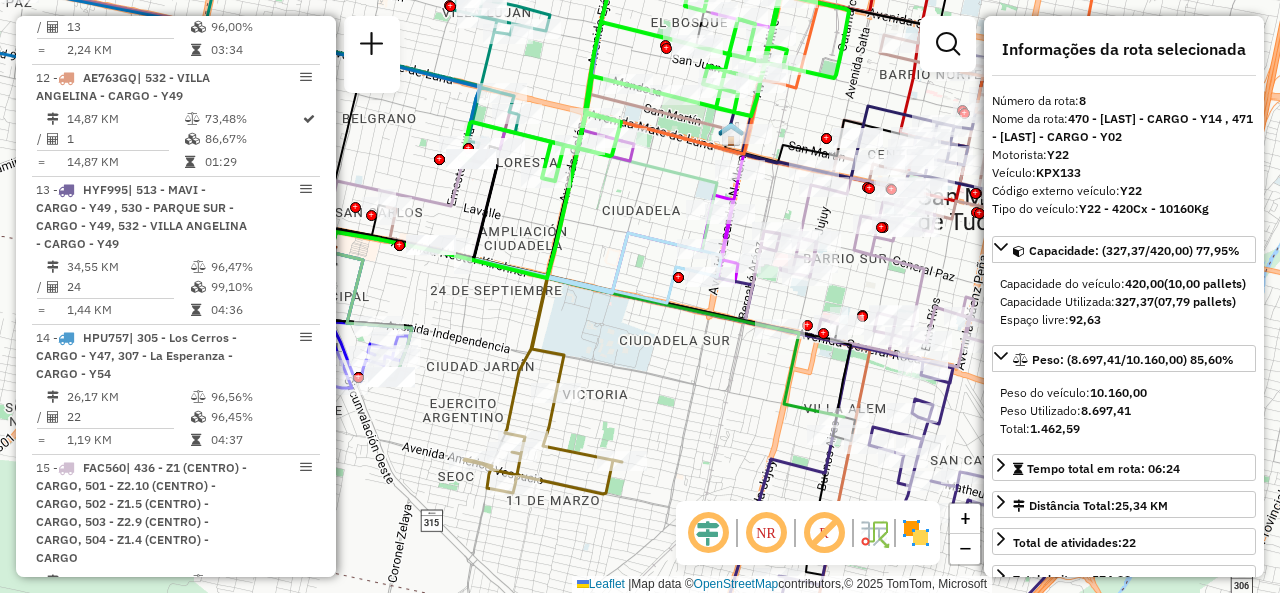 scroll, scrollTop: 1720, scrollLeft: 0, axis: vertical 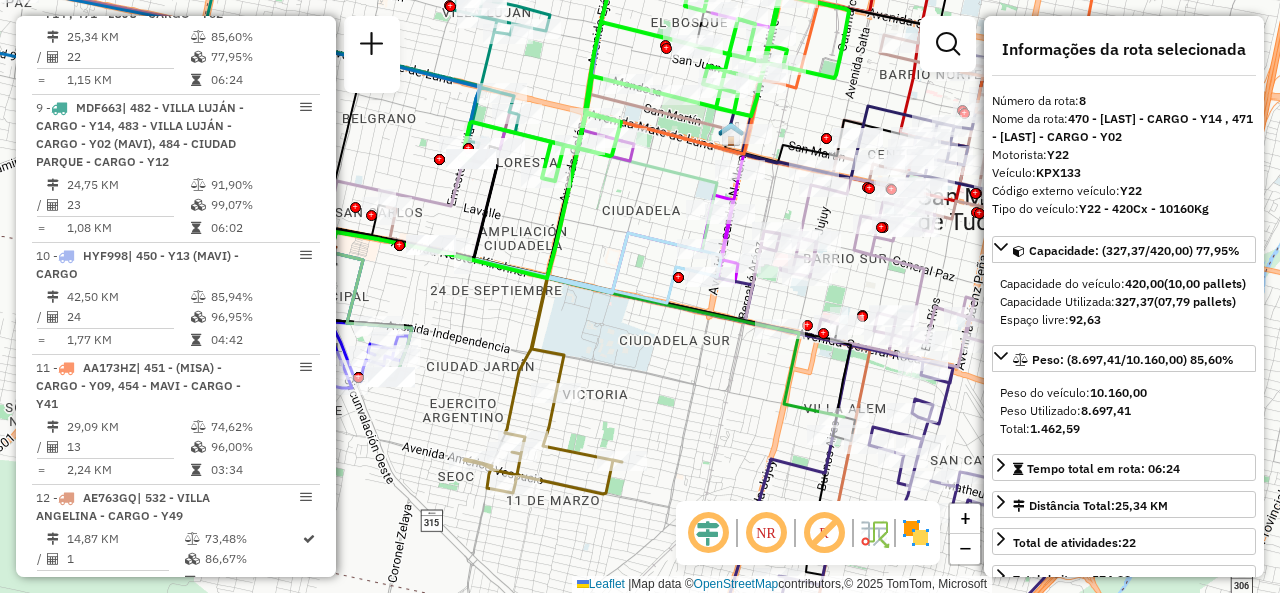 click on "Janela de atendimento Grade de atendimento Capacidade Transportadoras Veículos Cliente Pedidos  Rotas Selecione os dias de semana para filtrar as janelas de atendimento  Seg   Ter   Qua   Qui   Sex   Sáb   Dom  Informe o período da janela de atendimento: De: Até:  Filtrar exatamente a janela do cliente  Considerar janela de atendimento padrão  Selecione os dias de semana para filtrar as grades de atendimento  Seg   Ter   Qua   Qui   Sex   Sáb   Dom   Considerar clientes sem dia de atendimento cadastrado  Clientes fora do dia de atendimento selecionado Filtrar as atividades entre os valores definidos abaixo:  Peso mínimo:   Peso máximo:   Cubagem mínima:   Cubagem máxima:   De:   Até:  Filtrar as atividades entre o tempo de atendimento definido abaixo:  De:   Até:   Considerar capacidade total dos clientes não roteirizados Transportadora: Selecione um ou mais itens Tipo de veículo: Selecione um ou mais itens Veículo: Selecione um ou mais itens Motorista: Selecione um ou mais itens Nome: Rótulo:" 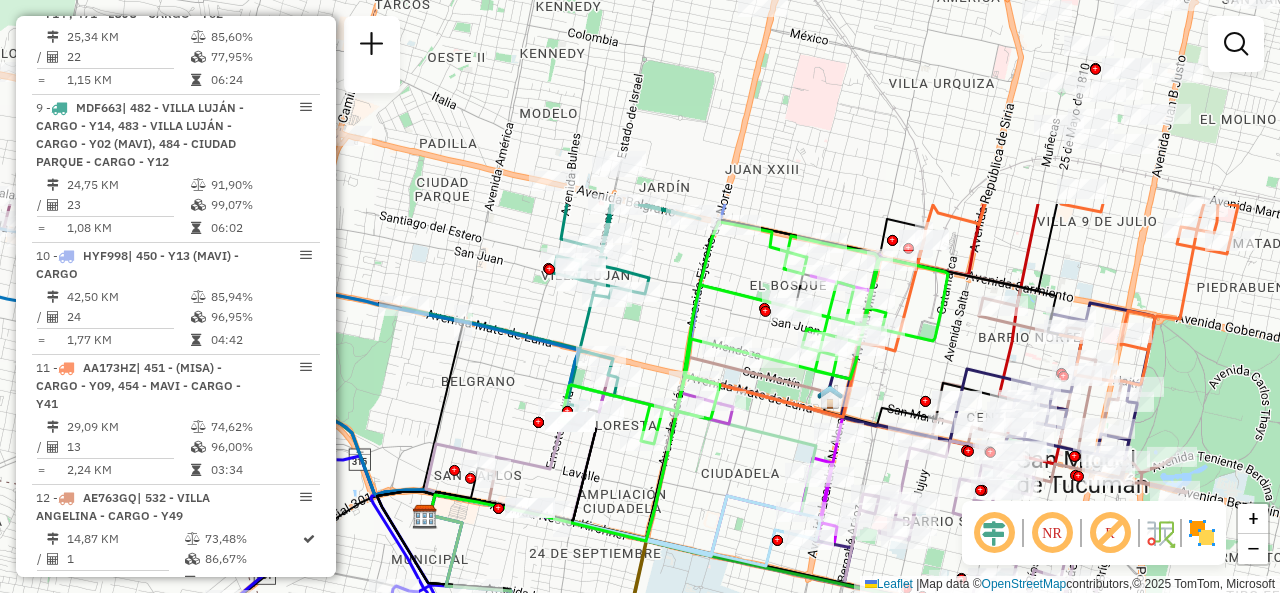 drag, startPoint x: 852, startPoint y: 70, endPoint x: 954, endPoint y: 328, distance: 277.43106 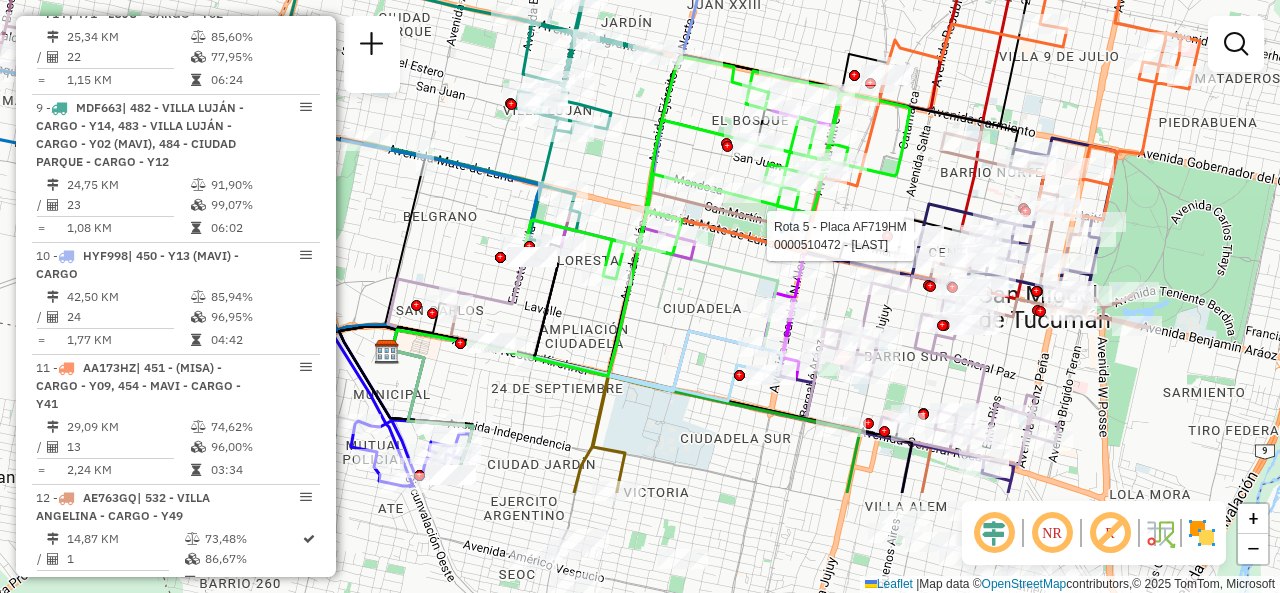 drag, startPoint x: 816, startPoint y: 175, endPoint x: 760, endPoint y: 16, distance: 168.57343 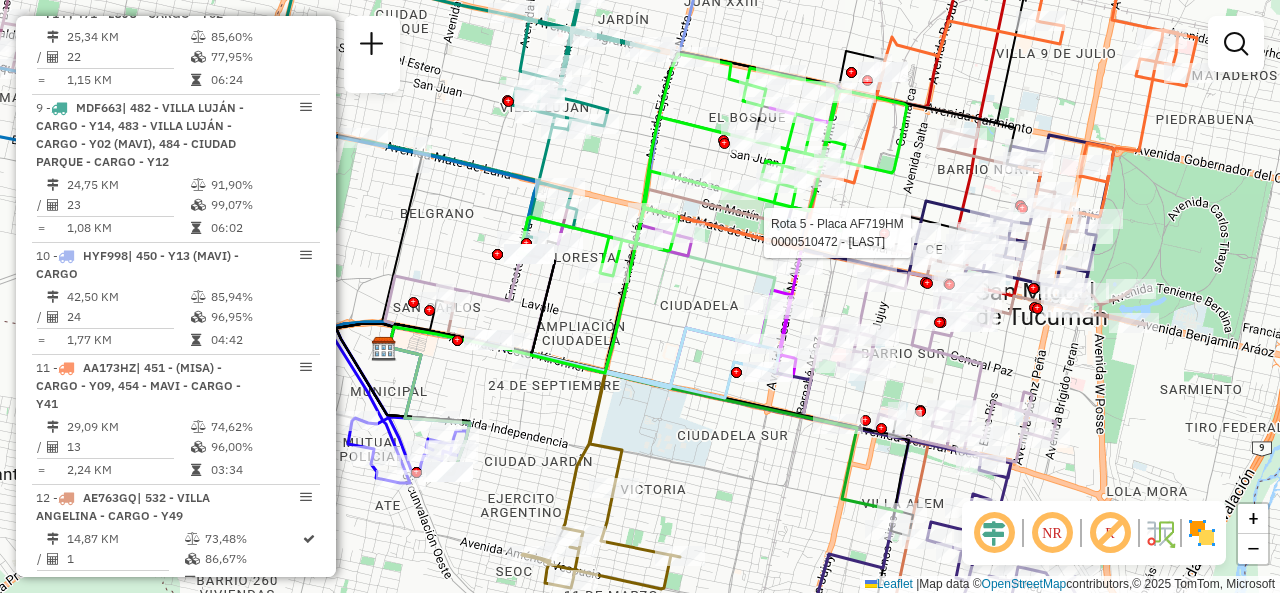 click on "Rota 5 - Placa AF719HM  0000510472 - [LAST] Janela de atendimento Grade de atendimento Capacidade Transportadoras Veículos Cliente Pedidos  Rotas Selecione os dias de semana para filtrar as janelas de atendimento  Seg   Ter   Qua   Qui   Sex   Sáb   Dom  Informe o período da janela de atendimento: De: Até:  Filtrar exatamente a janela do cliente  Considerar janela de atendimento padrão  Selecione os dias de semana para filtrar as grades de atendimento  Seg   Ter   Qua   Qui   Sex   Sáb   Dom   Considerar clientes sem dia de atendimento cadastrado  Clientes fora do dia de atendimento selecionado Filtrar as atividades entre os valores definidos abaixo:  Peso mínimo:   Peso máximo:   Cubagem mínima:   Cubagem máxima:   De:   Até:  Filtrar as atividades entre o tempo de atendimento definido abaixo:  De:   Até:   Considerar capacidade total dos clientes não roteirizados Transportadora: Selecione um ou mais itens Tipo de veículo: Selecione um ou mais itens Veículo: Selecione um ou mais itens Nome:" 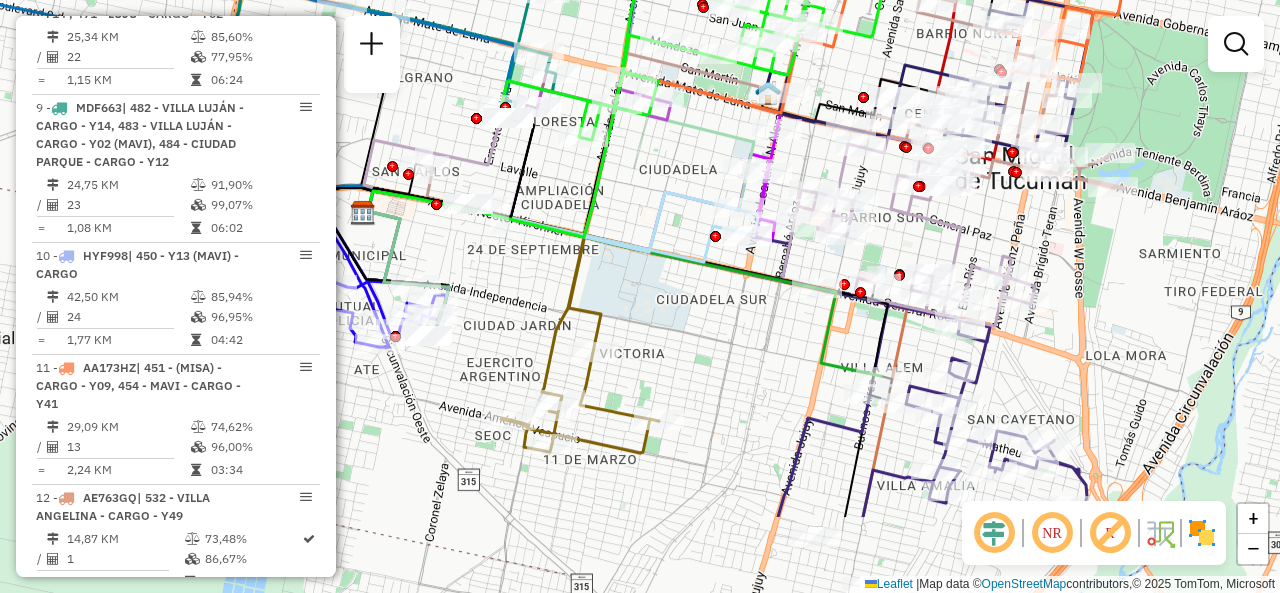 drag, startPoint x: 1019, startPoint y: 340, endPoint x: 1053, endPoint y: 248, distance: 98.0816 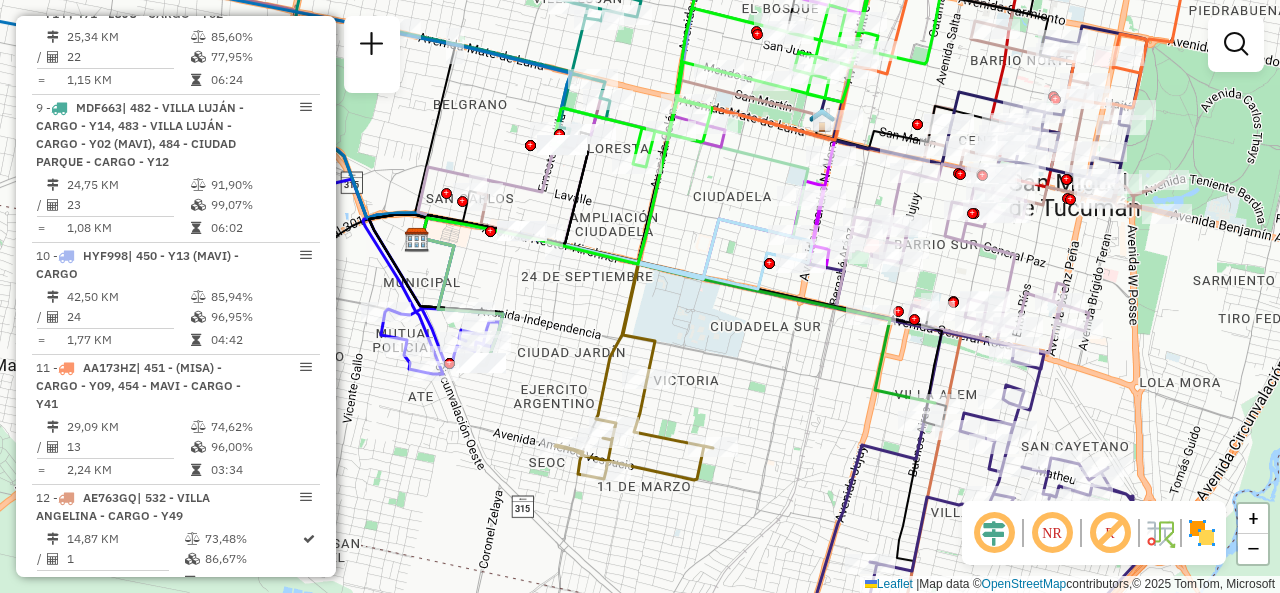 drag, startPoint x: 734, startPoint y: 358, endPoint x: 770, endPoint y: 404, distance: 58.412327 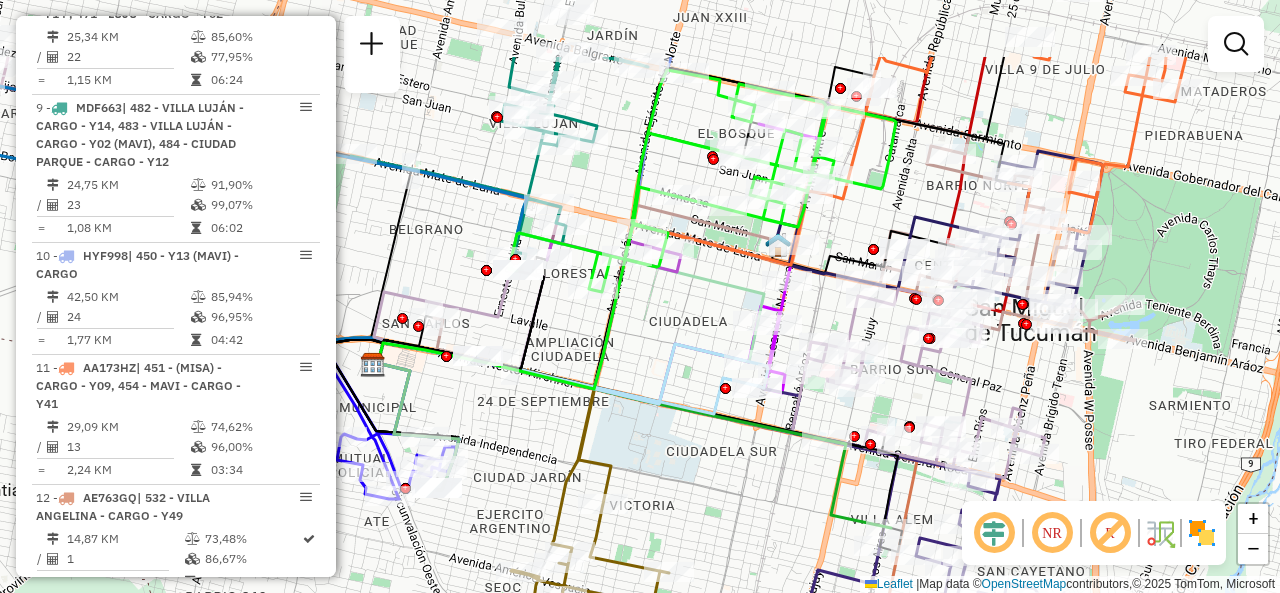 drag, startPoint x: 1074, startPoint y: 247, endPoint x: 1019, endPoint y: 363, distance: 128.37834 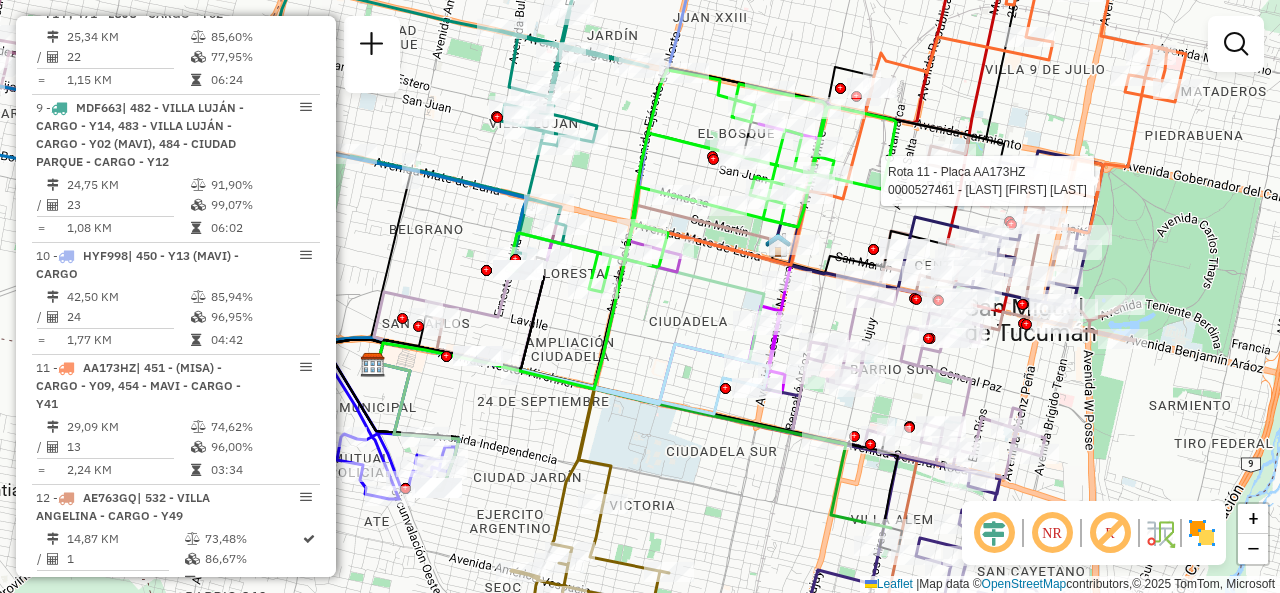 select on "**********" 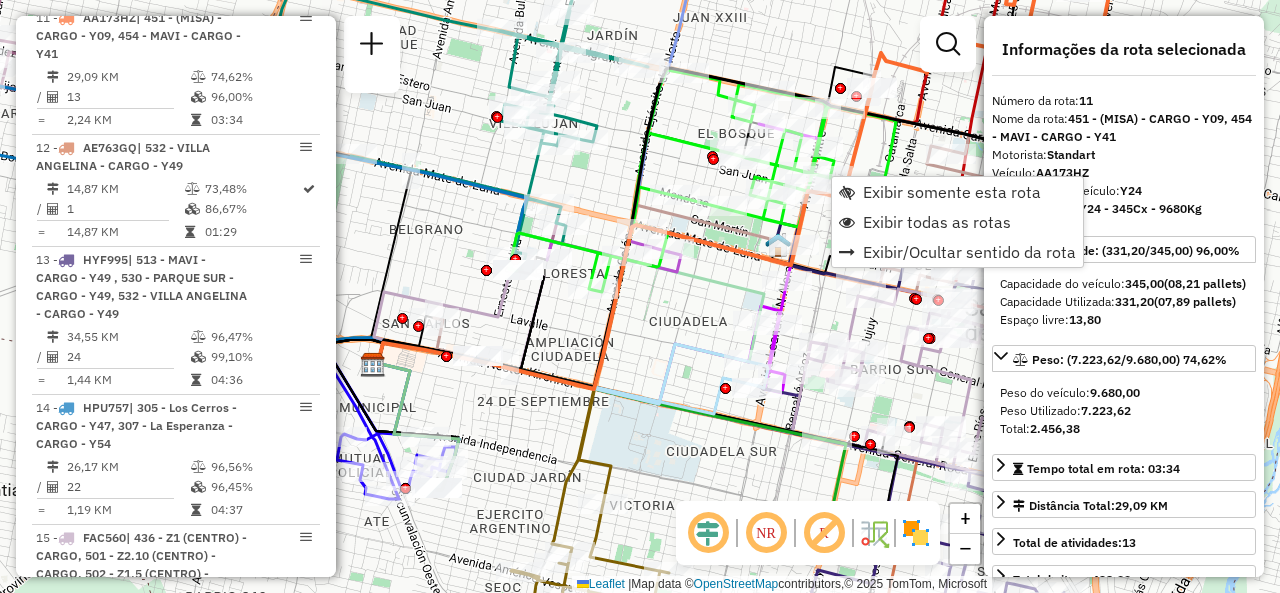 scroll, scrollTop: 2109, scrollLeft: 0, axis: vertical 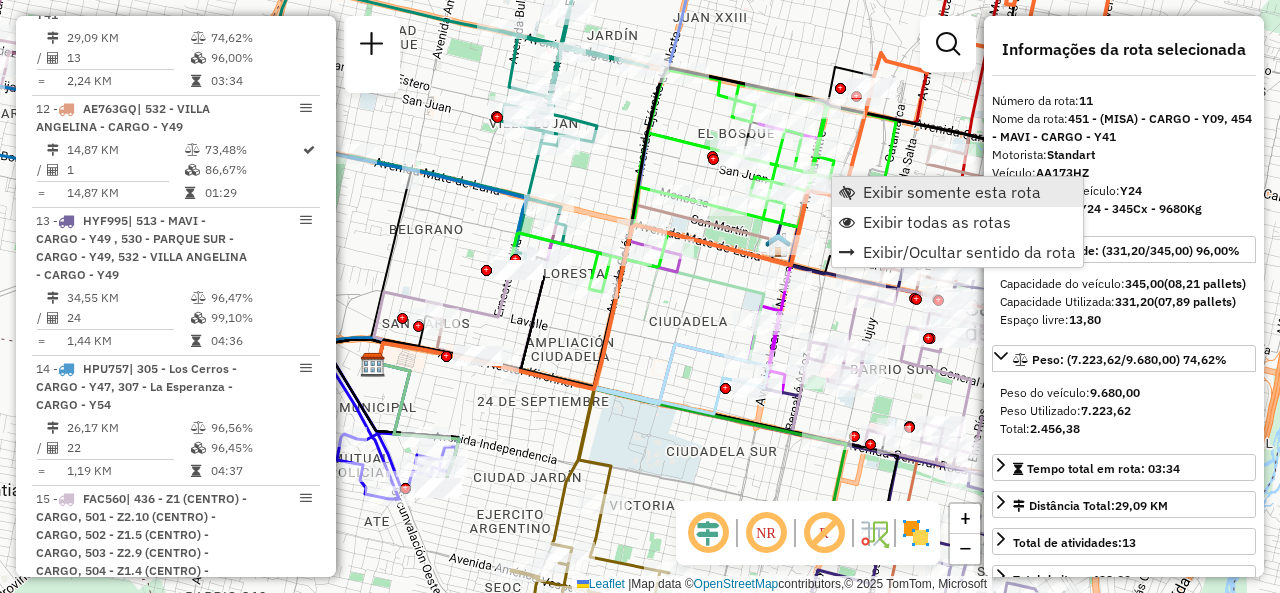 click on "Exibir somente esta rota" at bounding box center [952, 192] 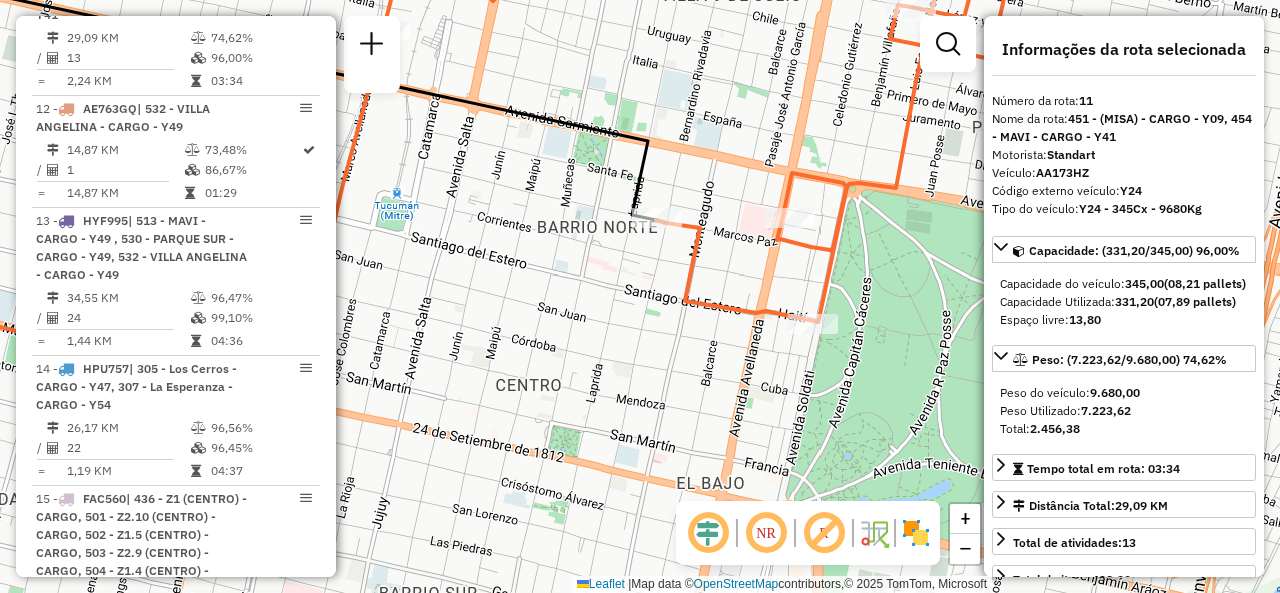 drag, startPoint x: 751, startPoint y: 325, endPoint x: 646, endPoint y: 325, distance: 105 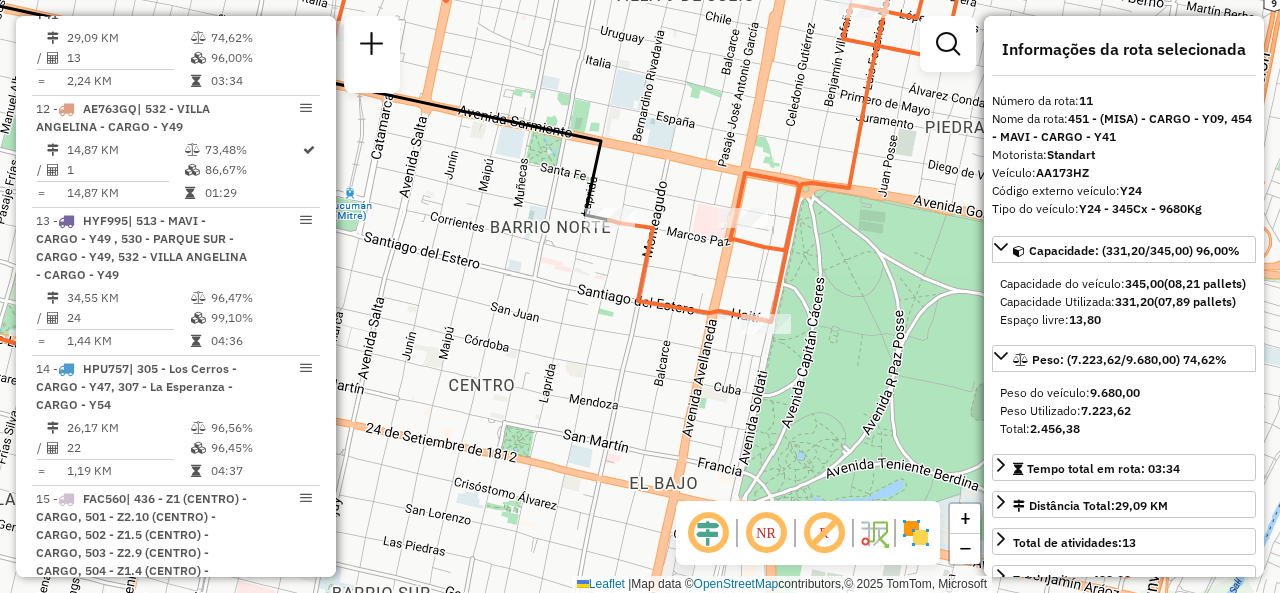 click on "Janela de atendimento Grade de atendimento Capacidade Transportadoras Veículos Cliente Pedidos  Rotas Selecione os dias de semana para filtrar as janelas de atendimento  Seg   Ter   Qua   Qui   Sex   Sáb   Dom  Informe o período da janela de atendimento: De: Até:  Filtrar exatamente a janela do cliente  Considerar janela de atendimento padrão  Selecione os dias de semana para filtrar as grades de atendimento  Seg   Ter   Qua   Qui   Sex   Sáb   Dom   Considerar clientes sem dia de atendimento cadastrado  Clientes fora do dia de atendimento selecionado Filtrar as atividades entre os valores definidos abaixo:  Peso mínimo:   Peso máximo:   Cubagem mínima:   Cubagem máxima:   De:   Até:  Filtrar as atividades entre o tempo de atendimento definido abaixo:  De:   Até:   Considerar capacidade total dos clientes não roteirizados Transportadora: Selecione um ou mais itens Tipo de veículo: Selecione um ou mais itens Veículo: Selecione um ou mais itens Motorista: Selecione um ou mais itens Nome: Rótulo:" 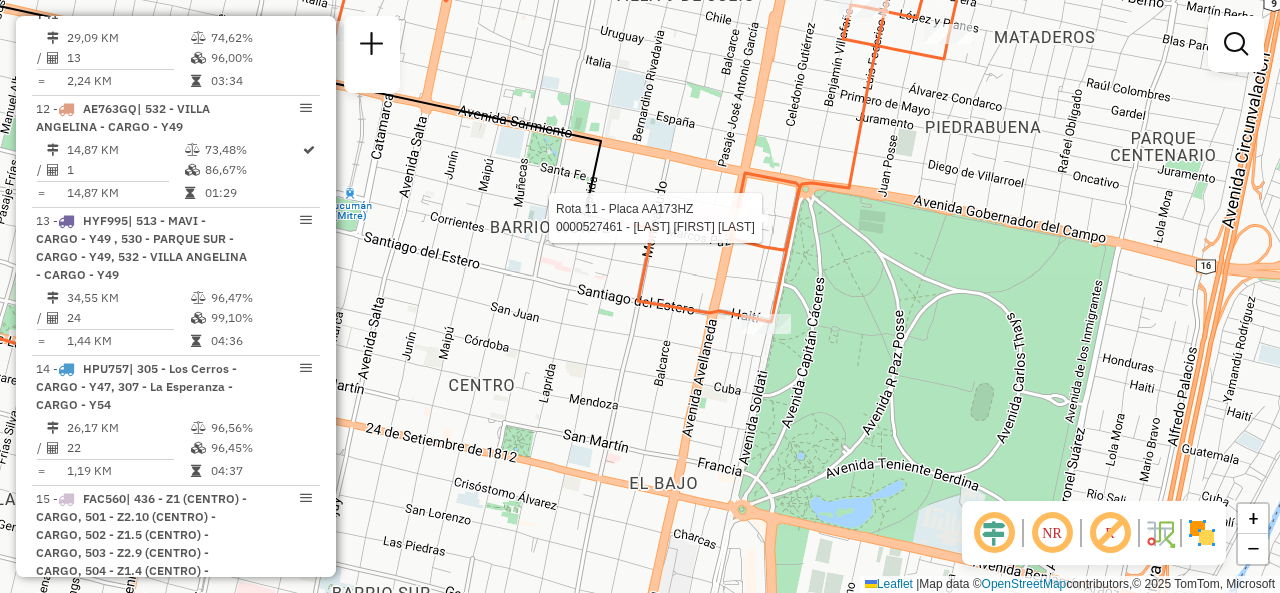 select on "**********" 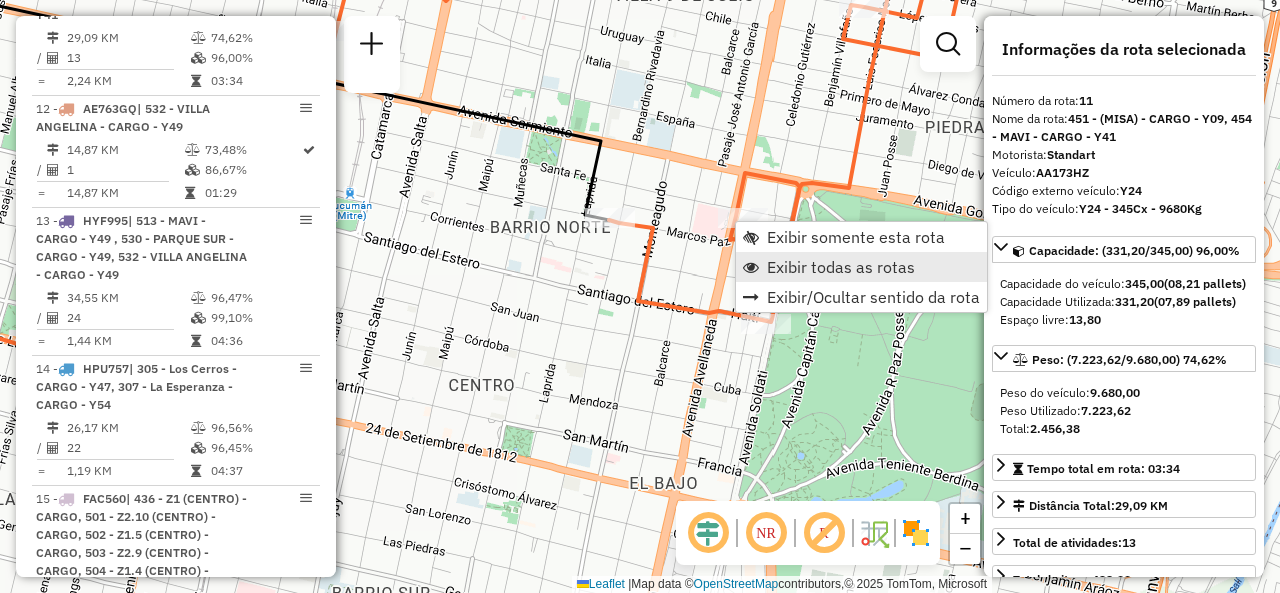 click on "Exibir todas as rotas" at bounding box center (841, 267) 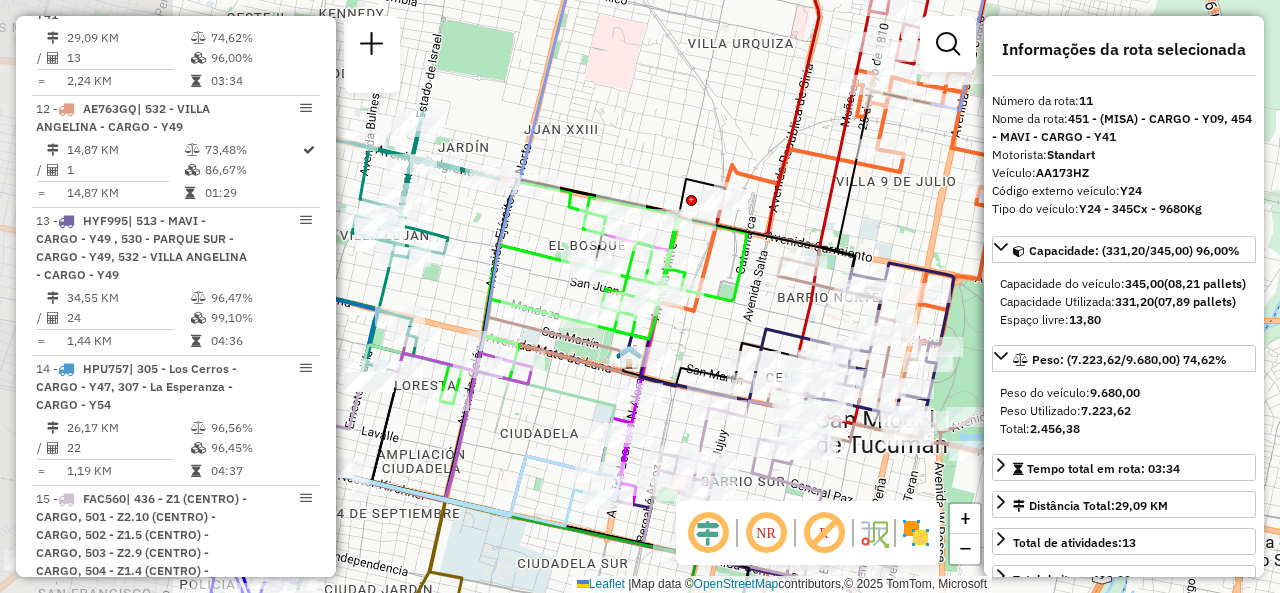 drag, startPoint x: 598, startPoint y: 299, endPoint x: 833, endPoint y: 326, distance: 236.54597 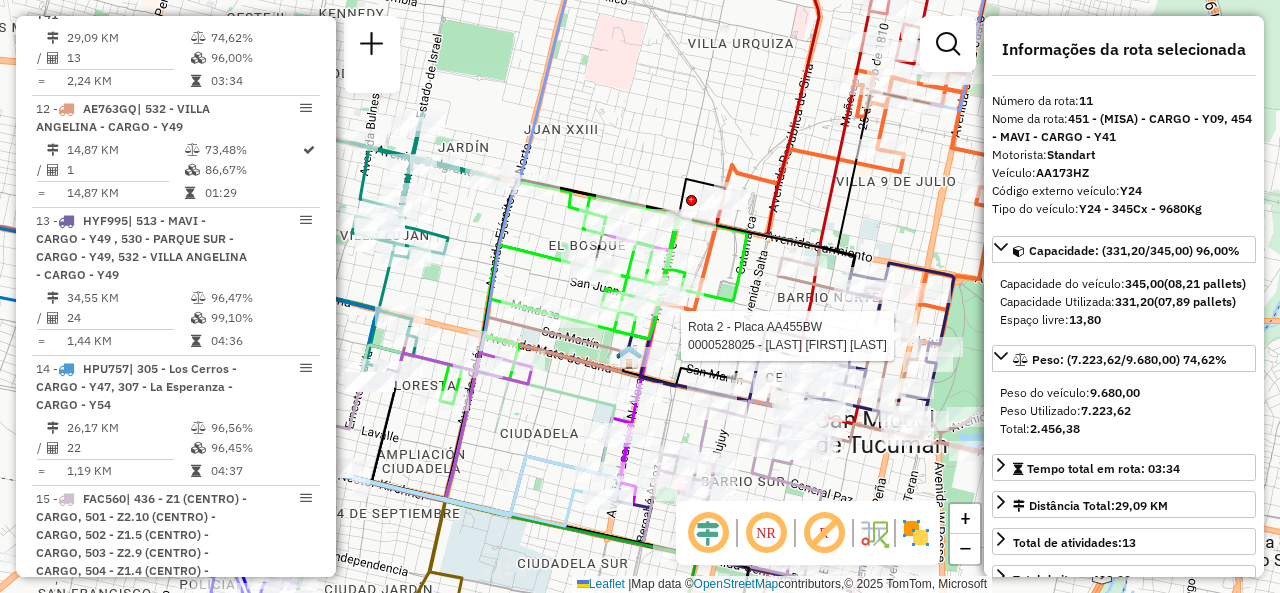 click on "Rota 2 - Placa AA455BW  0000528025 - [LAST] [FIRST] [MIDDLE] Rota 1 - Placa AA173HY  0000467118 - [LAST] Janela de atendimento Grade de atendimento Capacidade Transportadoras Veículos Cliente Pedidos  Rotas Selecione os dias de semana para filtrar as janelas de atendimento  Seg   Ter   Qua   Qui   Sex   Sáb   Dom  Informe o período da janela de atendimento: De: Até:  Filtrar exatamente a janela do cliente  Considerar janela de atendimento padrão  Selecione os dias de semana para filtrar as grades de atendimento  Seg   Ter   Qua   Qui   Sex   Sáb   Dom   Considerar clientes sem dia de atendimento cadastrado  Clientes fora do dia de atendimento selecionado Filtrar as atividades entre os valores definidos abaixo:  Peso mínimo:   Peso máximo:   Cubagem mínima:   Cubagem máxima:   De:   Até:  Filtrar as atividades entre o tempo de atendimento definido abaixo:  De:   Até:   Considerar capacidade total dos clientes não roteirizados Transportadora: Selecione um ou mais itens Tipo de veículo: Veículo: Nome:" 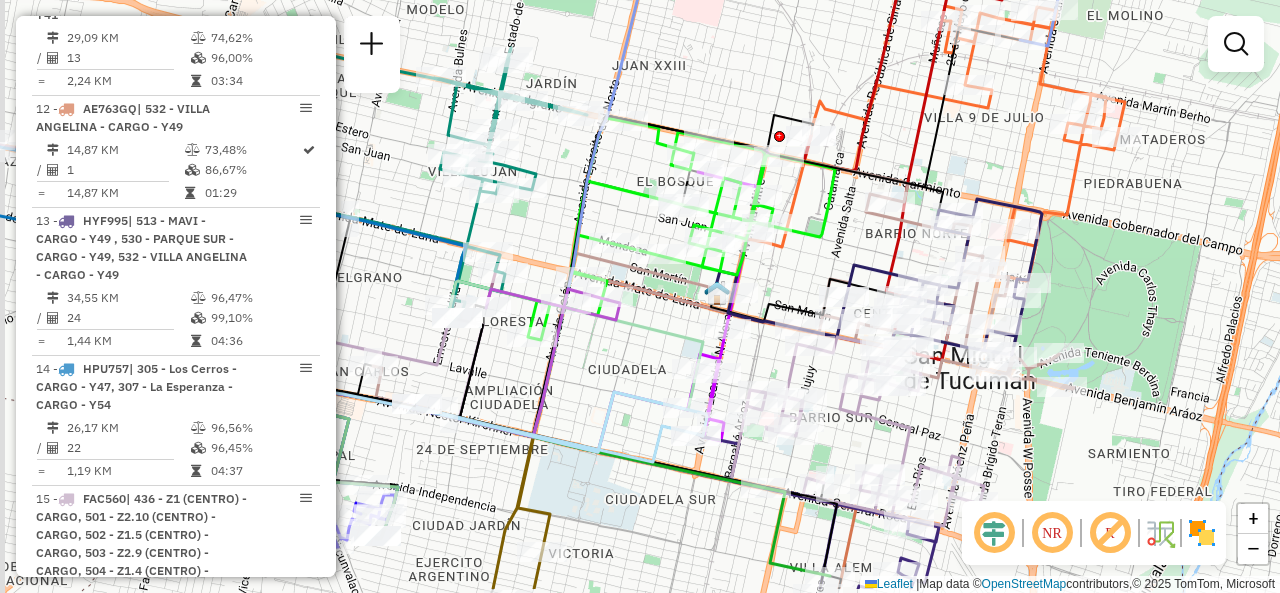 drag, startPoint x: 744, startPoint y: 149, endPoint x: 850, endPoint y: 73, distance: 130.43005 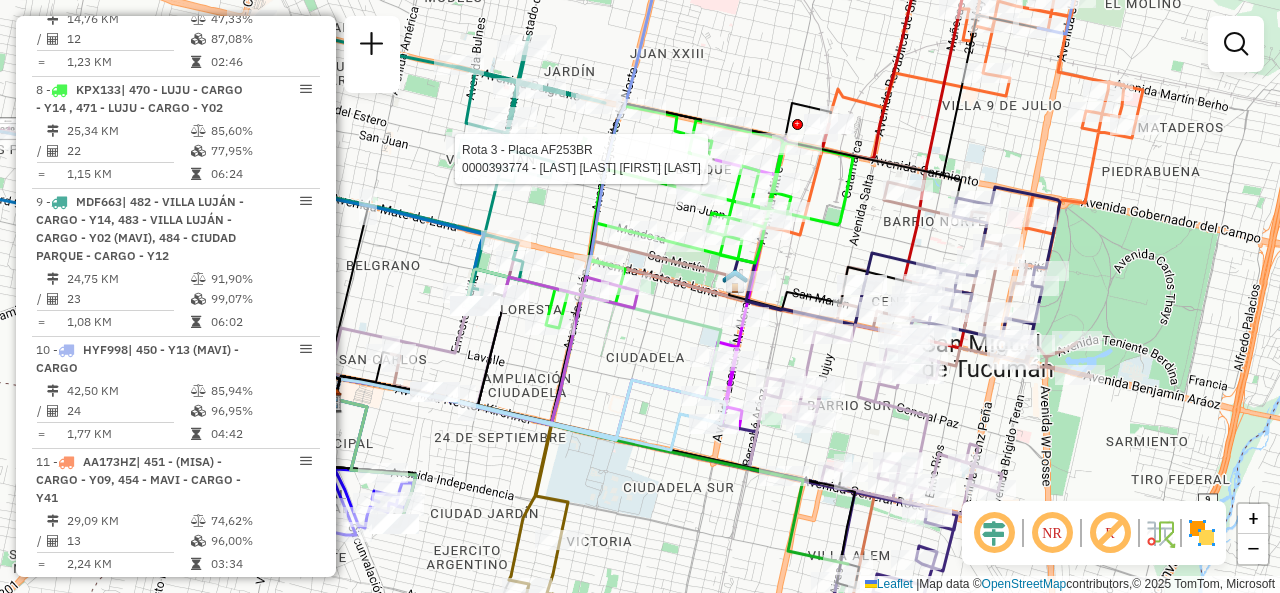 select on "**********" 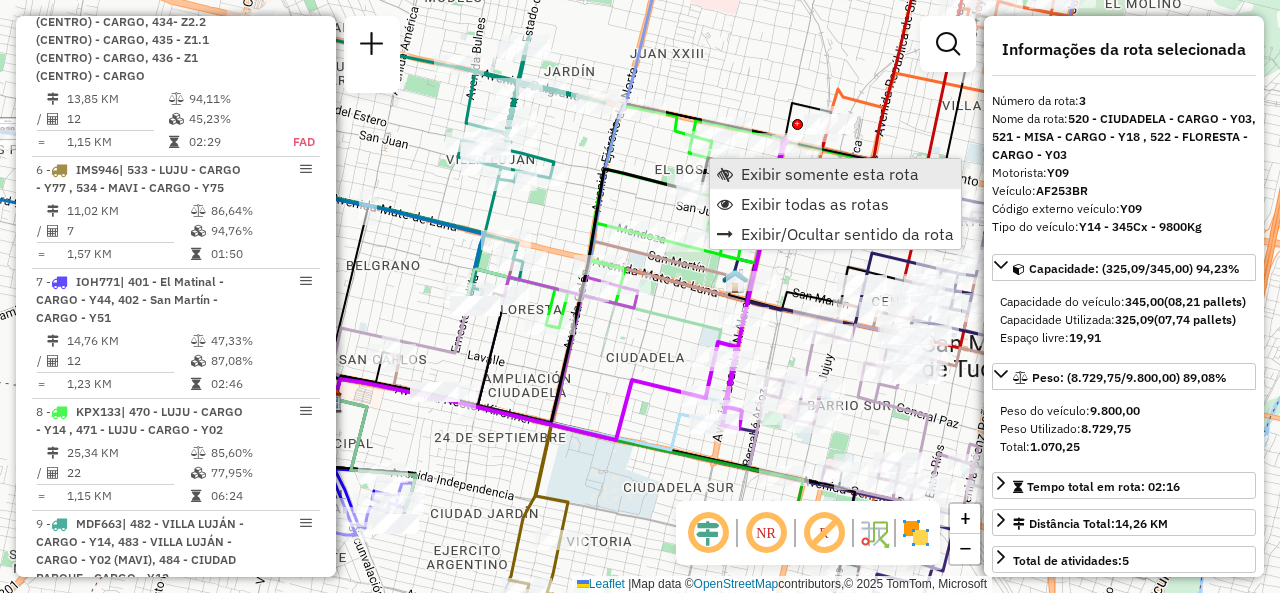 scroll, scrollTop: 1036, scrollLeft: 0, axis: vertical 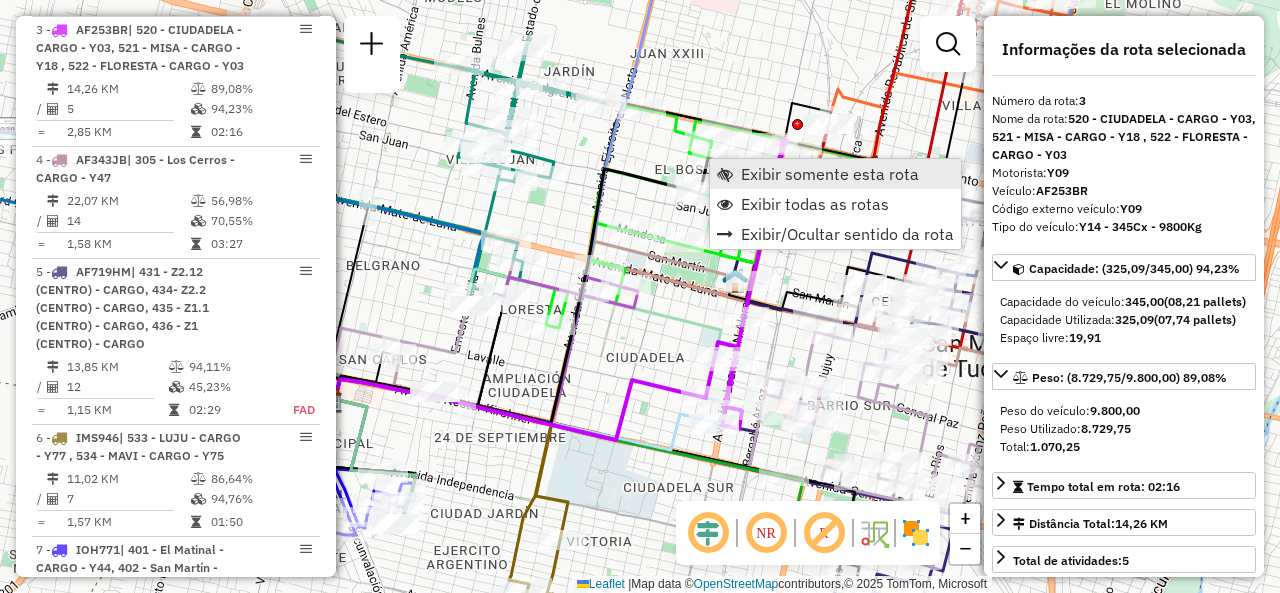 click at bounding box center (725, 174) 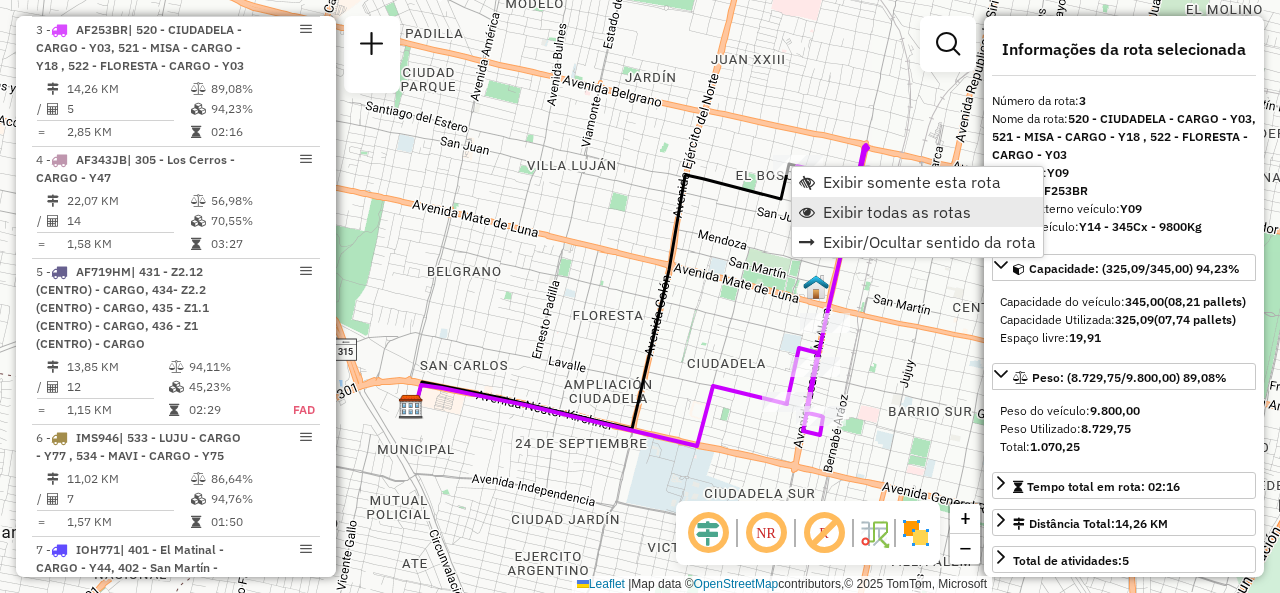 click on "Exibir todas as rotas" at bounding box center [897, 212] 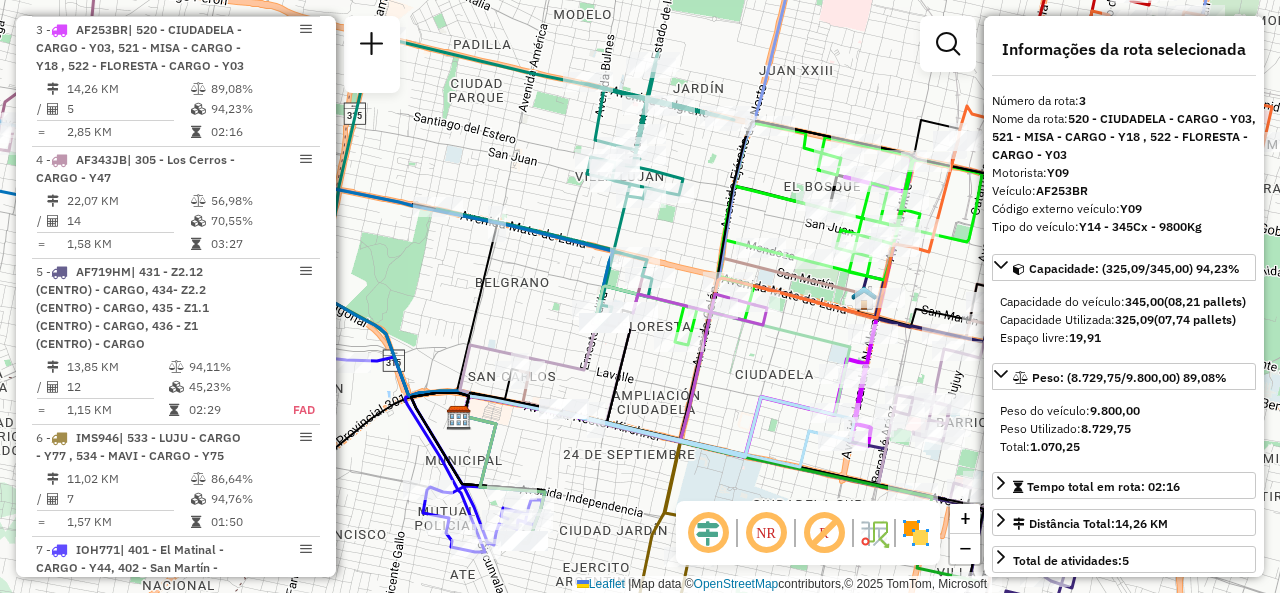 drag, startPoint x: 658, startPoint y: 223, endPoint x: 697, endPoint y: 229, distance: 39.45884 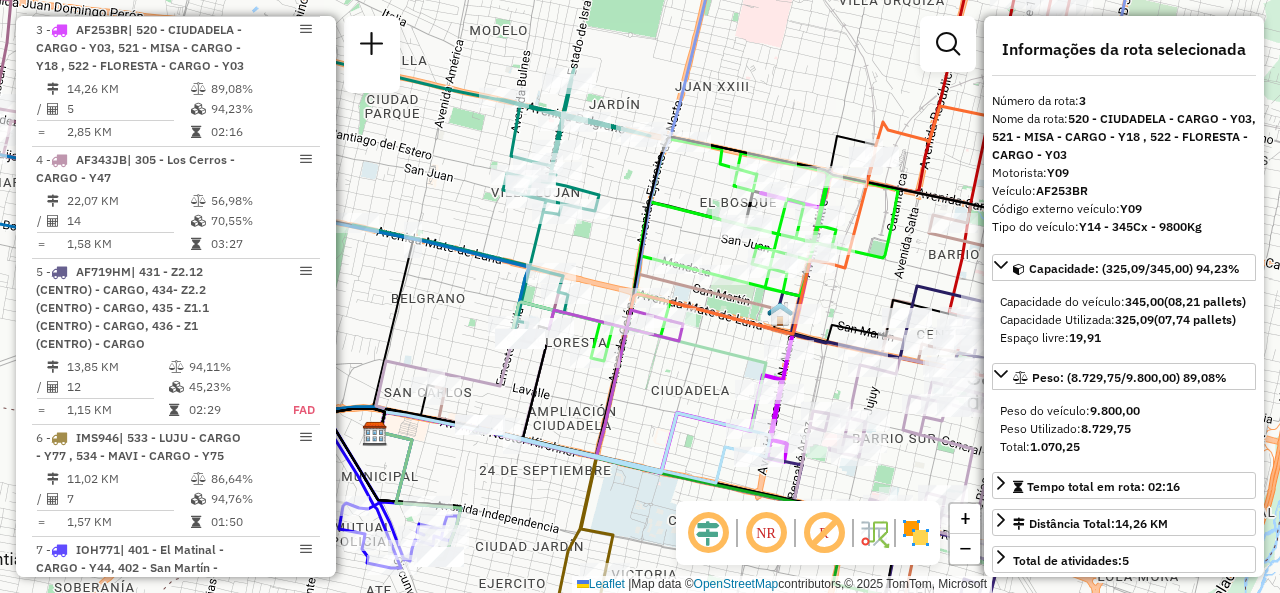 drag, startPoint x: 784, startPoint y: 373, endPoint x: 693, endPoint y: 399, distance: 94.641426 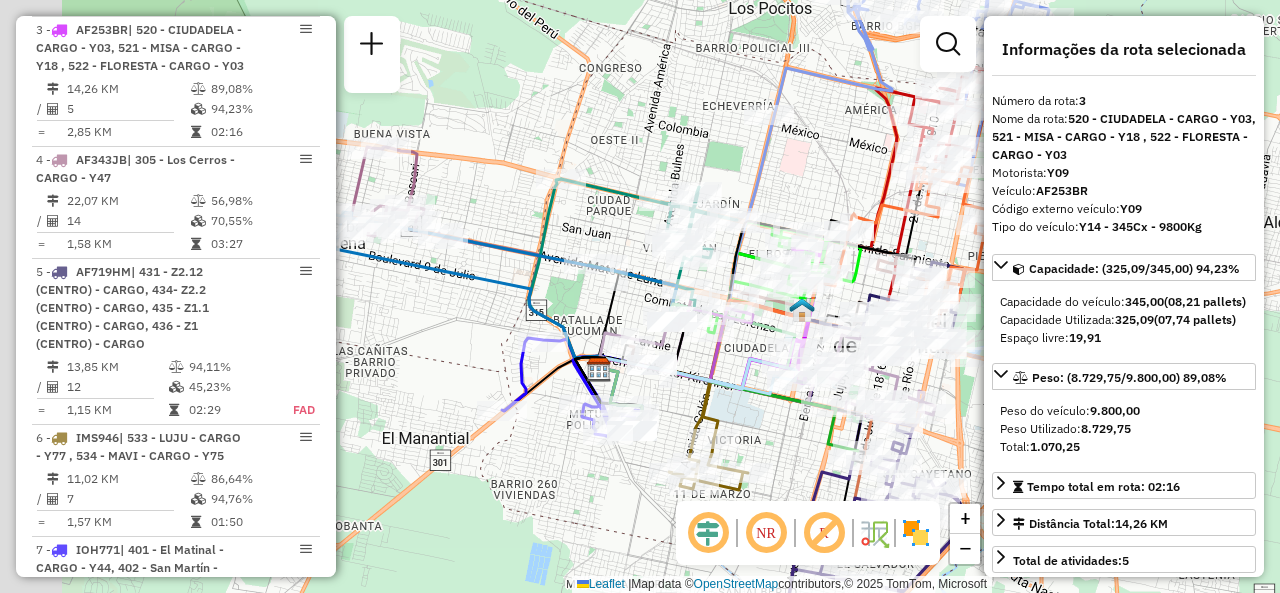 drag, startPoint x: 404, startPoint y: 301, endPoint x: 700, endPoint y: 302, distance: 296.00168 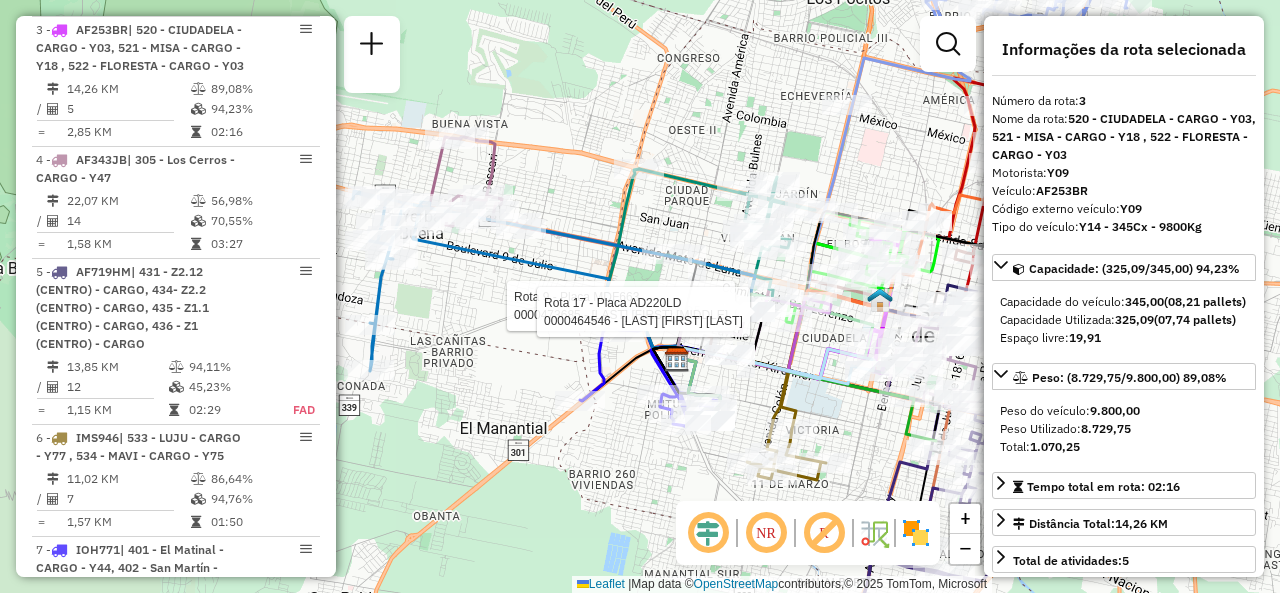 click on "Rota 9 - Placa MDF663  0000473685 - [LAST] [FIRST] [MIDDLE] Rota 17 - Placa AD220LD  0000464546 - [LAST] [FIRST] [MIDDLE] Janela de atendimento Grade de atendimento Capacidade Transportadoras Veículos Cliente Pedidos  Rotas Selecione os dias de semana para filtrar as janelas de atendimento  Seg   Ter   Qua   Qui   Sex   Sáb   Dom  Informe o período da janela de atendimento: De: Até:  Filtrar exatamente a janela do cliente  Considerar janela de atendimento padrão  Selecione os dias de semana para filtrar as grades de atendimento  Seg   Ter   Qua   Qui   Sex   Sáb   Dom   Considerar clientes sem dia de atendimento cadastrado  Clientes fora do dia de atendimento selecionado Filtrar as atividades entre os valores definidos abaixo:  Peso mínimo:   Peso máximo:   Cubagem mínima:   Cubagem máxima:   De:   Até:  Filtrar as atividades entre o tempo de atendimento definido abaixo:  De:   Até:   Considerar capacidade total dos clientes não roteirizados Transportadora: Selecione um ou mais itens Tipo de veículo: +" 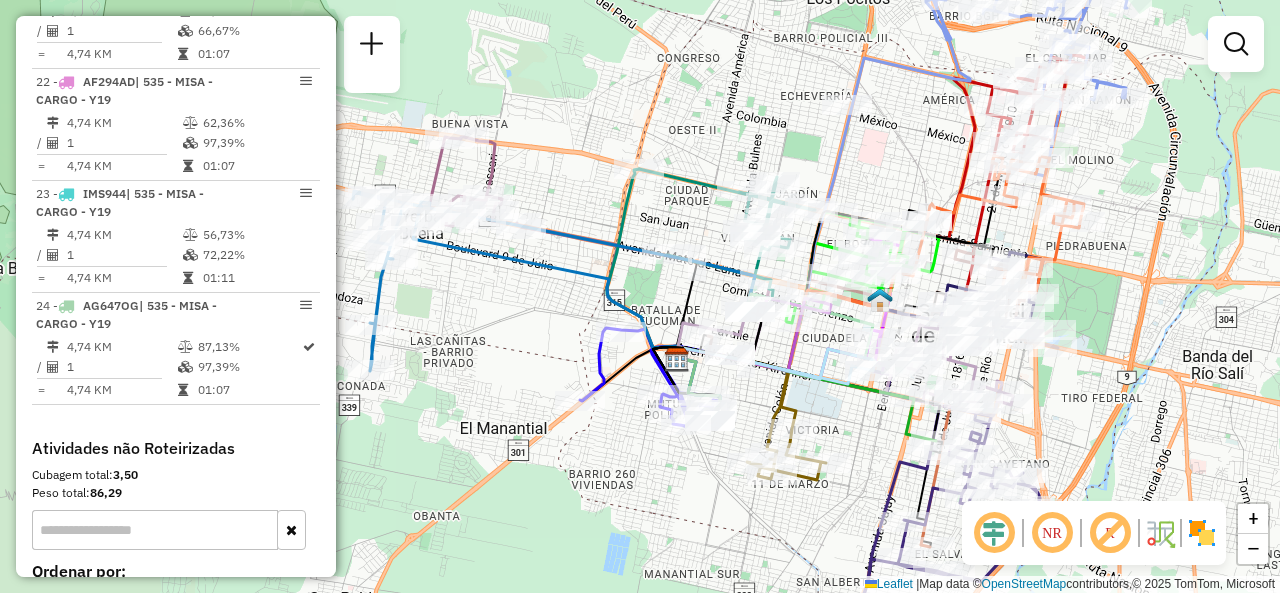 scroll, scrollTop: 3136, scrollLeft: 0, axis: vertical 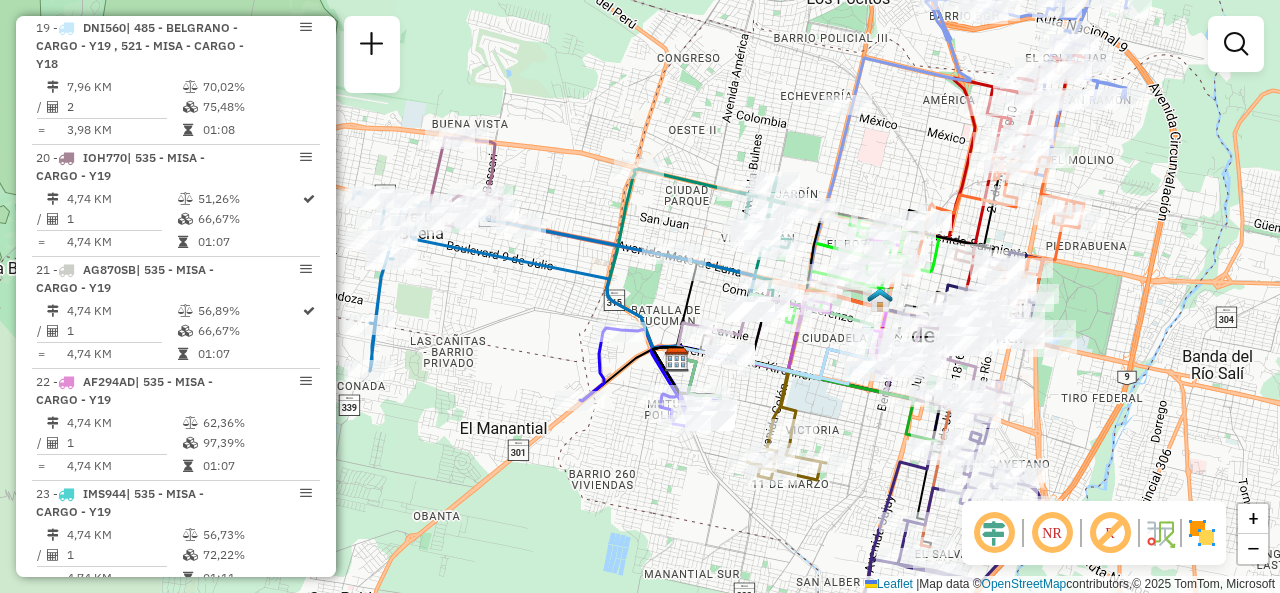 click on "Janela de atendimento Grade de atendimento Capacidade Transportadoras Veículos Cliente Pedidos  Rotas Selecione os dias de semana para filtrar as janelas de atendimento  Seg   Ter   Qua   Qui   Sex   Sáb   Dom  Informe o período da janela de atendimento: De: Até:  Filtrar exatamente a janela do cliente  Considerar janela de atendimento padrão  Selecione os dias de semana para filtrar as grades de atendimento  Seg   Ter   Qua   Qui   Sex   Sáb   Dom   Considerar clientes sem dia de atendimento cadastrado  Clientes fora do dia de atendimento selecionado Filtrar as atividades entre os valores definidos abaixo:  Peso mínimo:   Peso máximo:   Cubagem mínima:   Cubagem máxima:   De:   Até:  Filtrar as atividades entre o tempo de atendimento definido abaixo:  De:   Até:   Considerar capacidade total dos clientes não roteirizados Transportadora: Selecione um ou mais itens Tipo de veículo: Selecione um ou mais itens Veículo: Selecione um ou mais itens Motorista: Selecione um ou mais itens Nome: Rótulo:" 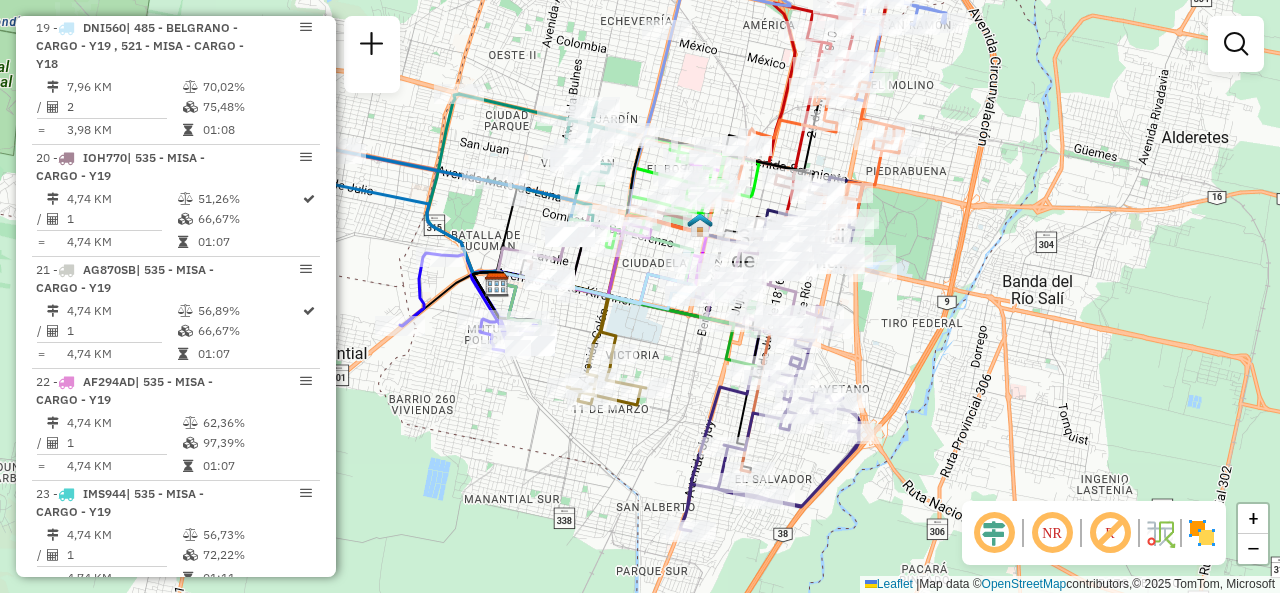 drag, startPoint x: 898, startPoint y: 157, endPoint x: 718, endPoint y: 82, distance: 195 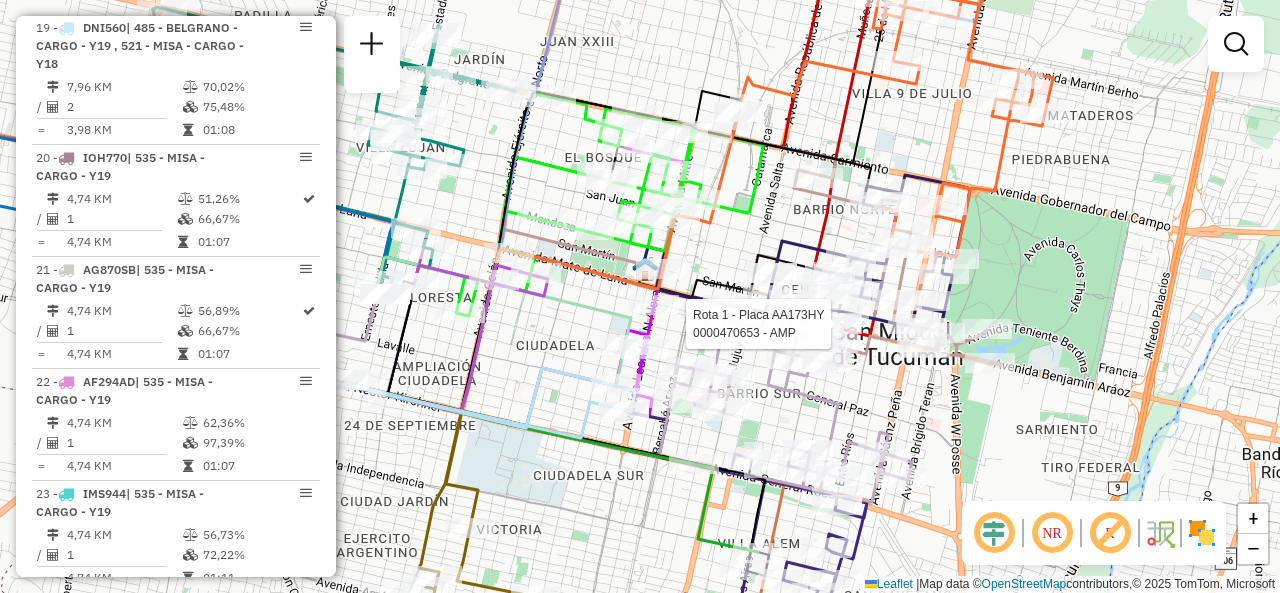 select on "**********" 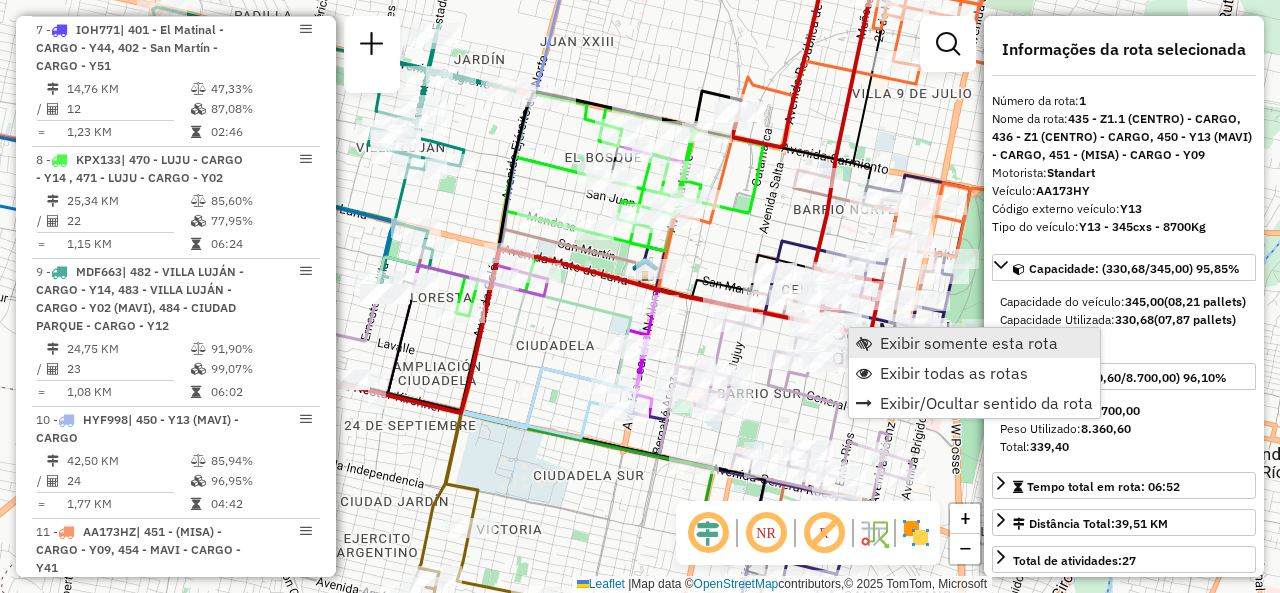scroll, scrollTop: 704, scrollLeft: 0, axis: vertical 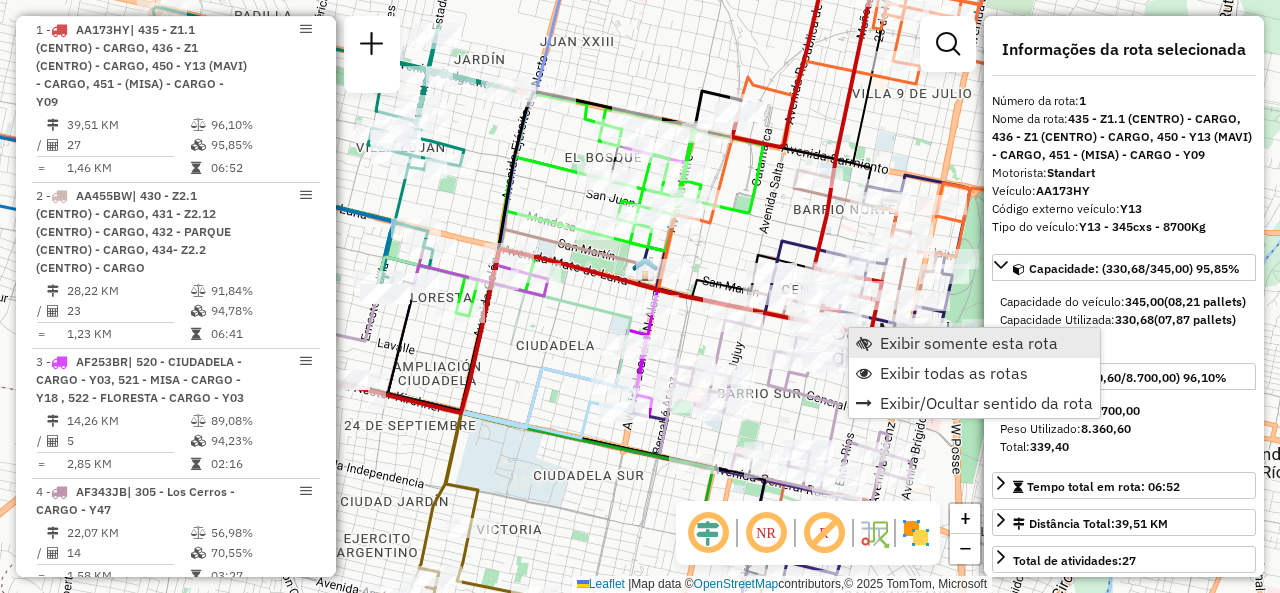 click on "Exibir somente esta rota" at bounding box center [969, 343] 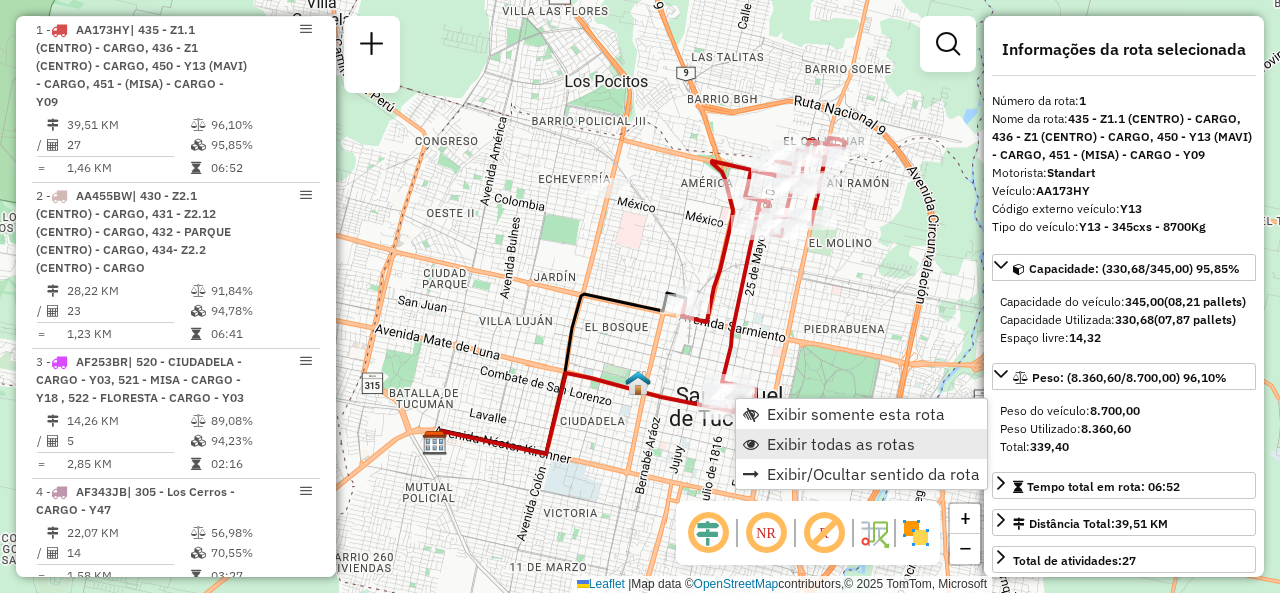 click at bounding box center (751, 444) 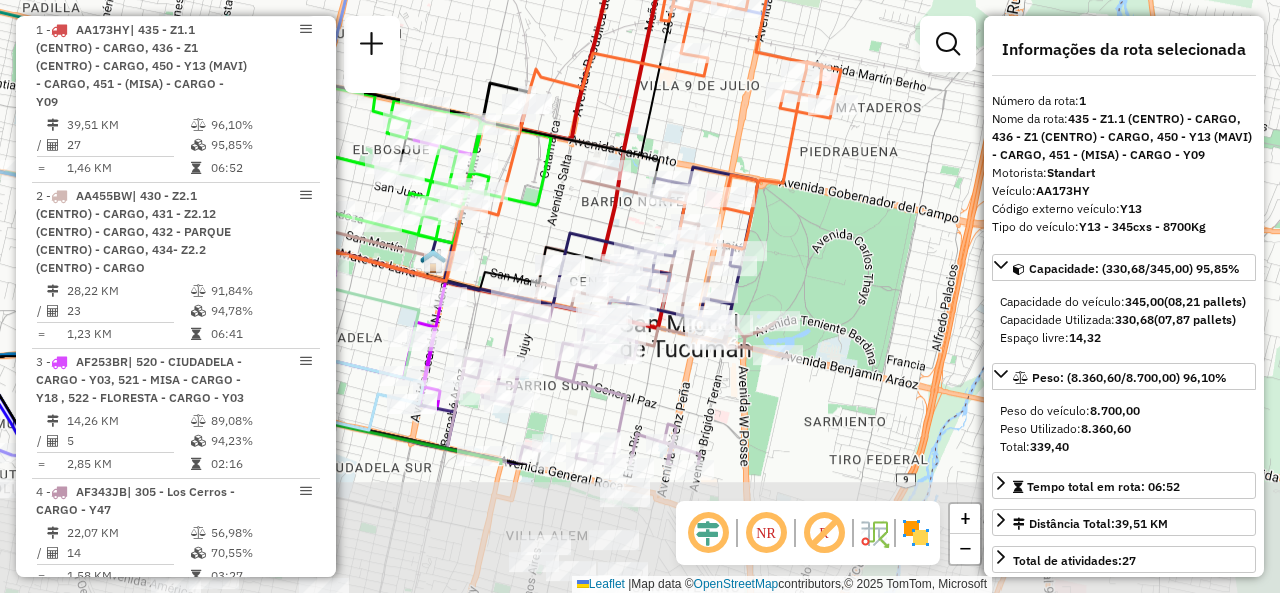 drag, startPoint x: 847, startPoint y: 334, endPoint x: 878, endPoint y: 147, distance: 189.55211 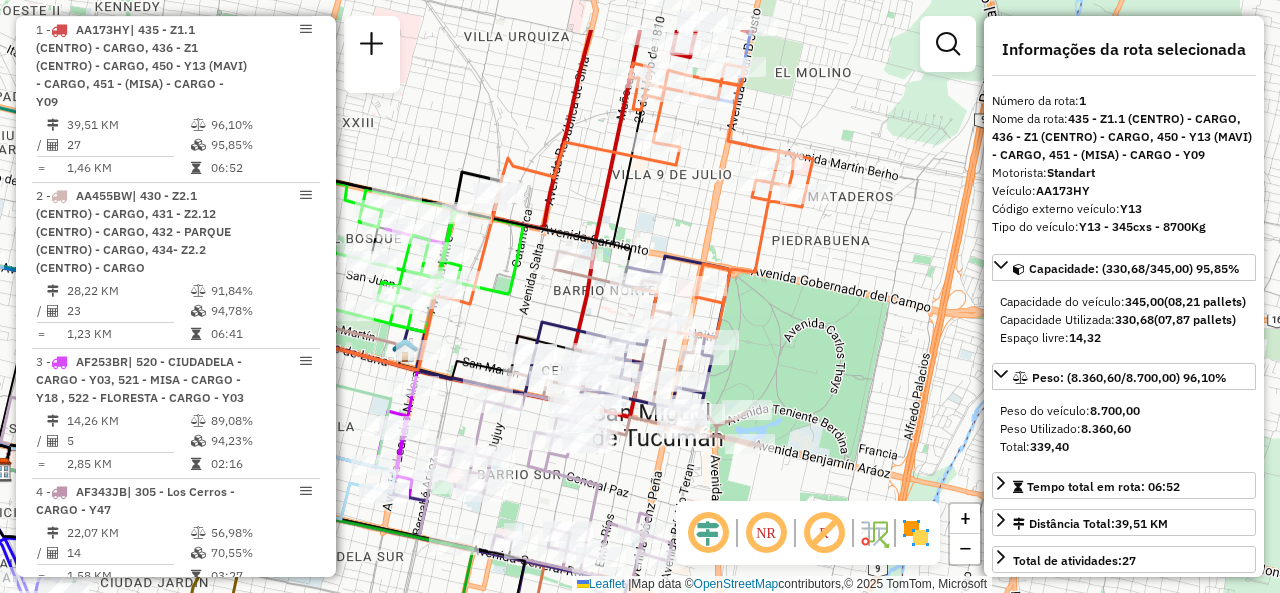 drag, startPoint x: 848, startPoint y: 175, endPoint x: 805, endPoint y: 237, distance: 75.45197 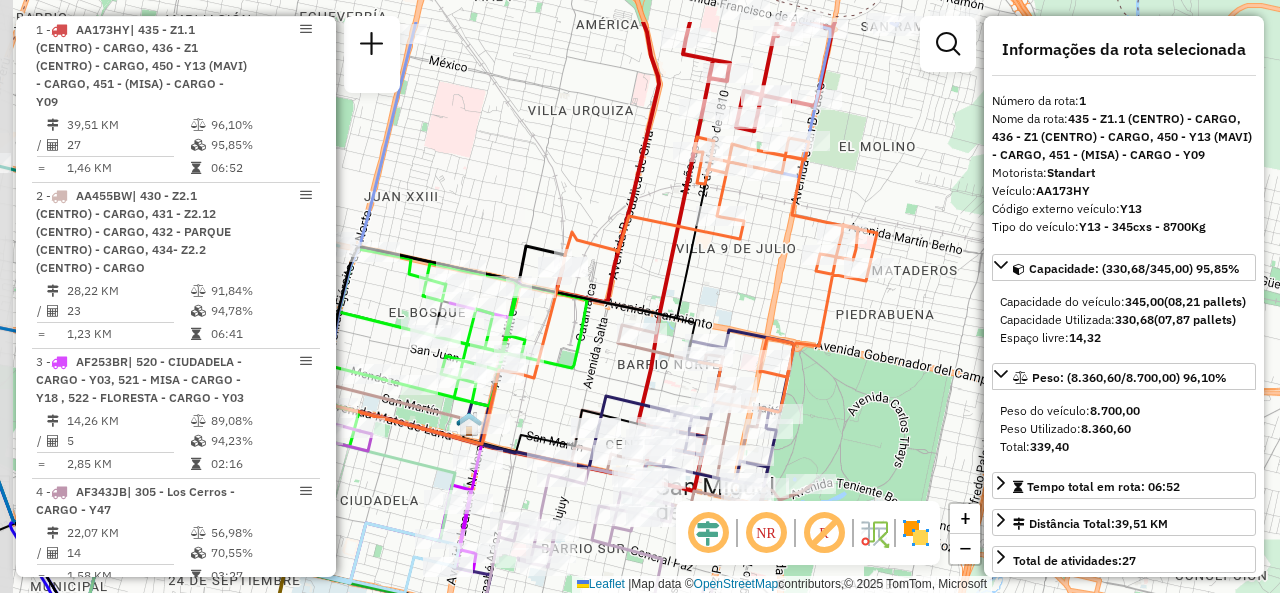 drag, startPoint x: 667, startPoint y: 209, endPoint x: 736, endPoint y: 291, distance: 107.16809 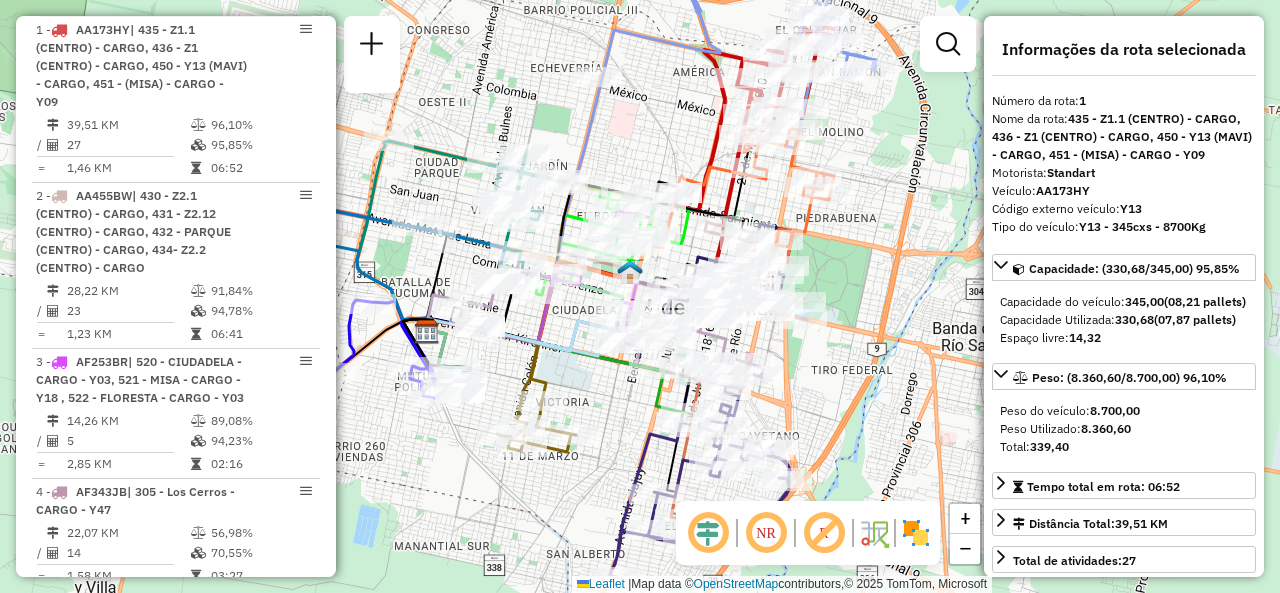 drag, startPoint x: 537, startPoint y: 179, endPoint x: 656, endPoint y: 105, distance: 140.13208 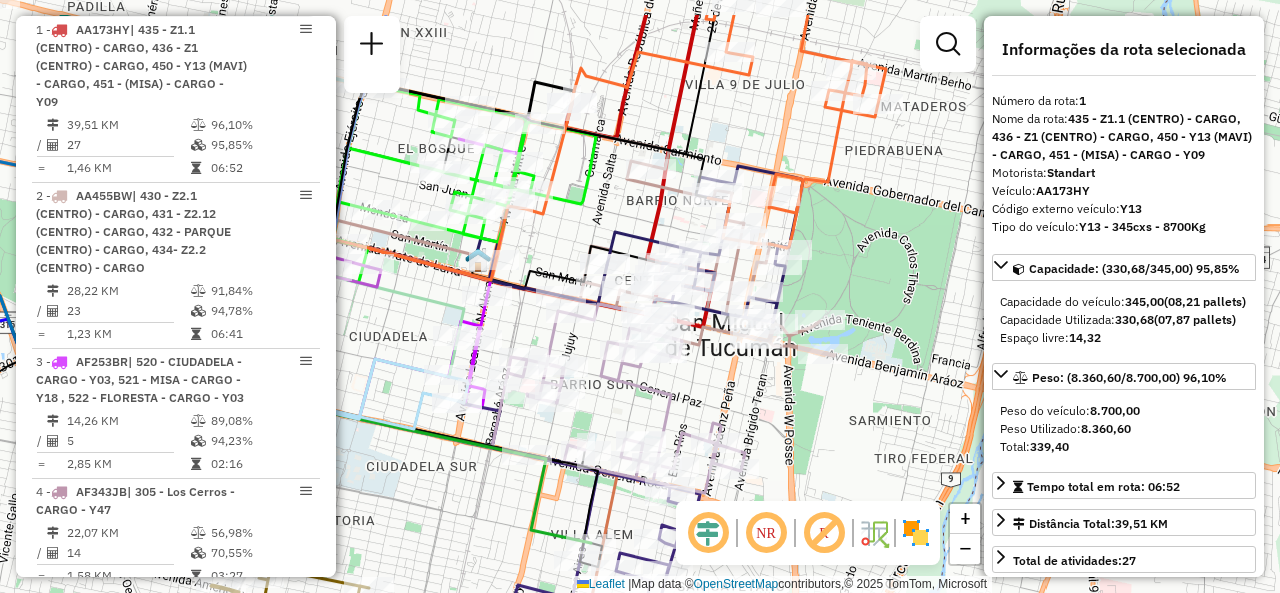 drag, startPoint x: 858, startPoint y: 96, endPoint x: 858, endPoint y: 213, distance: 117 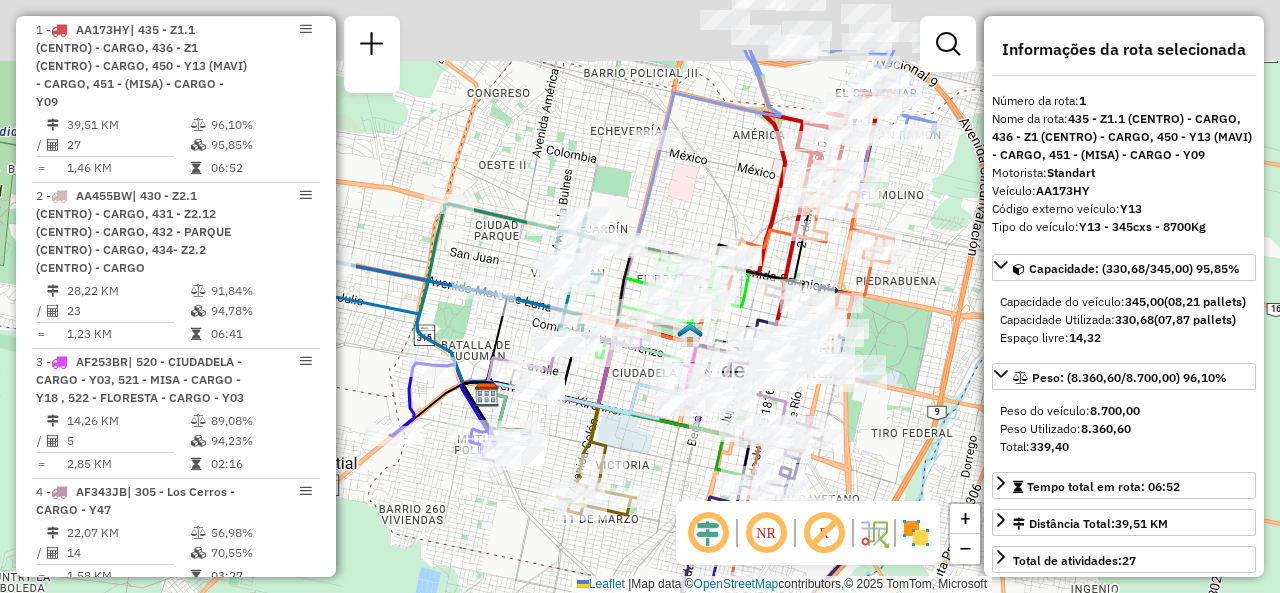 drag, startPoint x: 622, startPoint y: 78, endPoint x: 702, endPoint y: 187, distance: 135.20724 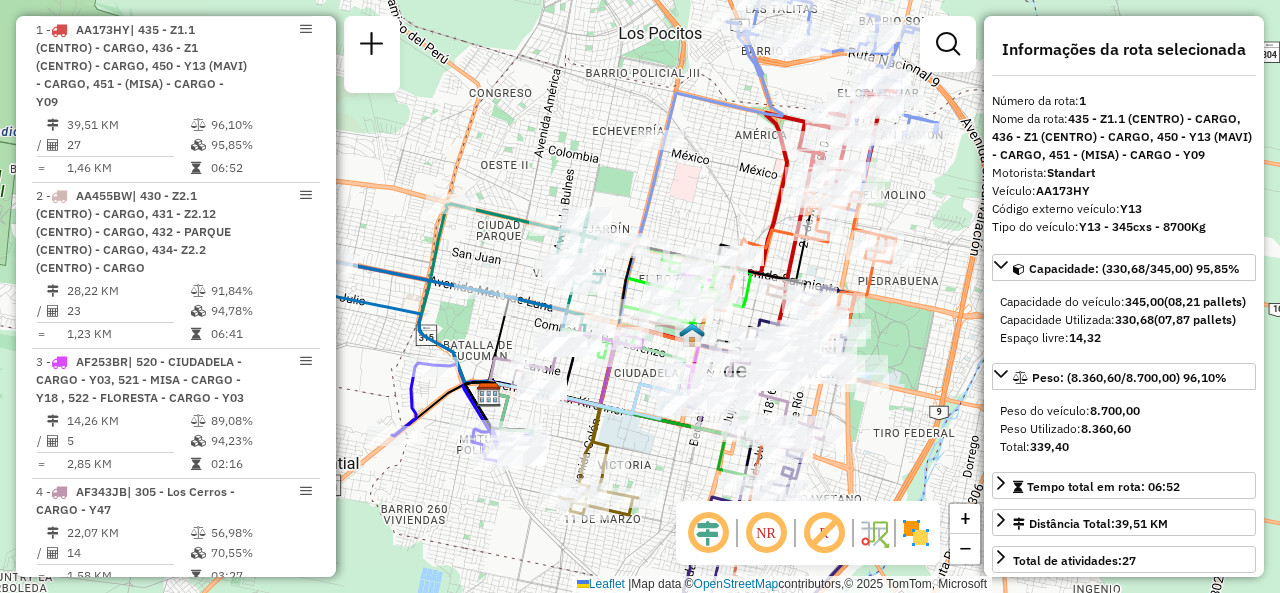 click on "Janela de atendimento Grade de atendimento Capacidade Transportadoras Veículos Cliente Pedidos  Rotas Selecione os dias de semana para filtrar as janelas de atendimento  Seg   Ter   Qua   Qui   Sex   Sáb   Dom  Informe o período da janela de atendimento: De: Até:  Filtrar exatamente a janela do cliente  Considerar janela de atendimento padrão  Selecione os dias de semana para filtrar as grades de atendimento  Seg   Ter   Qua   Qui   Sex   Sáb   Dom   Considerar clientes sem dia de atendimento cadastrado  Clientes fora do dia de atendimento selecionado Filtrar as atividades entre os valores definidos abaixo:  Peso mínimo:   Peso máximo:   Cubagem mínima:   Cubagem máxima:   De:   Até:  Filtrar as atividades entre o tempo de atendimento definido abaixo:  De:   Até:   Considerar capacidade total dos clientes não roteirizados Transportadora: Selecione um ou mais itens Tipo de veículo: Selecione um ou mais itens Veículo: Selecione um ou mais itens Motorista: Selecione um ou mais itens Nome: Rótulo:" 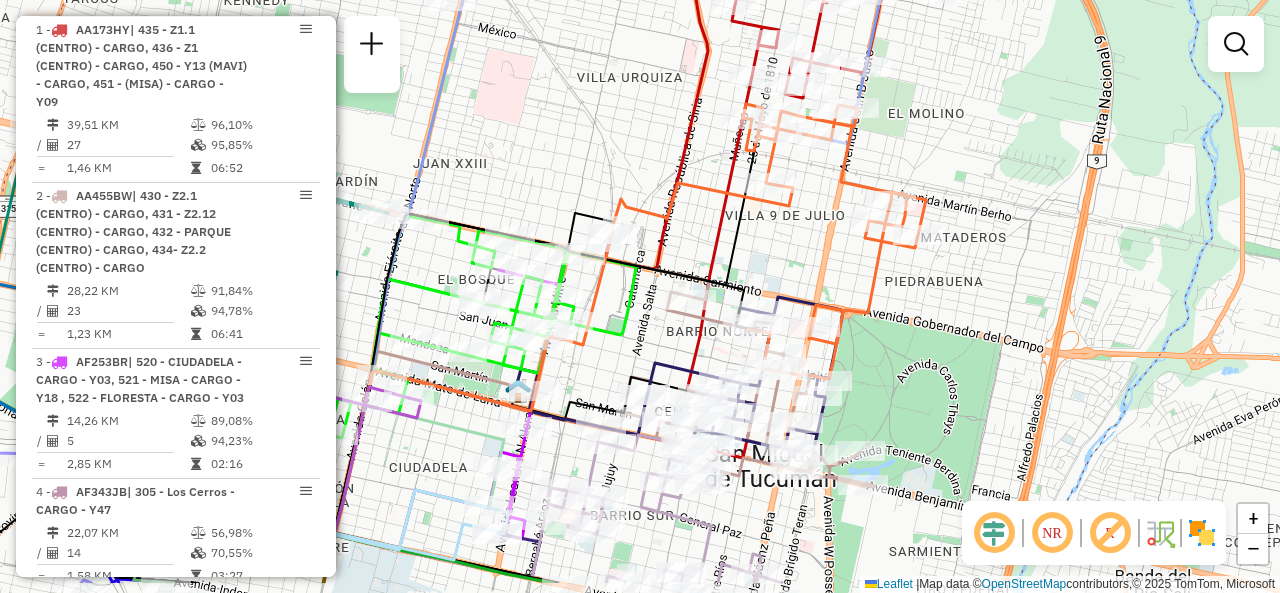 drag, startPoint x: 816, startPoint y: 301, endPoint x: 803, endPoint y: 231, distance: 71.19691 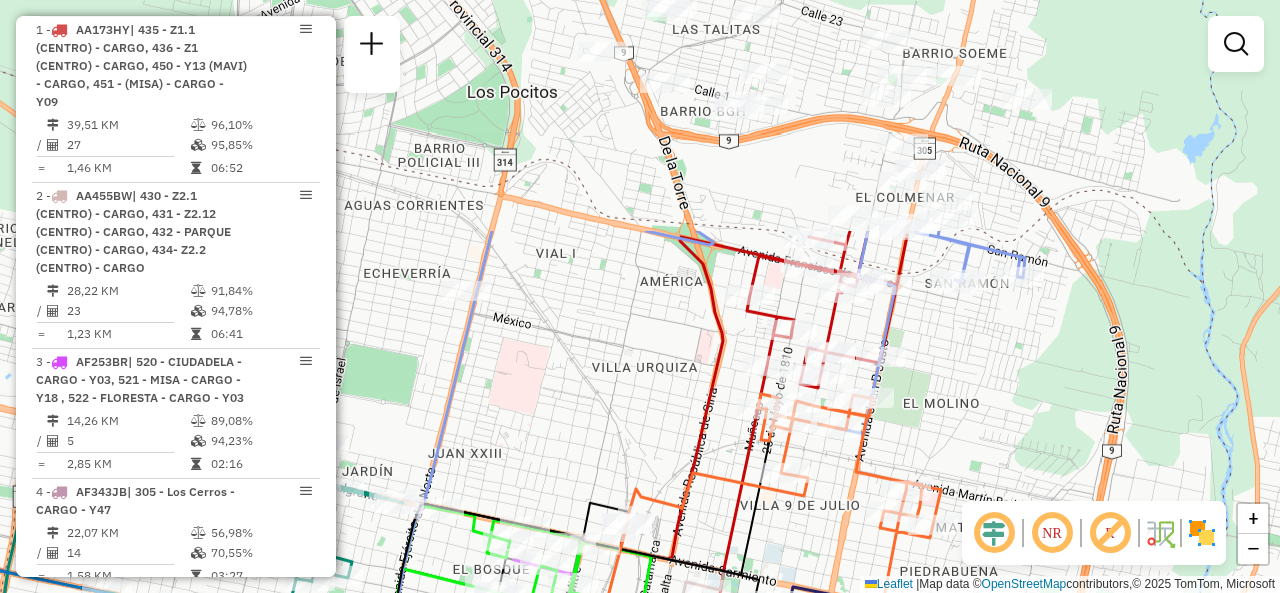 drag, startPoint x: 782, startPoint y: 215, endPoint x: 741, endPoint y: 157, distance: 71.02816 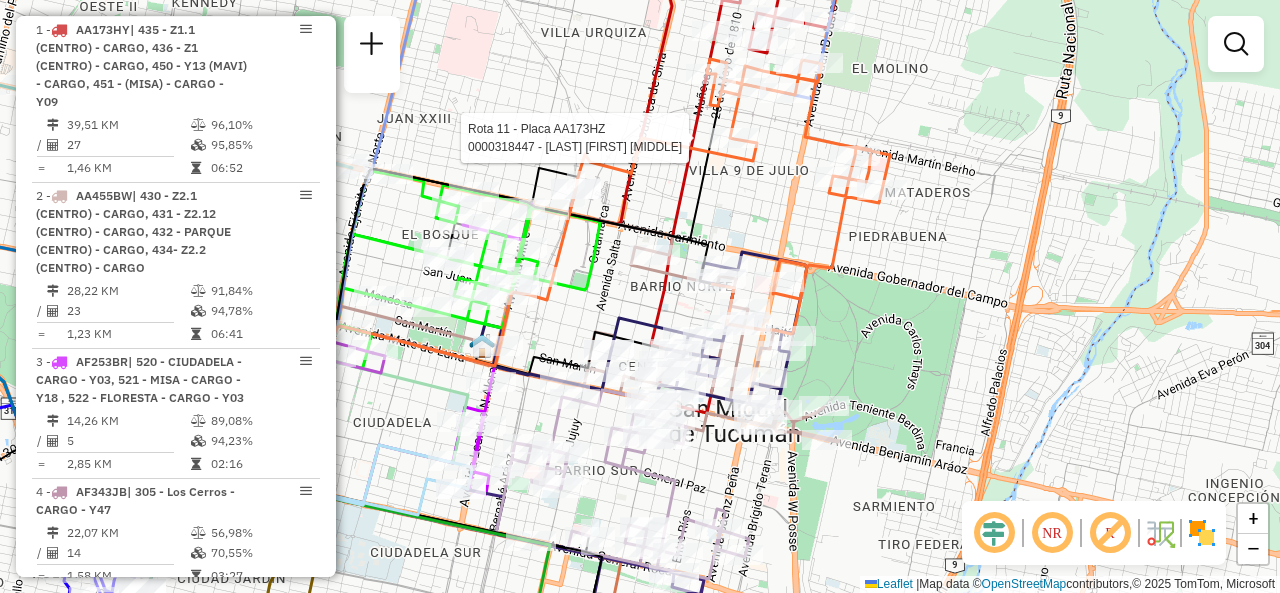 drag, startPoint x: 764, startPoint y: 233, endPoint x: 768, endPoint y: 192, distance: 41.19466 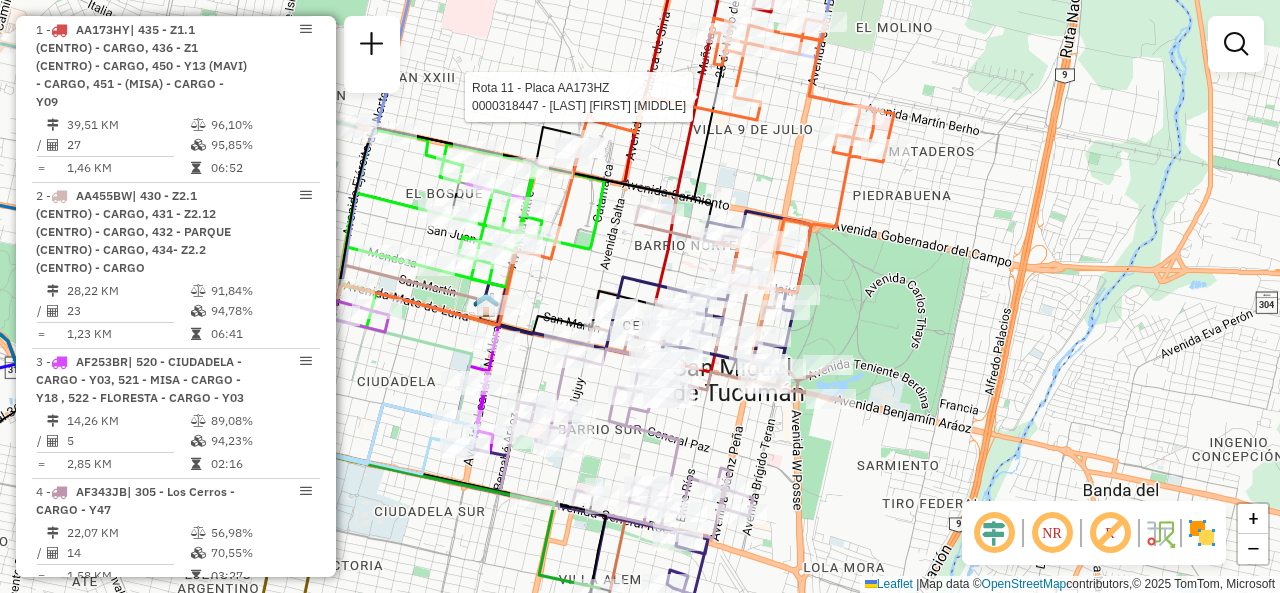 click on "Rota 11 - Placa AA173HZ 0000318447 - [LAST] [FIRST] [LAST] Janela de atendimento Grade de atendimento Capacidade Transportadoras Veículos Cliente Pedidos Rotas Selecione os dias de semana para filtrar as janelas de atendimento Seg Ter Qua Qui Sex Sáb Dom Informe o período da janela de atendimento: De: Até: Filtrar exatamente a janela do cliente Considerar janela de atendimento padrão Selecione os dias de semana para filtrar as grades de atendimento Seg Ter Qua Qui Sex Sáb Dom Considerar clientes sem dia de atendimento cadastrado Clientes fora do dia de atendimento selecionado Filtrar as atividades entre os valores definidos abaixo: Peso mínimo: Peso máximo: Cubagem mínima: Cubagem máxima: De: Até: Filtrar as atividades entre o tempo de atendimento definido abaixo: De: Até: Considerar capacidade total dos clientes não roteirizados Transportadora: Selecione um ou mais itens Tipo de veículo: Selecione um ou mais itens Veículo: Motorista: Nome:" 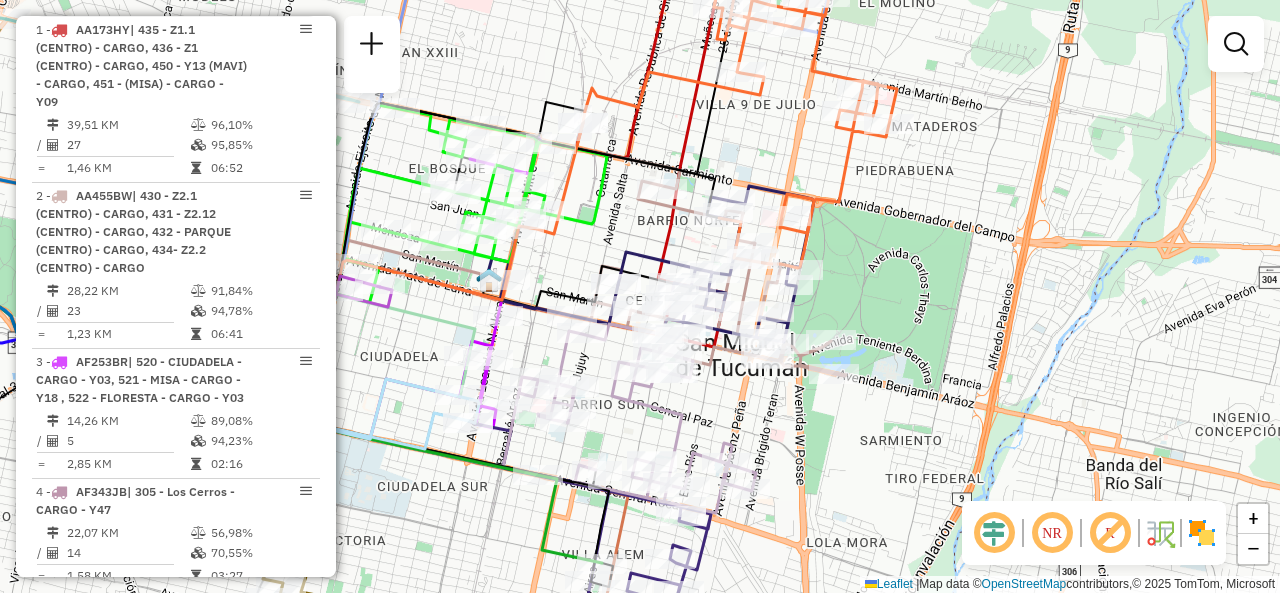 drag, startPoint x: 760, startPoint y: 176, endPoint x: 761, endPoint y: 39, distance: 137.00365 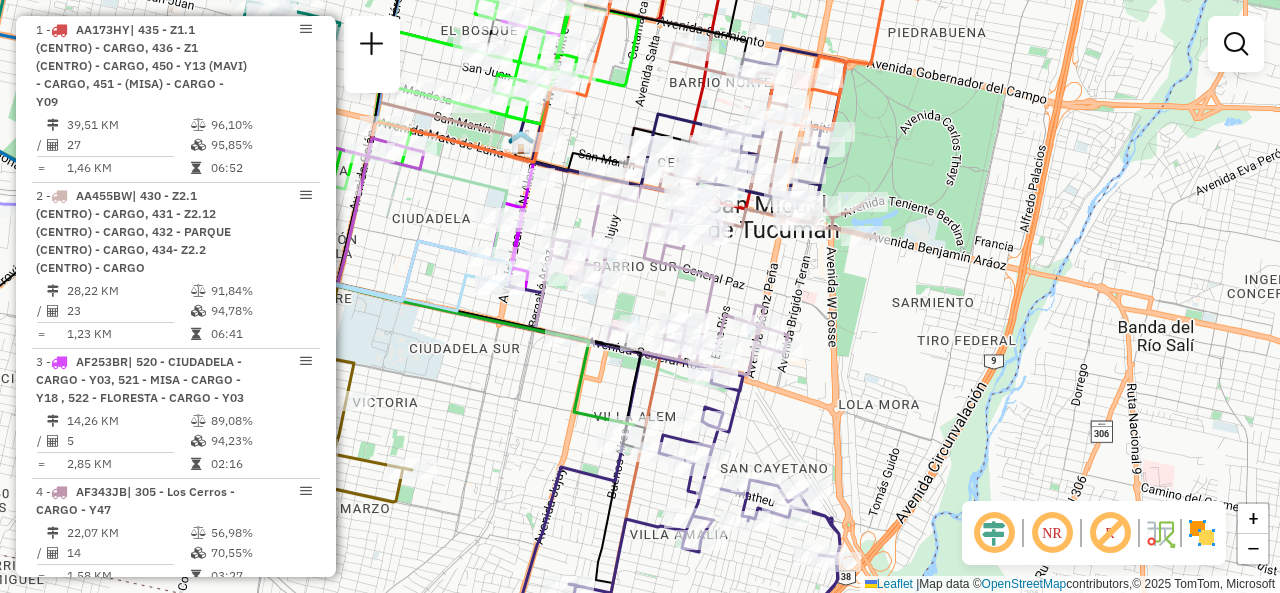 drag, startPoint x: 718, startPoint y: 299, endPoint x: 795, endPoint y: 209, distance: 118.44408 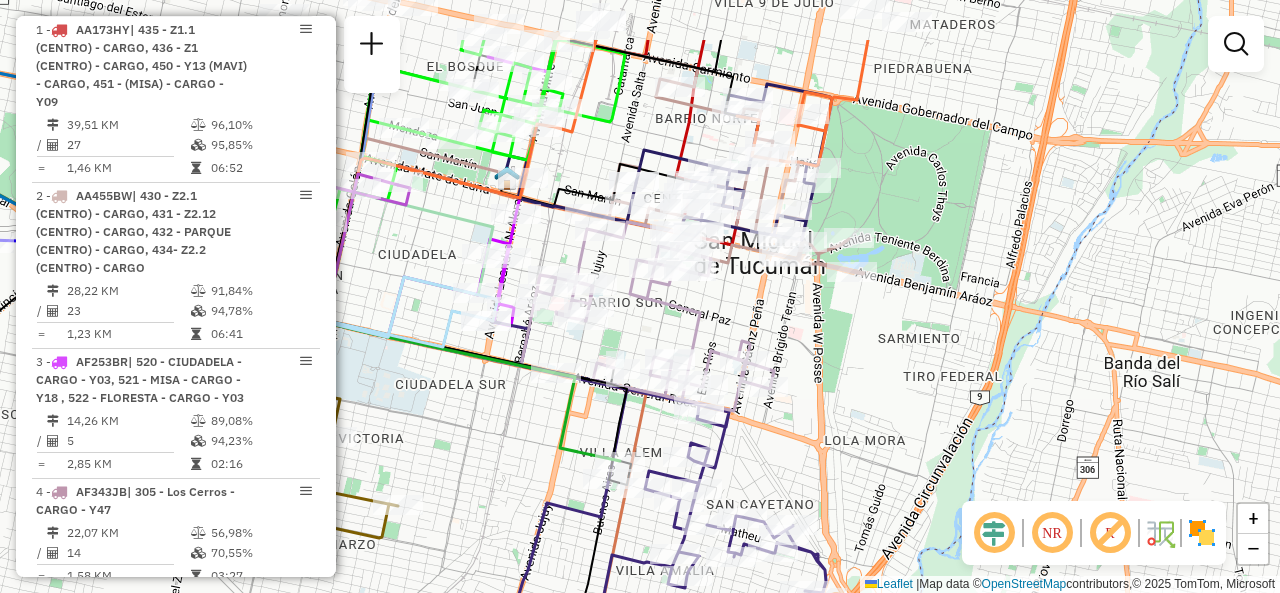 drag, startPoint x: 799, startPoint y: 198, endPoint x: 742, endPoint y: 297, distance: 114.236595 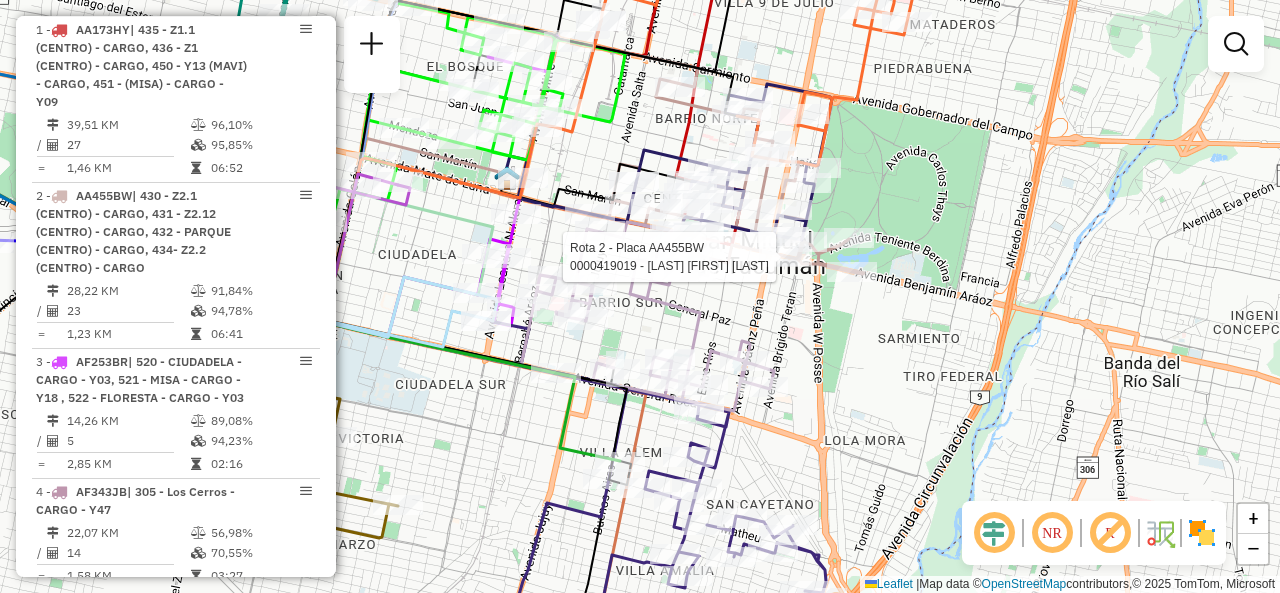 select on "**********" 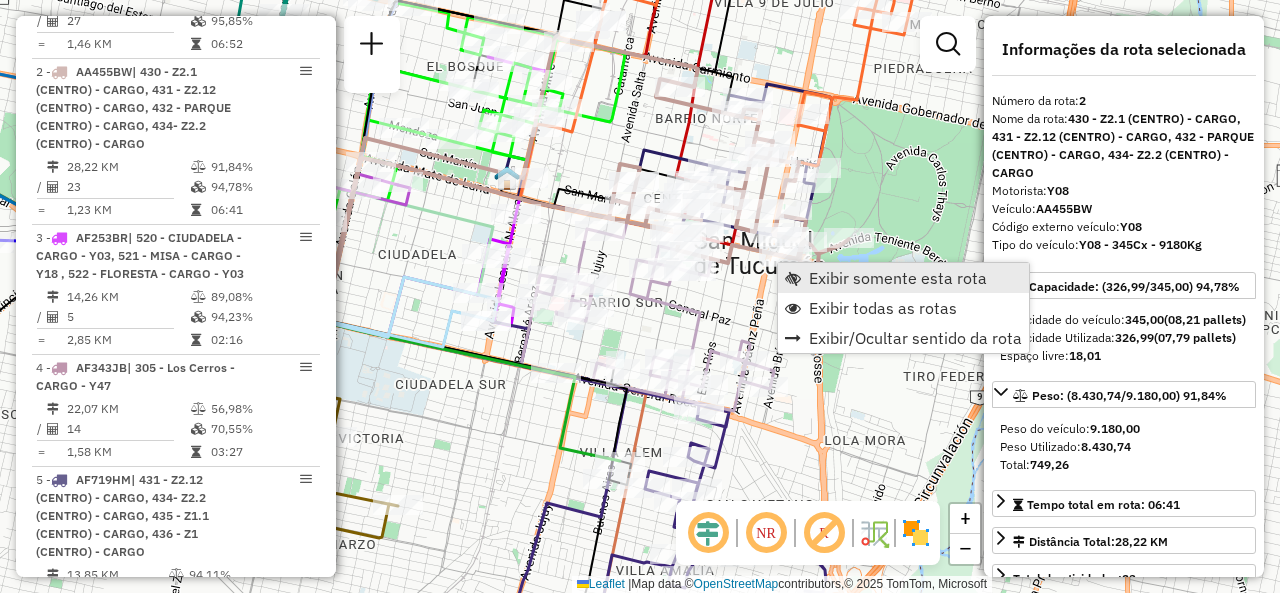 scroll, scrollTop: 870, scrollLeft: 0, axis: vertical 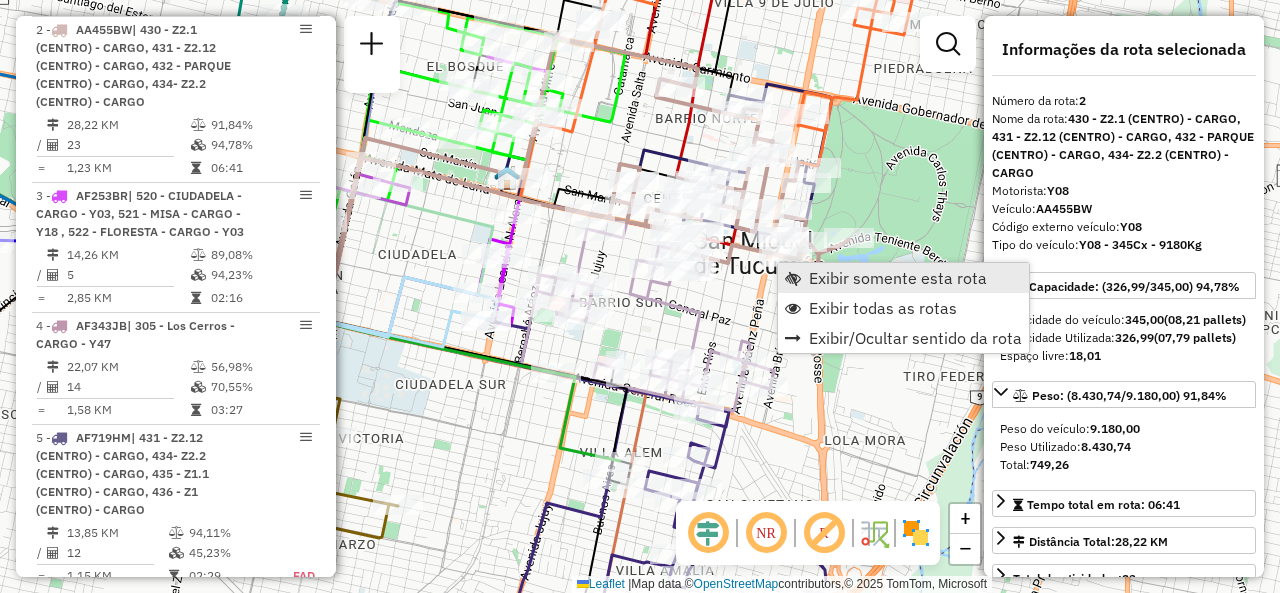 click on "Exibir somente esta rota" at bounding box center (898, 278) 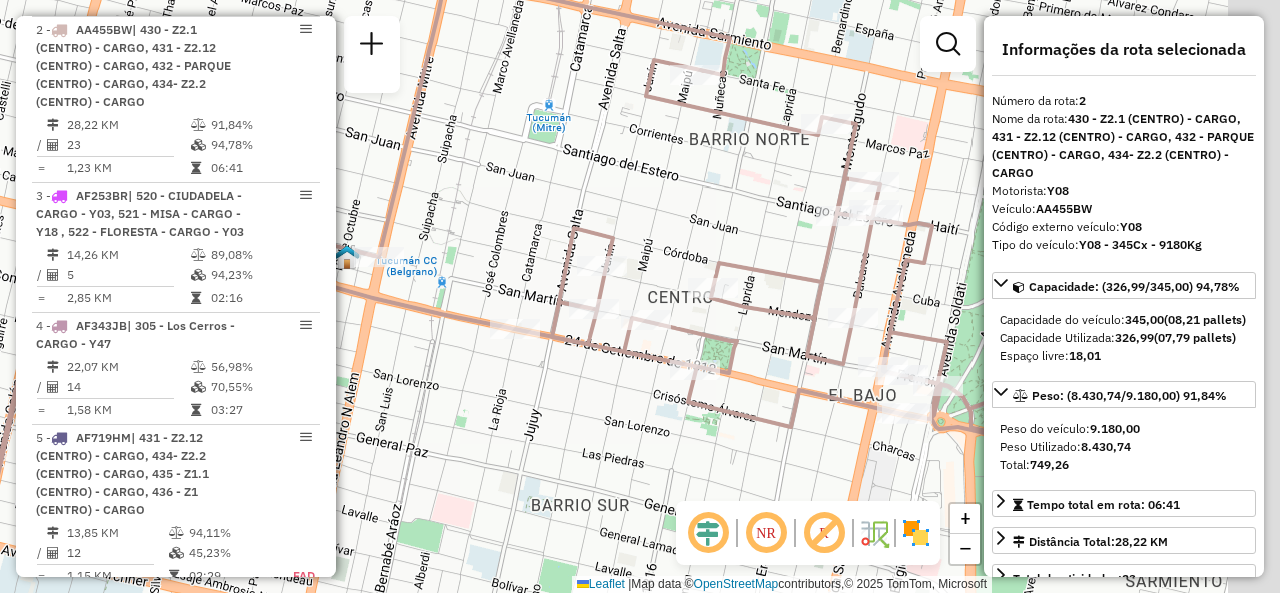 drag, startPoint x: 828, startPoint y: 255, endPoint x: 653, endPoint y: 195, distance: 185 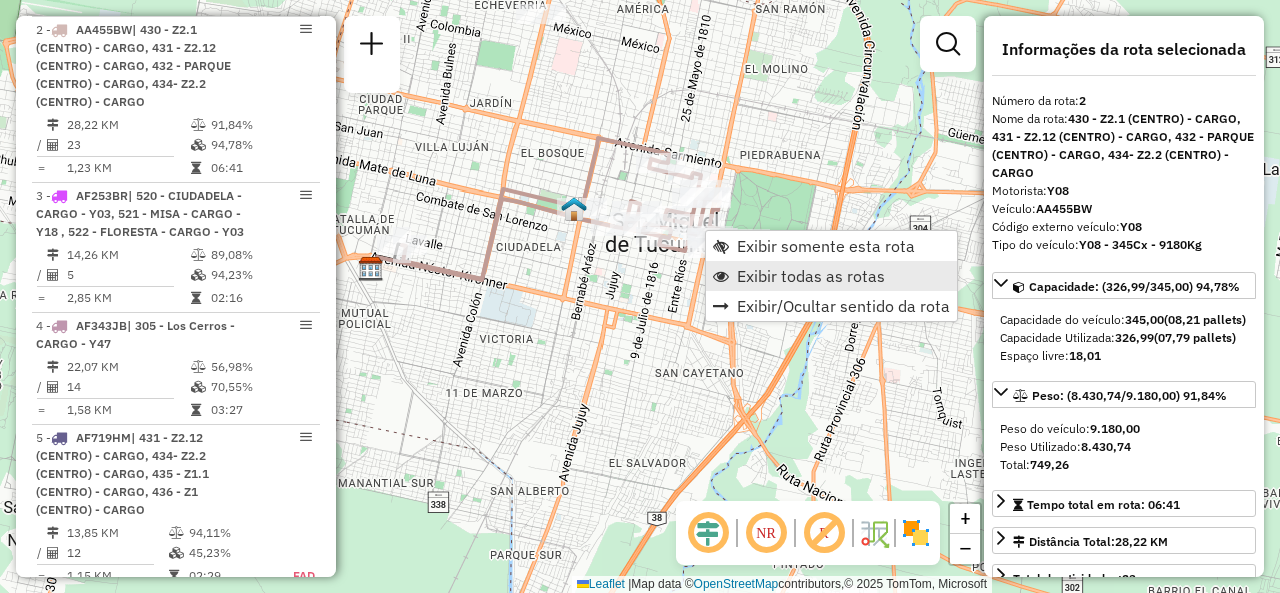 click on "Exibir todas as rotas" at bounding box center [831, 276] 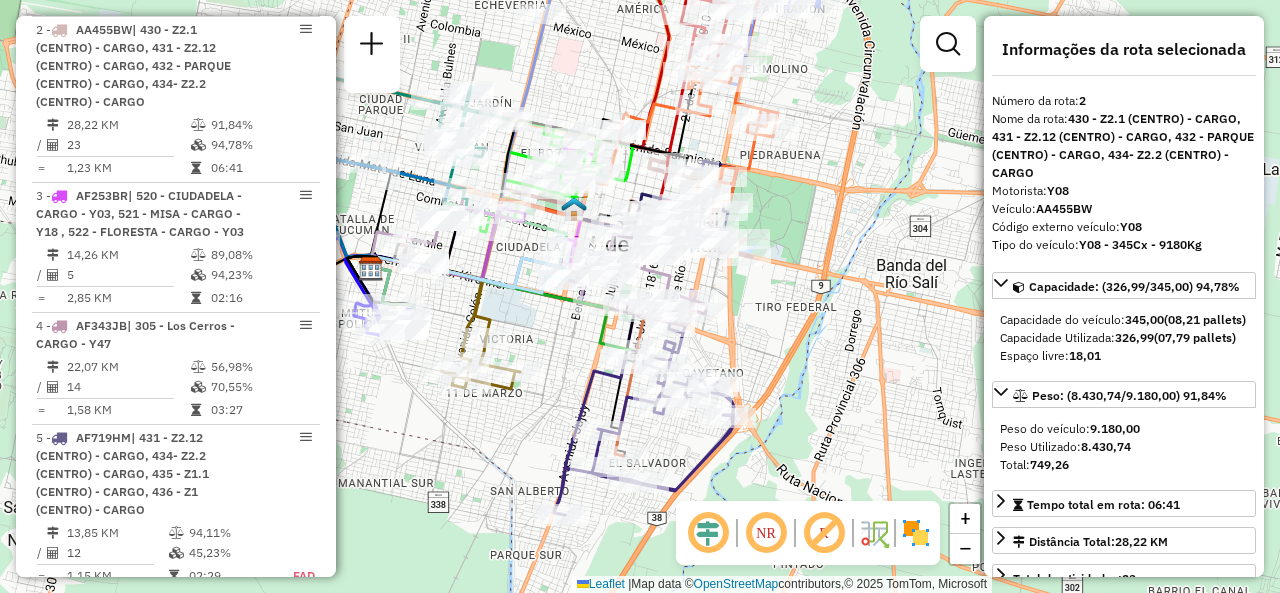 click on "Janela de atendimento Grade de atendimento Capacidade Transportadoras Veículos Cliente Pedidos  Rotas Selecione os dias de semana para filtrar as janelas de atendimento  Seg   Ter   Qua   Qui   Sex   Sáb   Dom  Informe o período da janela de atendimento: De: Até:  Filtrar exatamente a janela do cliente  Considerar janela de atendimento padrão  Selecione os dias de semana para filtrar as grades de atendimento  Seg   Ter   Qua   Qui   Sex   Sáb   Dom   Considerar clientes sem dia de atendimento cadastrado  Clientes fora do dia de atendimento selecionado Filtrar as atividades entre os valores definidos abaixo:  Peso mínimo:   Peso máximo:   Cubagem mínima:   Cubagem máxima:   De:   Até:  Filtrar as atividades entre o tempo de atendimento definido abaixo:  De:   Até:   Considerar capacidade total dos clientes não roteirizados Transportadora: Selecione um ou mais itens Tipo de veículo: Selecione um ou mais itens Veículo: Selecione um ou mais itens Motorista: Selecione um ou mais itens Nome: Rótulo:" 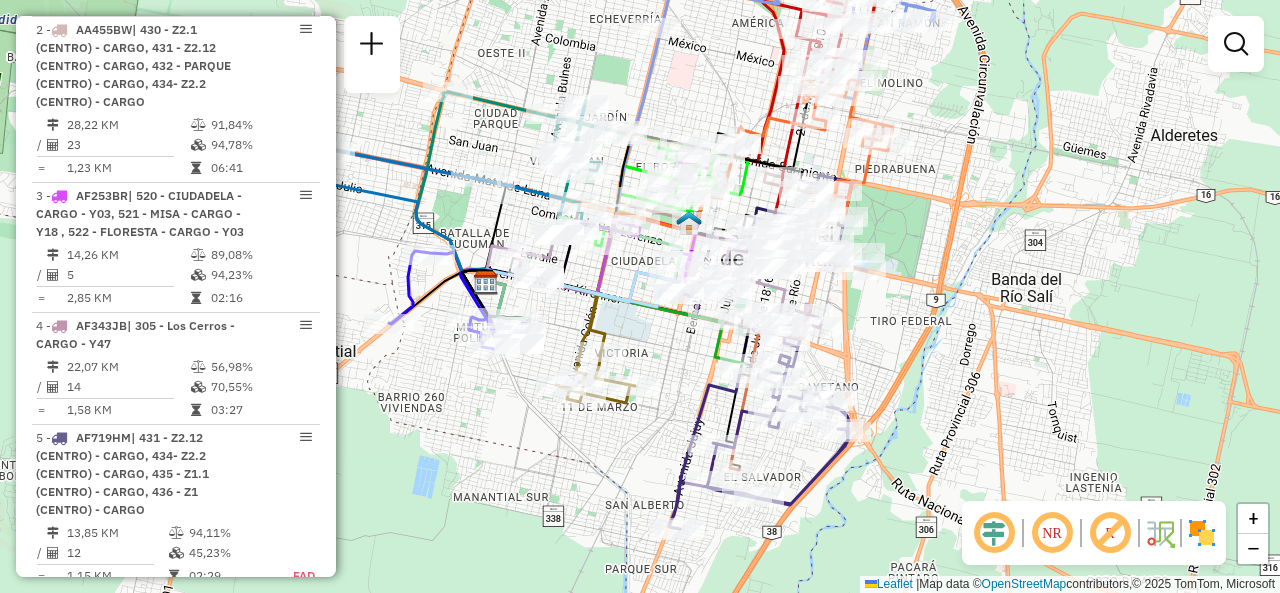 drag, startPoint x: 627, startPoint y: 81, endPoint x: 733, endPoint y: 87, distance: 106.16968 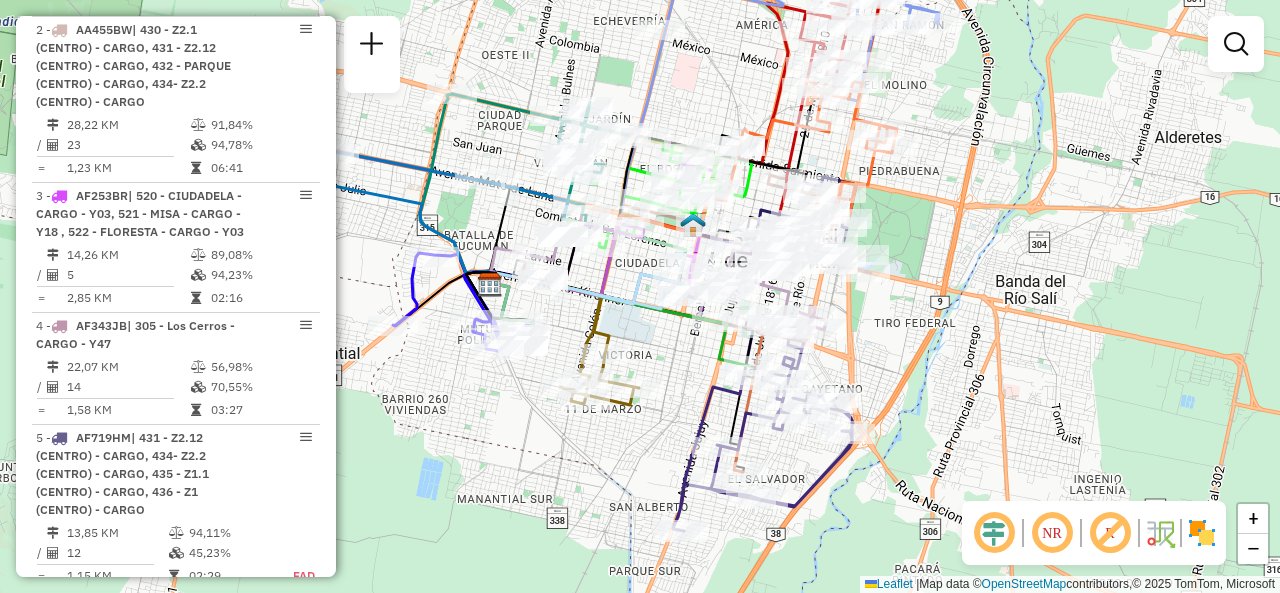 click on "Janela de atendimento Grade de atendimento Capacidade Transportadoras Veículos Cliente Pedidos  Rotas Selecione os dias de semana para filtrar as janelas de atendimento  Seg   Ter   Qua   Qui   Sex   Sáb   Dom  Informe o período da janela de atendimento: De: Até:  Filtrar exatamente a janela do cliente  Considerar janela de atendimento padrão  Selecione os dias de semana para filtrar as grades de atendimento  Seg   Ter   Qua   Qui   Sex   Sáb   Dom   Considerar clientes sem dia de atendimento cadastrado  Clientes fora do dia de atendimento selecionado Filtrar as atividades entre os valores definidos abaixo:  Peso mínimo:   Peso máximo:   Cubagem mínima:   Cubagem máxima:   De:   Até:  Filtrar as atividades entre o tempo de atendimento definido abaixo:  De:   Até:   Considerar capacidade total dos clientes não roteirizados Transportadora: Selecione um ou mais itens Tipo de veículo: Selecione um ou mais itens Veículo: Selecione um ou mais itens Motorista: Selecione um ou mais itens Nome: Rótulo:" 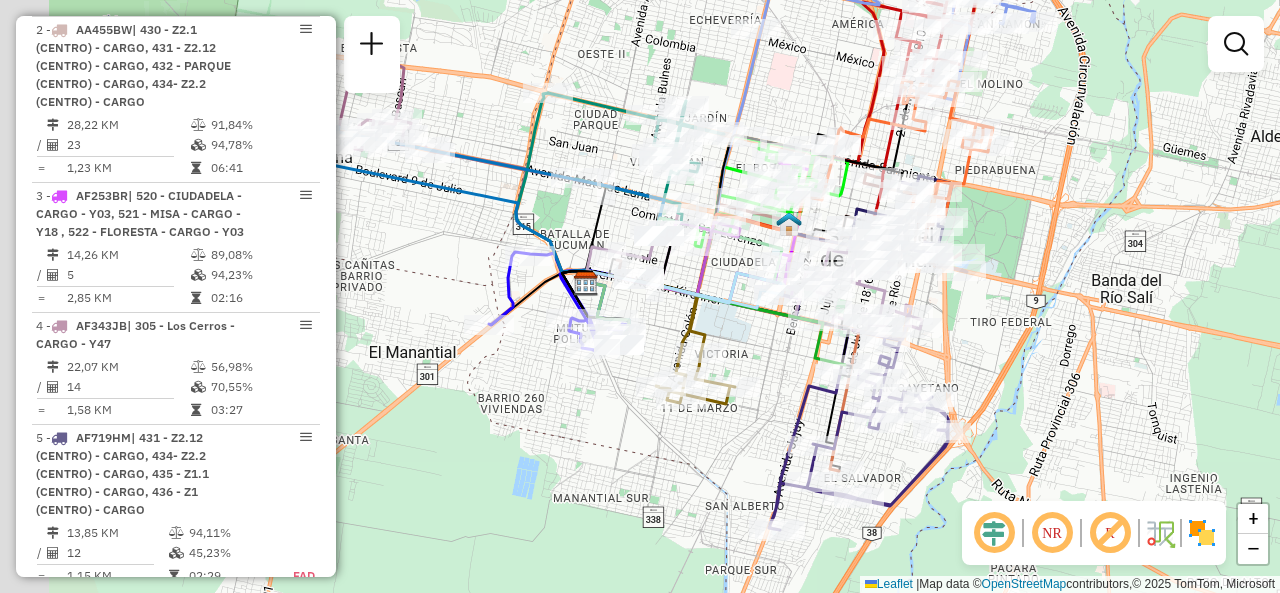 drag, startPoint x: 771, startPoint y: 83, endPoint x: 846, endPoint y: 147, distance: 98.59513 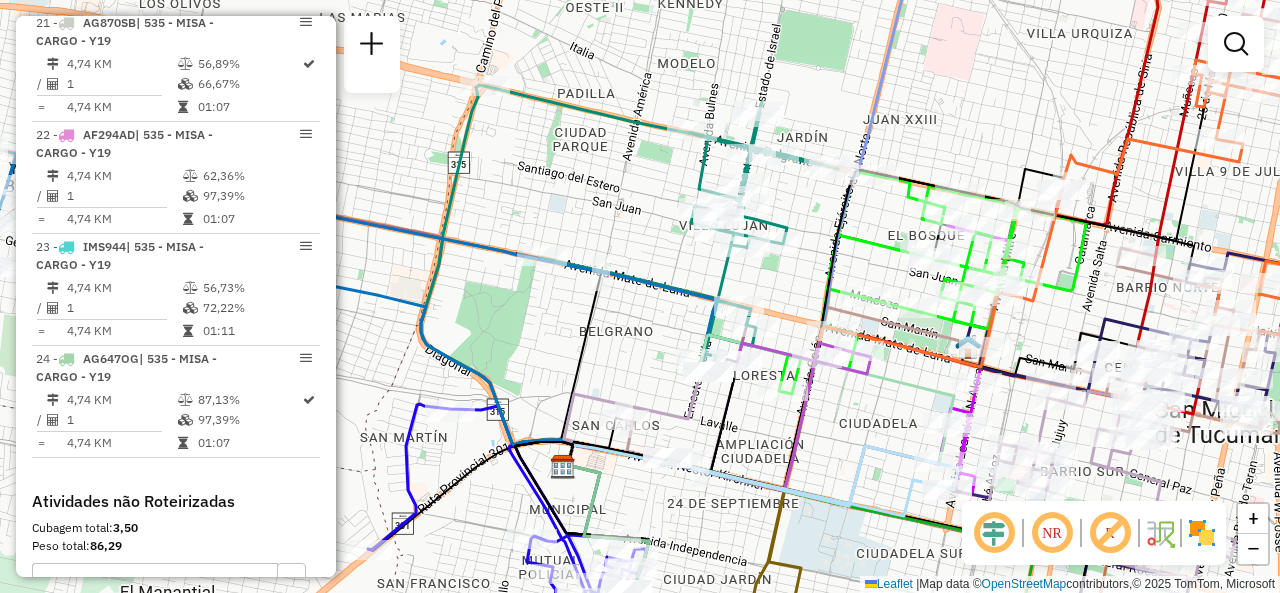 scroll, scrollTop: 3370, scrollLeft: 0, axis: vertical 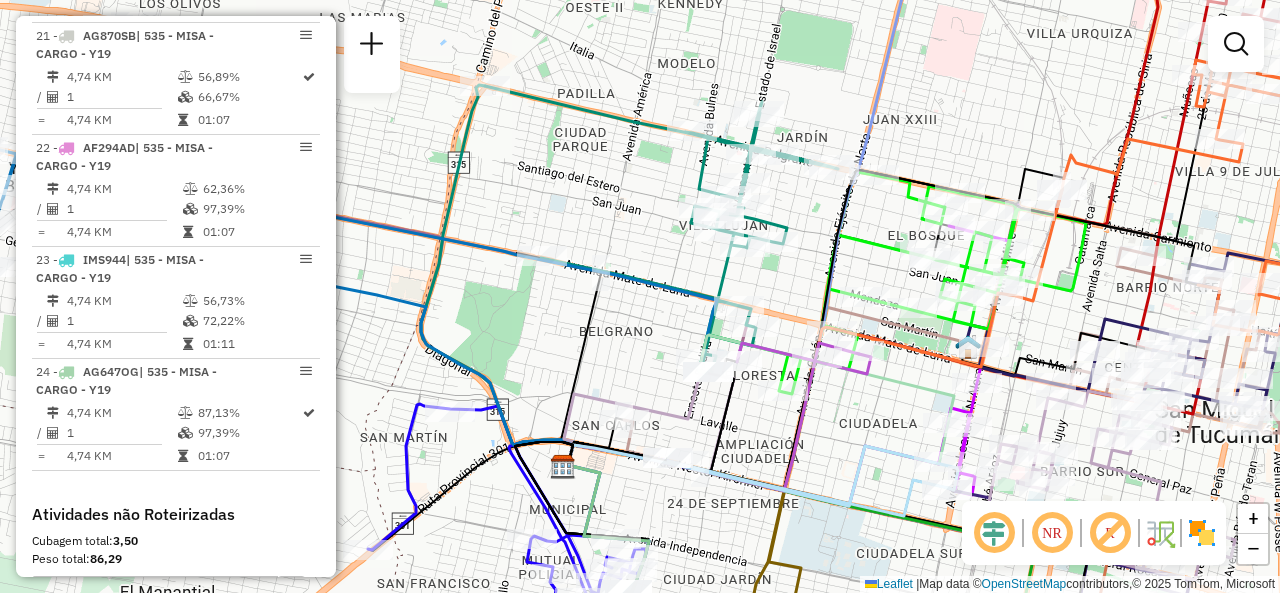 click on "Rota 9 - Placa MDF663  0000451417 - [LAST] S. A. S. Janela de atendimento Grade de atendimento Capacidade Transportadoras Veículos Cliente Pedidos  Rotas Selecione os dias de semana para filtrar as janelas de atendimento  Seg   Ter   Qua   Qui   Sex   Sáb   Dom  Informe o período da janela de atendimento: De: Até:  Filtrar exatamente a janela do cliente  Considerar janela de atendimento padrão  Selecione os dias de semana para filtrar as grades de atendimento  Seg   Ter   Qua   Qui   Sex   Sáb   Dom   Considerar clientes sem dia de atendimento cadastrado  Clientes fora do dia de atendimento selecionado Filtrar as atividades entre os valores definidos abaixo:  Peso mínimo:   Peso máximo:   Cubagem mínima:   Cubagem máxima:   De:   Até:  Filtrar as atividades entre o tempo de atendimento definido abaixo:  De:   Até:   Considerar capacidade total dos clientes não roteirizados Transportadora: Selecione um ou mais itens Tipo de veículo: Selecione um ou mais itens Veículo: Motorista: Nome: Setor:" 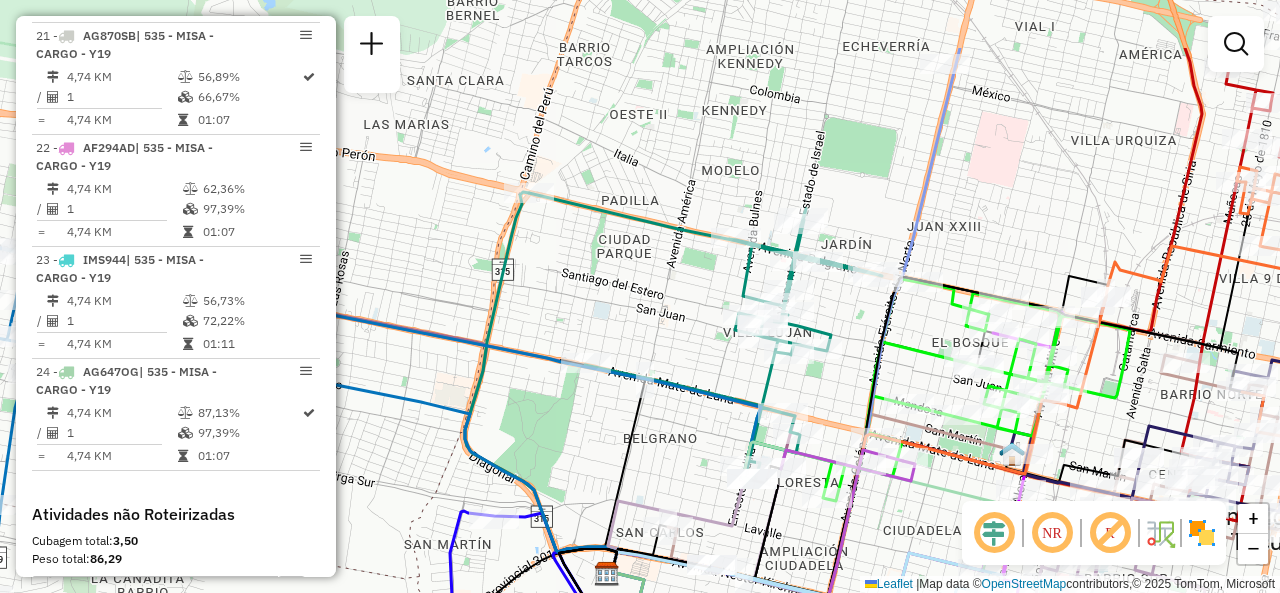 drag, startPoint x: 638, startPoint y: 206, endPoint x: 683, endPoint y: 314, distance: 117 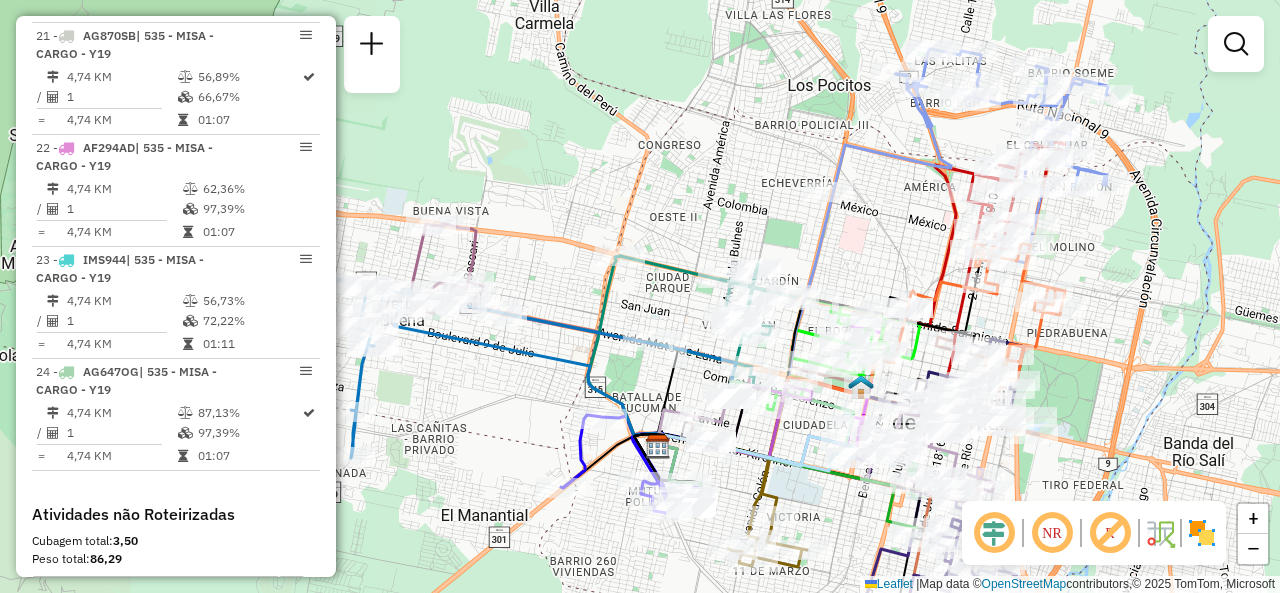 click on "Rota 9 - Placa MDF663  0000451417 - [LAST] S. A. S. Janela de atendimento Grade de atendimento Capacidade Transportadoras Veículos Cliente Pedidos  Rotas Selecione os dias de semana para filtrar as janelas de atendimento  Seg   Ter   Qua   Qui   Sex   Sáb   Dom  Informe o período da janela de atendimento: De: Até:  Filtrar exatamente a janela do cliente  Considerar janela de atendimento padrão  Selecione os dias de semana para filtrar as grades de atendimento  Seg   Ter   Qua   Qui   Sex   Sáb   Dom   Considerar clientes sem dia de atendimento cadastrado  Clientes fora do dia de atendimento selecionado Filtrar as atividades entre os valores definidos abaixo:  Peso mínimo:   Peso máximo:   Cubagem mínima:   Cubagem máxima:   De:   Até:  Filtrar as atividades entre o tempo de atendimento definido abaixo:  De:   Até:   Considerar capacidade total dos clientes não roteirizados Transportadora: Selecione um ou mais itens Tipo de veículo: Selecione um ou mais itens Veículo: Motorista: Nome: Setor:" 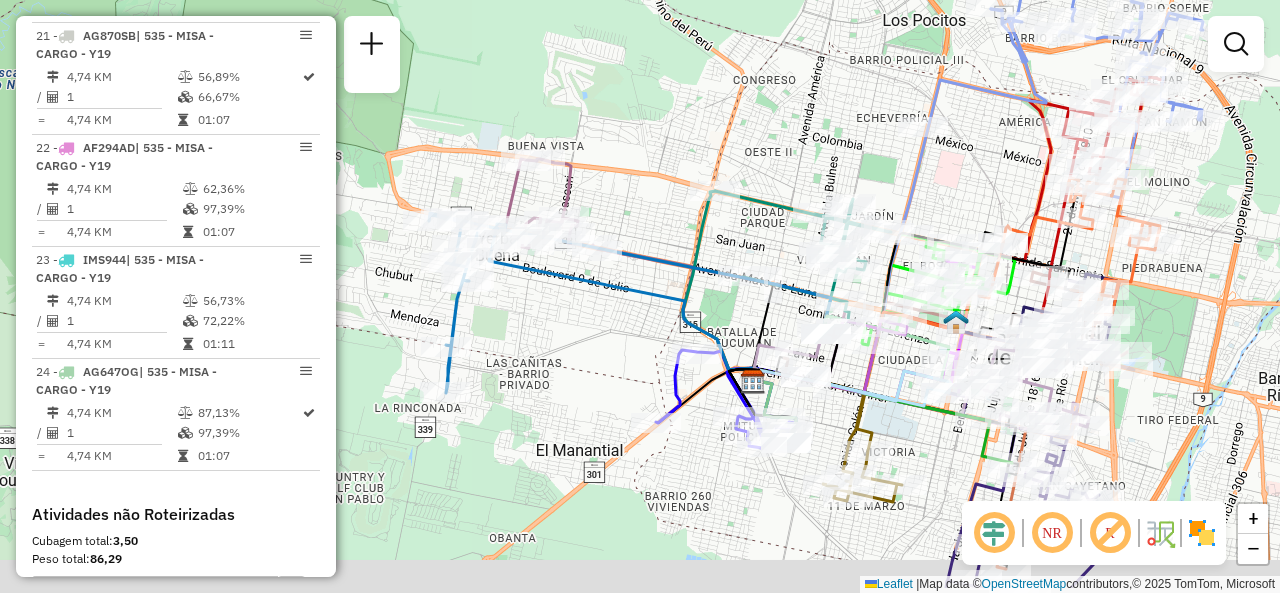 drag, startPoint x: 687, startPoint y: 307, endPoint x: 782, endPoint y: 238, distance: 117.413795 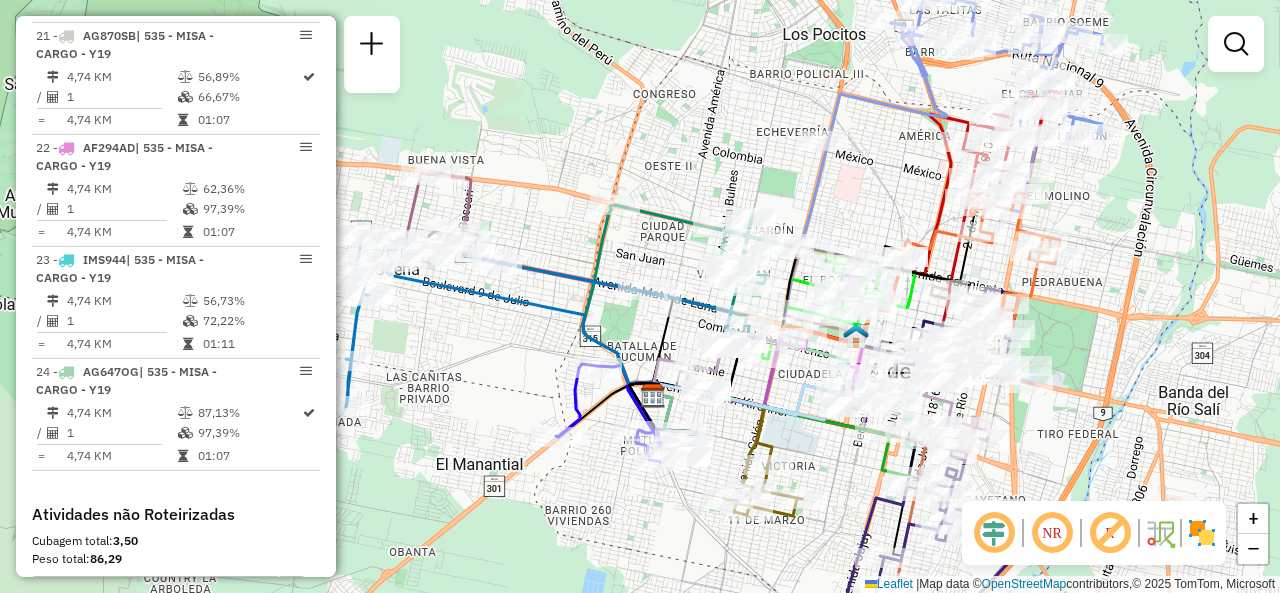 drag, startPoint x: 970, startPoint y: 179, endPoint x: 870, endPoint y: 197, distance: 101.607086 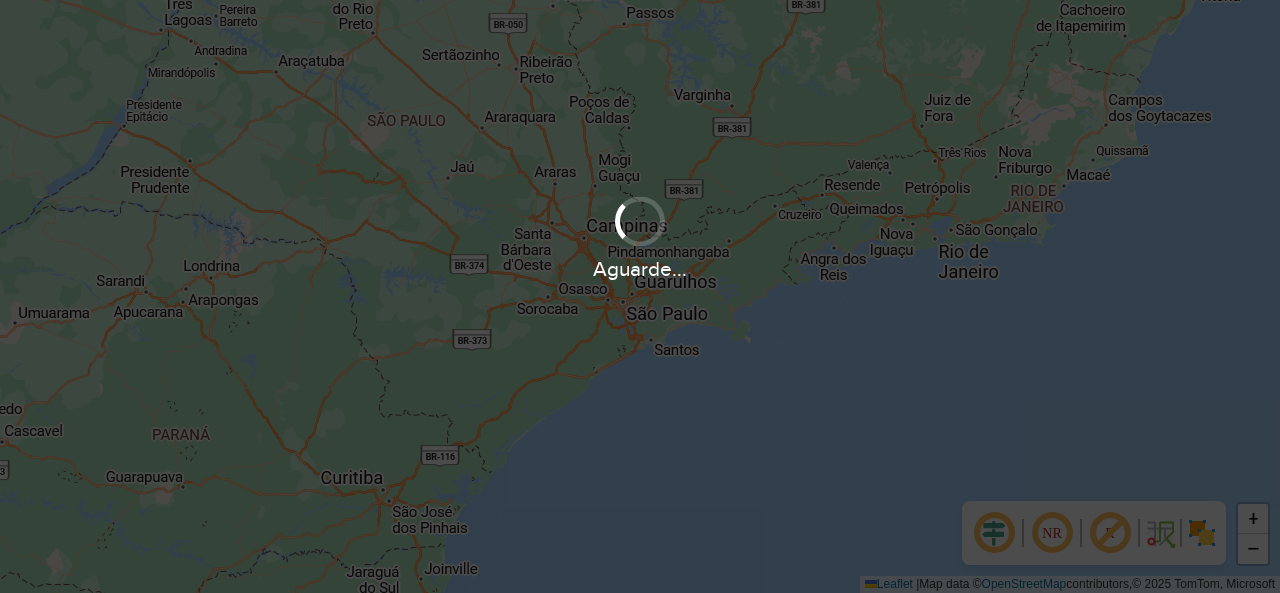 scroll, scrollTop: 0, scrollLeft: 0, axis: both 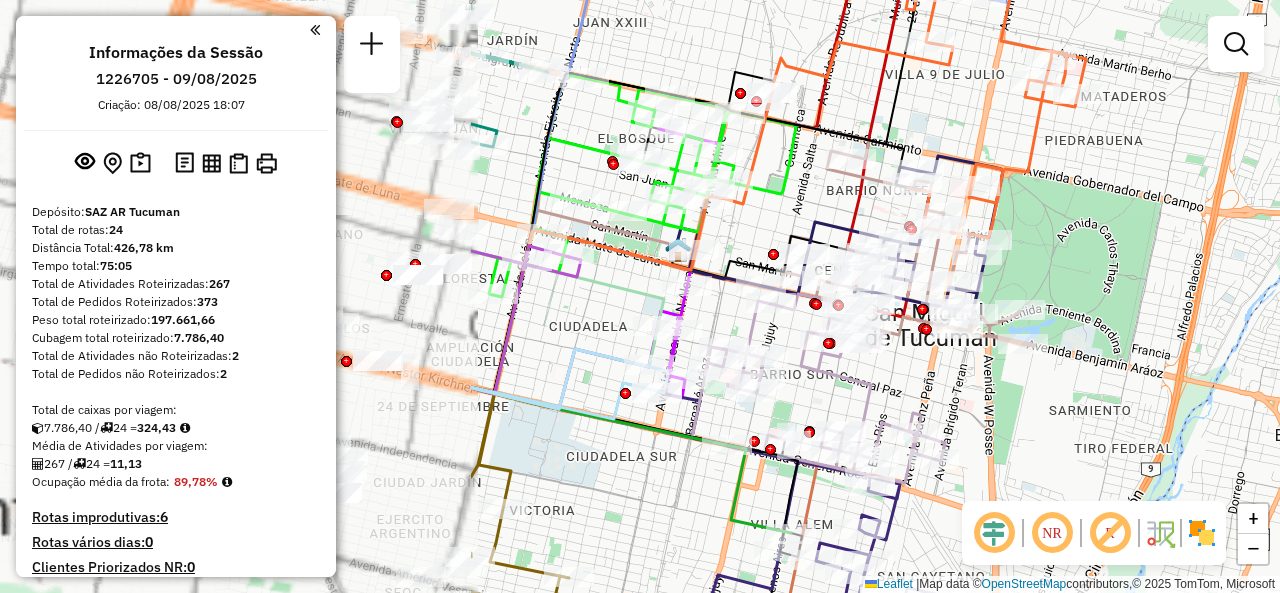 drag, startPoint x: 618, startPoint y: 291, endPoint x: 1217, endPoint y: 338, distance: 600.84106 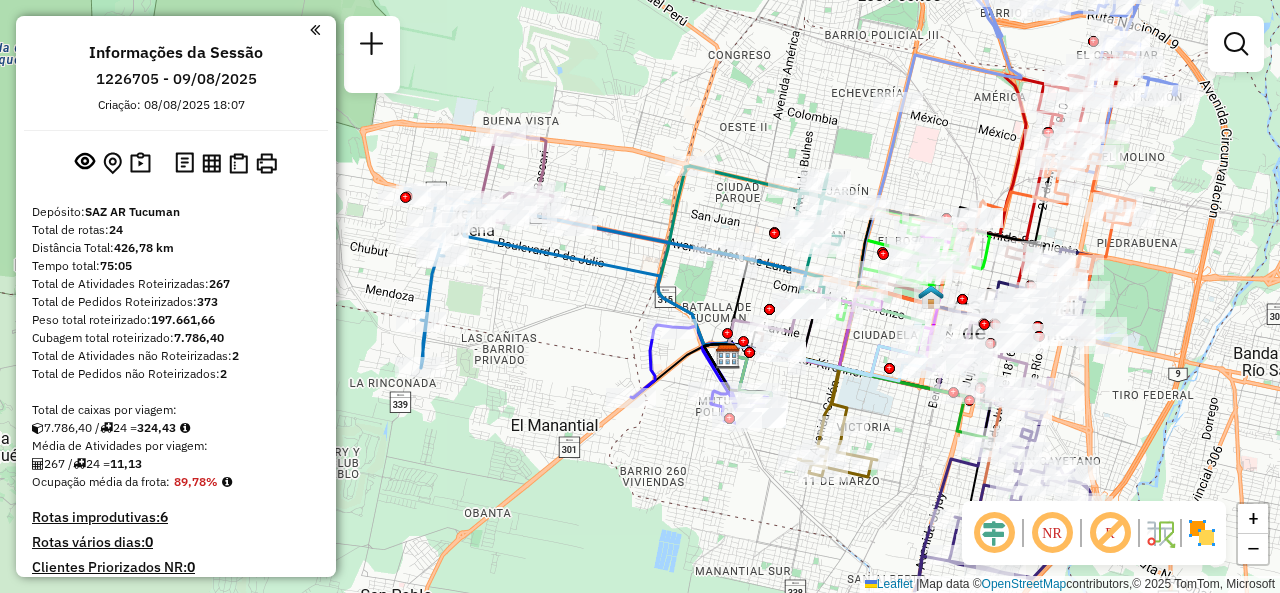 drag, startPoint x: 1155, startPoint y: 297, endPoint x: 1178, endPoint y: 290, distance: 24.04163 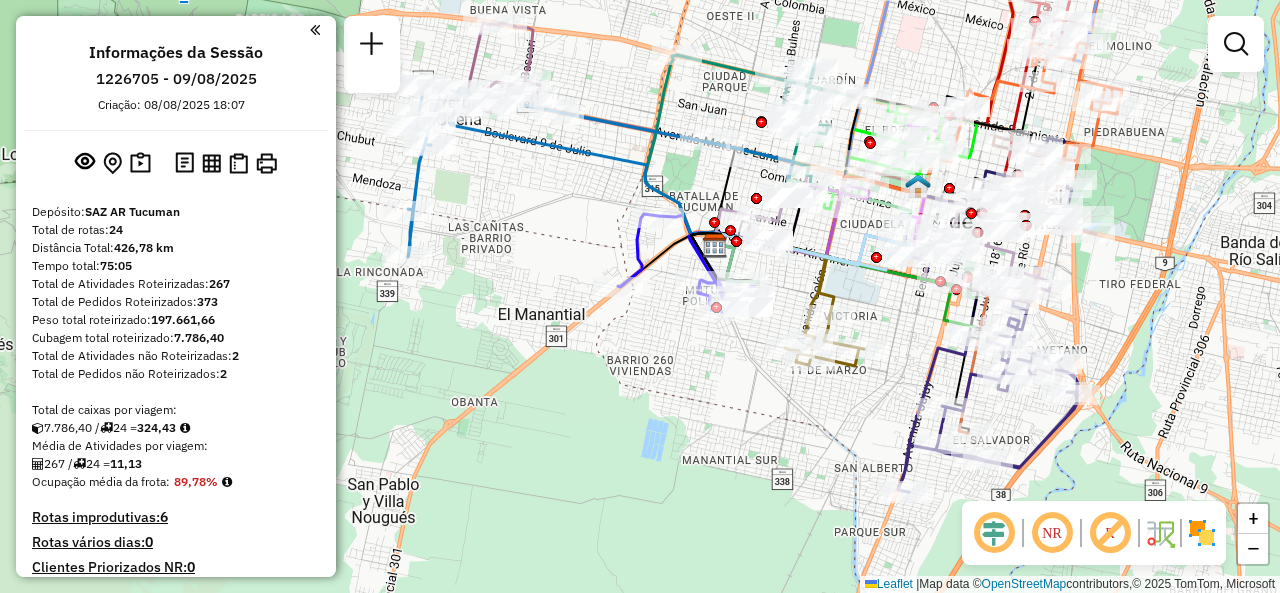 drag, startPoint x: 1117, startPoint y: 429, endPoint x: 1104, endPoint y: 295, distance: 134.62912 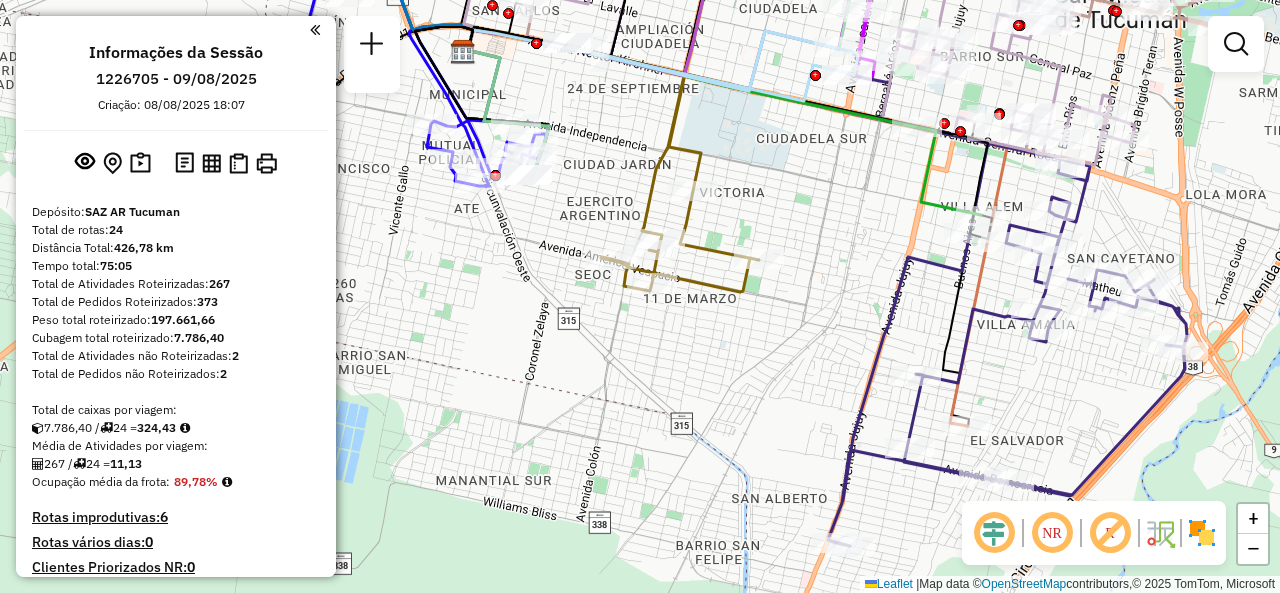 drag, startPoint x: 1092, startPoint y: 306, endPoint x: 1126, endPoint y: 215, distance: 97.144226 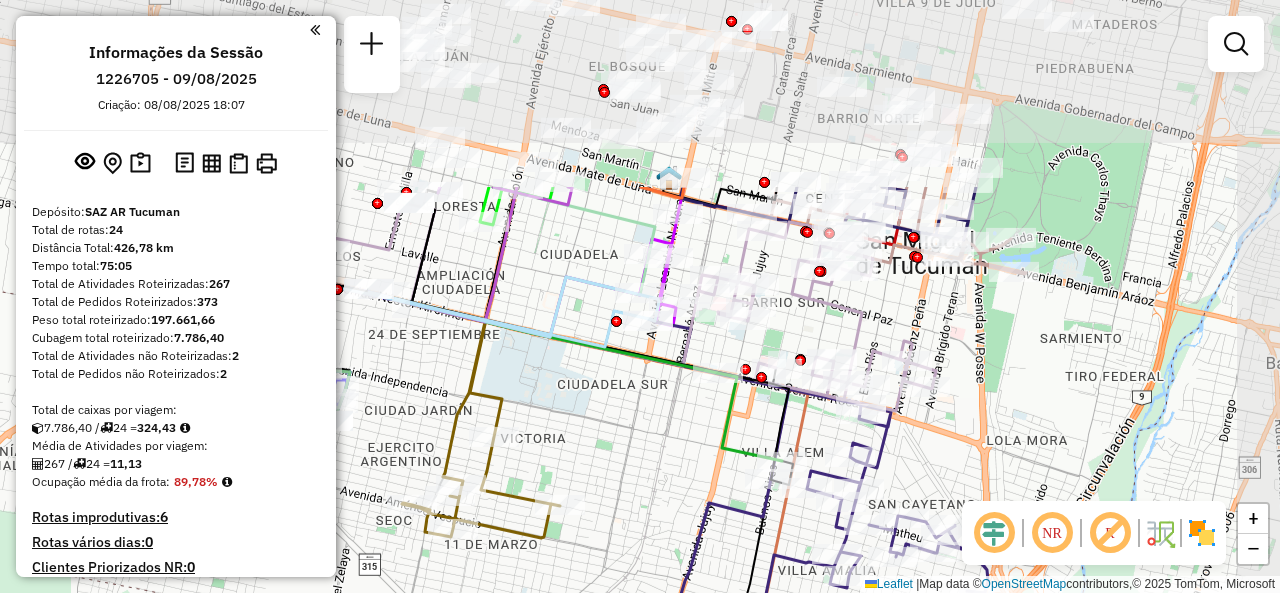 drag, startPoint x: 1137, startPoint y: 215, endPoint x: 937, endPoint y: 461, distance: 317.04257 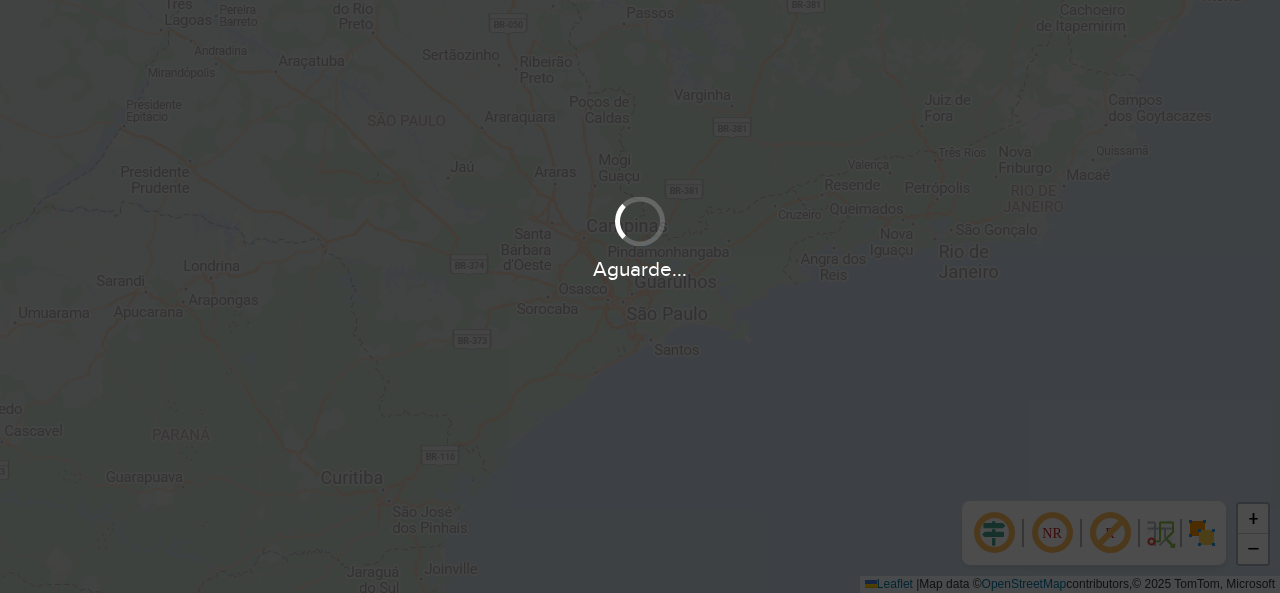 scroll, scrollTop: 0, scrollLeft: 0, axis: both 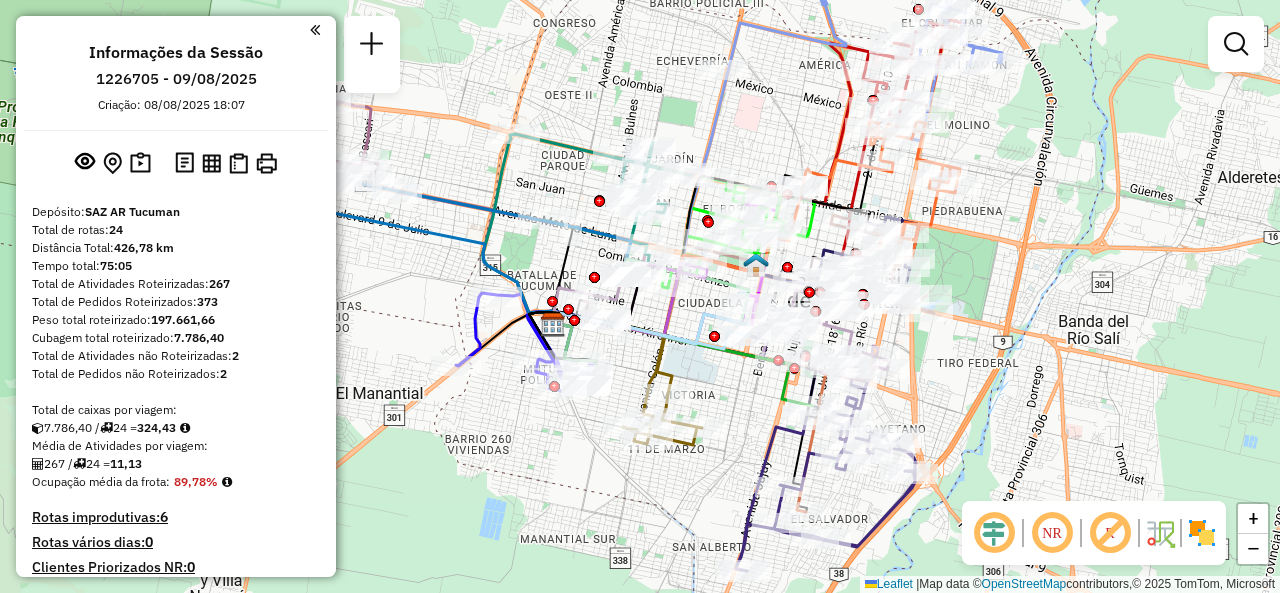 click on "Janela de atendimento Grade de atendimento Capacidade Transportadoras Veículos Cliente Pedidos  Rotas Selecione os dias de semana para filtrar as janelas de atendimento  Seg   Ter   Qua   Qui   Sex   Sáb   Dom  Informe o período da janela de atendimento: De: Até:  Filtrar exatamente a janela do cliente  Considerar janela de atendimento padrão  Selecione os dias de semana para filtrar as grades de atendimento  Seg   Ter   Qua   Qui   Sex   Sáb   Dom   Considerar clientes sem dia de atendimento cadastrado  Clientes fora do dia de atendimento selecionado Filtrar as atividades entre os valores definidos abaixo:  Peso mínimo:   Peso máximo:   Cubagem mínima:   Cubagem máxima:   De:   Até:  Filtrar as atividades entre o tempo de atendimento definido abaixo:  De:   Até:   Considerar capacidade total dos clientes não roteirizados Transportadora: Selecione um ou mais itens Tipo de veículo: Selecione um ou mais itens Veículo: Selecione um ou mais itens Motorista: Selecione um ou mais itens Nome: Rótulo:" 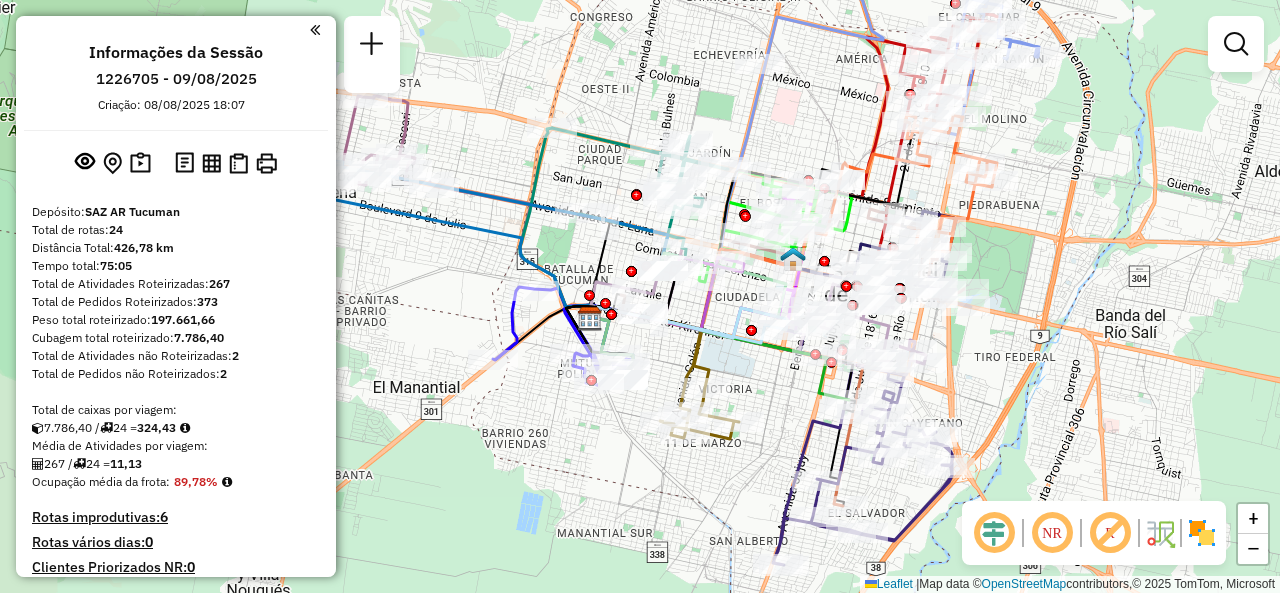 drag, startPoint x: 801, startPoint y: 123, endPoint x: 828, endPoint y: 116, distance: 27.89265 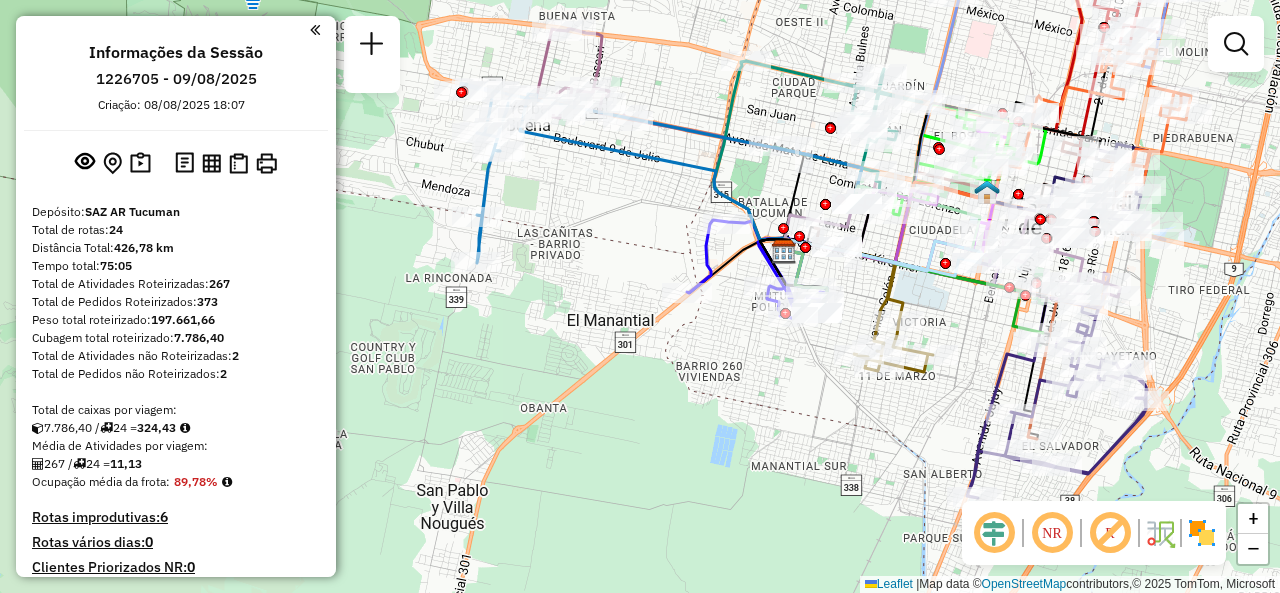drag, startPoint x: 585, startPoint y: 410, endPoint x: 759, endPoint y: 385, distance: 175.7868 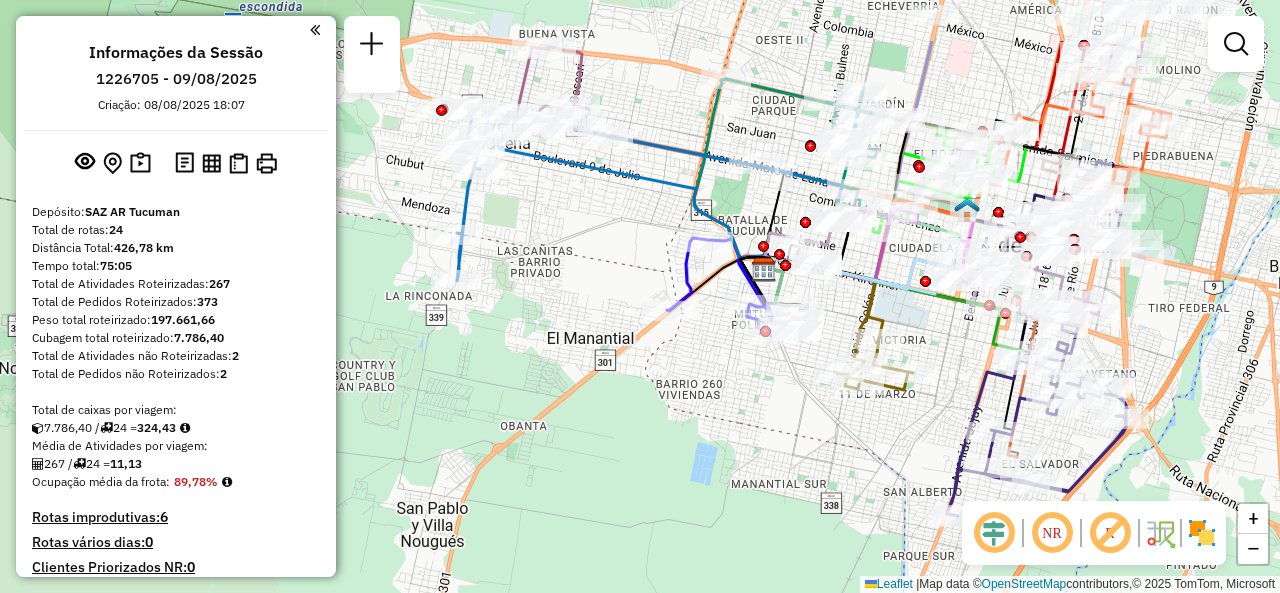 drag, startPoint x: 977, startPoint y: 260, endPoint x: 958, endPoint y: 360, distance: 101.788994 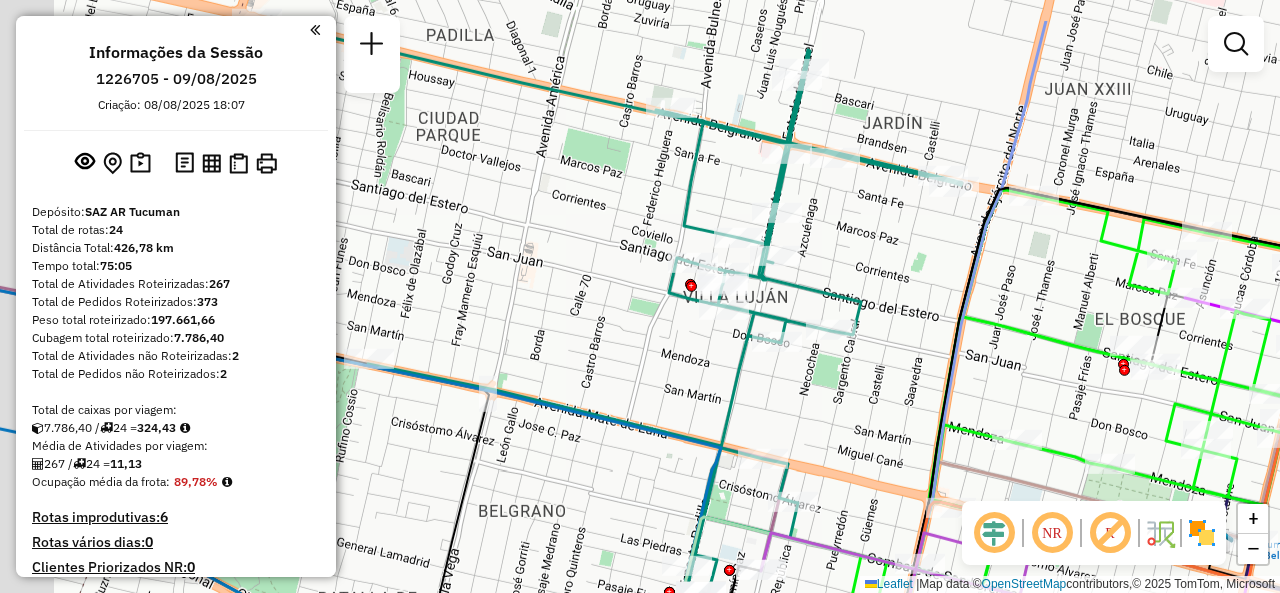 drag, startPoint x: 809, startPoint y: 177, endPoint x: 925, endPoint y: 298, distance: 167.6216 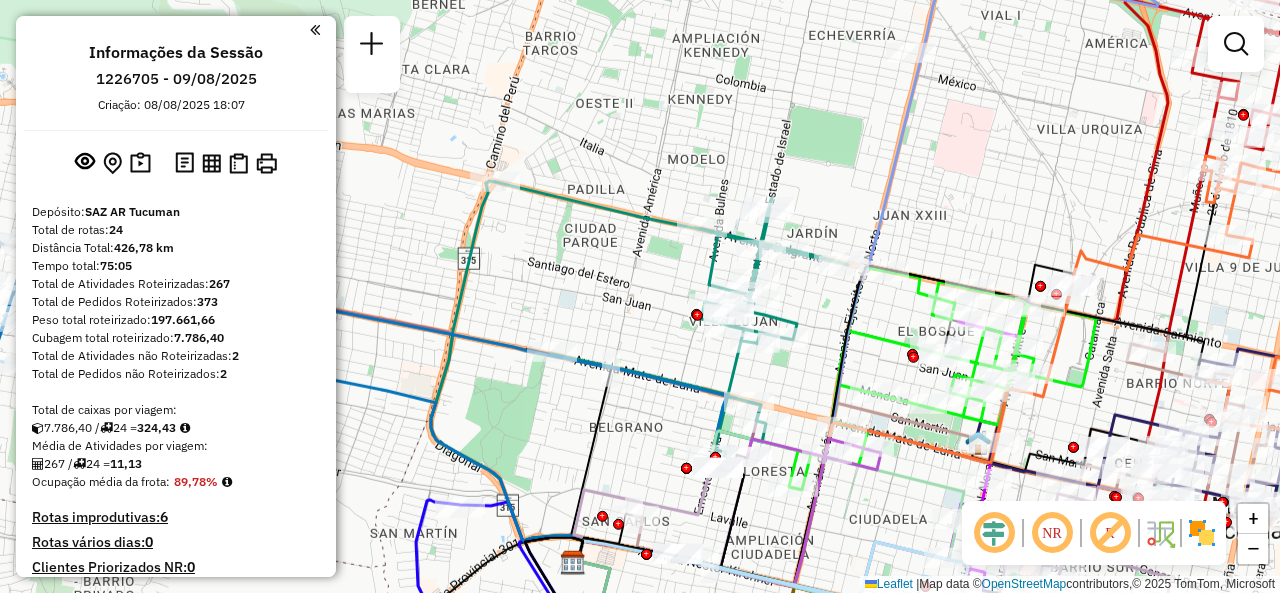 drag, startPoint x: 836, startPoint y: 371, endPoint x: 740, endPoint y: 328, distance: 105.1903 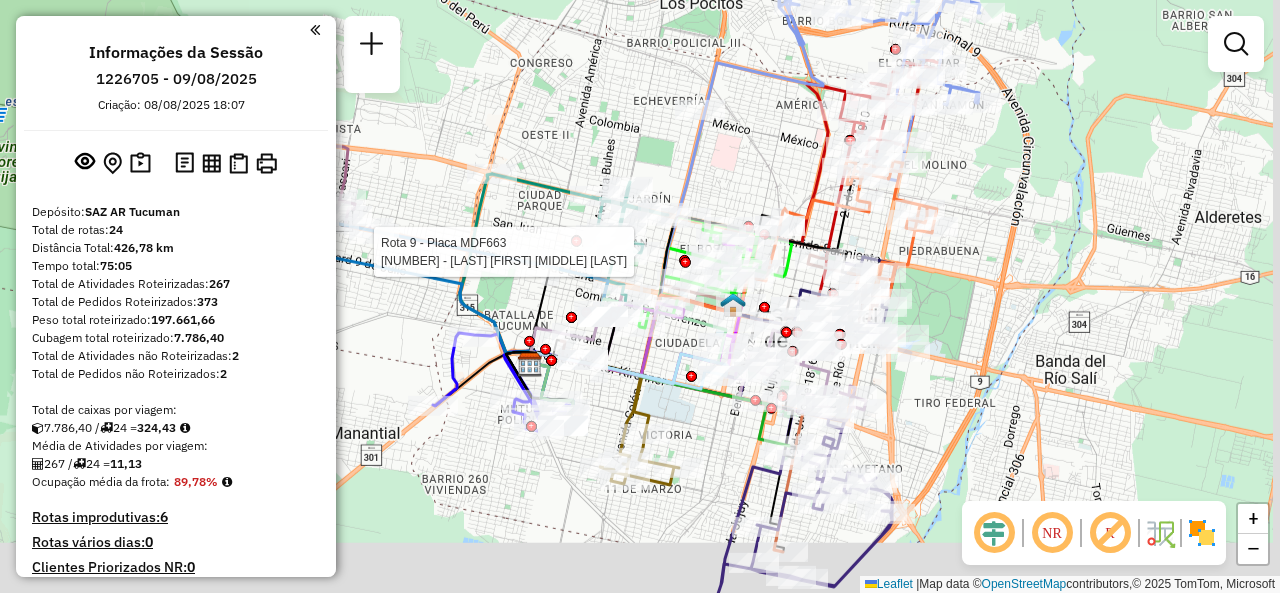 drag, startPoint x: 790, startPoint y: 161, endPoint x: 749, endPoint y: 129, distance: 52.009613 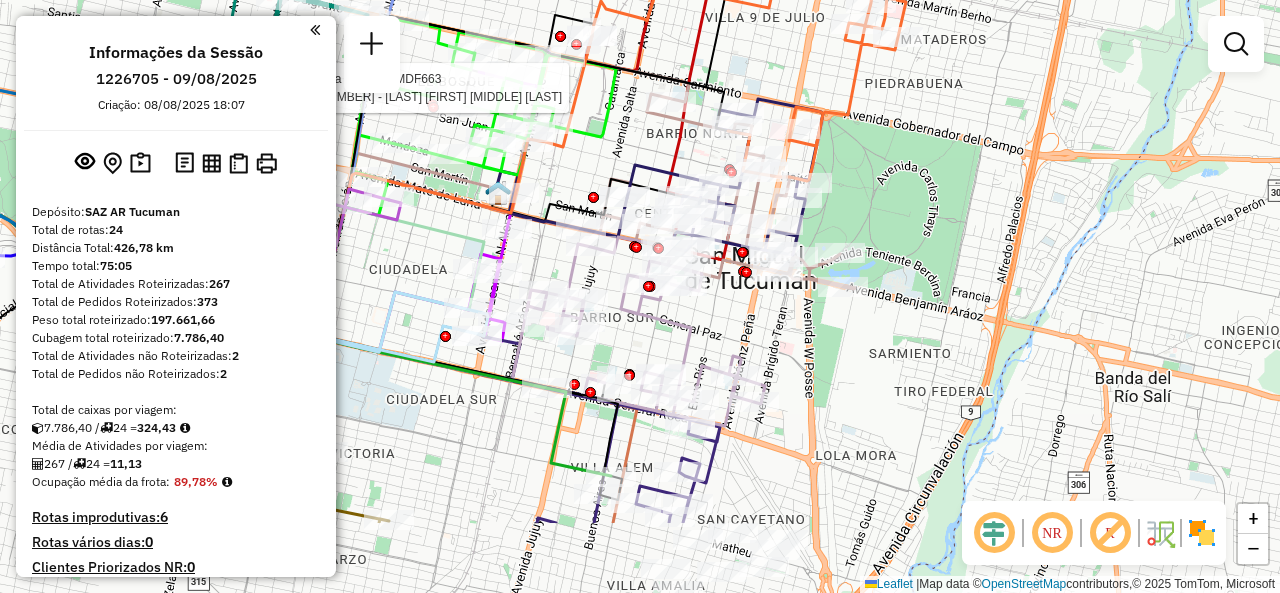 drag, startPoint x: 914, startPoint y: 181, endPoint x: 848, endPoint y: -18, distance: 209.65924 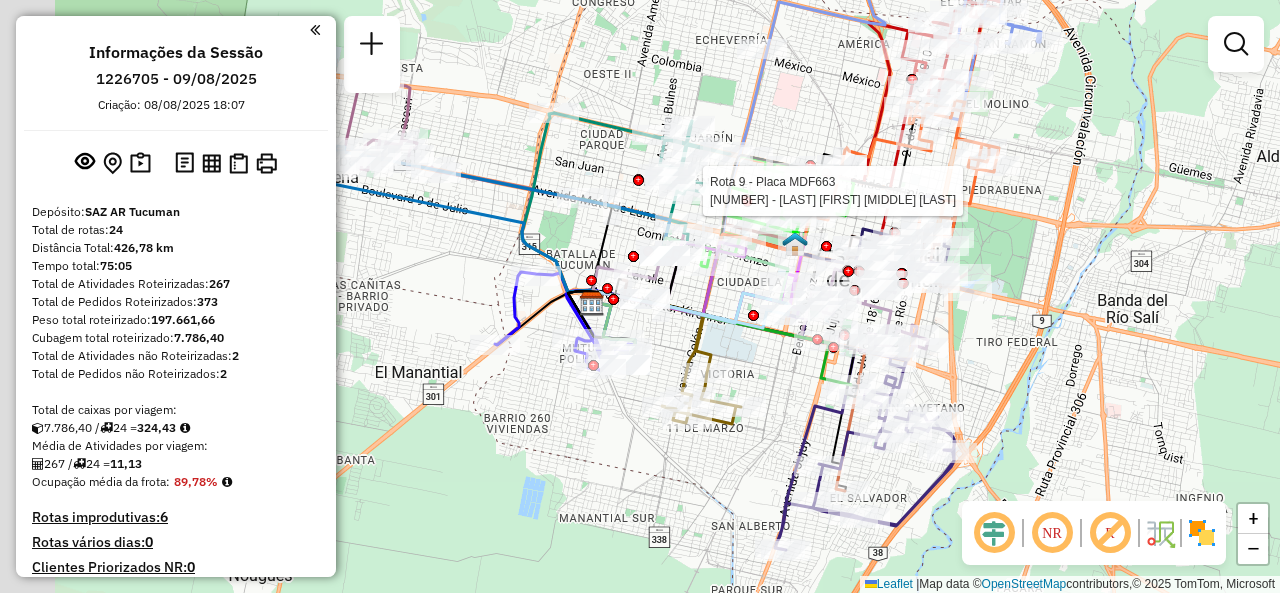 drag, startPoint x: 948, startPoint y: 226, endPoint x: 1020, endPoint y: 254, distance: 77.25283 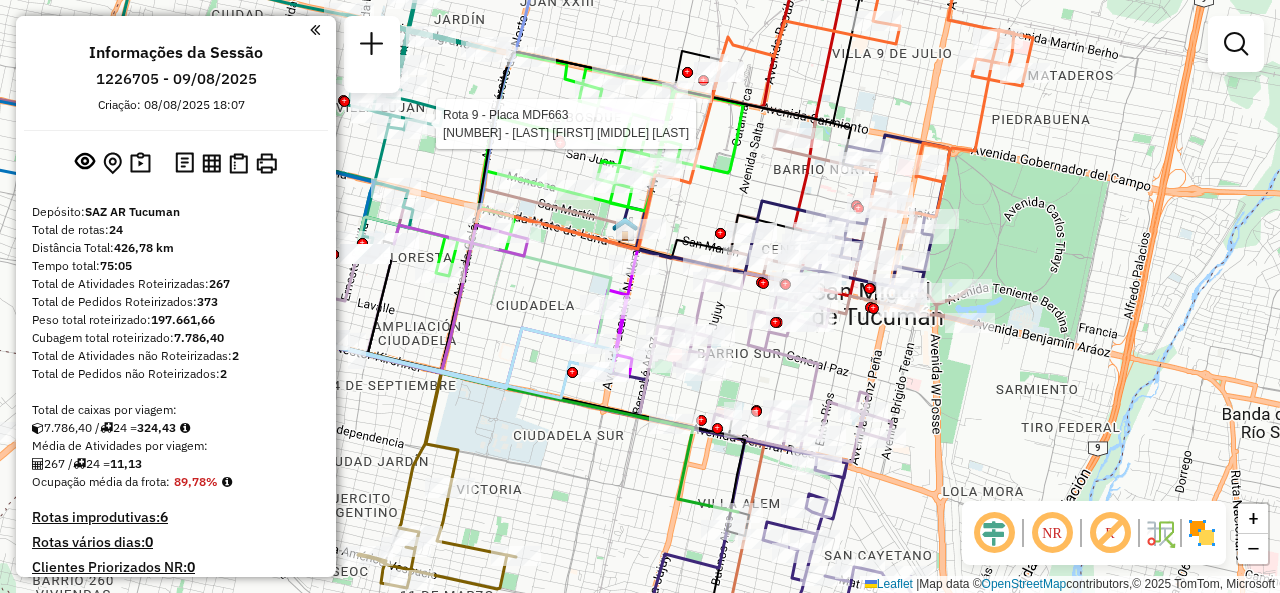 click on "Rota 9 - Placa MDF663  0000705360 - Andrada Rosa Noemi Del Valle Janela de atendimento Grade de atendimento Capacidade Transportadoras Veículos Cliente Pedidos  Rotas Selecione os dias de semana para filtrar as janelas de atendimento  Seg   Ter   Qua   Qui   Sex   Sáb   Dom  Informe o período da janela de atendimento: De: Até:  Filtrar exatamente a janela do cliente  Considerar janela de atendimento padrão  Selecione os dias de semana para filtrar as grades de atendimento  Seg   Ter   Qua   Qui   Sex   Sáb   Dom   Considerar clientes sem dia de atendimento cadastrado  Clientes fora do dia de atendimento selecionado Filtrar as atividades entre os valores definidos abaixo:  Peso mínimo:   Peso máximo:   Cubagem mínima:   Cubagem máxima:   De:   Até:  Filtrar as atividades entre o tempo de atendimento definido abaixo:  De:   Até:   Considerar capacidade total dos clientes não roteirizados Transportadora: Selecione um ou mais itens Tipo de veículo: Selecione um ou mais itens Veículo: Motorista: De:" 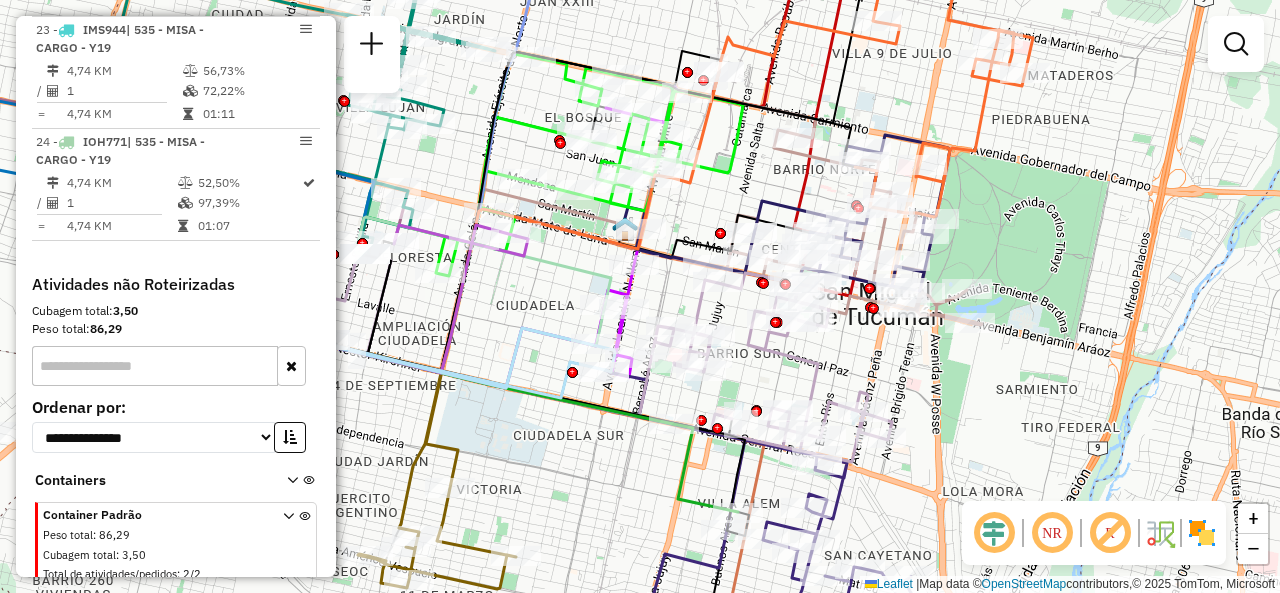 scroll, scrollTop: 3400, scrollLeft: 0, axis: vertical 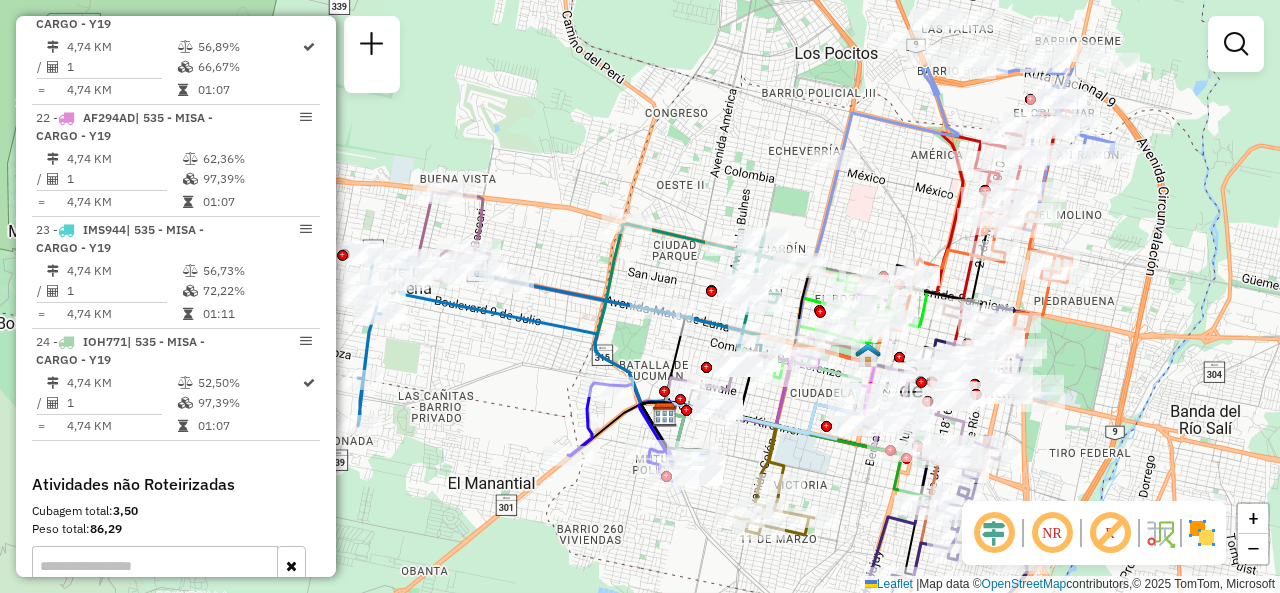 drag, startPoint x: 570, startPoint y: 115, endPoint x: 886, endPoint y: 208, distance: 329.40097 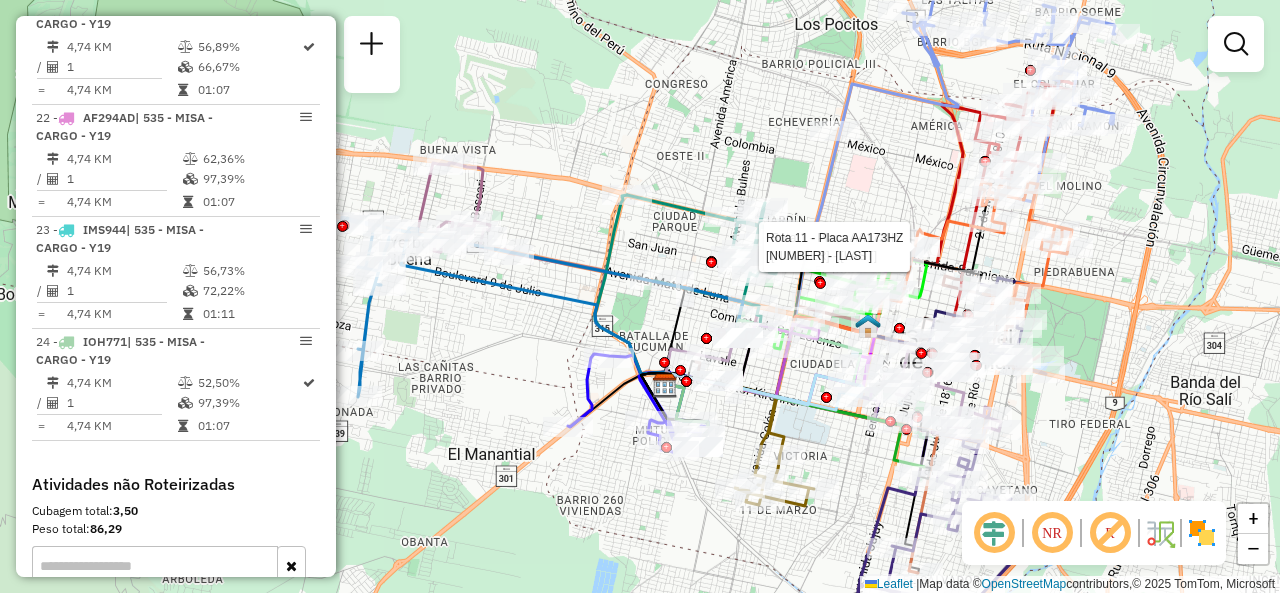 click on "Rota 1 - Placa AA173HY  0000467118 - tomatis Rota 11 - Placa AA173HZ  0000467118 - tomatis Janela de atendimento Grade de atendimento Capacidade Transportadoras Veículos Cliente Pedidos  Rotas Selecione os dias de semana para filtrar as janelas de atendimento  Seg   Ter   Qua   Qui   Sex   Sáb   Dom  Informe o período da janela de atendimento: De: Até:  Filtrar exatamente a janela do cliente  Considerar janela de atendimento padrão  Selecione os dias de semana para filtrar as grades de atendimento  Seg   Ter   Qua   Qui   Sex   Sáb   Dom   Considerar clientes sem dia de atendimento cadastrado  Clientes fora do dia de atendimento selecionado Filtrar as atividades entre os valores definidos abaixo:  Peso mínimo:   Peso máximo:   Cubagem mínima:   Cubagem máxima:   De:   Até:  Filtrar as atividades entre o tempo de atendimento definido abaixo:  De:   Até:   Considerar capacidade total dos clientes não roteirizados Transportadora: Selecione um ou mais itens Tipo de veículo: Veículo: Motorista: De:" 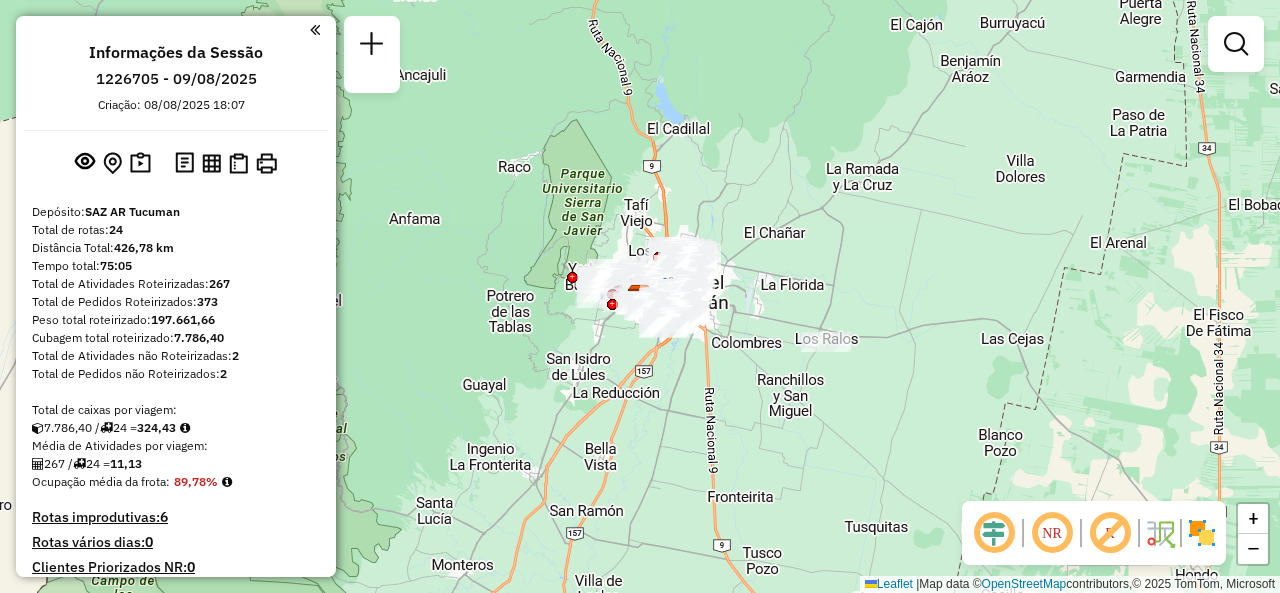 scroll, scrollTop: 0, scrollLeft: 0, axis: both 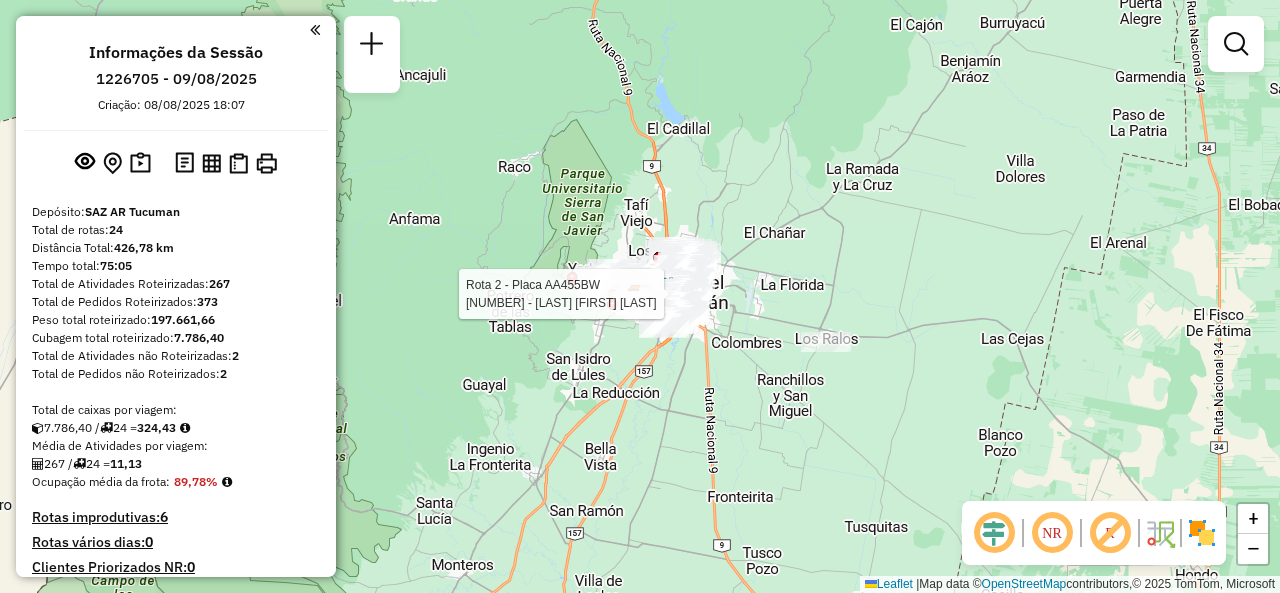 select on "**********" 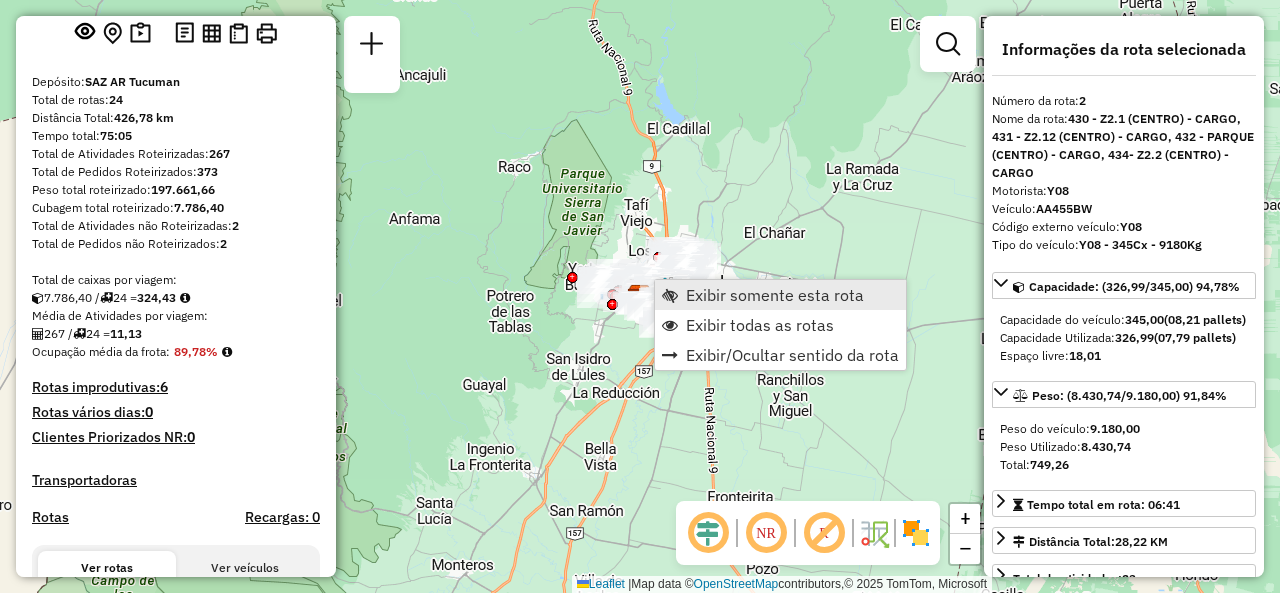 click on "Exibir somente esta rota" at bounding box center (780, 295) 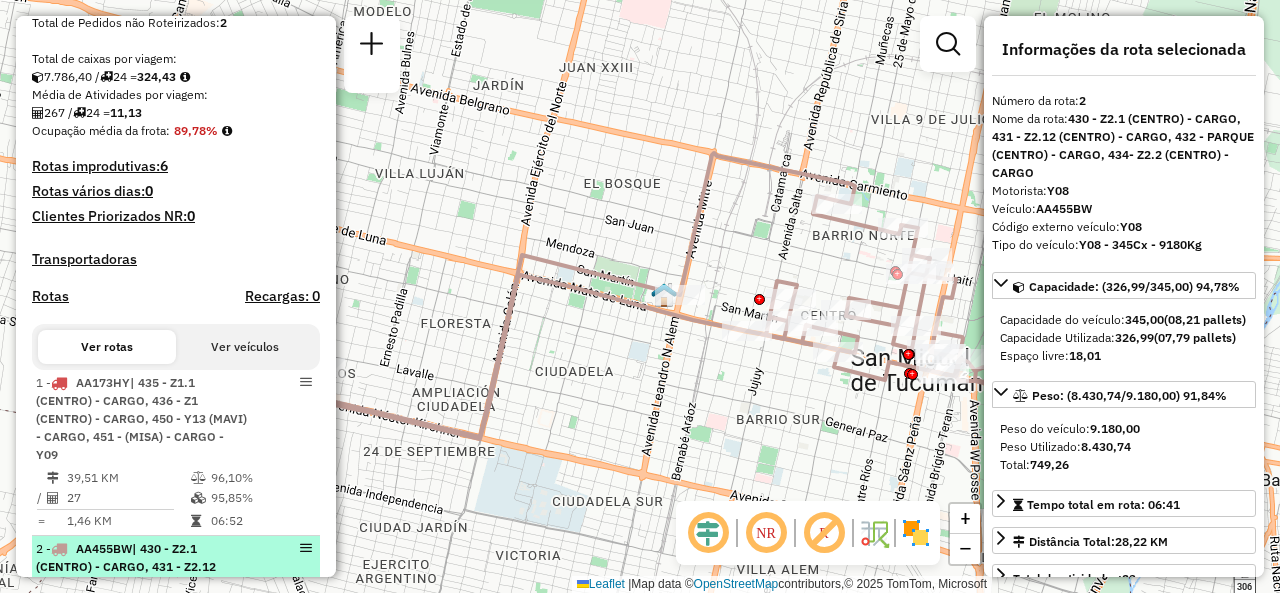 scroll, scrollTop: 500, scrollLeft: 0, axis: vertical 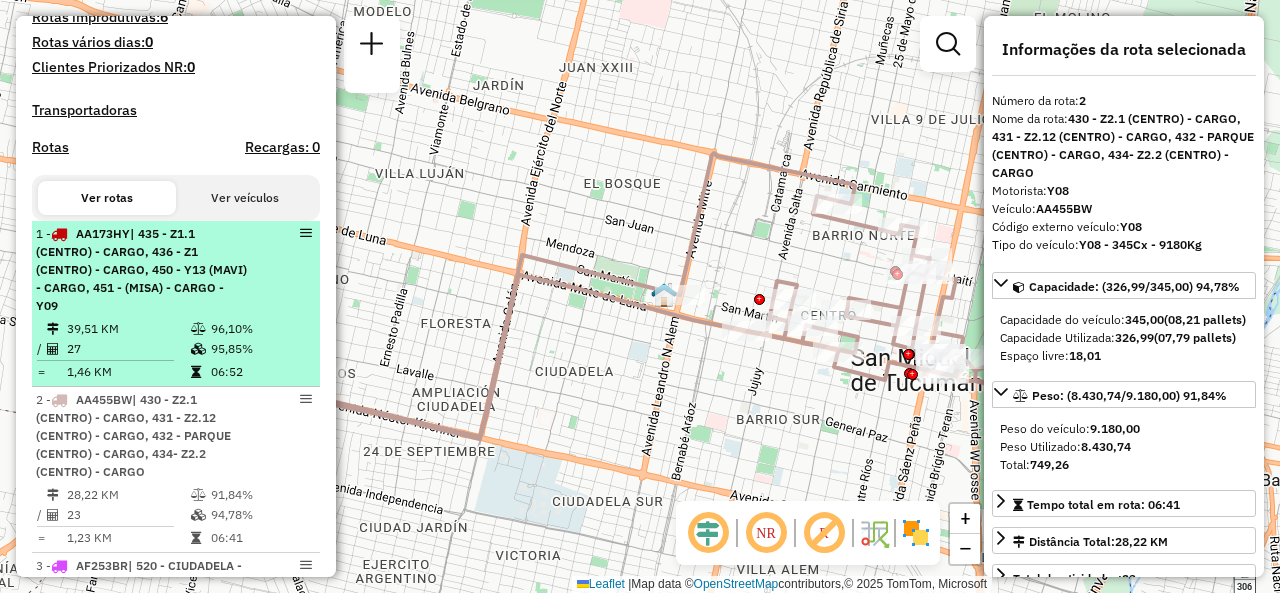 click on "1 -       AA173HY   | 435 - Z1.1 (CENTRO) - CARGO, 436 - Z1 (CENTRO) - CARGO, 450 - Y13 (MAVI) - CARGO, 451 - (MISA) - CARGO - Y09" at bounding box center (142, 270) 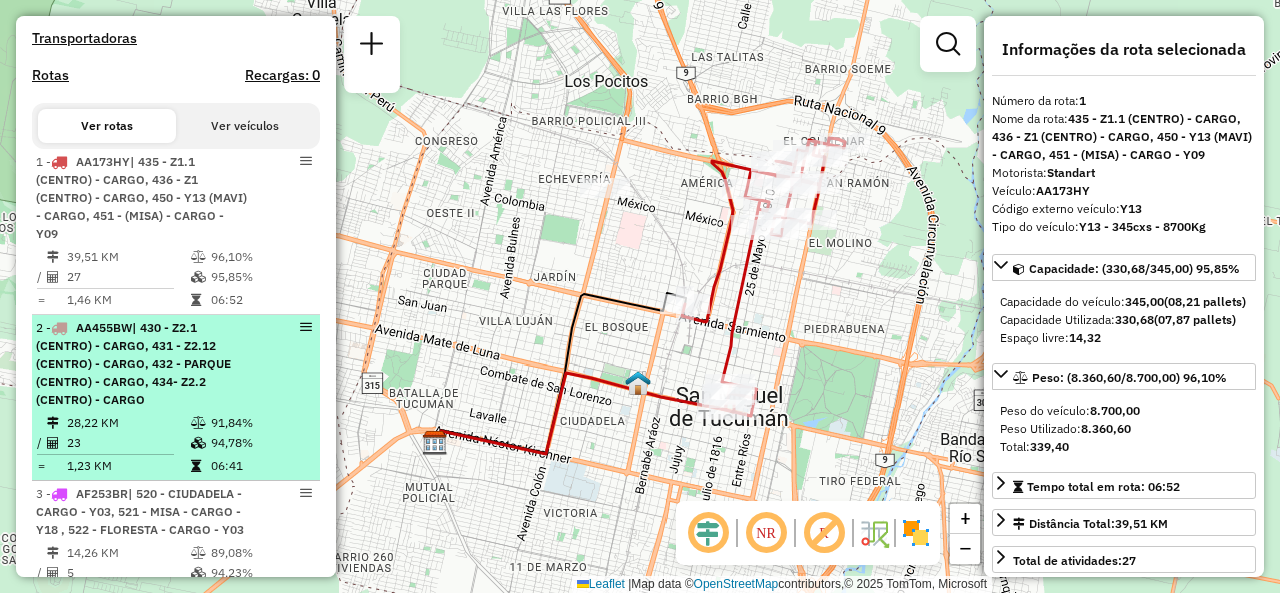 scroll, scrollTop: 600, scrollLeft: 0, axis: vertical 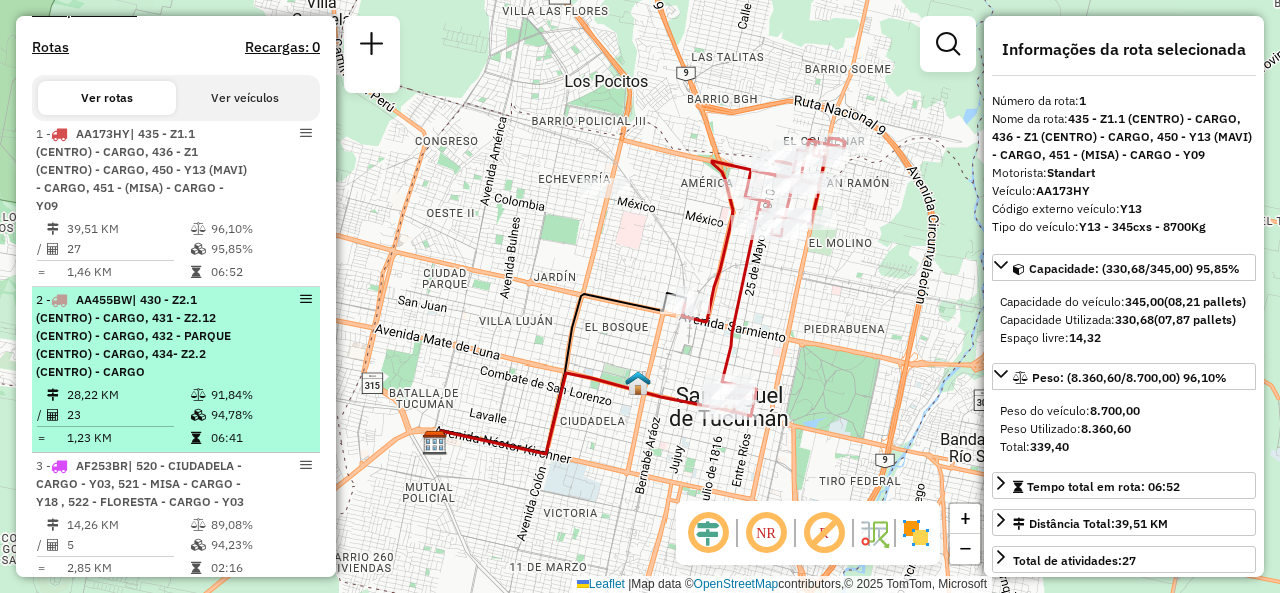 click on "| 430 - Z2.1 (CENTRO) - CARGO, 431 - Z2.12 (CENTRO)  - CARGO, 432 - PARQUE (CENTRO) - CARGO, 434- Z2.2 (CENTRO) - CARGO" at bounding box center (133, 335) 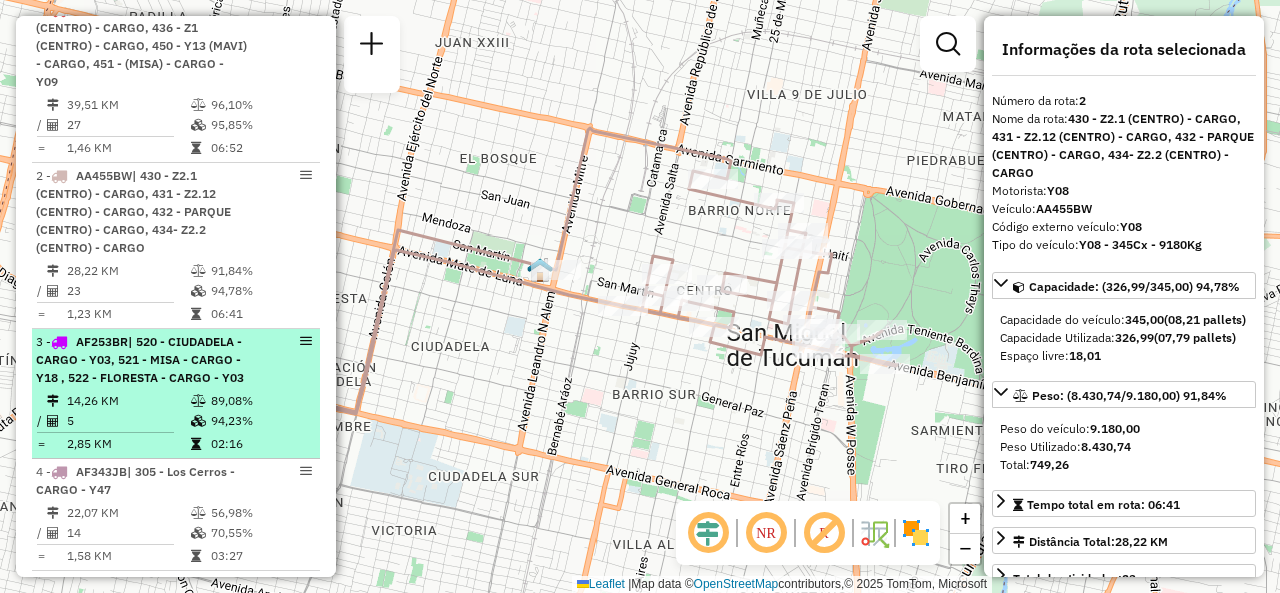 scroll, scrollTop: 800, scrollLeft: 0, axis: vertical 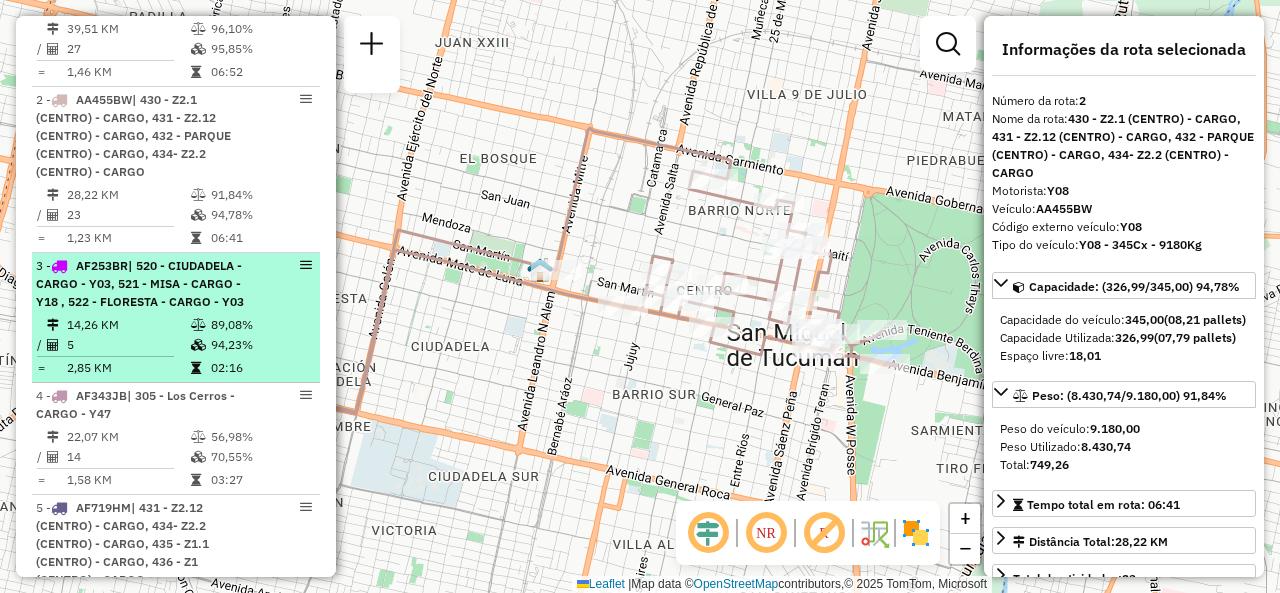 click on "3 -       AF253BR   | 520 - CIUDADELA - CARGO - Y03, 521 - MISA - CARGO - Y18 , 522 - FLORESTA - CARGO - Y03" at bounding box center [142, 284] 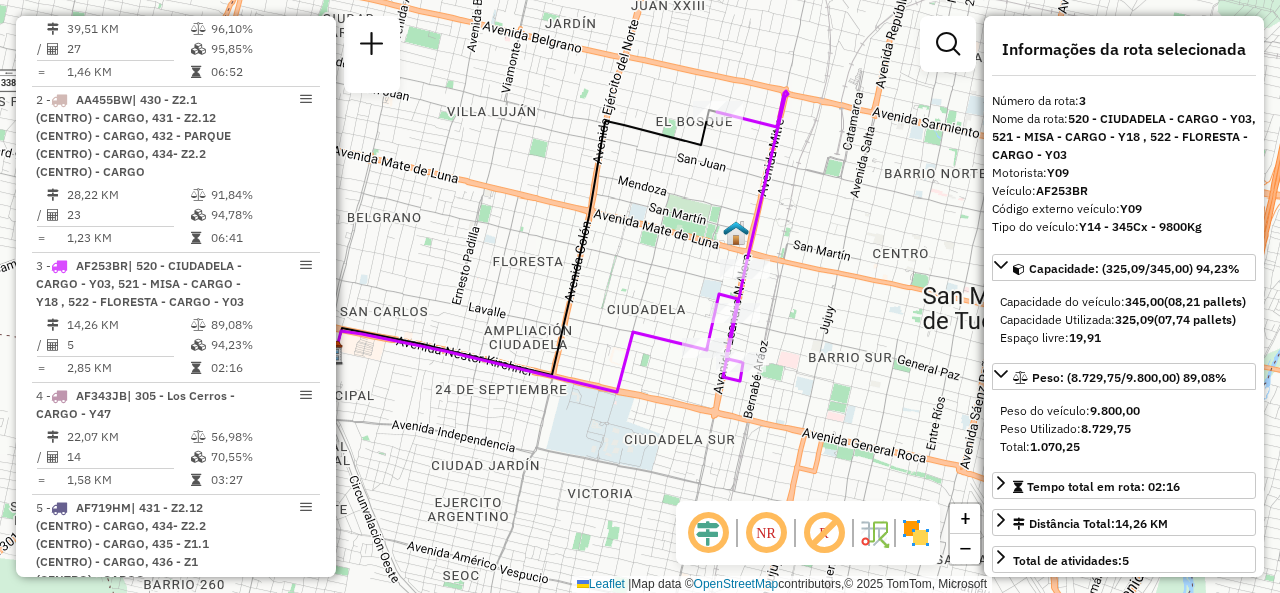 drag, startPoint x: 740, startPoint y: 343, endPoint x: 668, endPoint y: 275, distance: 99.03535 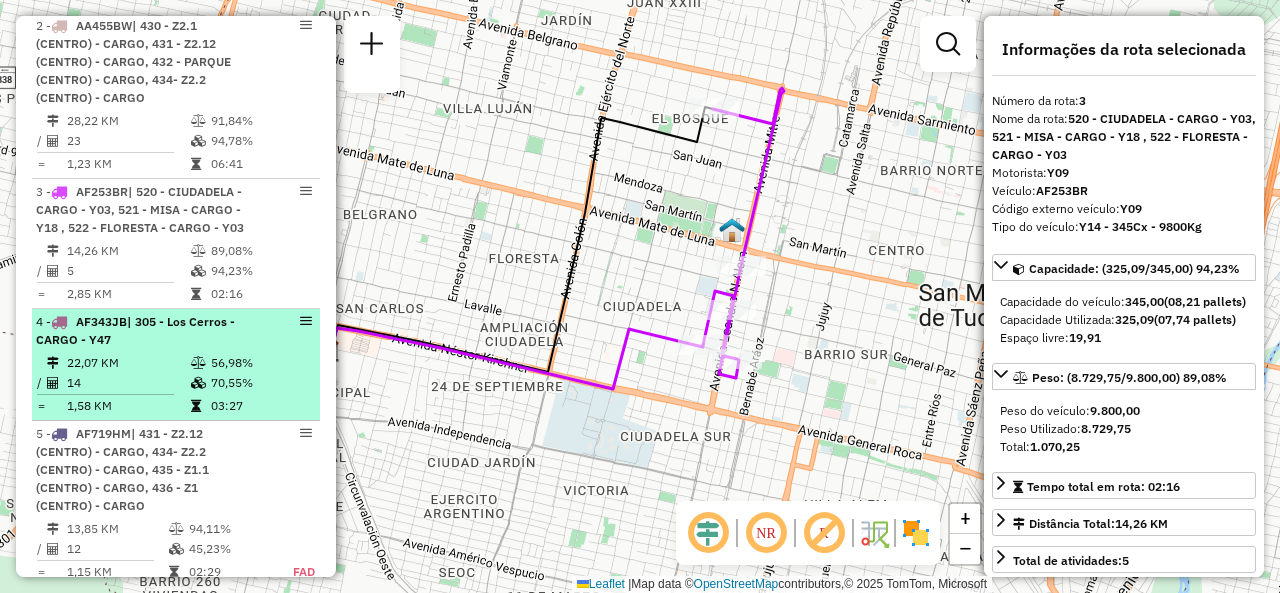 scroll, scrollTop: 900, scrollLeft: 0, axis: vertical 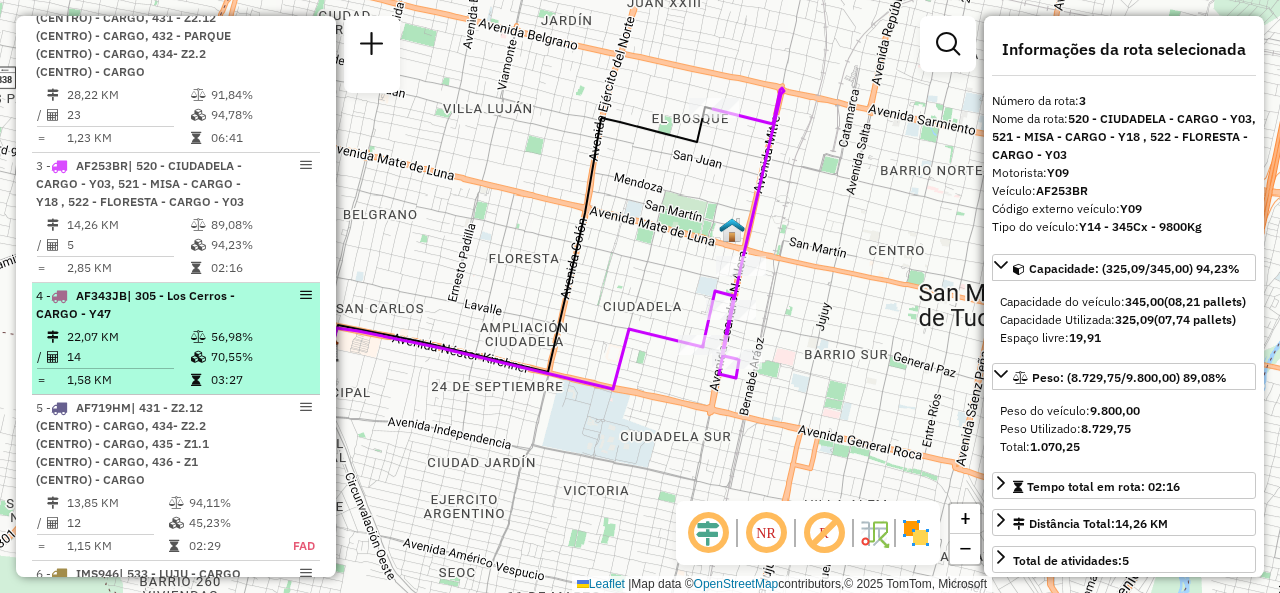 click on "4 -       AF343JB   | 305  - Los Cerros -  CARGO - Y47" at bounding box center (142, 305) 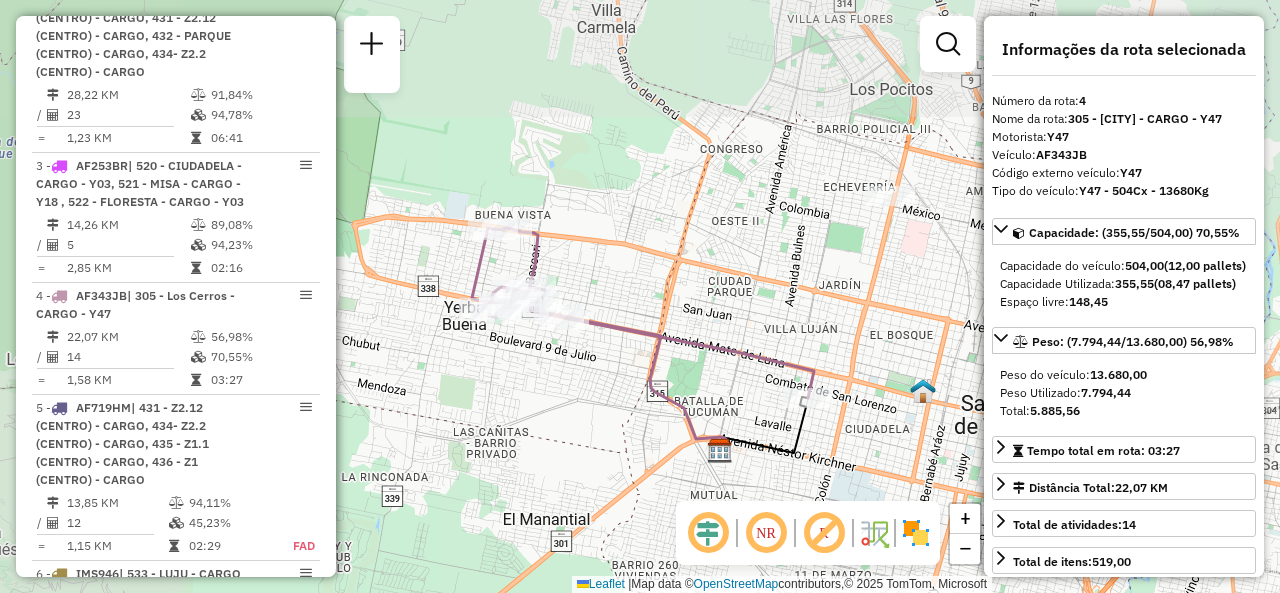 drag, startPoint x: 569, startPoint y: 355, endPoint x: 632, endPoint y: 353, distance: 63.03174 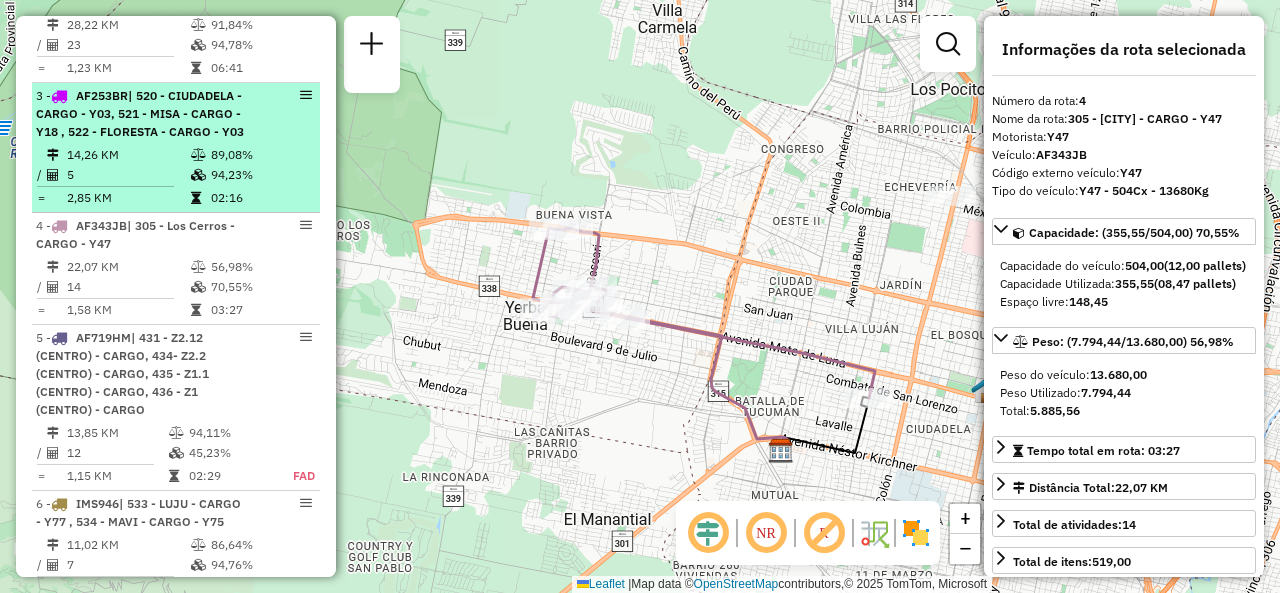 scroll, scrollTop: 1000, scrollLeft: 0, axis: vertical 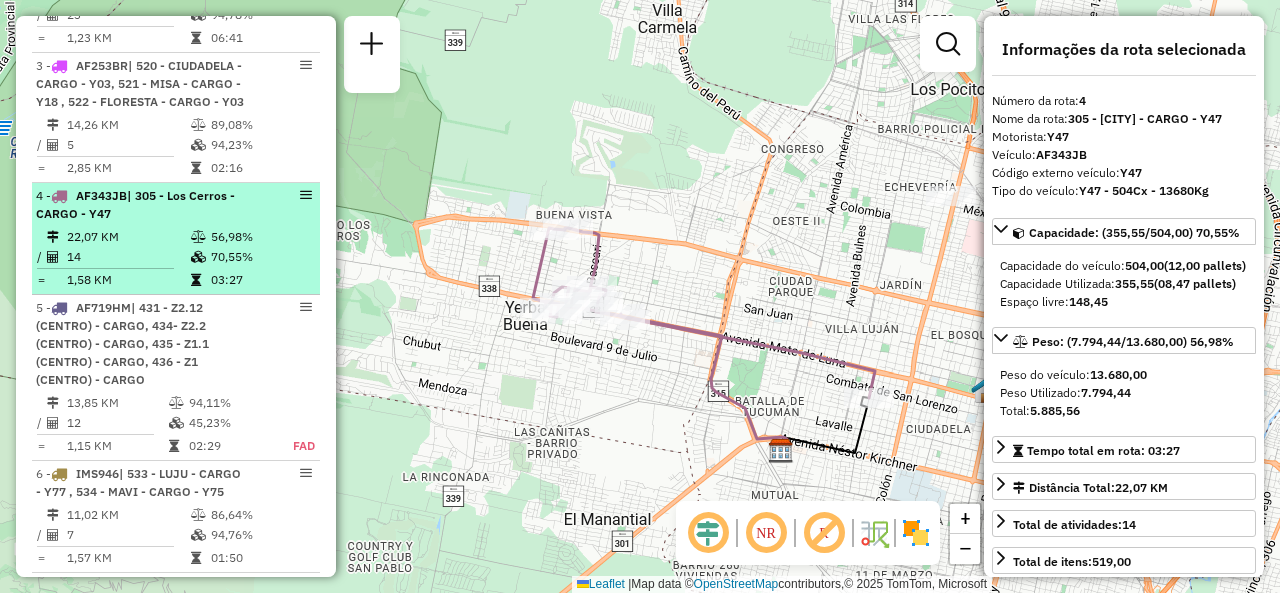 click on "22,07 KM" at bounding box center [128, 237] 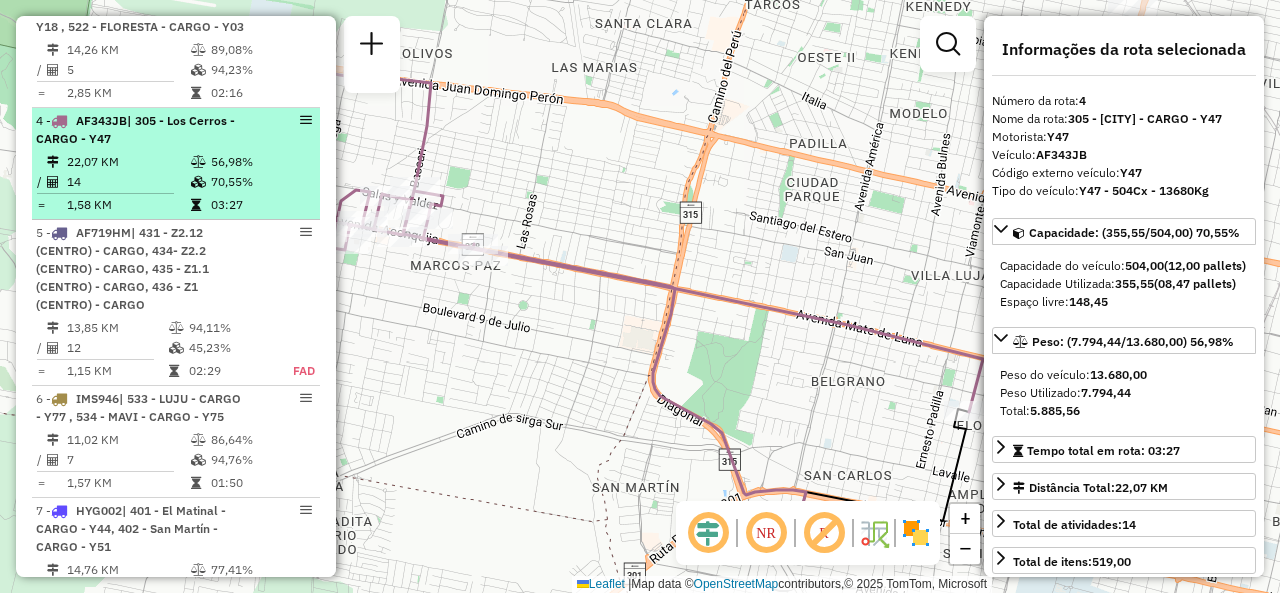 scroll, scrollTop: 1100, scrollLeft: 0, axis: vertical 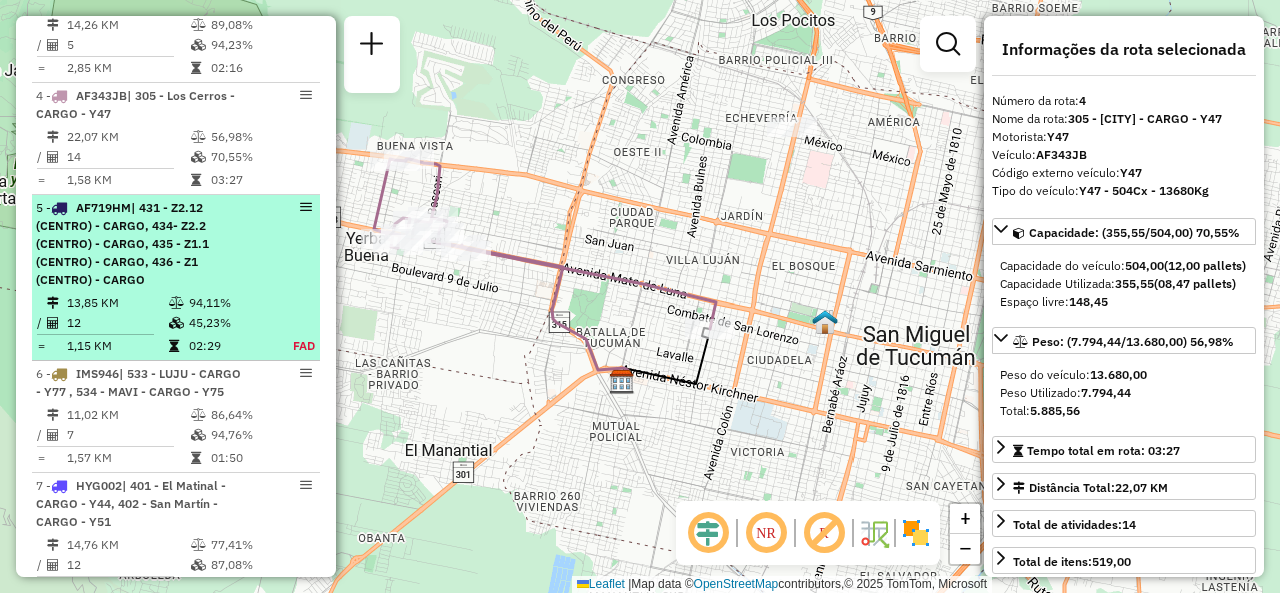 click on "5 -       AF719HM   | 431 - Z2.12 (CENTRO)  - CARGO, 434- Z2.2 (CENTRO) - CARGO, 435 - Z1.1 (CENTRO) - CARGO, 436 - Z1 (CENTRO) - CARGO" at bounding box center [176, 244] 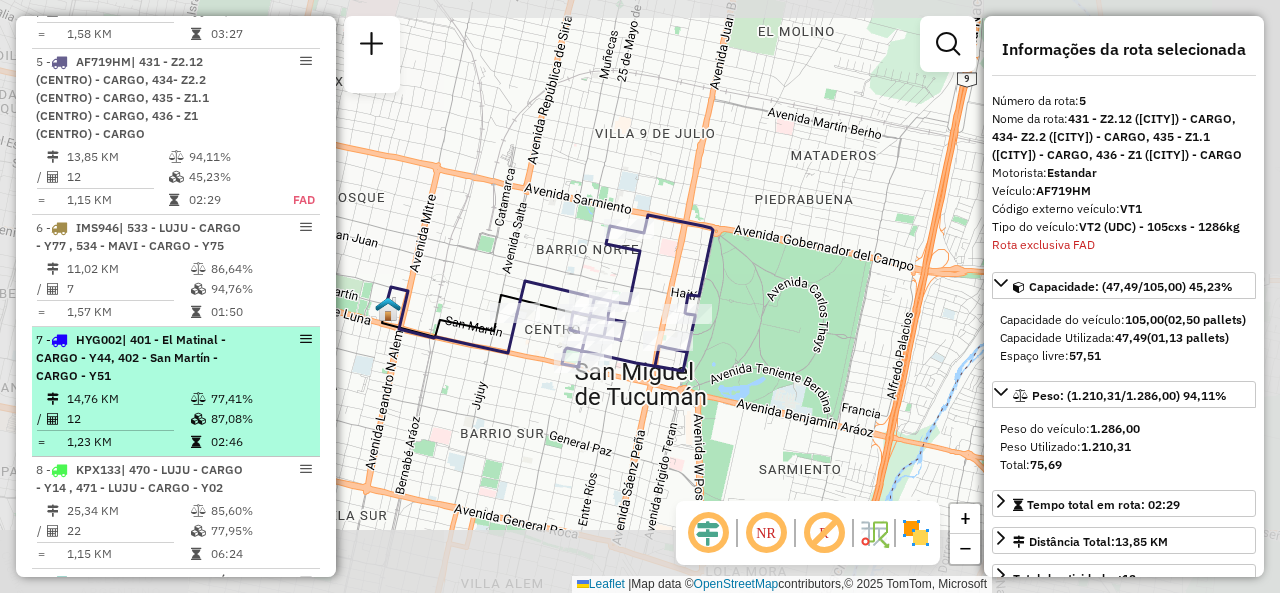 scroll, scrollTop: 1295, scrollLeft: 0, axis: vertical 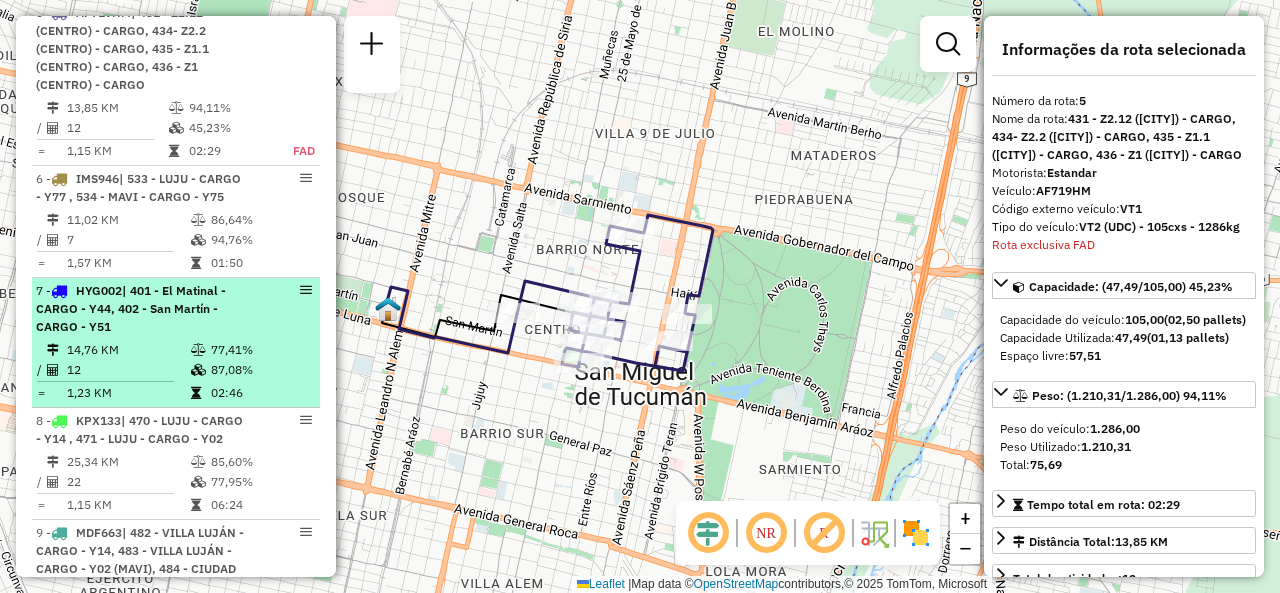 click on "| 401 - El Matinal - CARGO - Y44, 402 - San Martín - CARGO -  Y51" at bounding box center (131, 308) 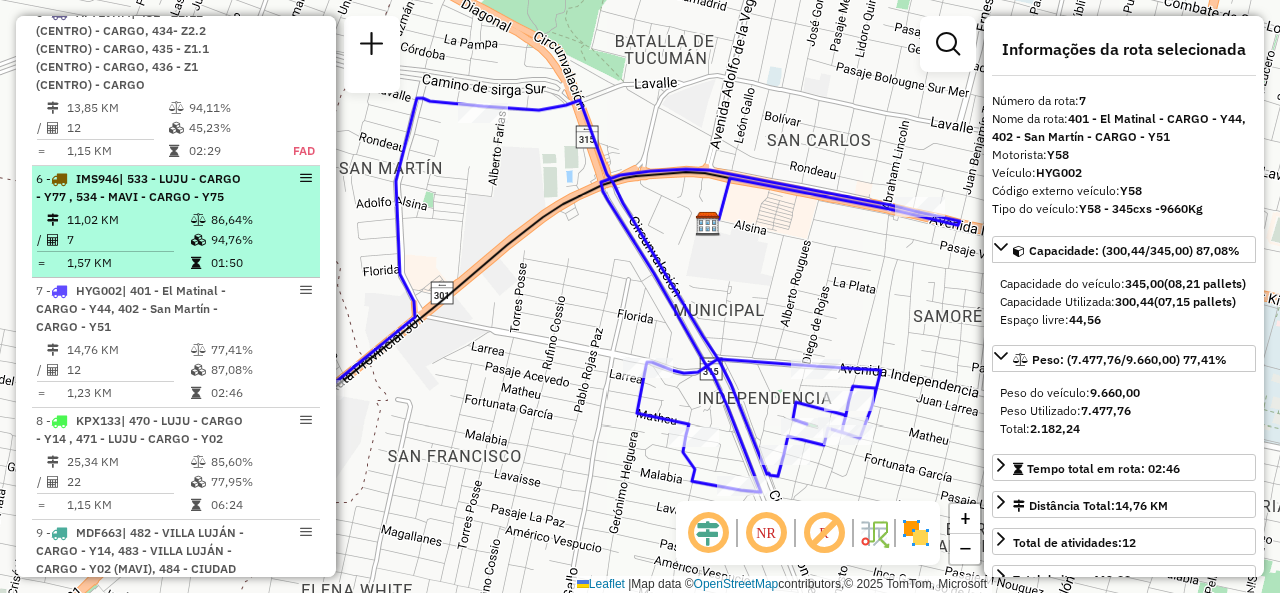 click on "7" at bounding box center [128, 240] 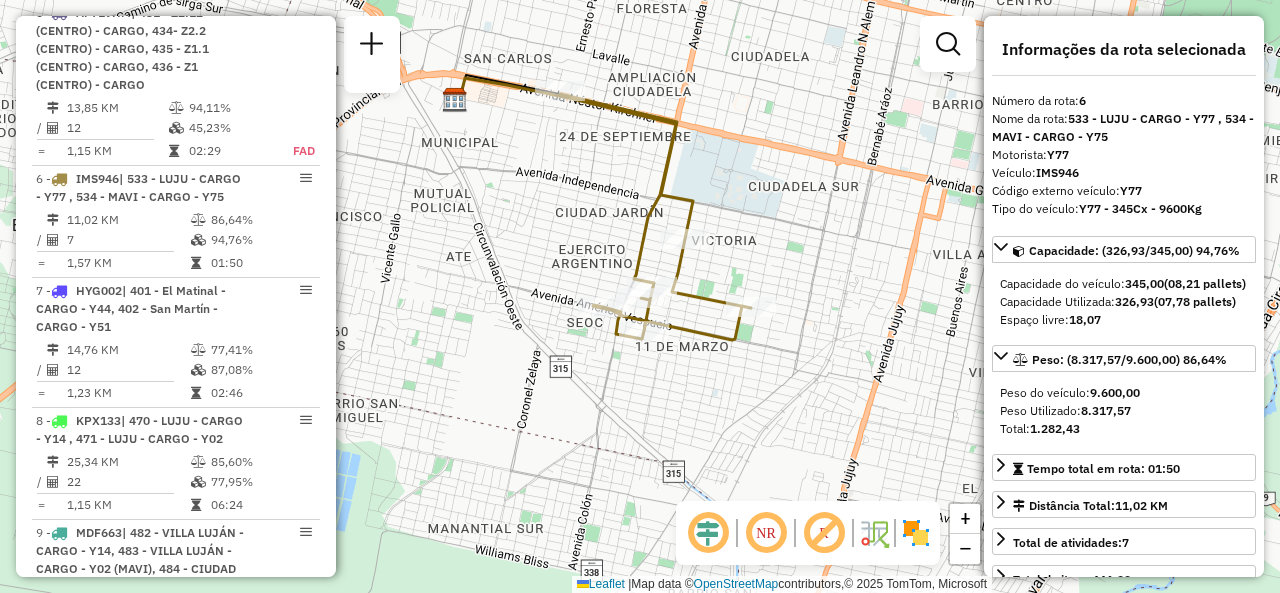drag, startPoint x: 583, startPoint y: 290, endPoint x: 582, endPoint y: 215, distance: 75.00667 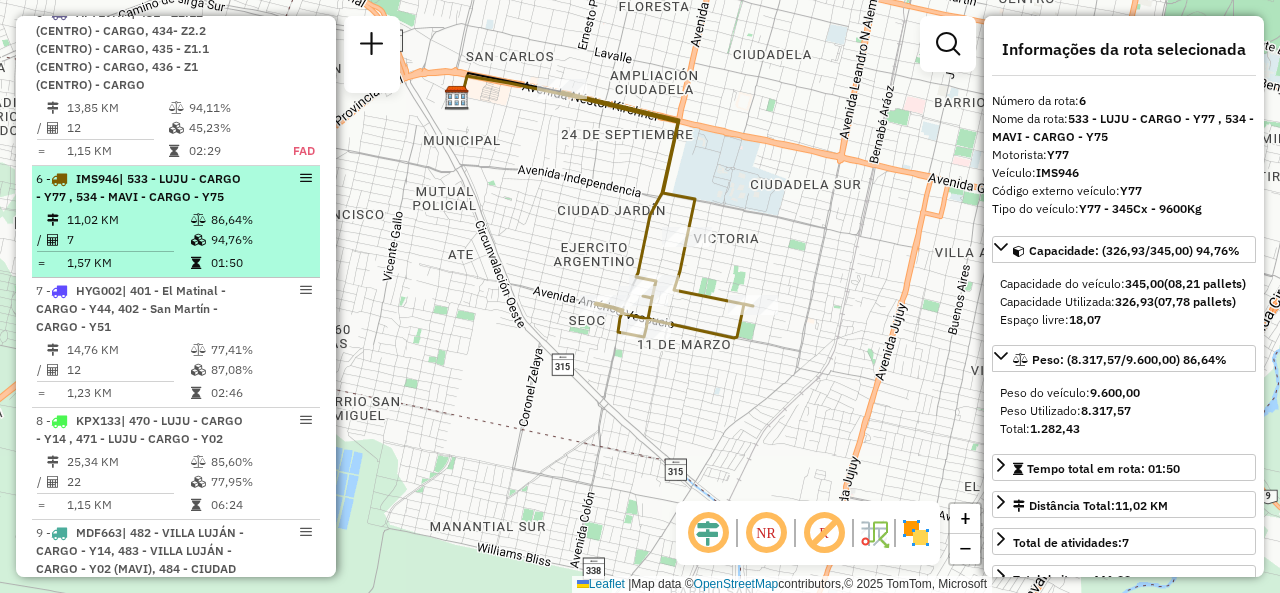 scroll, scrollTop: 1395, scrollLeft: 0, axis: vertical 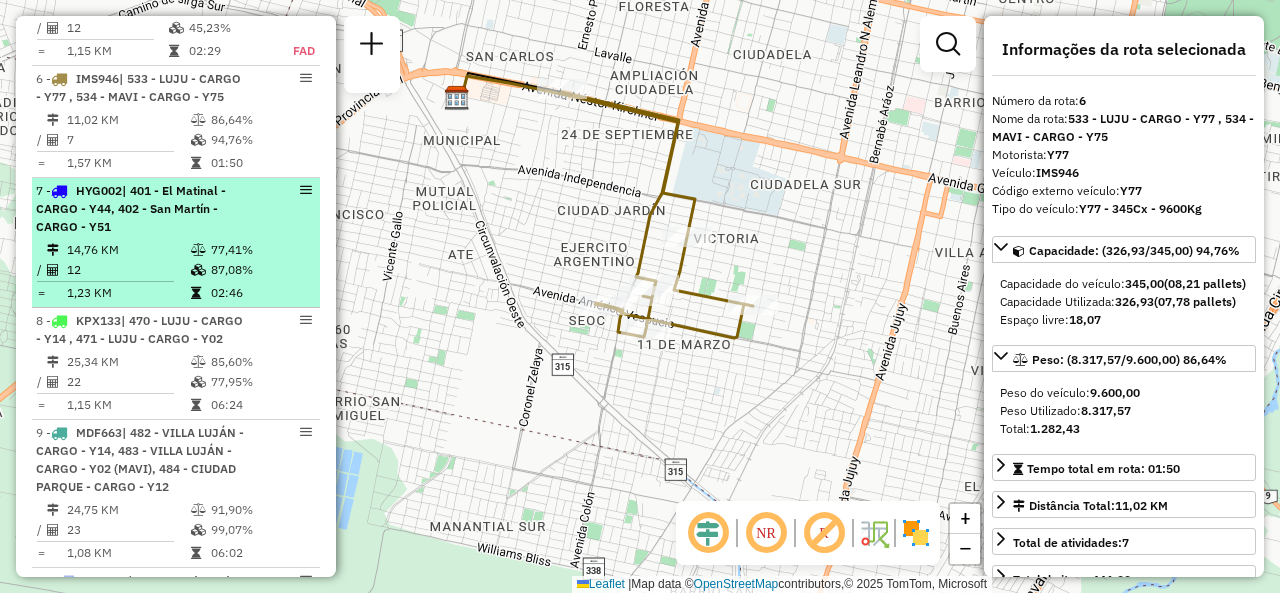 click on "7 -       HYG002   | 401 - El Matinal - CARGO - Y44, 402 - San Martín - CARGO -  Y51" at bounding box center [142, 209] 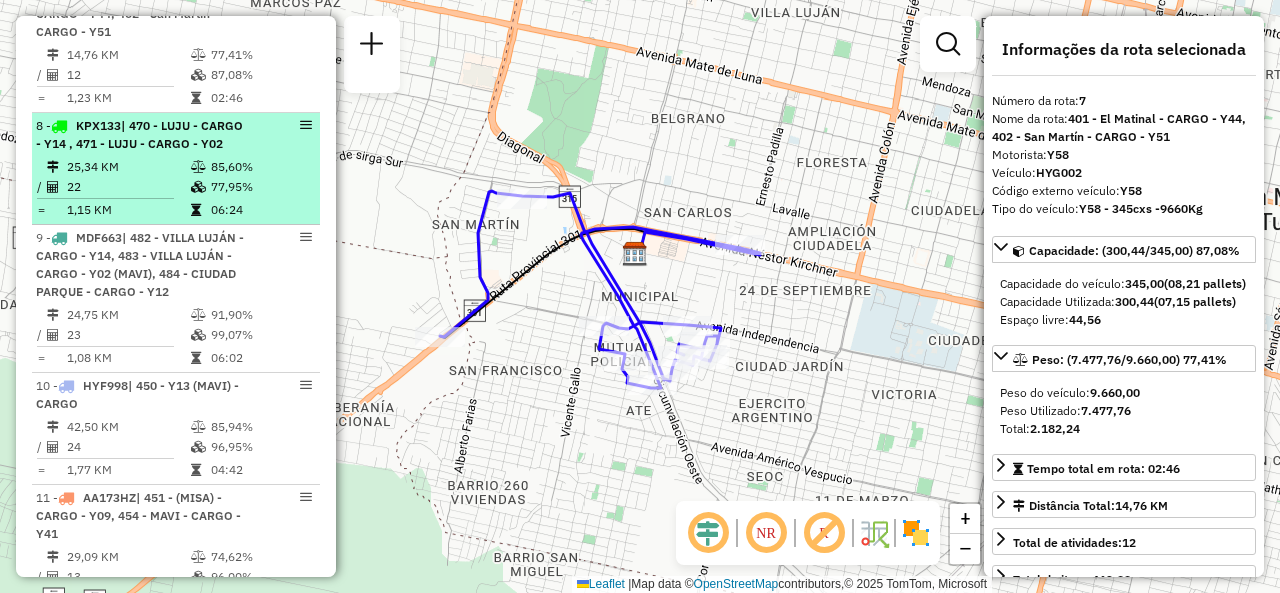 scroll, scrollTop: 1595, scrollLeft: 0, axis: vertical 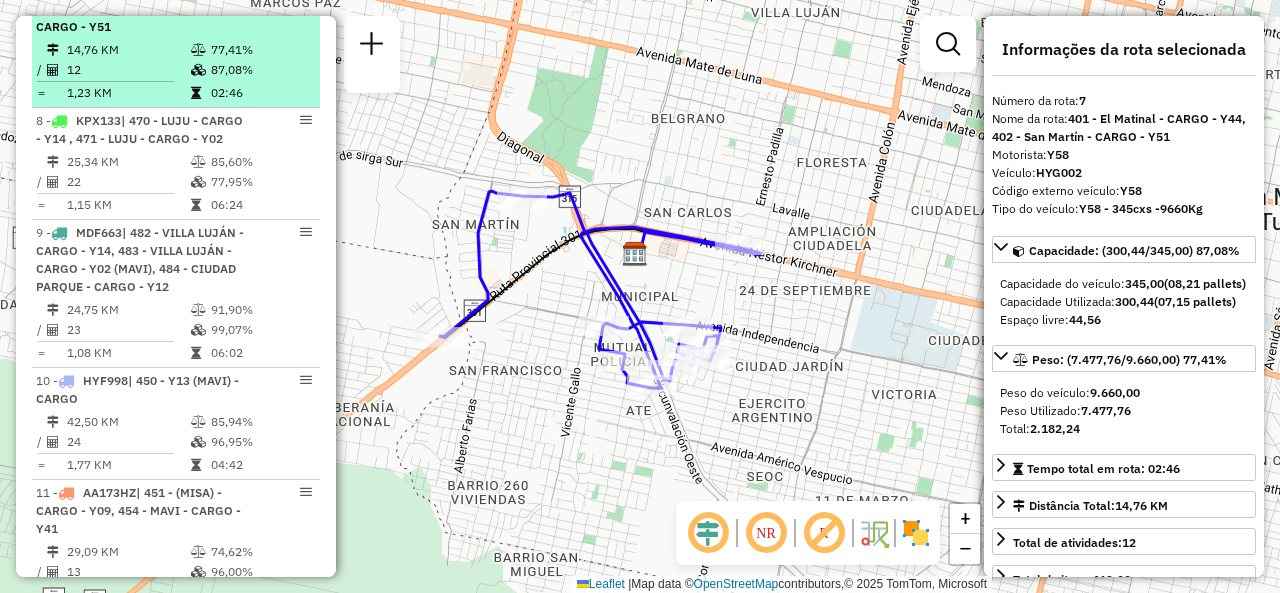 click at bounding box center (200, 70) 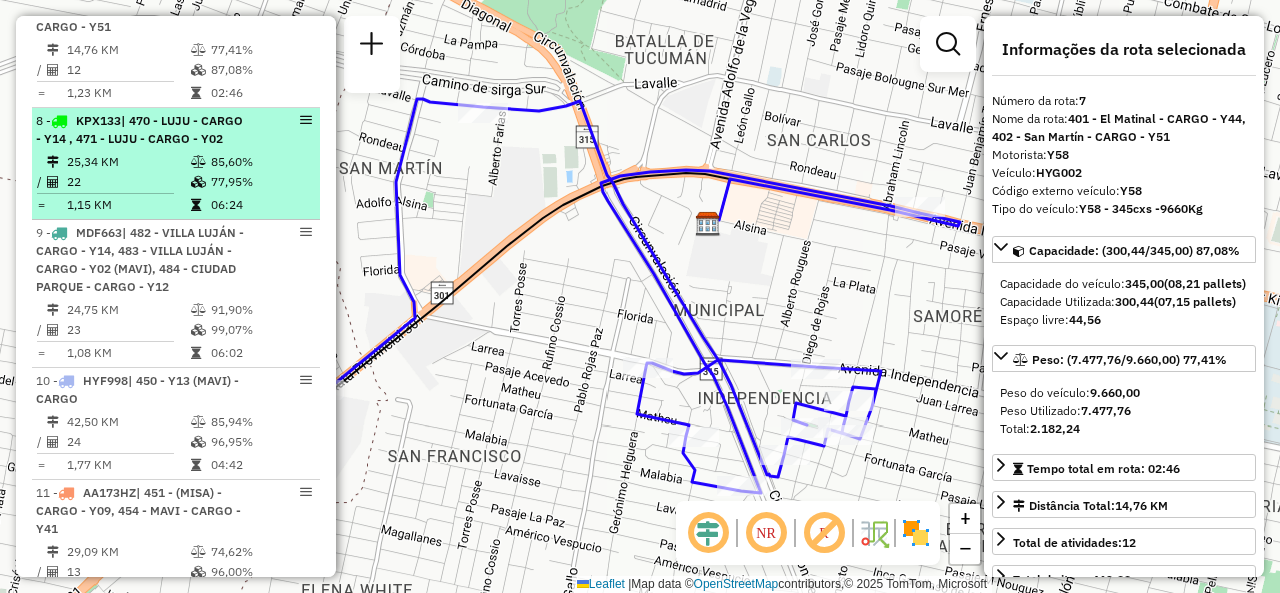 click on "| 470 - LUJU - CARGO - Y14 , 471 - LUJU - CARGO -  Y02" at bounding box center [139, 129] 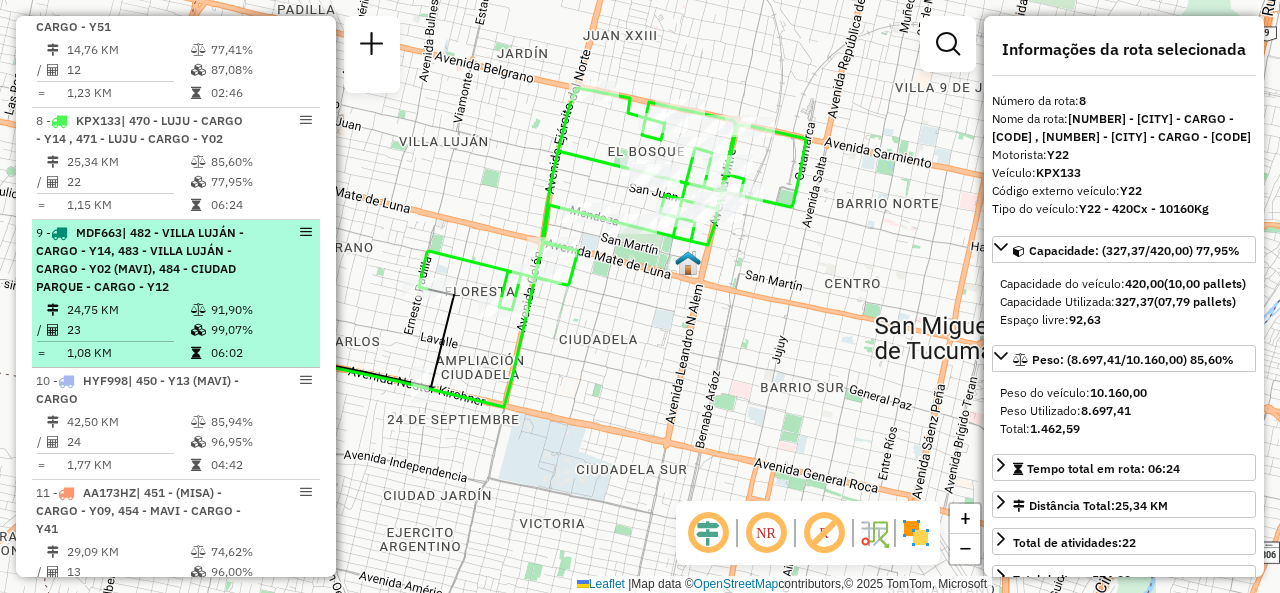 click on "| 482 - VILLA LUJÁN - CARGO - Y14, 483 -  VILLA LUJÁN - CARGO - Y02 (MAVI), 484 - CIUDAD PARQUE - CARGO - Y12" at bounding box center (140, 259) 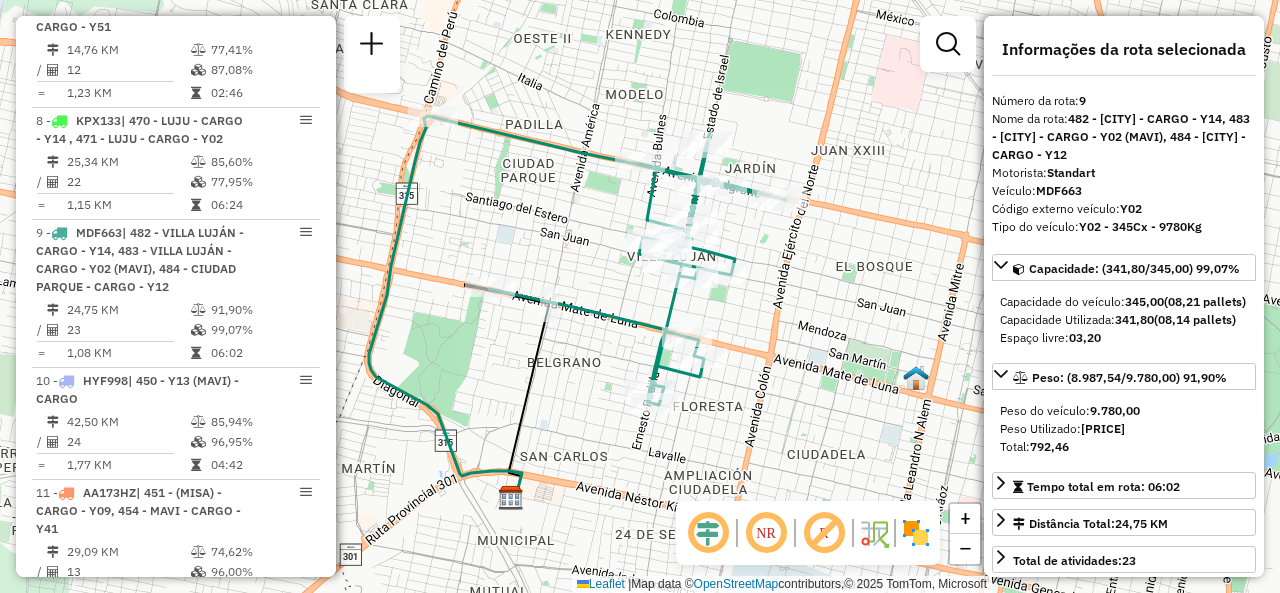 drag, startPoint x: 662, startPoint y: 213, endPoint x: 564, endPoint y: 223, distance: 98.50888 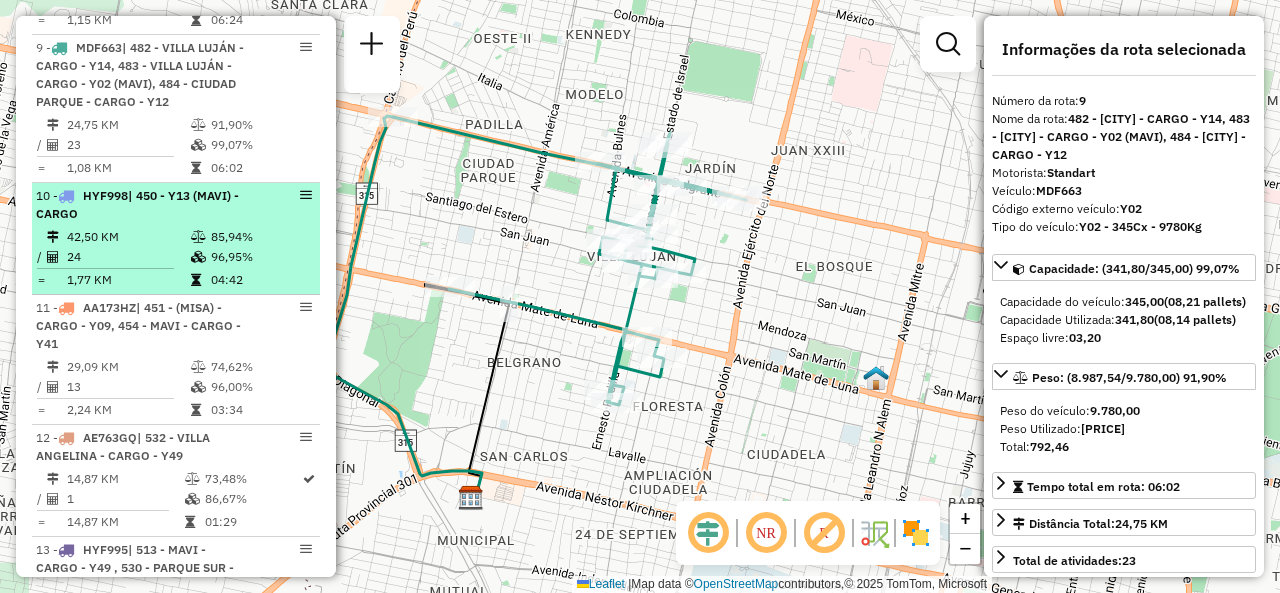 scroll, scrollTop: 1795, scrollLeft: 0, axis: vertical 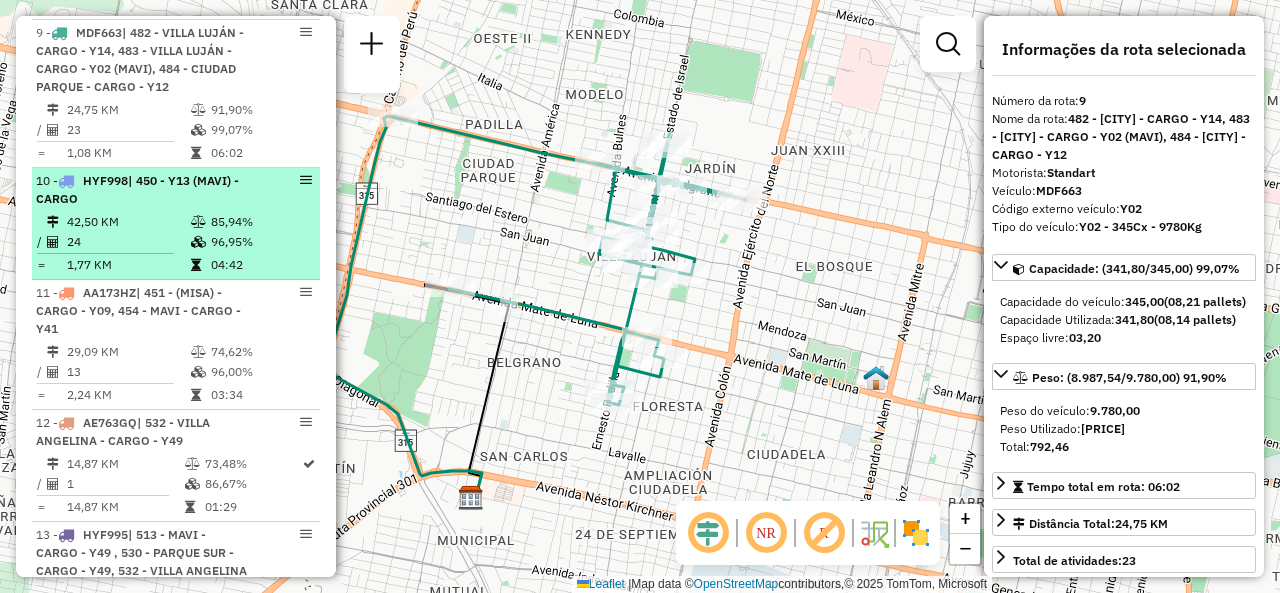 click at bounding box center [200, 222] 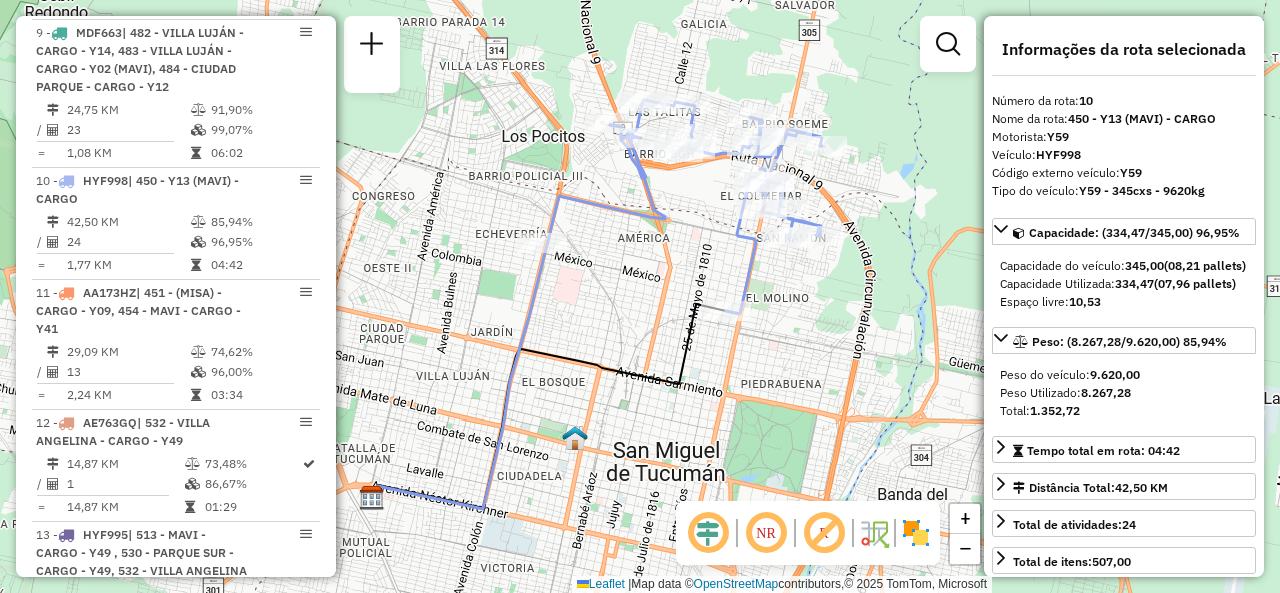 drag, startPoint x: 679, startPoint y: 239, endPoint x: 576, endPoint y: 247, distance: 103.31021 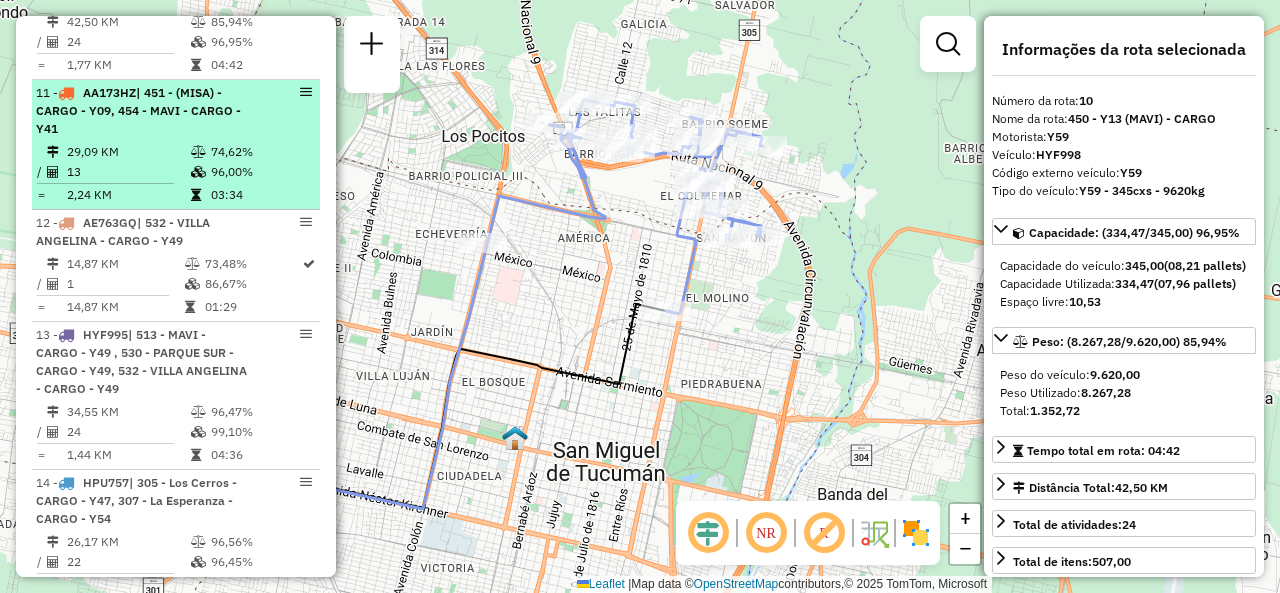 scroll, scrollTop: 1895, scrollLeft: 0, axis: vertical 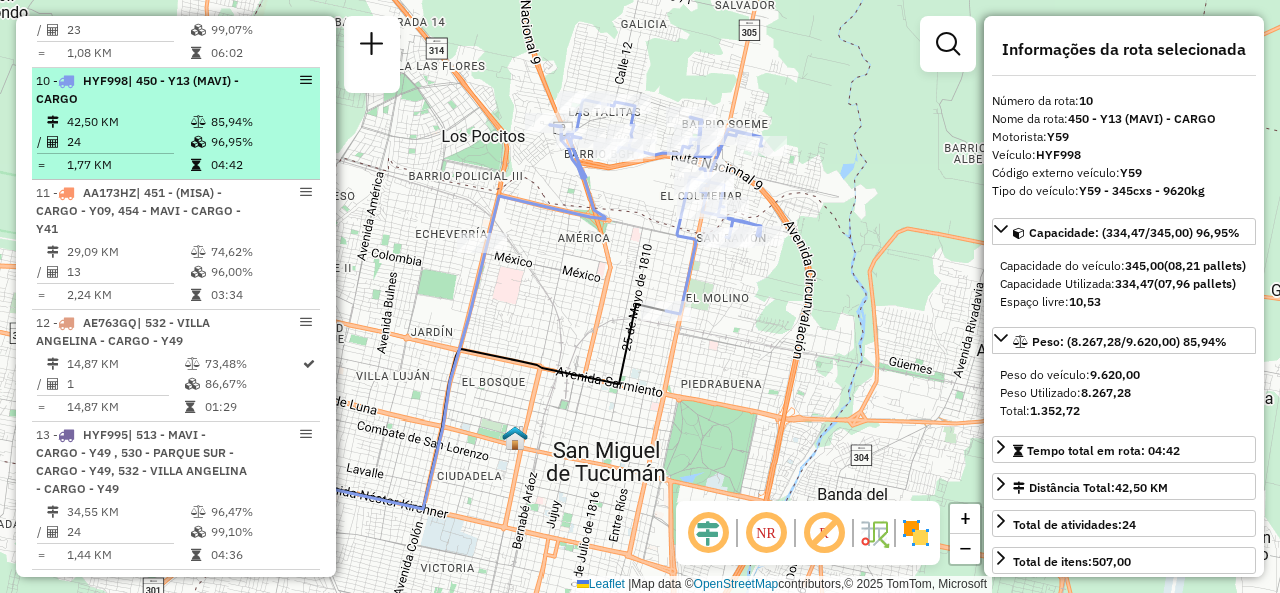 click at bounding box center [198, 122] 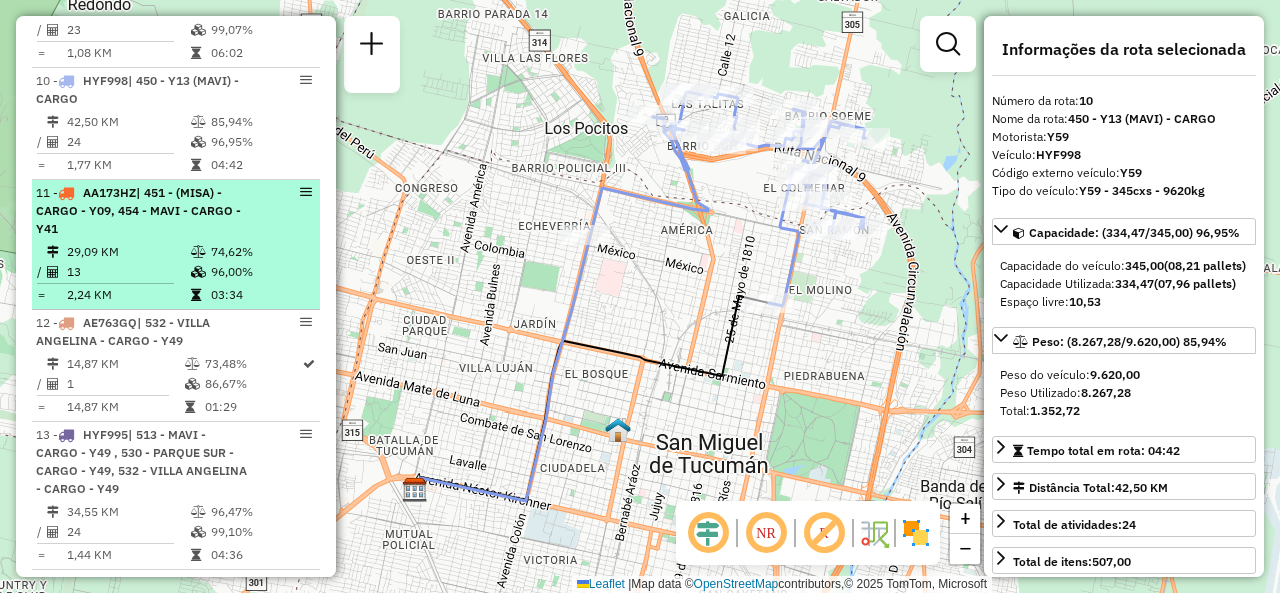 click on "| 451 - (MISA) - CARGO - Y09, 454 - MAVI - CARGO -  Y41" at bounding box center [138, 210] 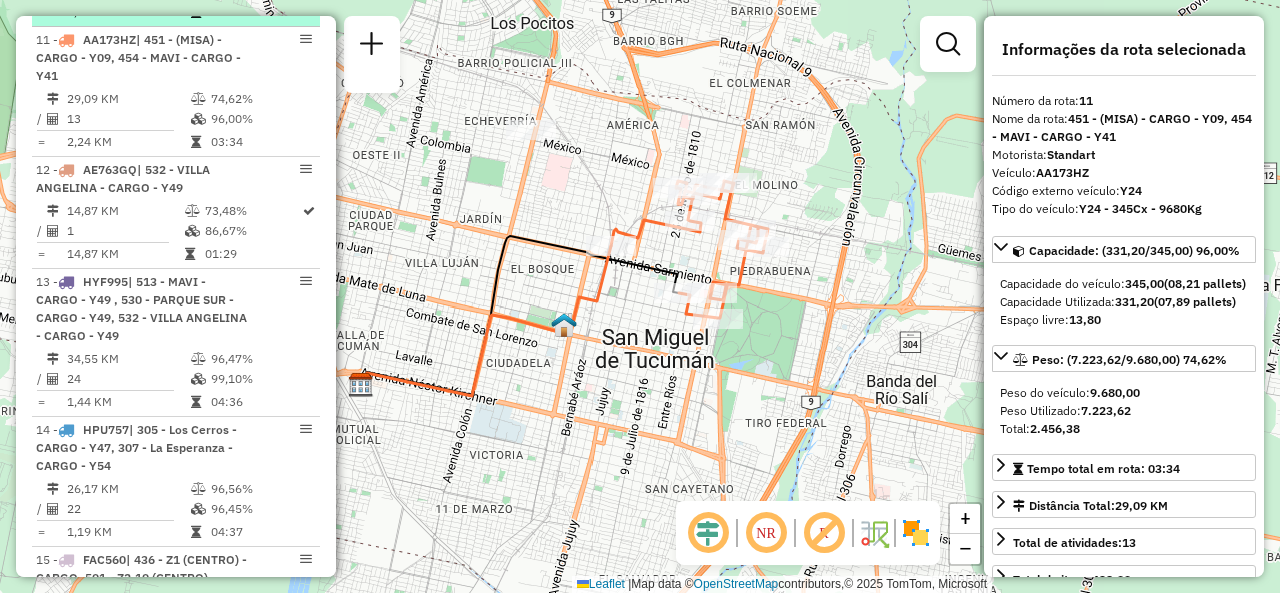 scroll, scrollTop: 2095, scrollLeft: 0, axis: vertical 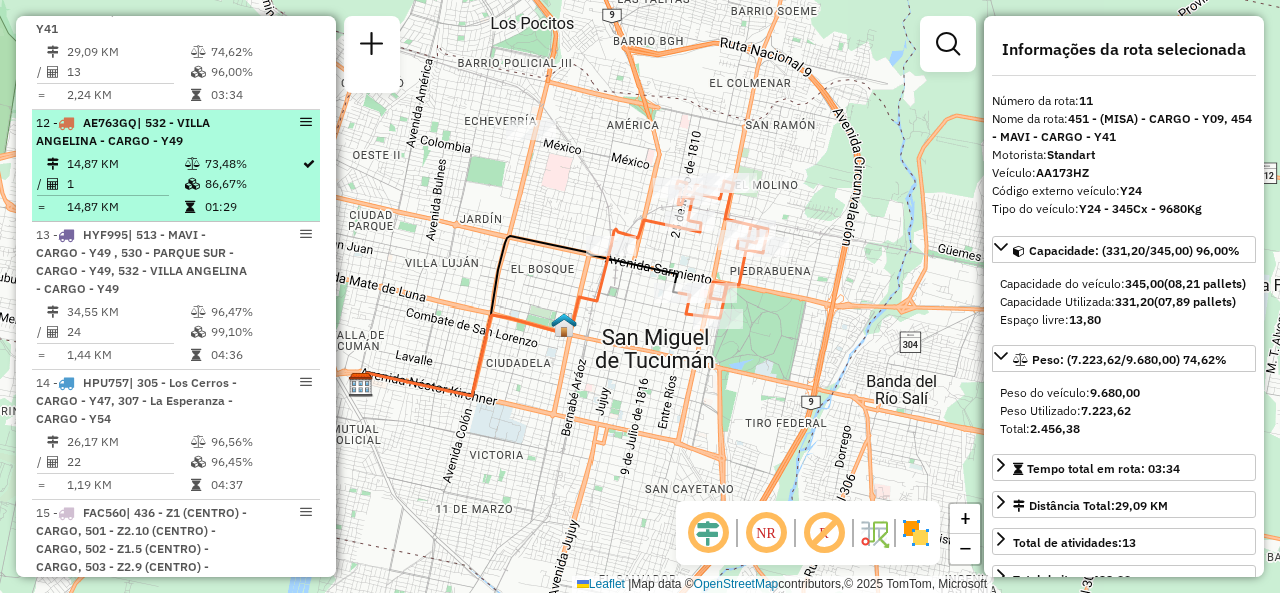 click on "73,48%" at bounding box center [252, 164] 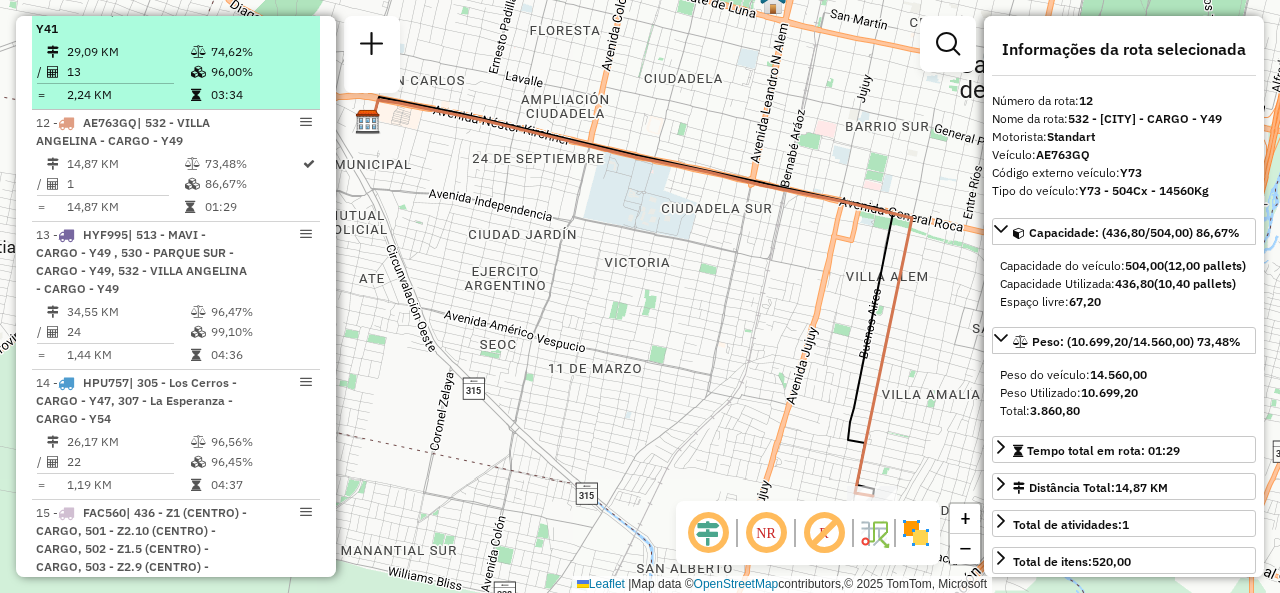 click on "11 -       AA173HZ   | 451 - (MISA) - CARGO - Y09, 454 - MAVI - CARGO -  Y41" at bounding box center [142, 11] 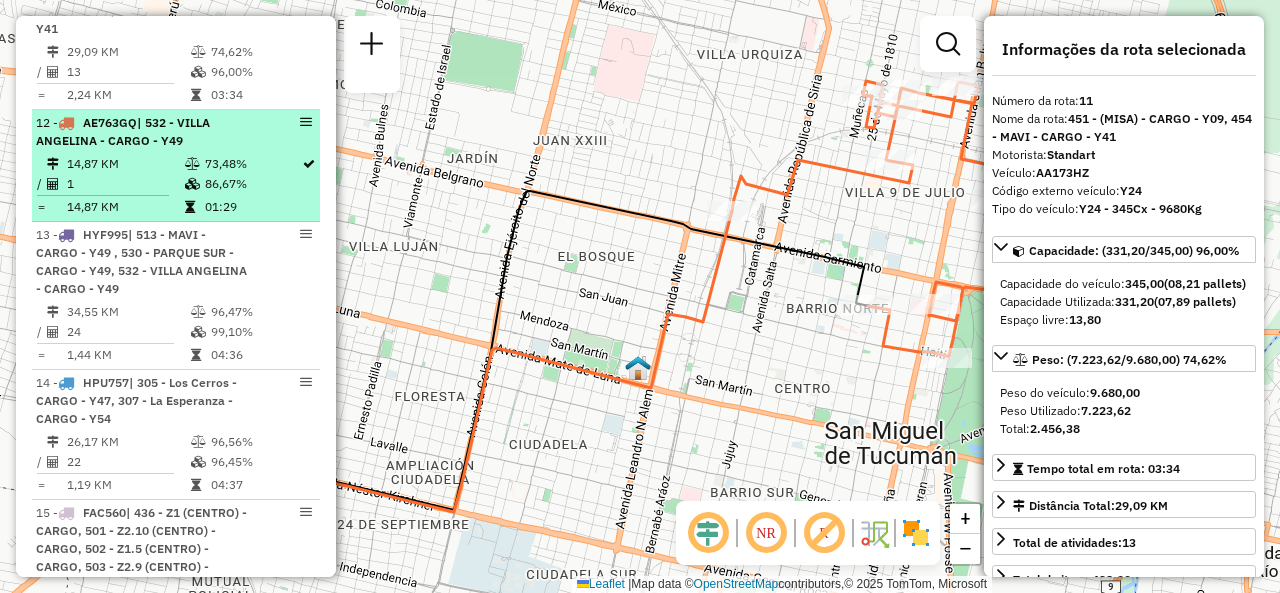 click at bounding box center [194, 164] 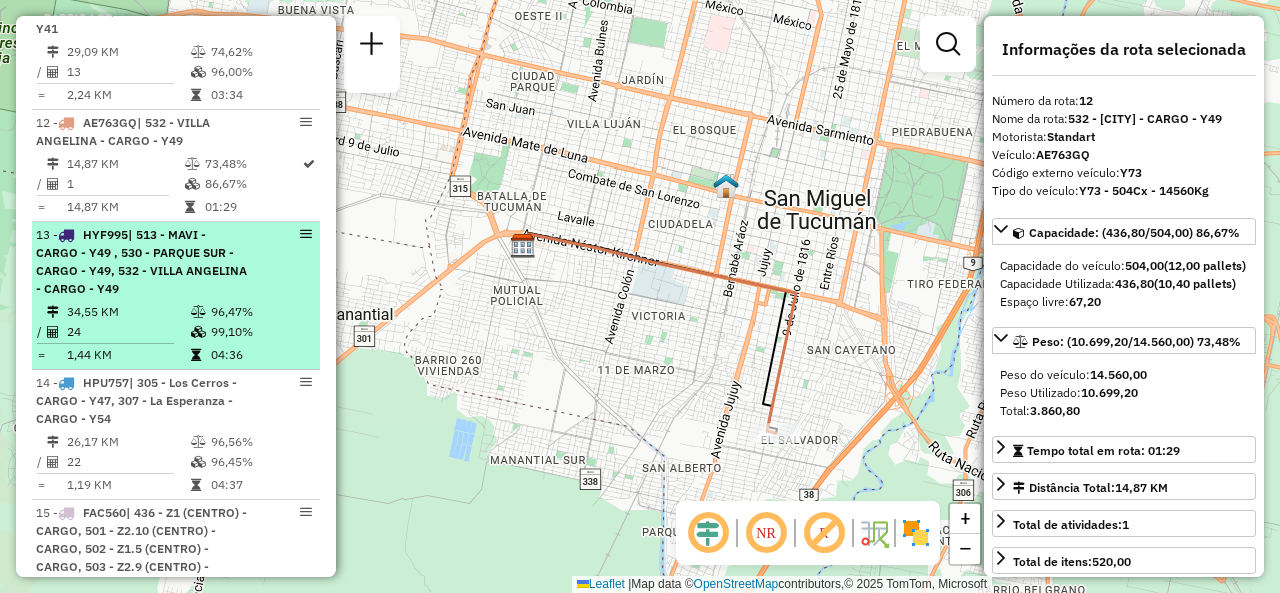 click on "| 513 - MAVI - CARGO - Y49 , 530 - PARQUE SUR - CARGO - Y49, 532 - VILLA ANGELINA - CARGO - Y49" at bounding box center (141, 261) 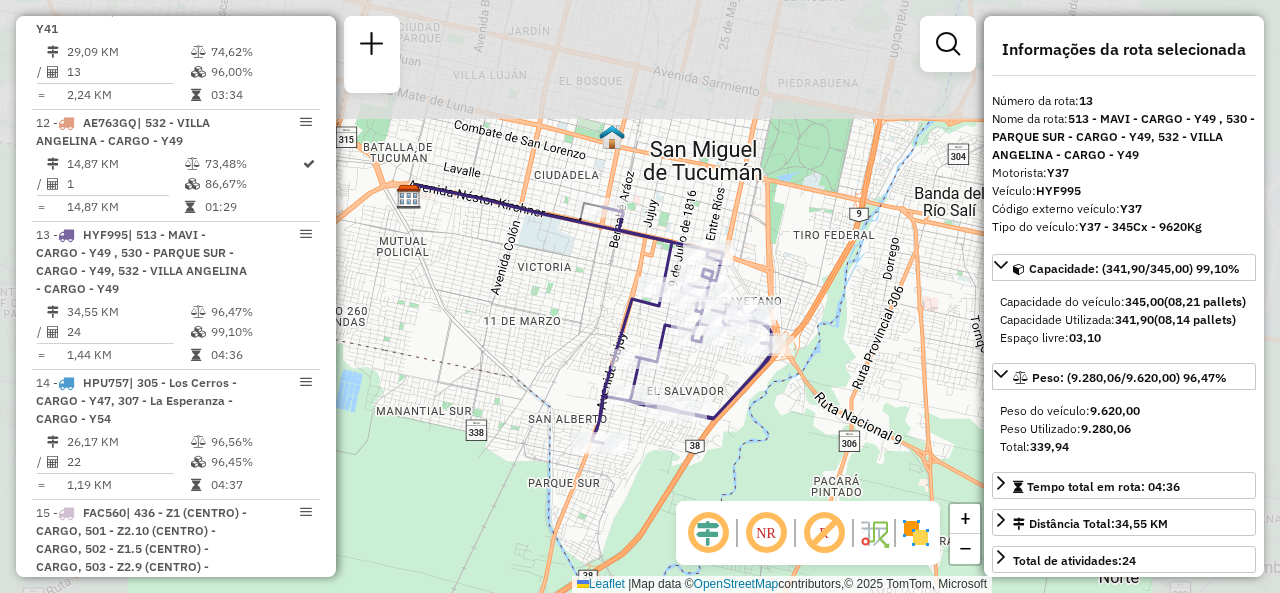 drag, startPoint x: 578, startPoint y: 315, endPoint x: 486, endPoint y: 293, distance: 94.59387 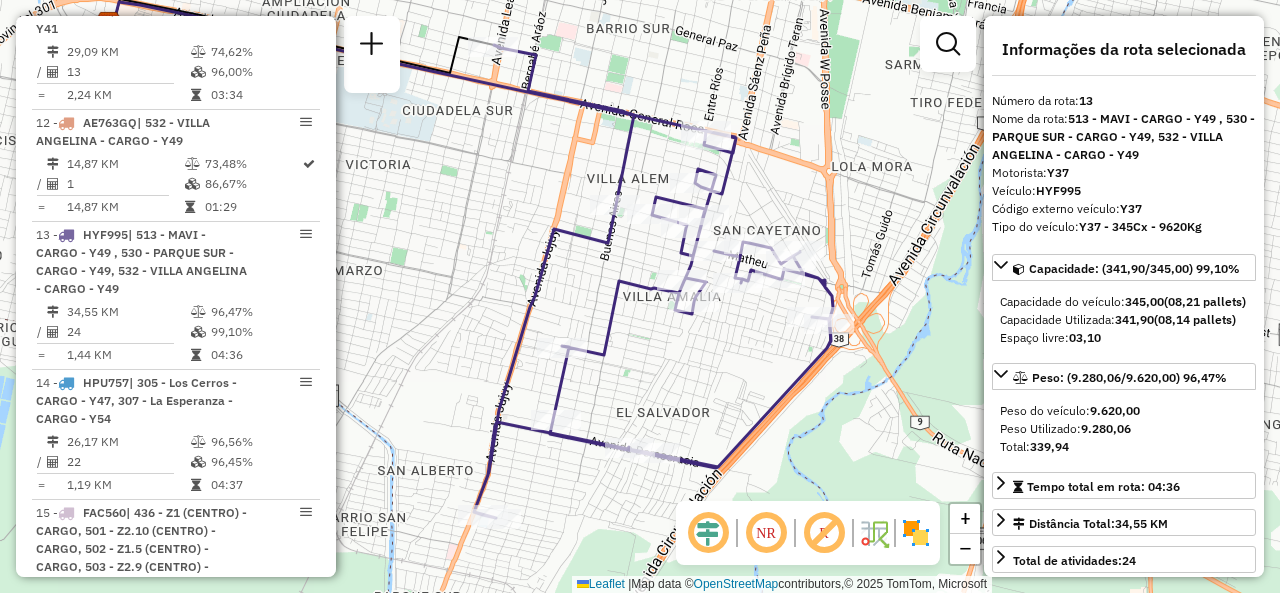 drag, startPoint x: 532, startPoint y: 307, endPoint x: 591, endPoint y: 278, distance: 65.74192 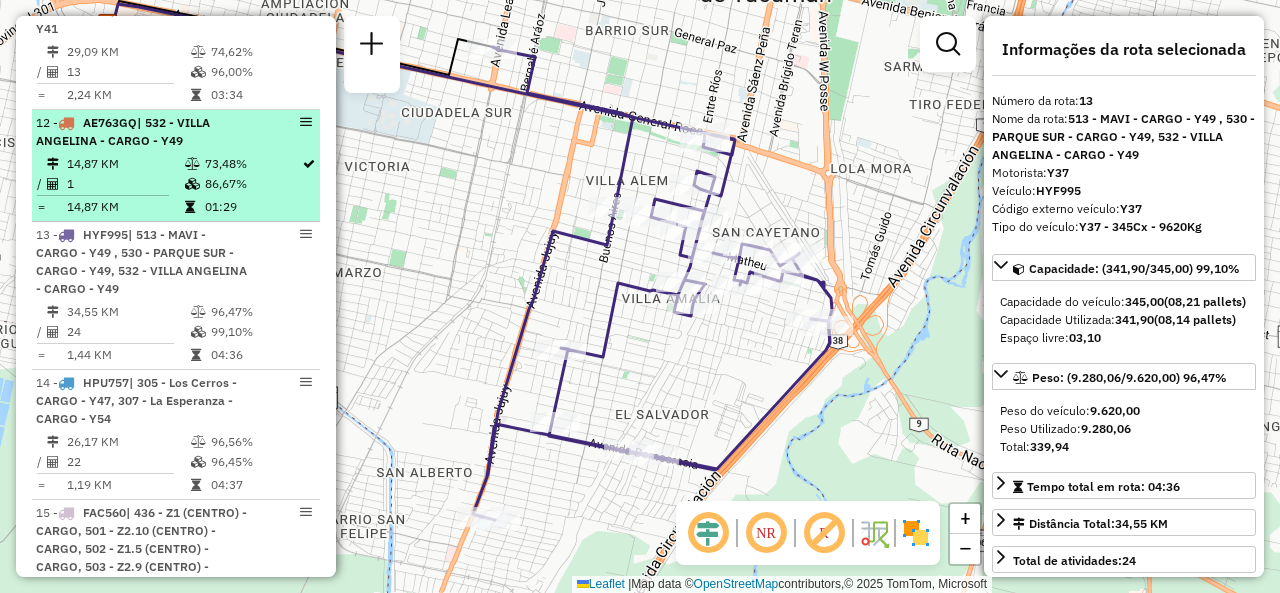 click on "1" at bounding box center [125, 184] 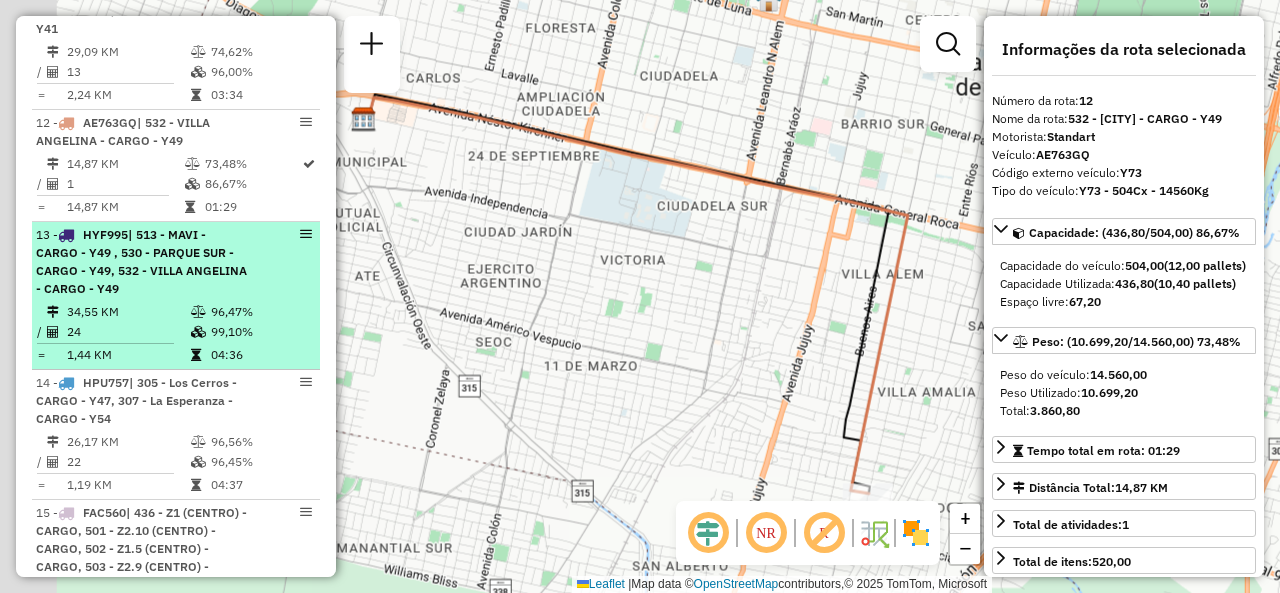 click on "13 -       HYF995   | 513 - MAVI - CARGO - Y49 , 530 - PARQUE SUR - CARGO - Y49, 532 - VILLA ANGELINA - CARGO - Y49" at bounding box center [142, 262] 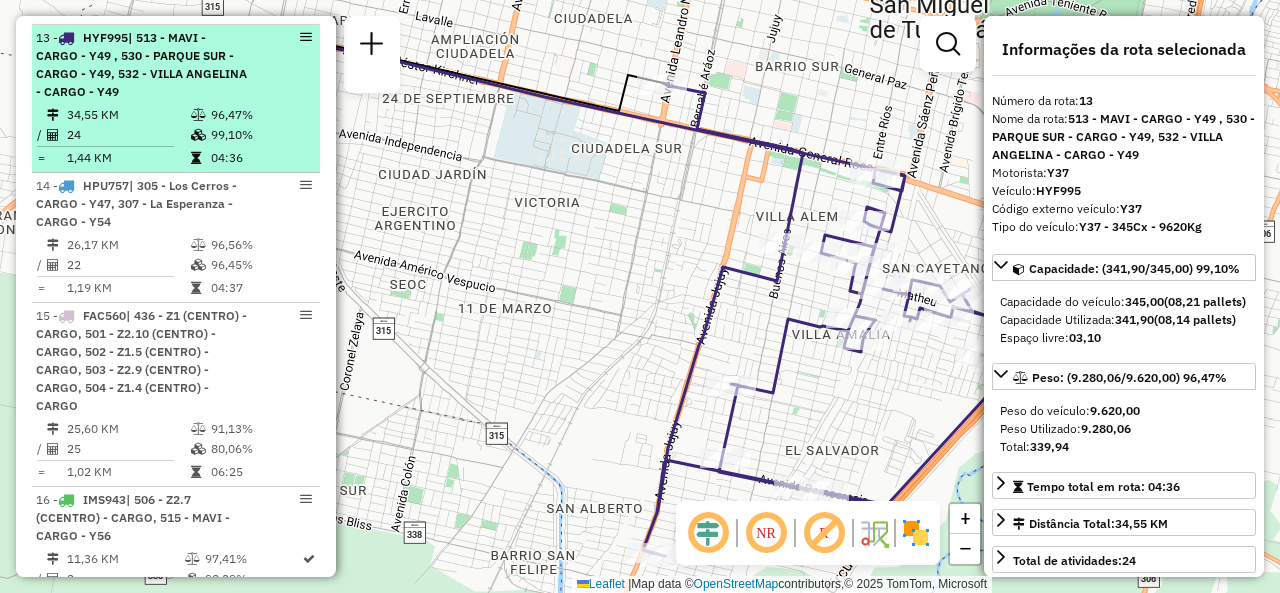 scroll, scrollTop: 2395, scrollLeft: 0, axis: vertical 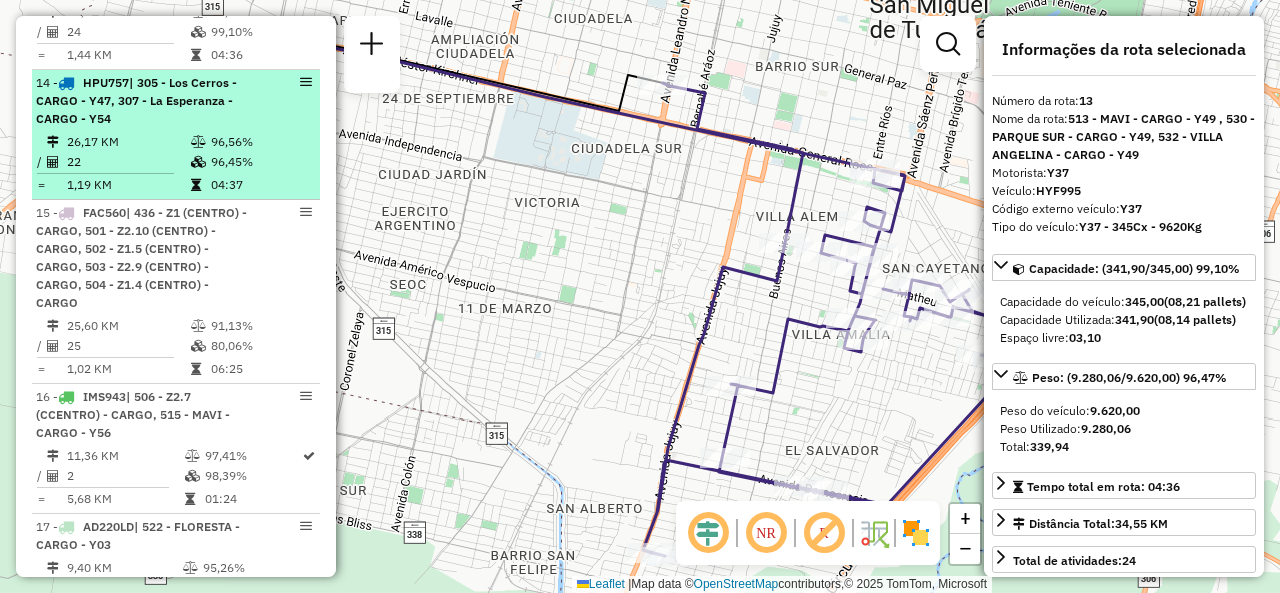 click on "14 -       HPU757   | 305  - Los Cerros -  CARGO - Y47, 307 - La Esperanza - CARGO - Y54   26,17 KM   96,56%  /  22   96,45%     =  1,19 KM   04:37" at bounding box center (176, 135) 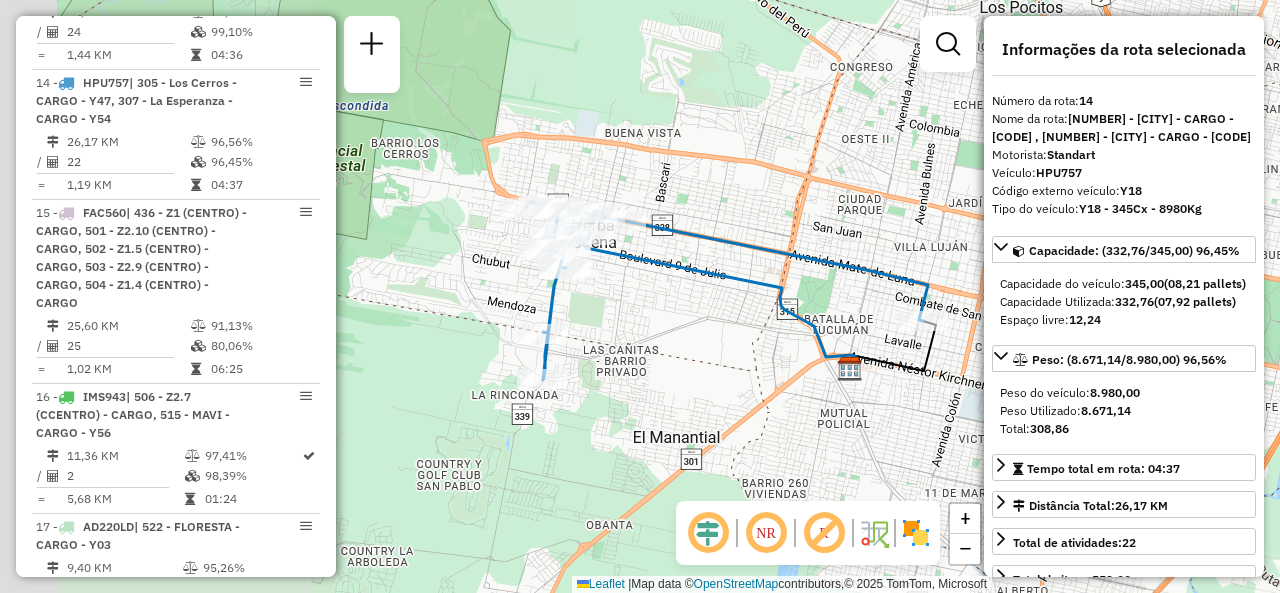 drag, startPoint x: 460, startPoint y: 293, endPoint x: 670, endPoint y: 278, distance: 210.53503 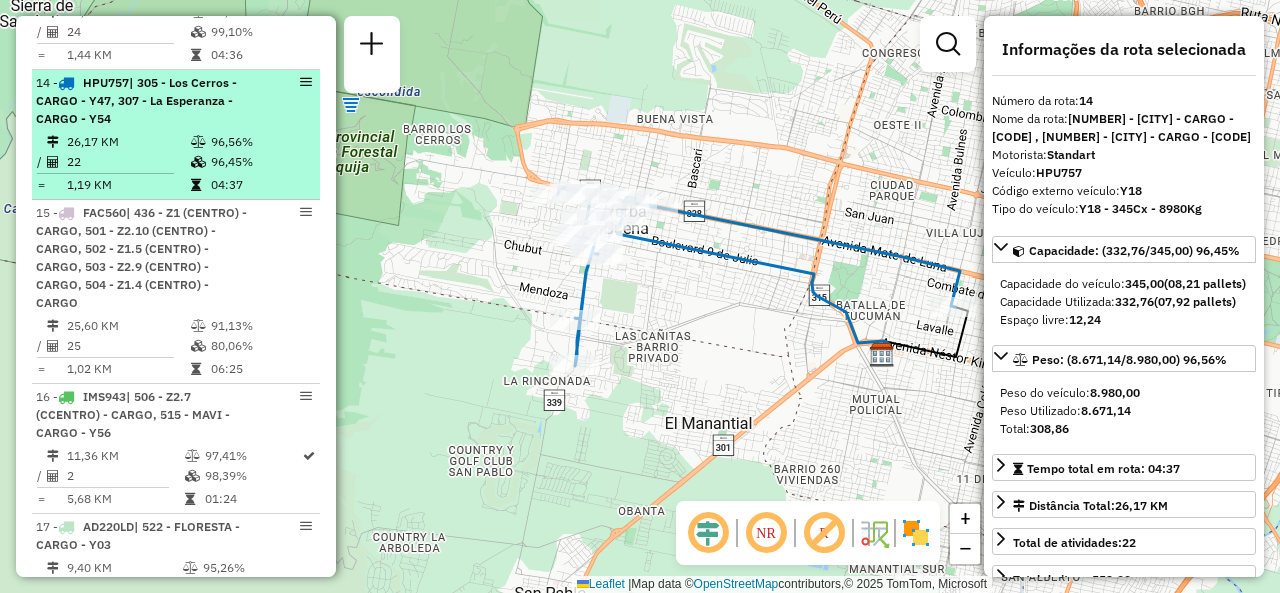 click on "14 -       HPU757   | 305  - Los Cerros -  CARGO - Y47, 307 - La Esperanza - CARGO - Y54" at bounding box center (176, 101) 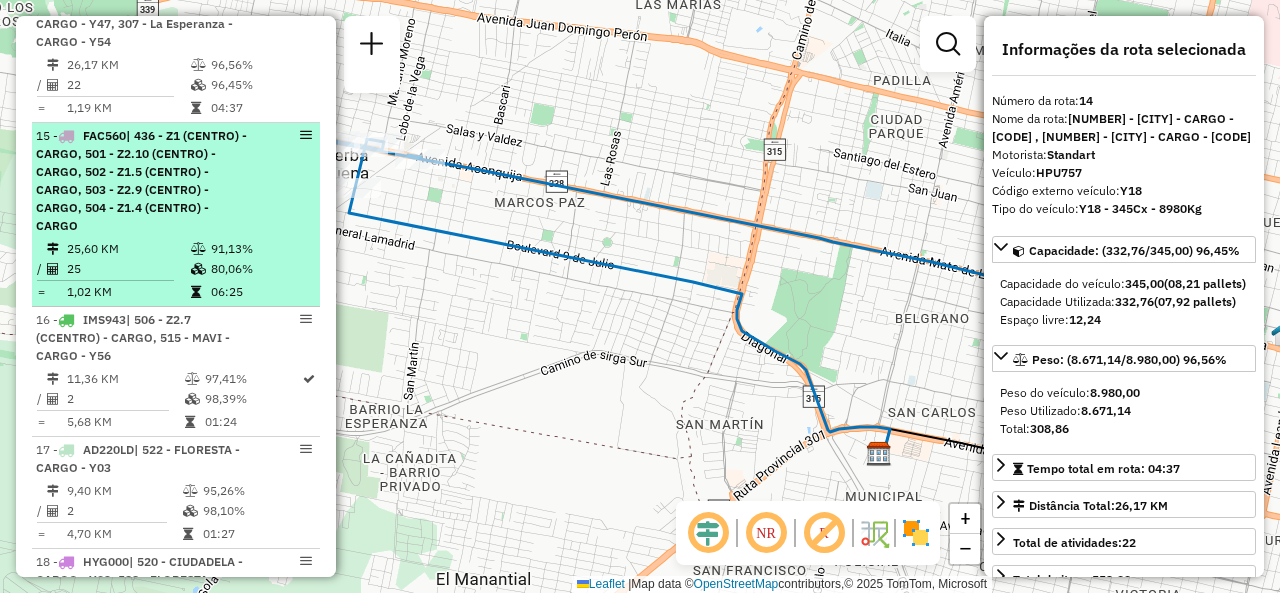 scroll, scrollTop: 2495, scrollLeft: 0, axis: vertical 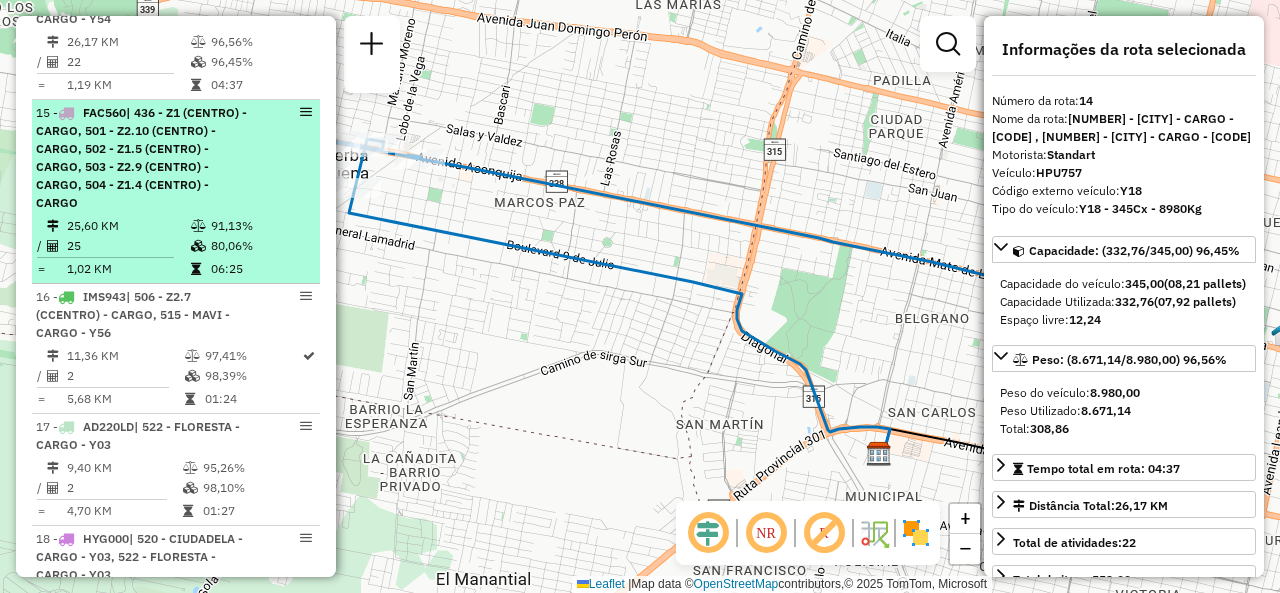 click on "| 436 - Z1 (CENTRO) - CARGO, 501 - Z2.10 (CENTRO) - CARGO, 502 - Z1.5 (CENTRO) - CARGO, 503 - Z2.9 (CENTRO) - CARGO, 504 - Z1.4 (CENTRO) - CARGO" at bounding box center [141, 157] 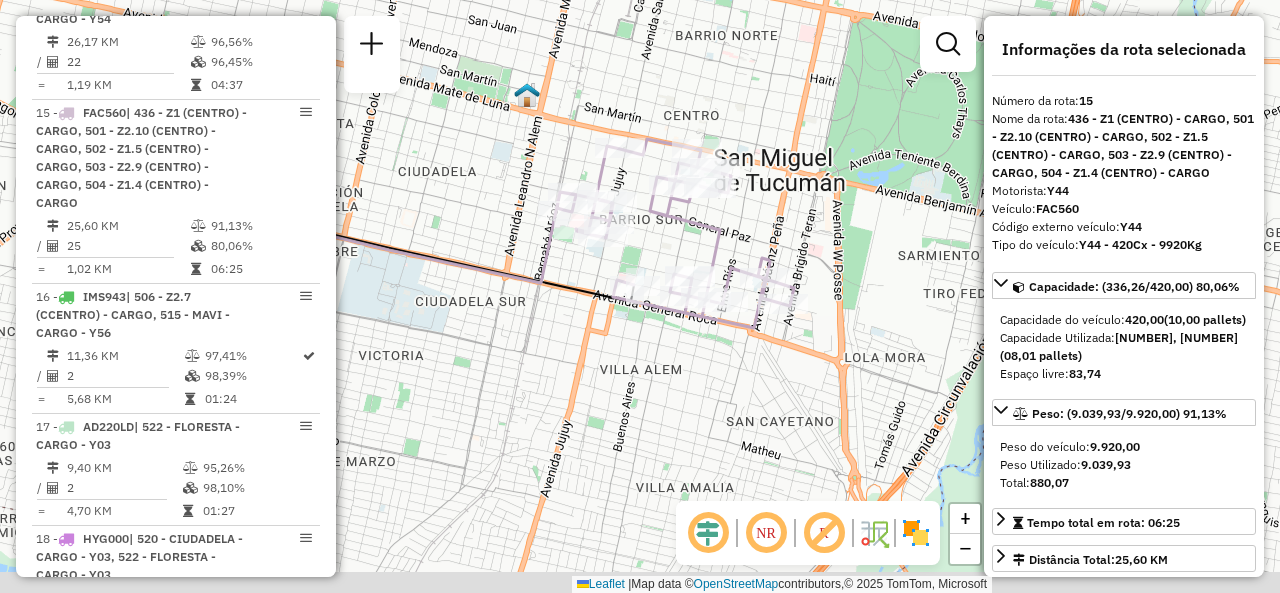 drag, startPoint x: 477, startPoint y: 288, endPoint x: 385, endPoint y: 217, distance: 116.21101 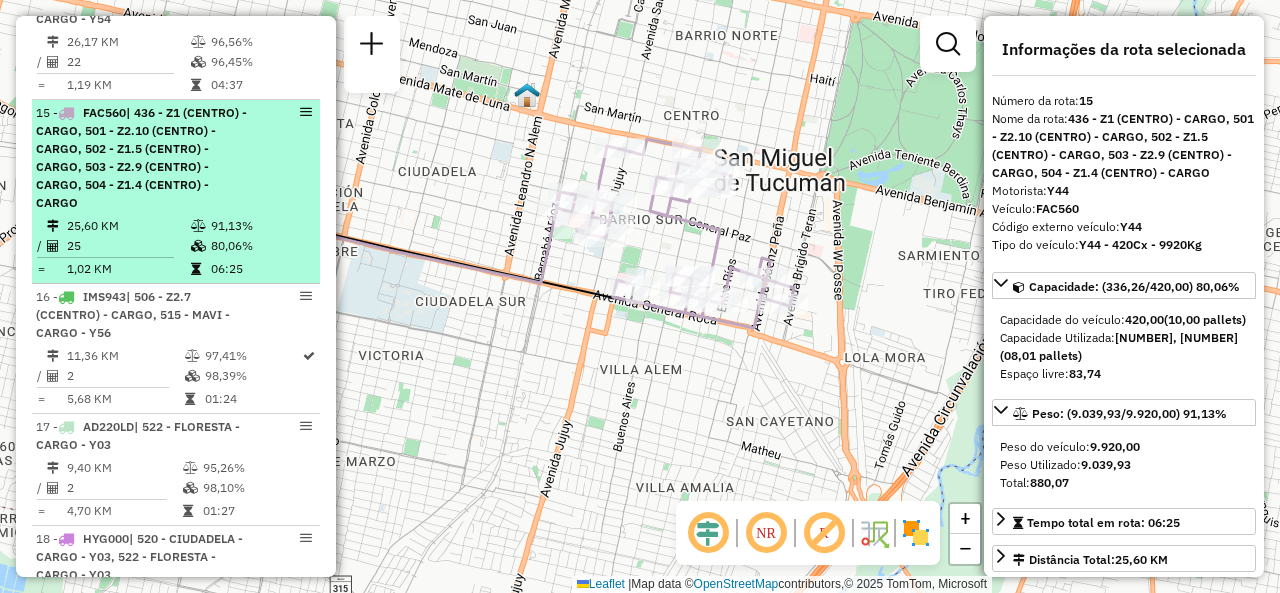 scroll, scrollTop: 2595, scrollLeft: 0, axis: vertical 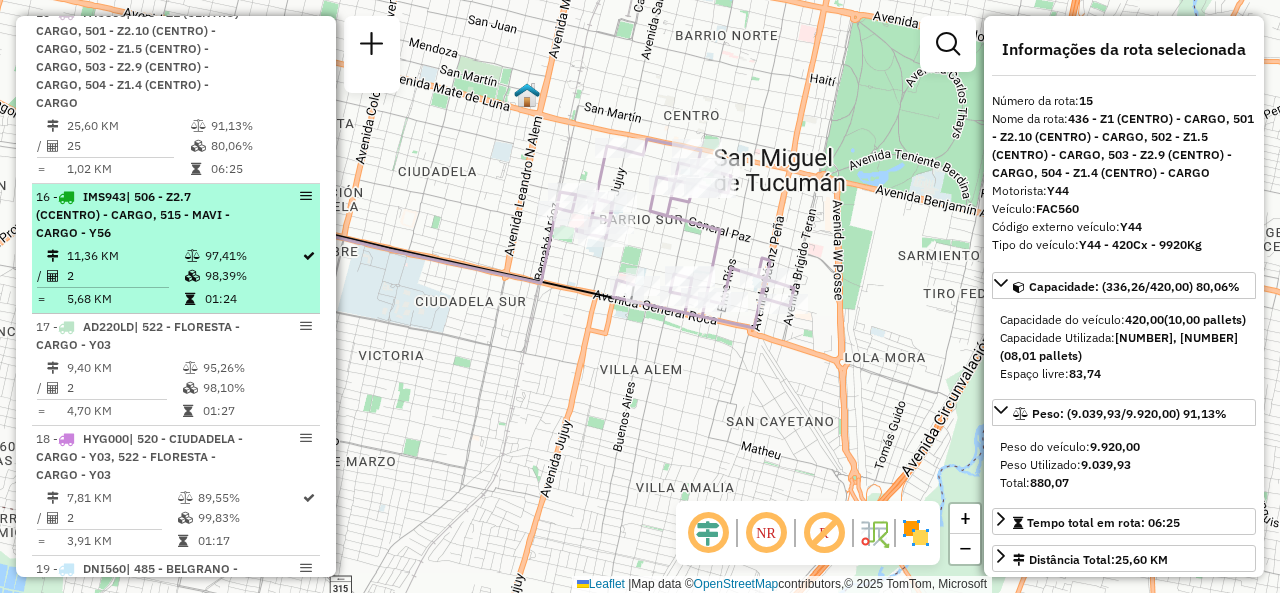 click on "| 506 - Z2.7 (CCENTRO) - CARGO, 515 - MAVI - CARGO - Y56" at bounding box center (133, 214) 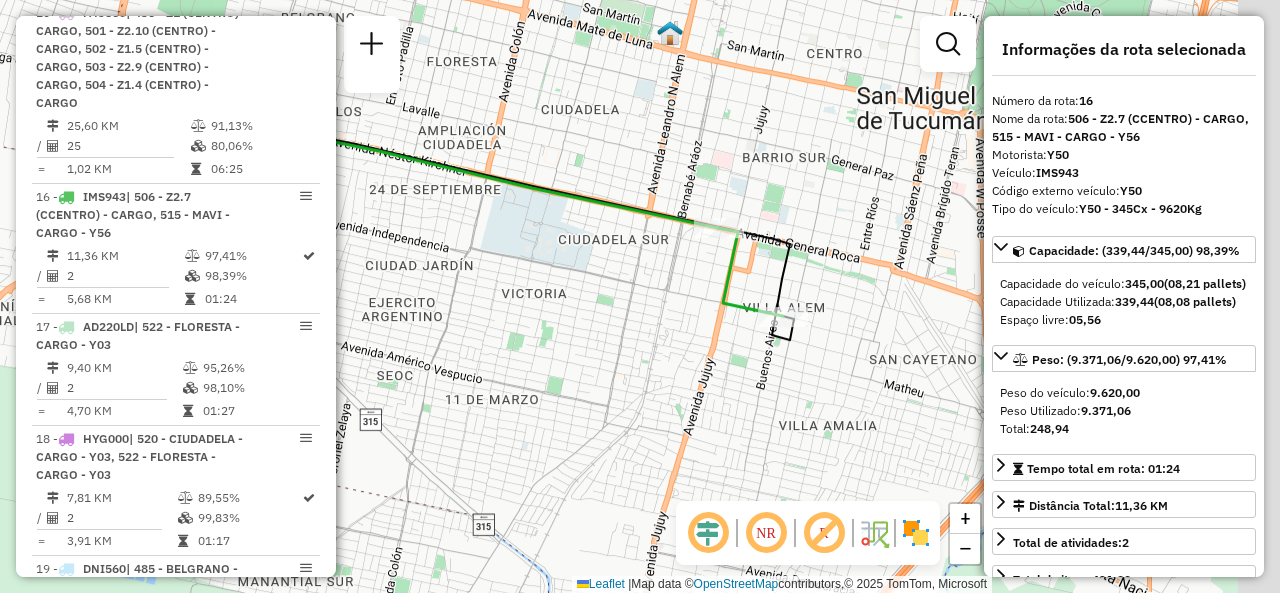 drag, startPoint x: 660, startPoint y: 341, endPoint x: 564, endPoint y: 281, distance: 113.20777 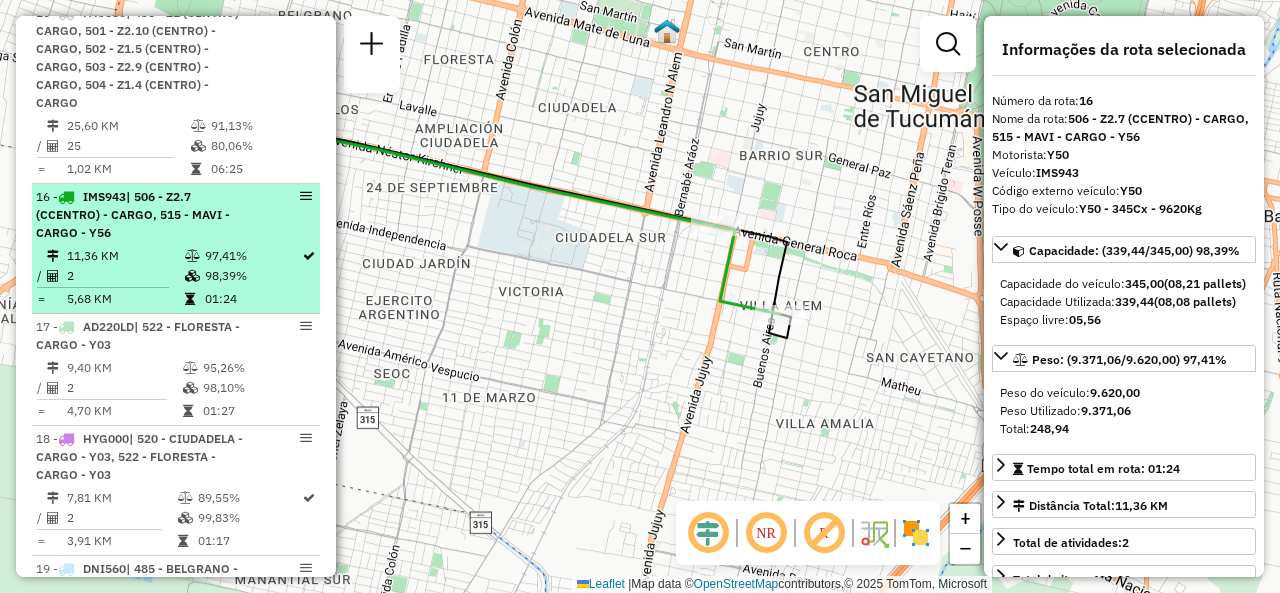 scroll, scrollTop: 2695, scrollLeft: 0, axis: vertical 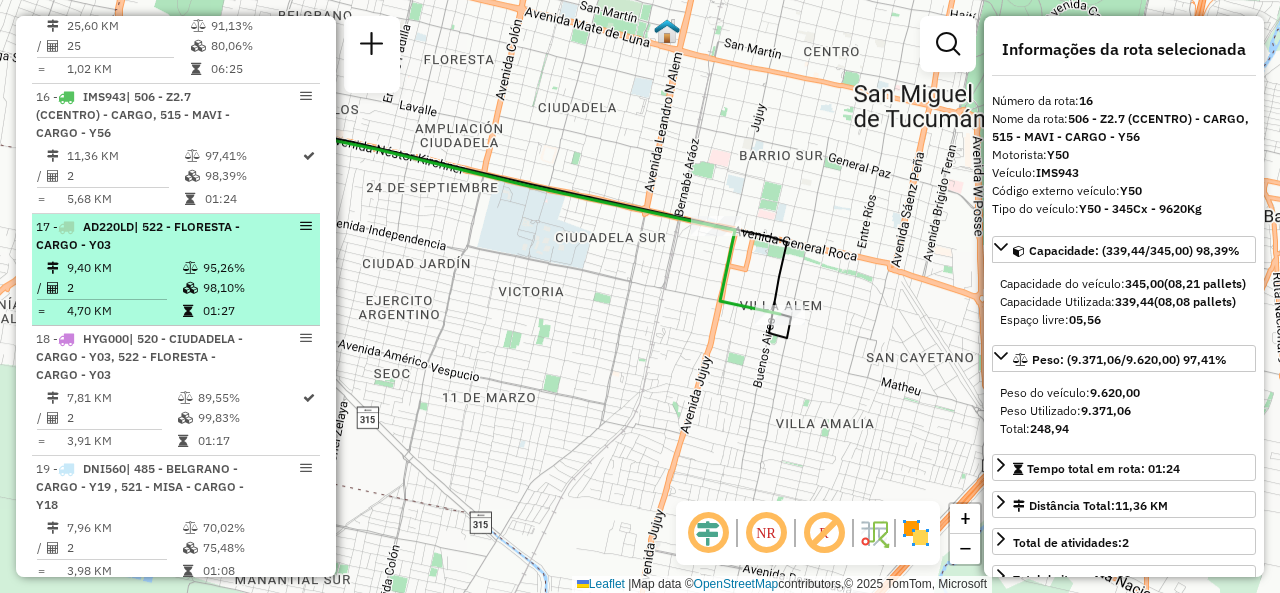 click on "9,40 KM" at bounding box center [124, 268] 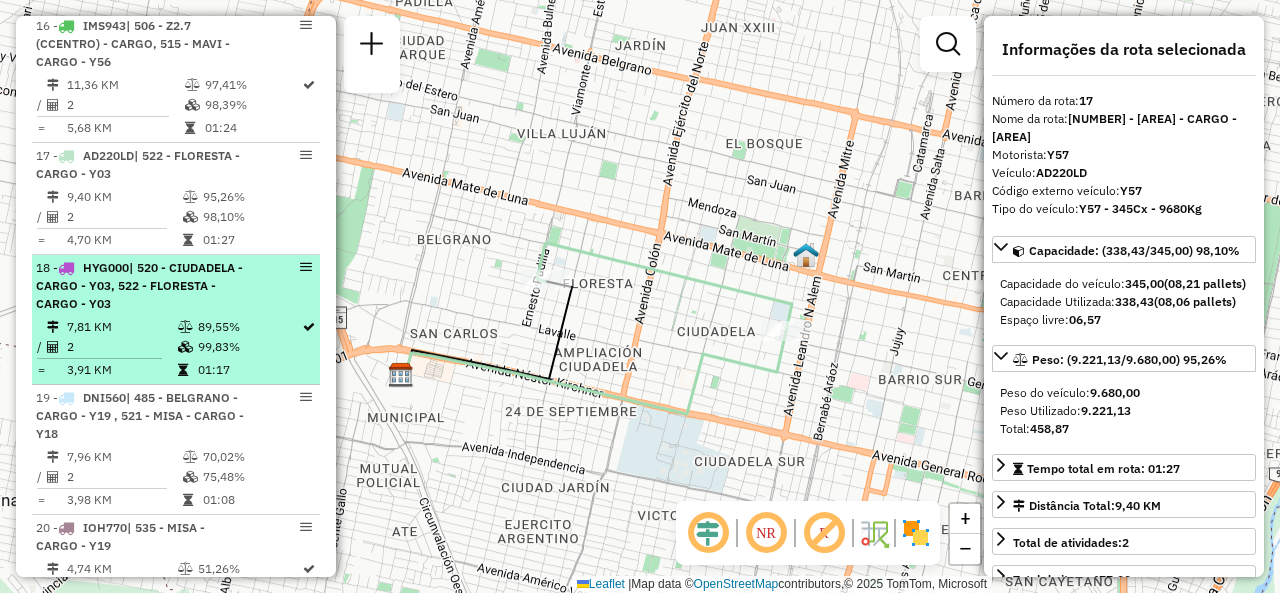scroll, scrollTop: 2795, scrollLeft: 0, axis: vertical 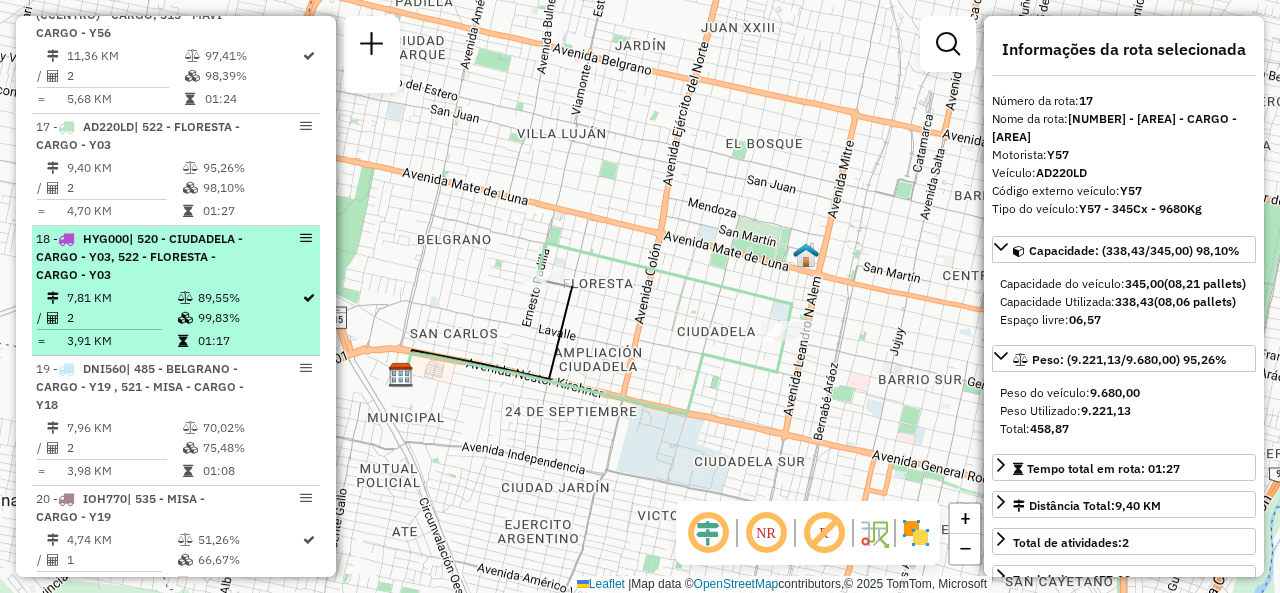 drag, startPoint x: 164, startPoint y: 334, endPoint x: 186, endPoint y: 327, distance: 23.086792 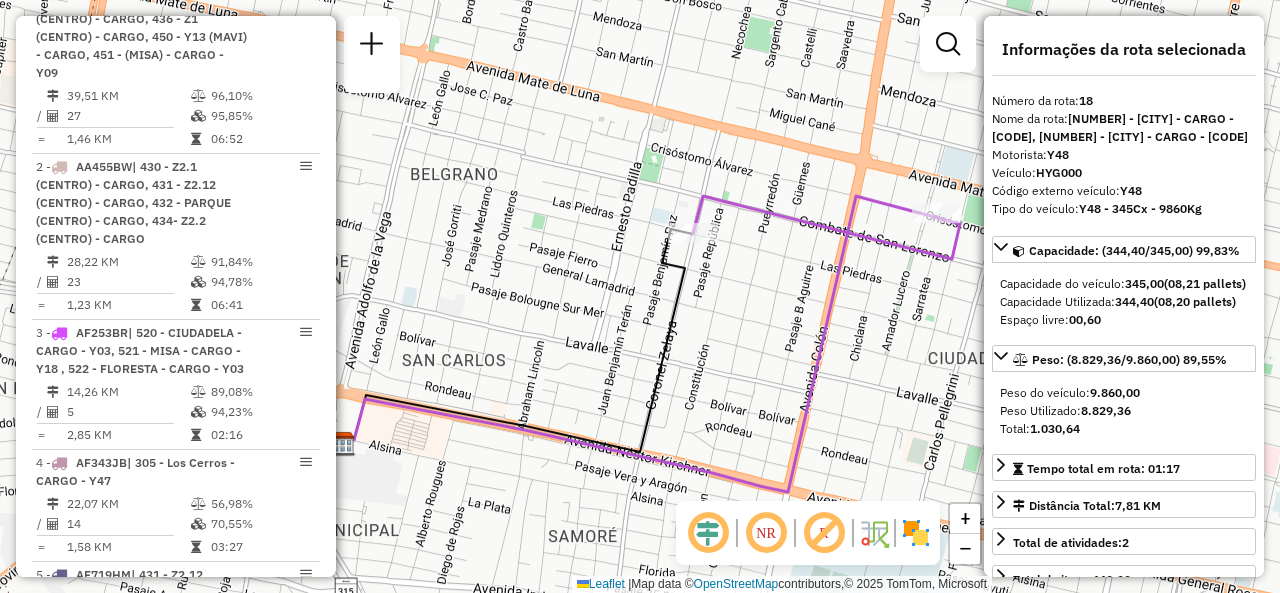 scroll, scrollTop: 895, scrollLeft: 0, axis: vertical 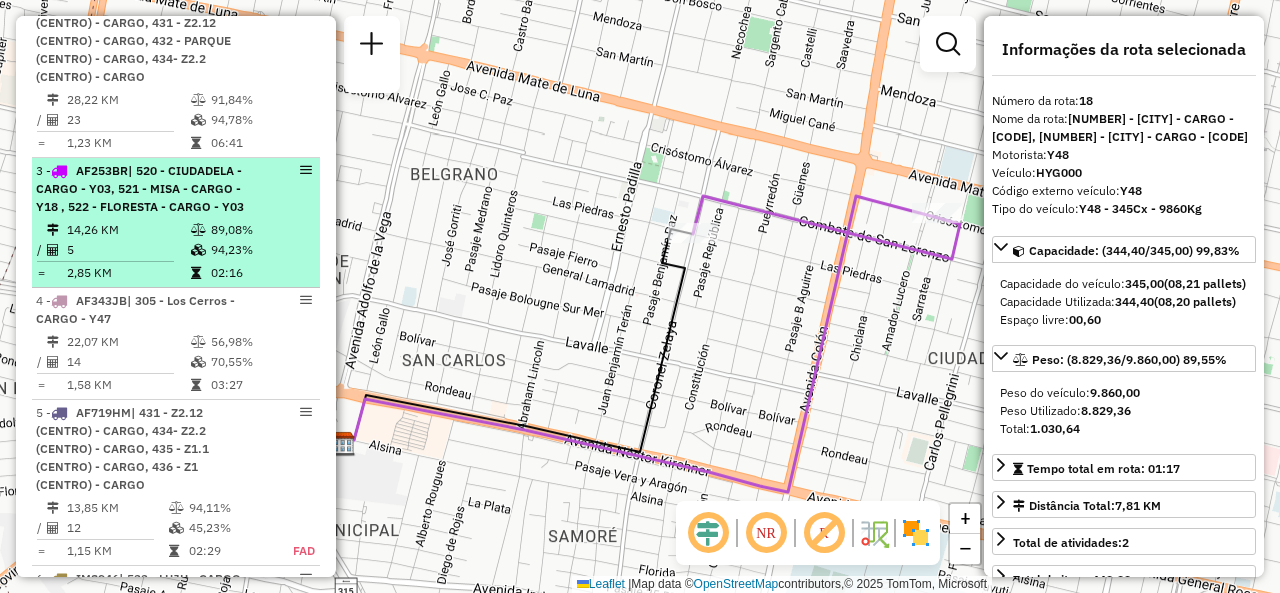 click on "89,08%" at bounding box center (260, 230) 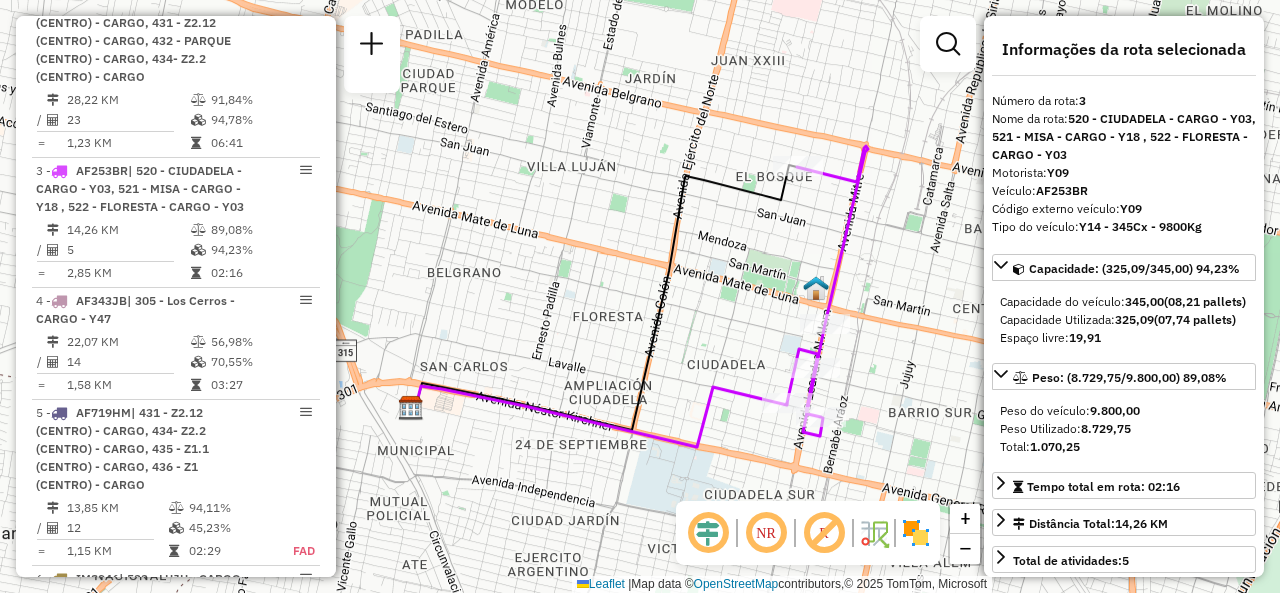 drag, startPoint x: 682, startPoint y: 349, endPoint x: 615, endPoint y: 341, distance: 67.47592 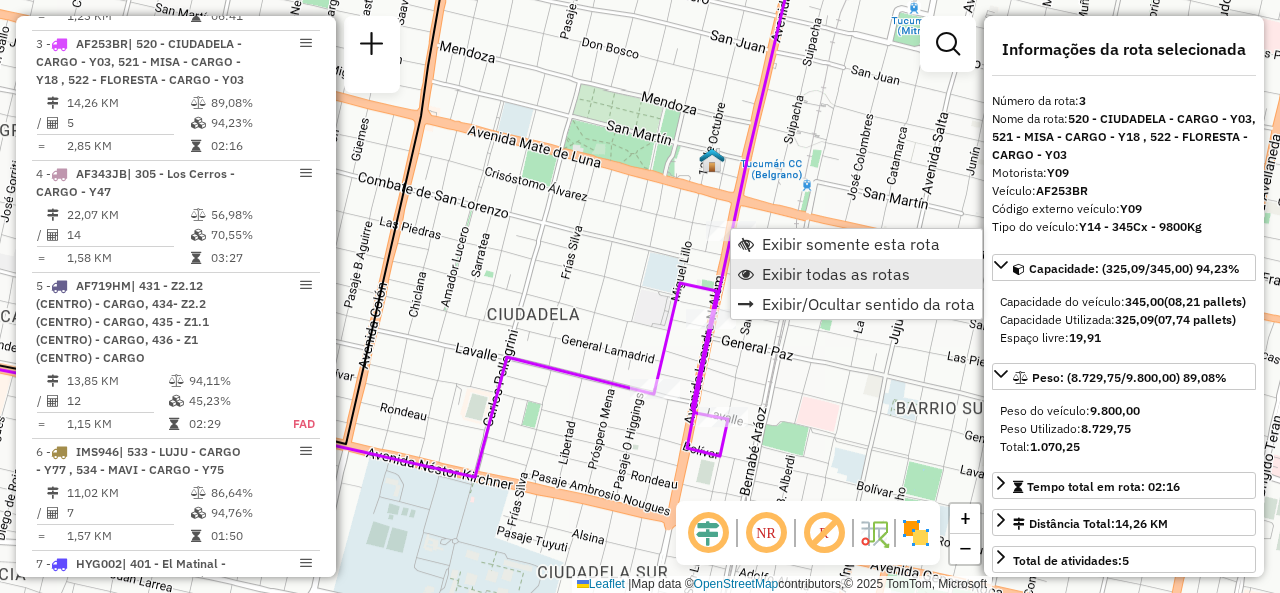 scroll, scrollTop: 1036, scrollLeft: 0, axis: vertical 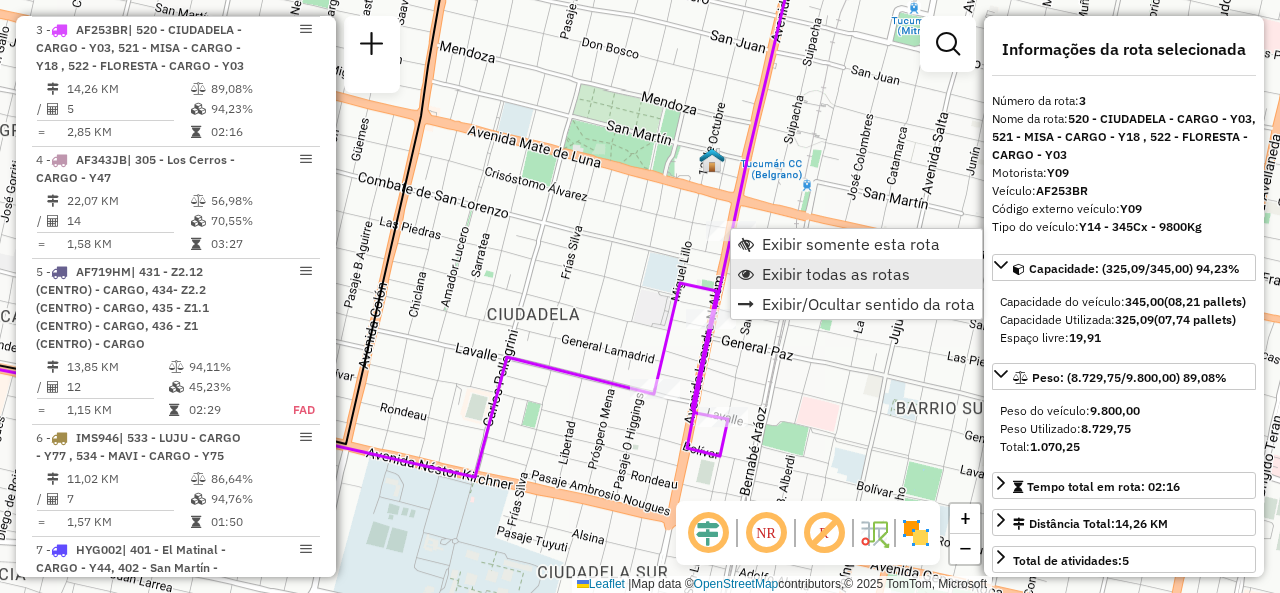 click on "Exibir todas as rotas" at bounding box center (856, 274) 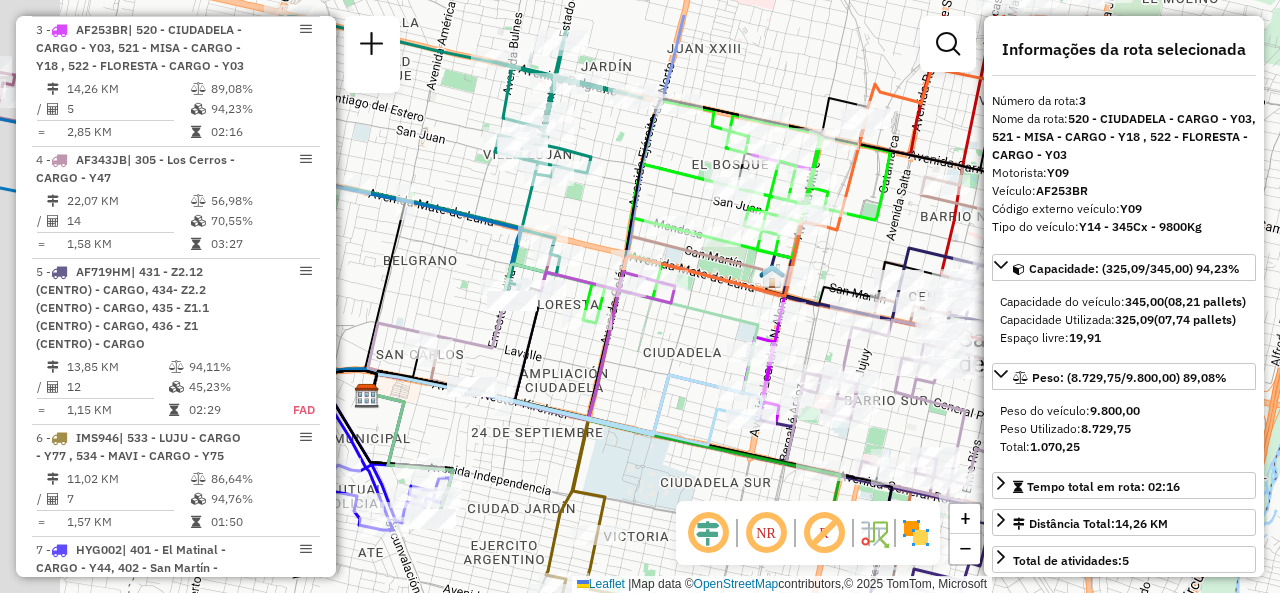 drag, startPoint x: 662, startPoint y: 241, endPoint x: 731, endPoint y: 319, distance: 104.13933 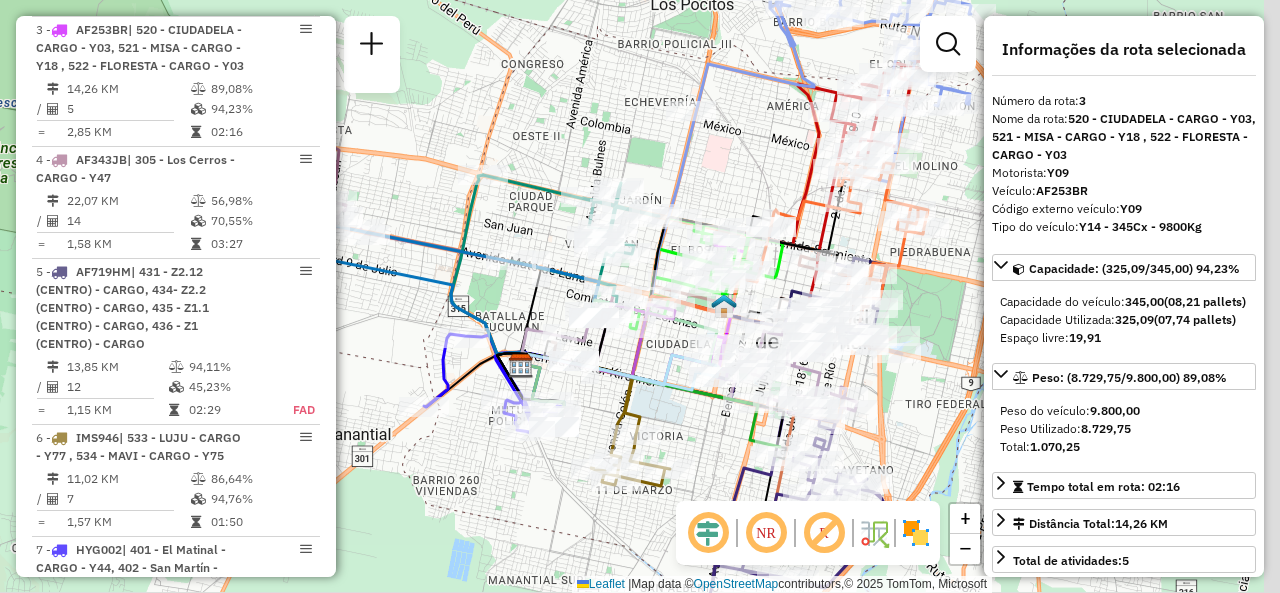 drag, startPoint x: 686, startPoint y: 325, endPoint x: 676, endPoint y: 323, distance: 10.198039 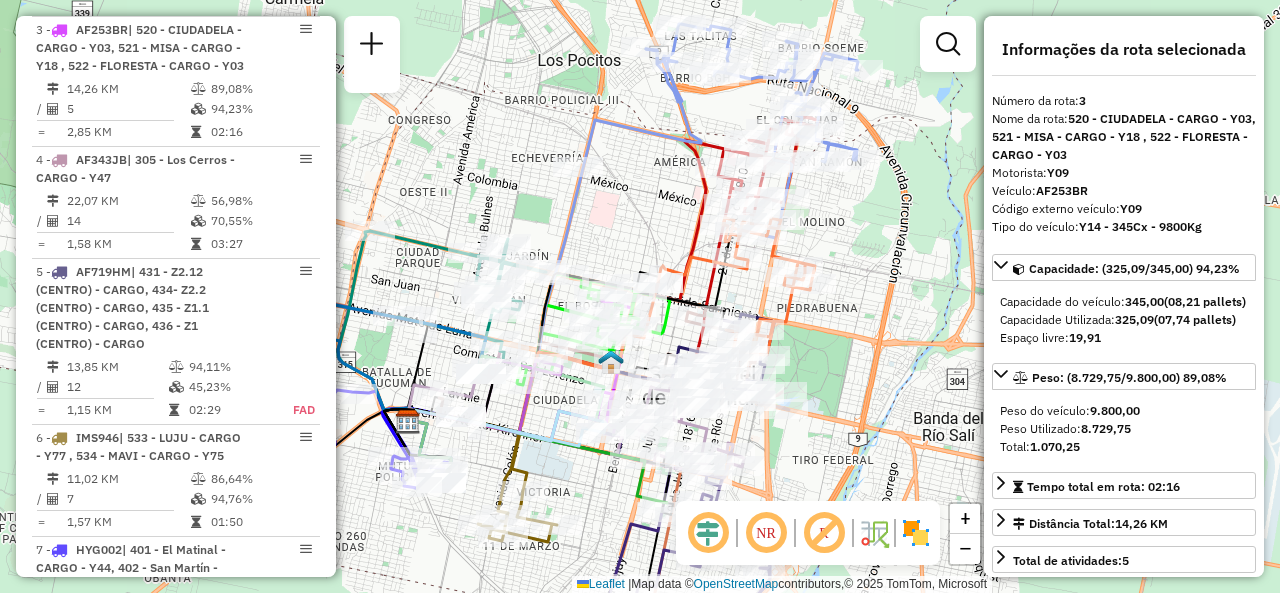 drag, startPoint x: 716, startPoint y: 175, endPoint x: 610, endPoint y: 235, distance: 121.80312 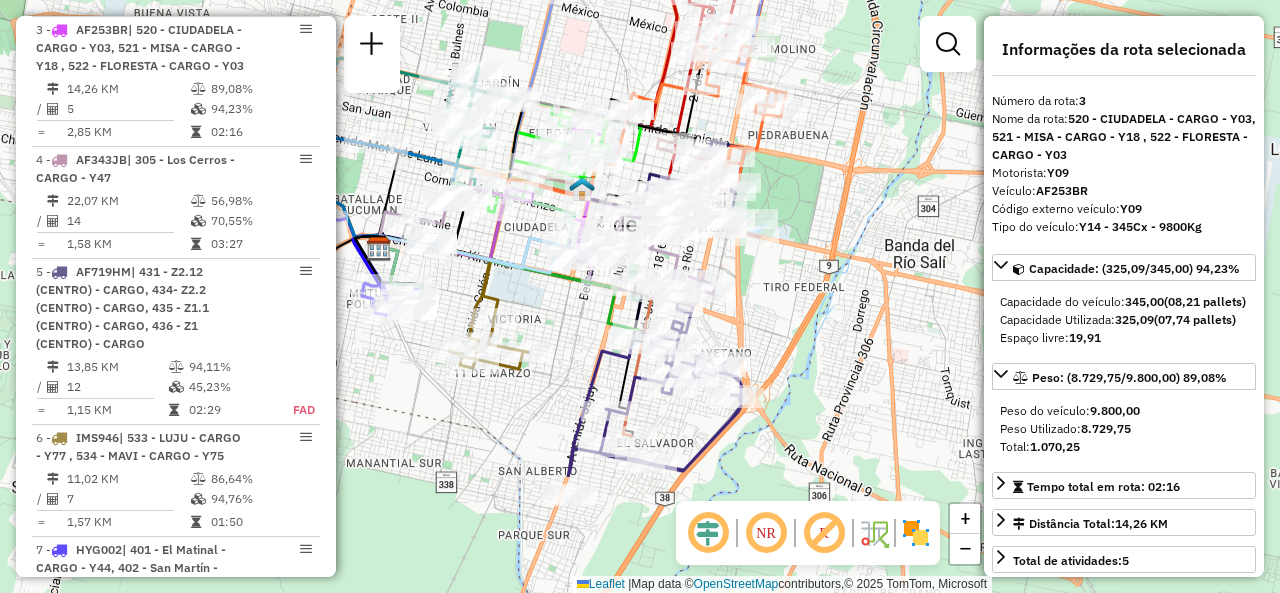 drag, startPoint x: 876, startPoint y: 306, endPoint x: 826, endPoint y: 200, distance: 117.20068 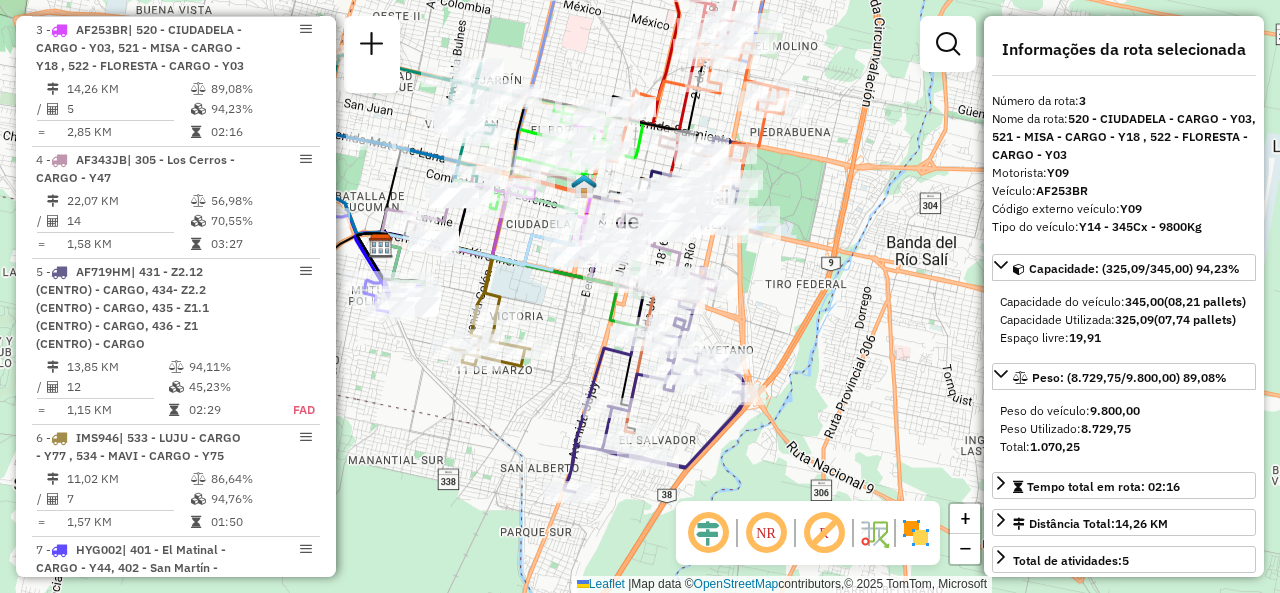 drag, startPoint x: 657, startPoint y: 381, endPoint x: 702, endPoint y: 383, distance: 45.044422 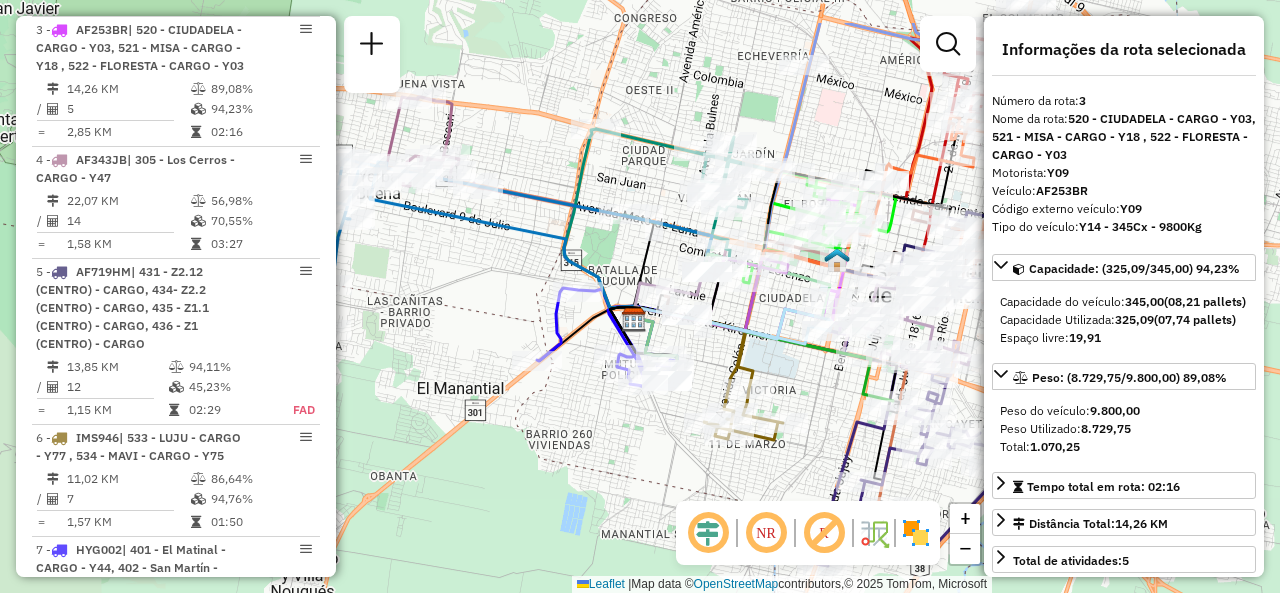 drag, startPoint x: 521, startPoint y: 332, endPoint x: 696, endPoint y: 423, distance: 197.24603 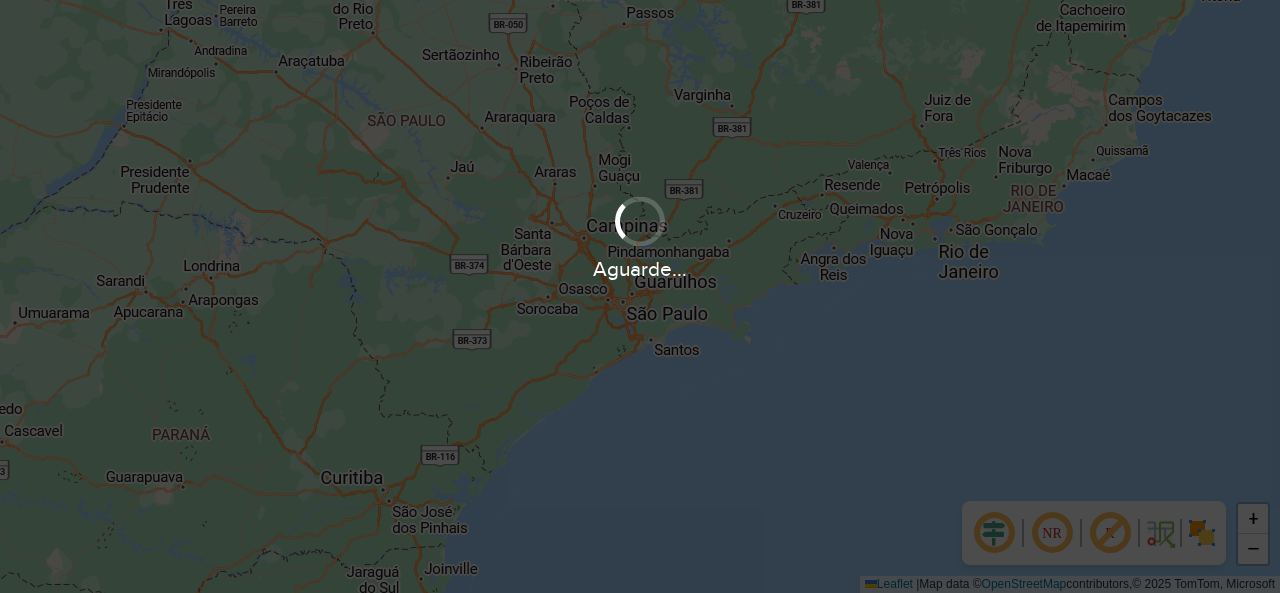 scroll, scrollTop: 0, scrollLeft: 0, axis: both 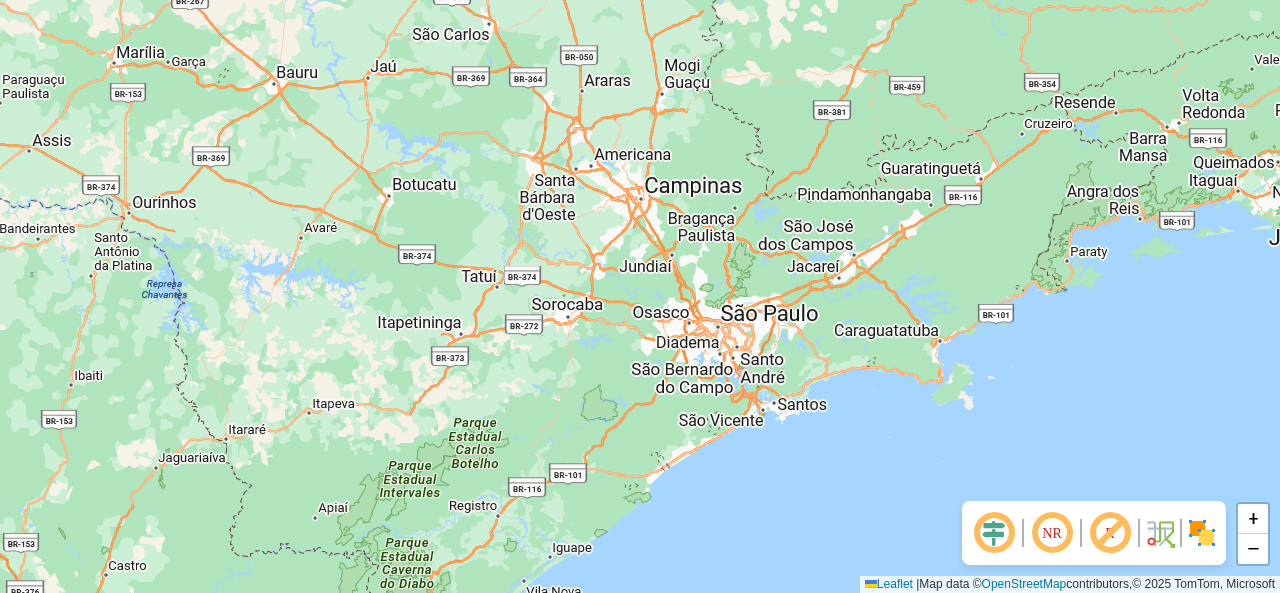drag, startPoint x: 522, startPoint y: 360, endPoint x: 1014, endPoint y: 139, distance: 539.3561 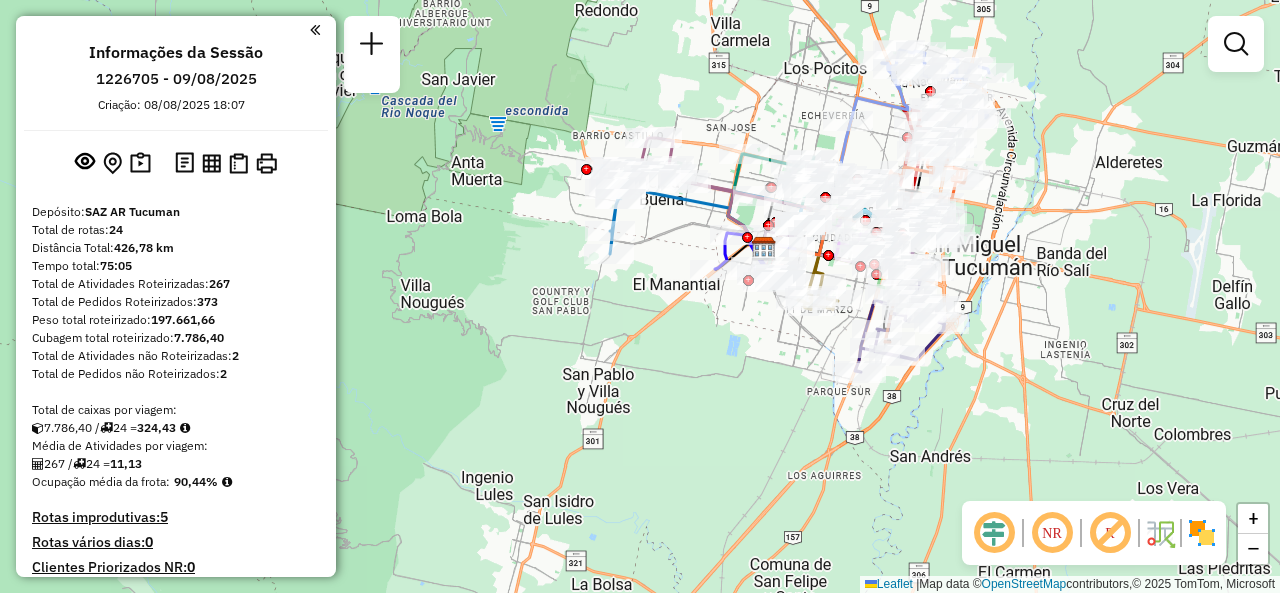 drag, startPoint x: 802, startPoint y: 177, endPoint x: 703, endPoint y: 139, distance: 106.04244 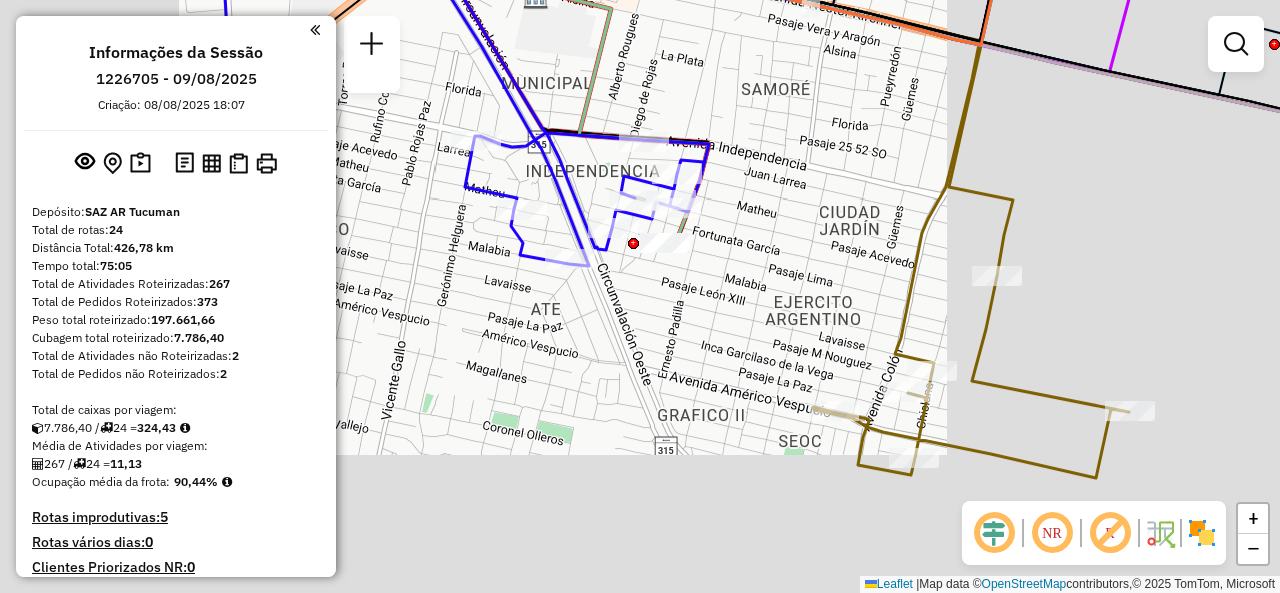 drag, startPoint x: 850, startPoint y: 305, endPoint x: 787, endPoint y: 264, distance: 75.16648 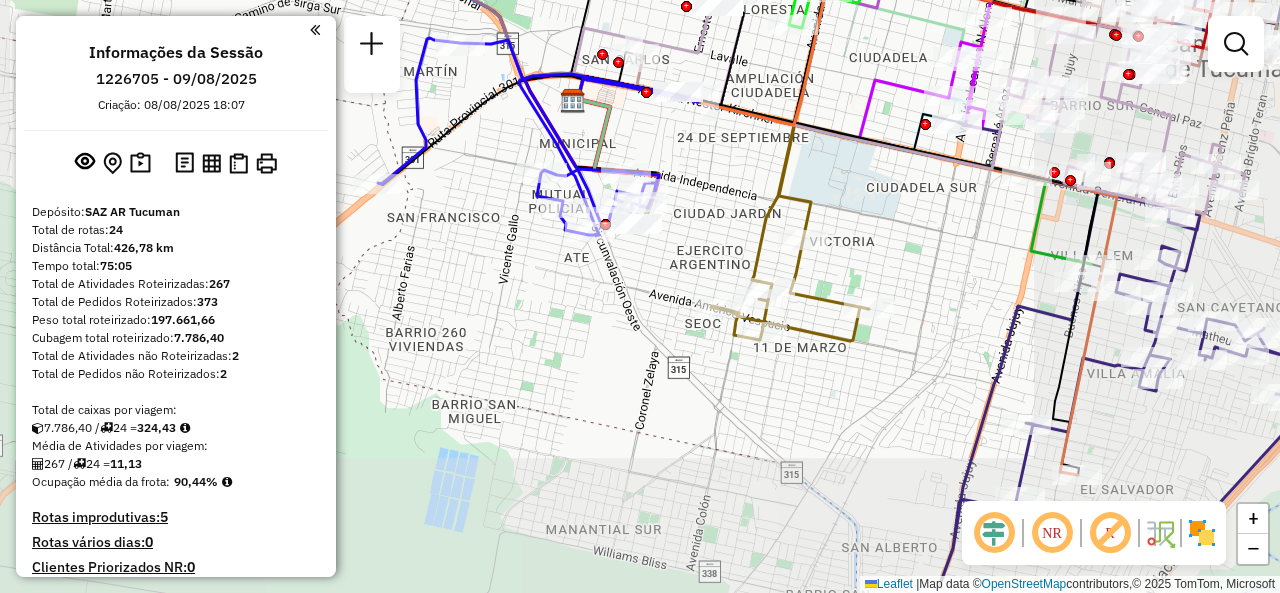 drag, startPoint x: 967, startPoint y: 393, endPoint x: 832, endPoint y: 287, distance: 171.64207 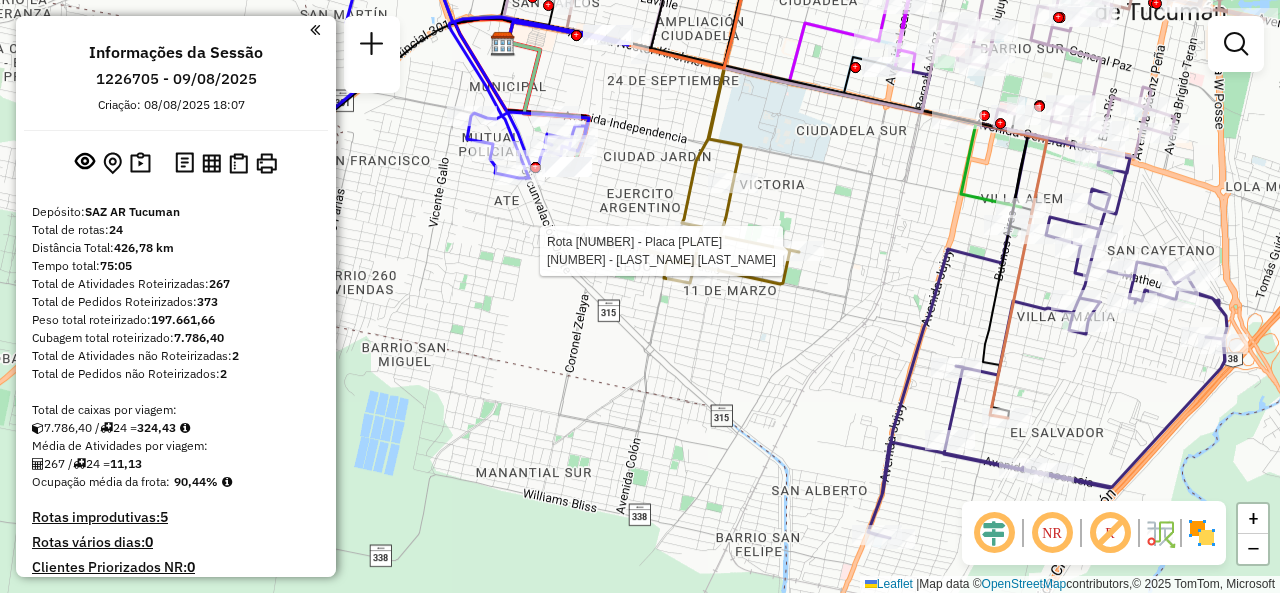 click on "Rota [NUMBER] - Placa [PLATE] [NUMBER] - CORDOBA EDUARDO FABIO Janela de atendimento Grade de atendimento Capacidade Transportadoras Veículos Cliente Pedidos  Rotas Selecione os dias de semana para filtrar as janelas de atendimento  Seg   Ter   Qua   Qui   Sex   Sáb   Dom  Informe o período da janela de atendimento: De: Até:  Filtrar exatamente a janela do cliente  Considerar janela de atendimento padrão  Selecione os dias de semana para filtrar as grades de atendimento  Seg   Ter   Qua   Qui   Sex   Sáb   Dom   Considerar clientes sem dia de atendimento cadastrado  Clientes fora do dia de atendimento selecionado Filtrar as atividades entre os valores definidos abaixo:  Peso mínimo:   Peso máximo:   Cubagem mínima:   Cubagem máxima:   De:   Até:  Filtrar as atividades entre o tempo de atendimento definido abaixo:  De:   Até:   Considerar capacidade total dos clientes não roteirizados Transportadora: Selecione um ou mais itens Tipo de veículo: Selecione um ou mais itens Veículo: Motorista: Nome: De:" 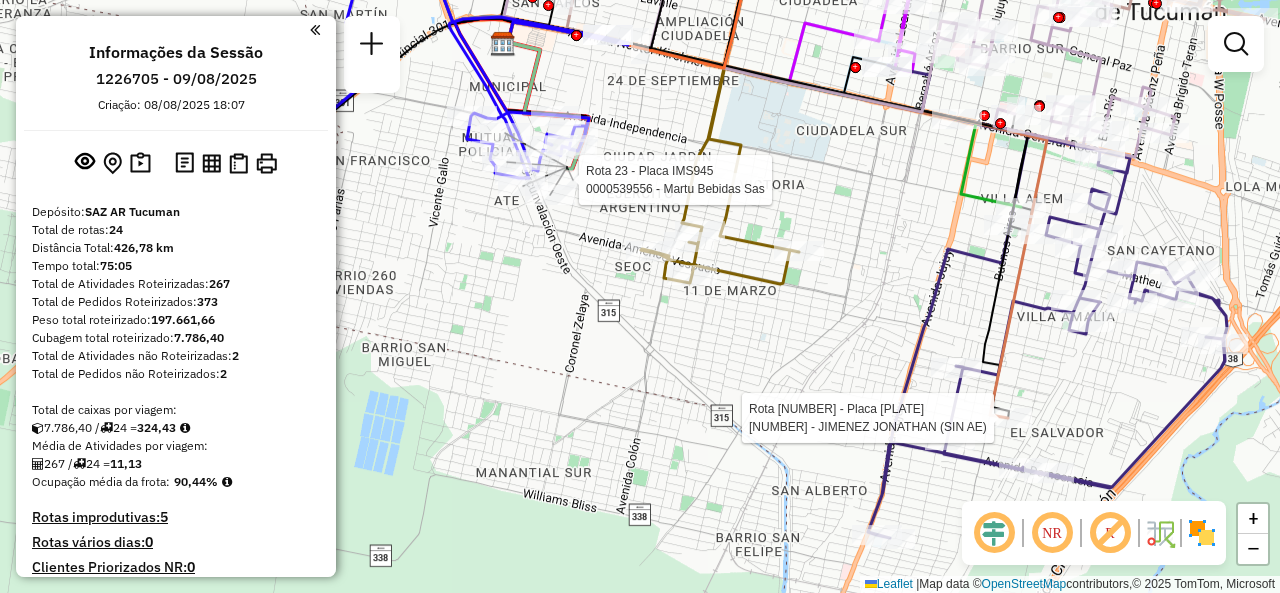 select on "**********" 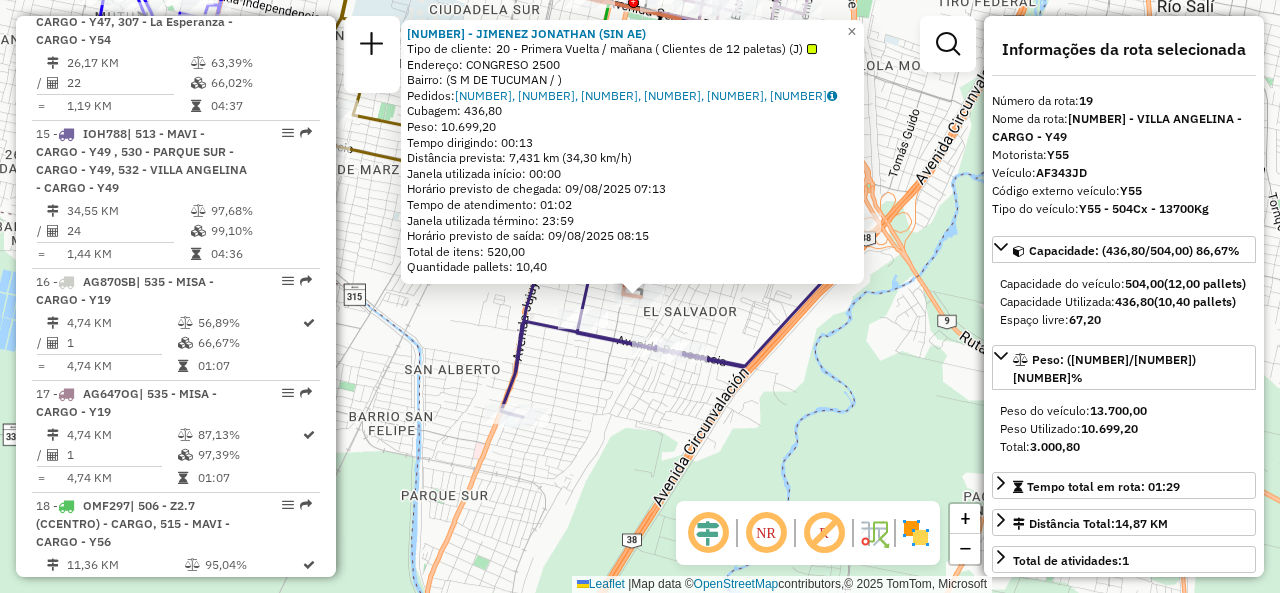 scroll, scrollTop: 3092, scrollLeft: 0, axis: vertical 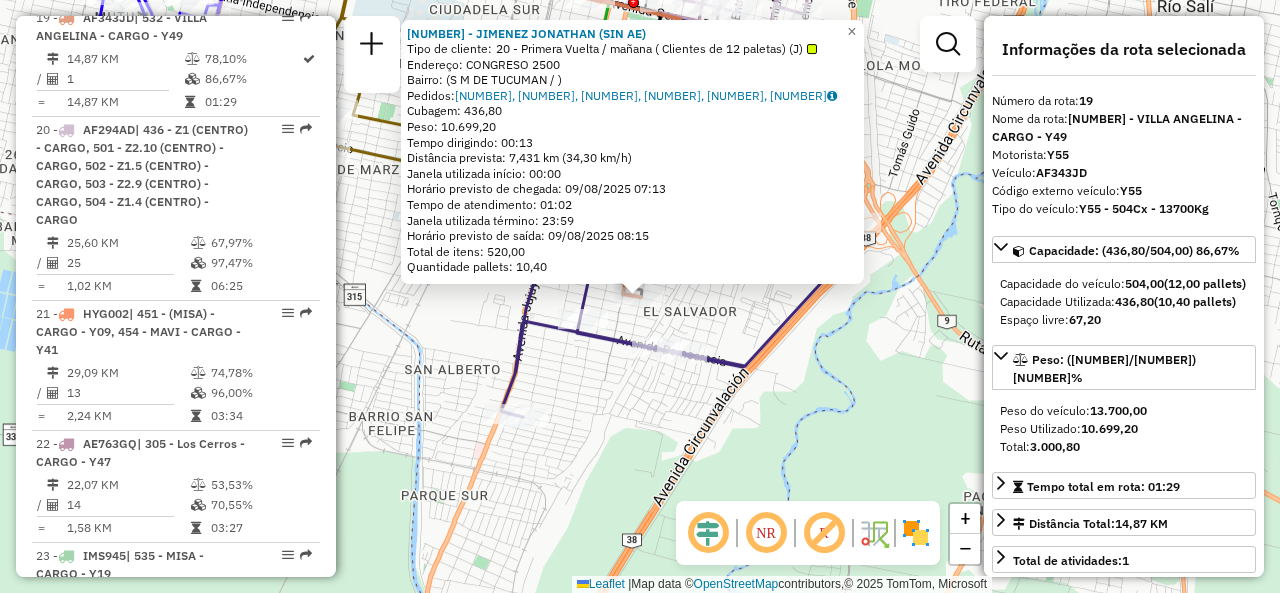 click on "[NUMBER] - JIMENEZ JONATHAN (SIN AE)  Tipo de cliente:   [NUMBER] - Primera Vuelta / mañana ( Clientes de [NUMBER] paletas) (J)   Endereço: CONGRESO  [NUMBER]   Bairro:  (S M DE TUCUMAN / )   Pedidos:  [NUMBER], [NUMBER], [NUMBER], [NUMBER], [NUMBER], [NUMBER]   Cubagem: [NUMBER]  Peso: [NUMBER]  Tempo dirigindo: [TIME]   Distância prevista: [NUMBER] km ([NUMBER] km/h)   Janela utilizada início: [TIME]   Horário previsto de chegada: [DATE] [TIME]   Tempo de atendimento: [TIME]   Janela utilizada término: [TIME]   Horário previsto de saída: [DATE] [TIME]   Total de itens: [NUMBER]  Quantidade pallets: [NUMBER]  × Janela de atendimento Grade de atendimento Capacidade Transportadoras Veículos Cliente Pedidos  Rotas Selecione os dias de semana para filtrar as janelas de atendimento  Seg   Ter   Qua   Qui   Sex   Sáb   Dom  Informe o período da janela de atendimento: De: Até:  Filtrar exatamente a janela do cliente  Seg   Ter   Qua   Qui   Sex   Sáb  De:   Peso mínimo:  +" 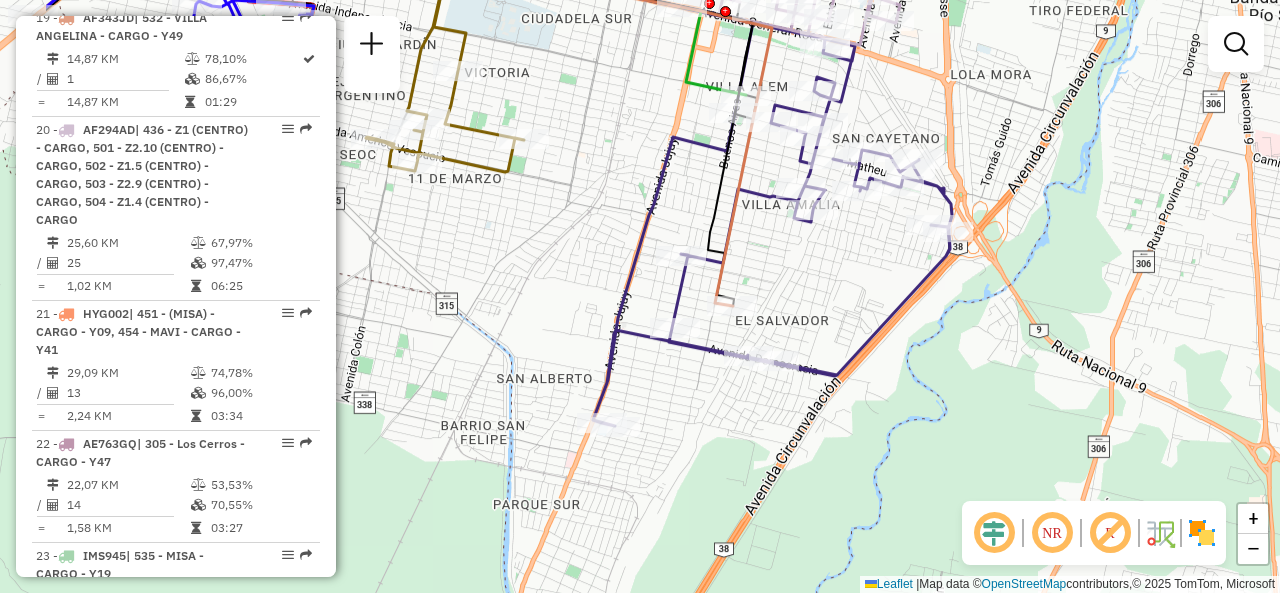 drag, startPoint x: 582, startPoint y: 290, endPoint x: 840, endPoint y: 300, distance: 258.19373 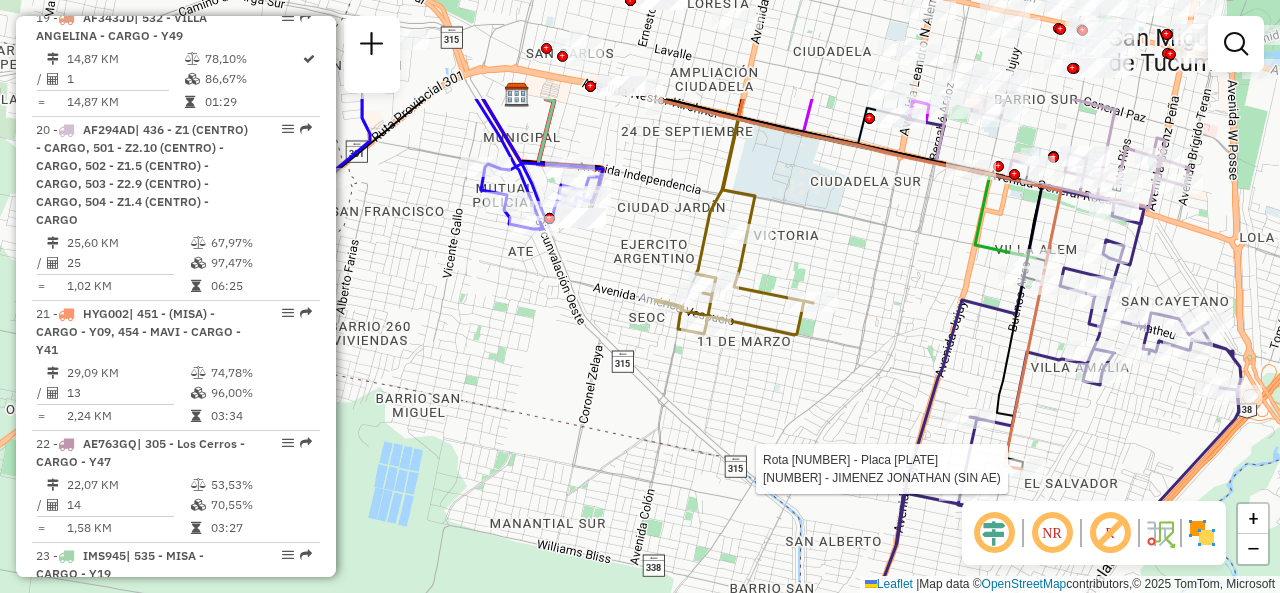 drag, startPoint x: 689, startPoint y: 205, endPoint x: 826, endPoint y: 371, distance: 215.23244 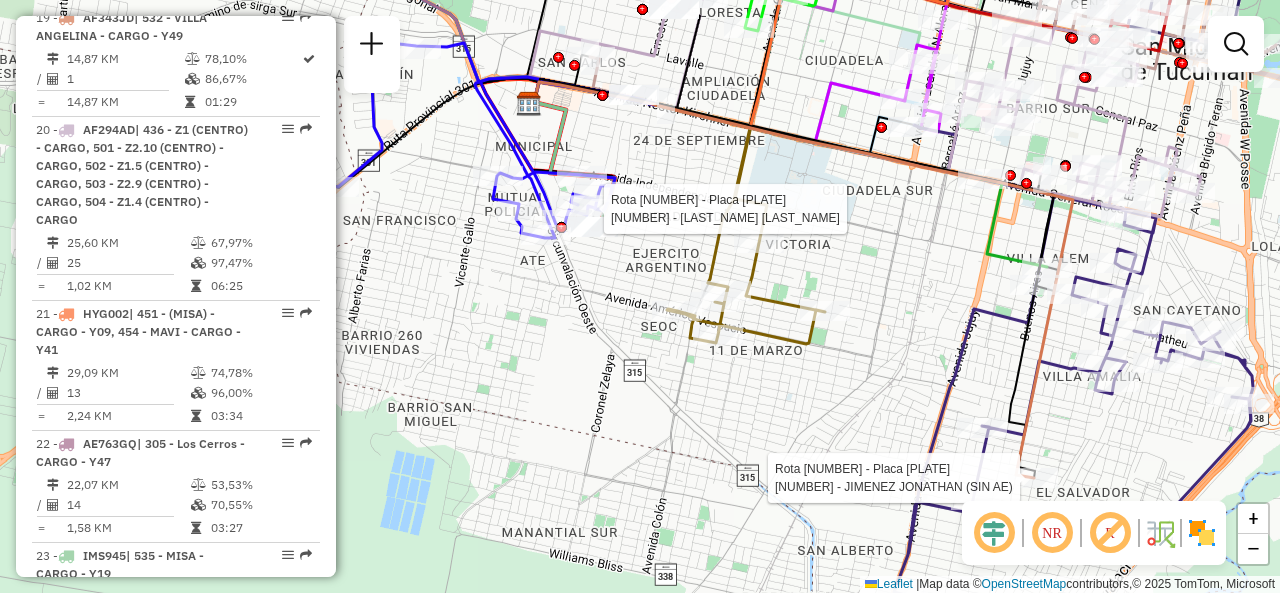select on "**********" 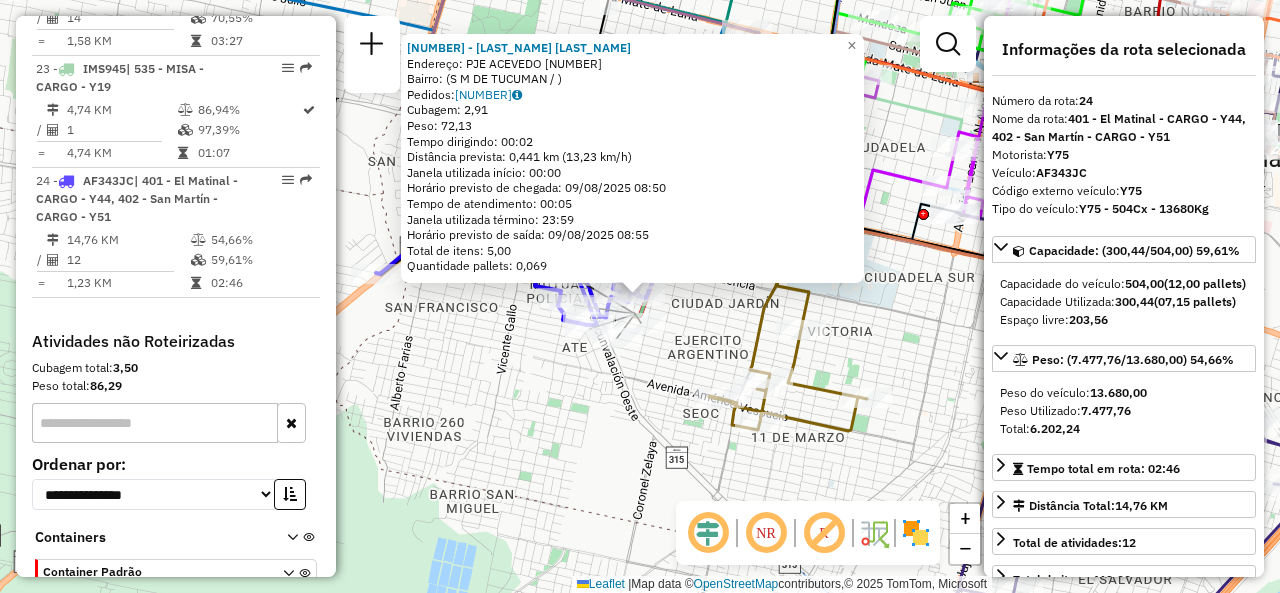 scroll, scrollTop: 3741, scrollLeft: 0, axis: vertical 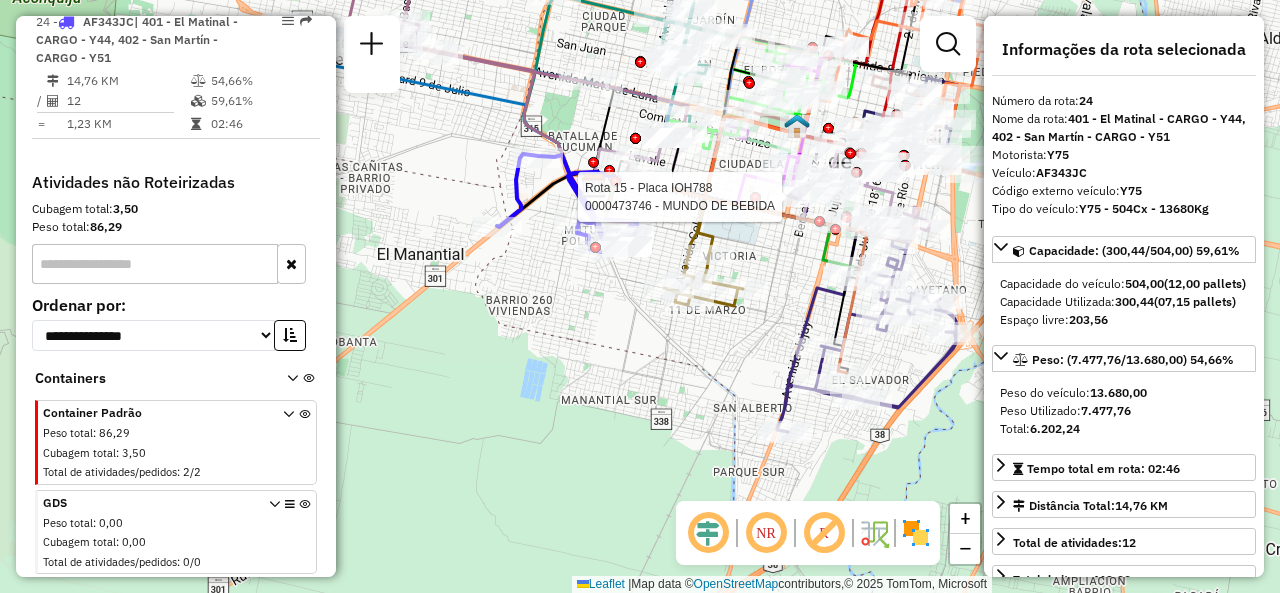 drag, startPoint x: 766, startPoint y: 208, endPoint x: 667, endPoint y: 247, distance: 106.404884 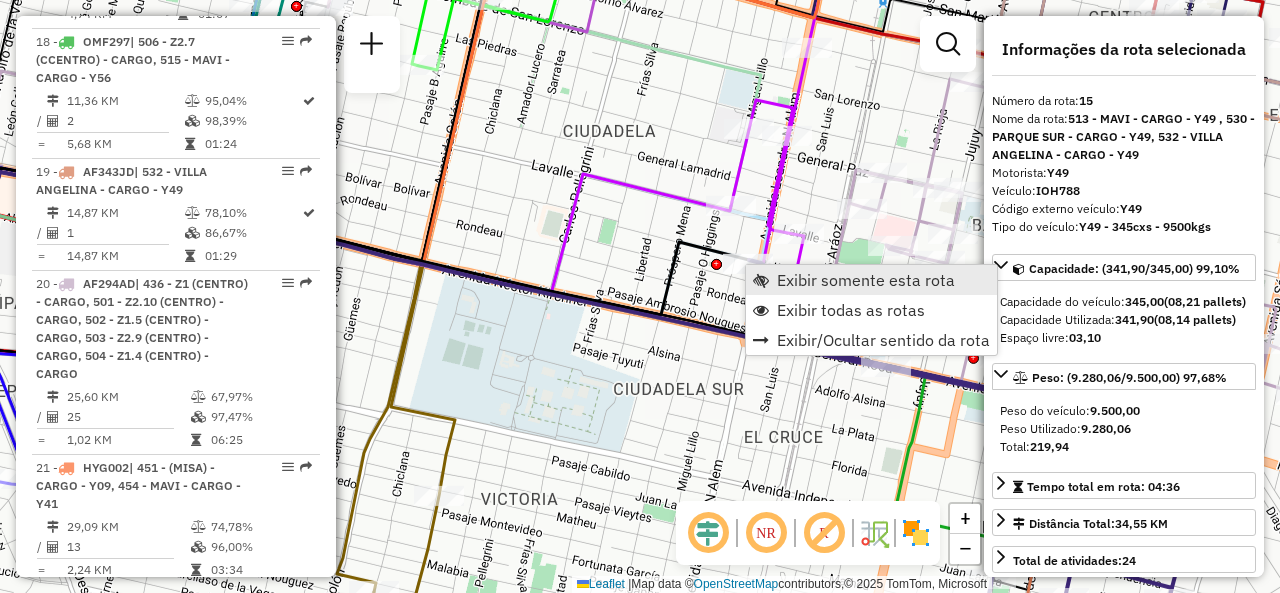 scroll, scrollTop: 2592, scrollLeft: 0, axis: vertical 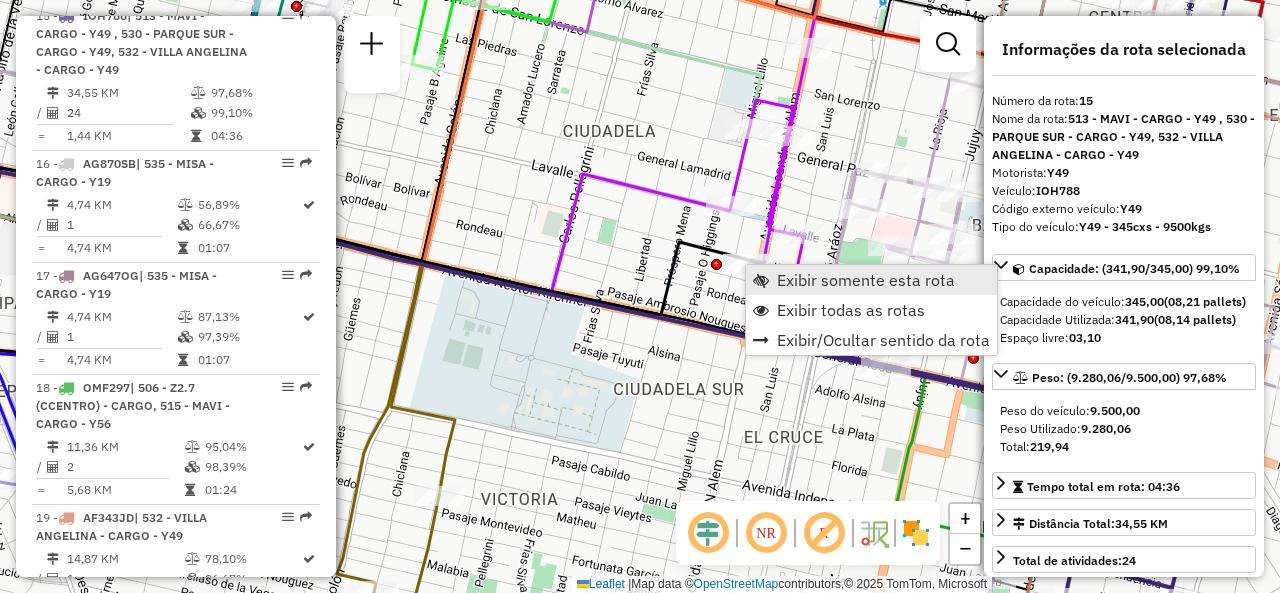 click at bounding box center (761, 280) 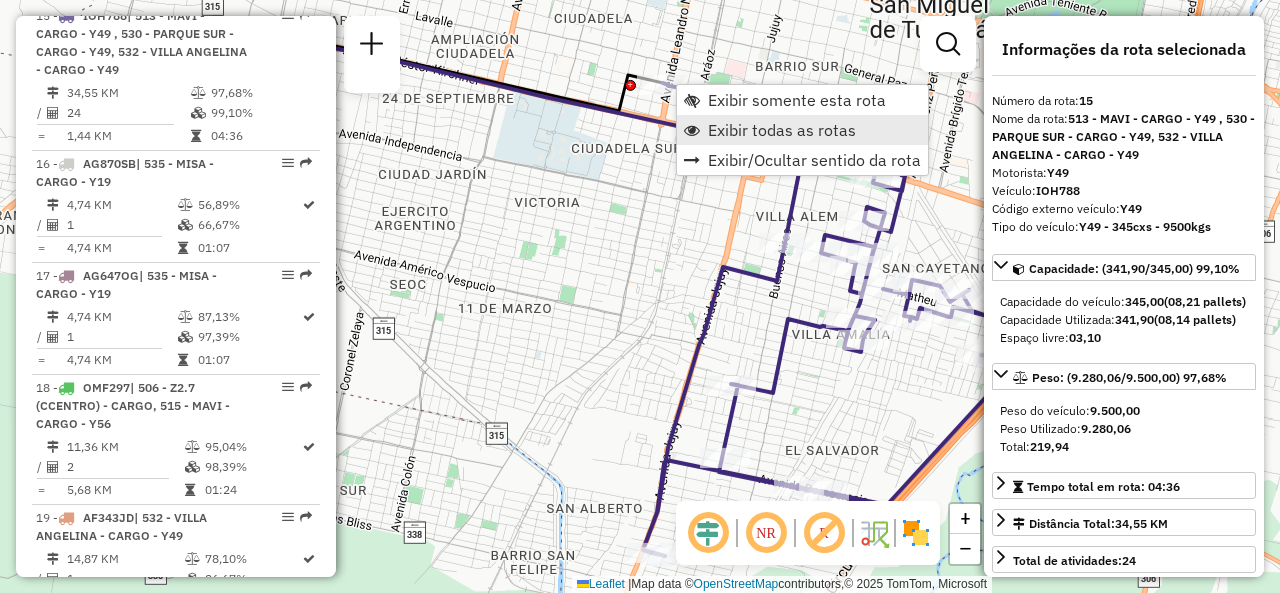 click on "Exibir todas as rotas" at bounding box center [782, 130] 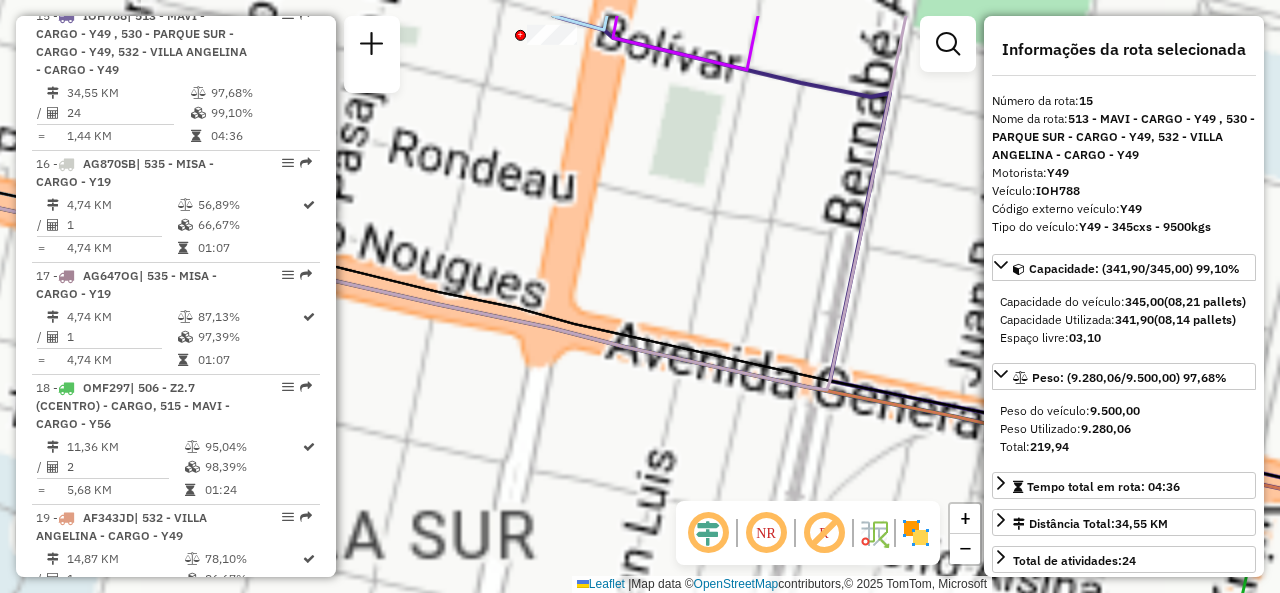 drag, startPoint x: 639, startPoint y: 79, endPoint x: 666, endPoint y: 233, distance: 156.34897 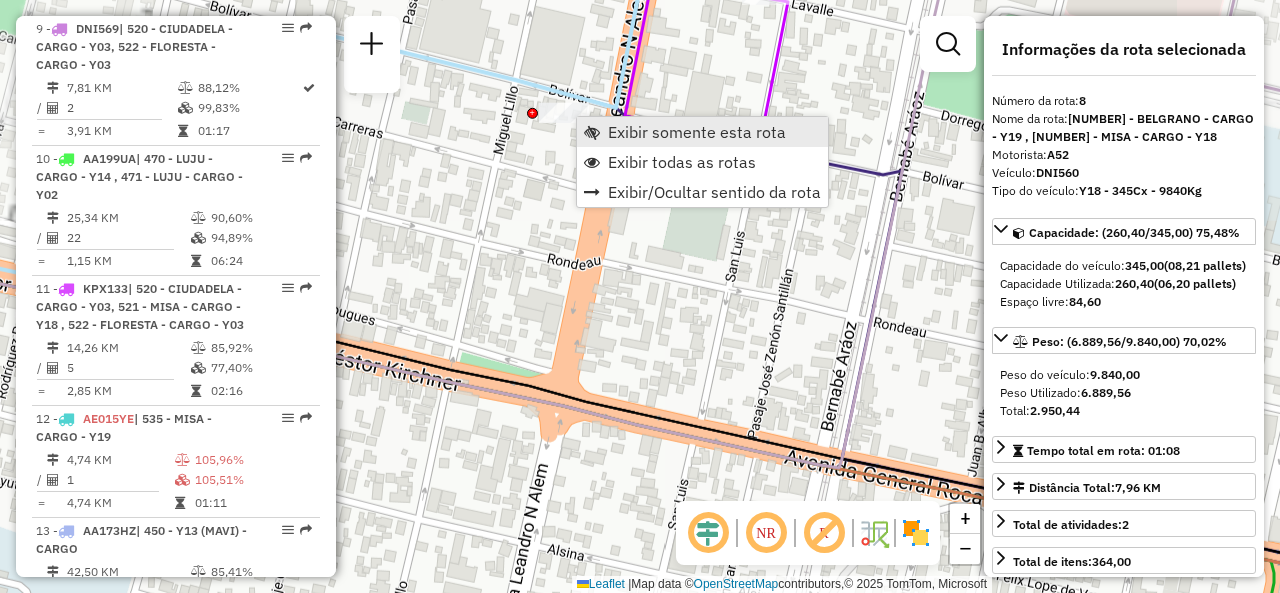 scroll, scrollTop: 1702, scrollLeft: 0, axis: vertical 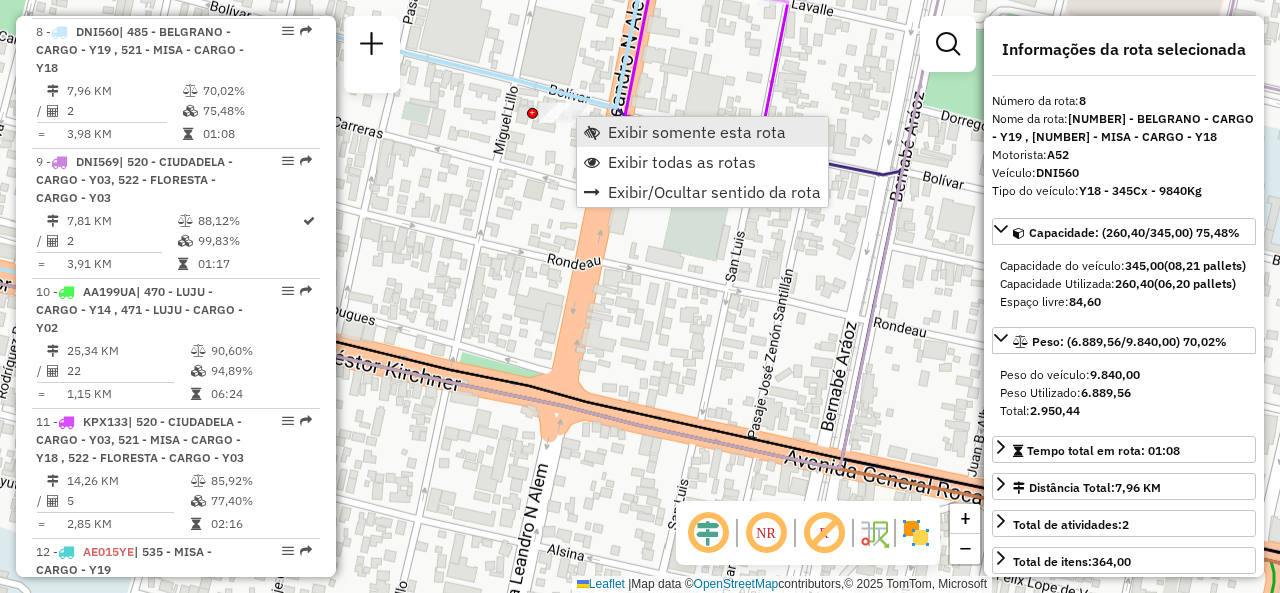 click on "Exibir somente esta rota" at bounding box center (702, 132) 